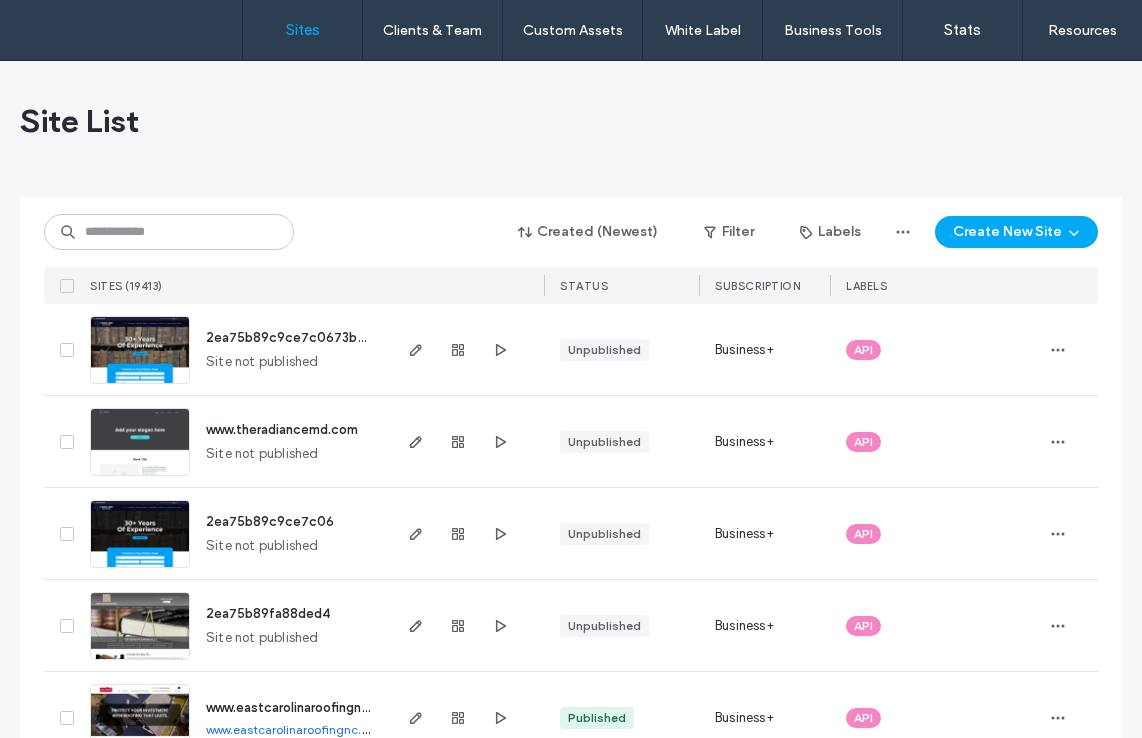 scroll, scrollTop: 0, scrollLeft: 0, axis: both 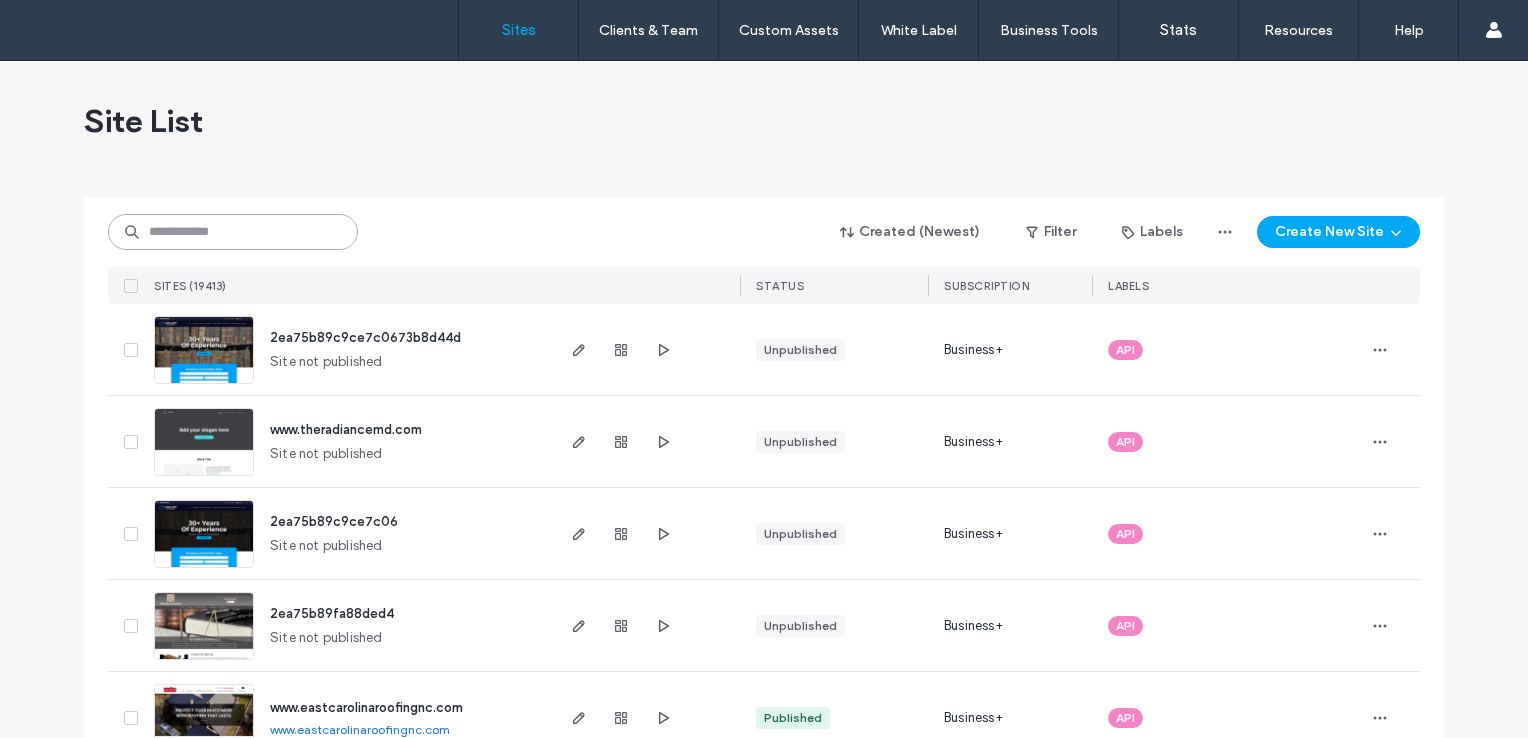click at bounding box center [233, 232] 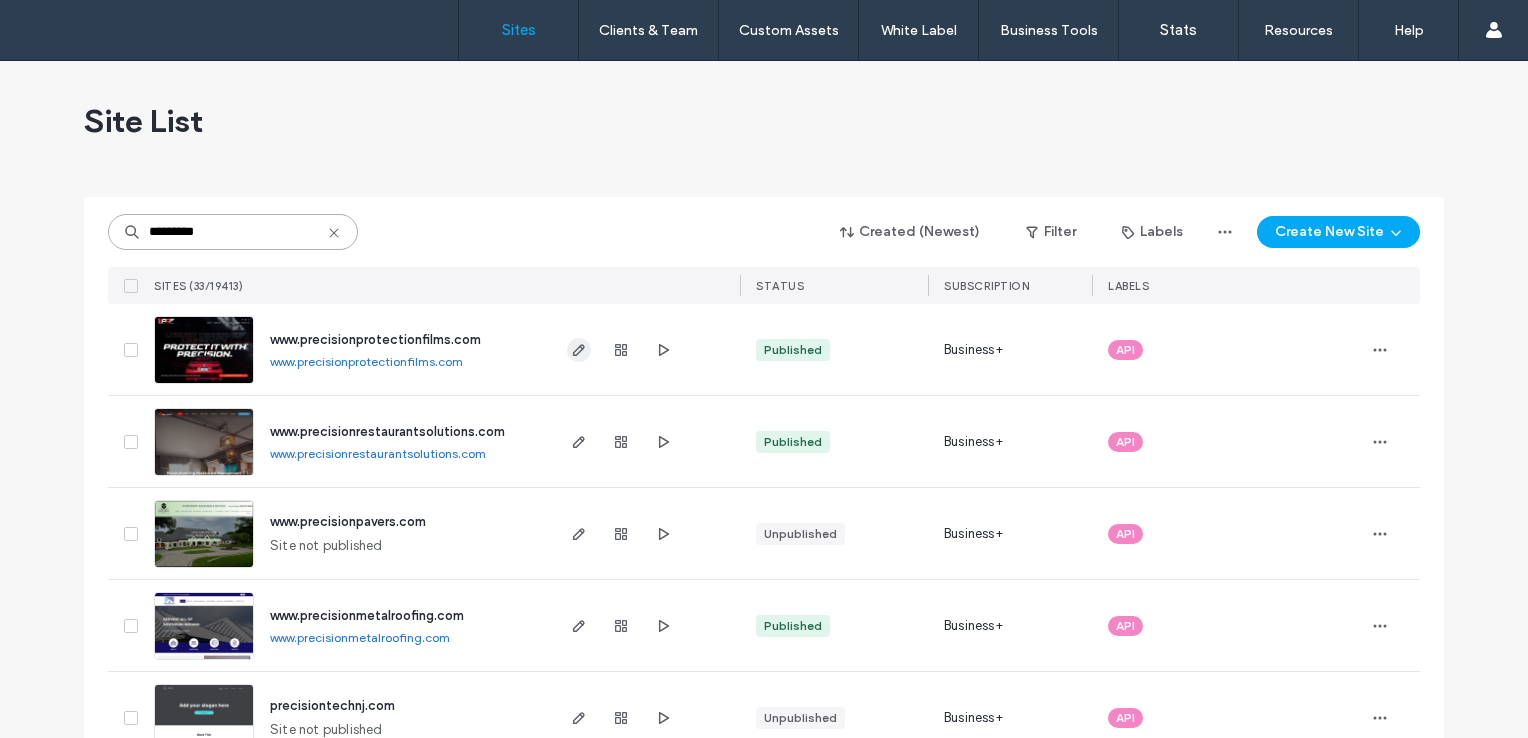 type on "*********" 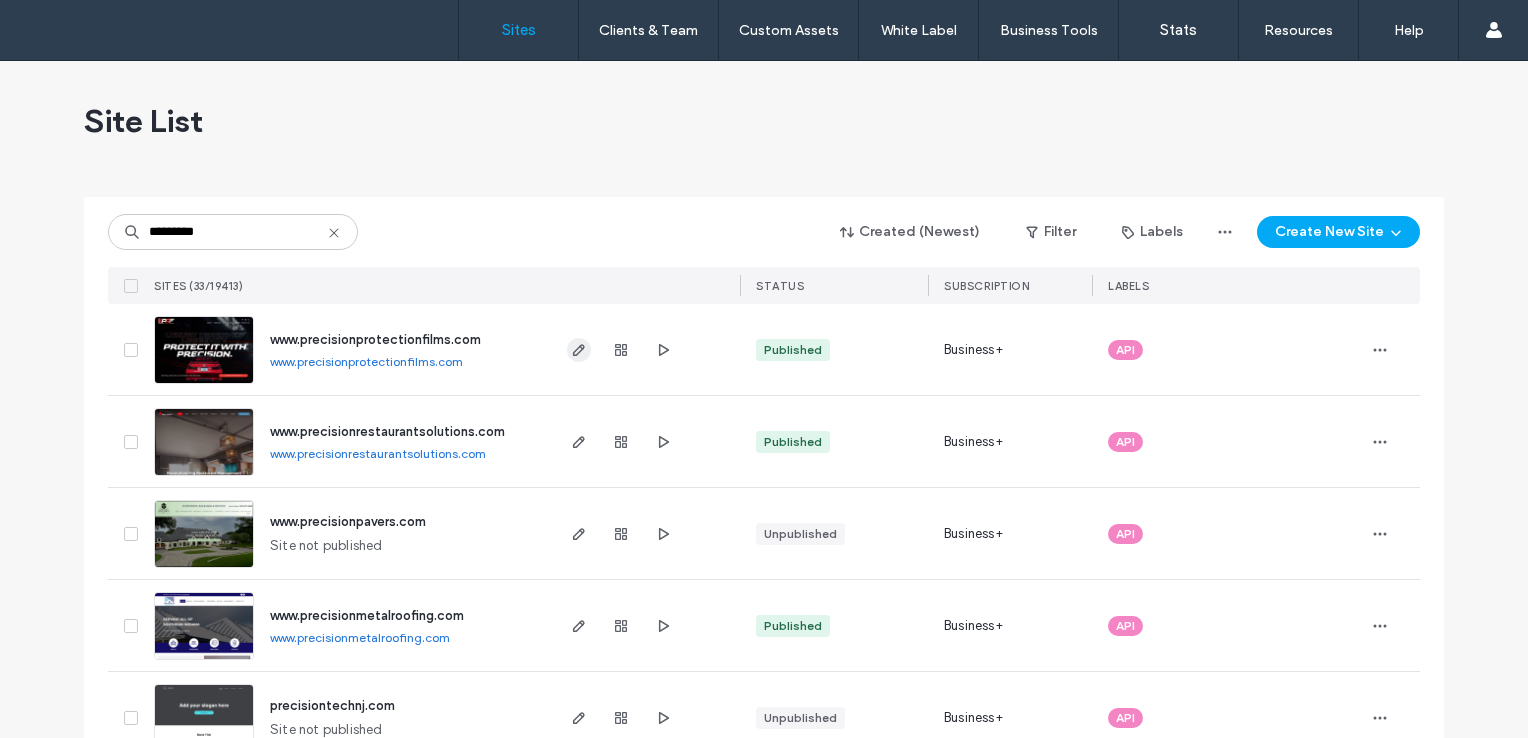 click 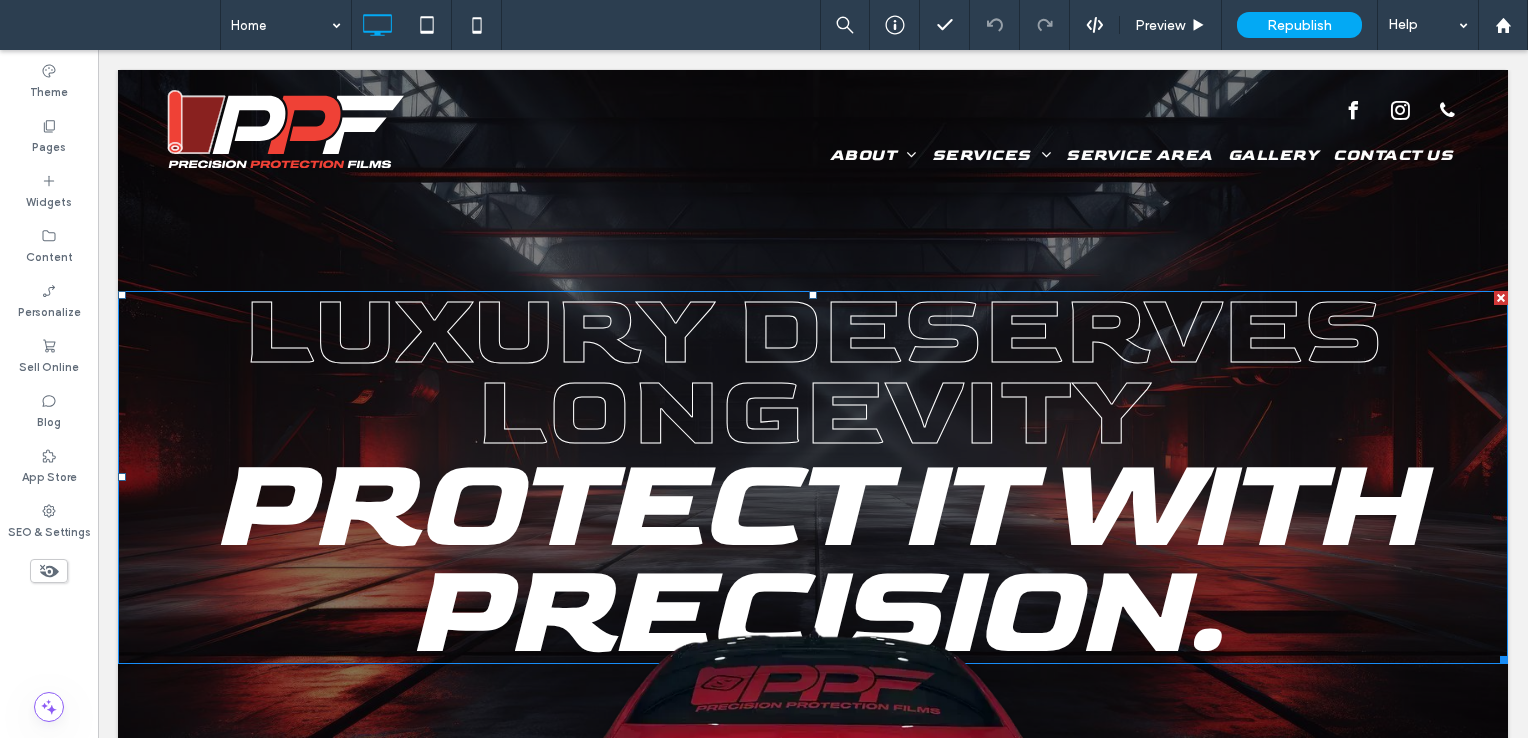 scroll, scrollTop: 0, scrollLeft: 0, axis: both 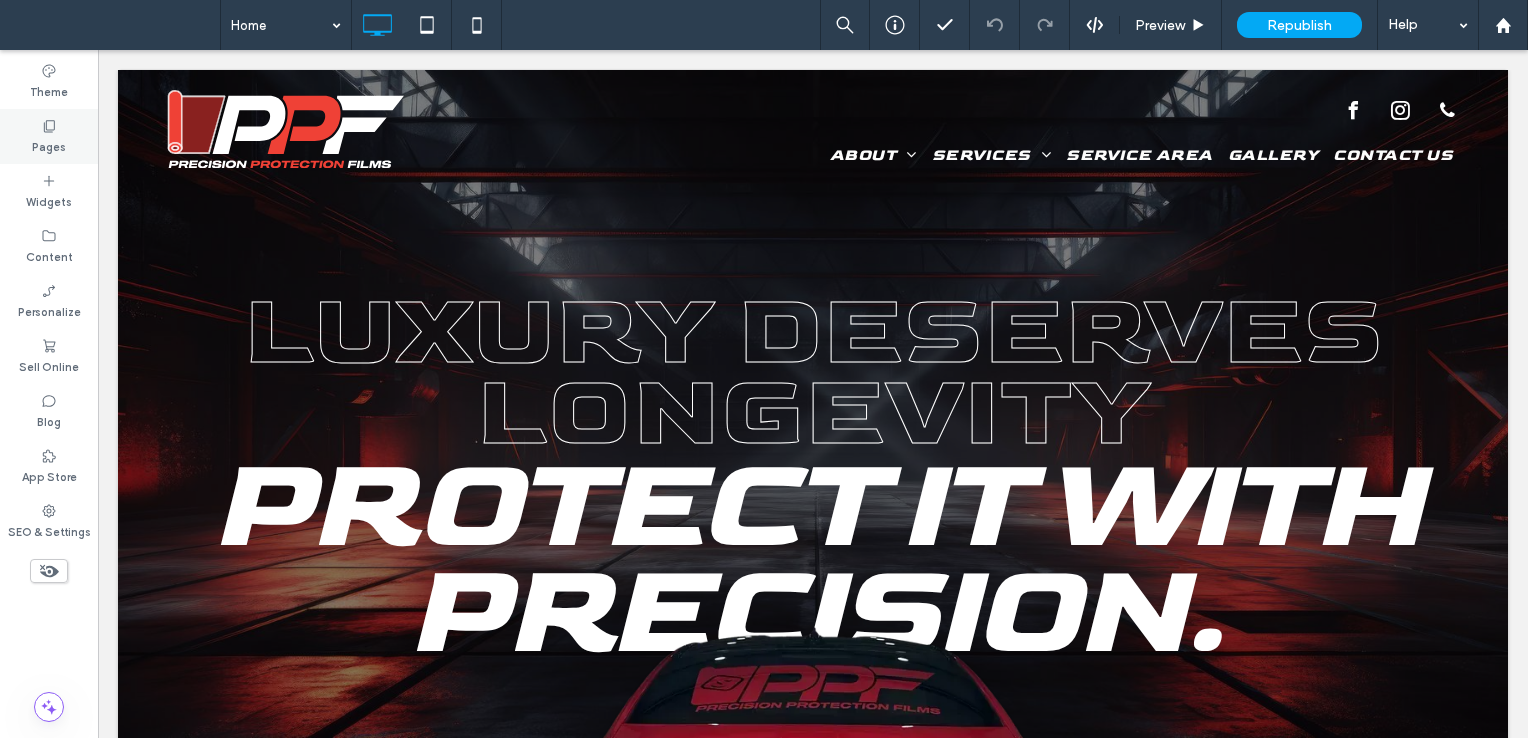 click on "Pages" at bounding box center [49, 136] 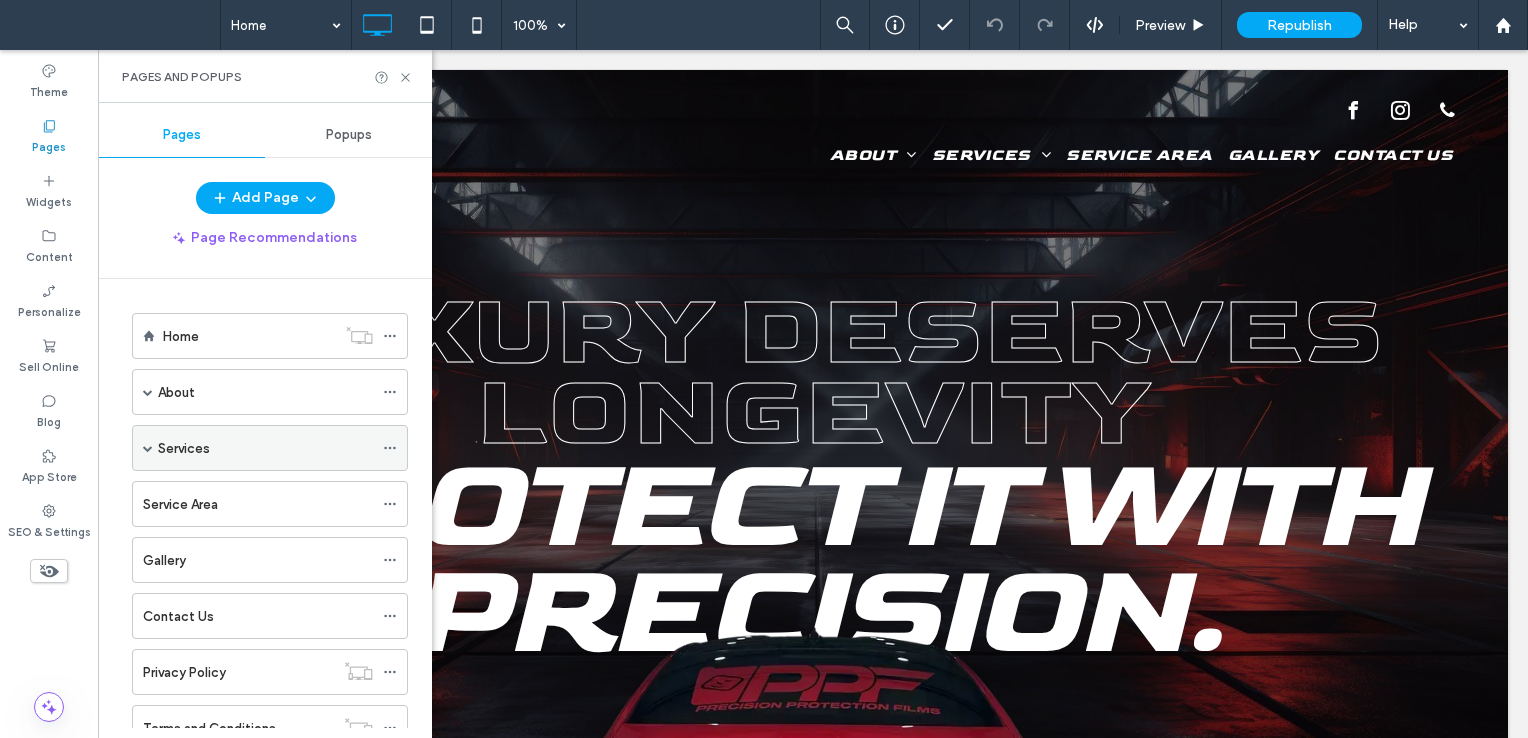 click at bounding box center [148, 448] 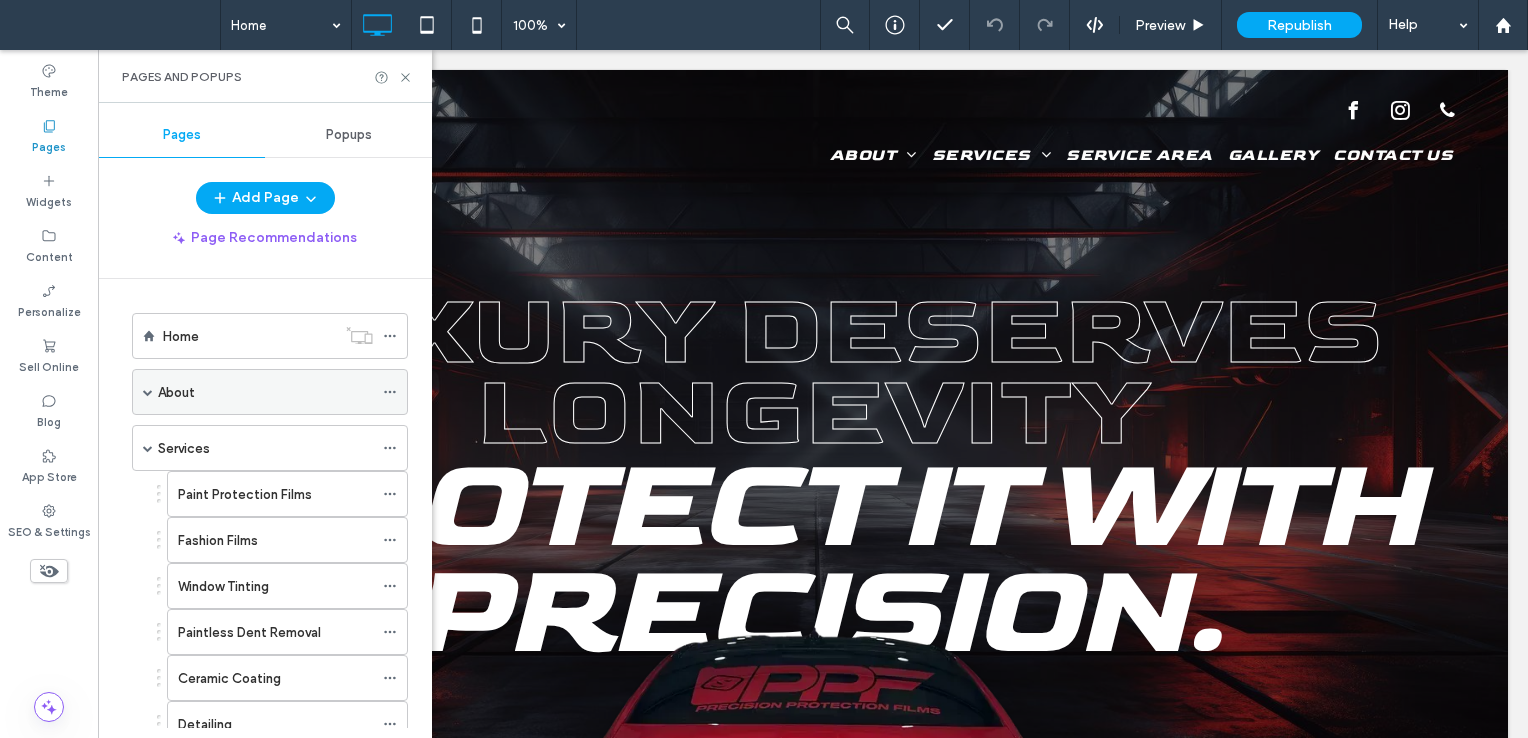 click at bounding box center (148, 392) 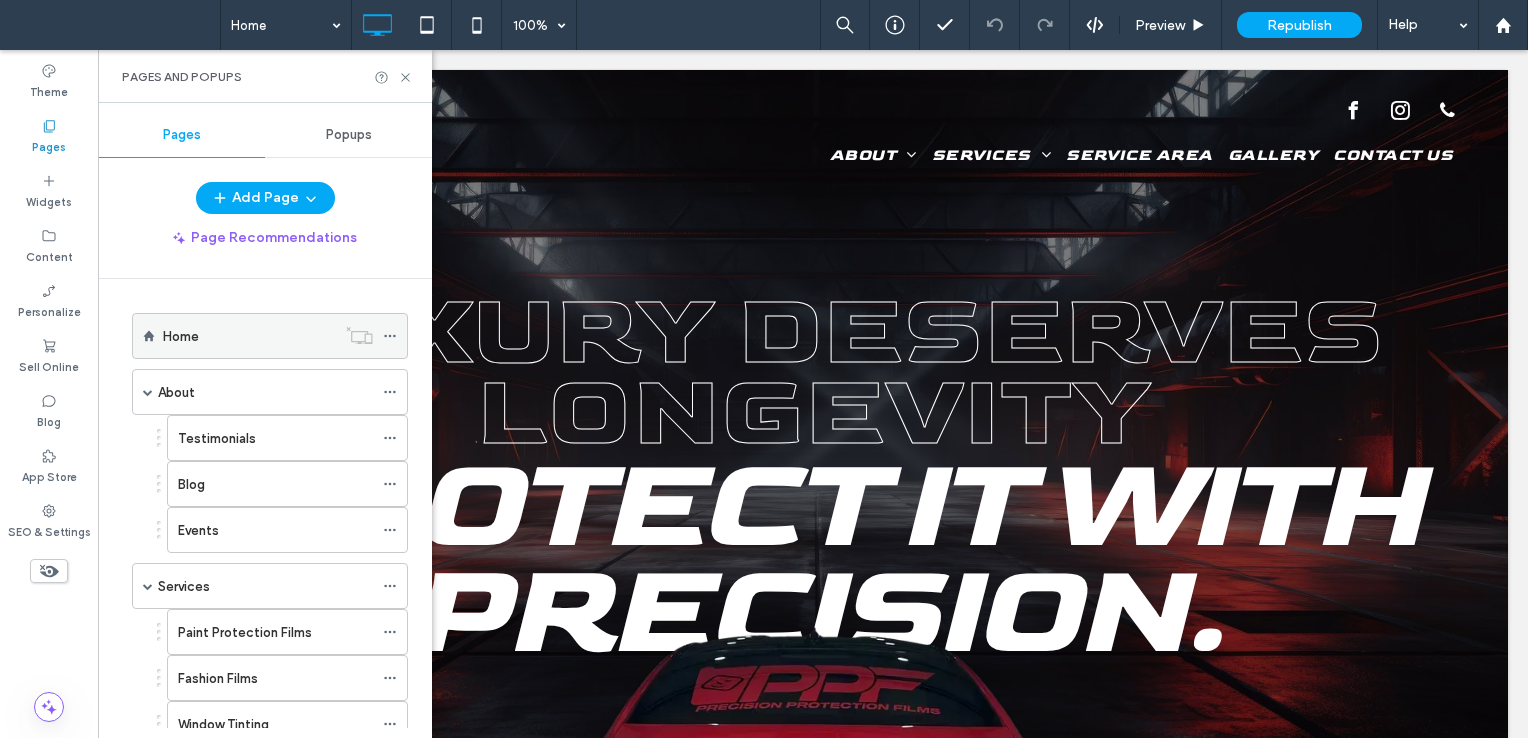 click 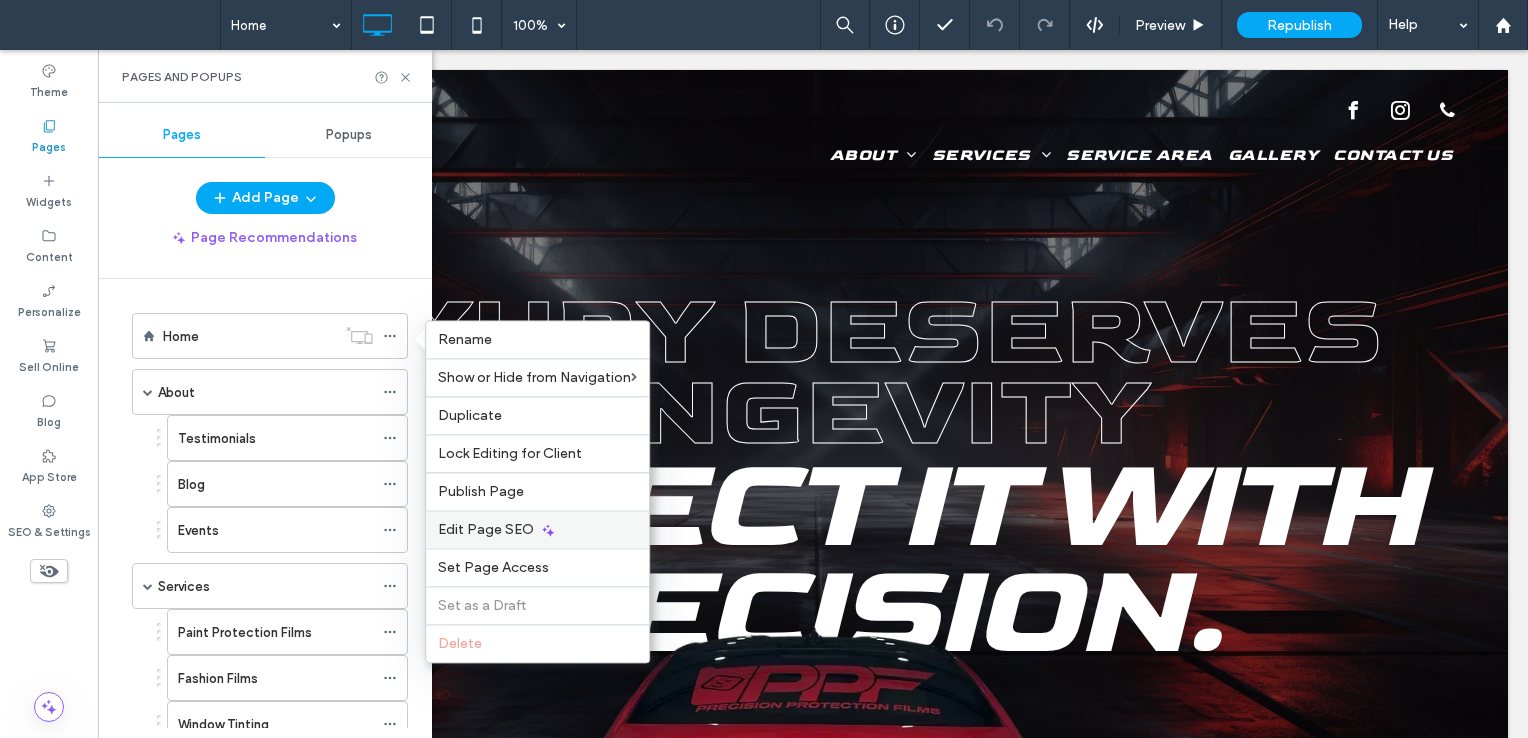 click on "Edit Page SEO" at bounding box center [537, 529] 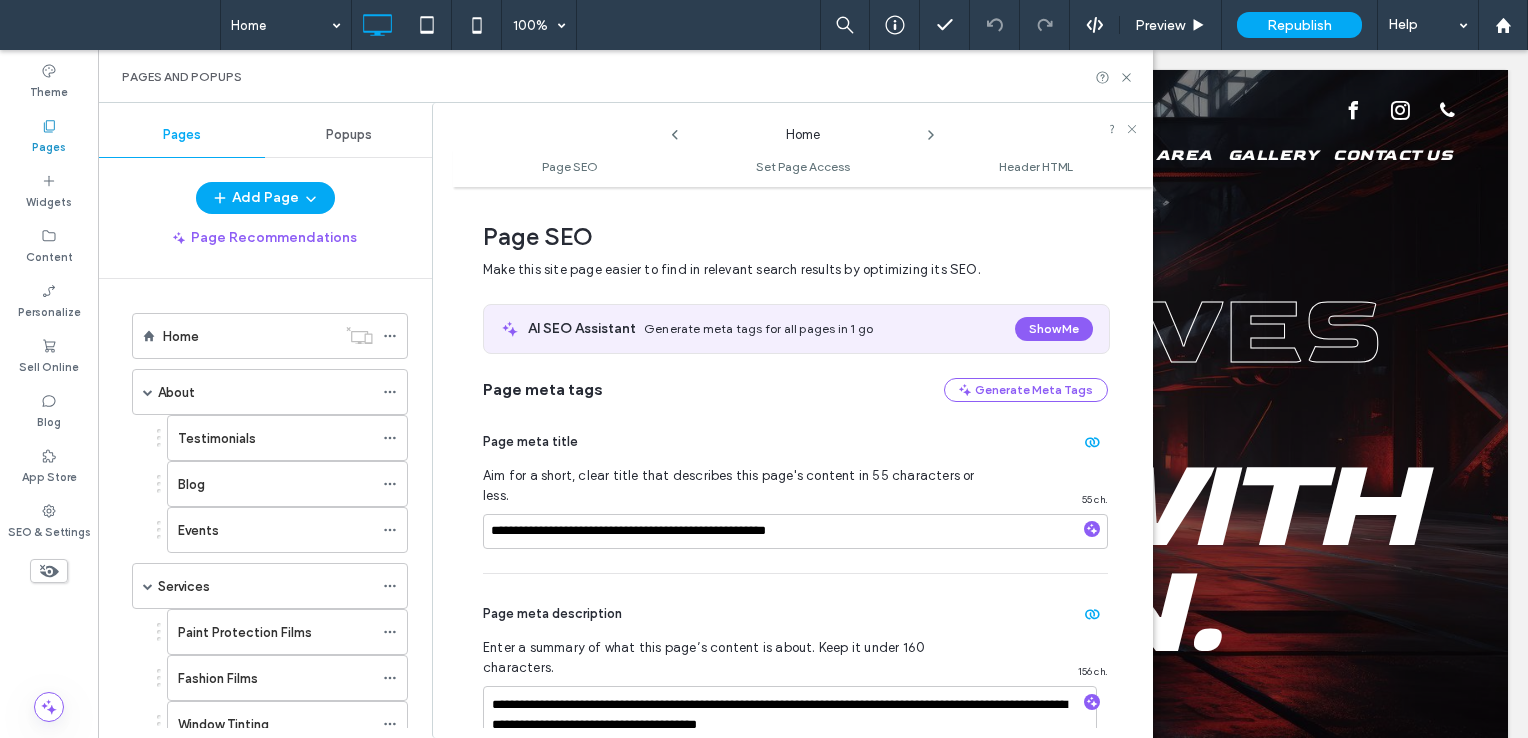 scroll, scrollTop: 10, scrollLeft: 0, axis: vertical 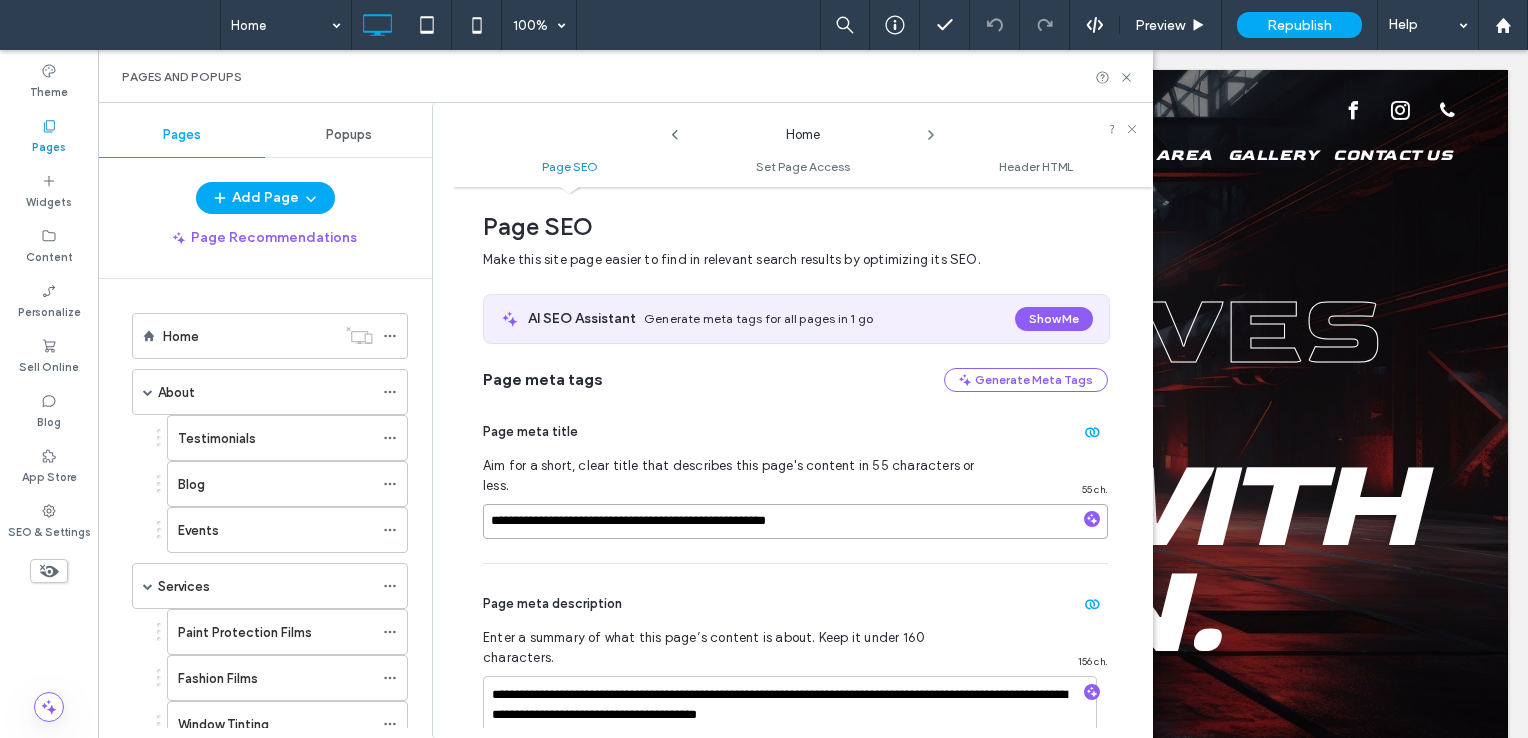 click on "**********" at bounding box center [795, 521] 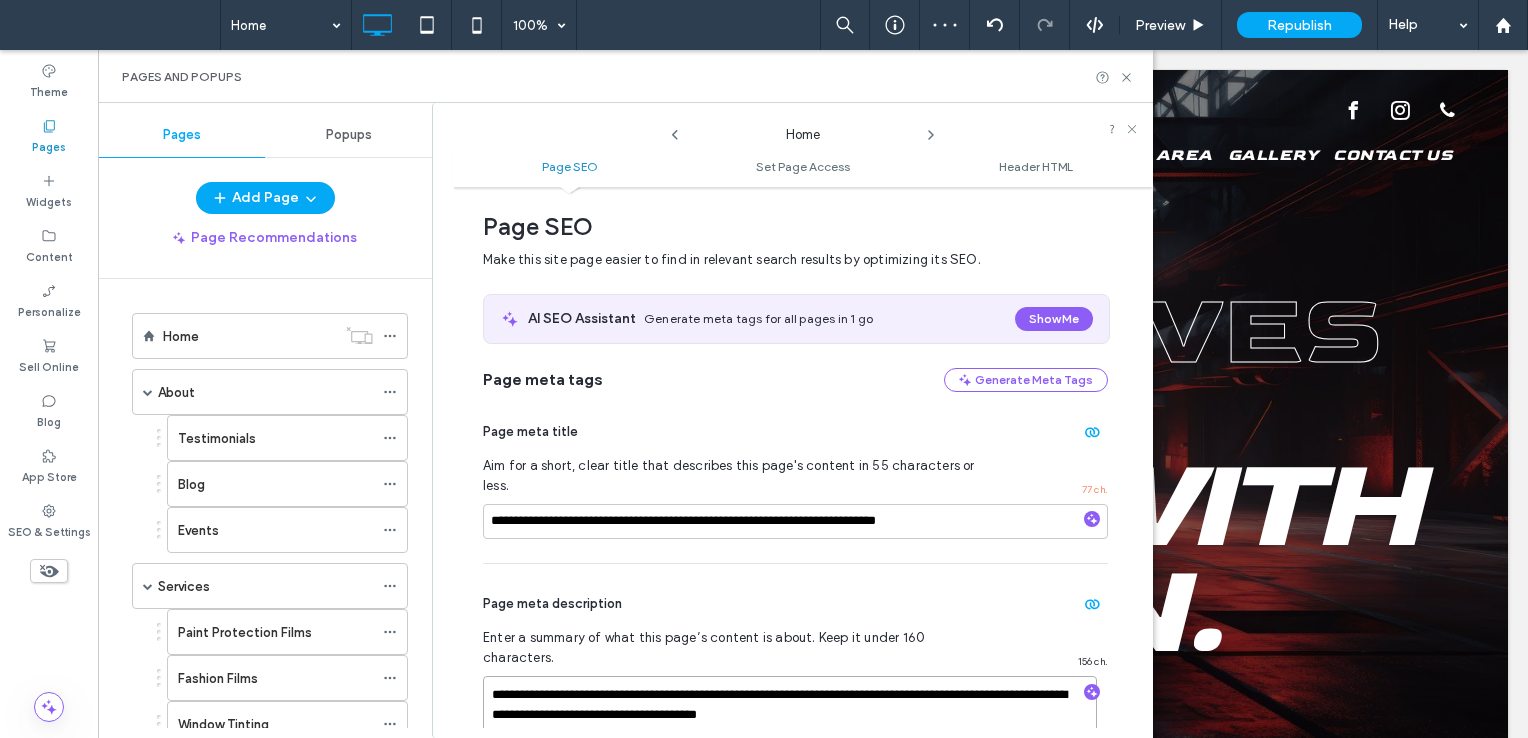 click on "**********" at bounding box center [790, 726] 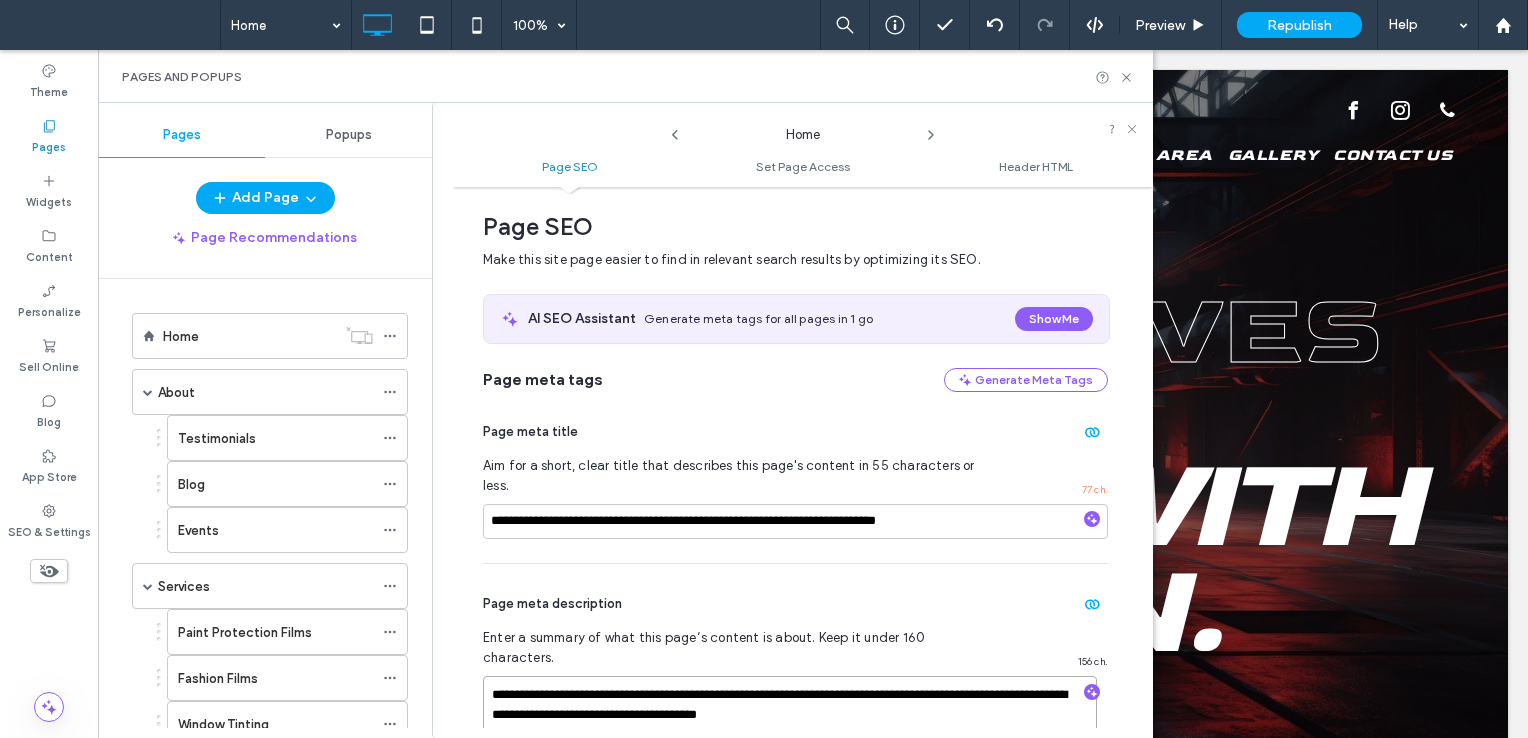 paste on "********" 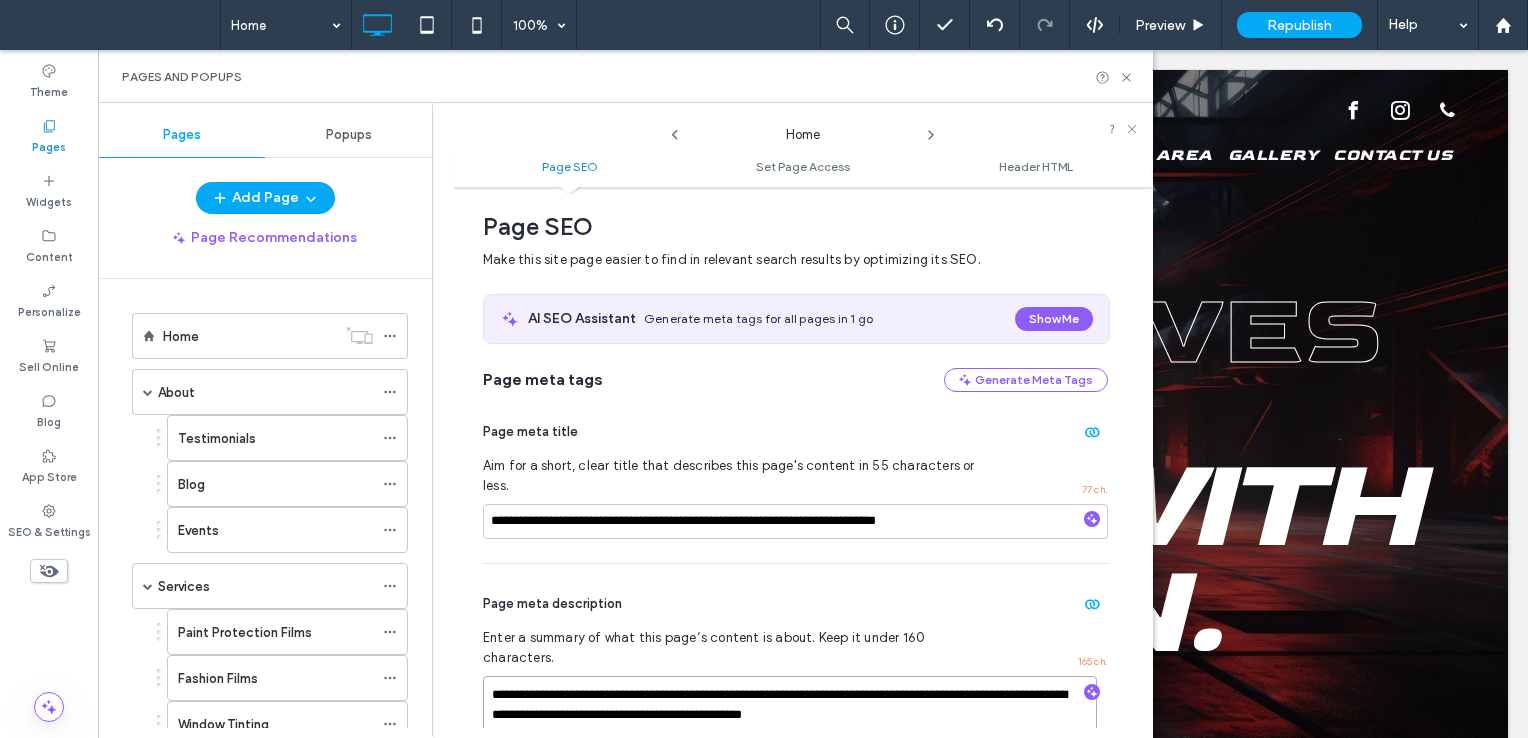 type on "**********" 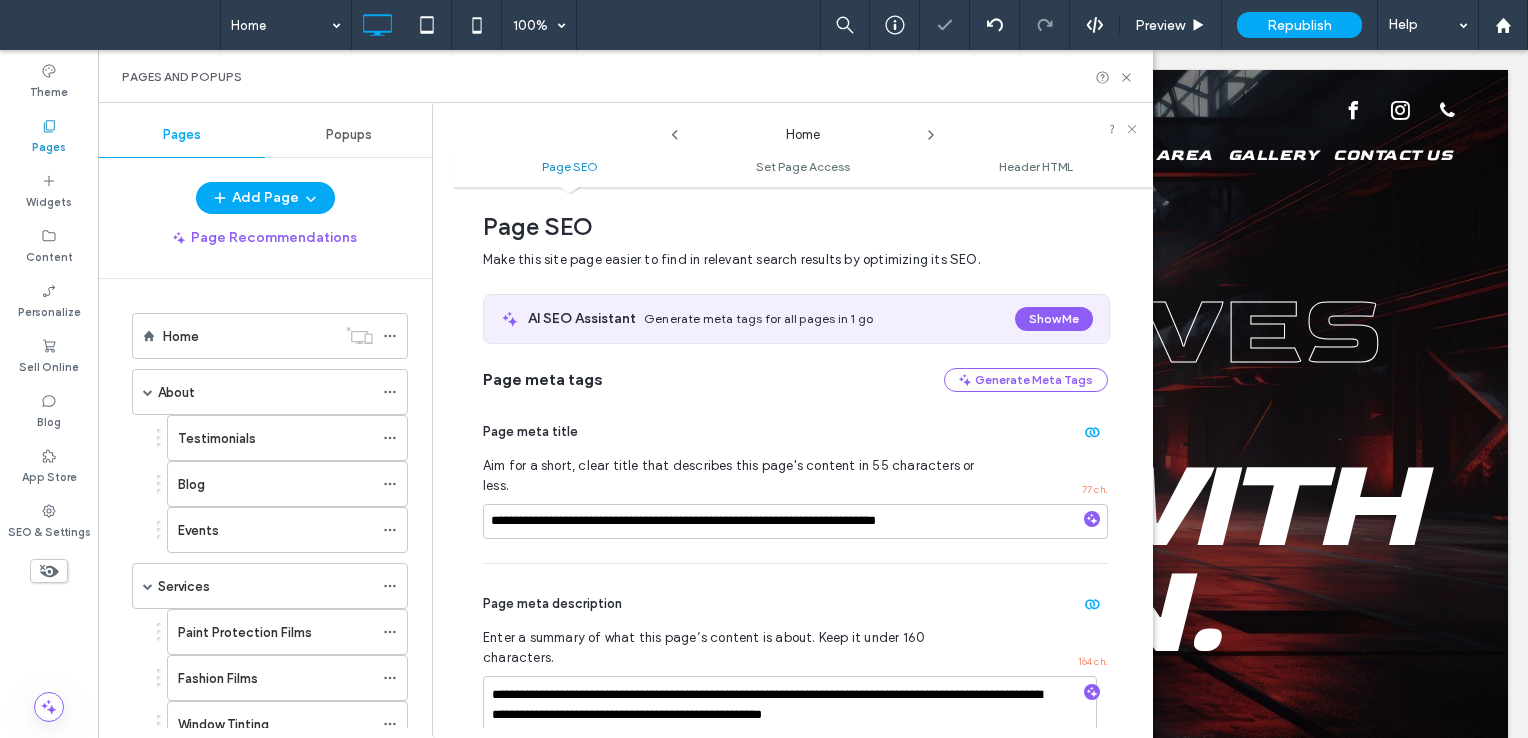 click 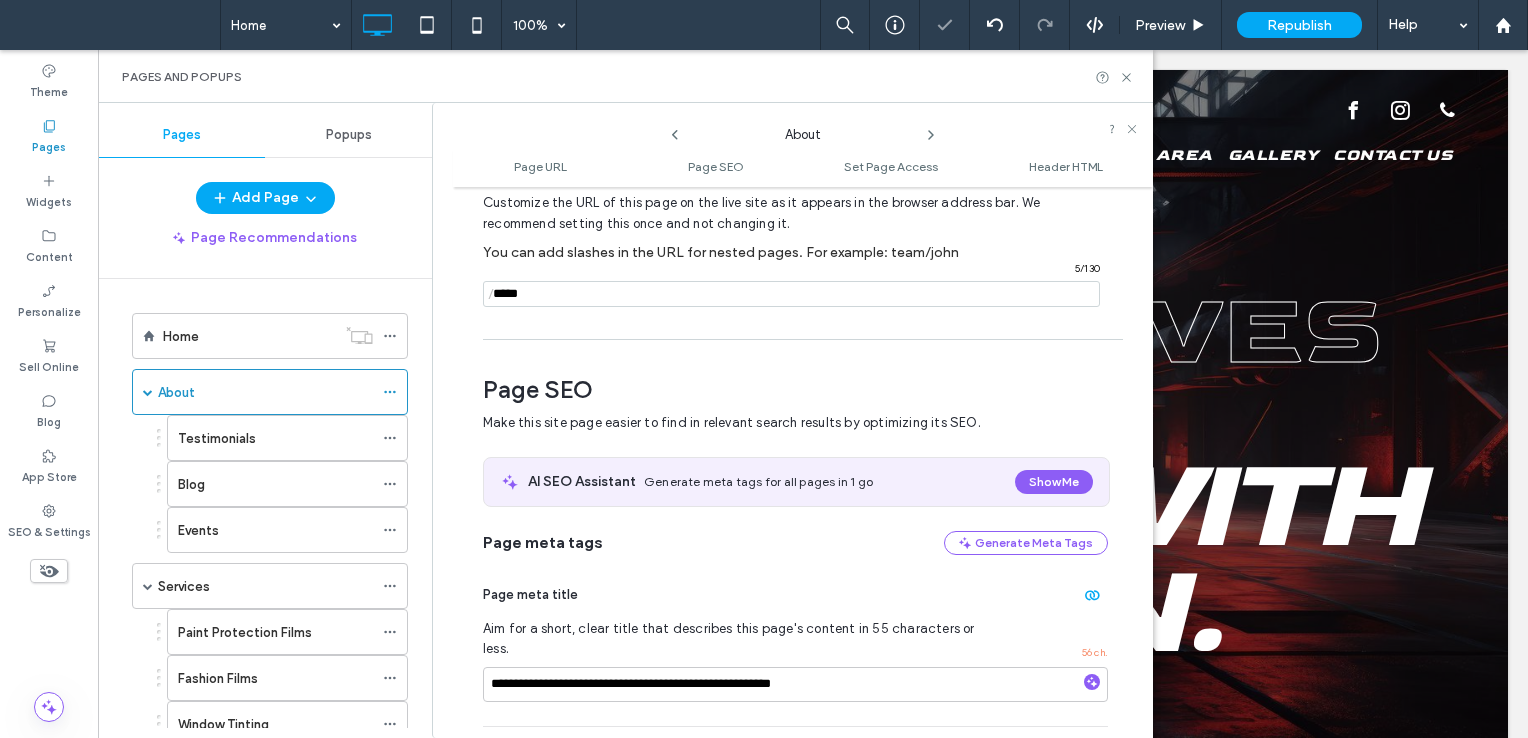 scroll, scrollTop: 274, scrollLeft: 0, axis: vertical 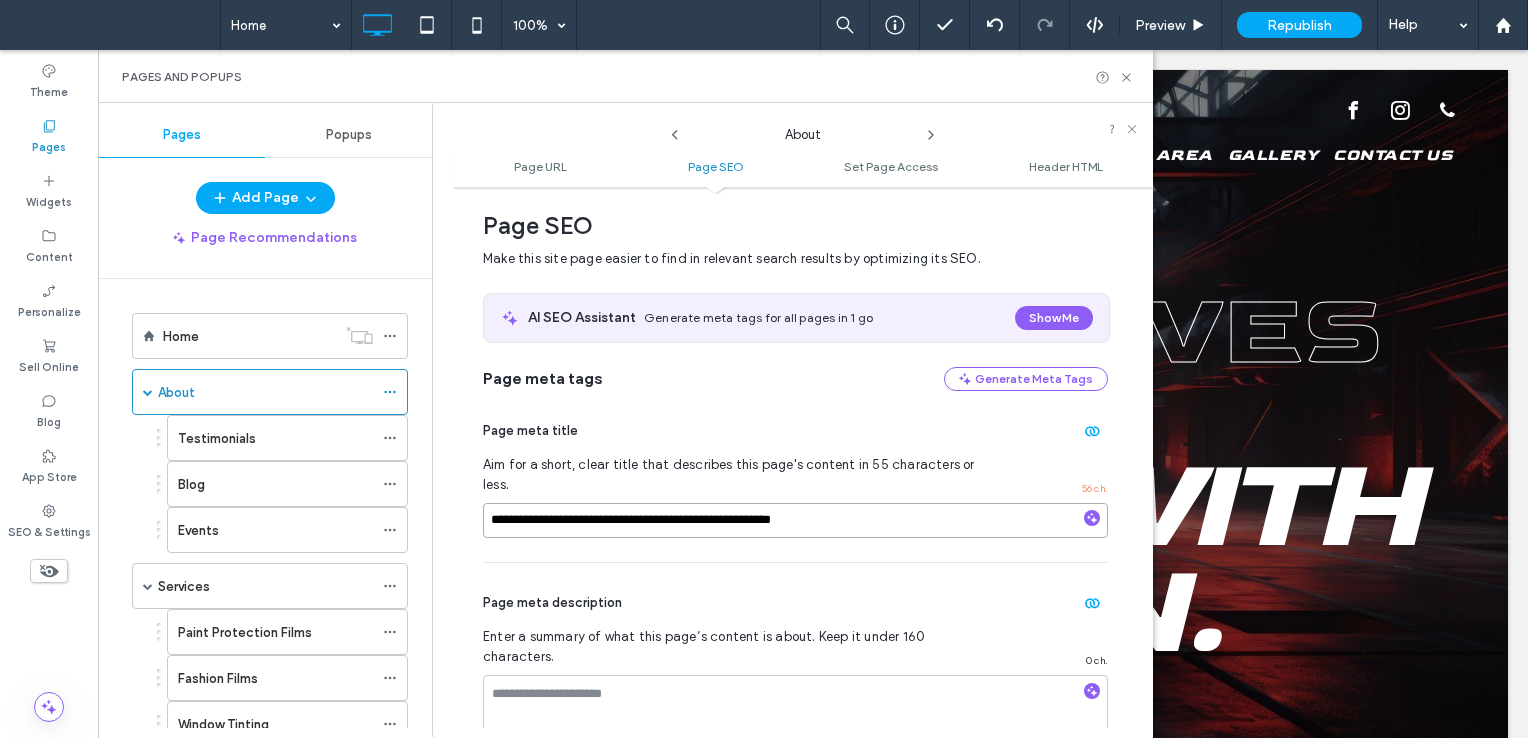 click on "**********" at bounding box center (795, 520) 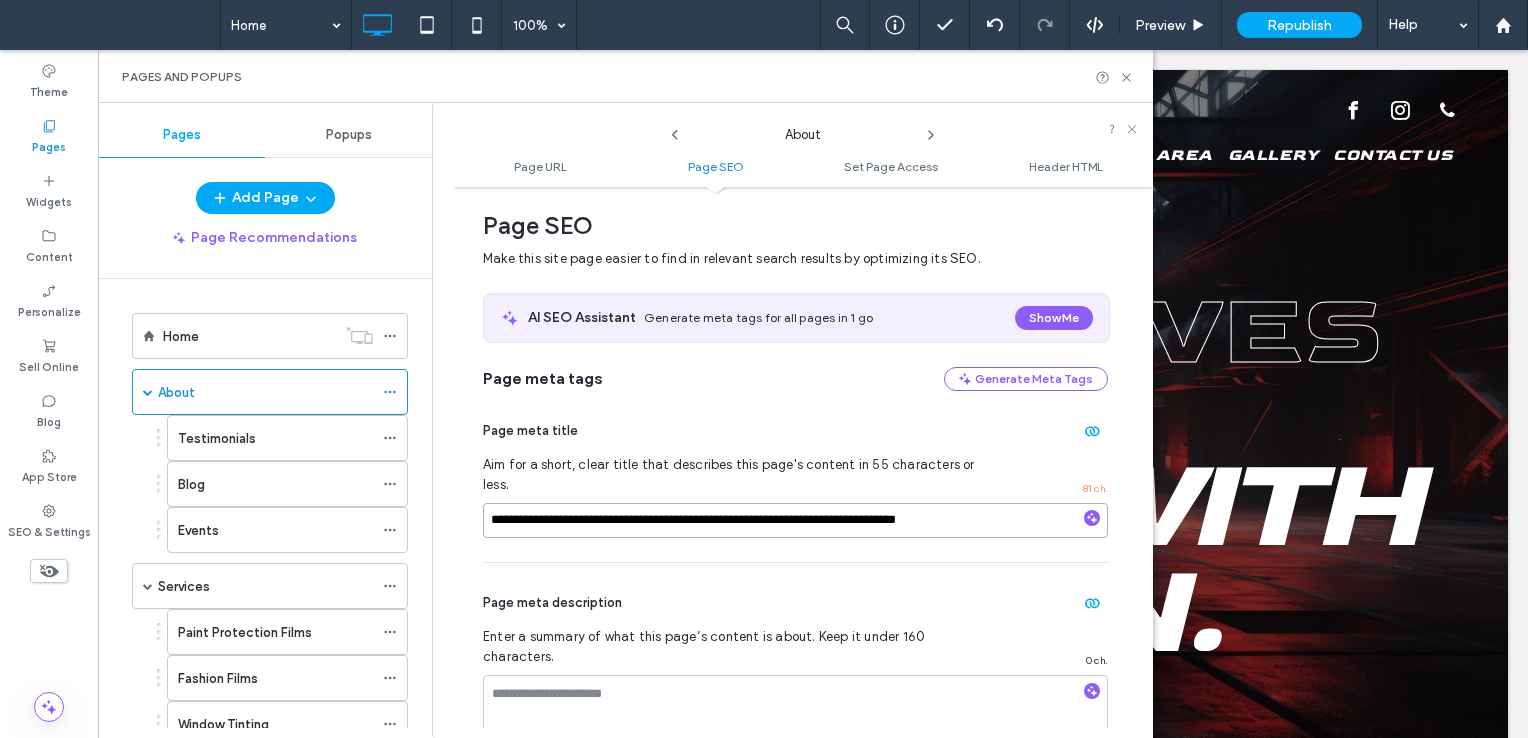 drag, startPoint x: 566, startPoint y: 504, endPoint x: 437, endPoint y: 516, distance: 129.55693 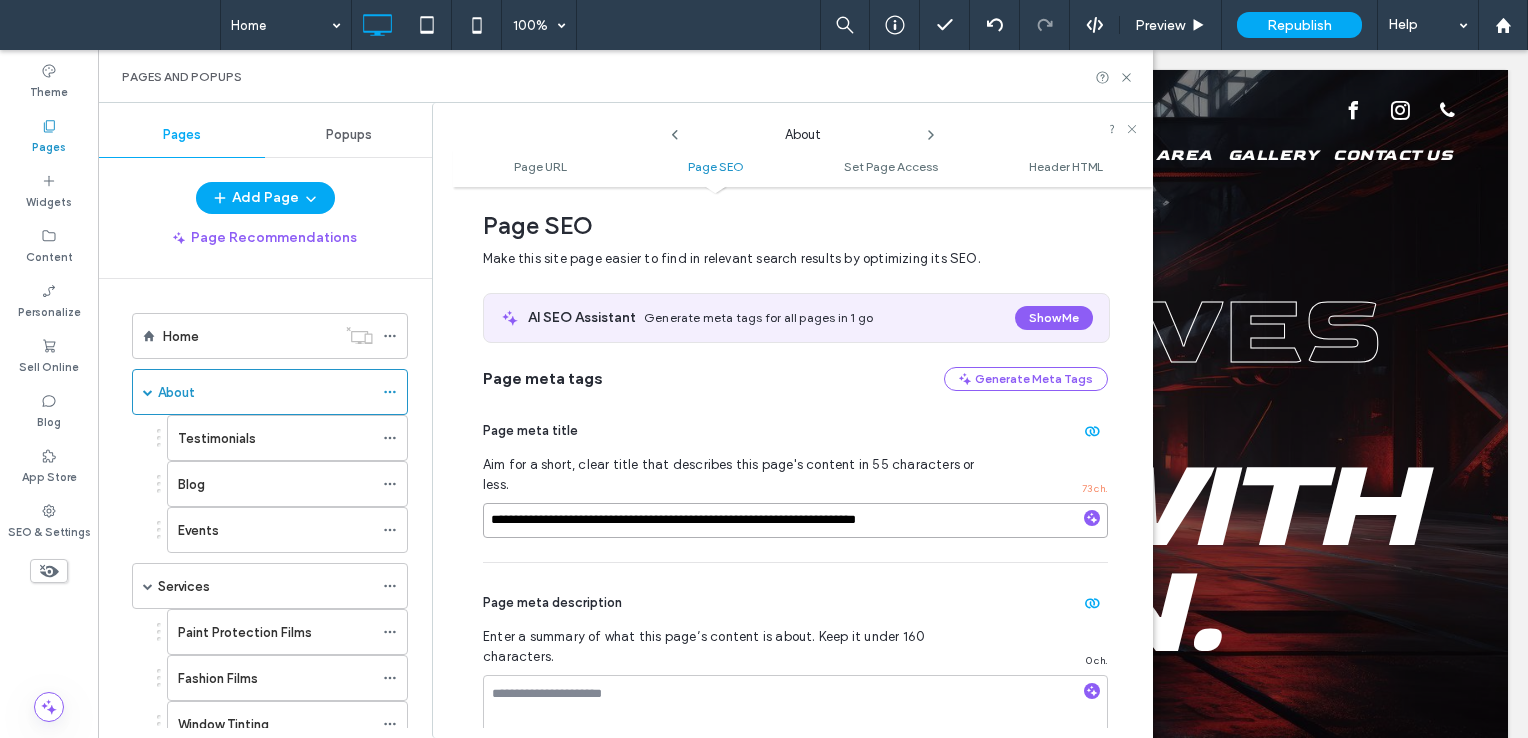 type on "**********" 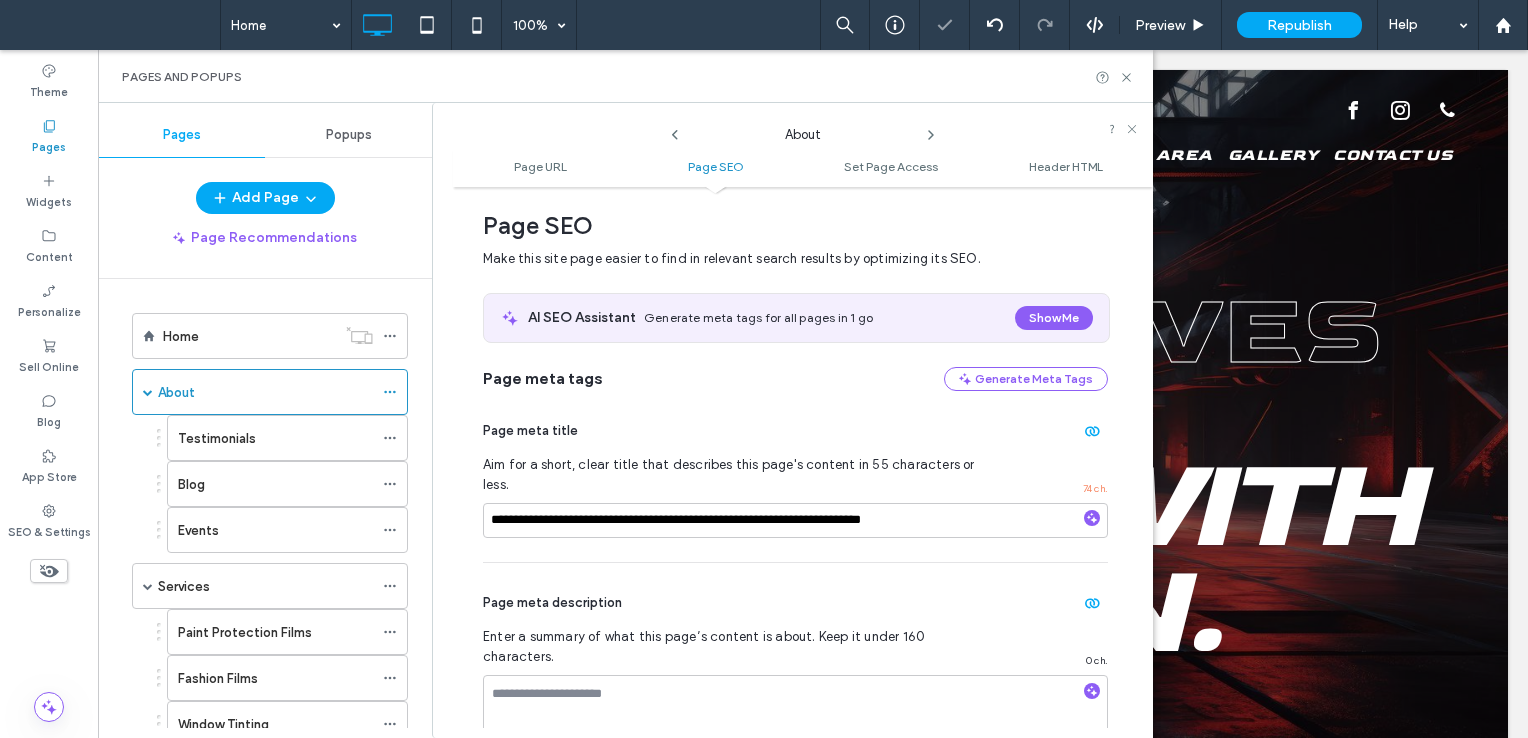 click 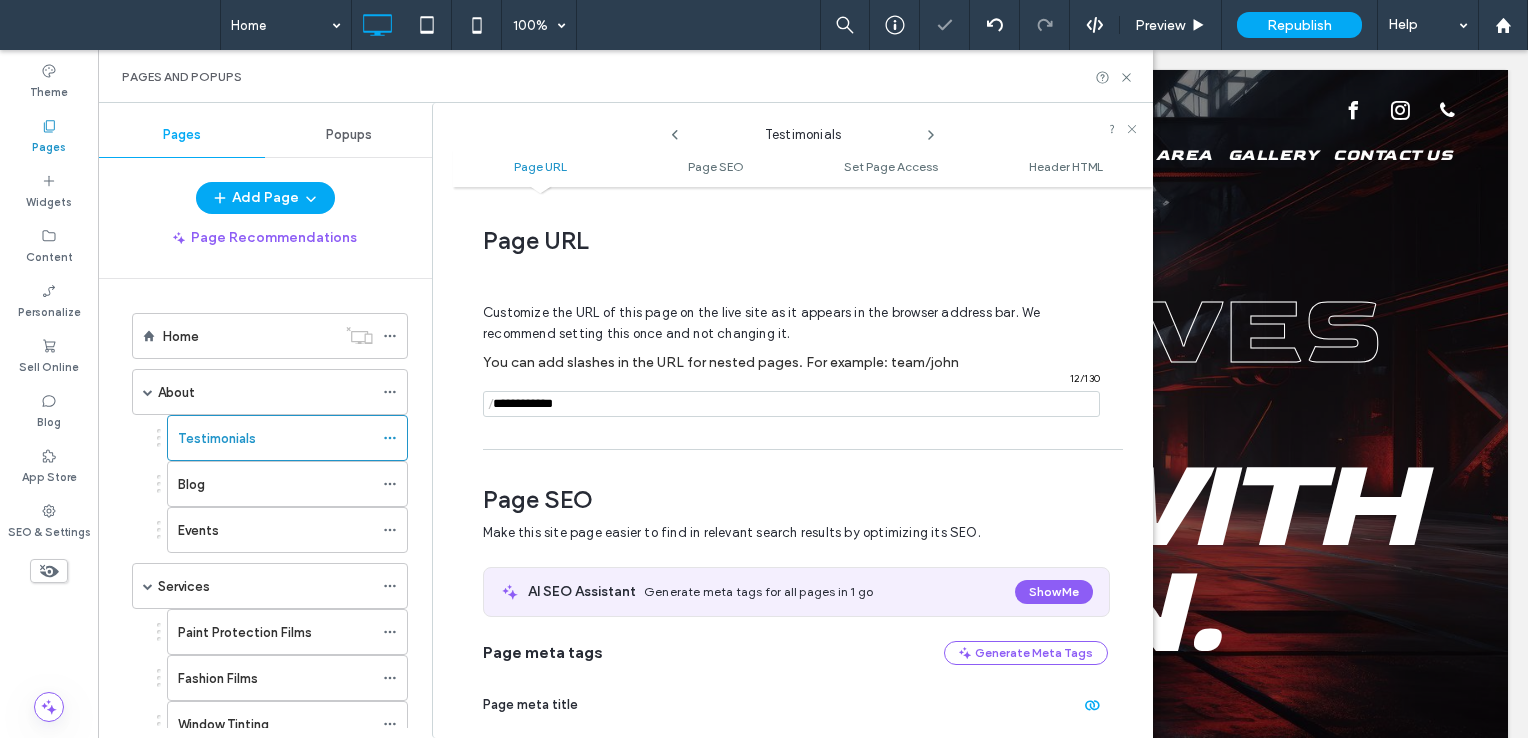 scroll, scrollTop: 274, scrollLeft: 0, axis: vertical 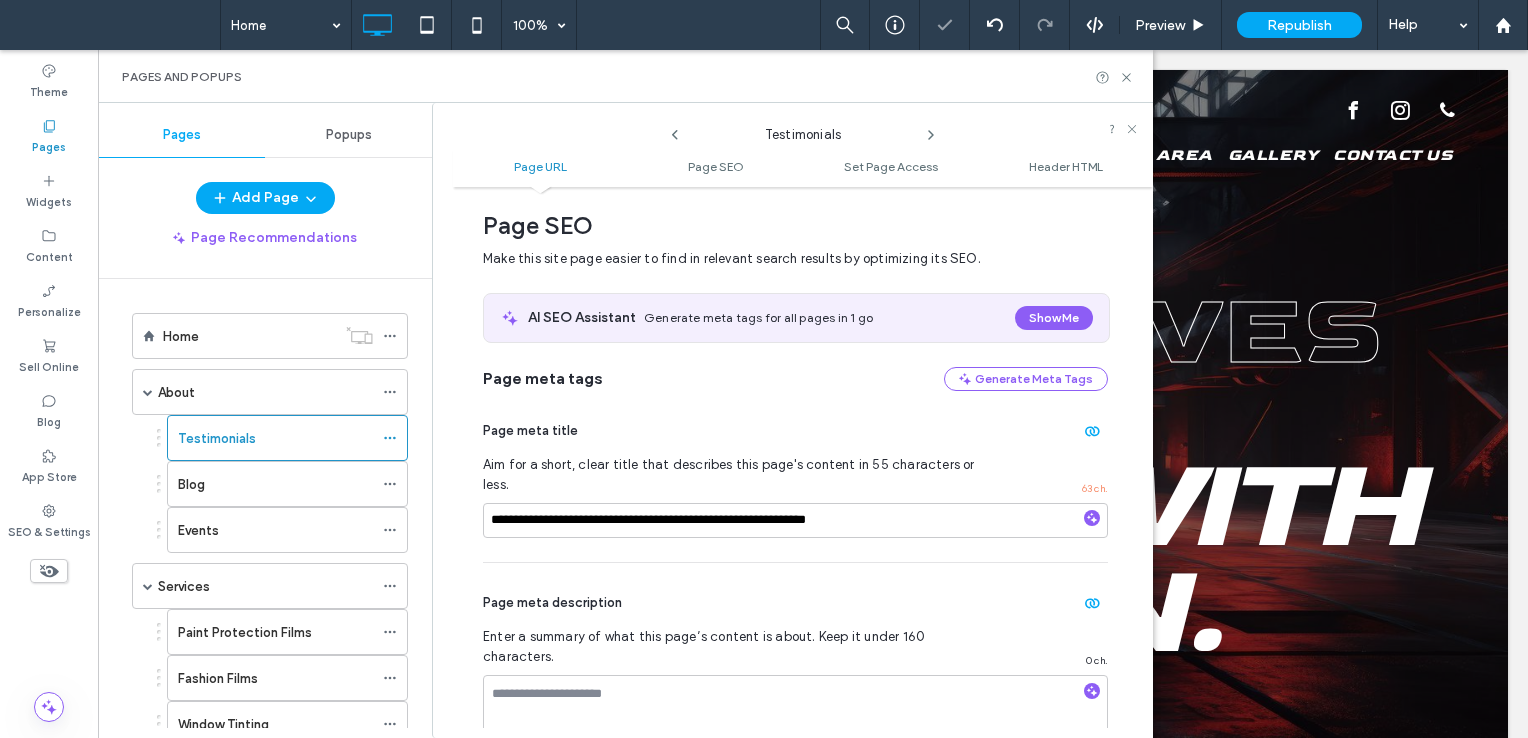 click 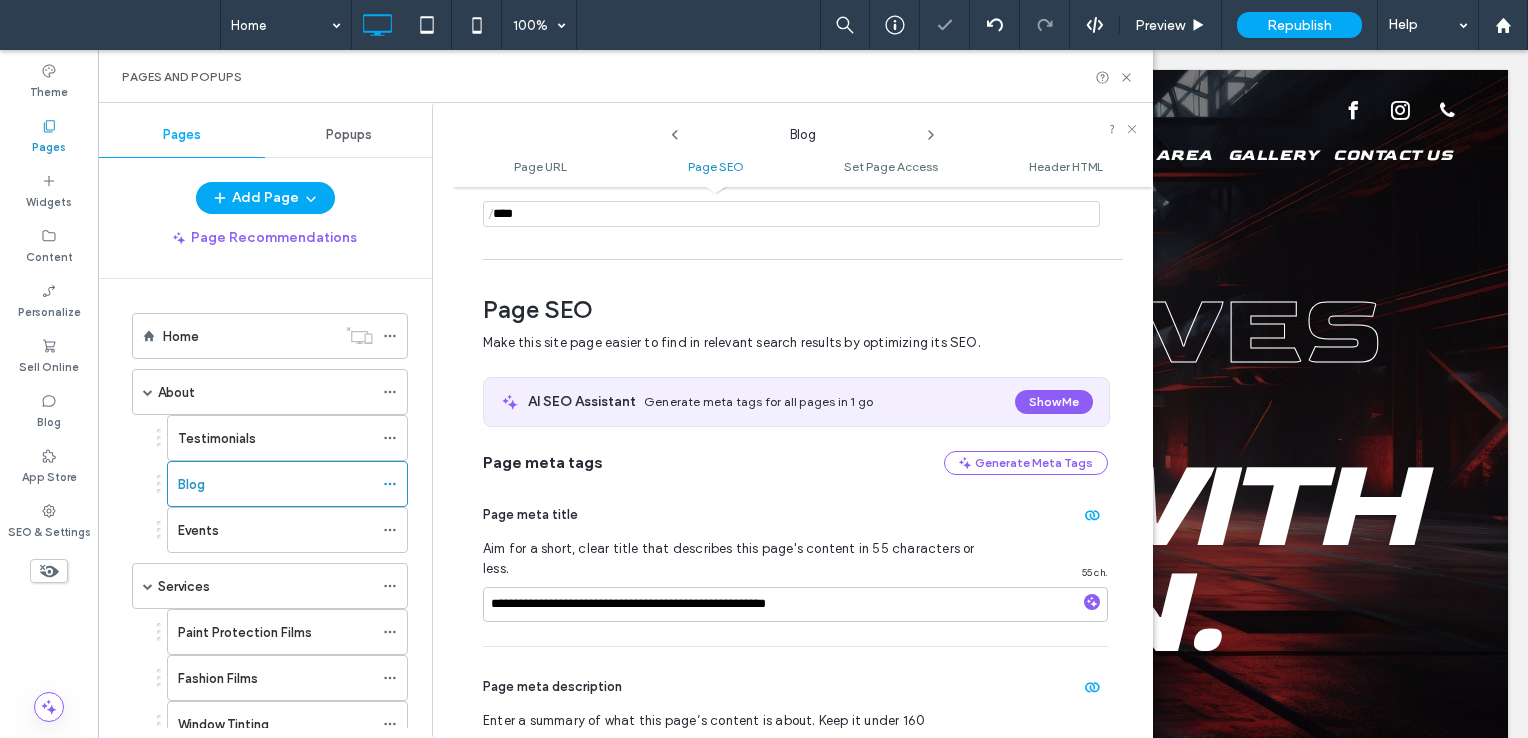 scroll, scrollTop: 274, scrollLeft: 0, axis: vertical 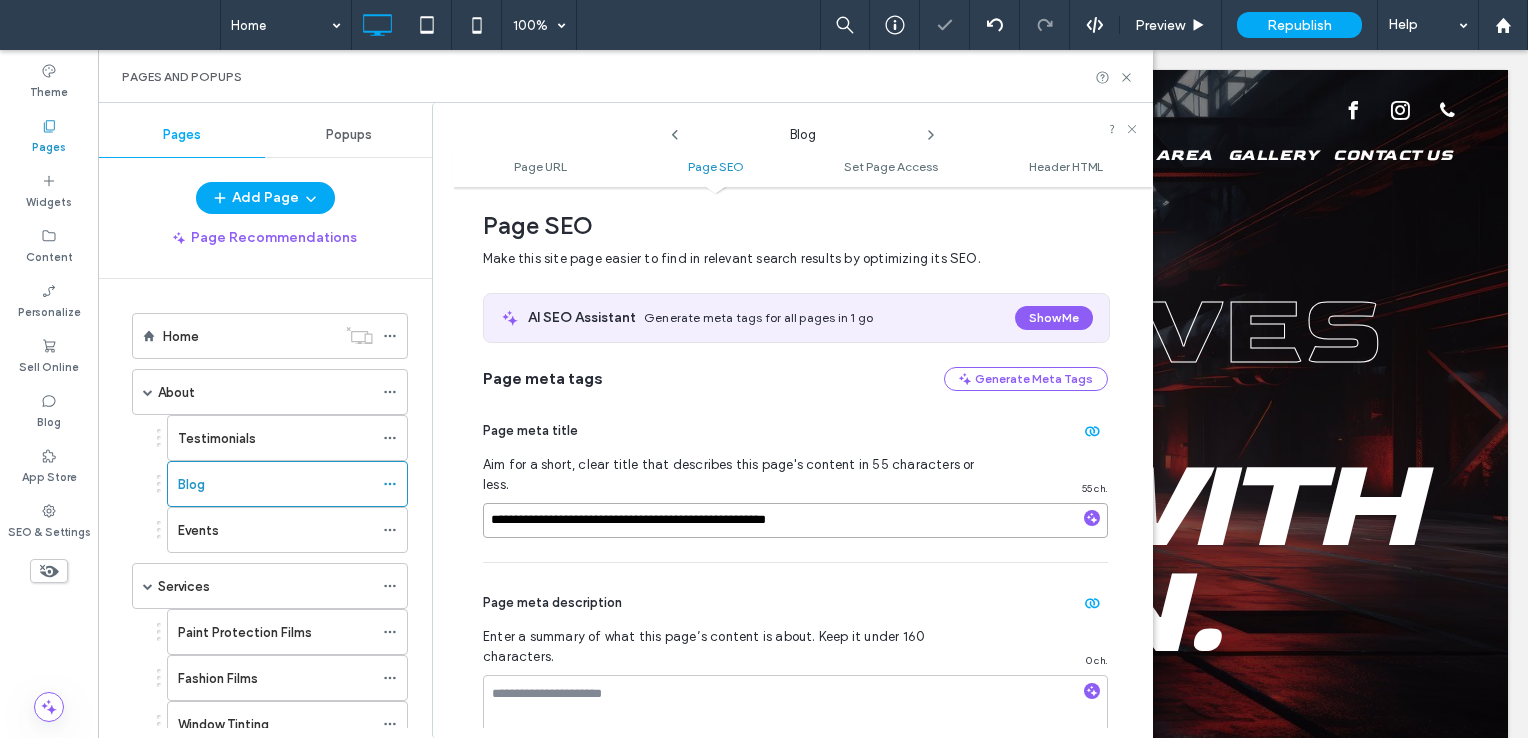 click on "**********" at bounding box center [795, 520] 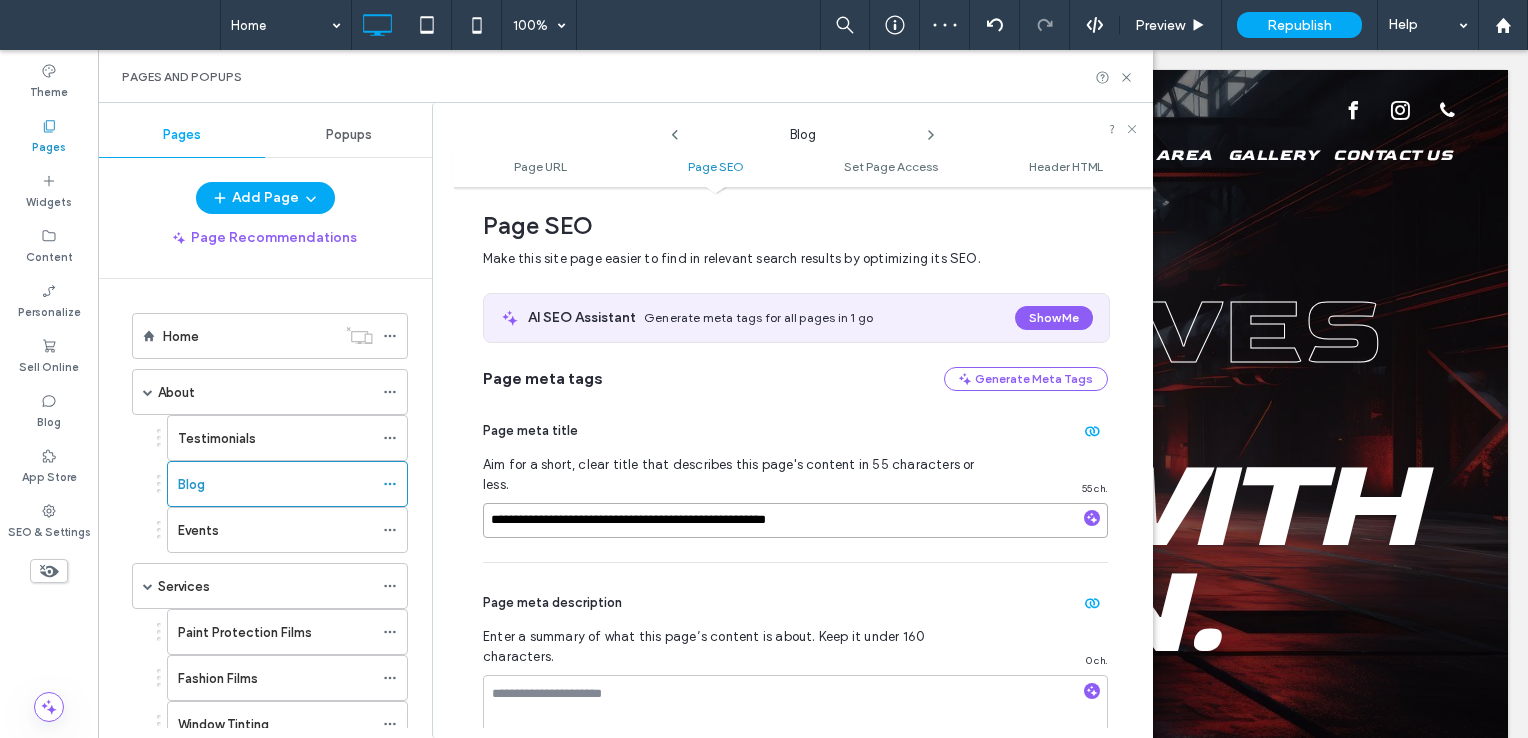 click on "**********" at bounding box center [795, 520] 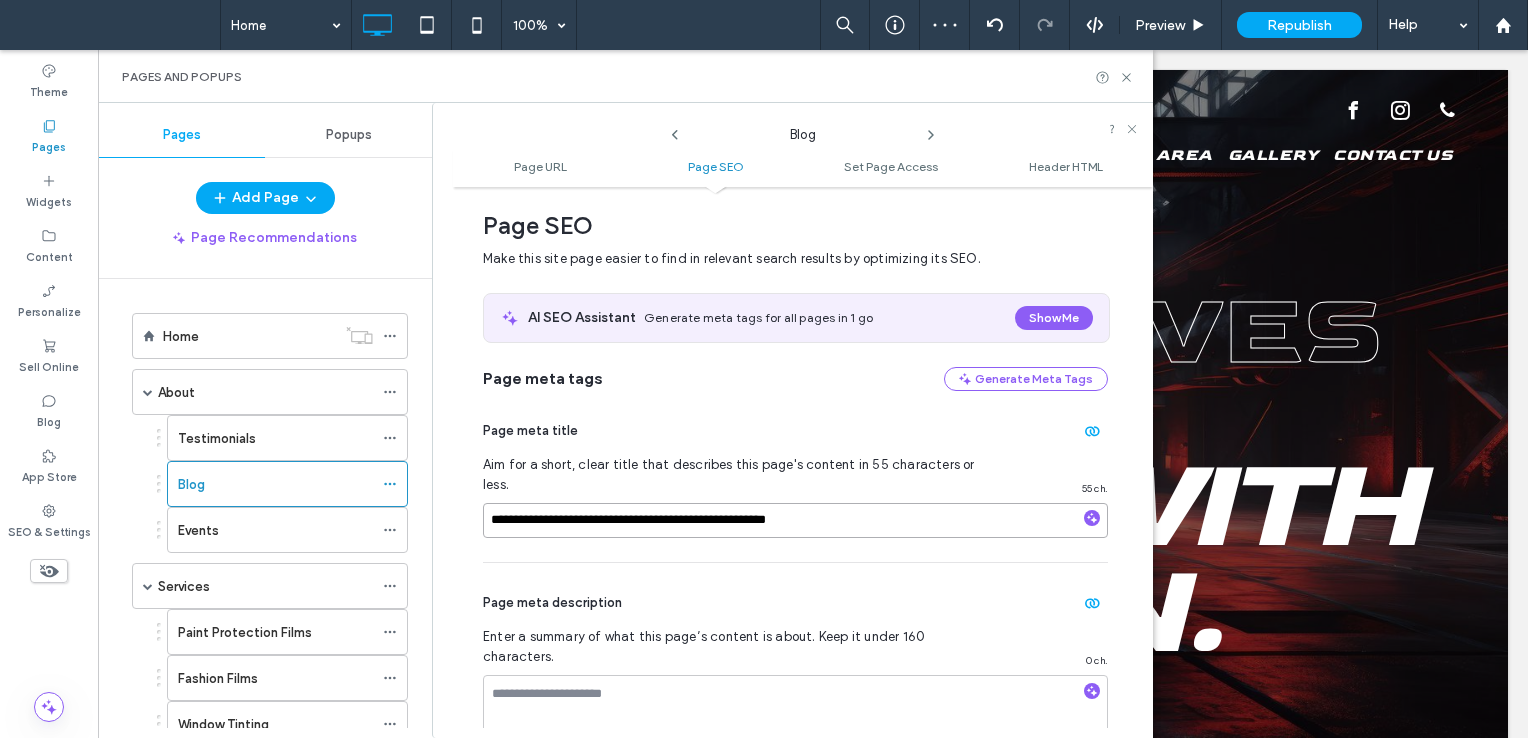 paste on "**********" 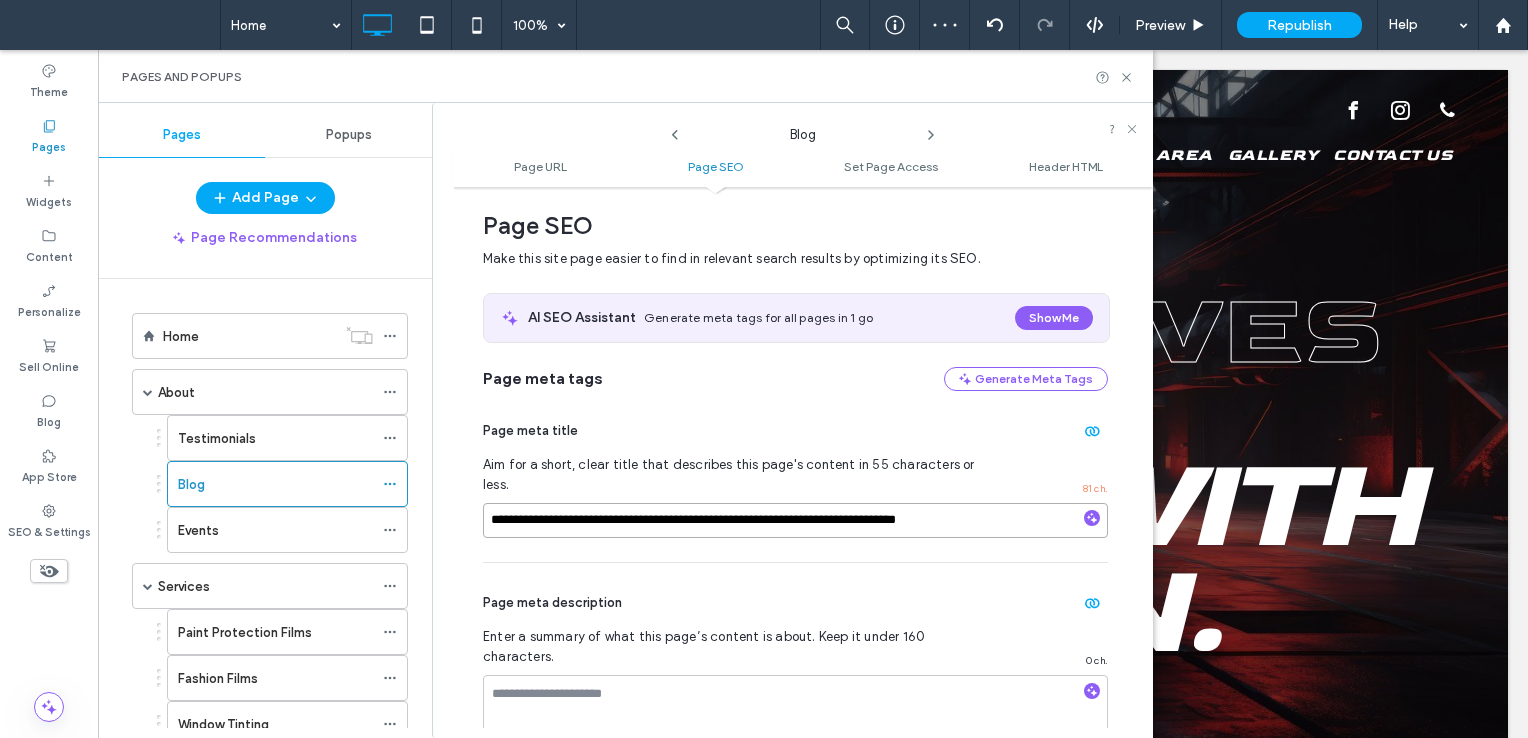 drag, startPoint x: 565, startPoint y: 500, endPoint x: 449, endPoint y: 495, distance: 116.10771 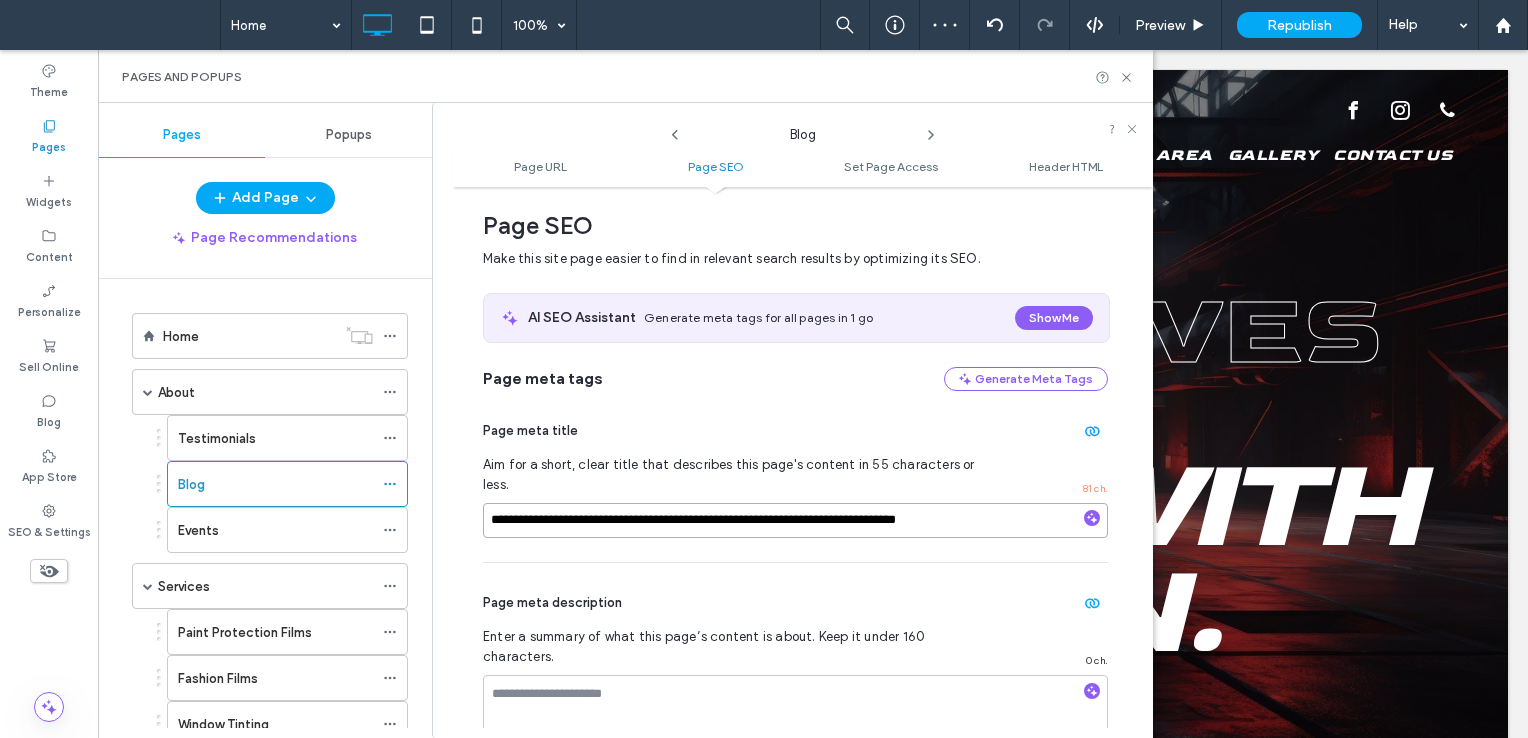 click on "**********" at bounding box center [792, 420] 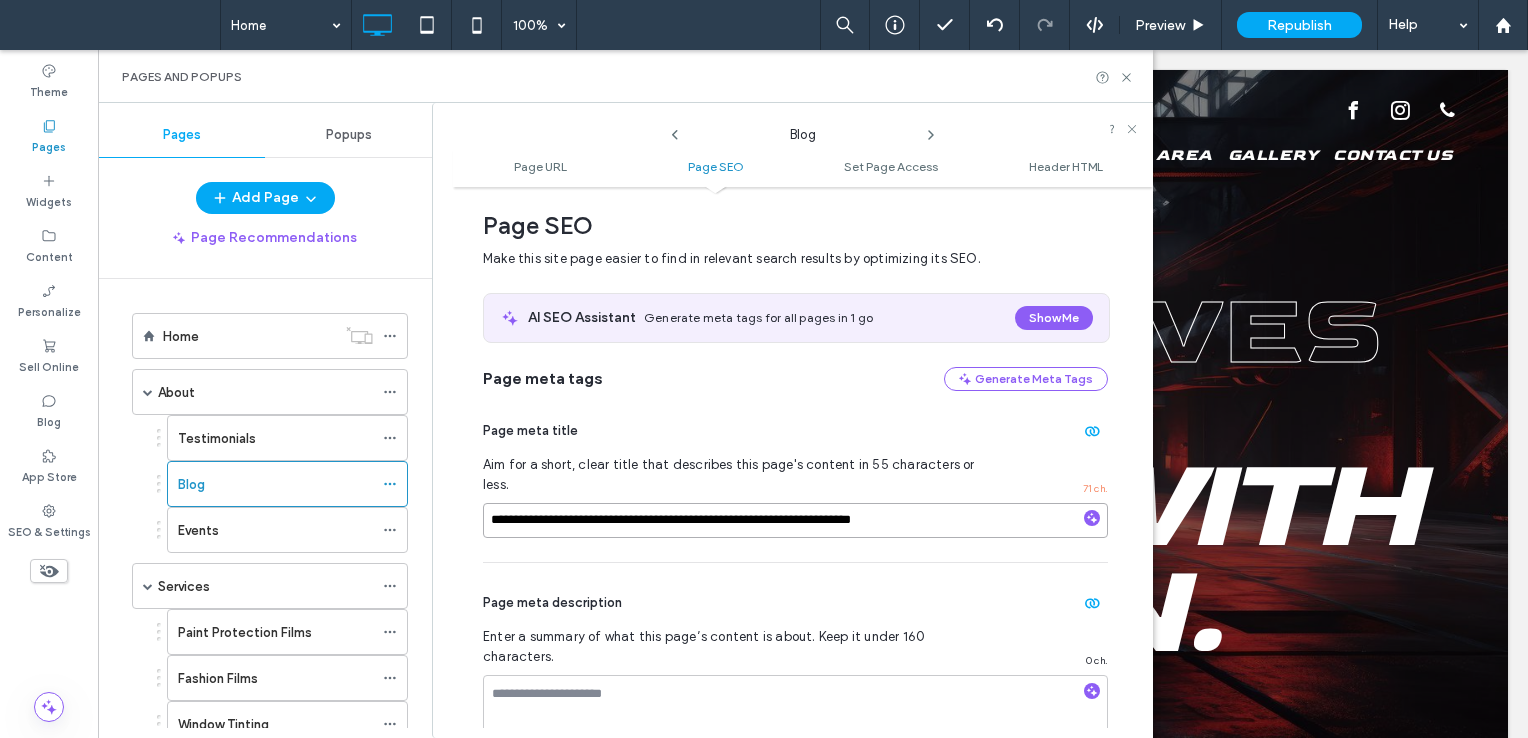 type on "**********" 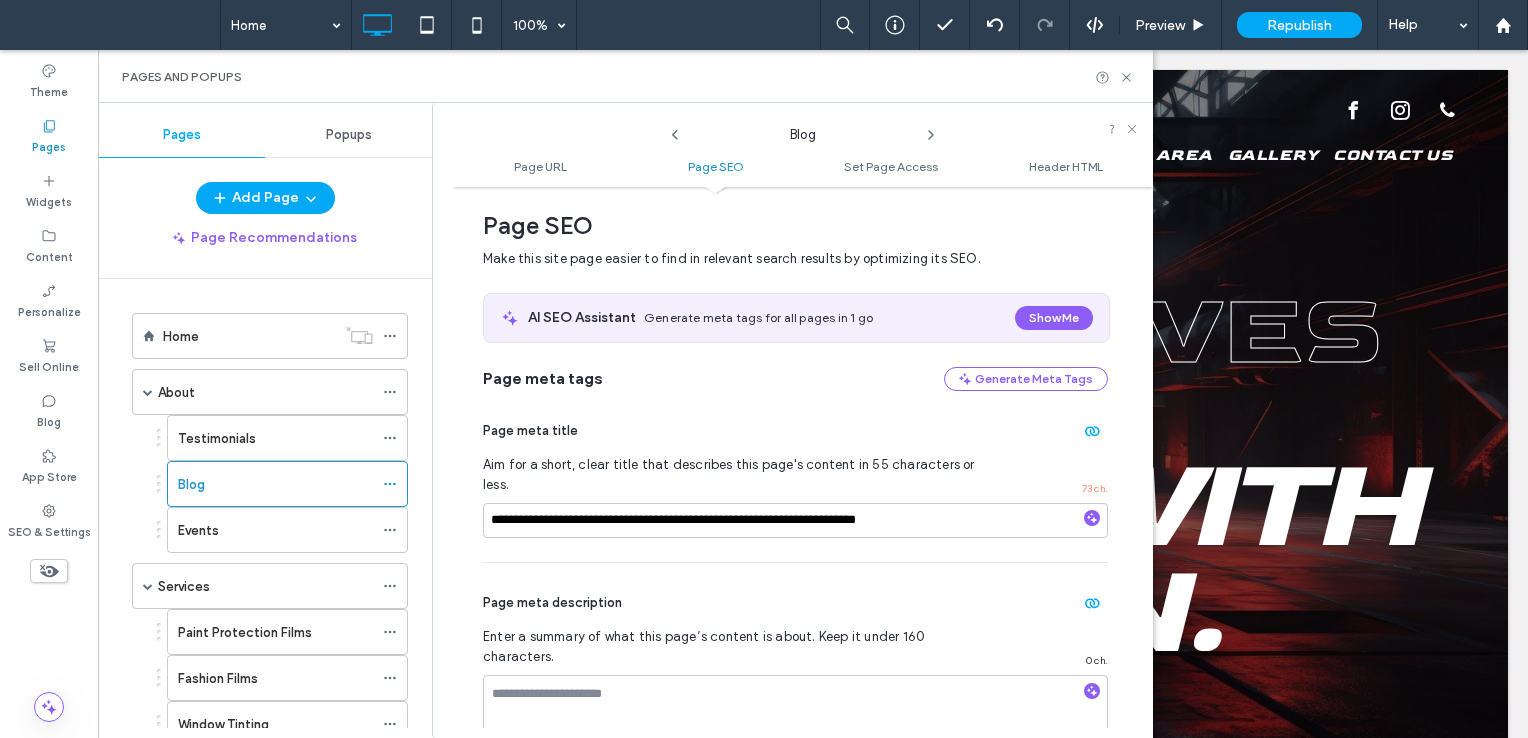 click 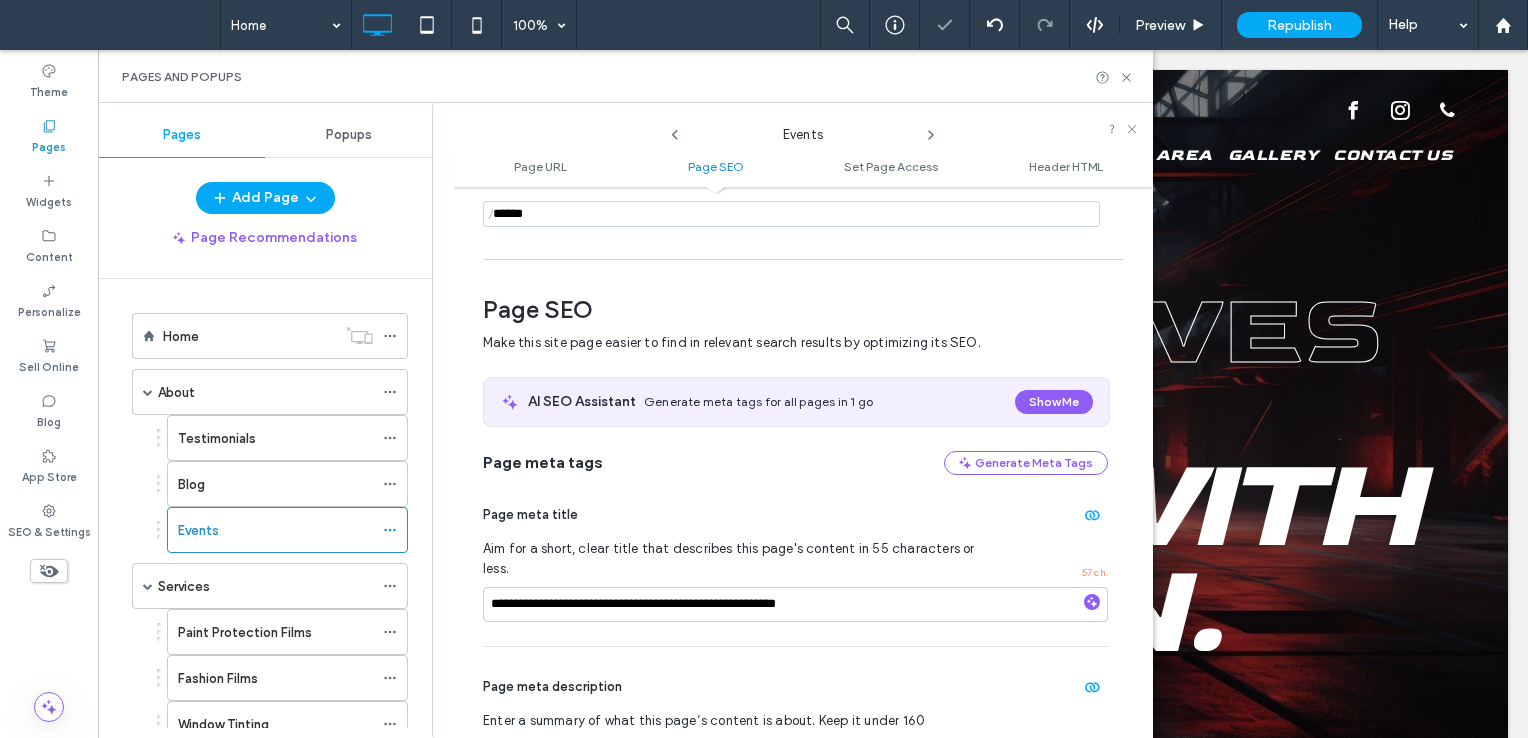 scroll, scrollTop: 274, scrollLeft: 0, axis: vertical 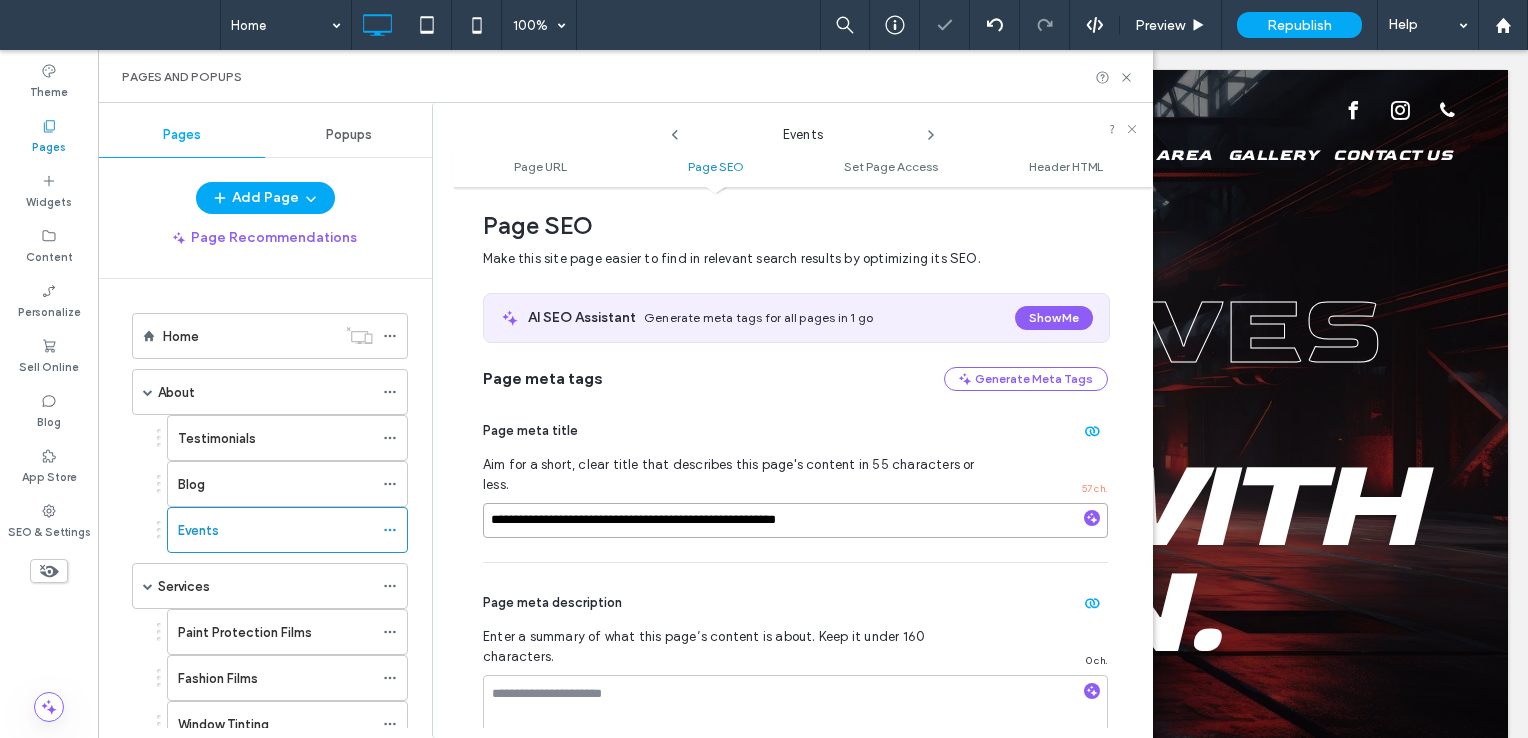 click on "**********" at bounding box center (795, 520) 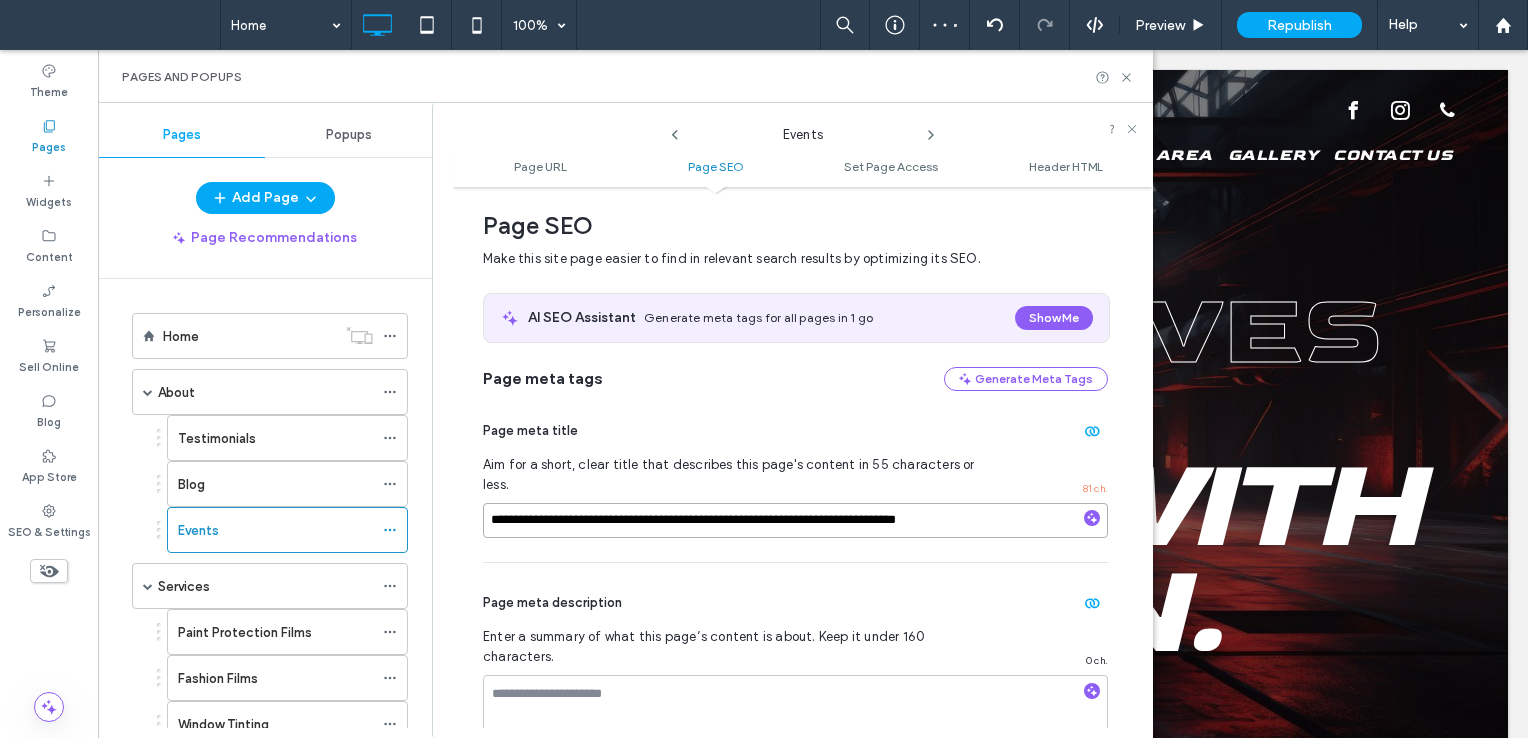 drag, startPoint x: 568, startPoint y: 501, endPoint x: 439, endPoint y: 495, distance: 129.13947 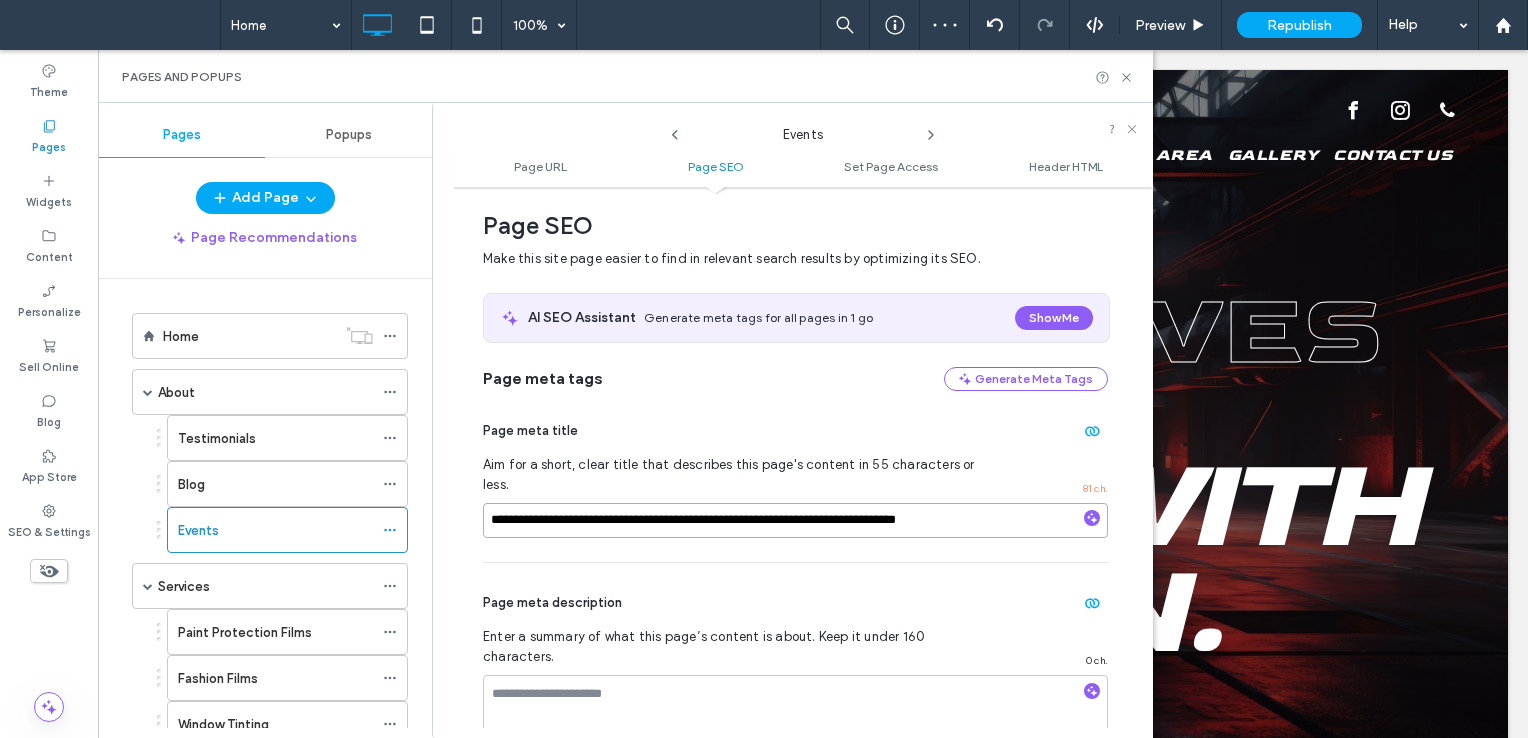 click on "**********" at bounding box center (792, 420) 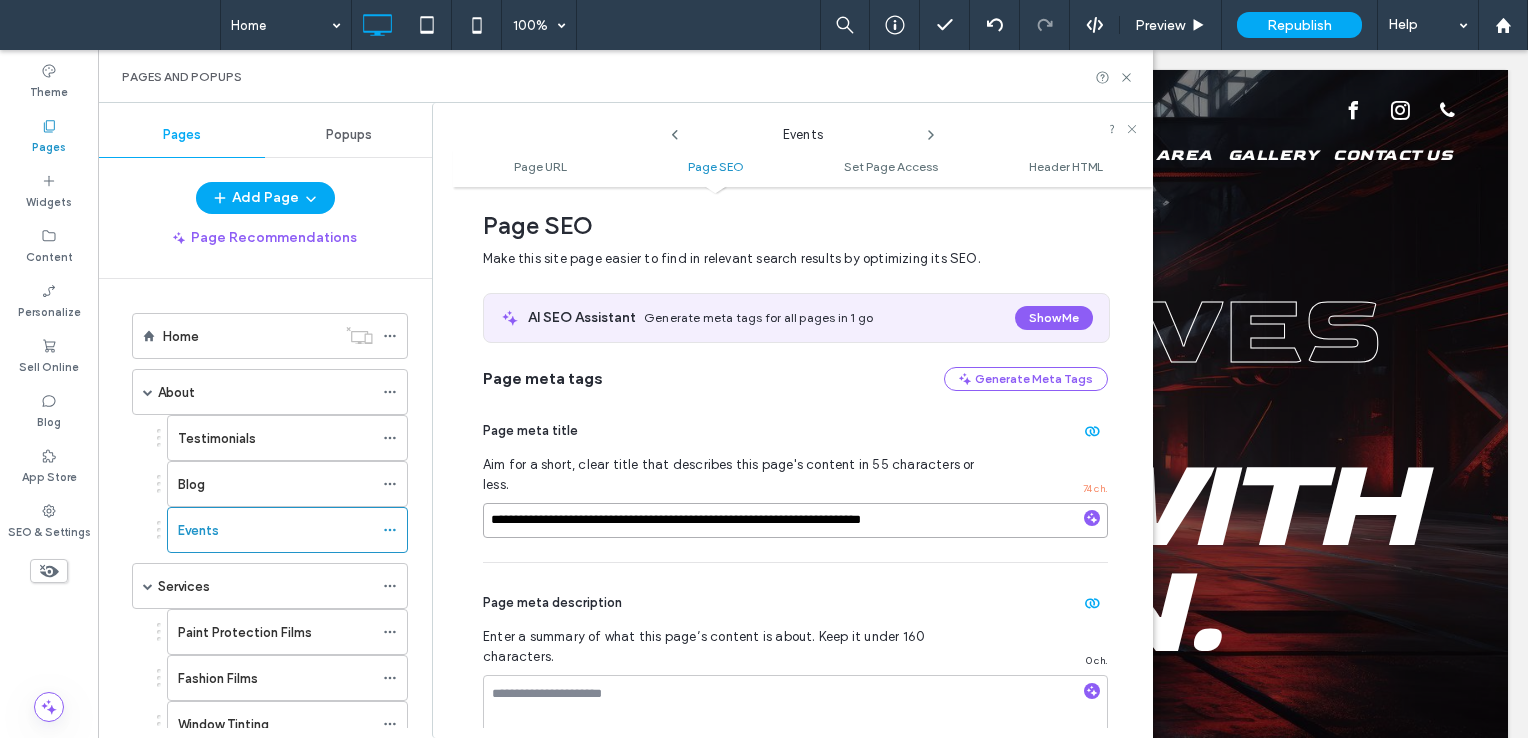 type on "**********" 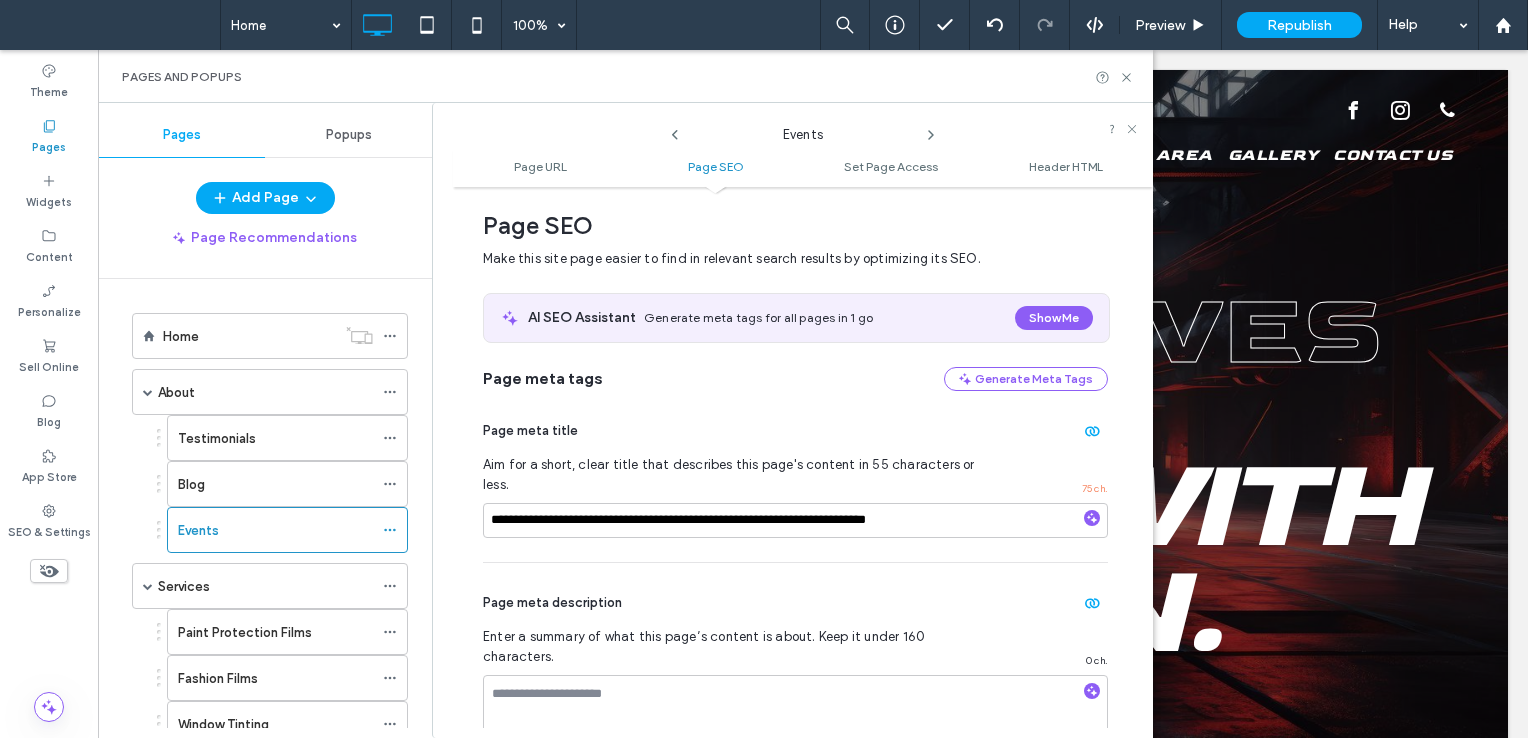 click 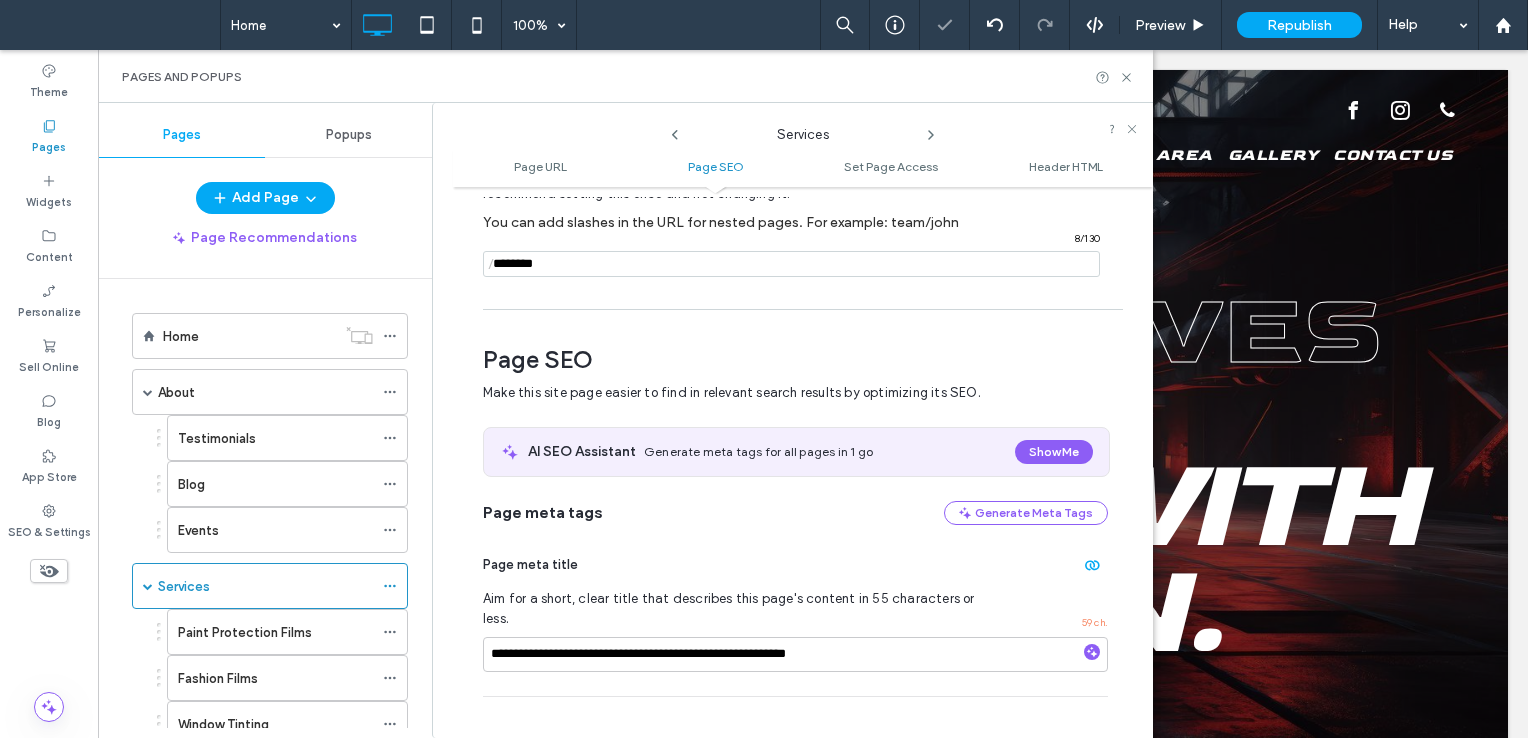 scroll, scrollTop: 274, scrollLeft: 0, axis: vertical 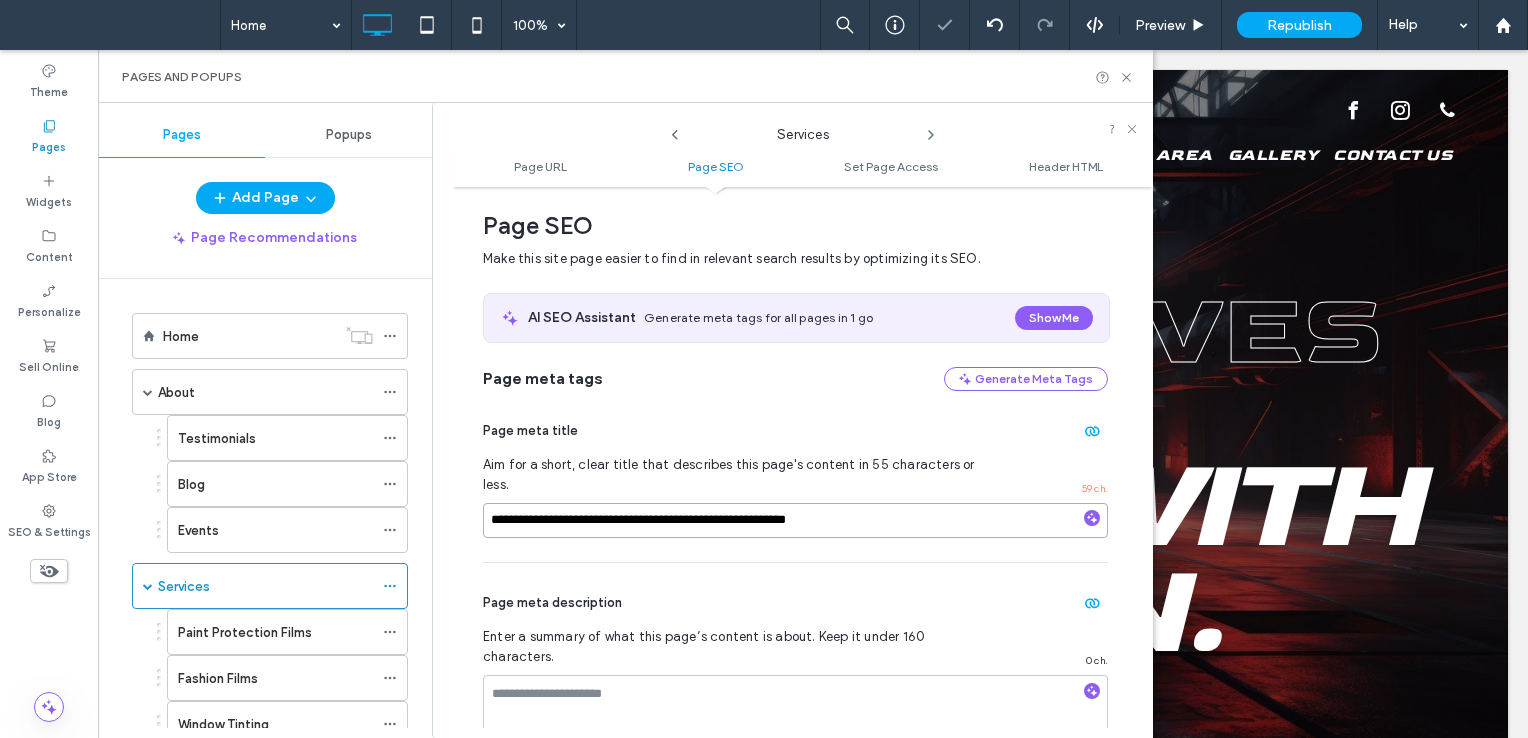 click on "**********" at bounding box center (795, 520) 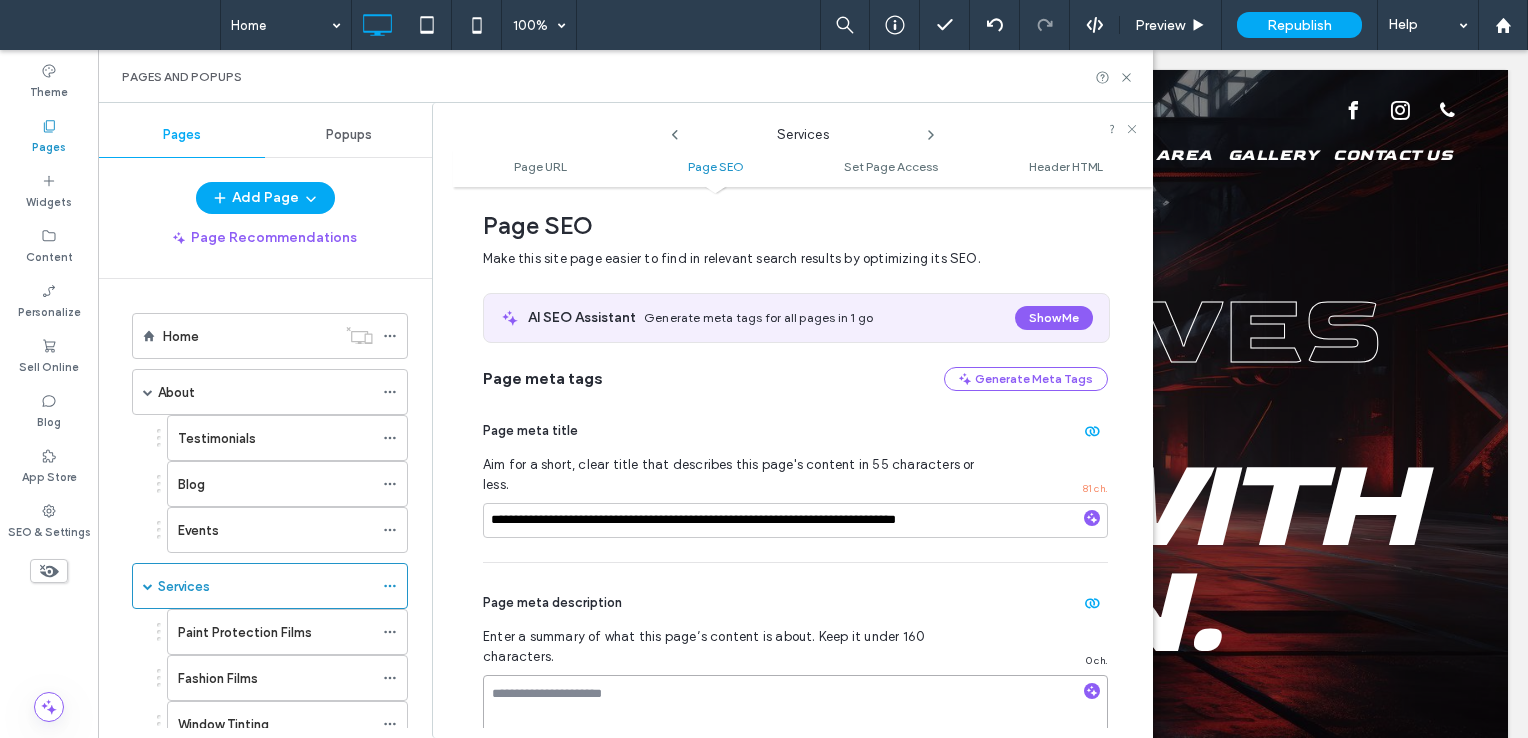click at bounding box center (795, 725) 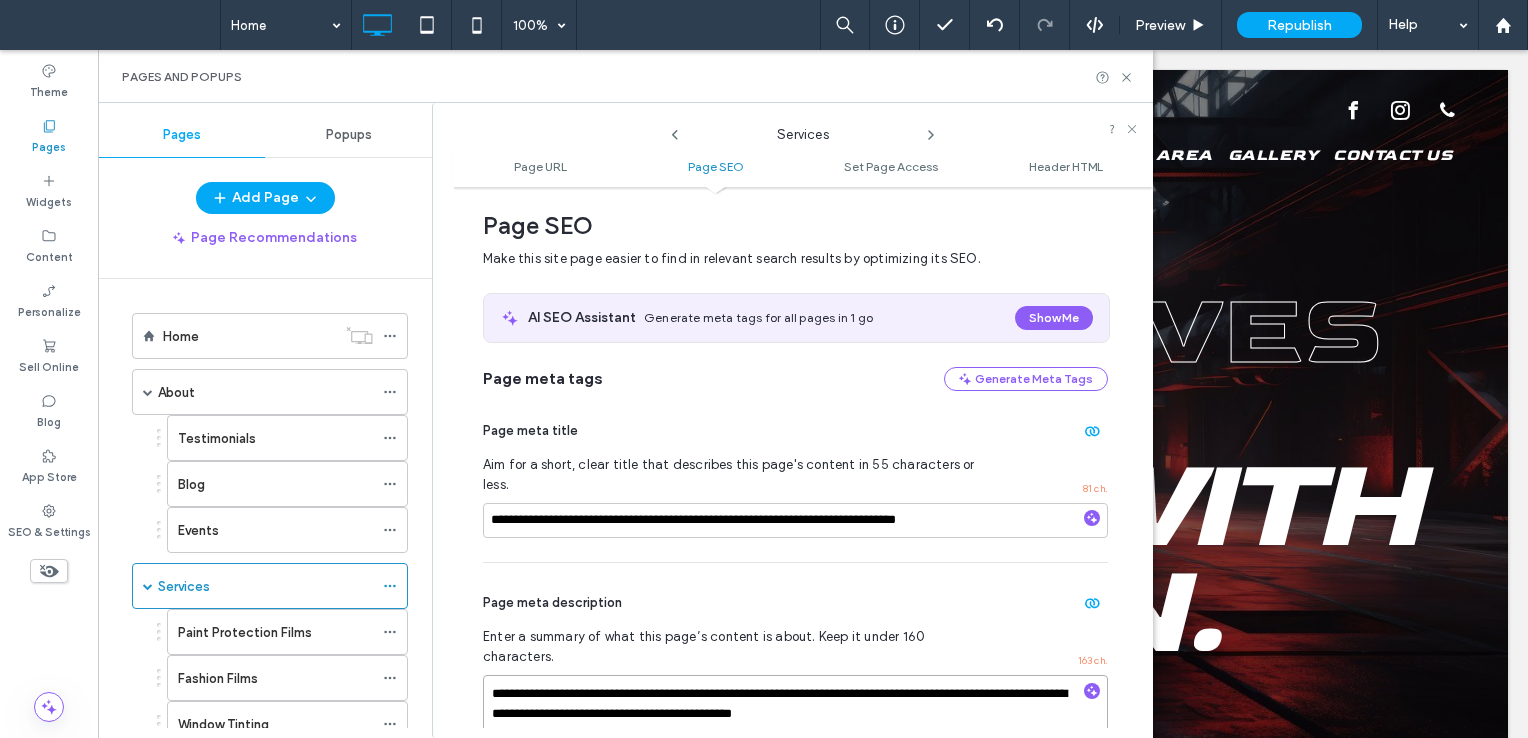 type on "**********" 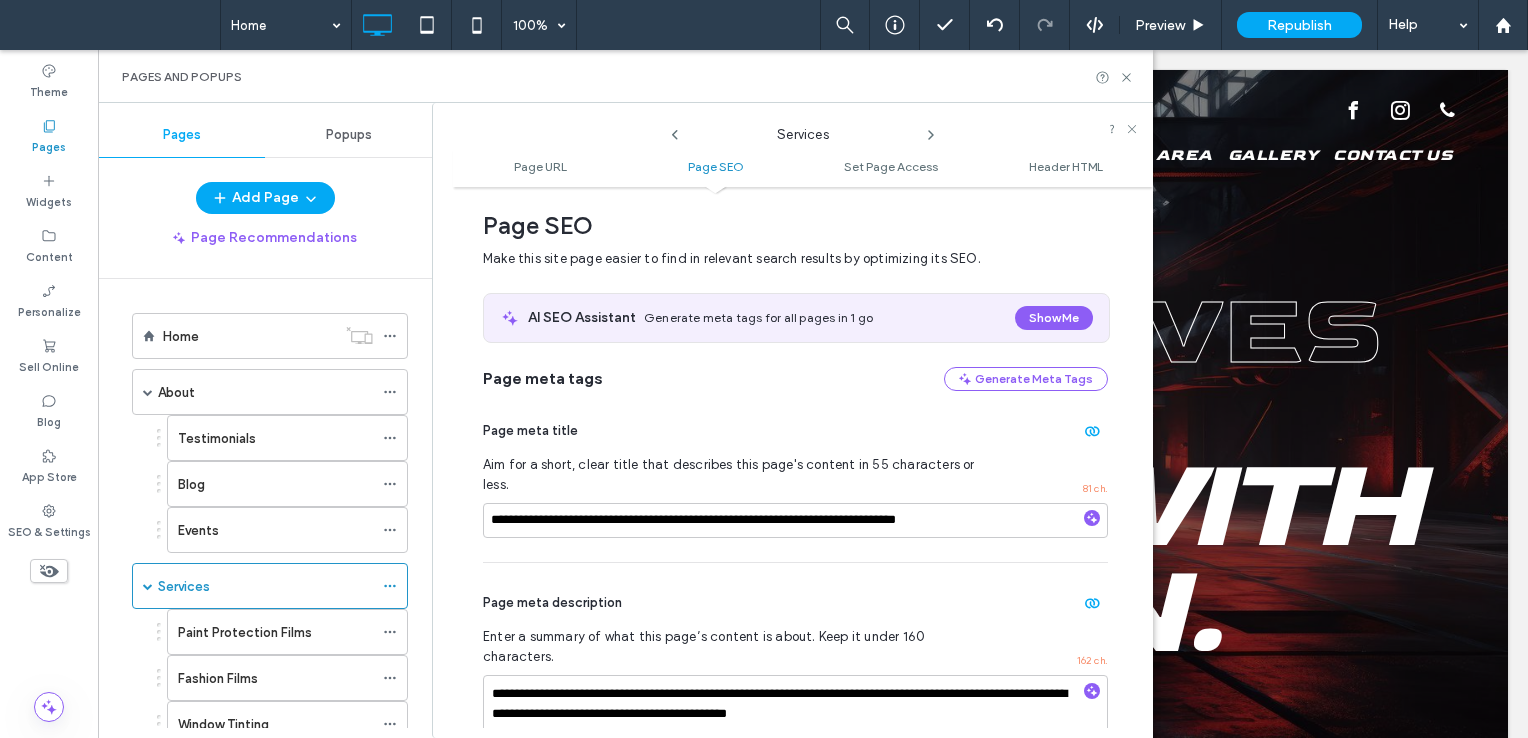 click 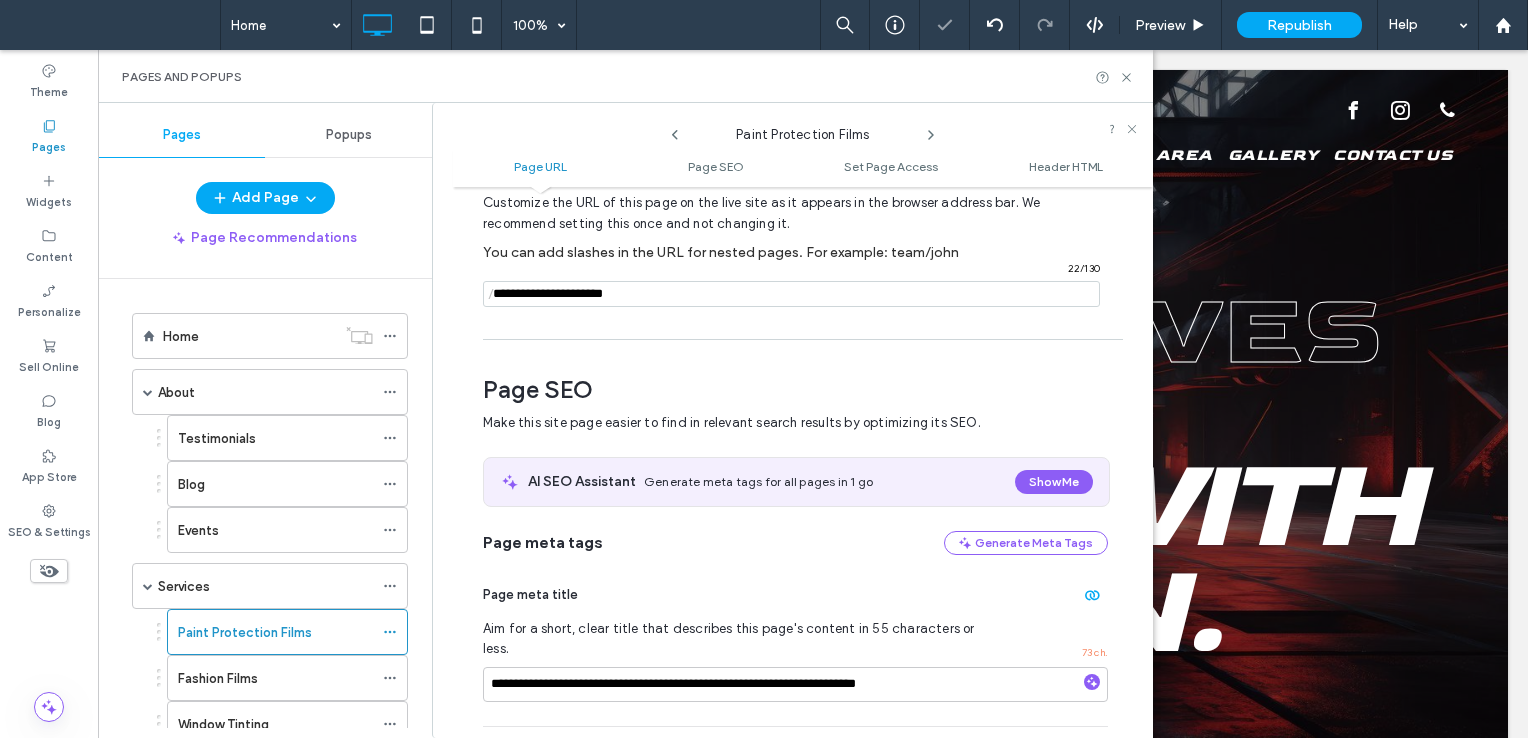 scroll, scrollTop: 274, scrollLeft: 0, axis: vertical 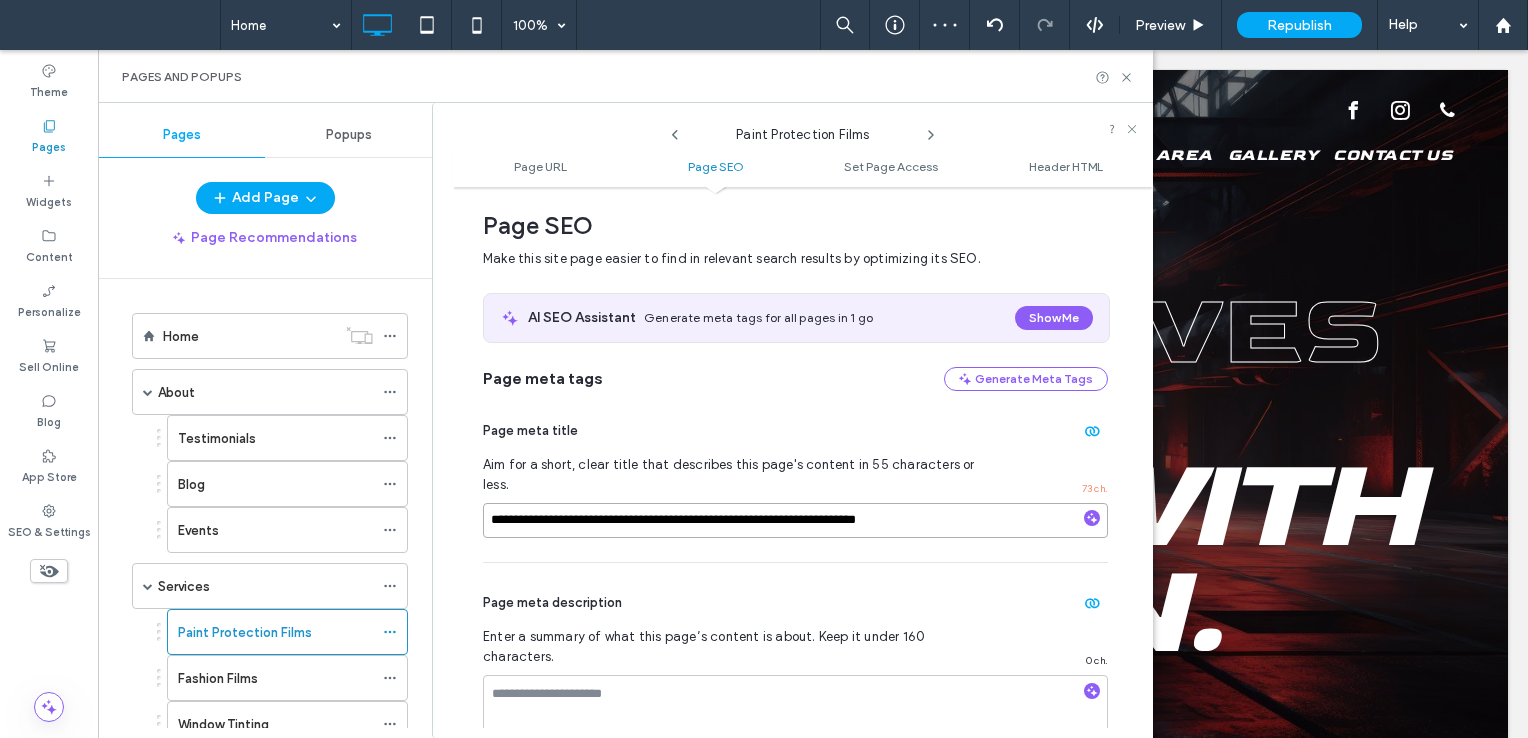 click on "**********" at bounding box center [795, 520] 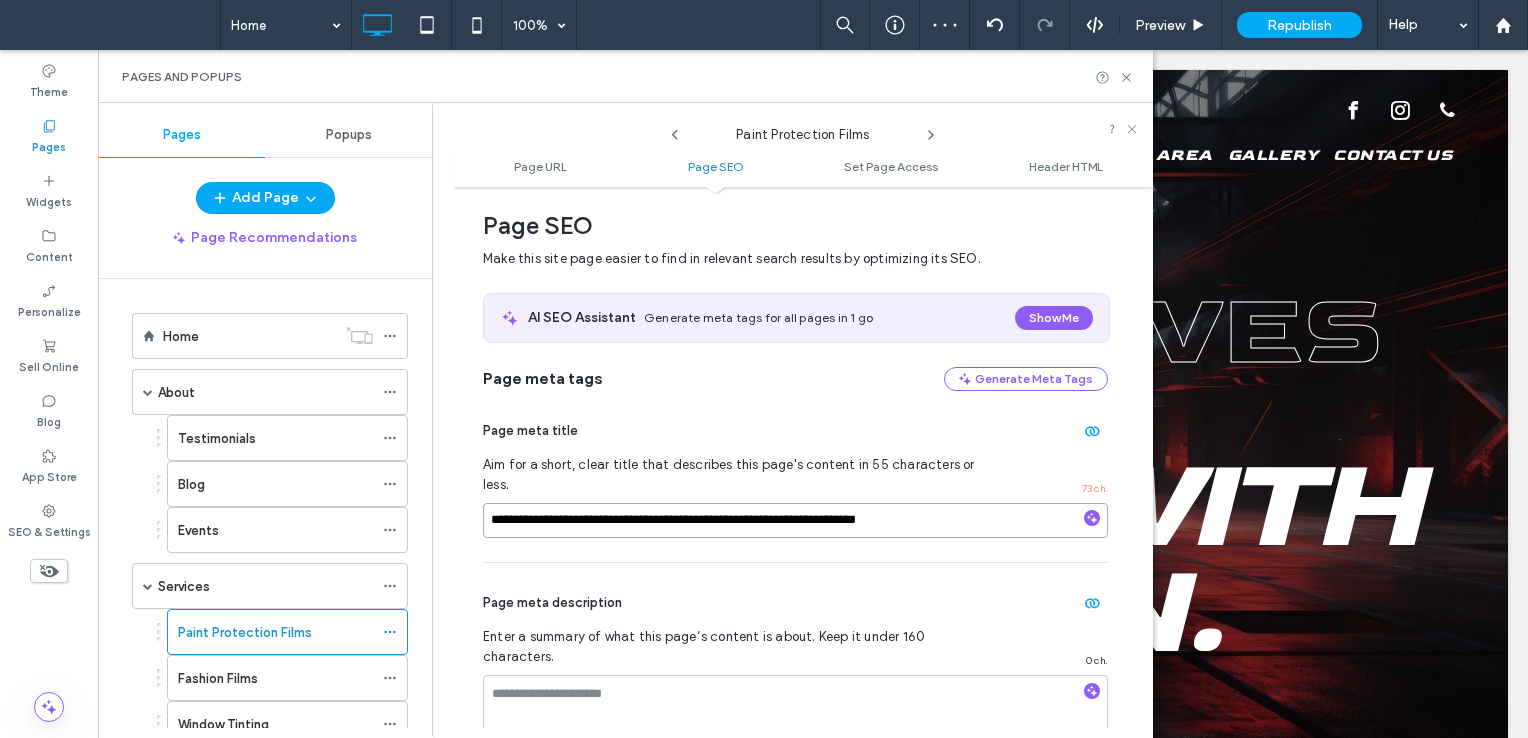 click on "**********" at bounding box center [795, 520] 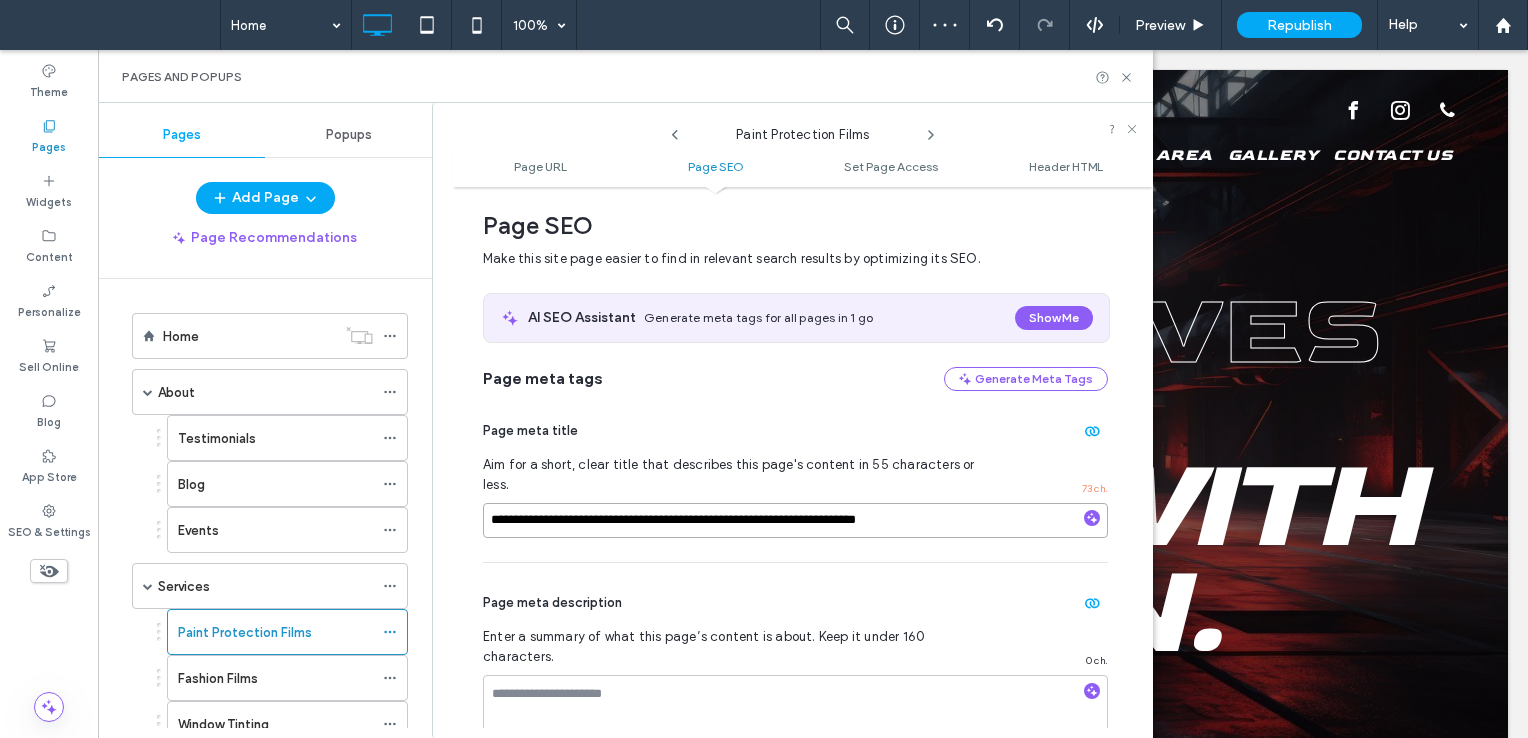 paste 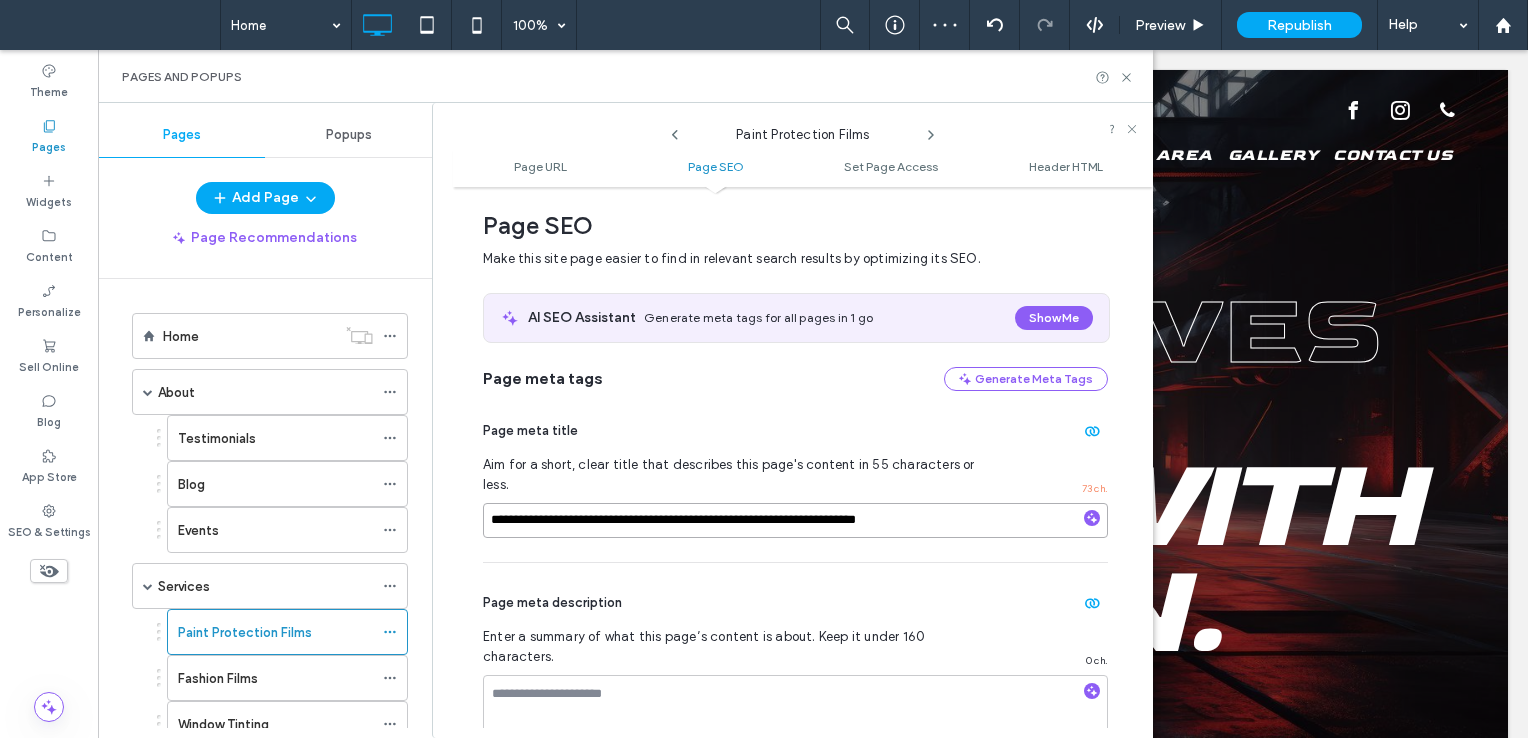type on "**********" 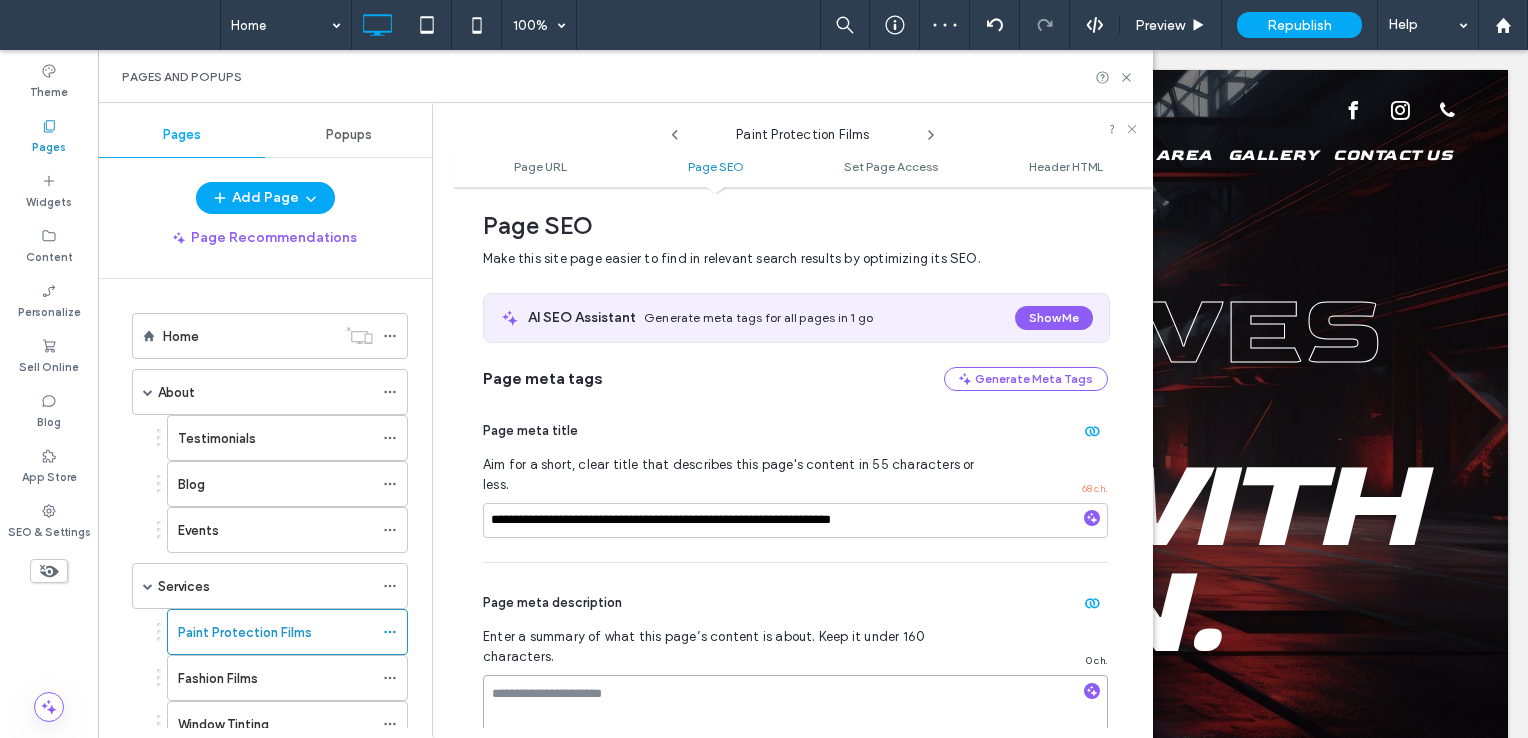 click at bounding box center (795, 725) 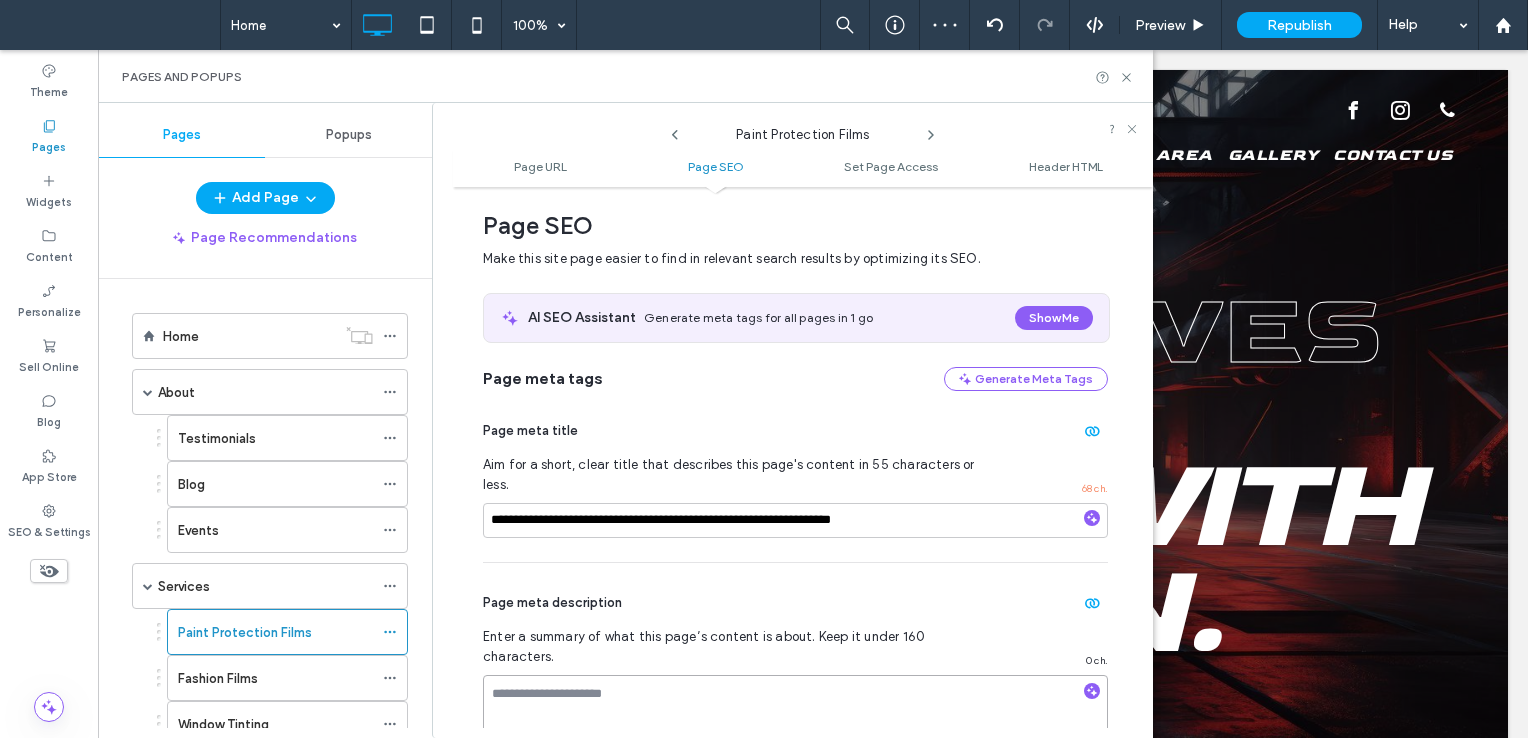 paste on "**********" 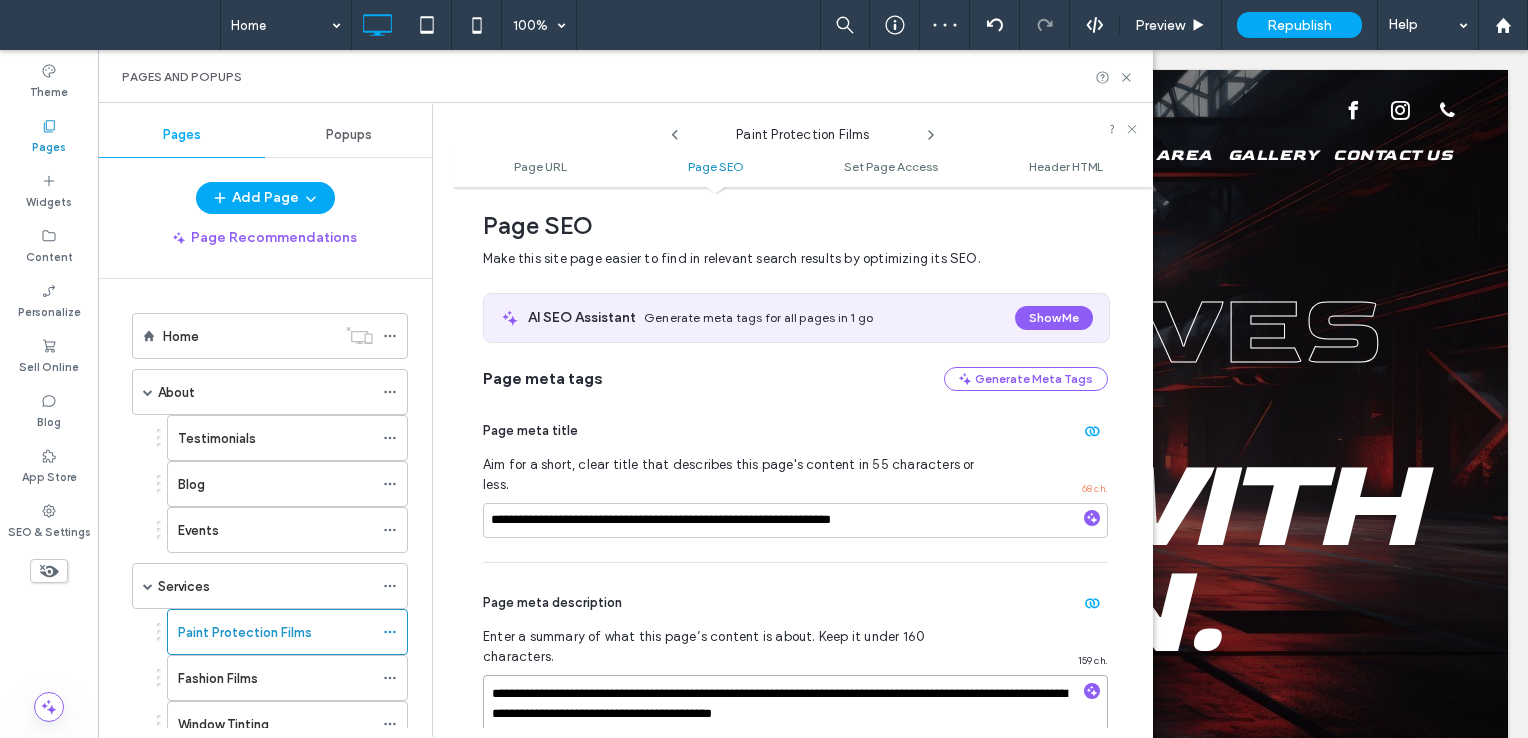 type on "**********" 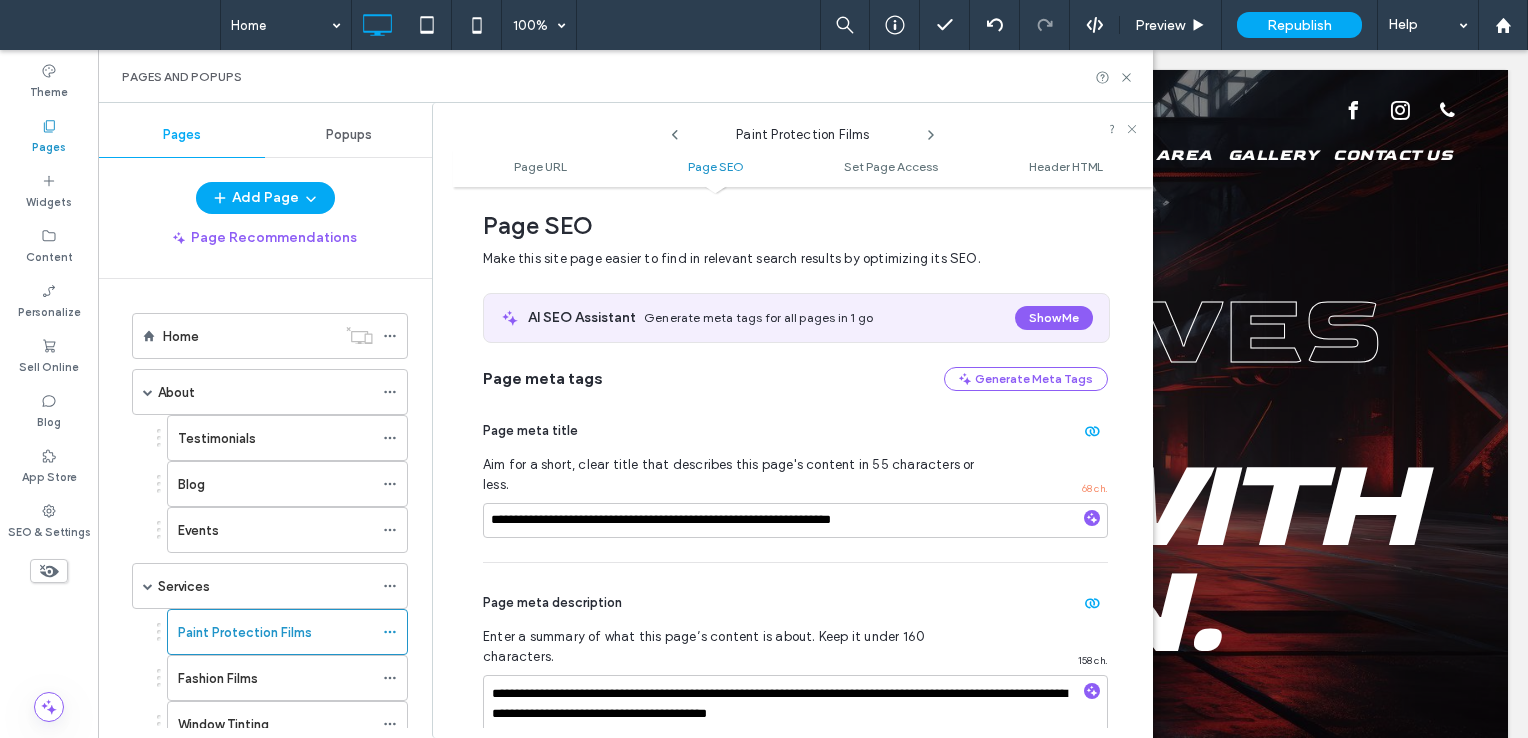 click 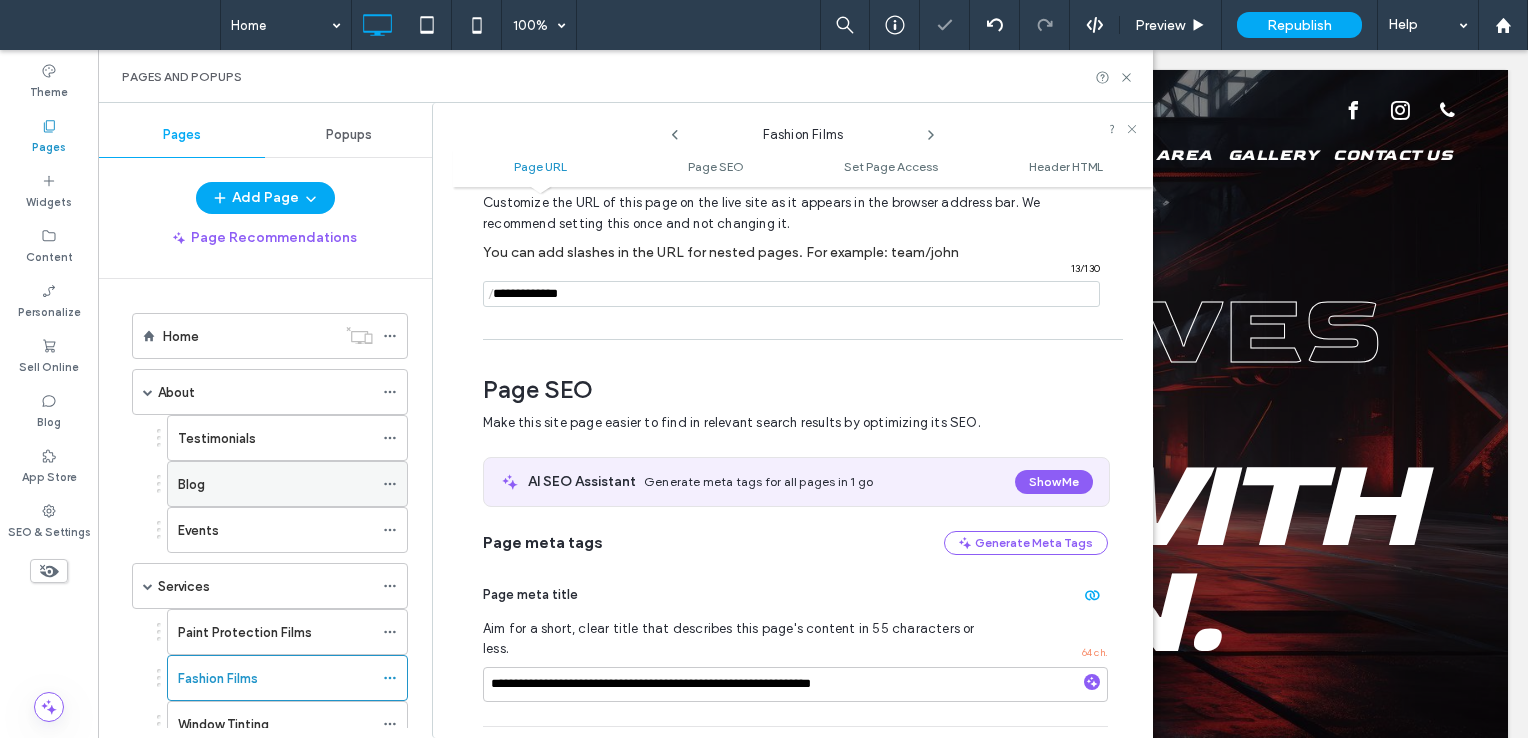 scroll, scrollTop: 274, scrollLeft: 0, axis: vertical 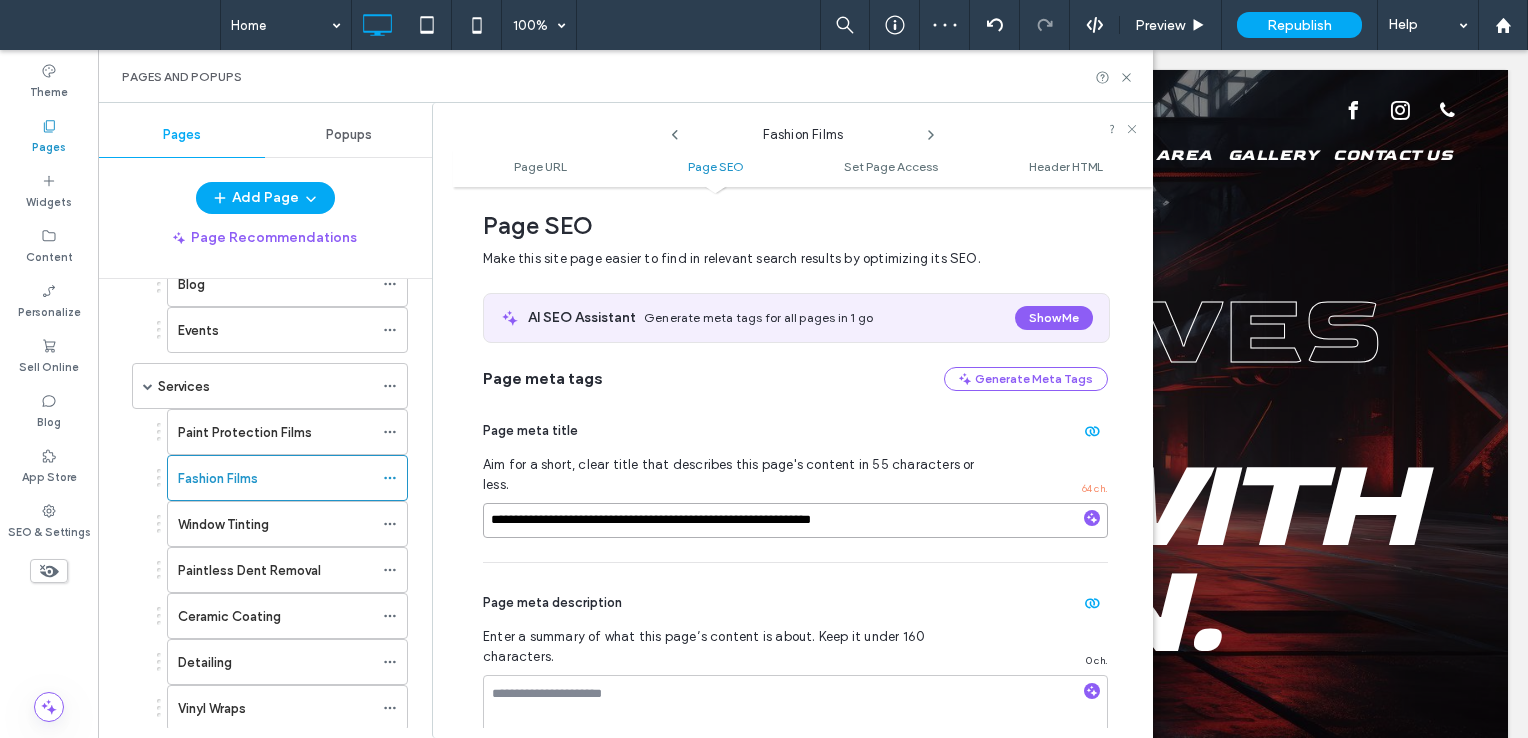 click on "**********" at bounding box center (795, 520) 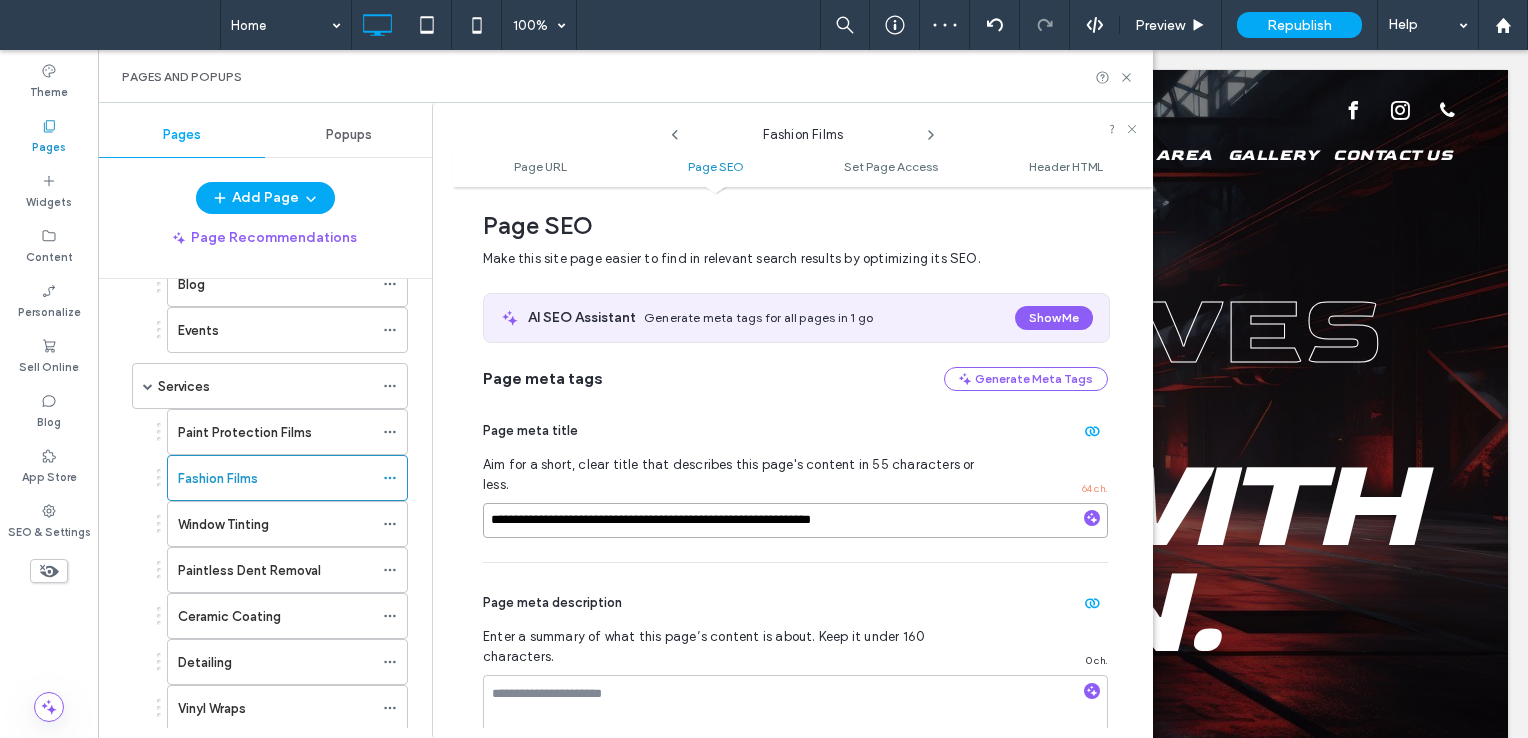 click on "**********" at bounding box center [795, 520] 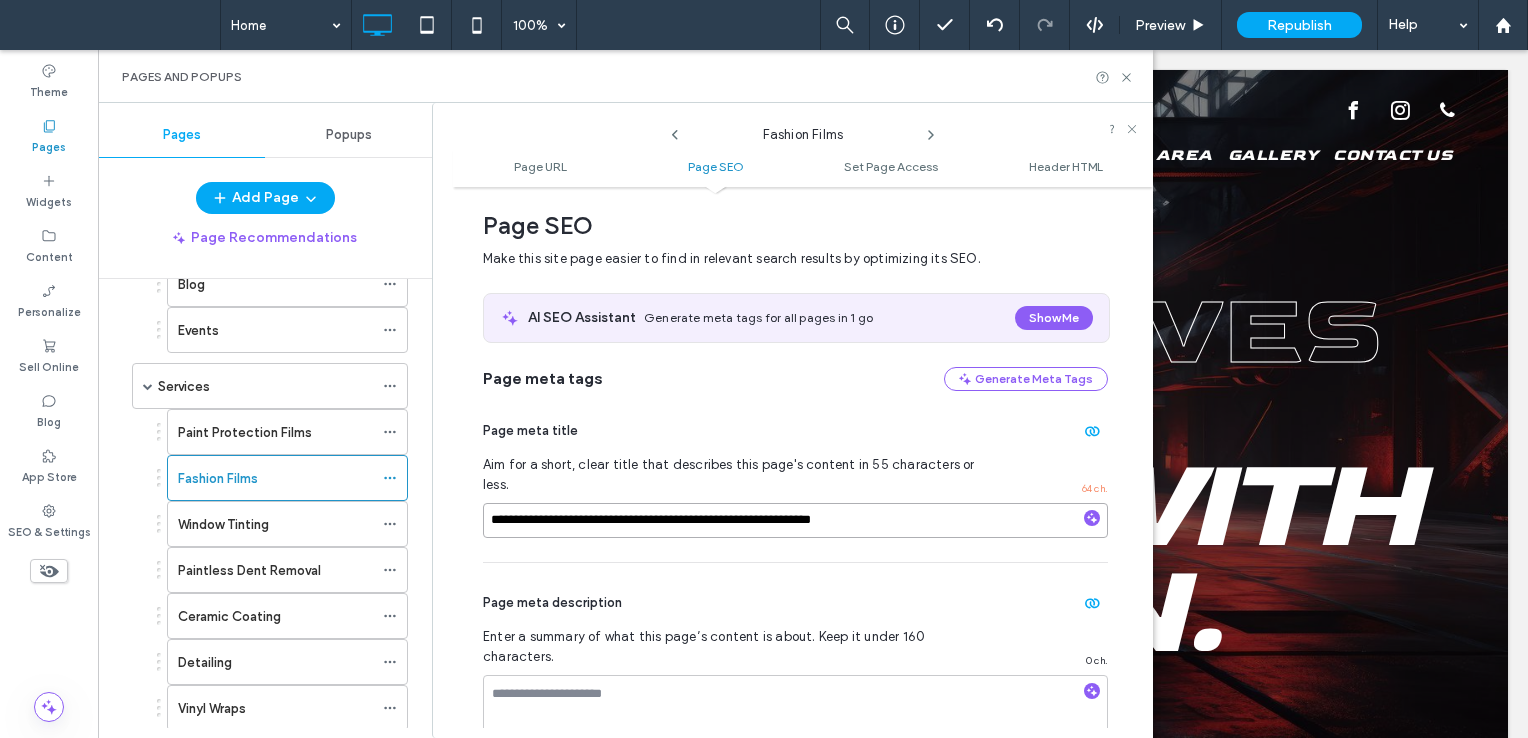 paste on "****" 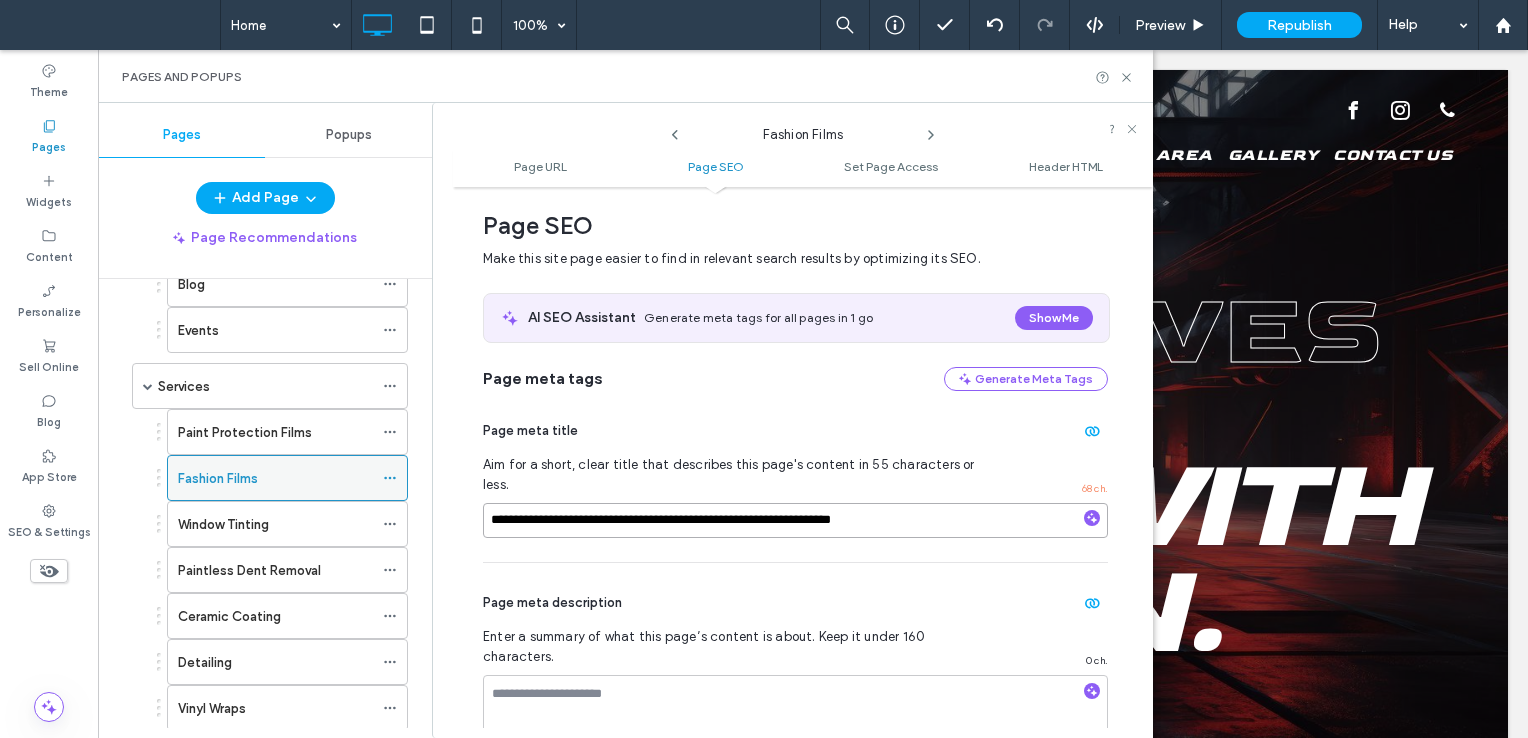 drag, startPoint x: 586, startPoint y: 503, endPoint x: 358, endPoint y: 478, distance: 229.36652 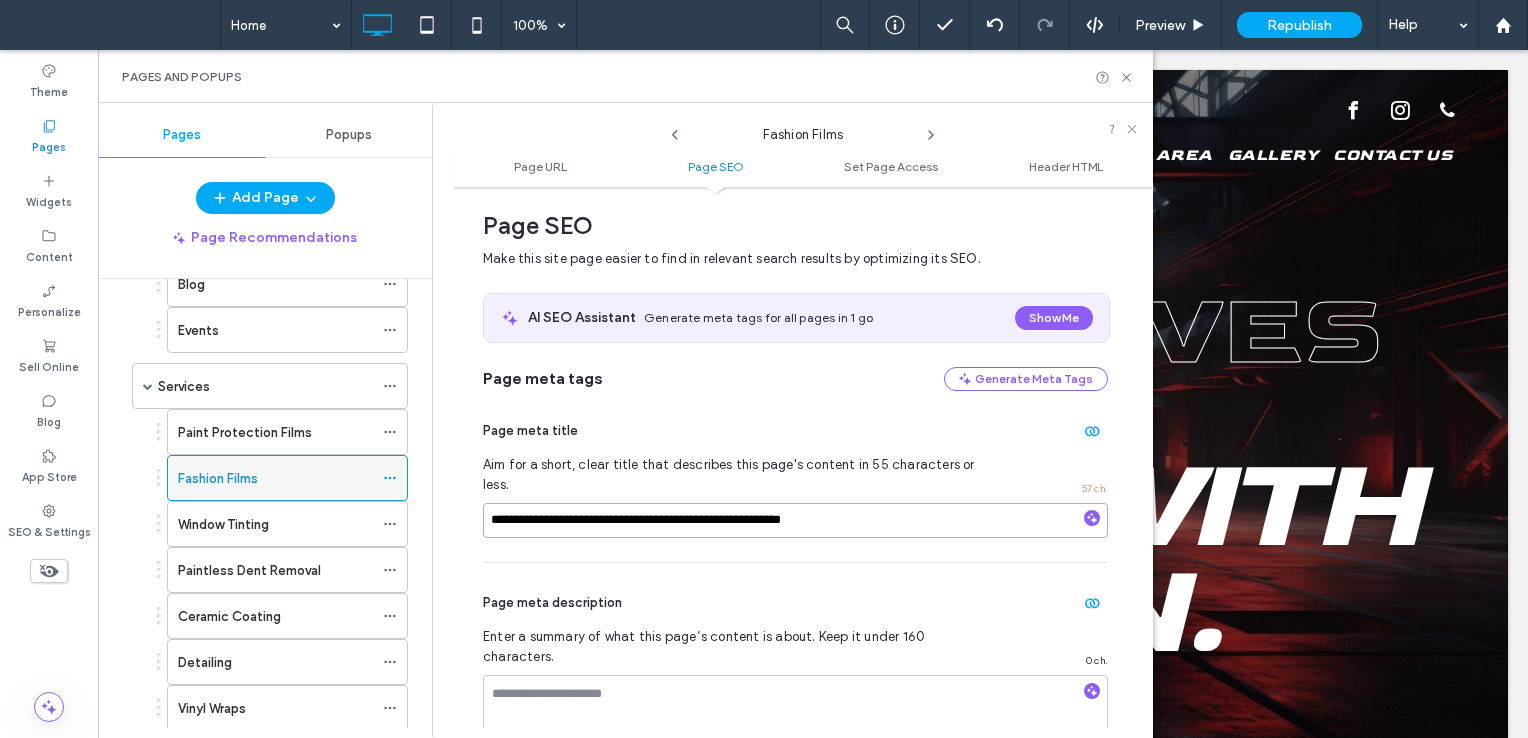 type on "**********" 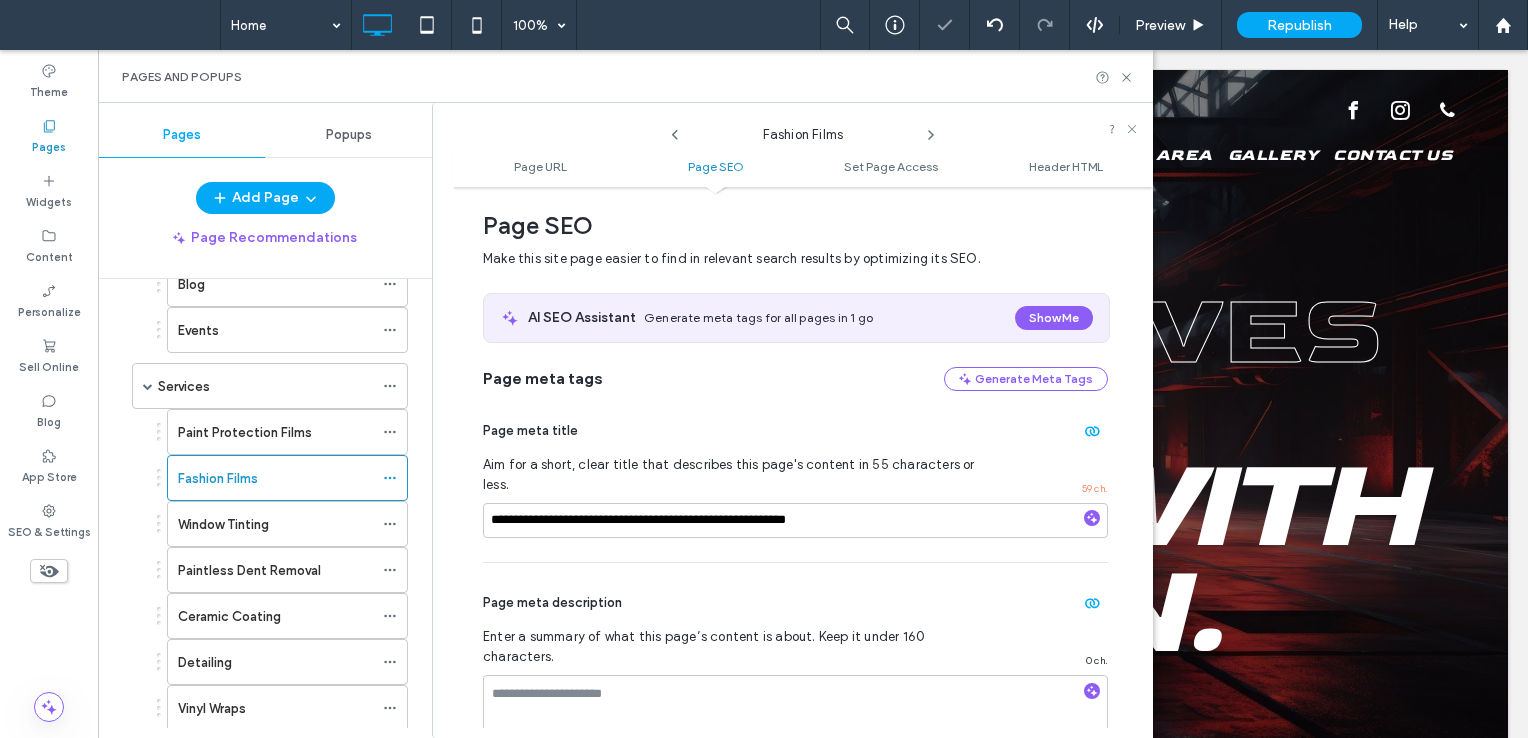 click 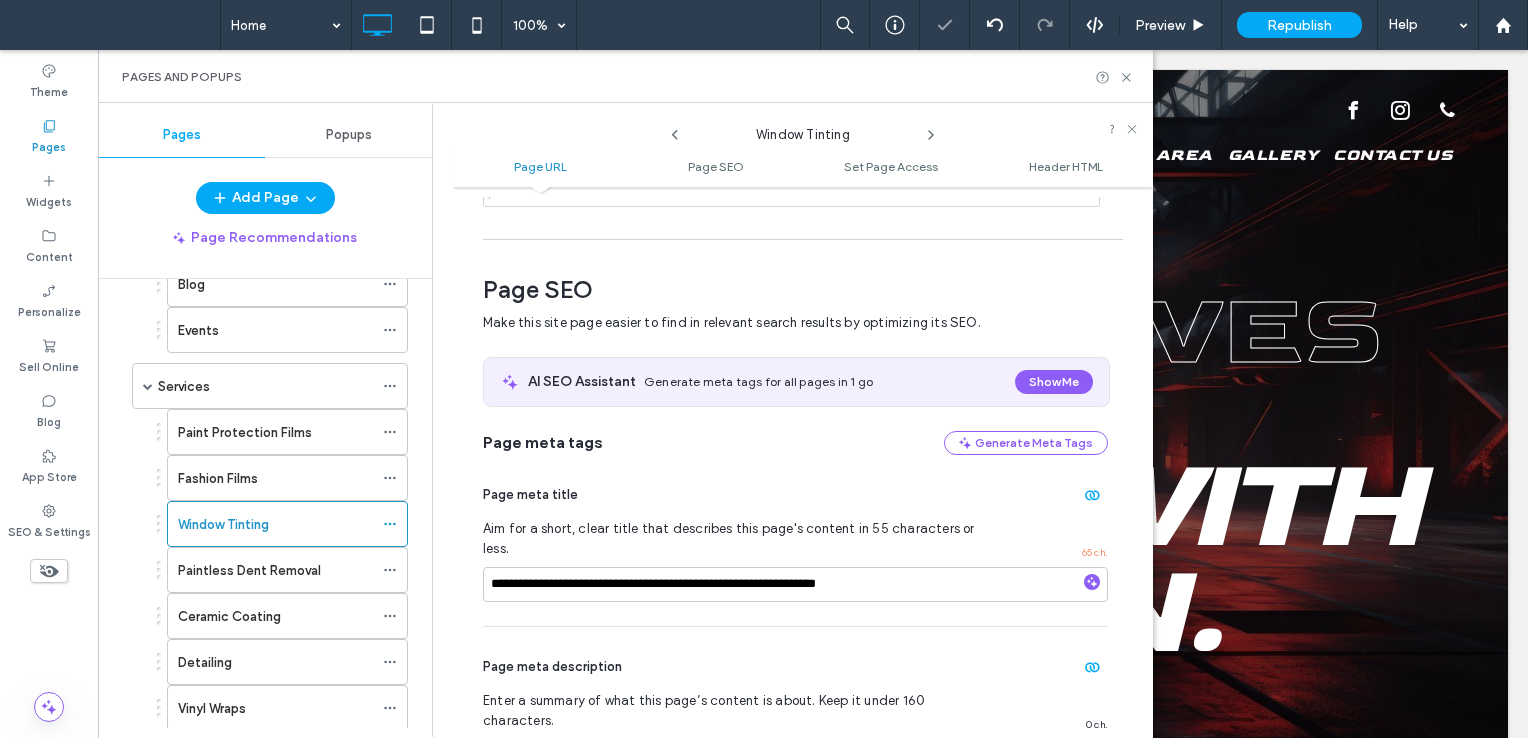 scroll, scrollTop: 274, scrollLeft: 0, axis: vertical 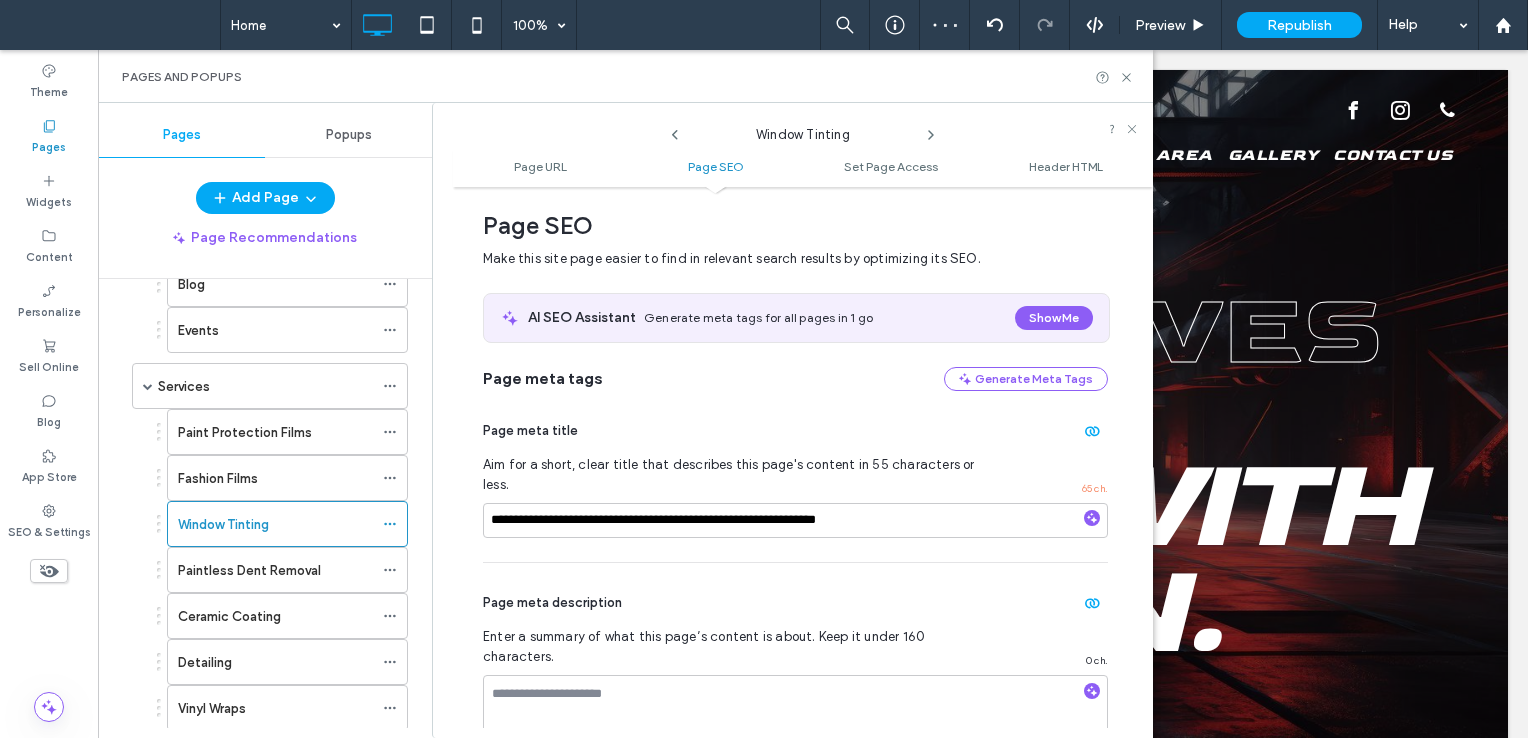 drag, startPoint x: 742, startPoint y: 482, endPoint x: 735, endPoint y: 494, distance: 13.892444 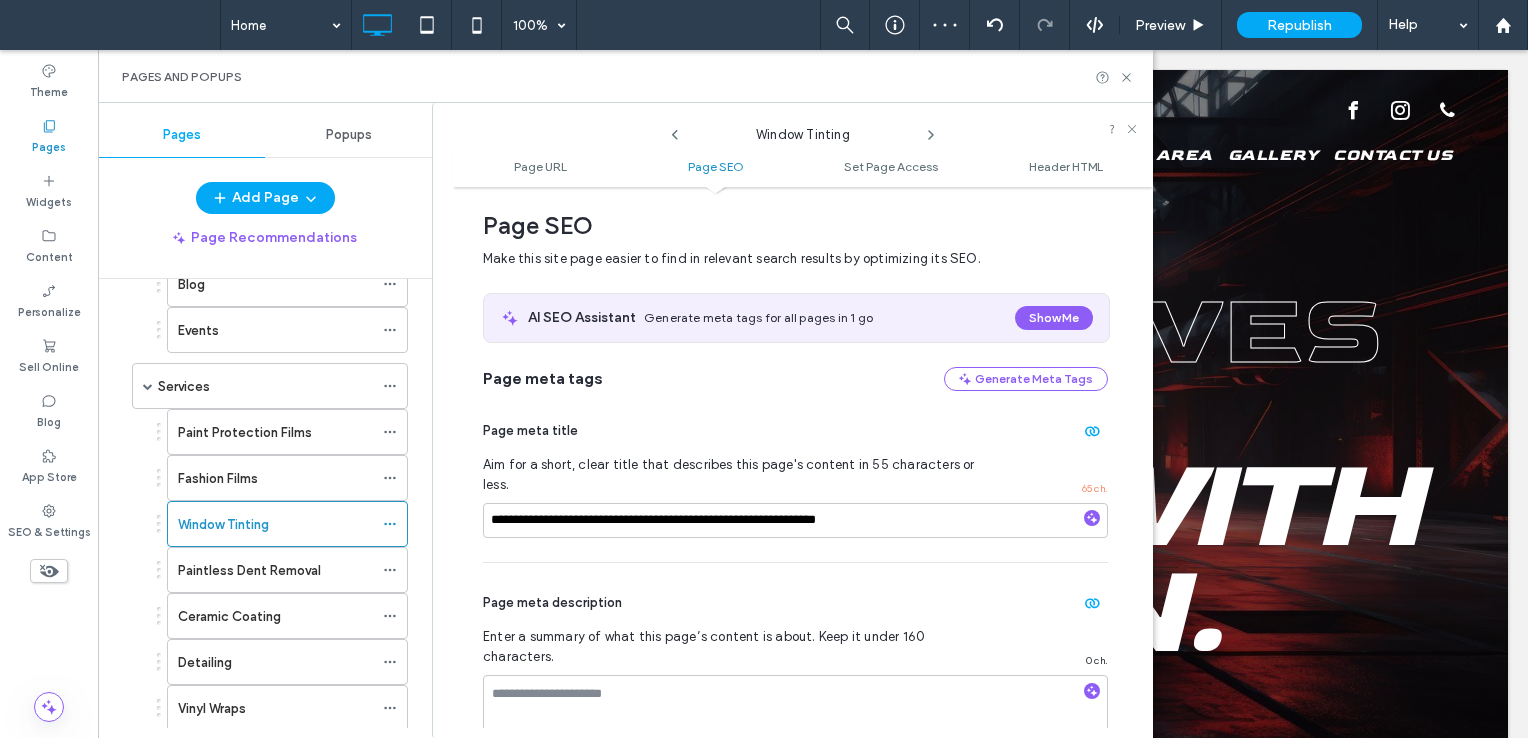 click on "**********" at bounding box center [795, 476] 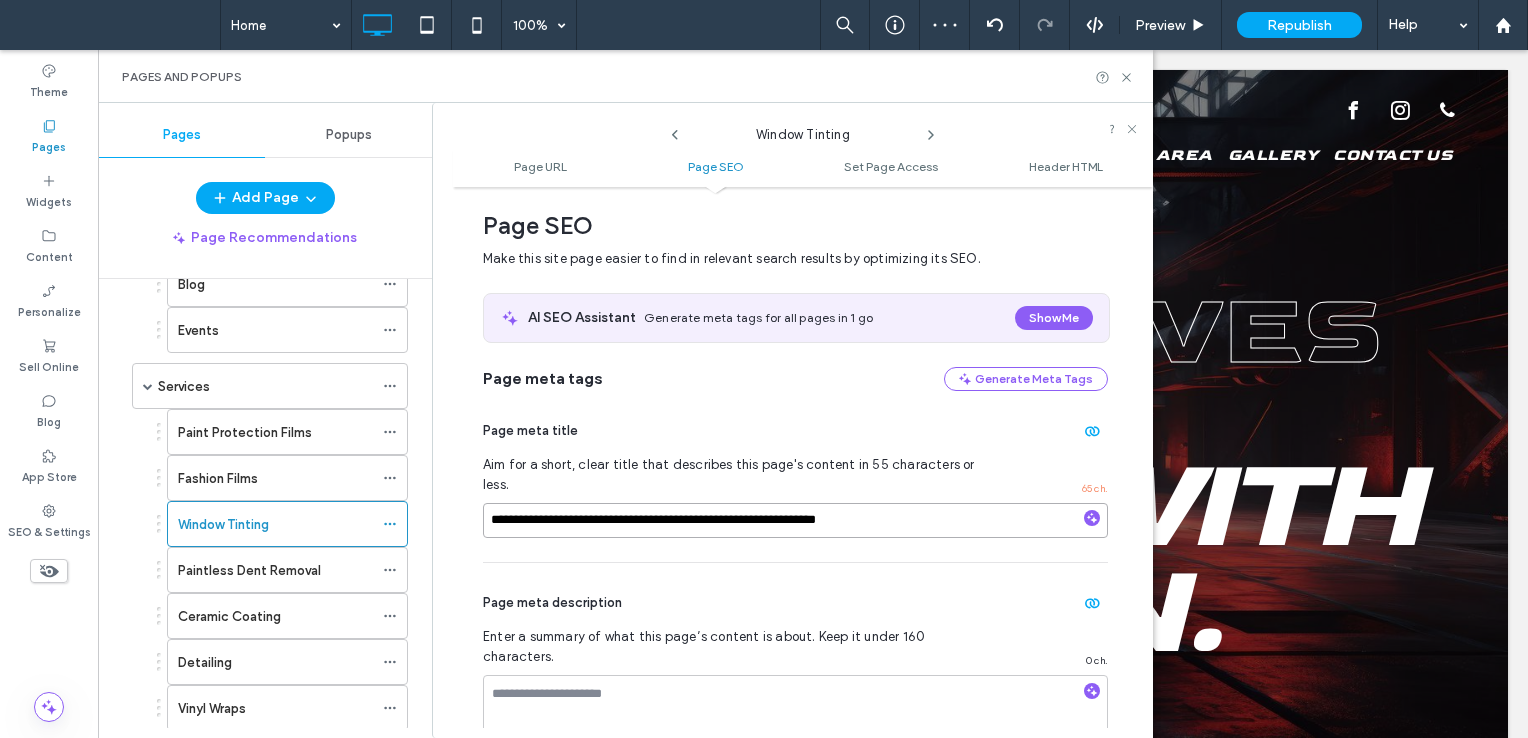 click on "**********" at bounding box center (795, 520) 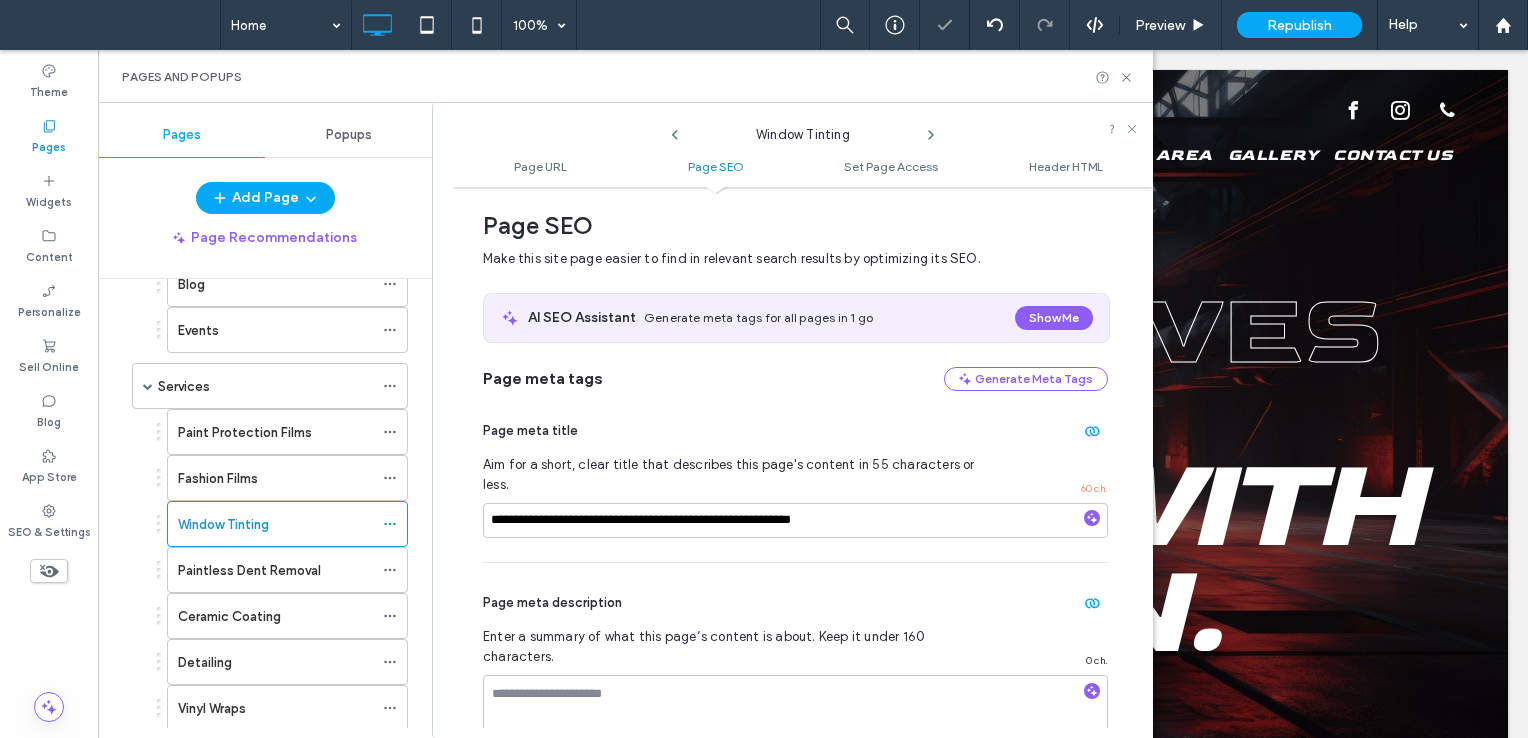 click on "Page meta description Enter a summary of what this page’s content is about. Keep it under 160 characters. 0   ch." at bounding box center [795, 681] 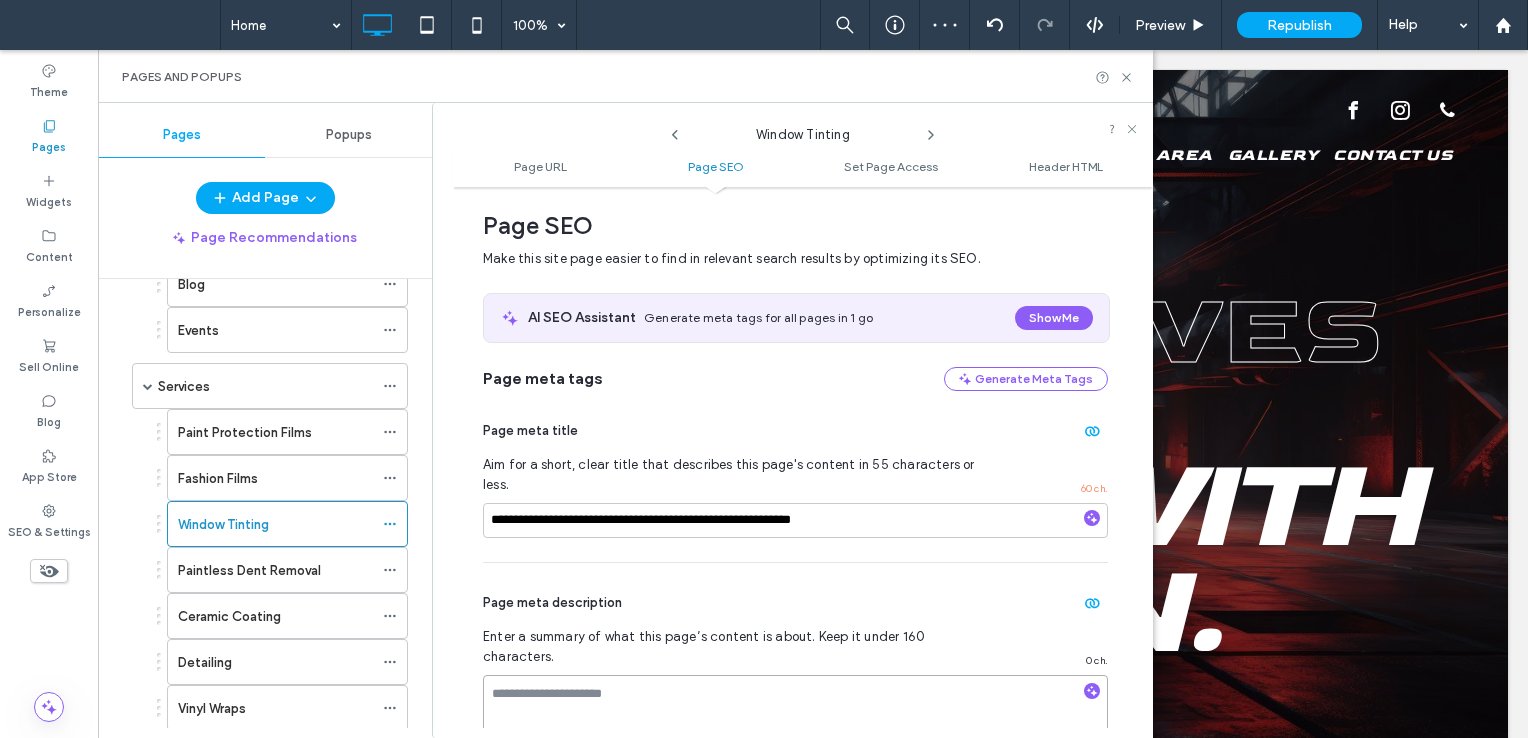 click at bounding box center [795, 725] 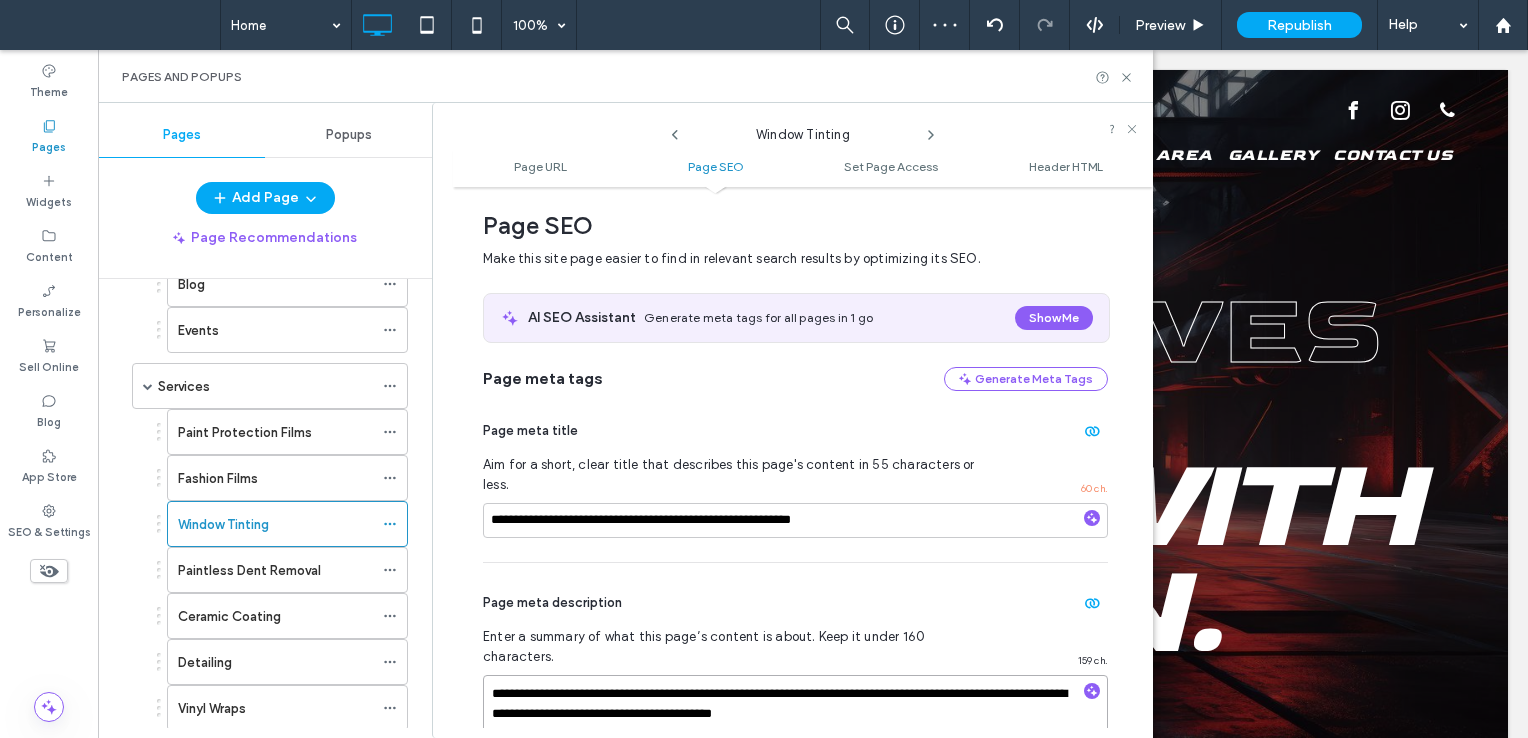 type on "**********" 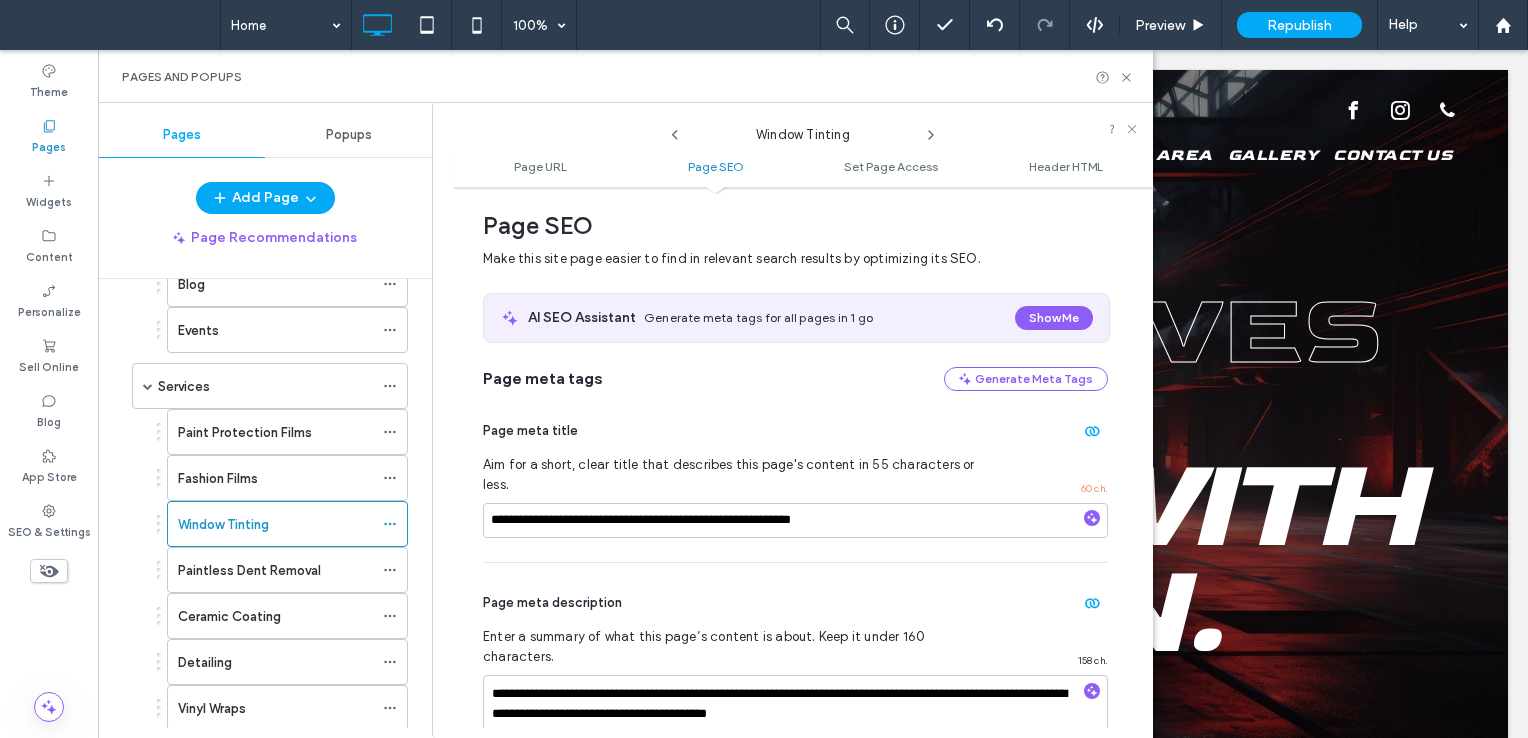 click 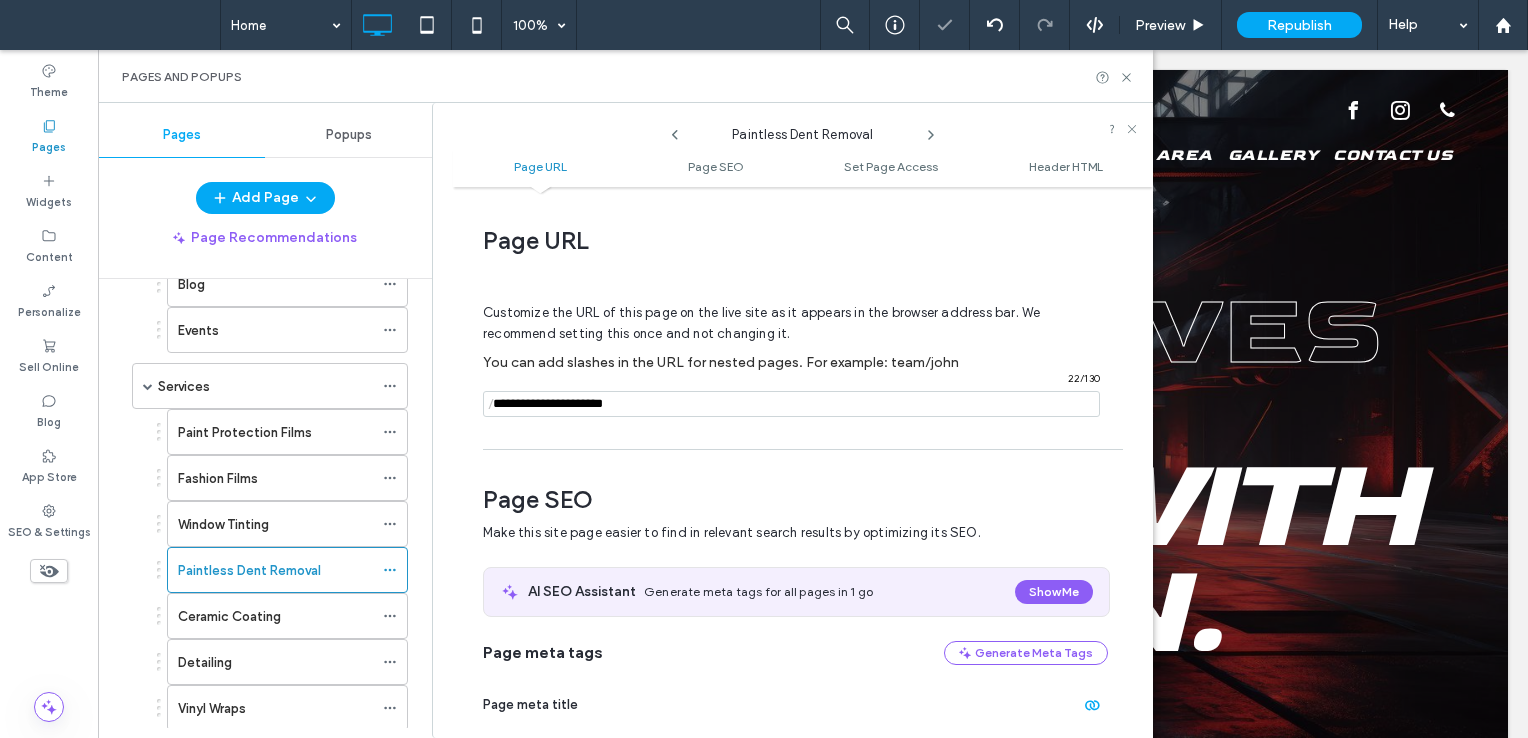 scroll, scrollTop: 274, scrollLeft: 0, axis: vertical 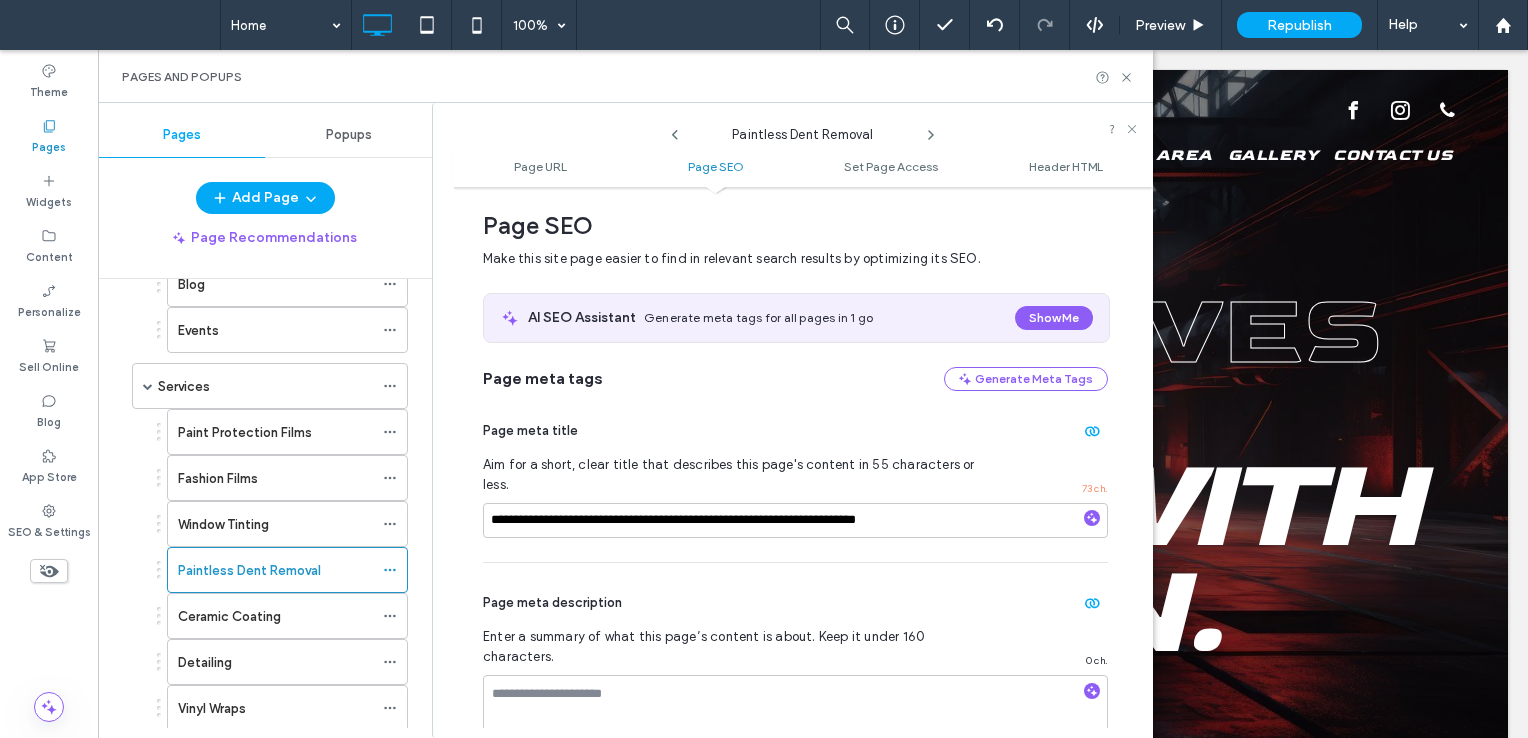 click on "**********" at bounding box center (795, 476) 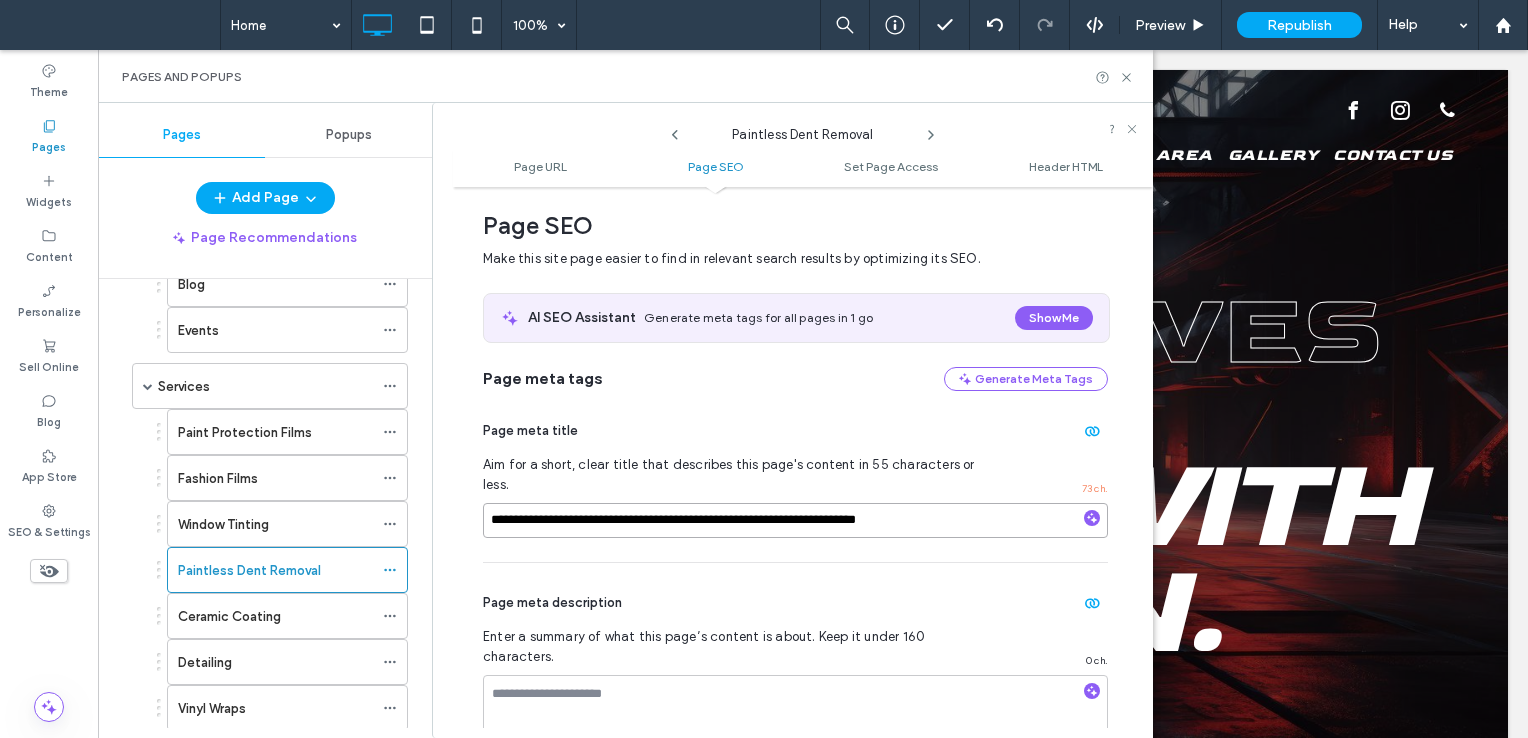 click on "**********" at bounding box center (795, 520) 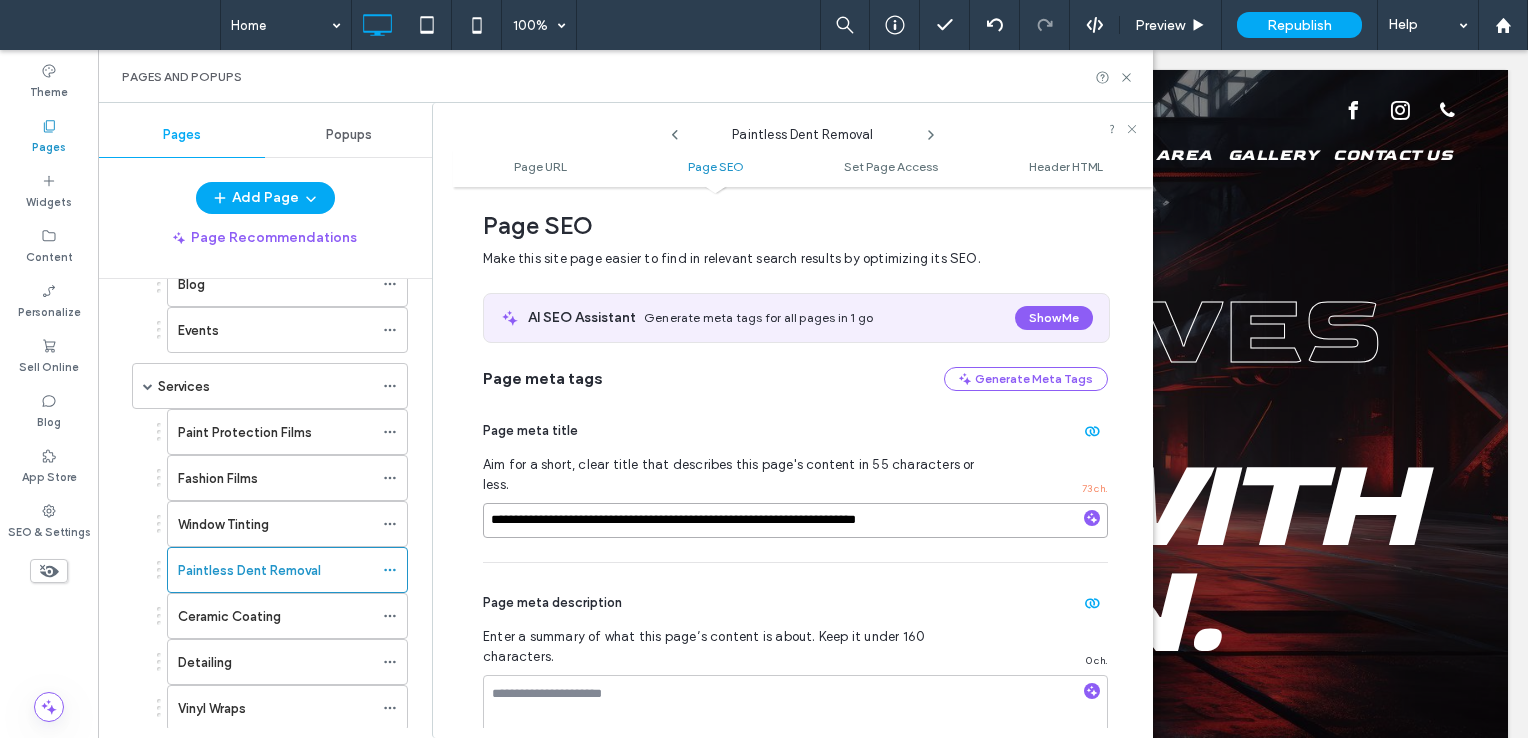 click on "**********" at bounding box center [795, 520] 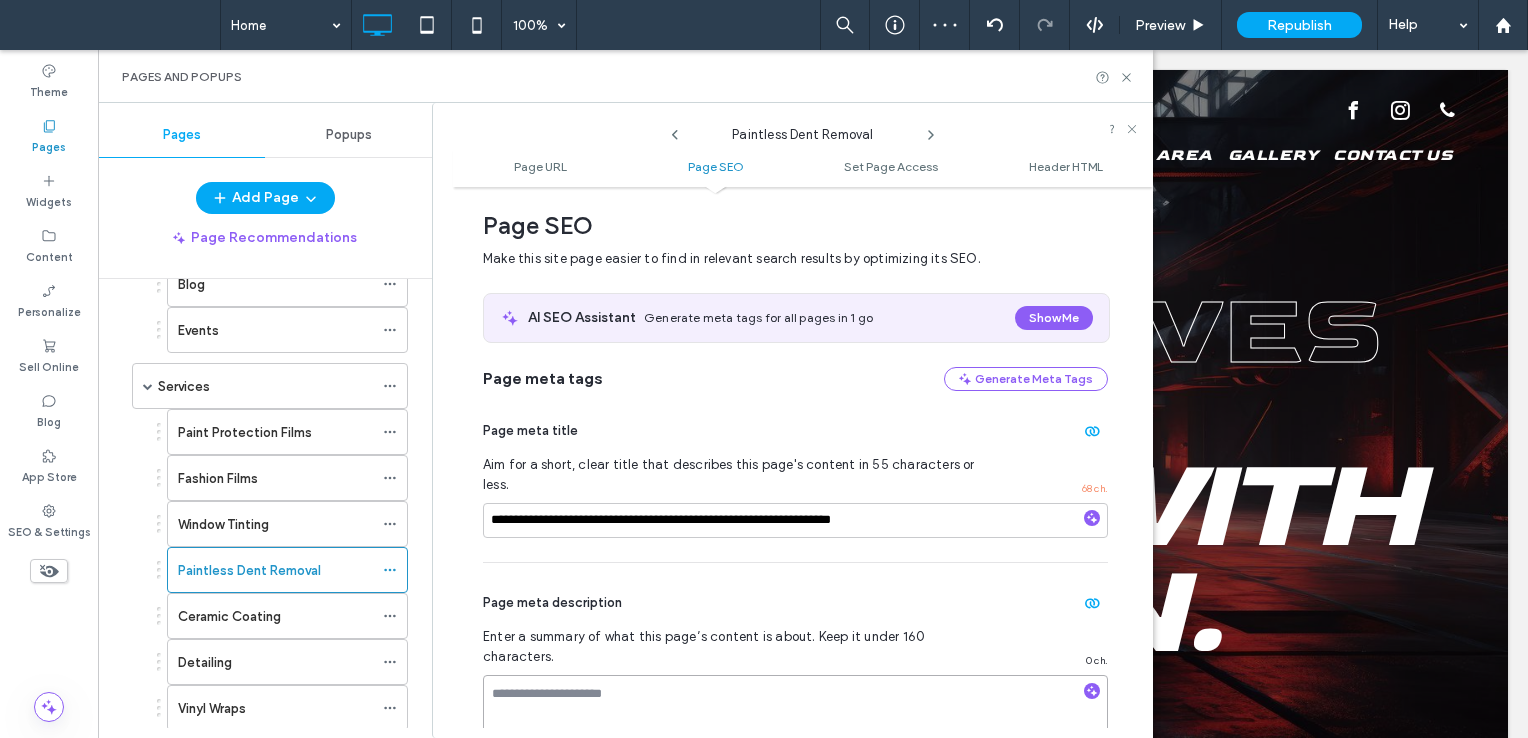 click at bounding box center (795, 725) 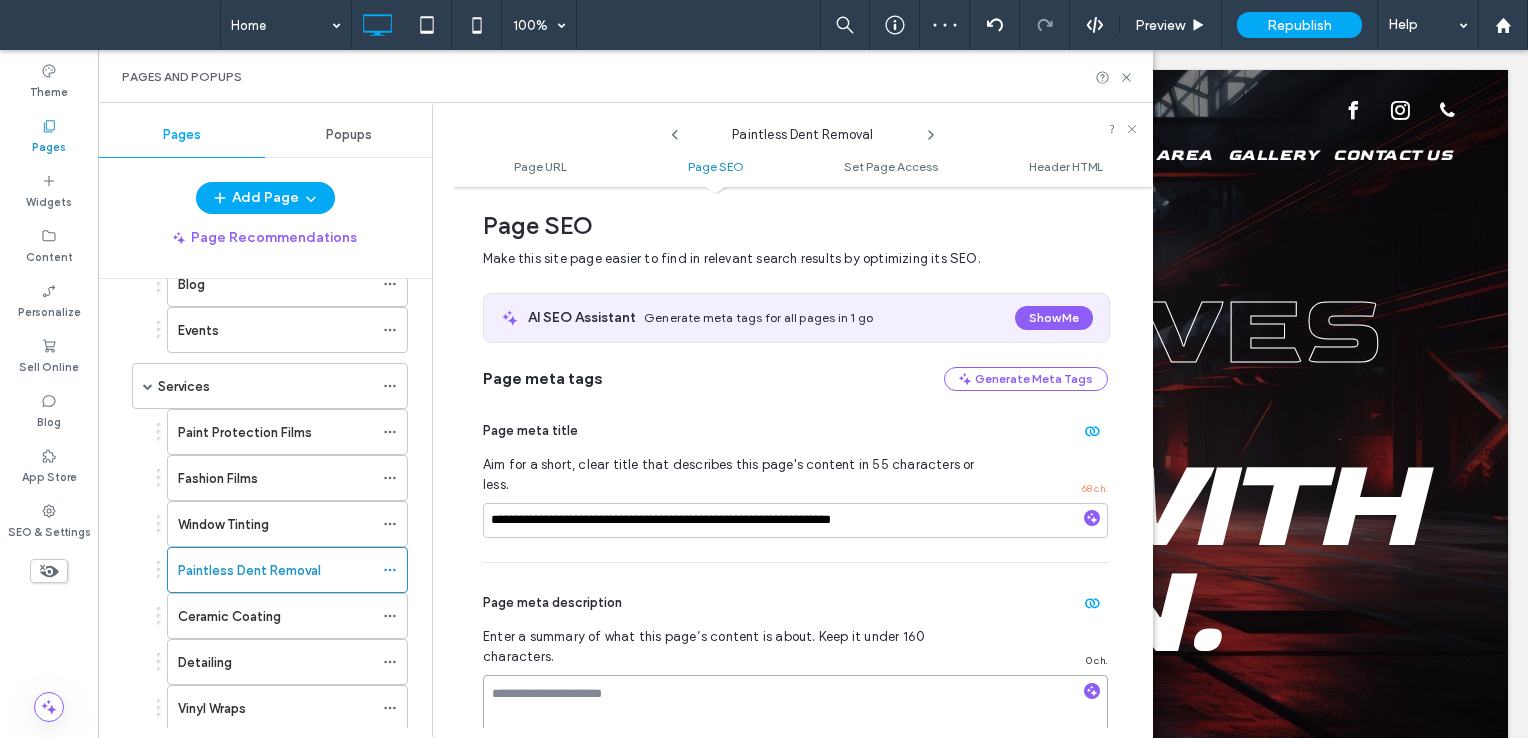 paste on "**********" 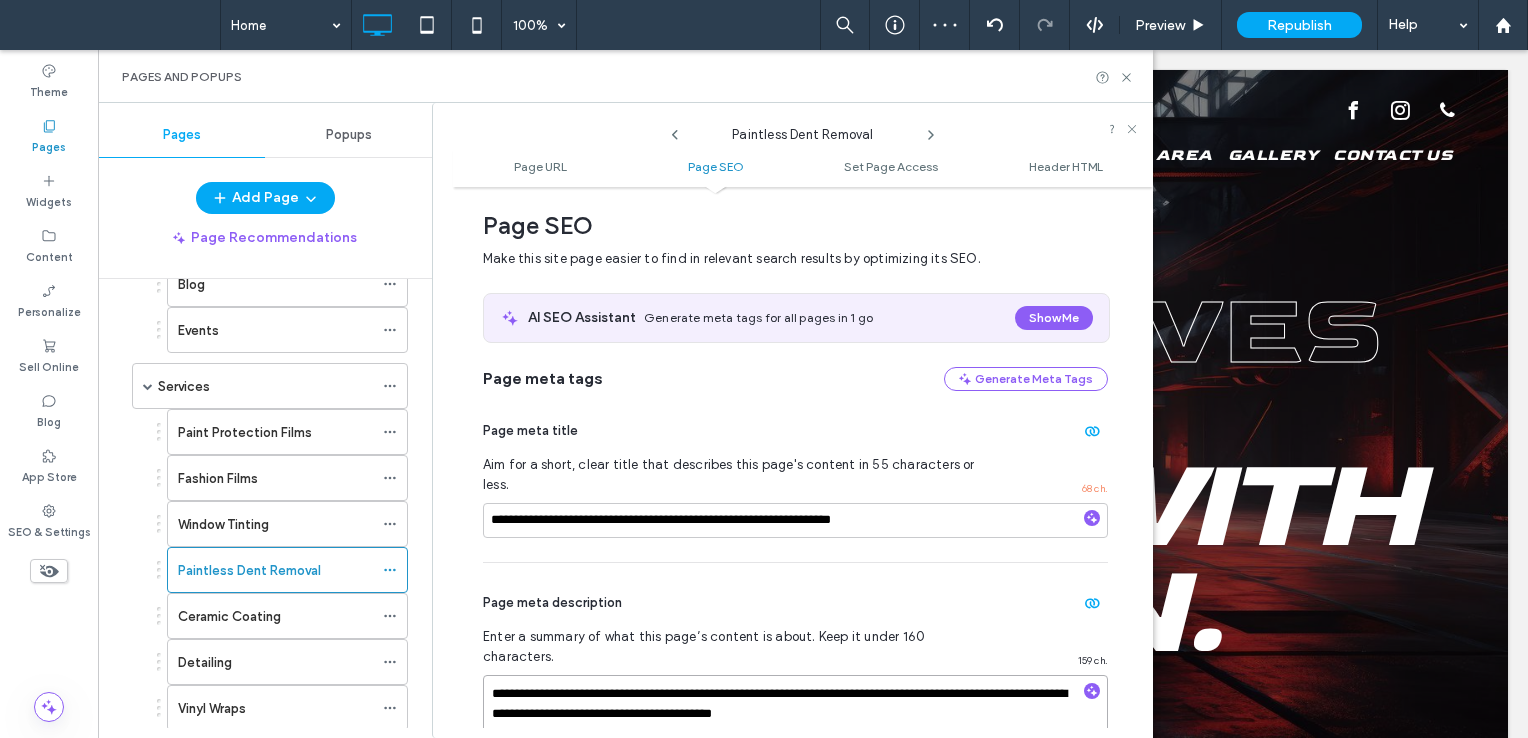 type on "**********" 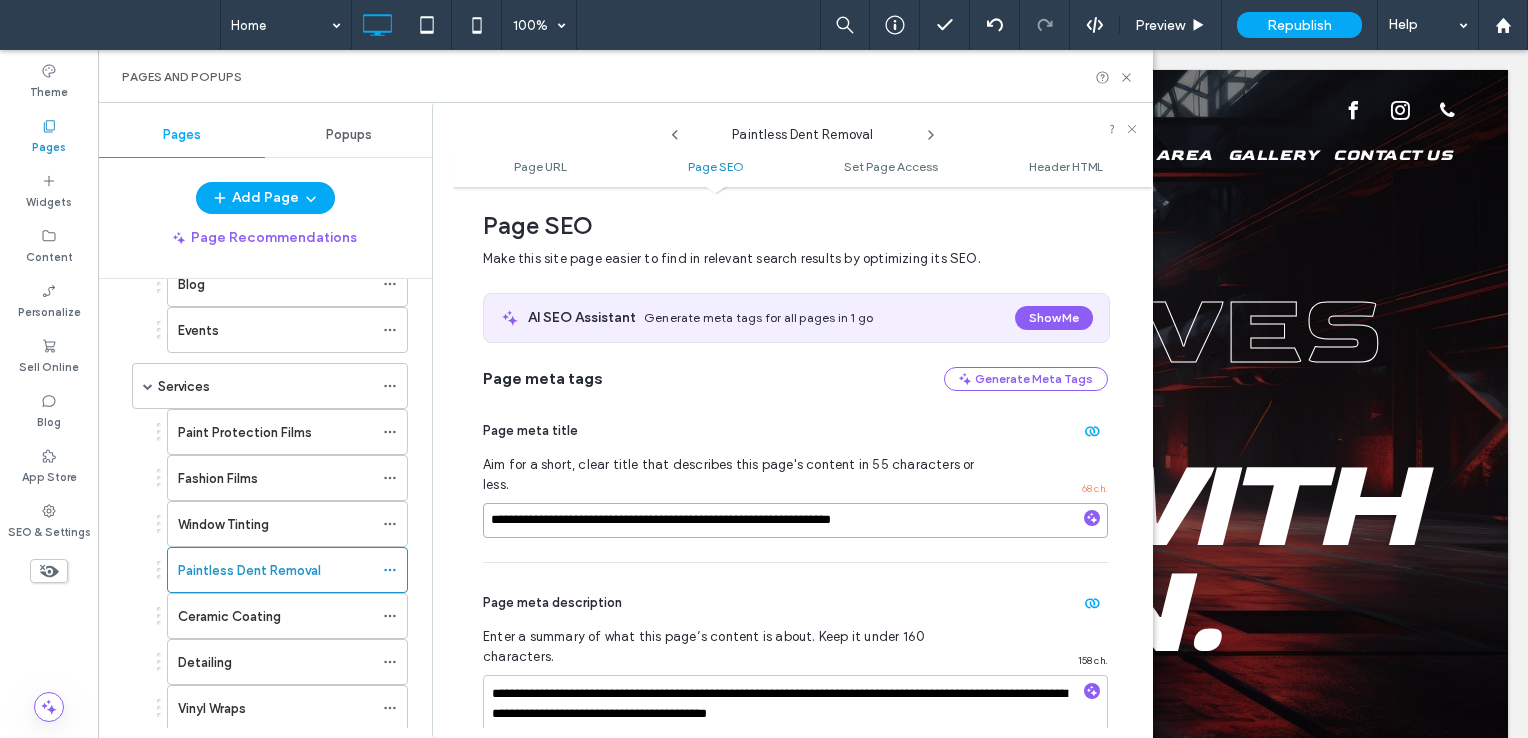 click on "**********" at bounding box center (795, 520) 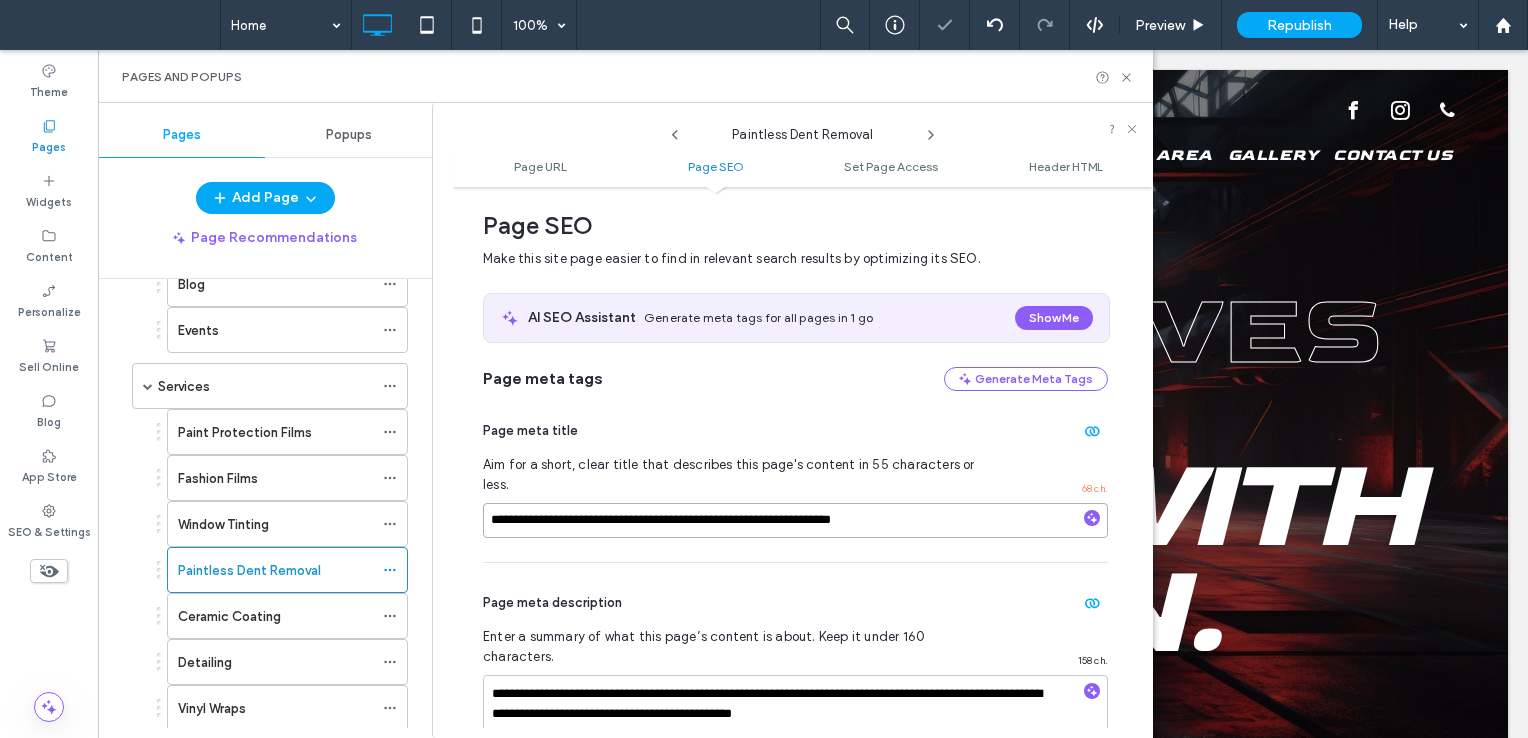 click on "**********" at bounding box center [795, 520] 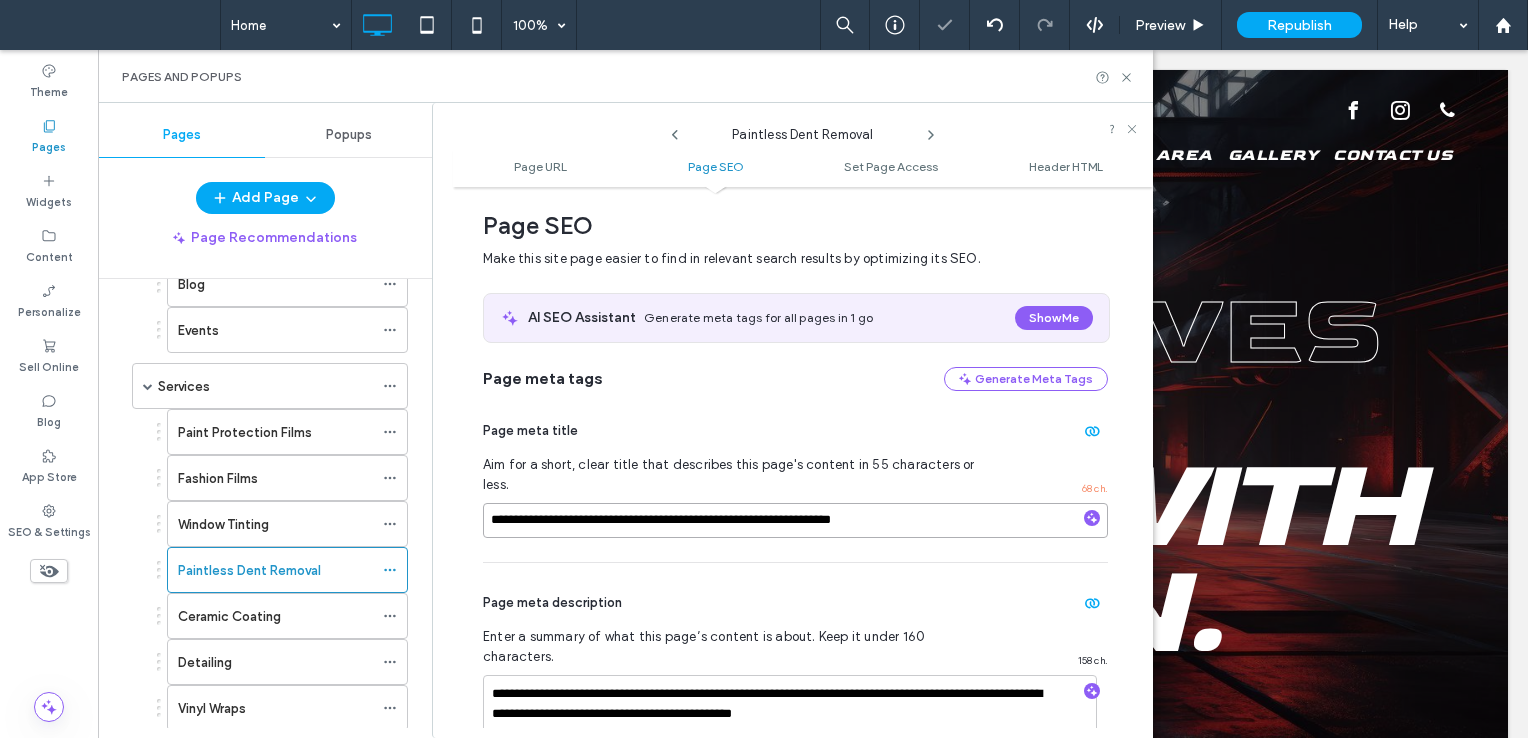 click on "**********" at bounding box center (795, 520) 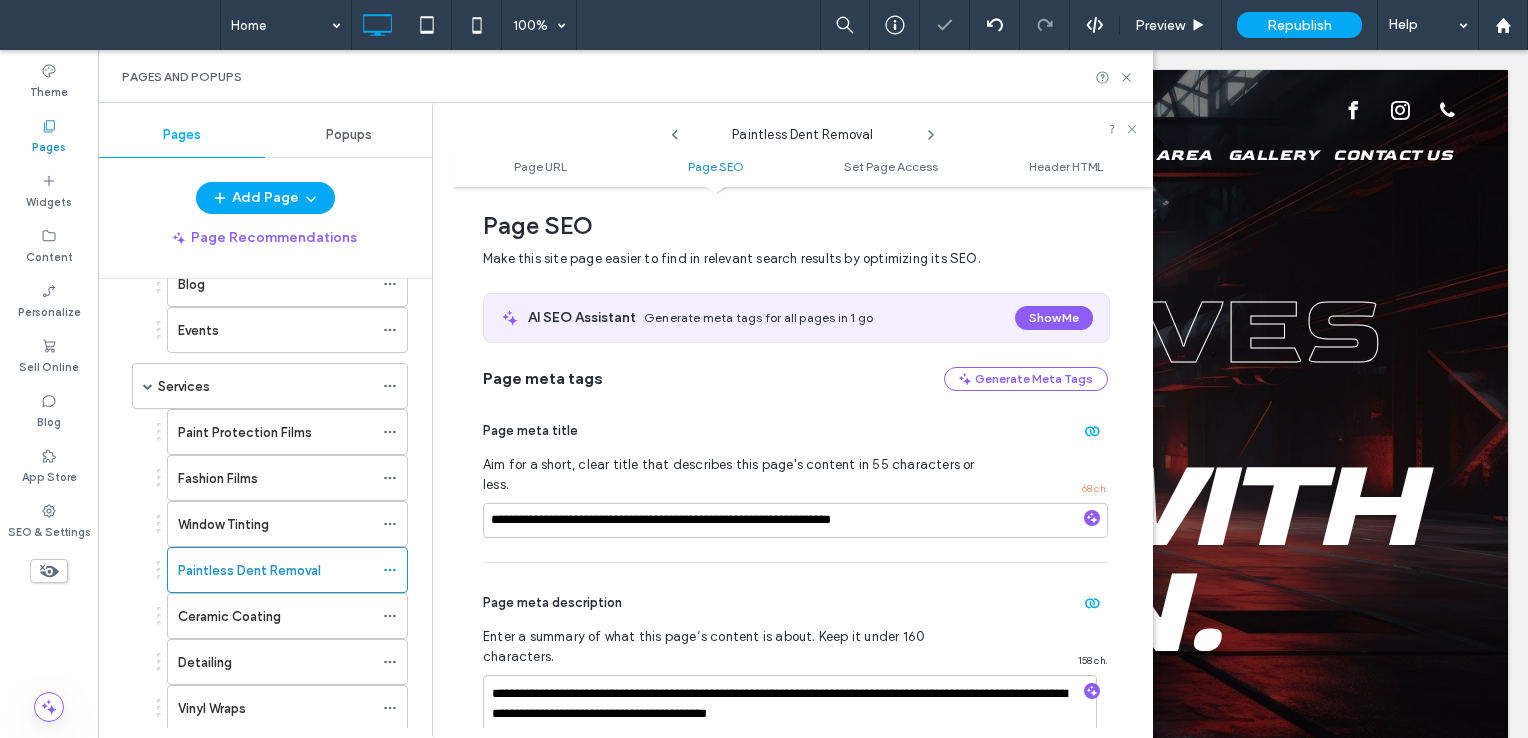 click 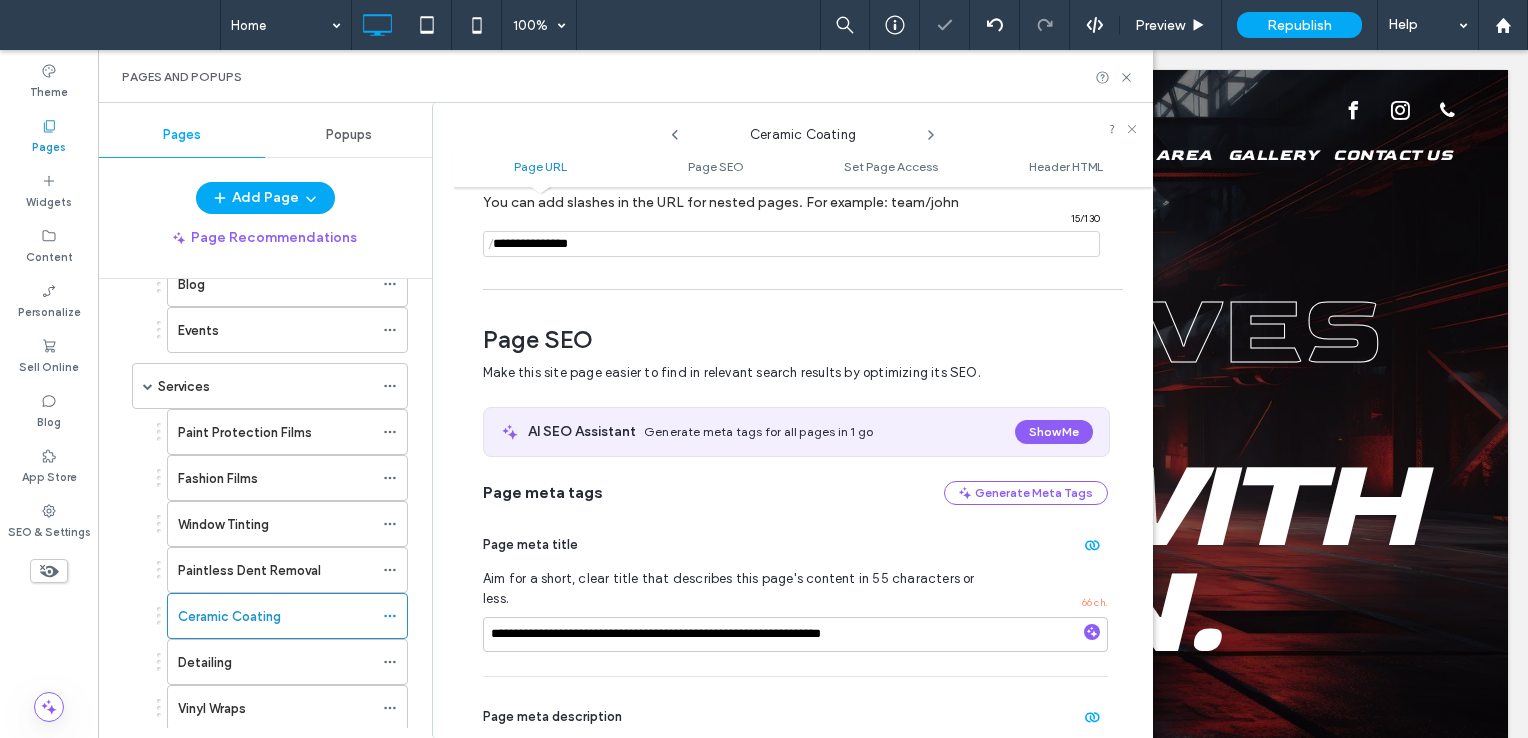 scroll, scrollTop: 274, scrollLeft: 0, axis: vertical 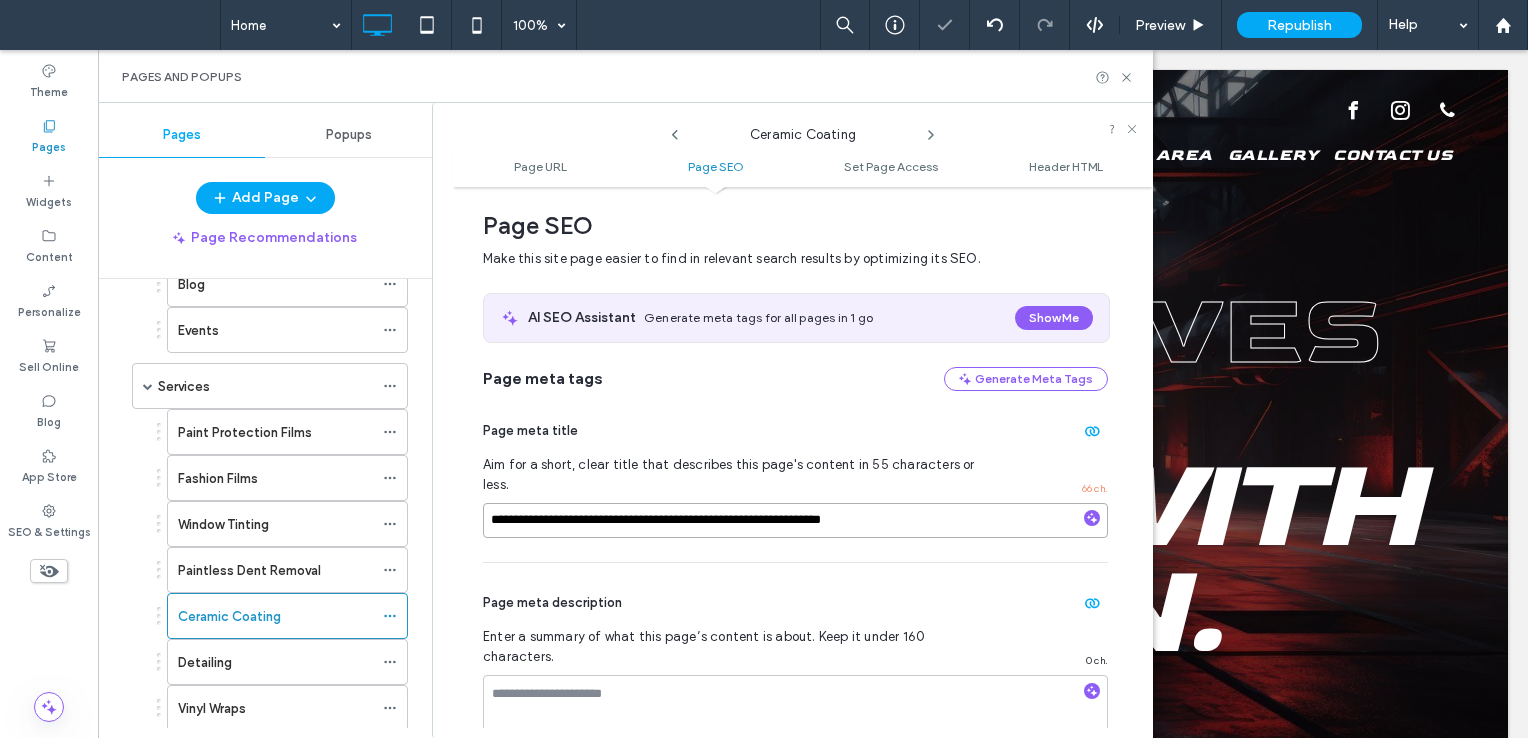 click on "**********" at bounding box center (795, 520) 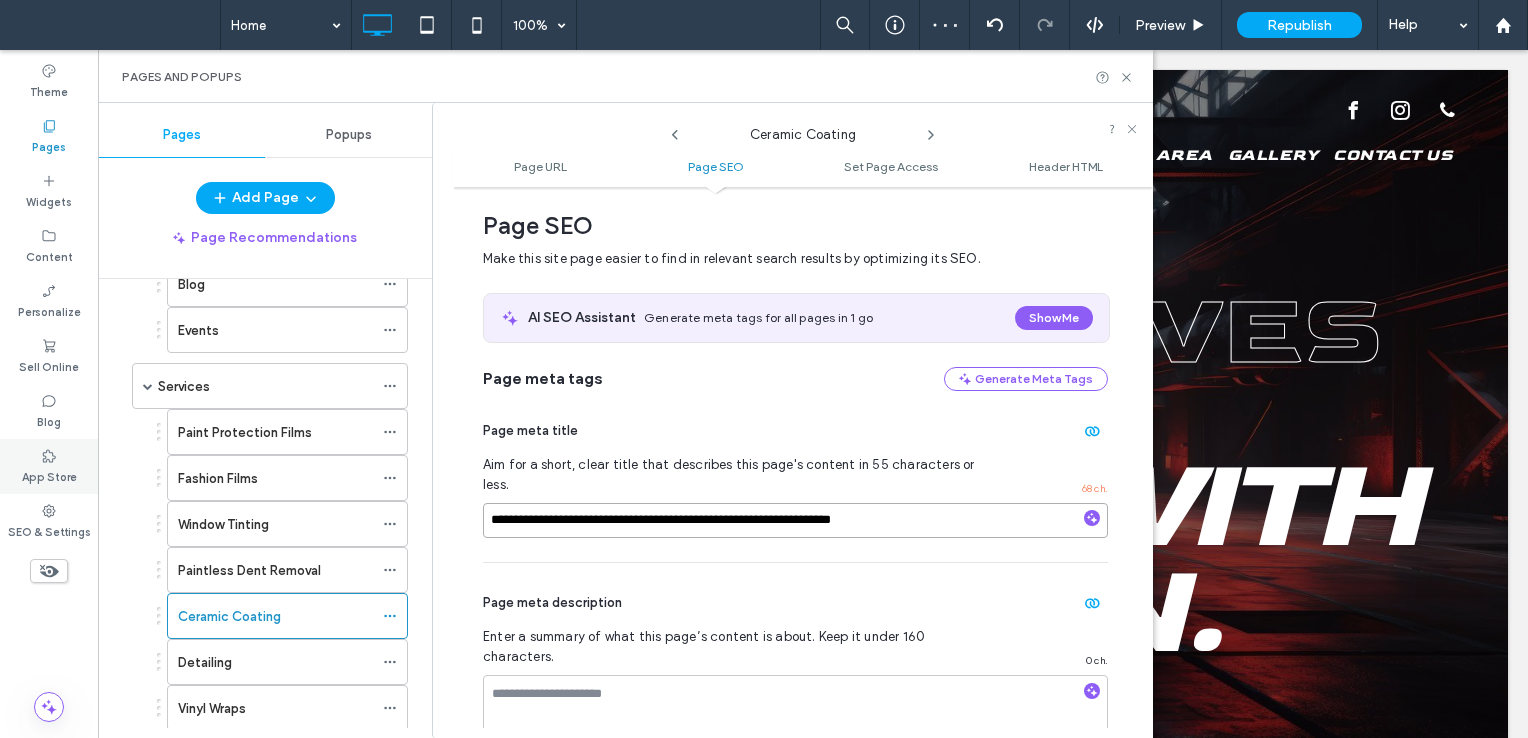 drag, startPoint x: 632, startPoint y: 498, endPoint x: 54, endPoint y: 447, distance: 580.24567 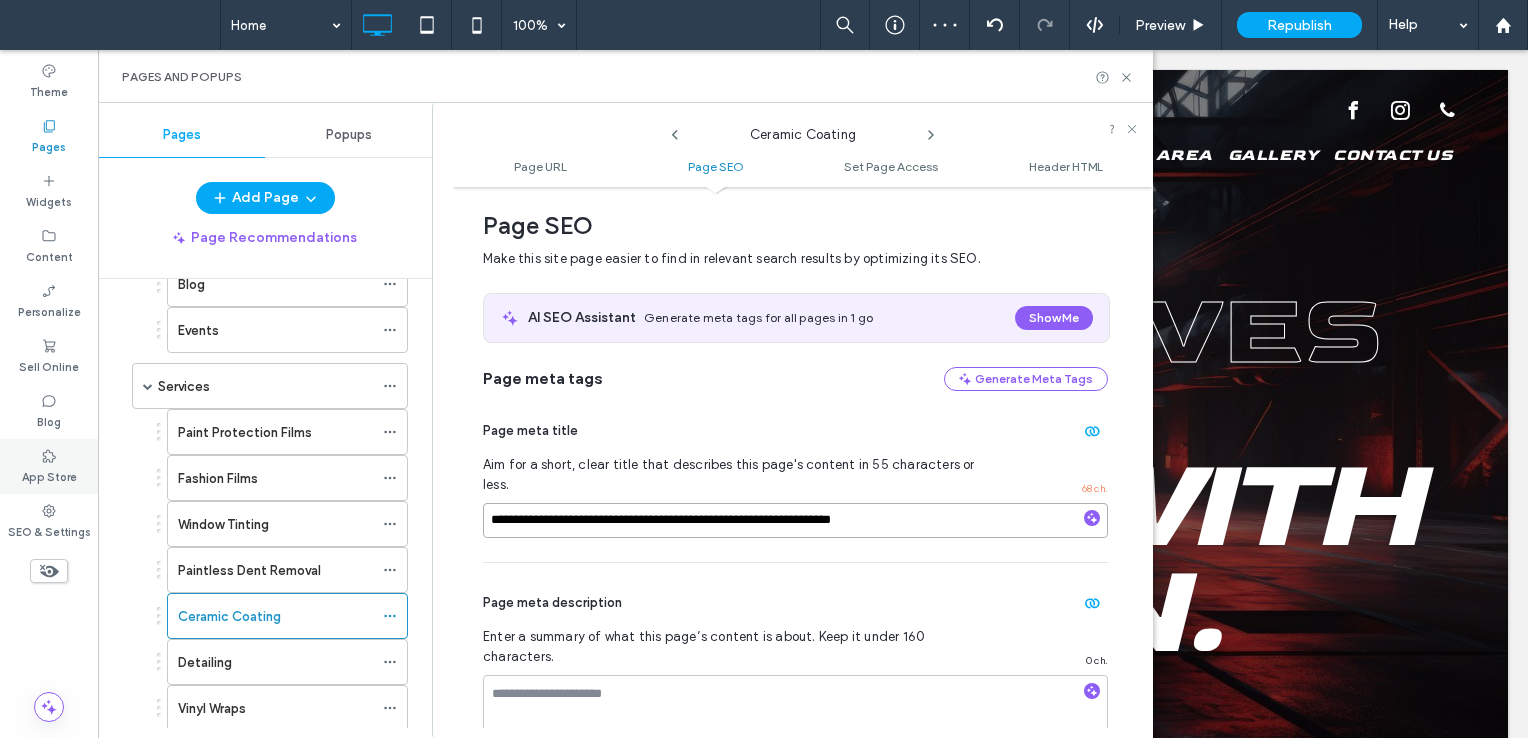 click on "Theme Pages Widgets Content Personalize Sell Online Blog App Store SEO & Settings Pages and Popups Pages Popups Add Page Page Recommendations Home About Testimonials Blog Events Services Paint Protection Films Fashion Films Window Tinting Paintless Dent Removal Ceramic Coating Detailing Vinyl Wraps Service Area Gallery Contact Us Privacy Policy Terms and Conditions Thank You! Ceramic Coating Page URL Page SEO Set Page Access Header HTML Page URL Customize the URL of this page on the live site as it appears in the browser address bar. We recommend setting this once and not changing it. You can add slashes in the URL for nested pages. For example: team/john / 15 / 130 Page SEO Make this site page easier to find in relevant search results by optimizing its SEO. AI SEO Assistant Generate meta tags for all pages in 1 go Show Me Page meta tags Generate Meta Tags Page meta title  Aim for a short, clear title that describes this page's content in 55 characters or less. 68   ch. Page meta description 0   ch. Image 1" at bounding box center (49, 394) 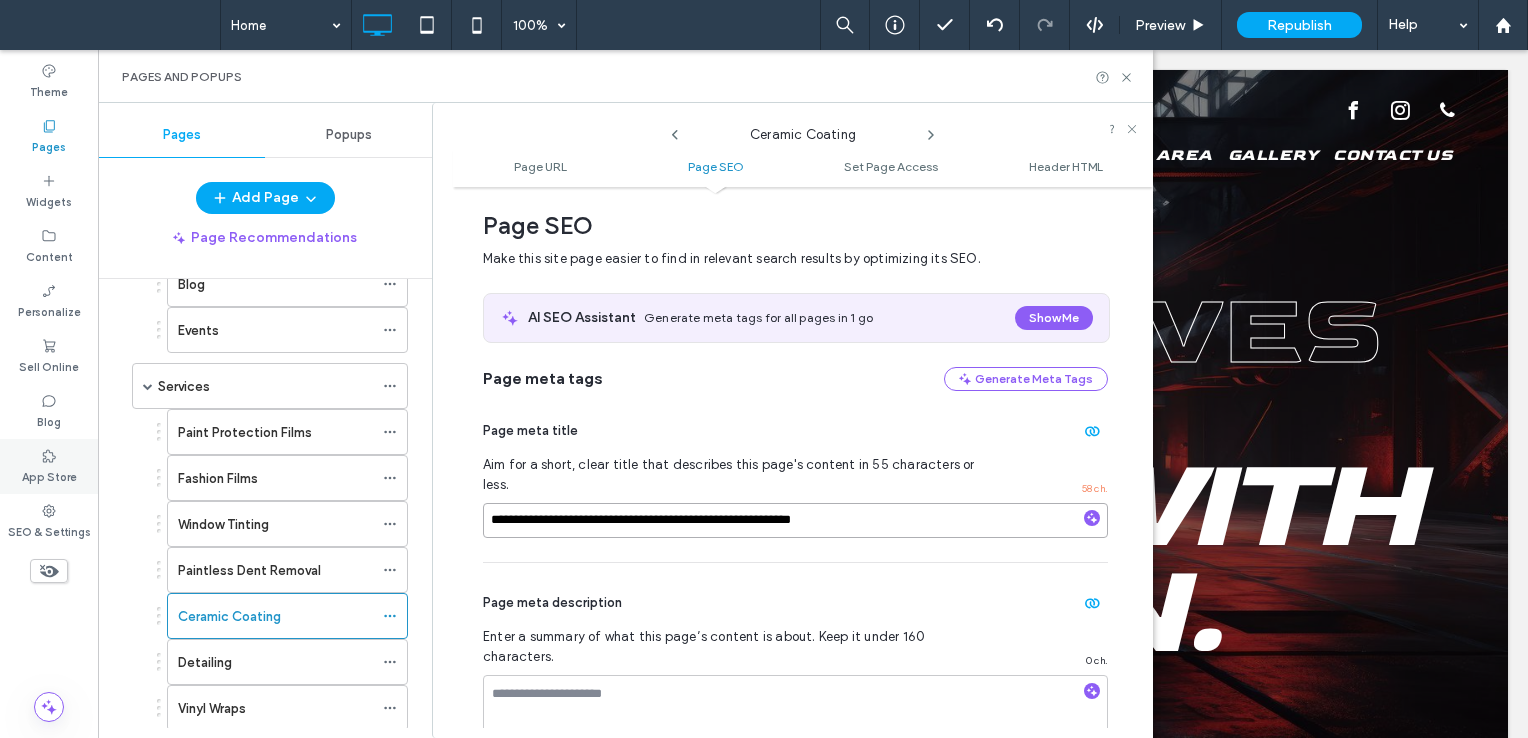 type on "**********" 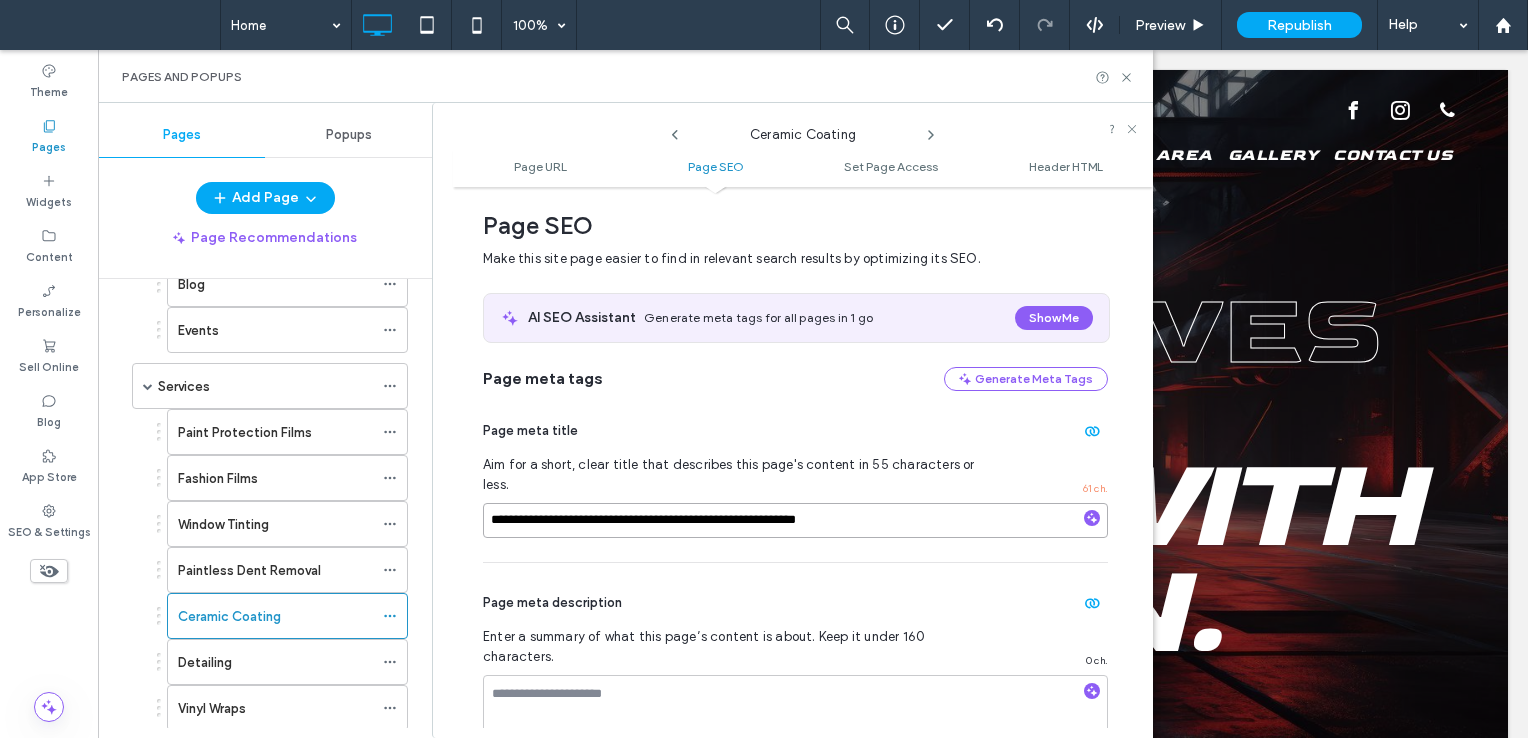 click on "**********" at bounding box center (795, 520) 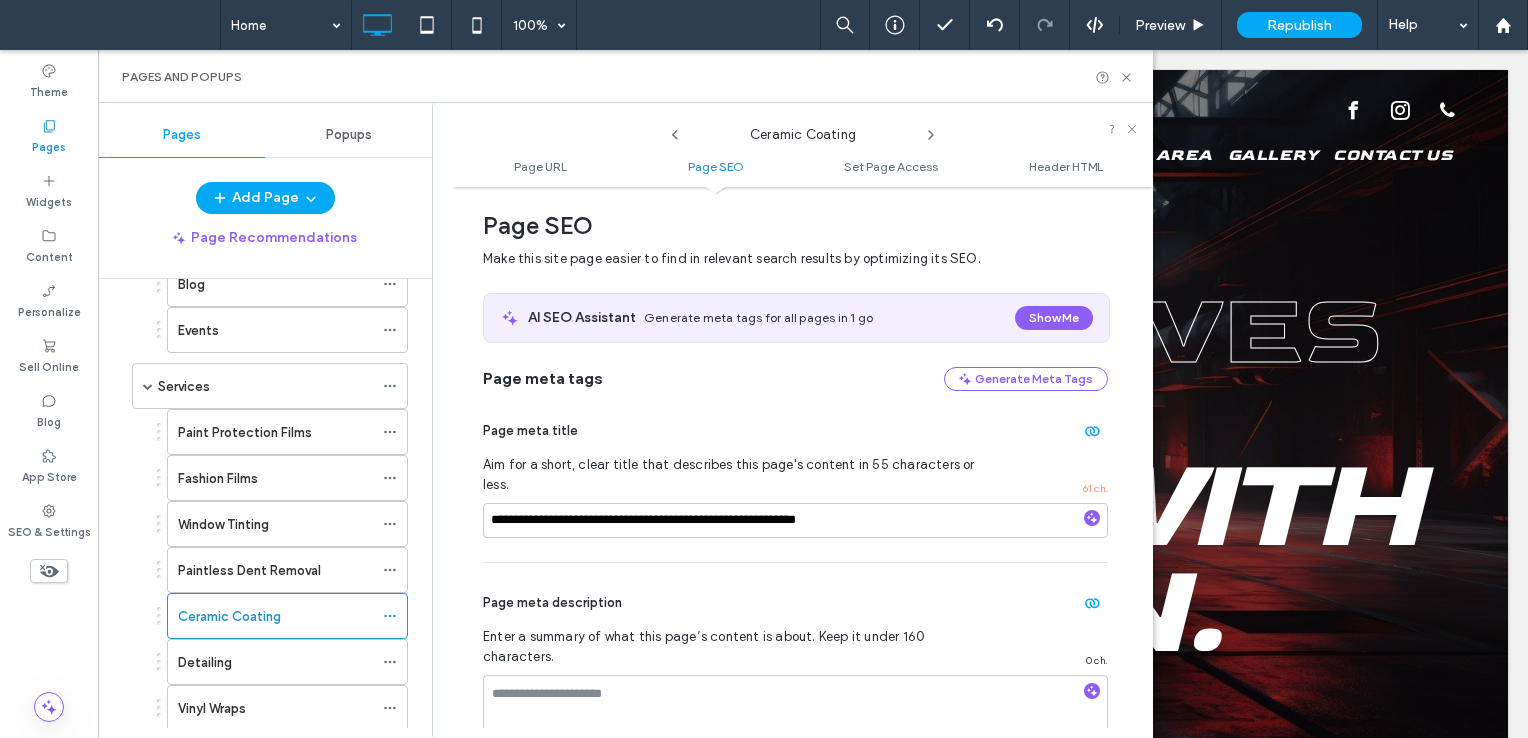 click 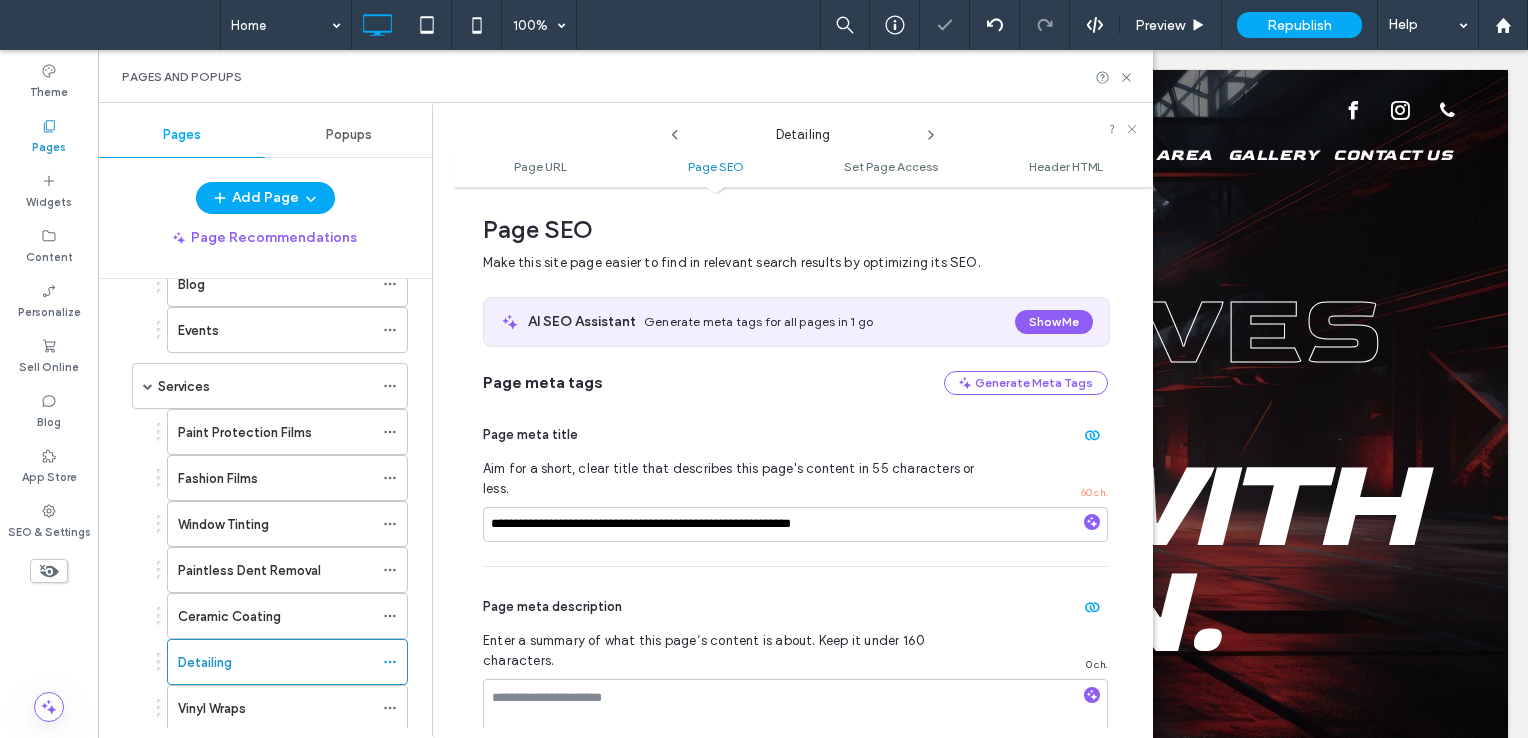 scroll, scrollTop: 274, scrollLeft: 0, axis: vertical 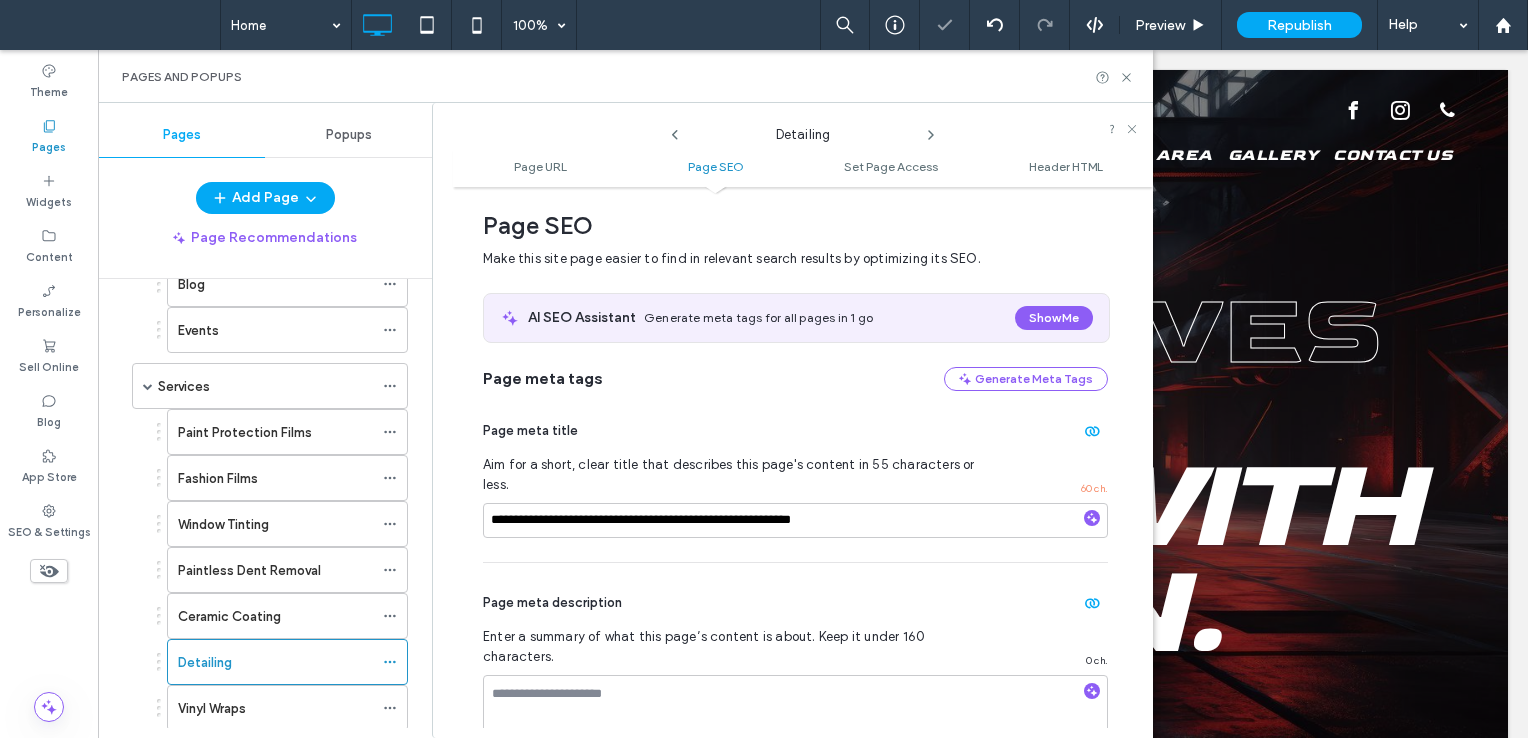 click on "**********" at bounding box center [795, 476] 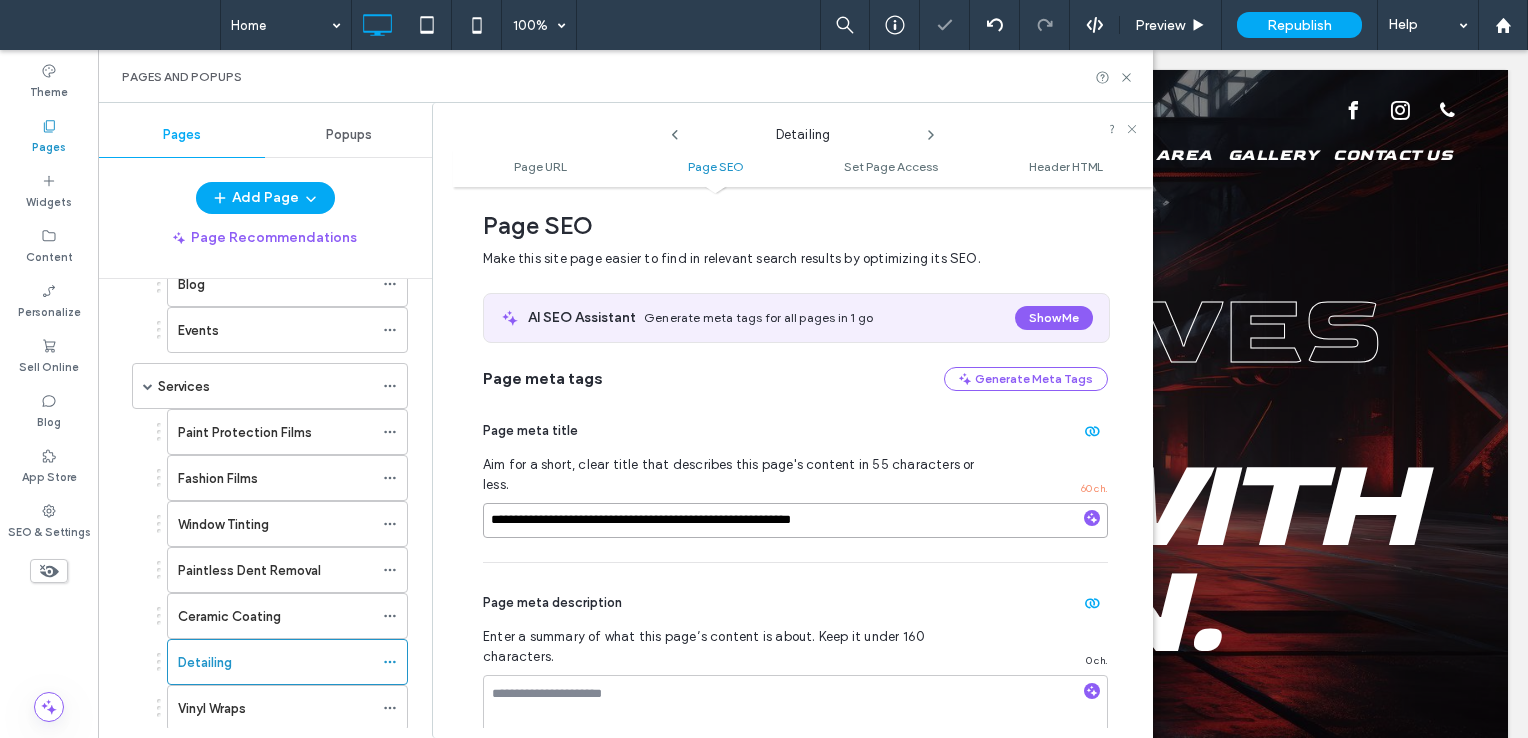 click on "**********" at bounding box center (795, 520) 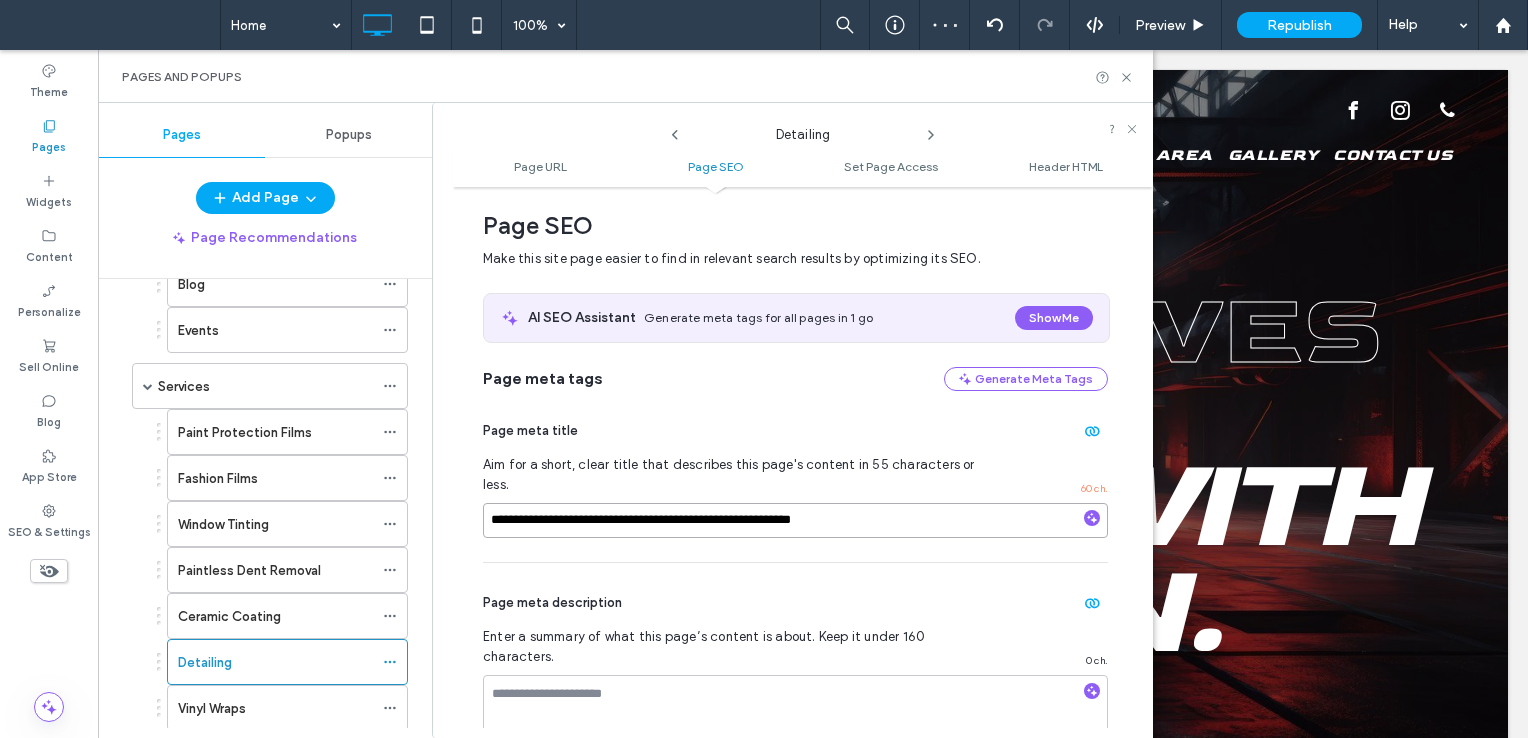 paste on "*" 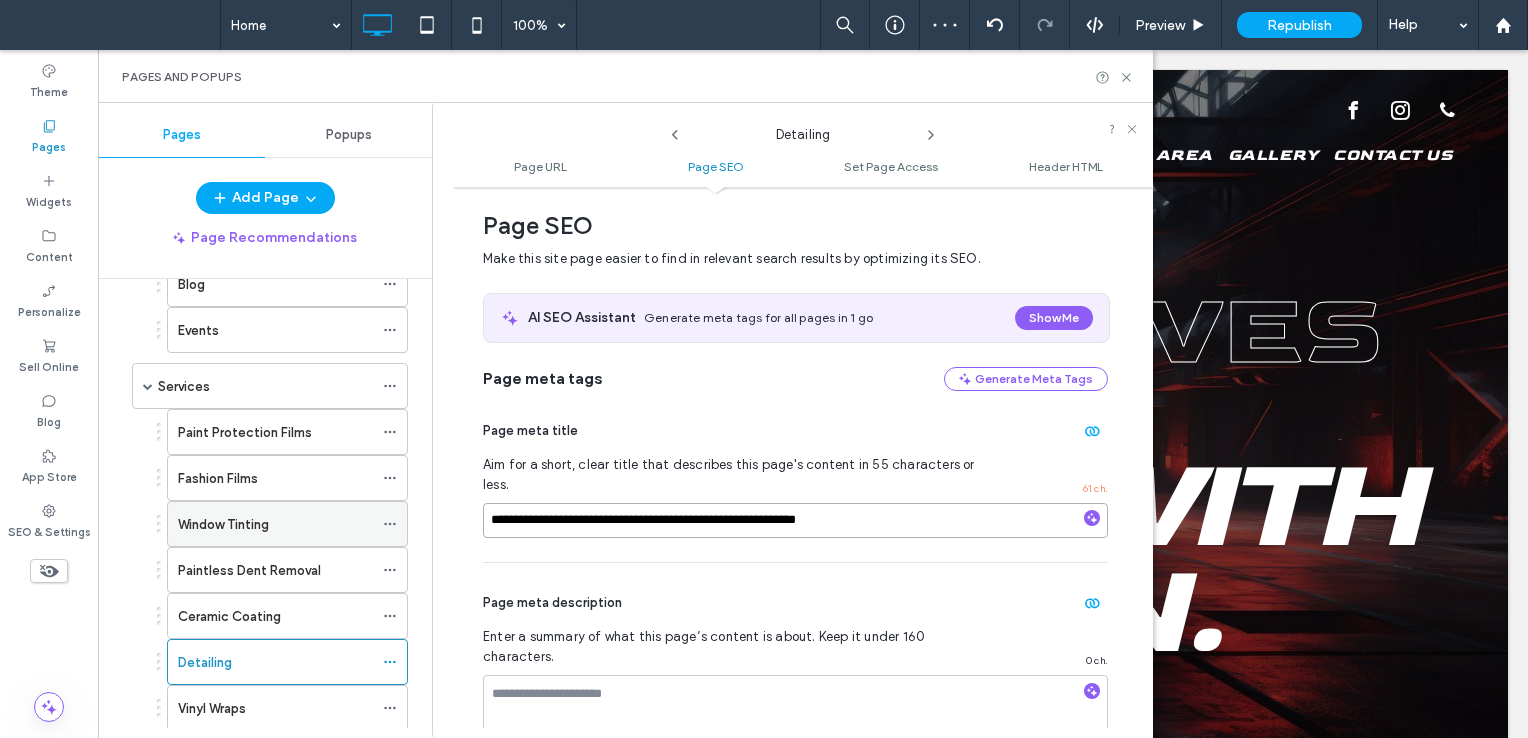 drag, startPoint x: 591, startPoint y: 496, endPoint x: 252, endPoint y: 500, distance: 339.0236 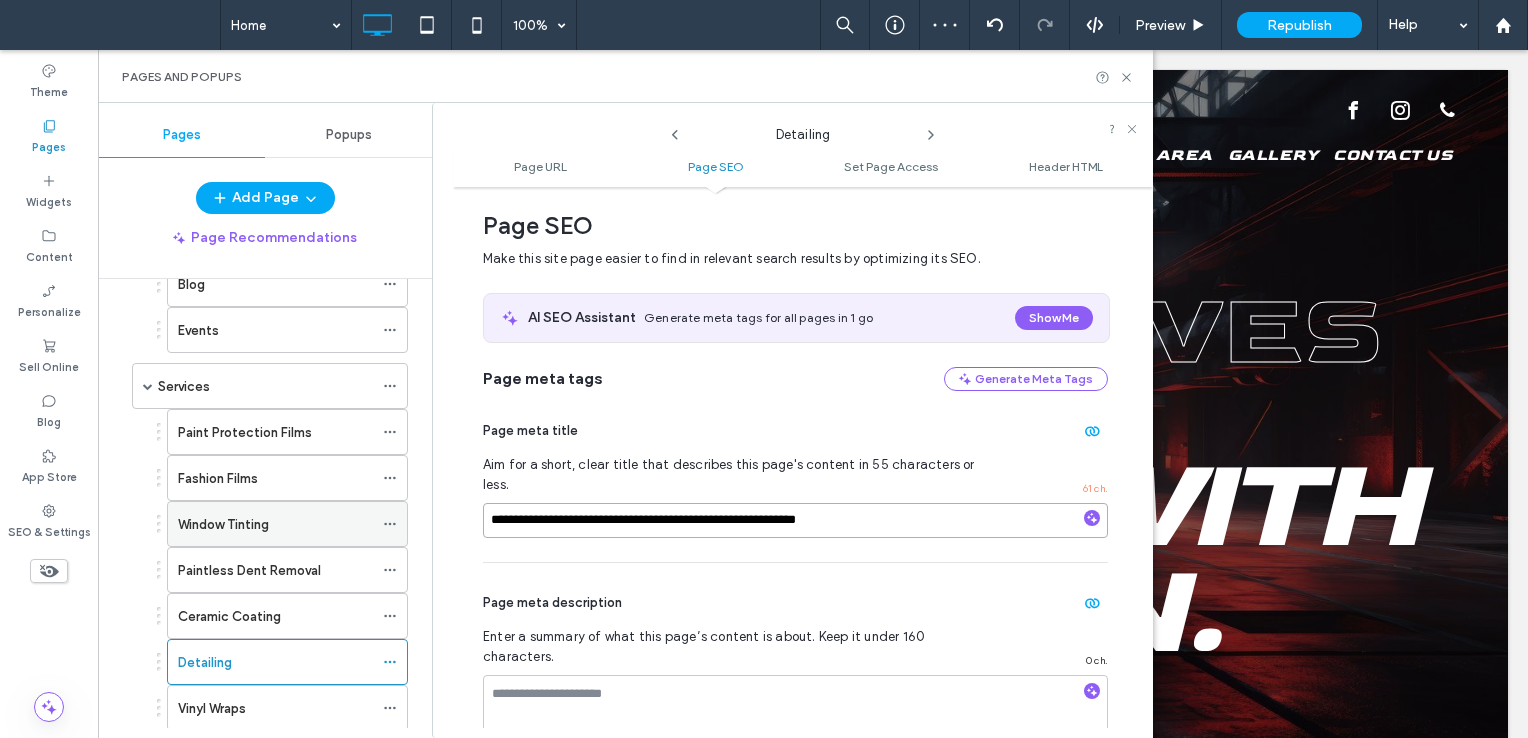 click on "**********" at bounding box center [625, 420] 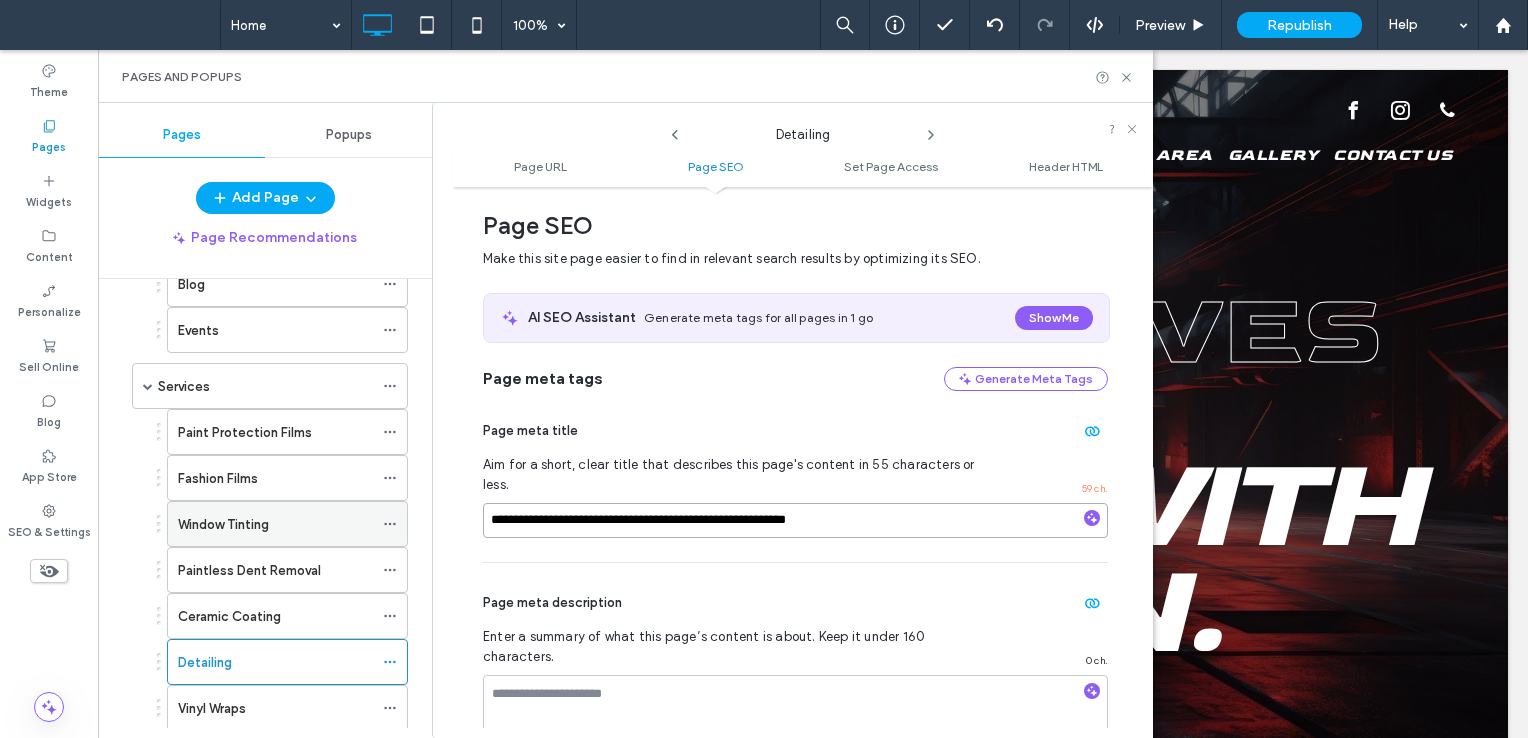 type on "**********" 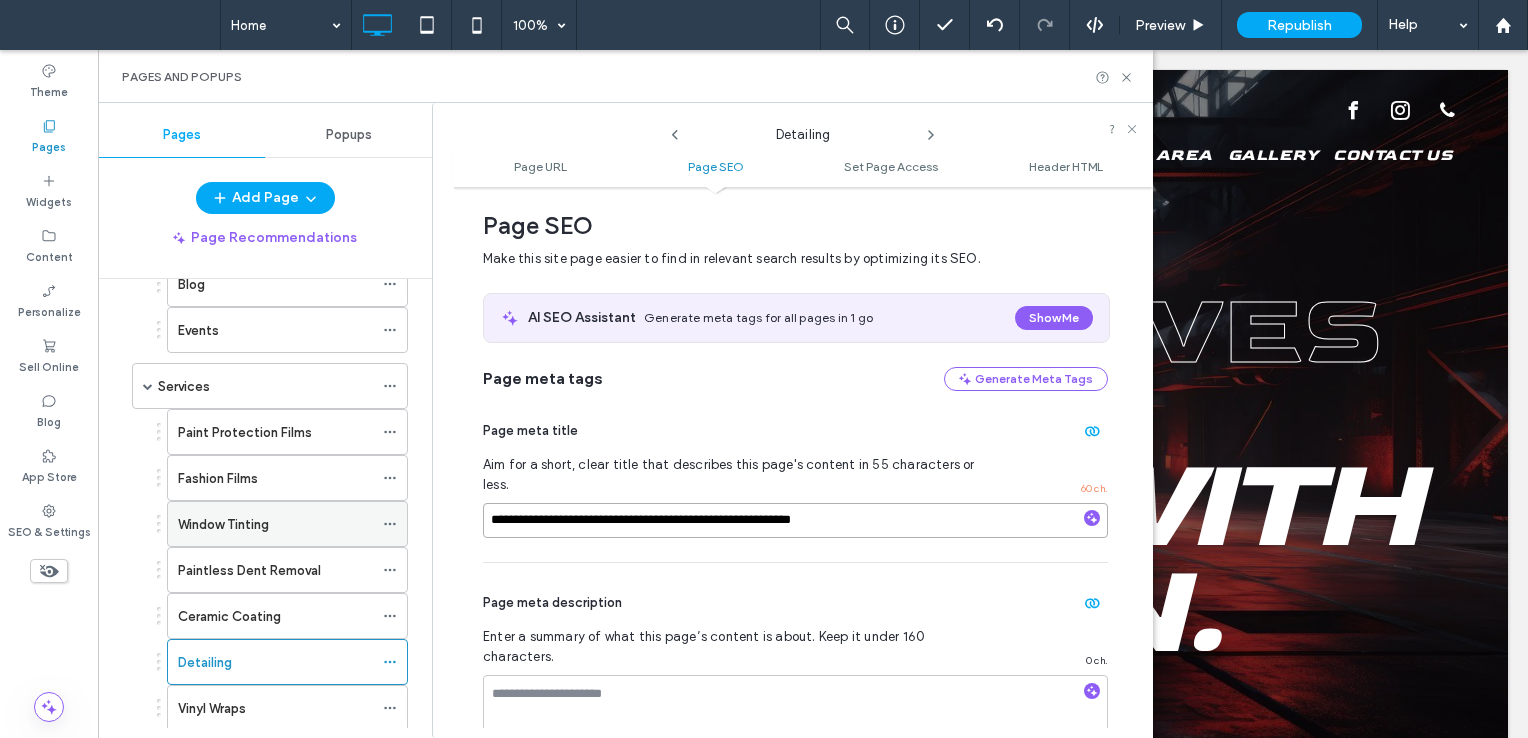 scroll, scrollTop: 400, scrollLeft: 0, axis: vertical 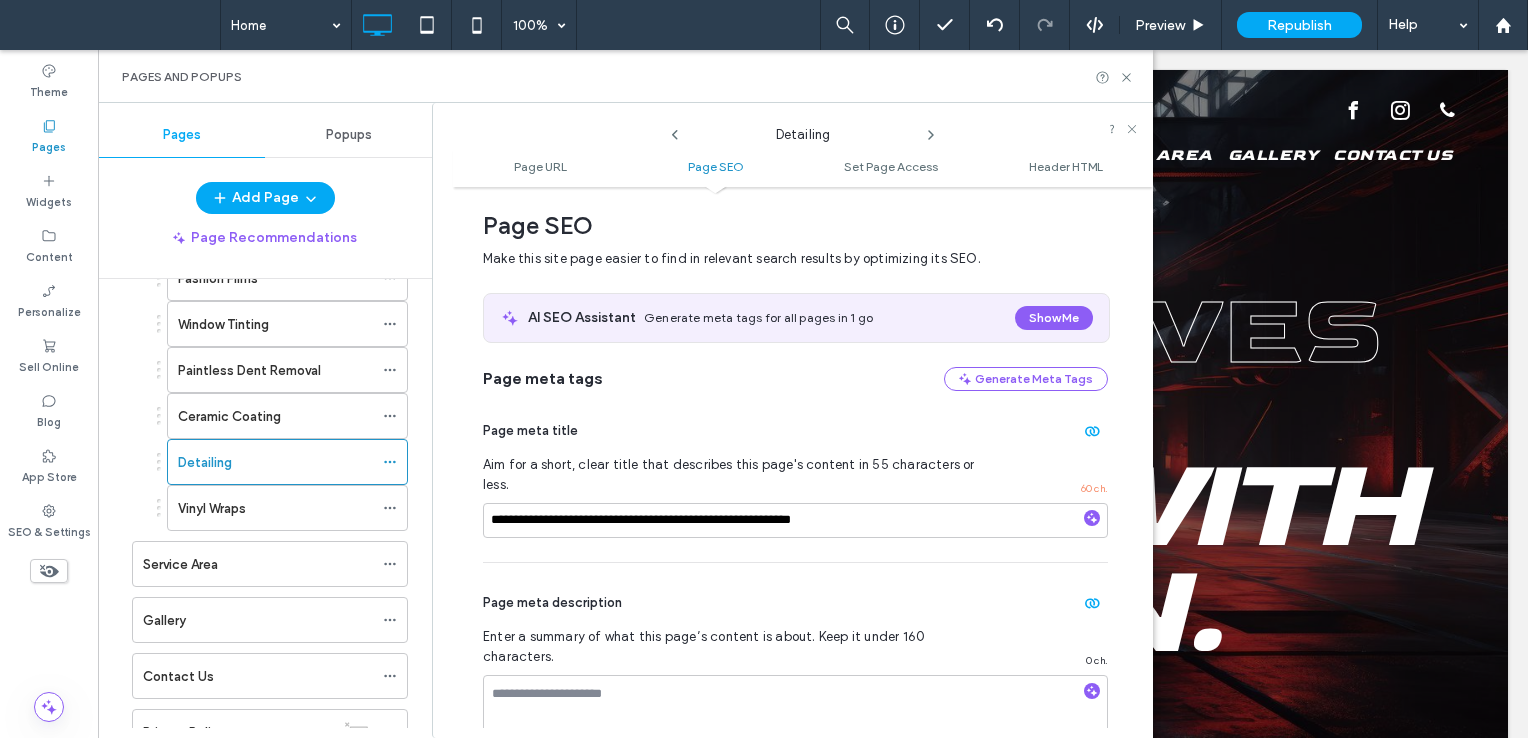 click 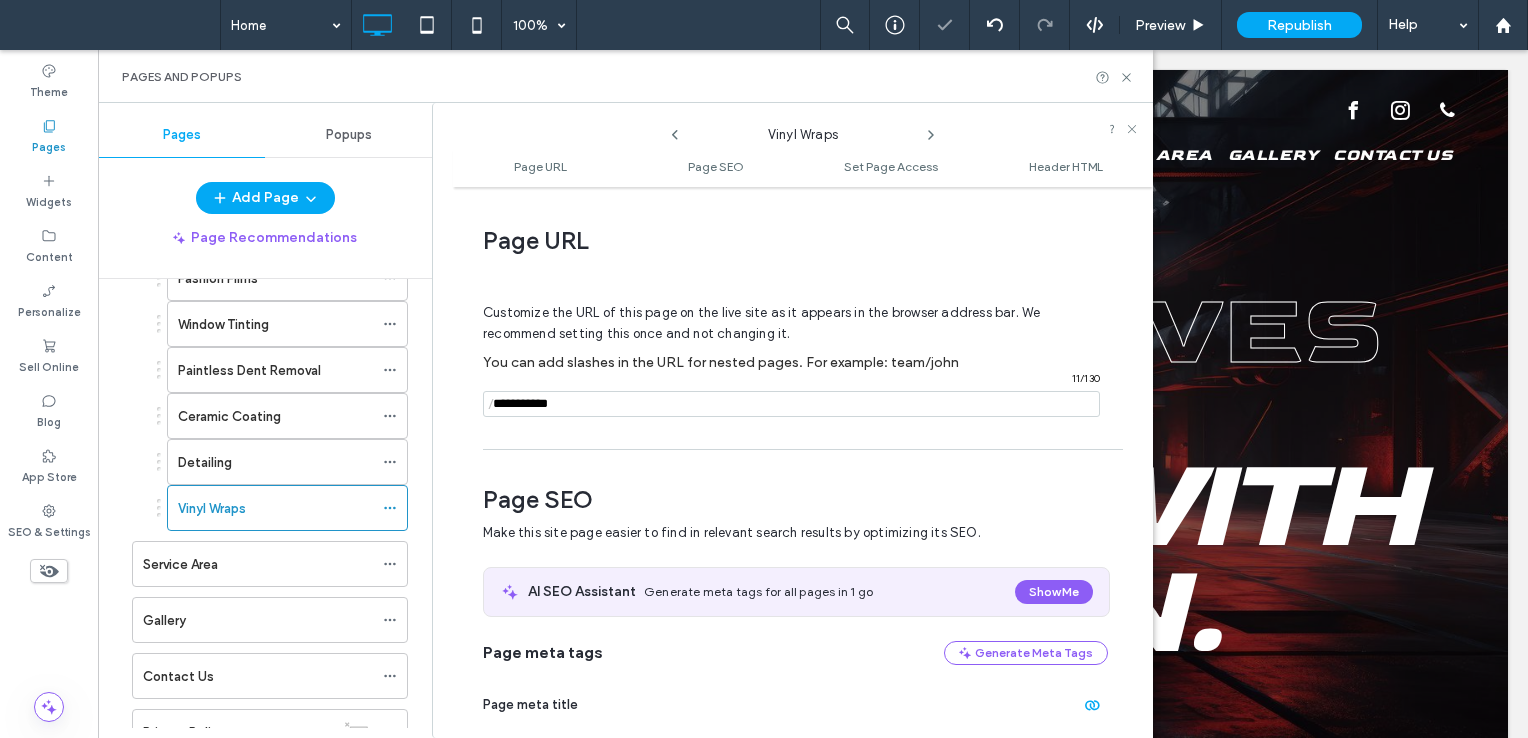 scroll, scrollTop: 274, scrollLeft: 0, axis: vertical 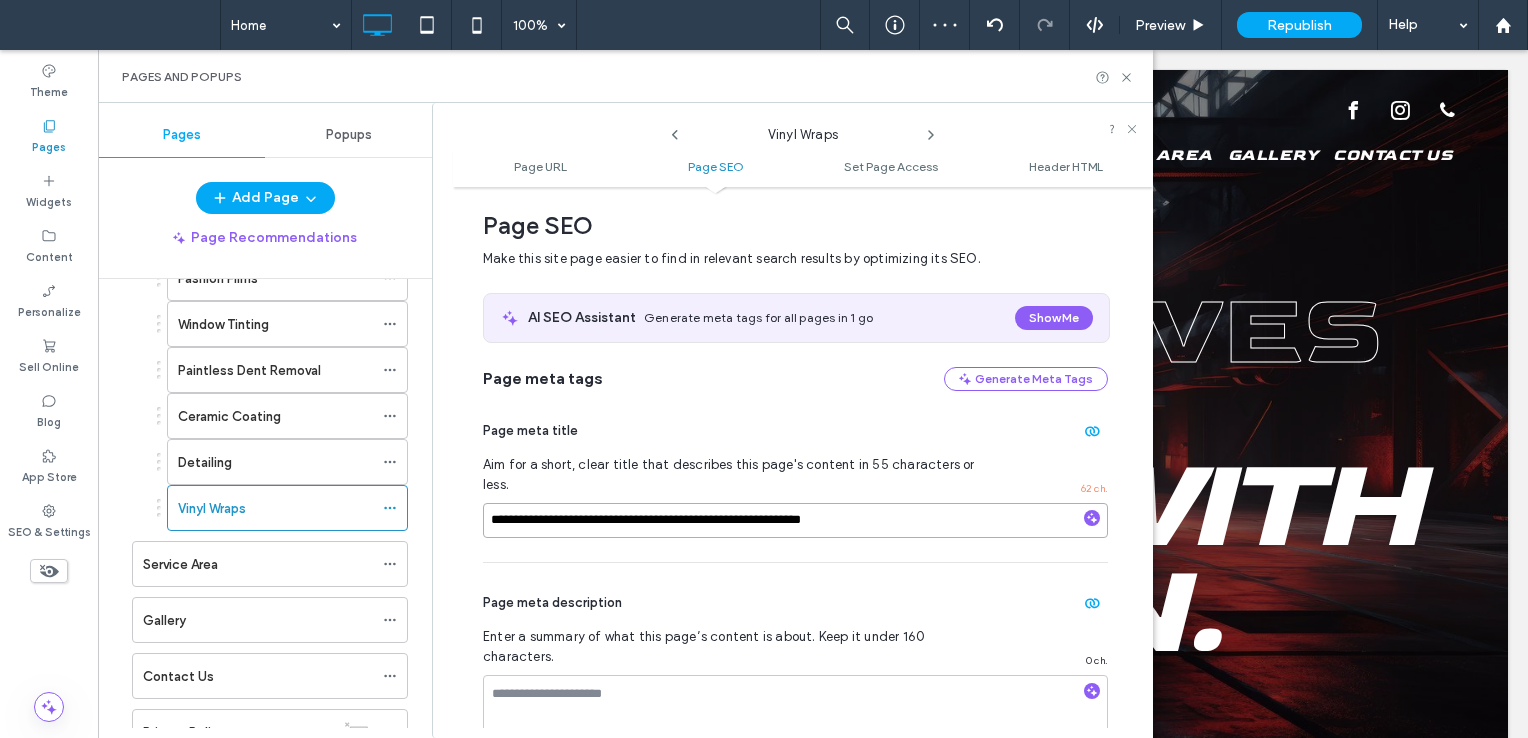 click on "**********" at bounding box center (795, 520) 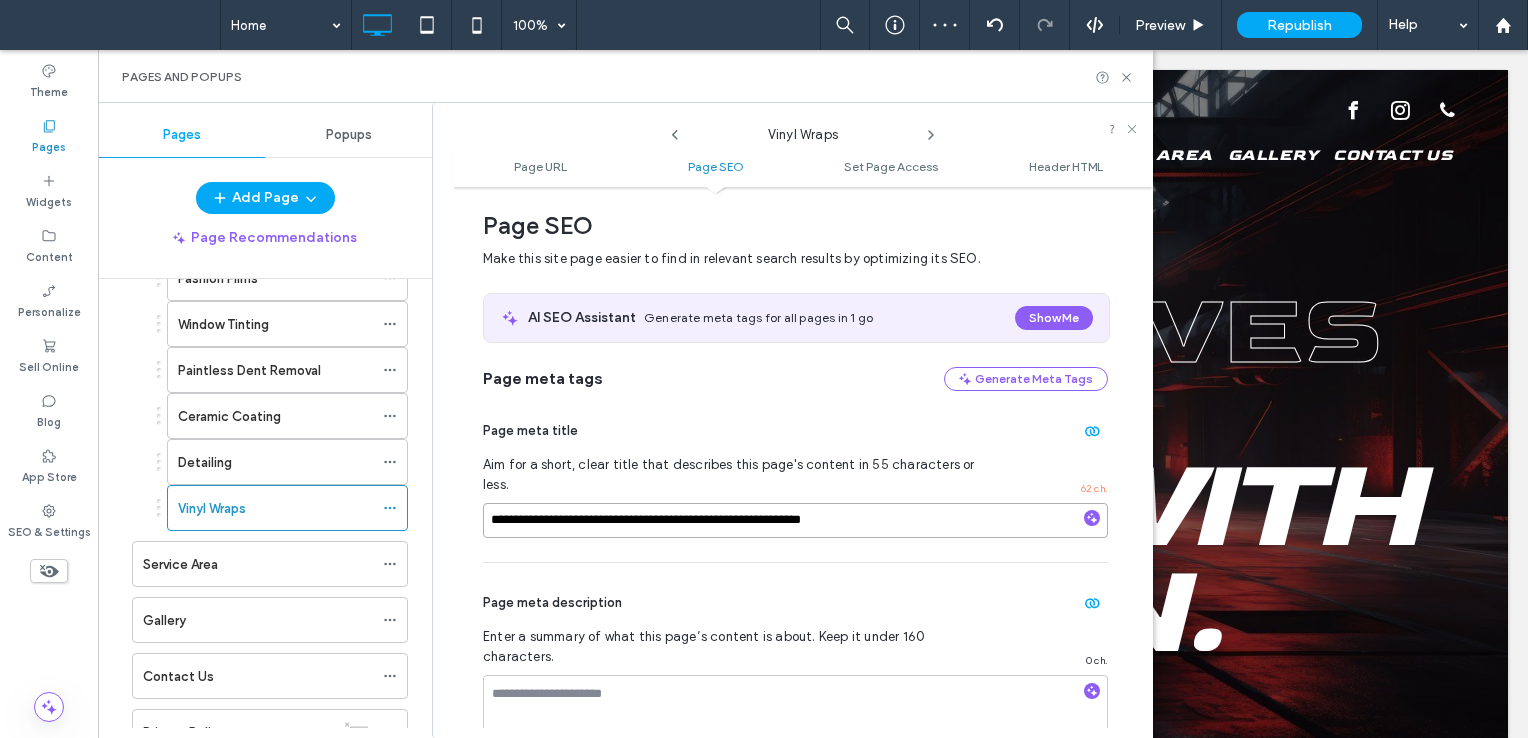 click on "**********" at bounding box center [795, 520] 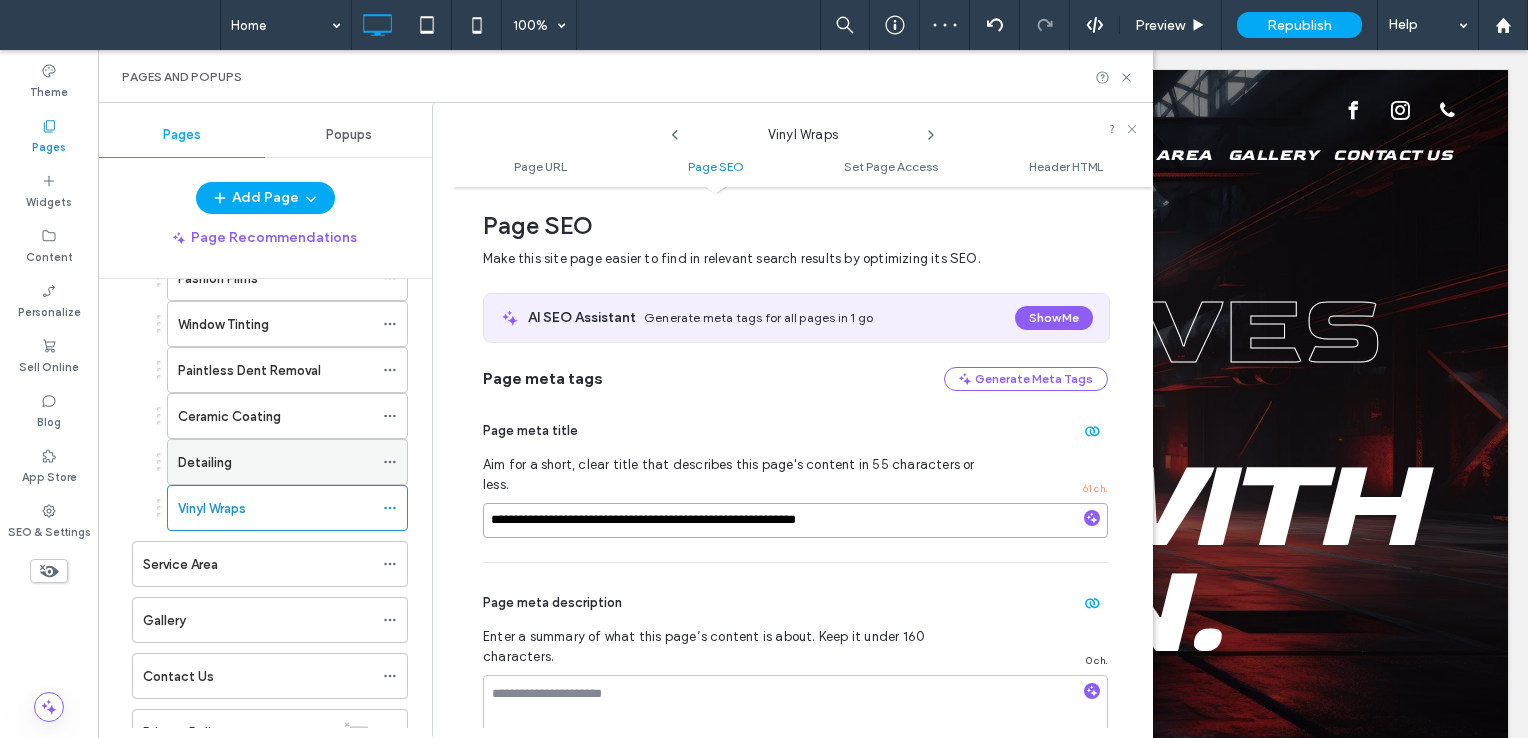 drag, startPoint x: 591, startPoint y: 502, endPoint x: 320, endPoint y: 475, distance: 272.3417 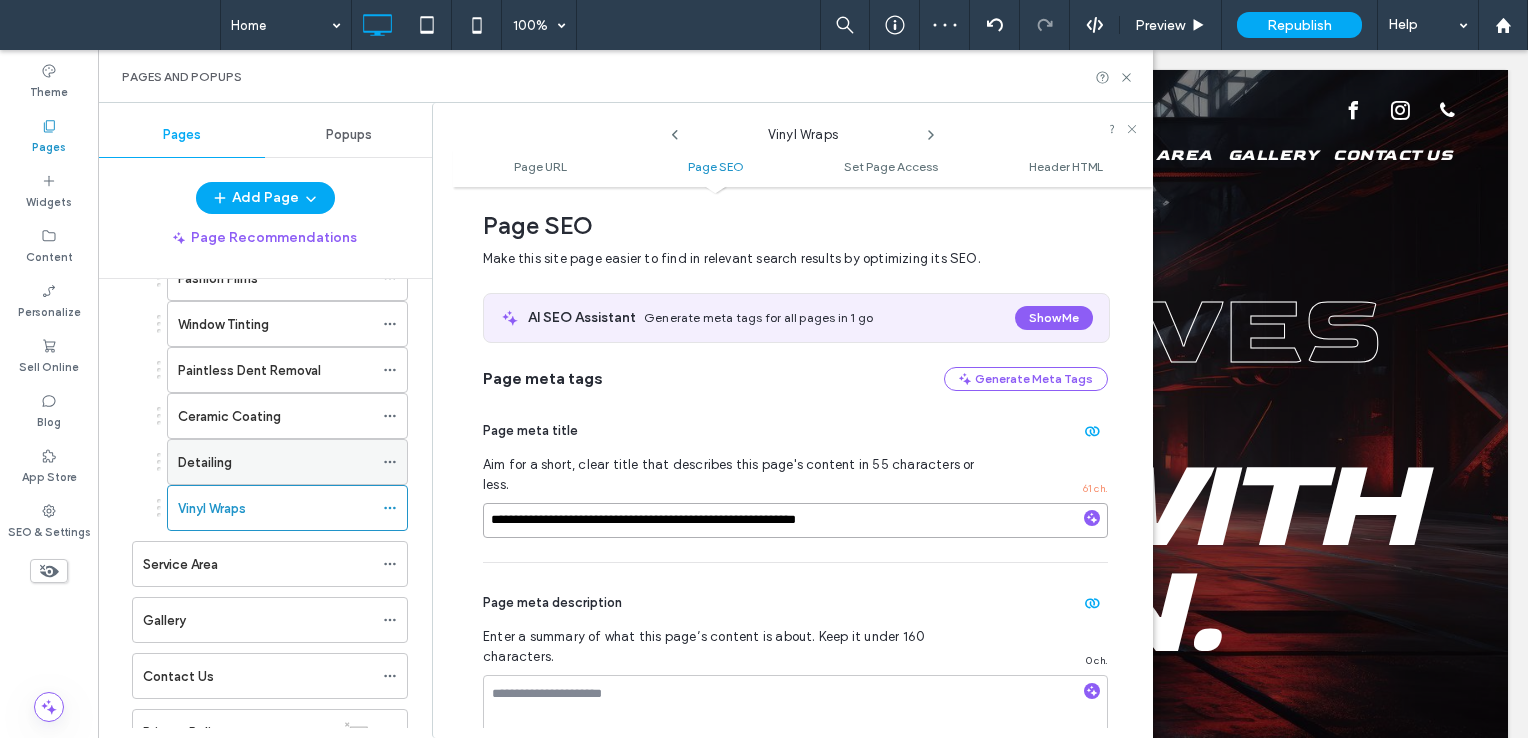 click on "**********" at bounding box center [625, 420] 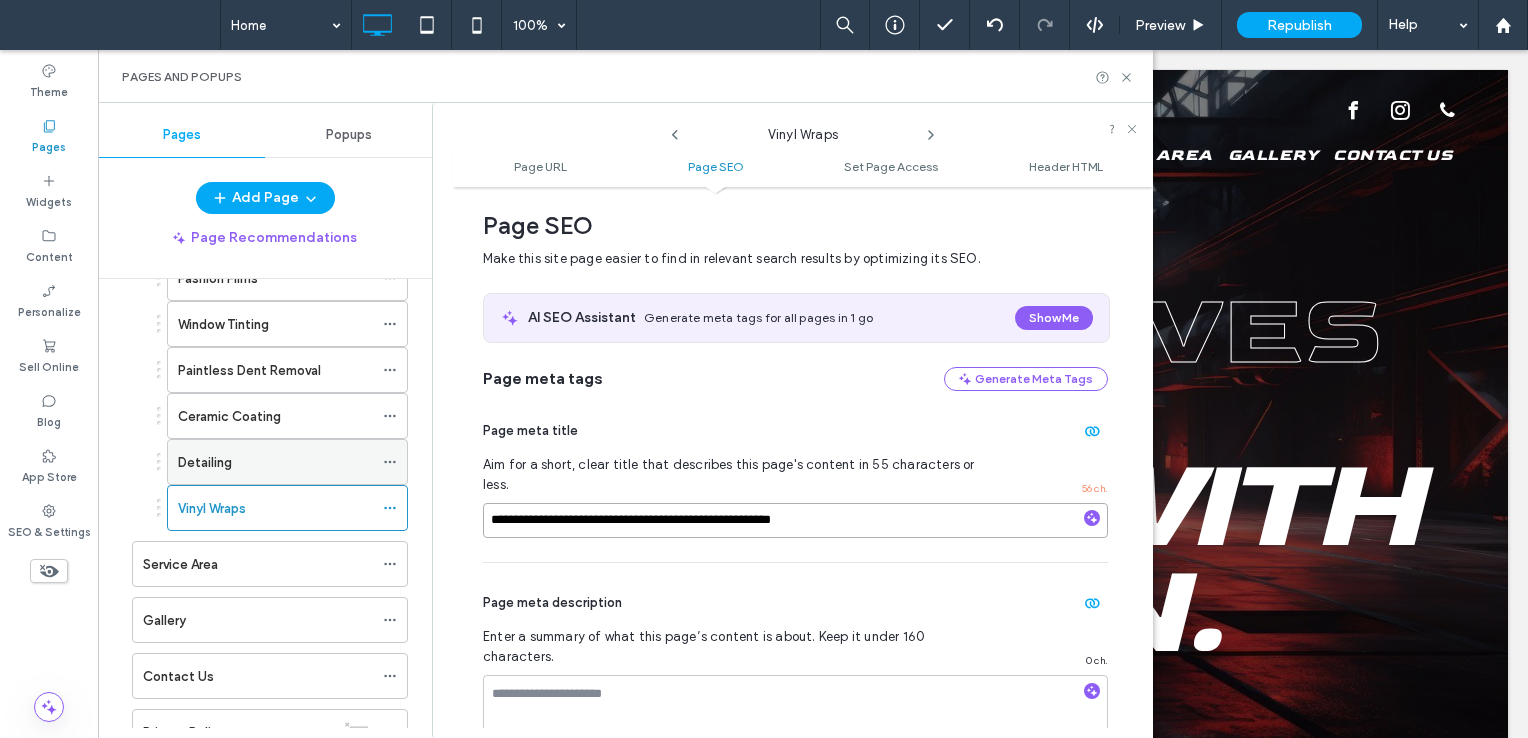 type on "**********" 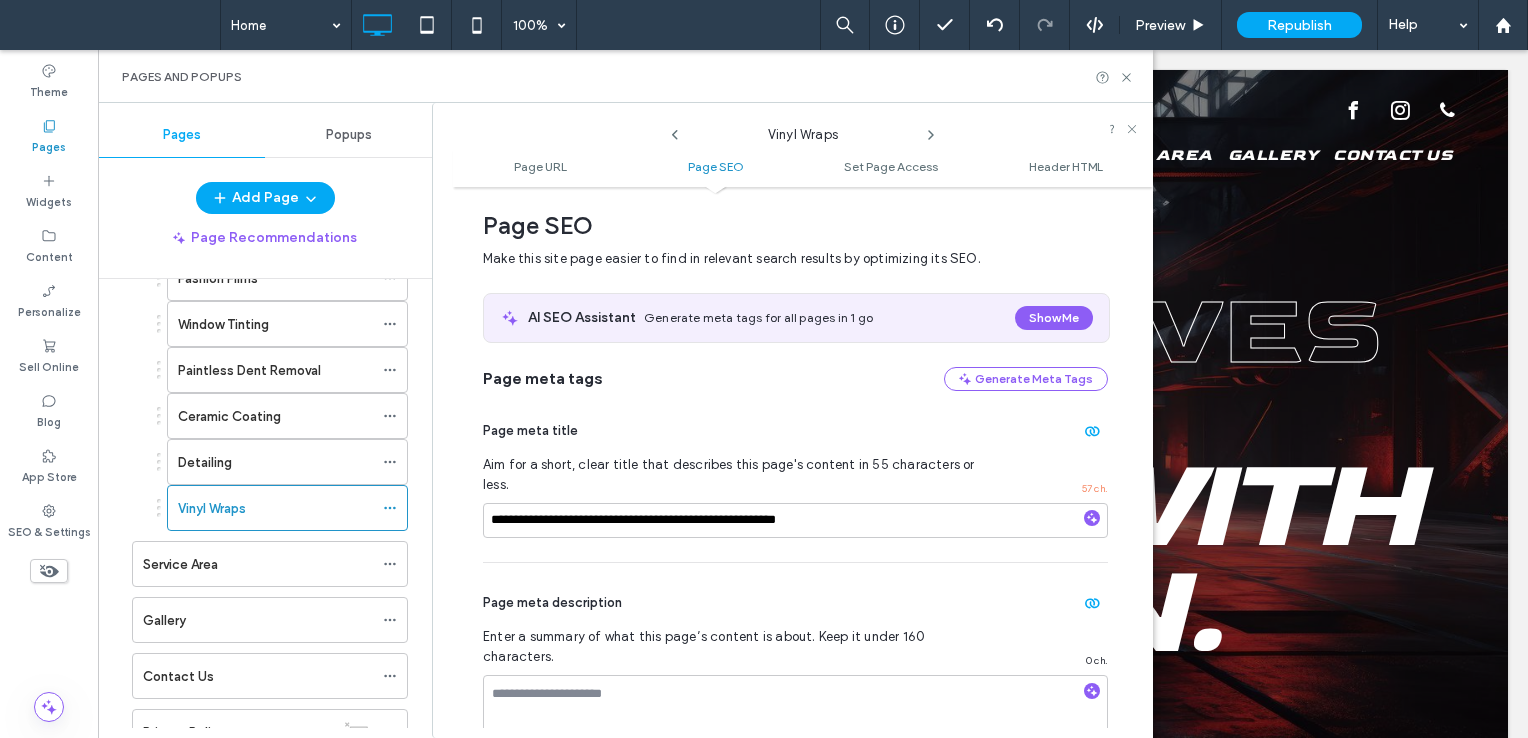 click 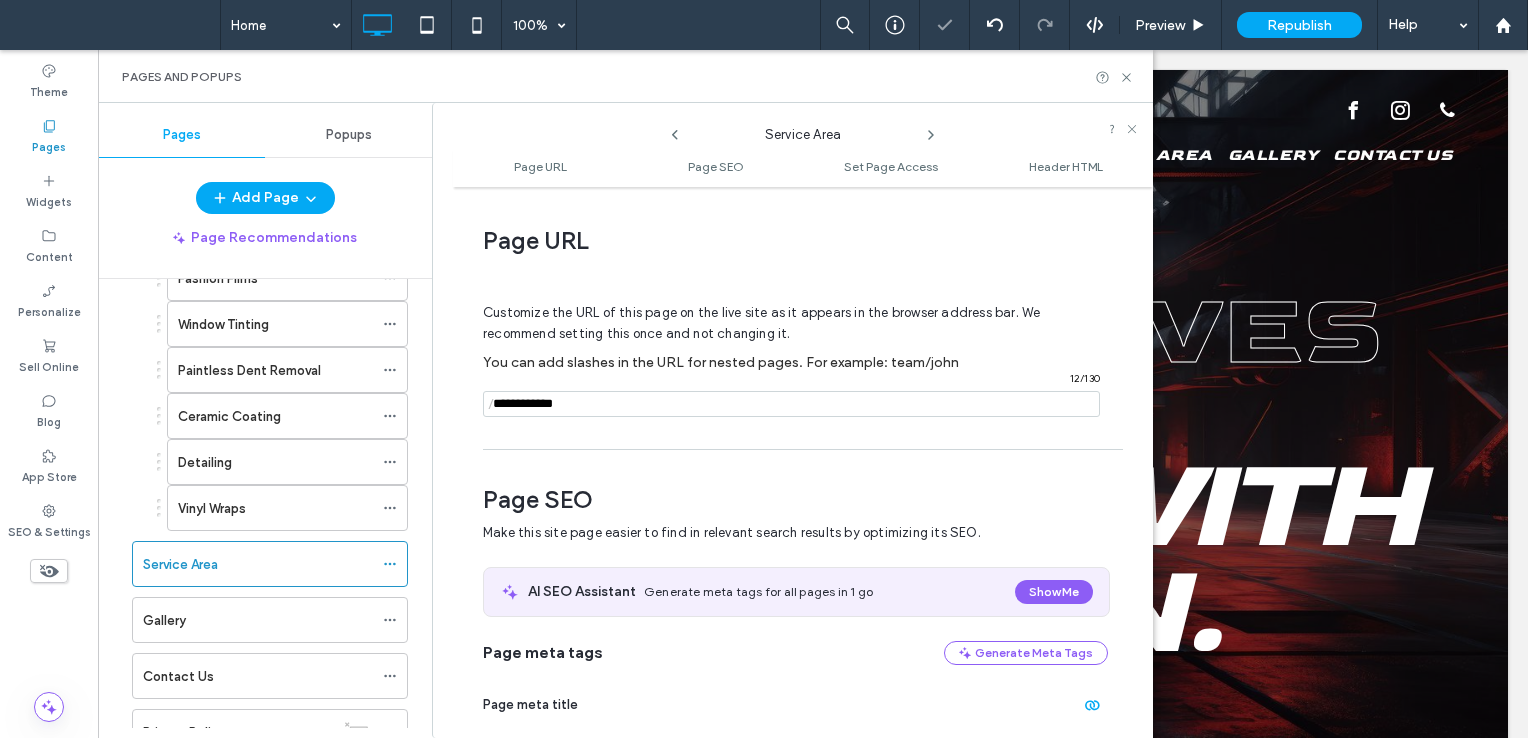 scroll, scrollTop: 274, scrollLeft: 0, axis: vertical 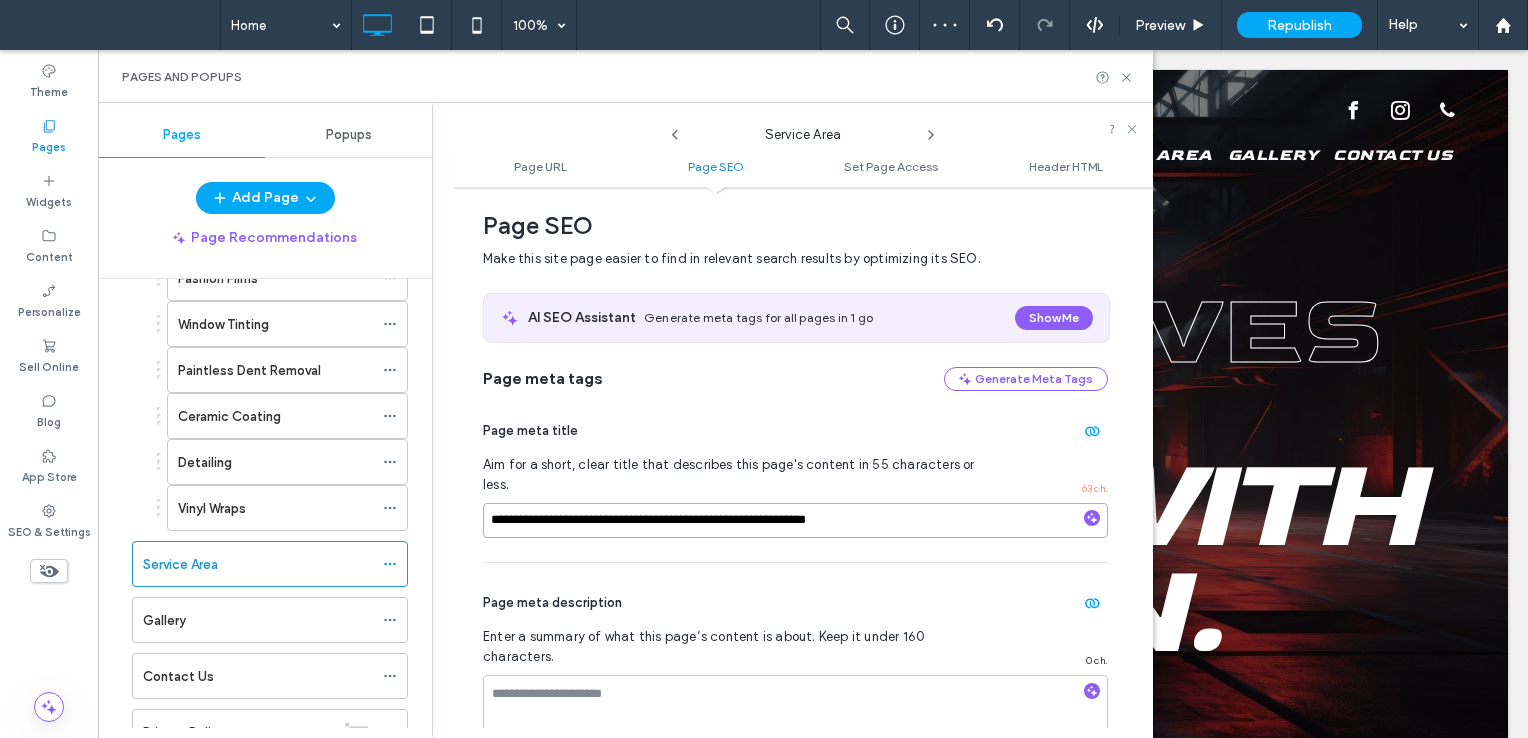 click on "**********" at bounding box center (795, 520) 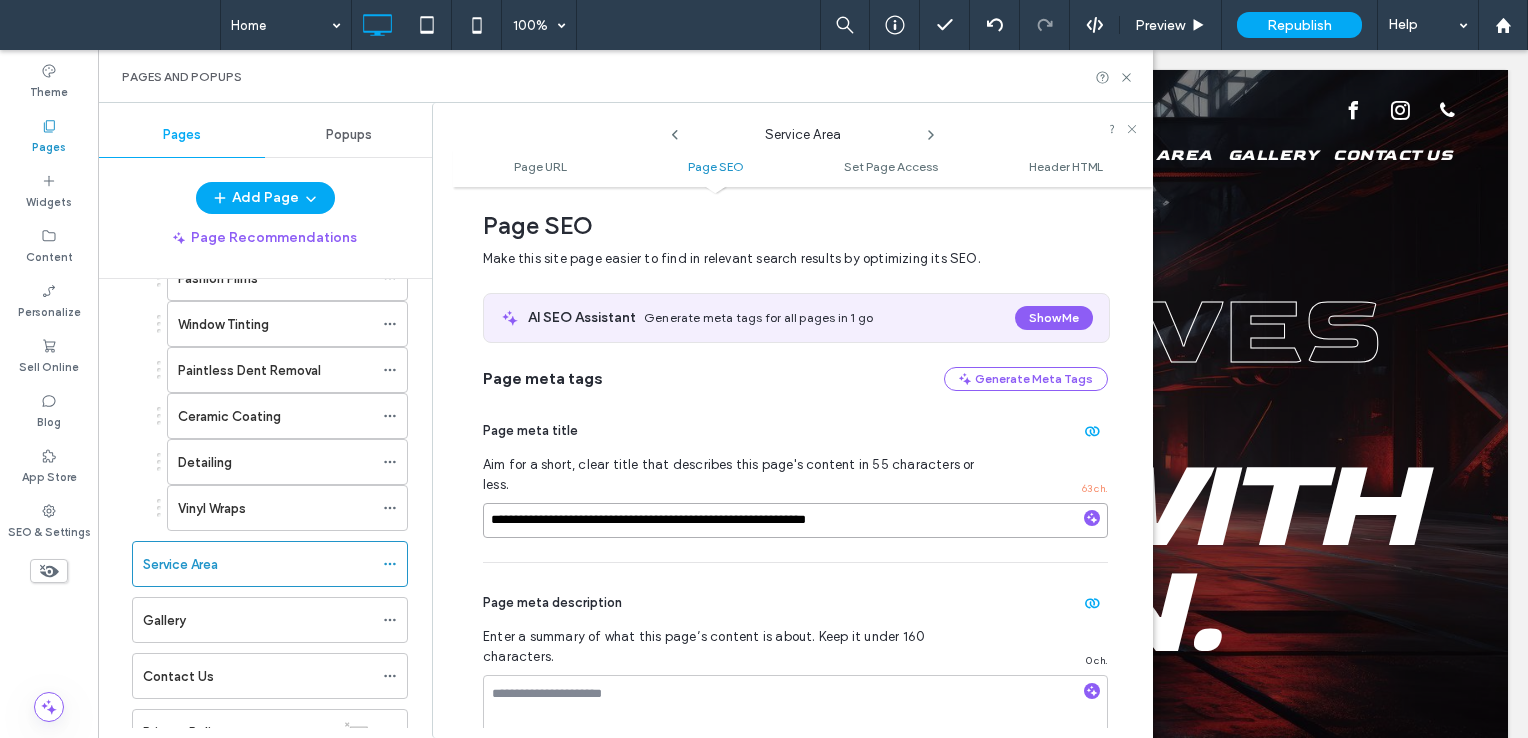 click on "**********" at bounding box center (795, 520) 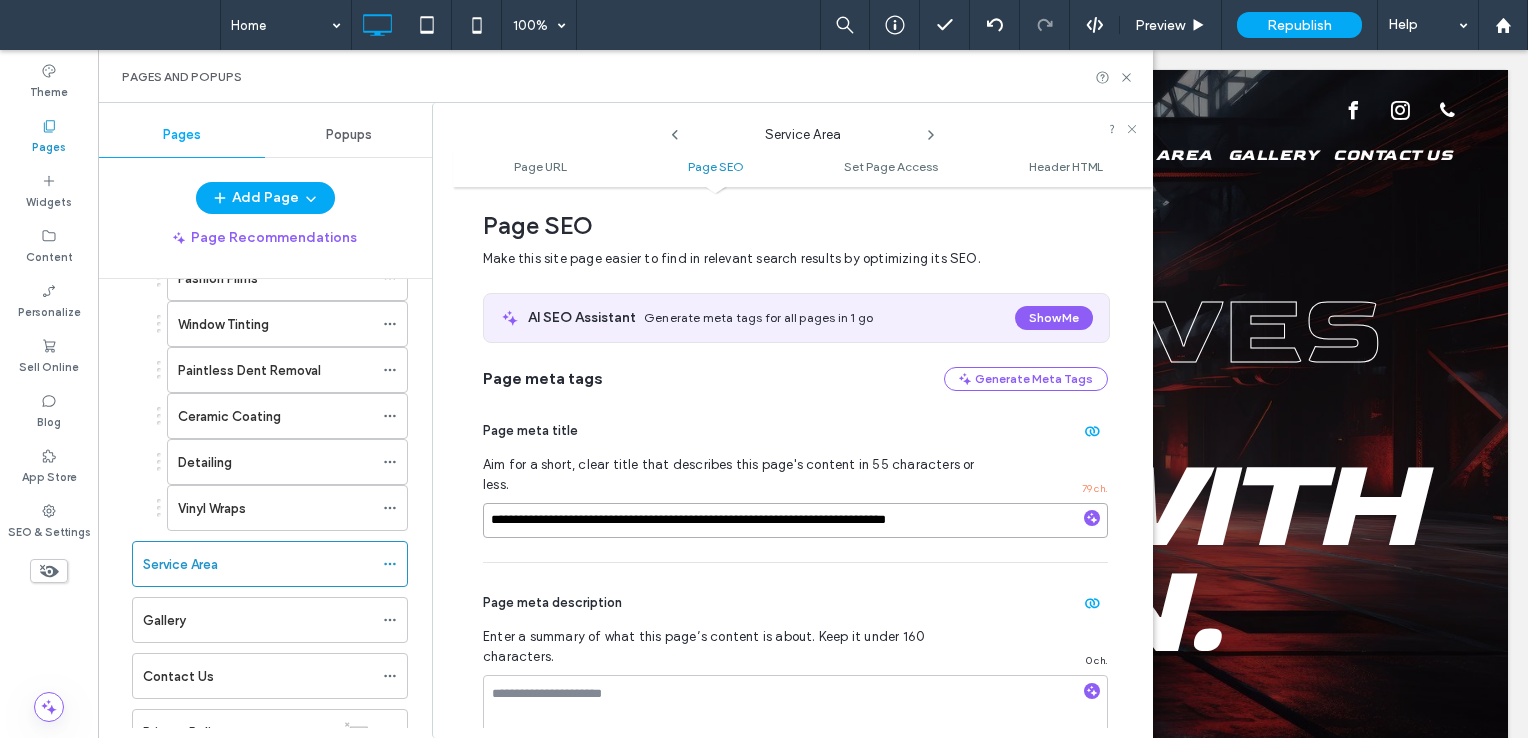 click on "**********" at bounding box center [795, 520] 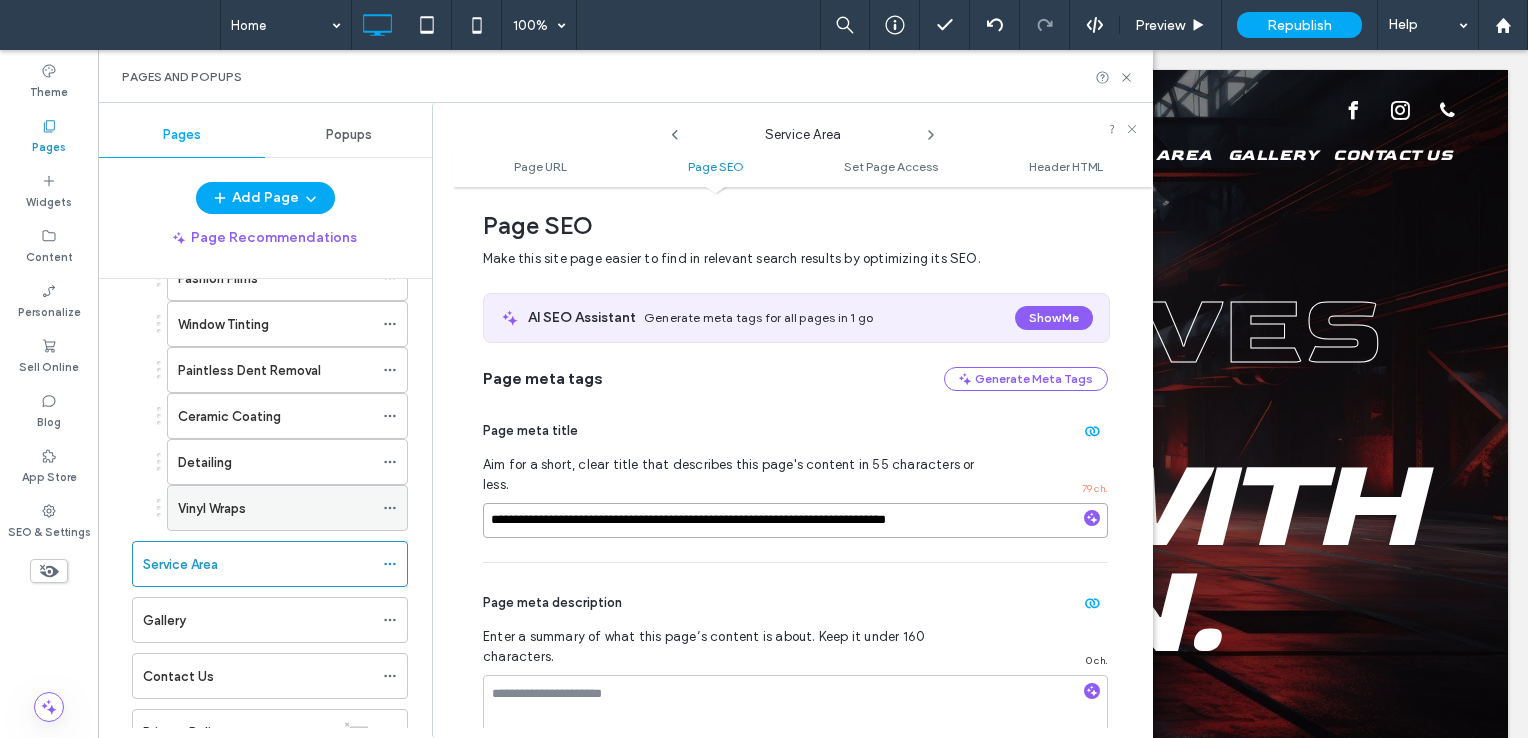 drag, startPoint x: 556, startPoint y: 503, endPoint x: 376, endPoint y: 492, distance: 180.3358 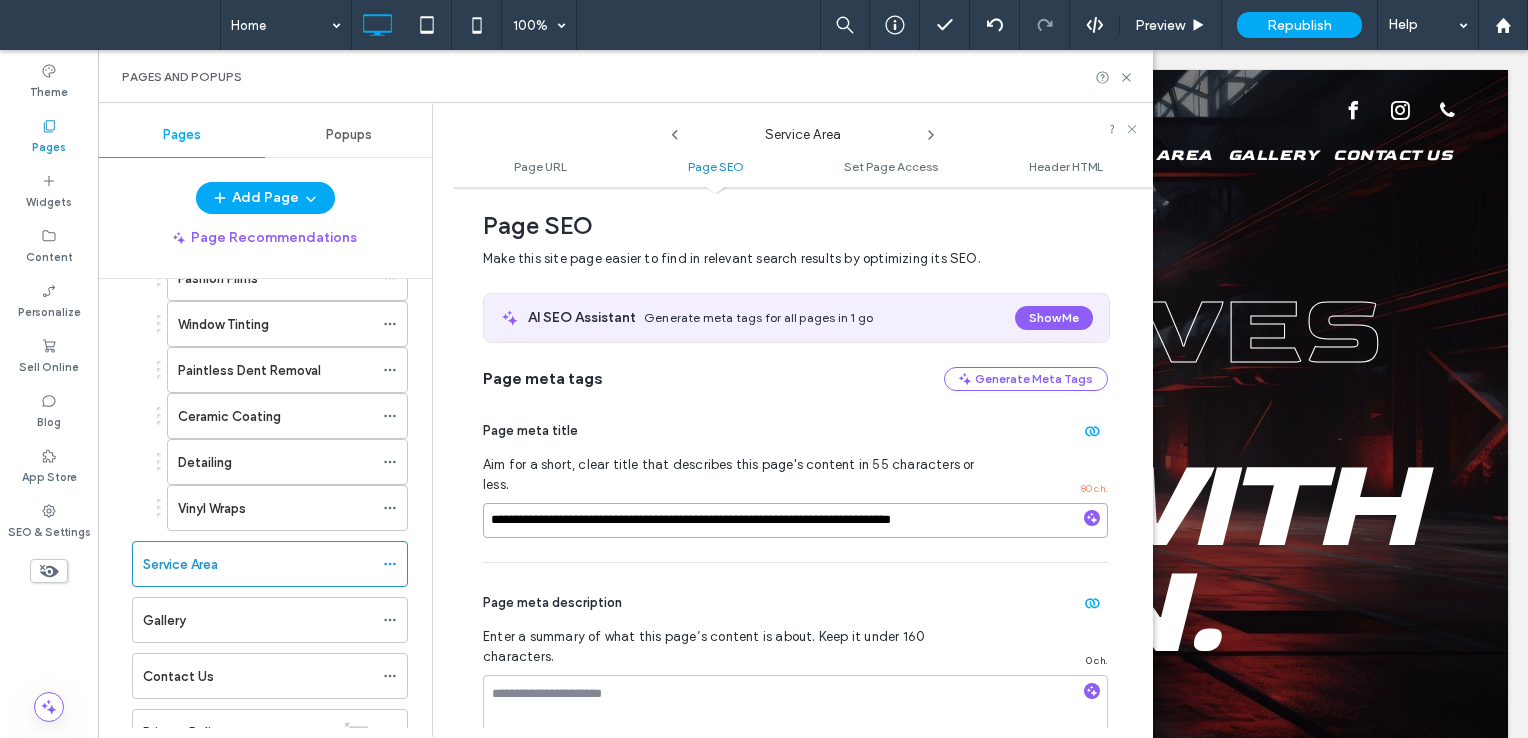 type on "**********" 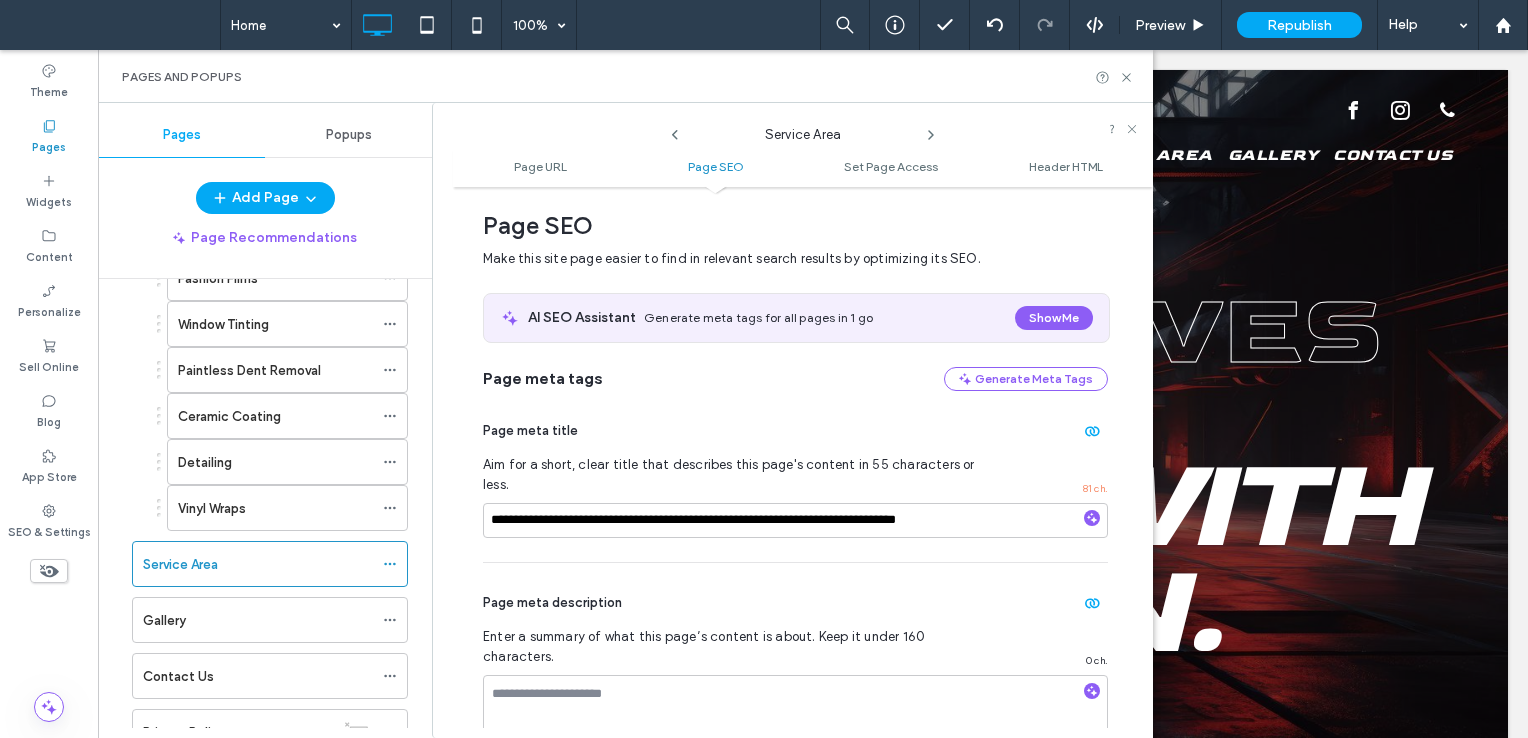 click 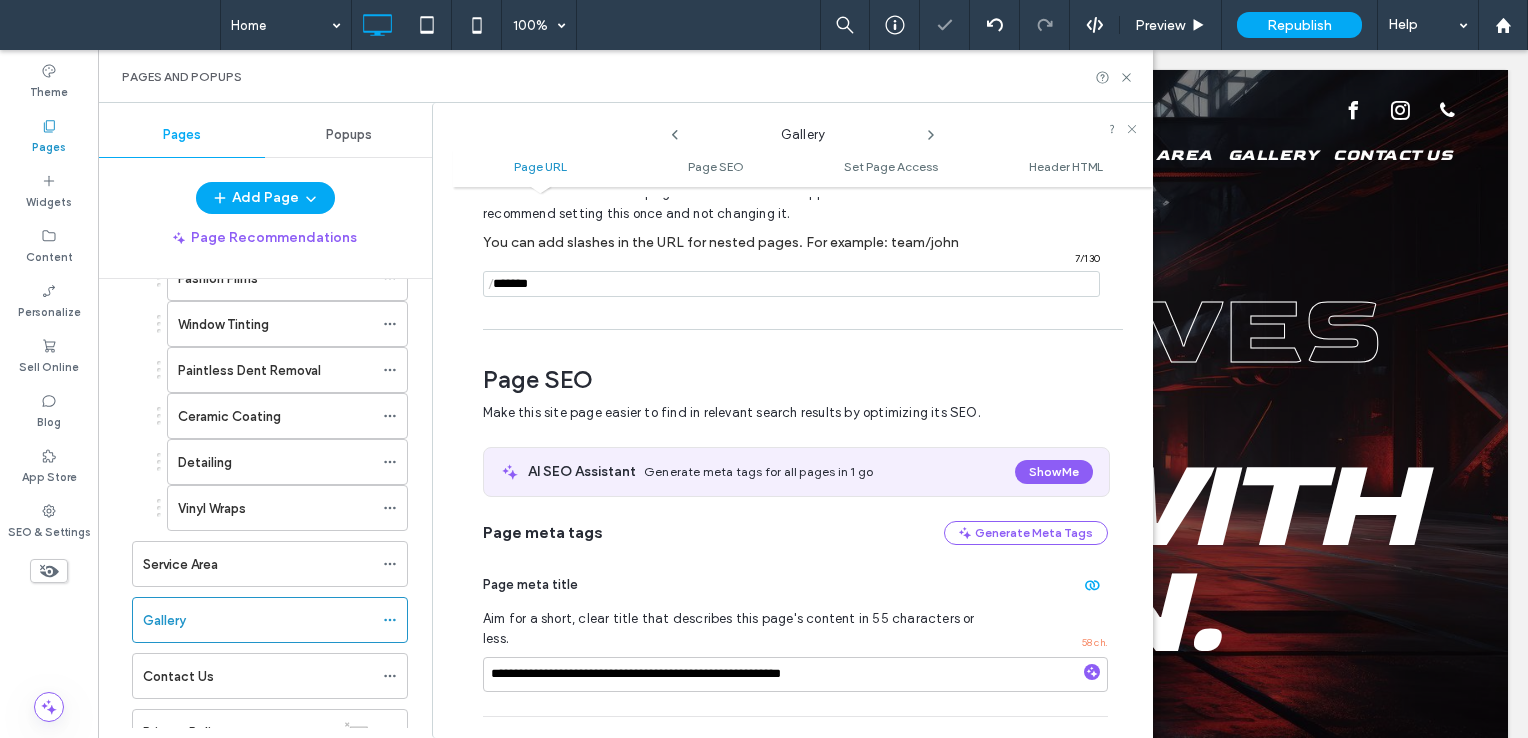 scroll, scrollTop: 274, scrollLeft: 0, axis: vertical 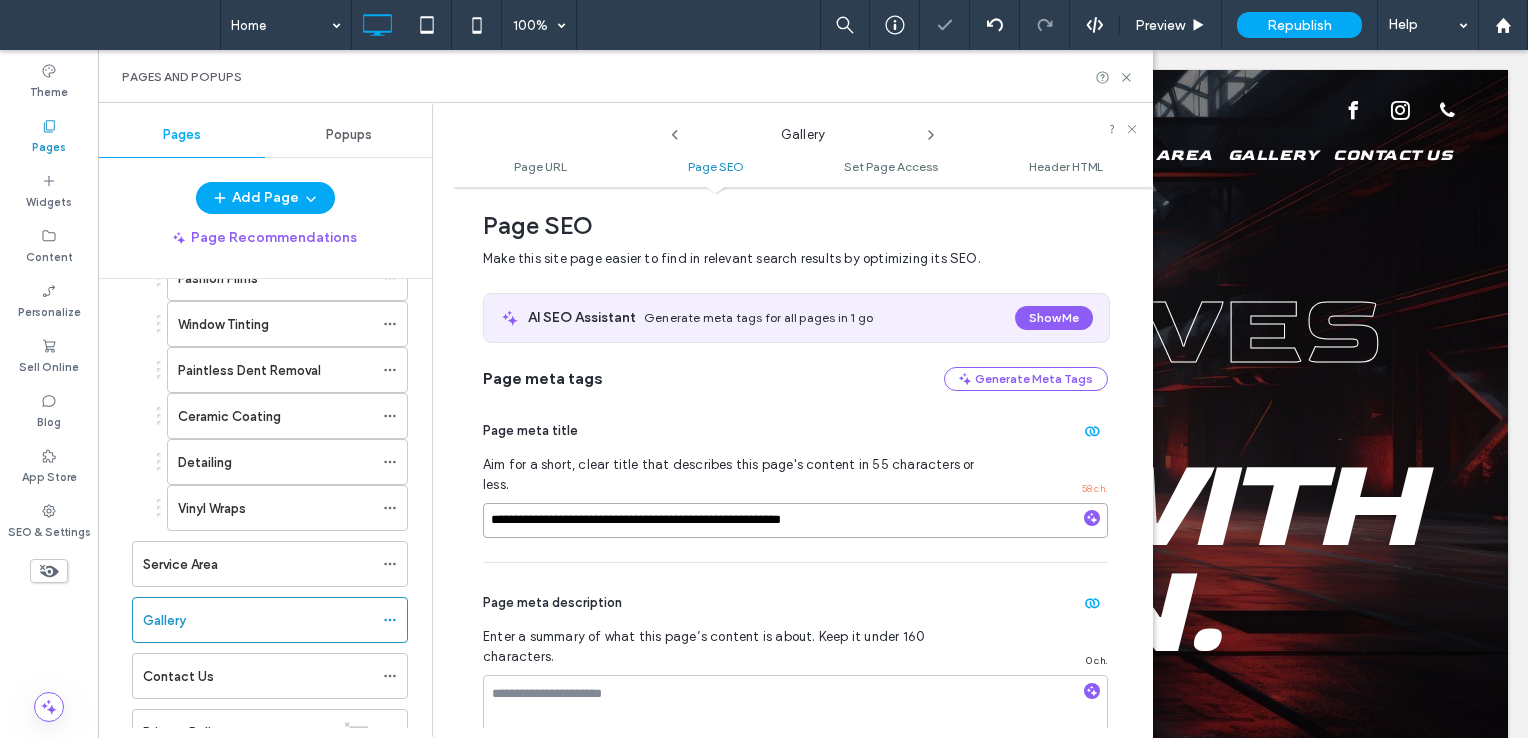 click on "**********" at bounding box center [795, 520] 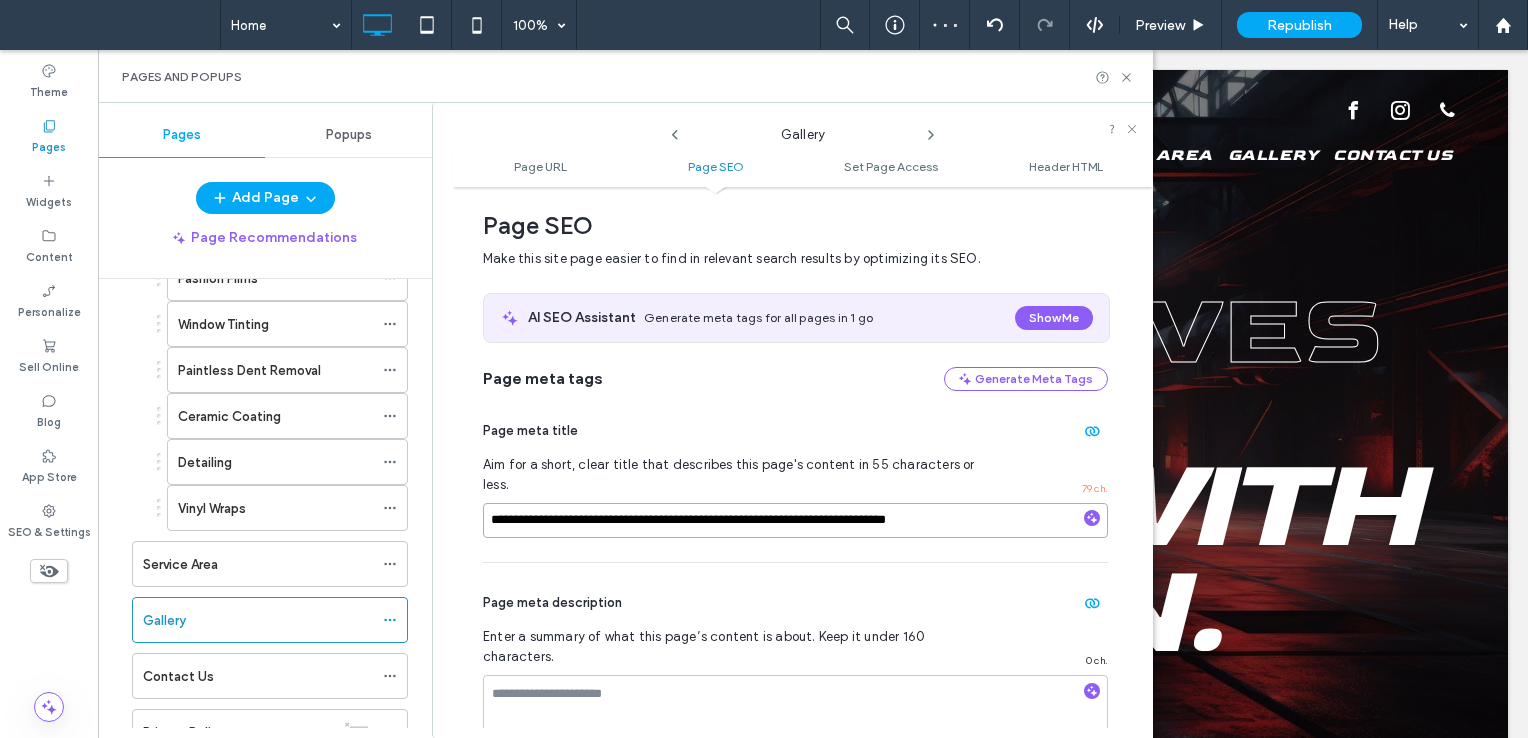 drag, startPoint x: 558, startPoint y: 506, endPoint x: 460, endPoint y: 502, distance: 98.0816 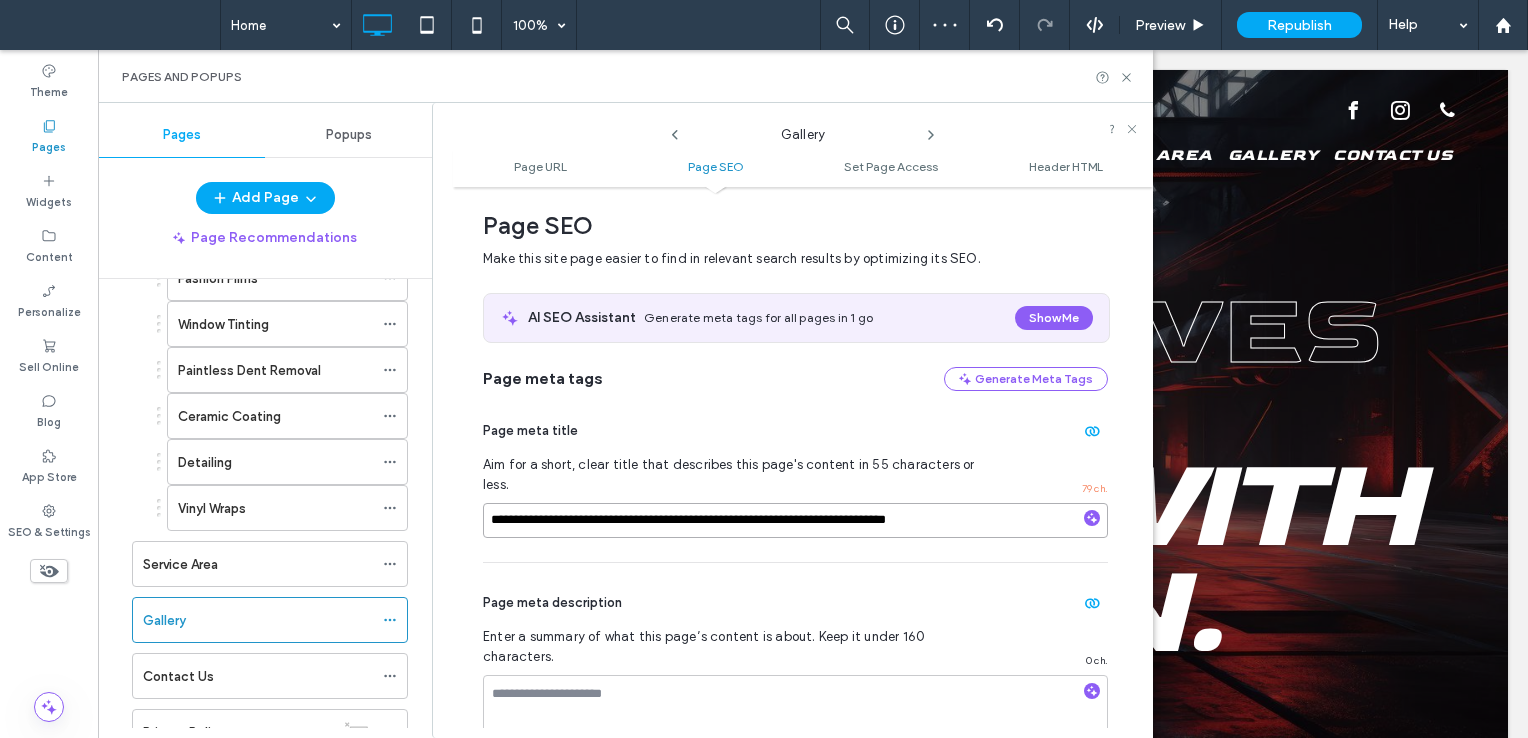 click on "**********" at bounding box center [803, 462] 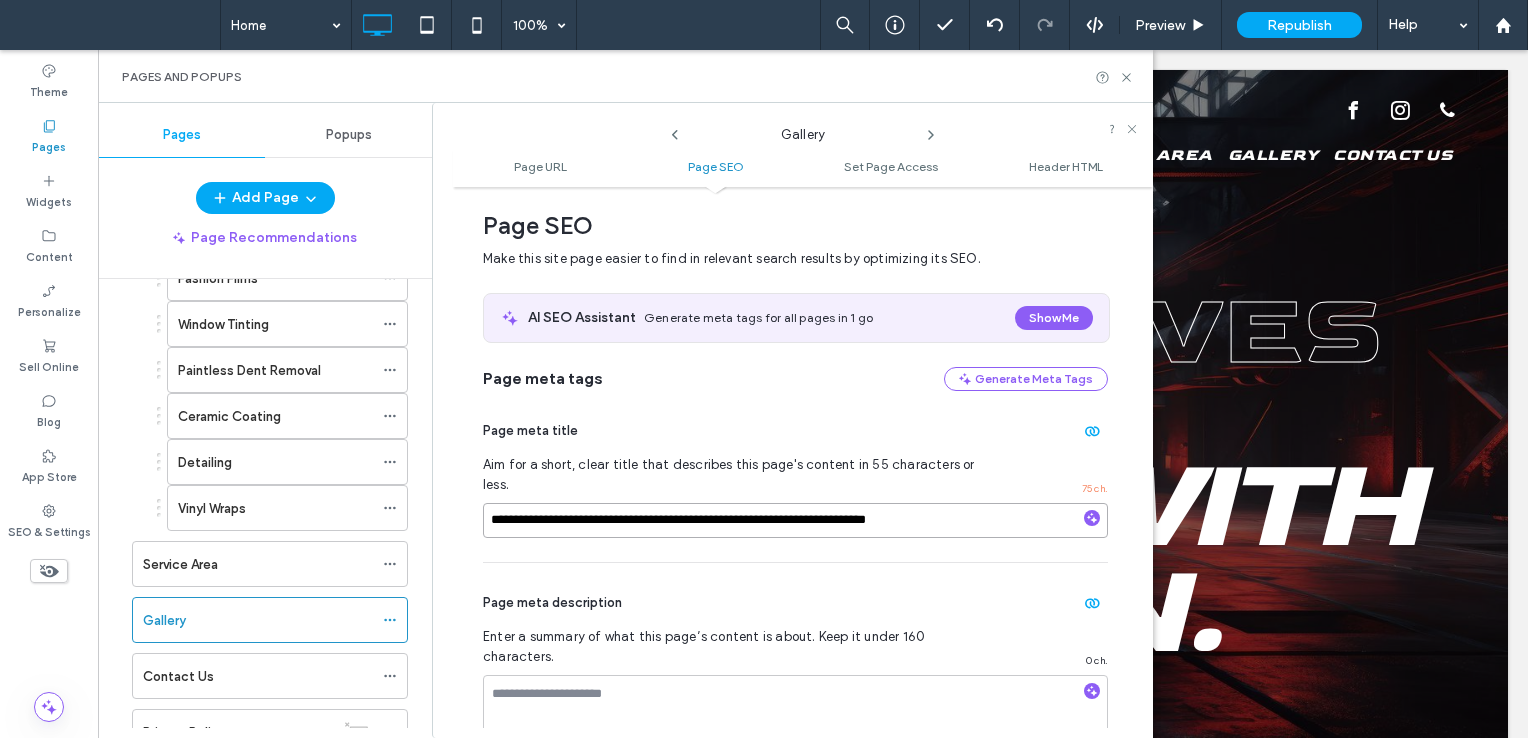type on "**********" 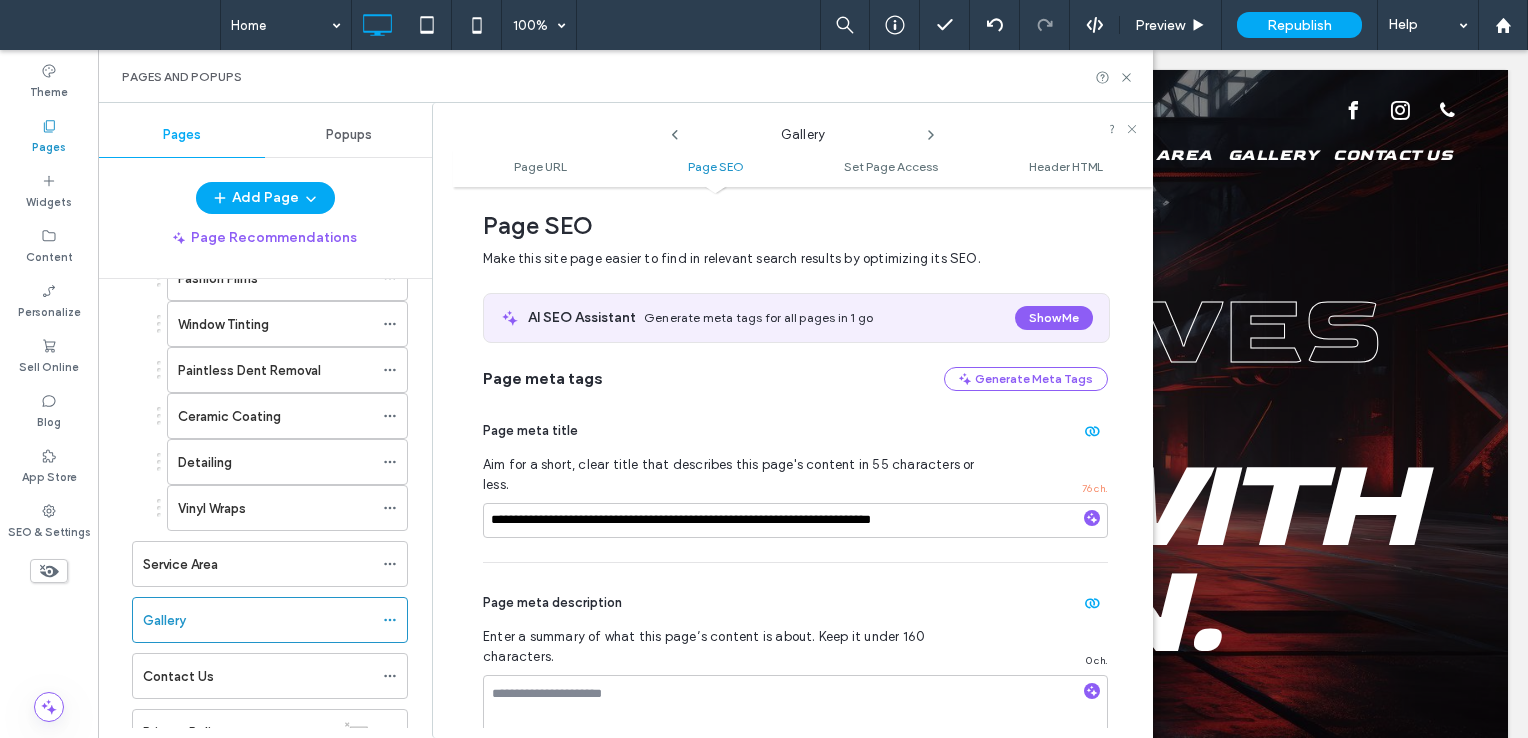 click 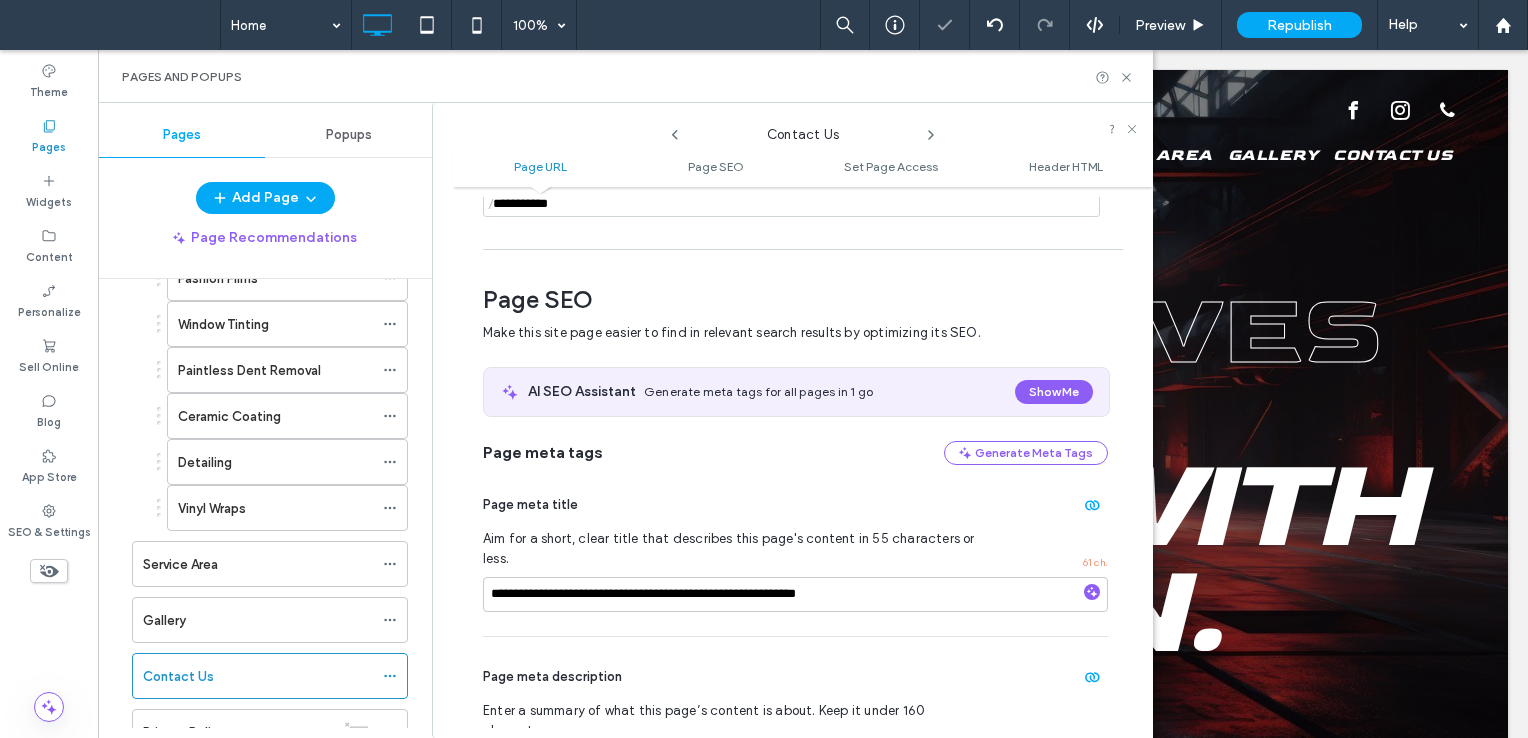 scroll, scrollTop: 274, scrollLeft: 0, axis: vertical 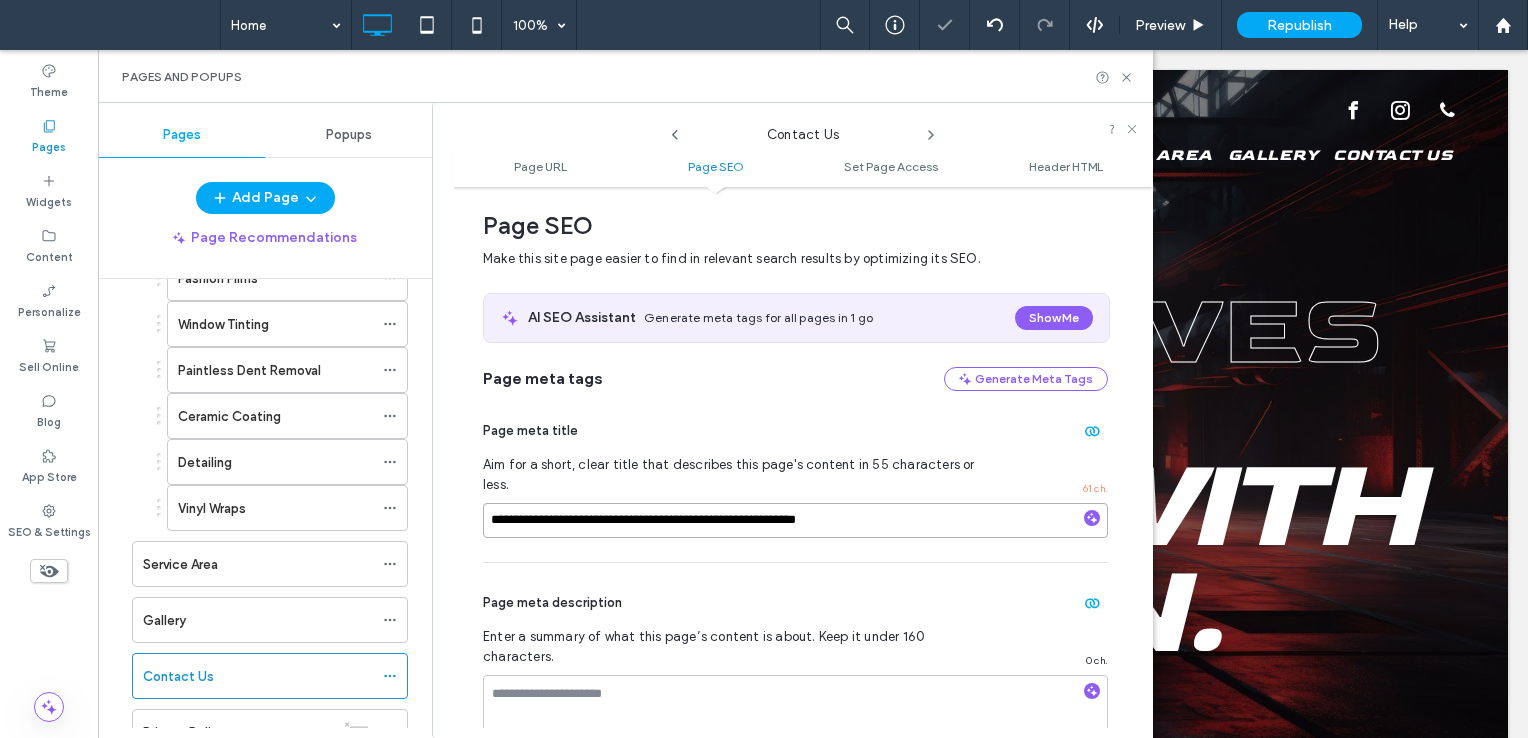 click on "**********" at bounding box center (795, 520) 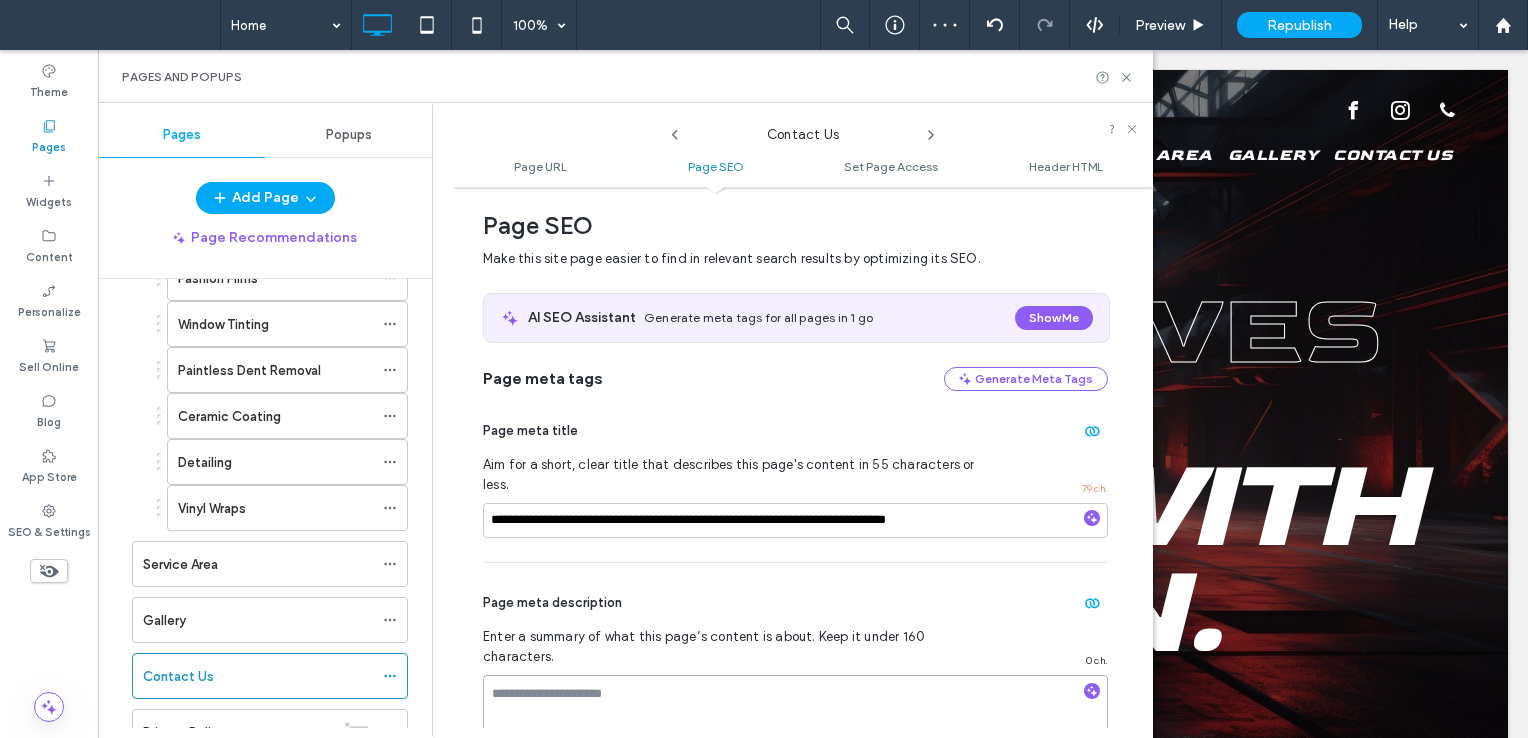 click at bounding box center (795, 725) 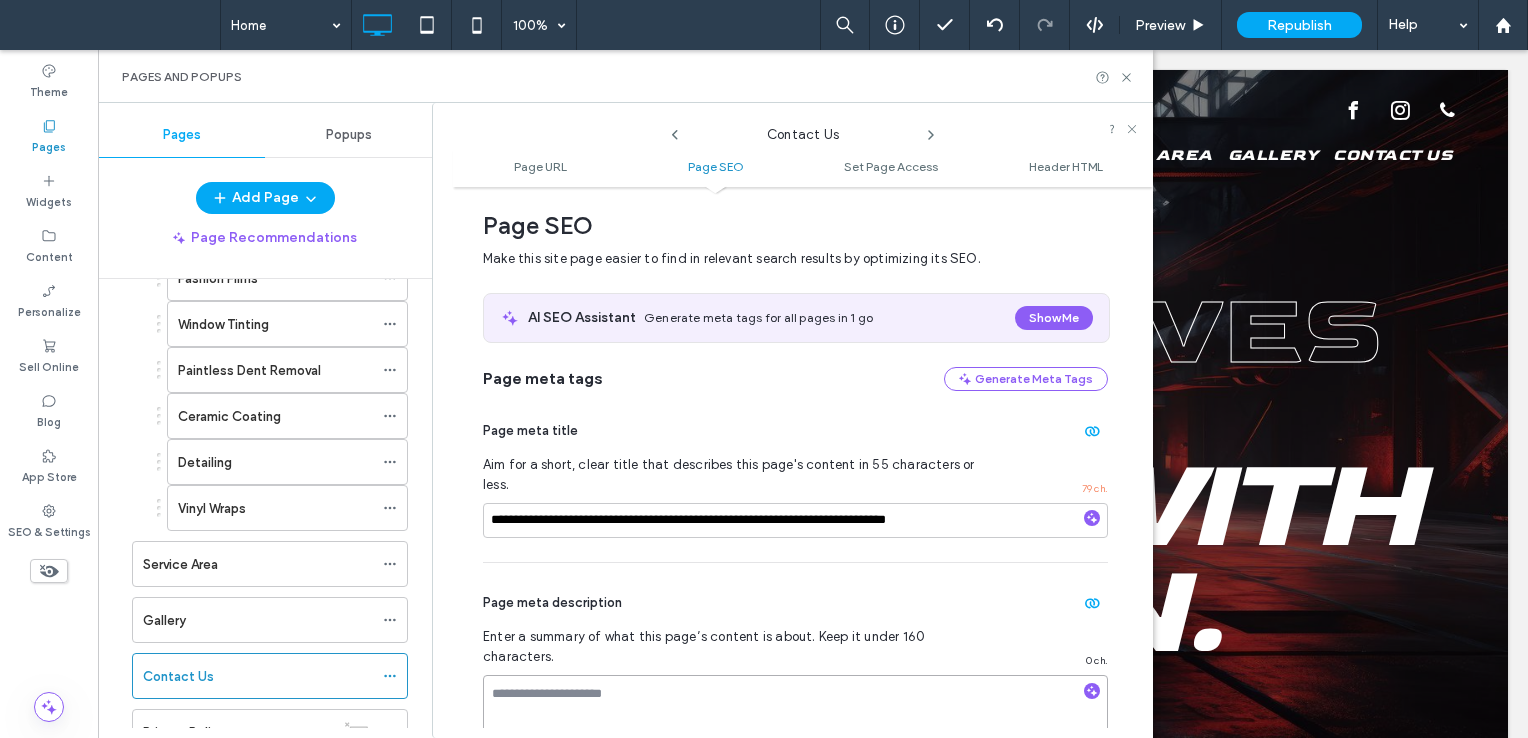 paste on "**********" 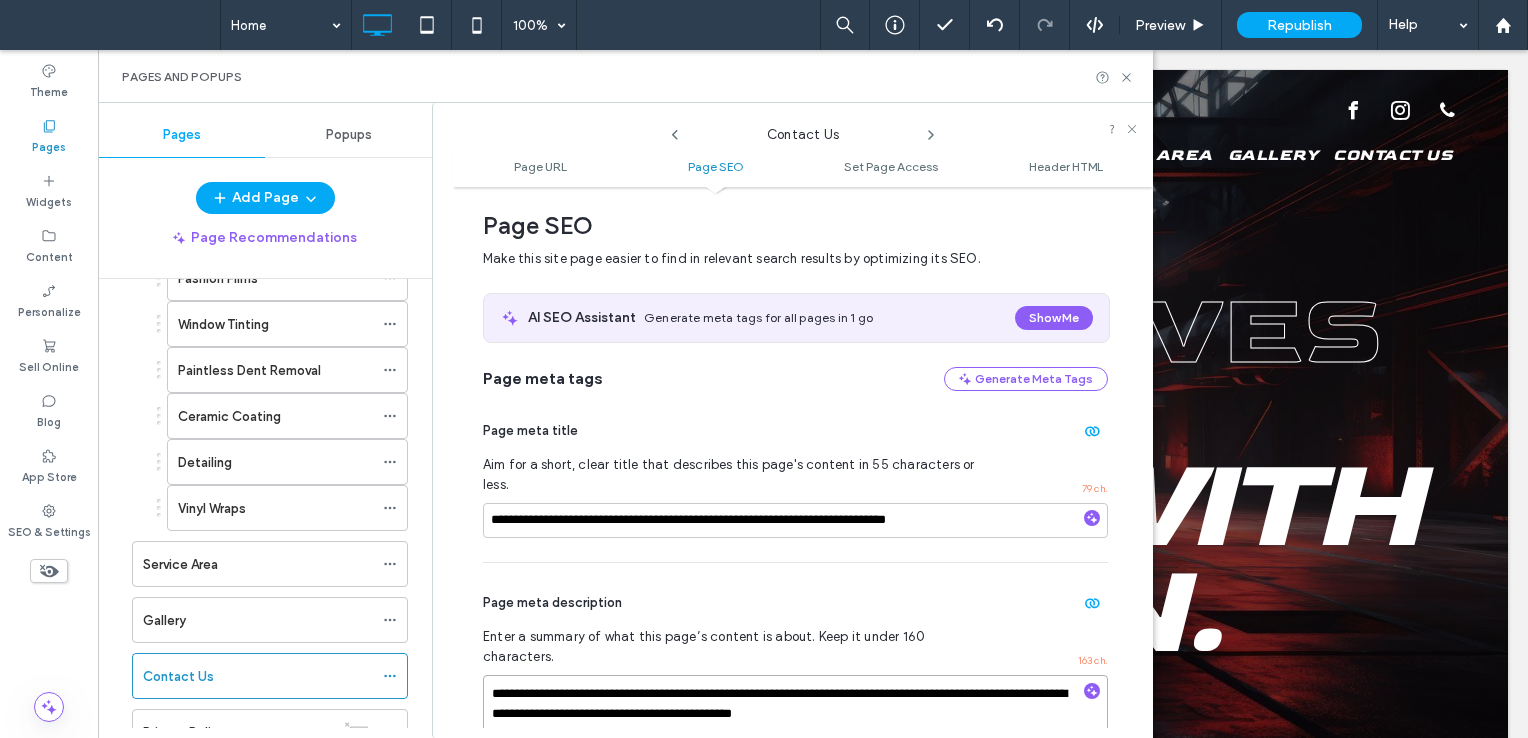 type on "**********" 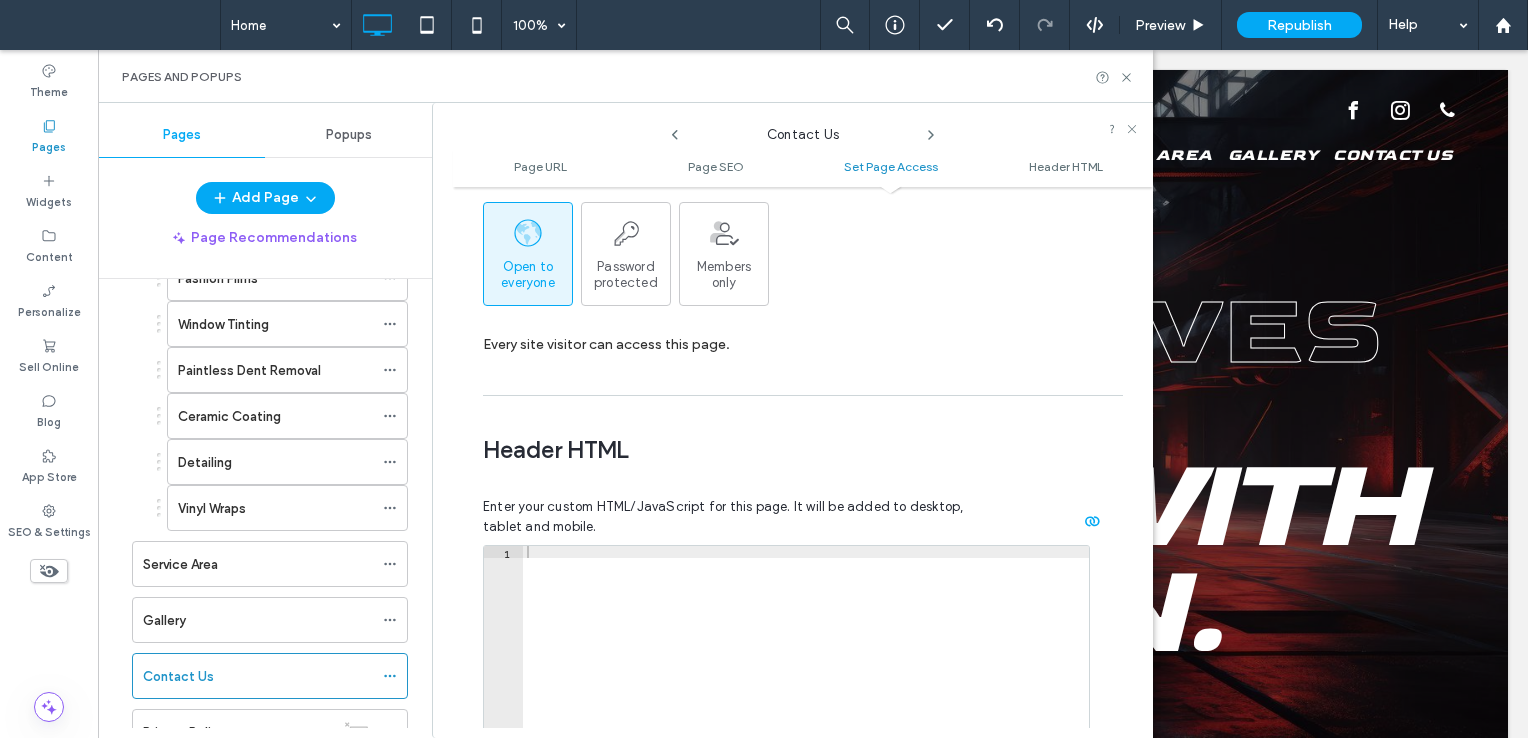 scroll, scrollTop: 1945, scrollLeft: 0, axis: vertical 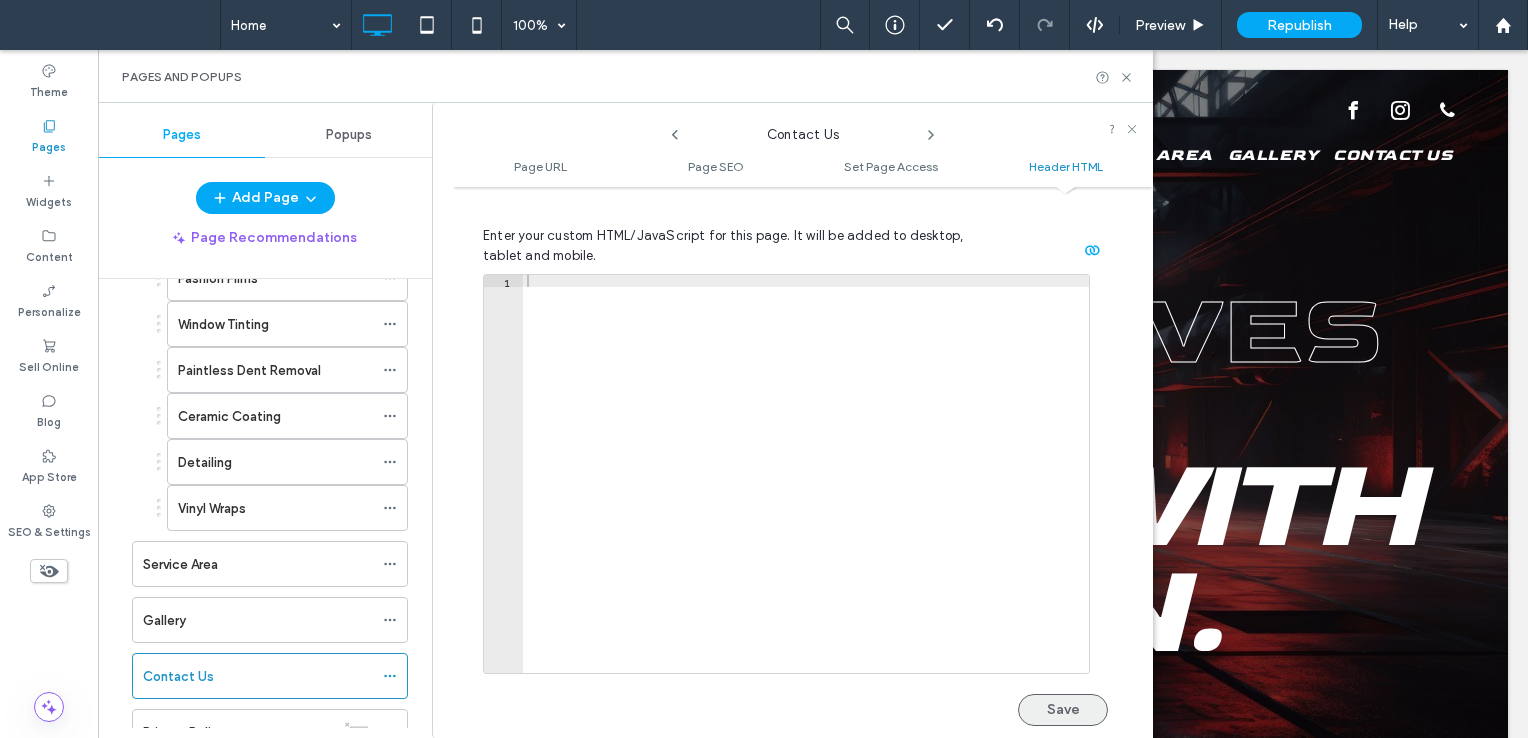 click on "Save" at bounding box center [1063, 710] 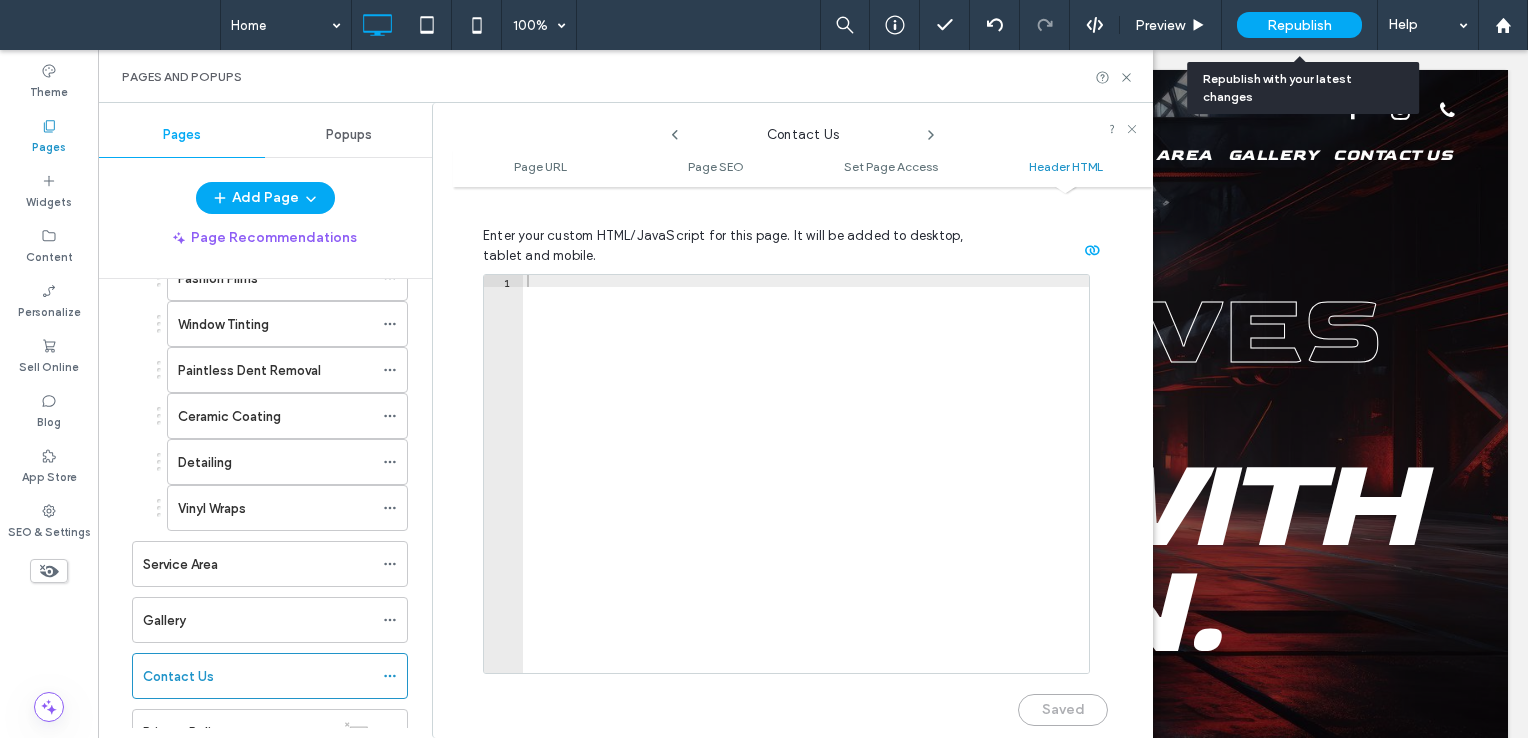 click on "Republish" at bounding box center (1299, 25) 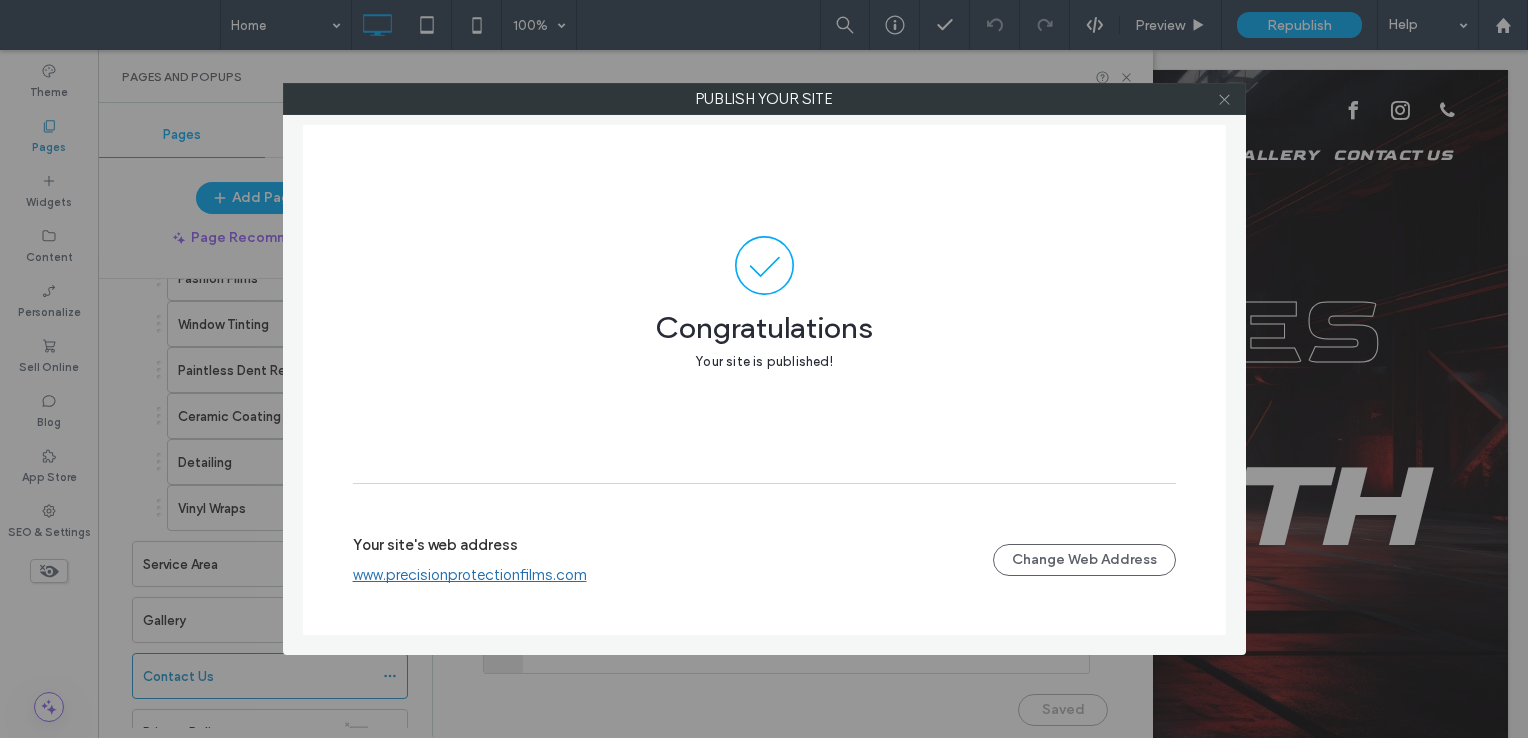 click 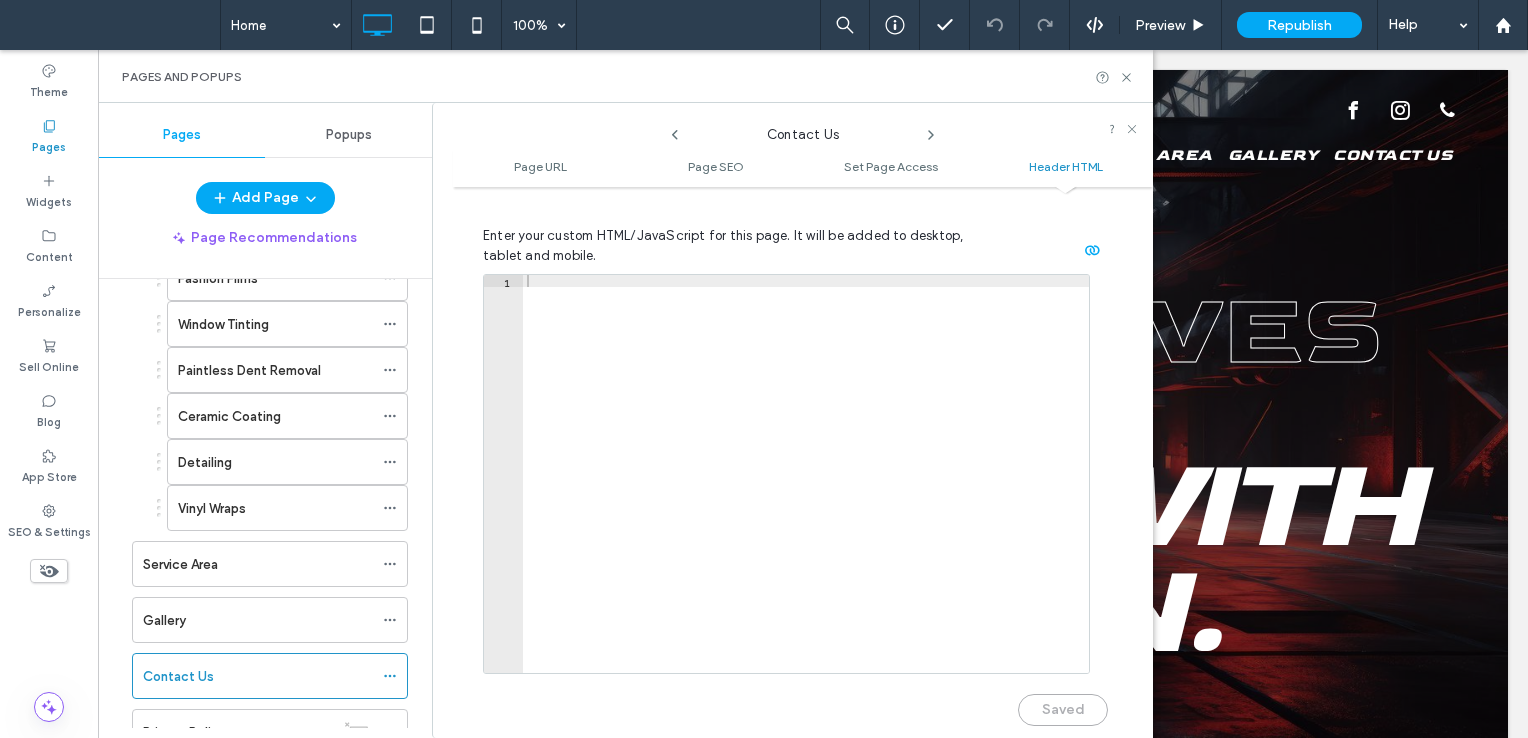click on "Contact Us" at bounding box center [258, 676] 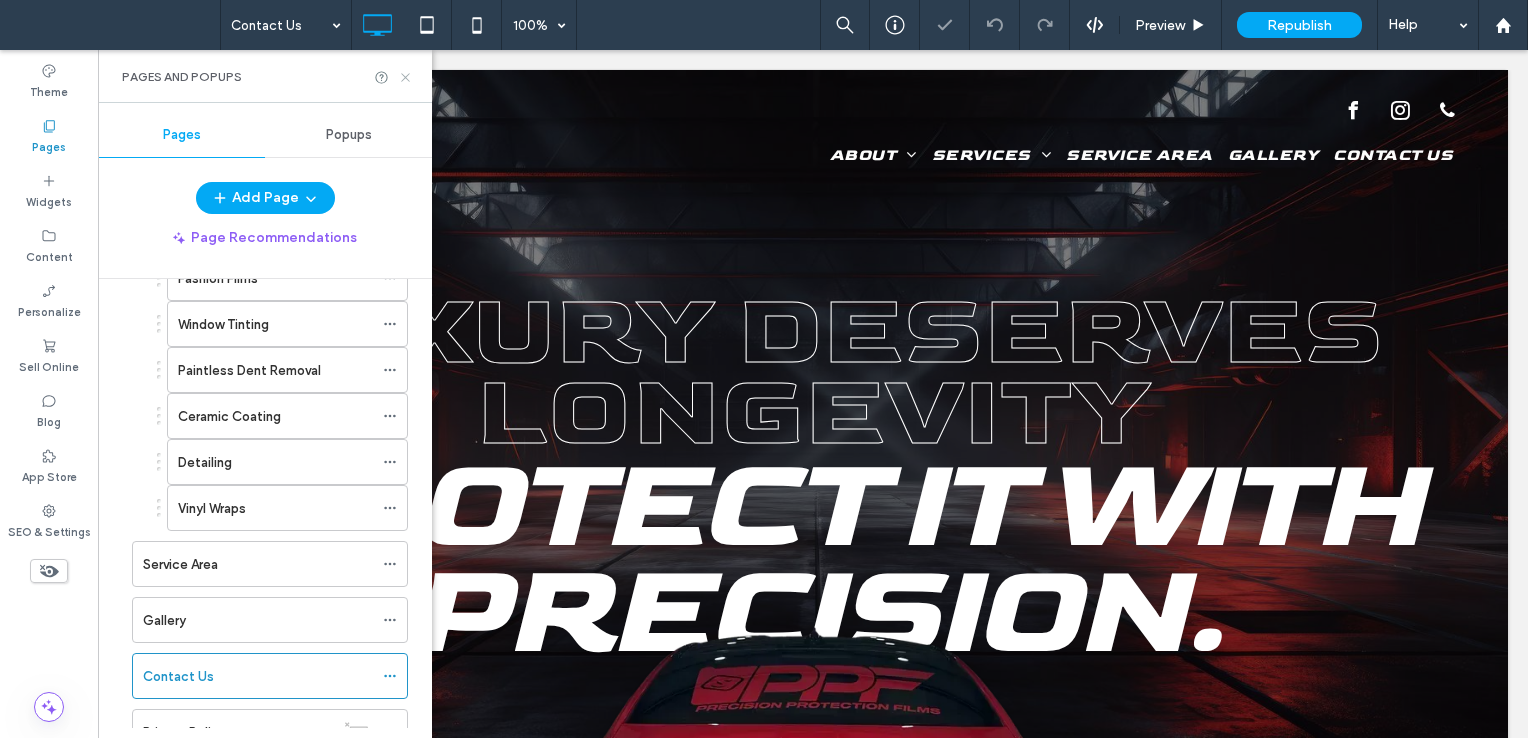 click 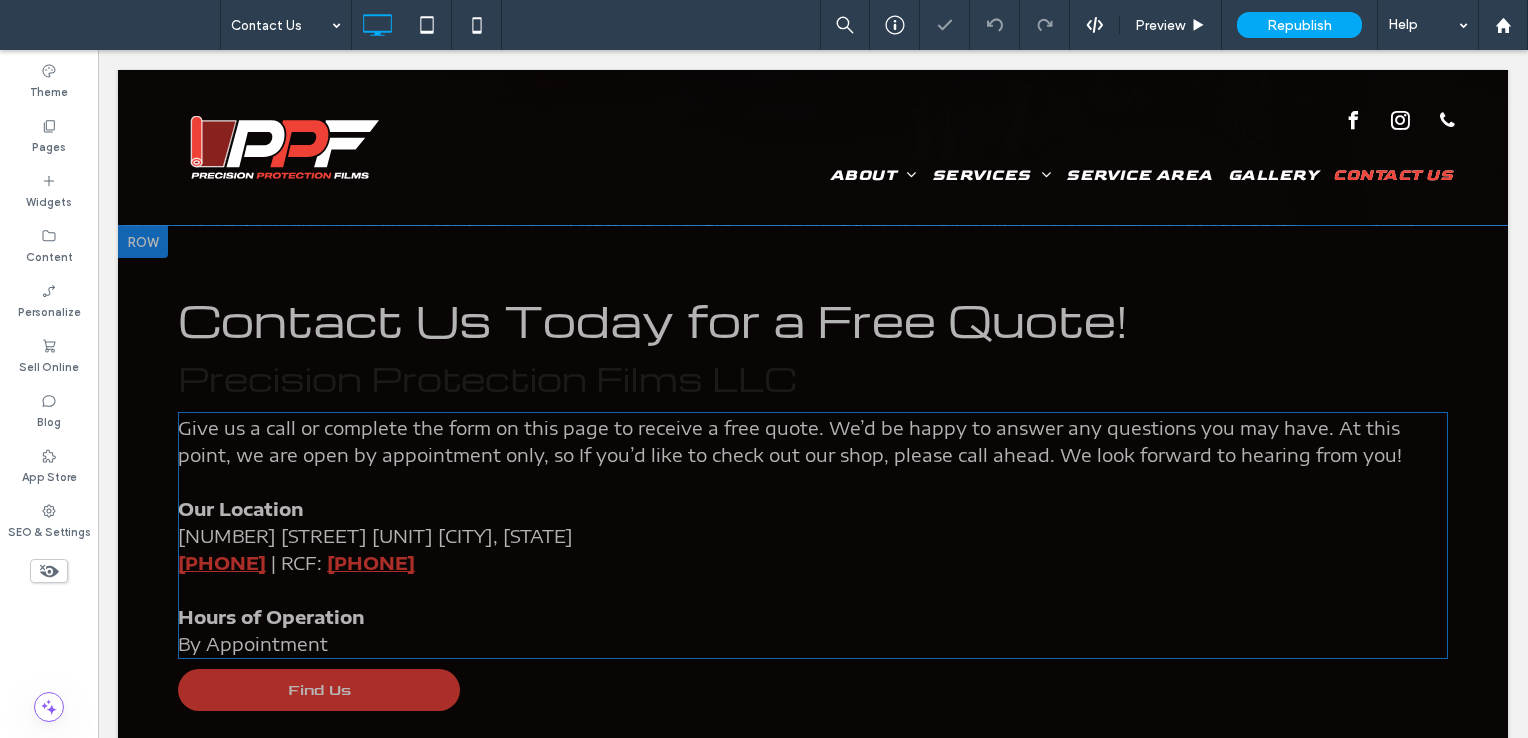 scroll, scrollTop: 400, scrollLeft: 0, axis: vertical 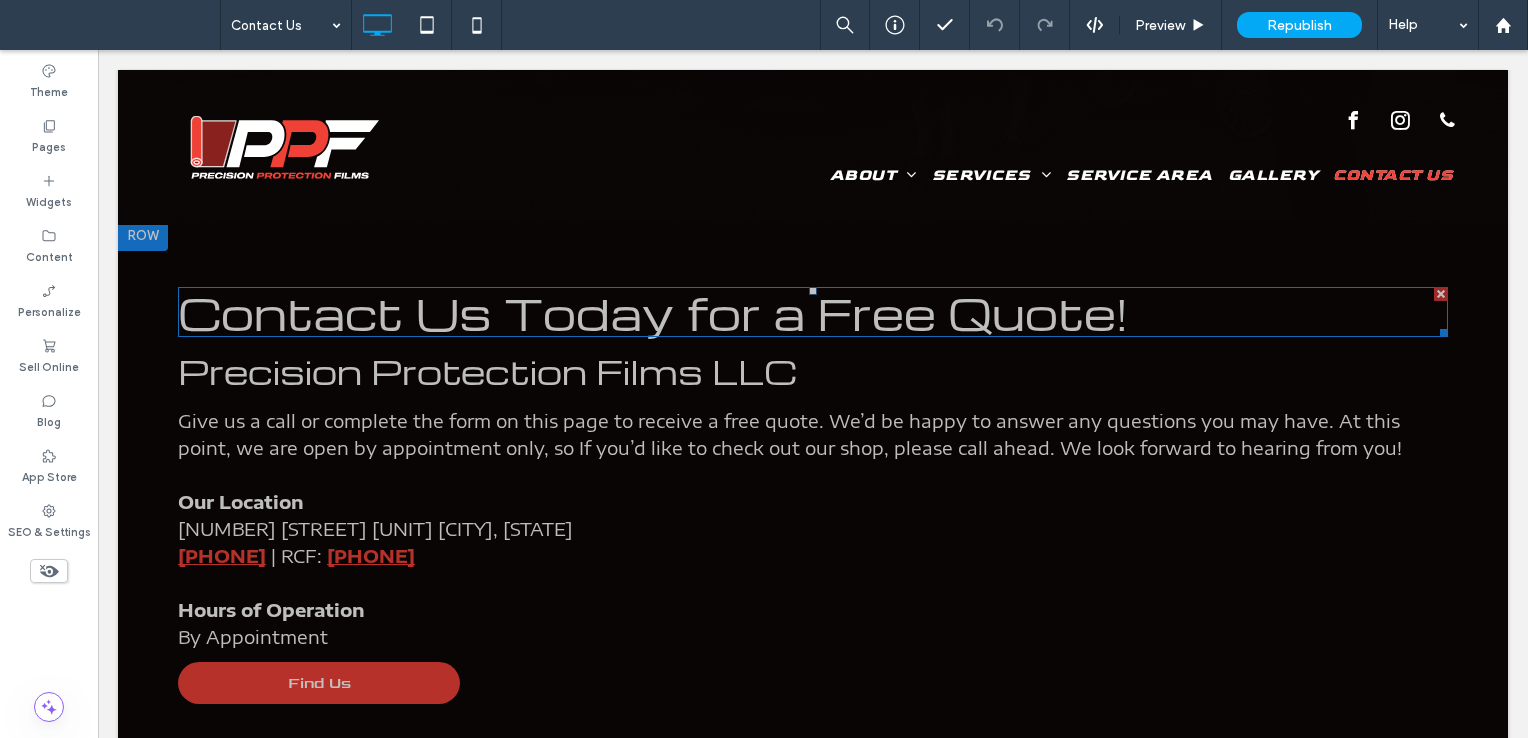click on "Contact Us Today for a Free Quote!" at bounding box center [653, 312] 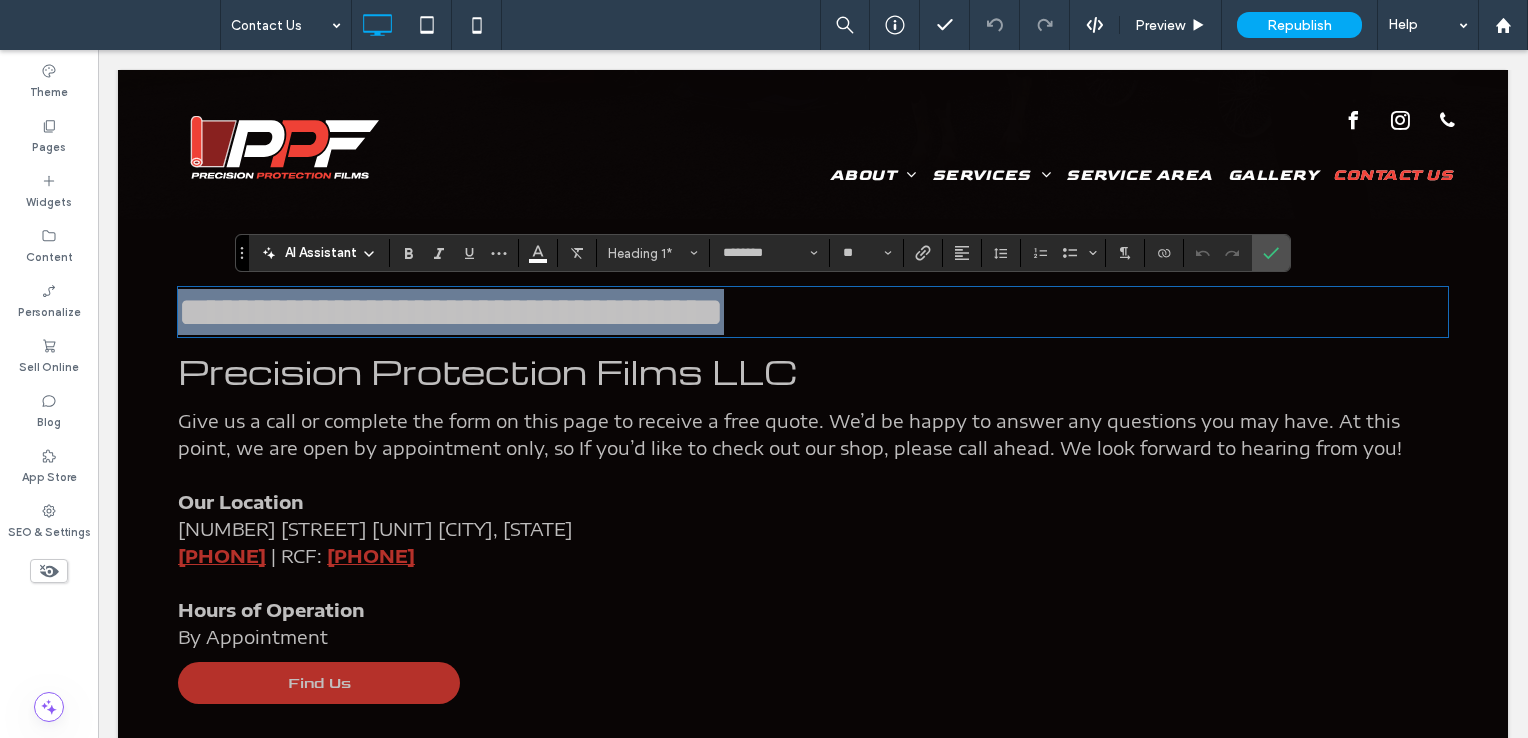 click on "**********" at bounding box center (813, 312) 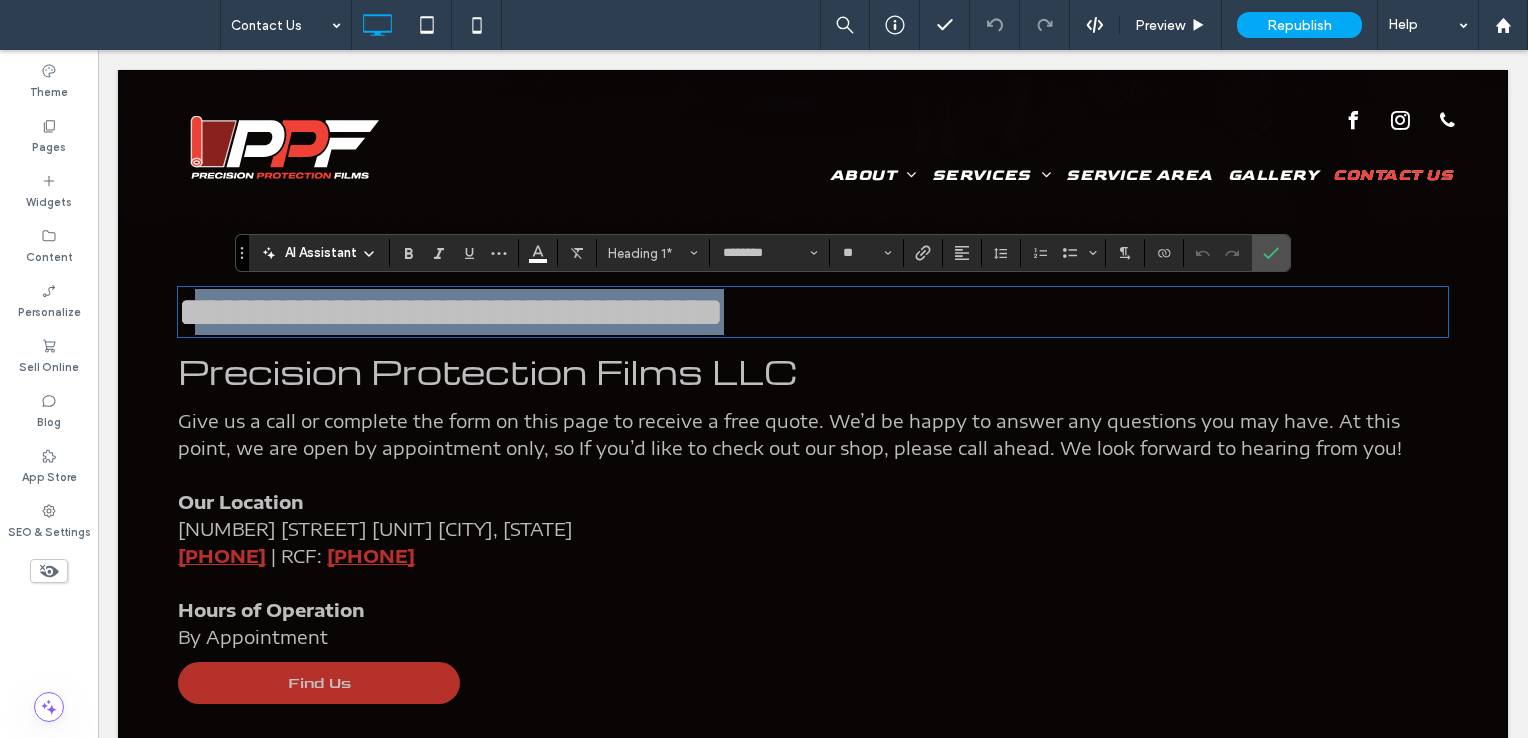 drag, startPoint x: 1174, startPoint y: 317, endPoint x: 234, endPoint y: 320, distance: 940.00476 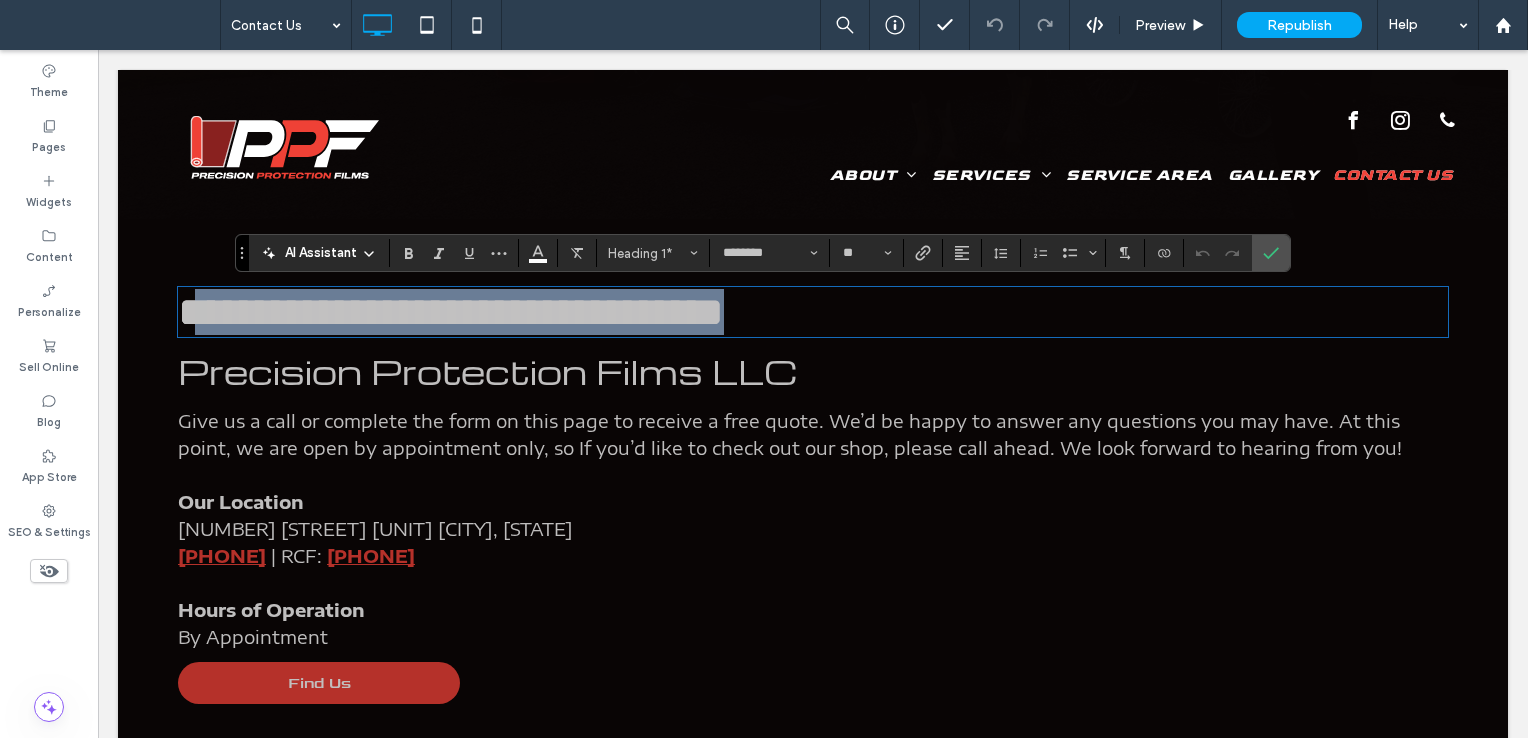 type on "**********" 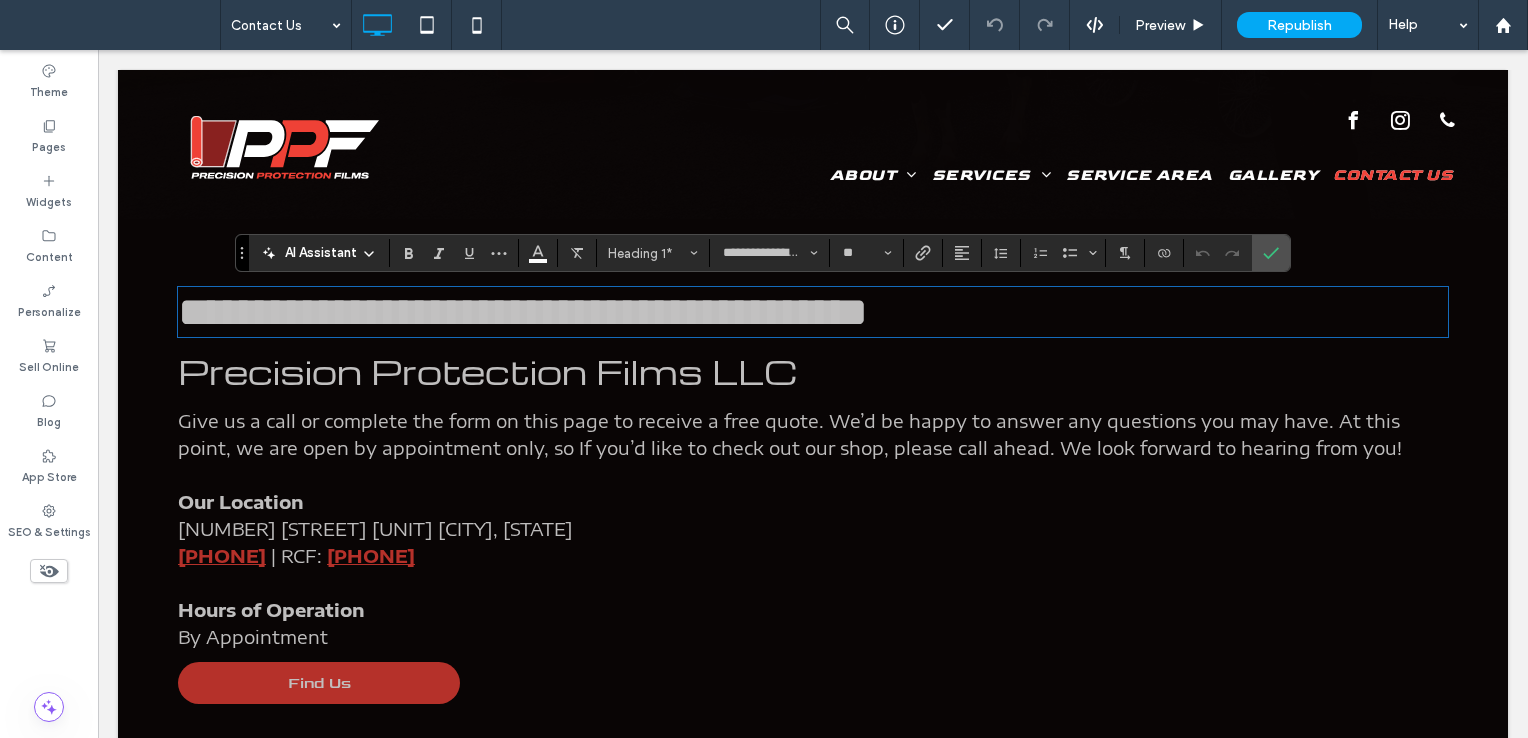 scroll, scrollTop: 0, scrollLeft: 0, axis: both 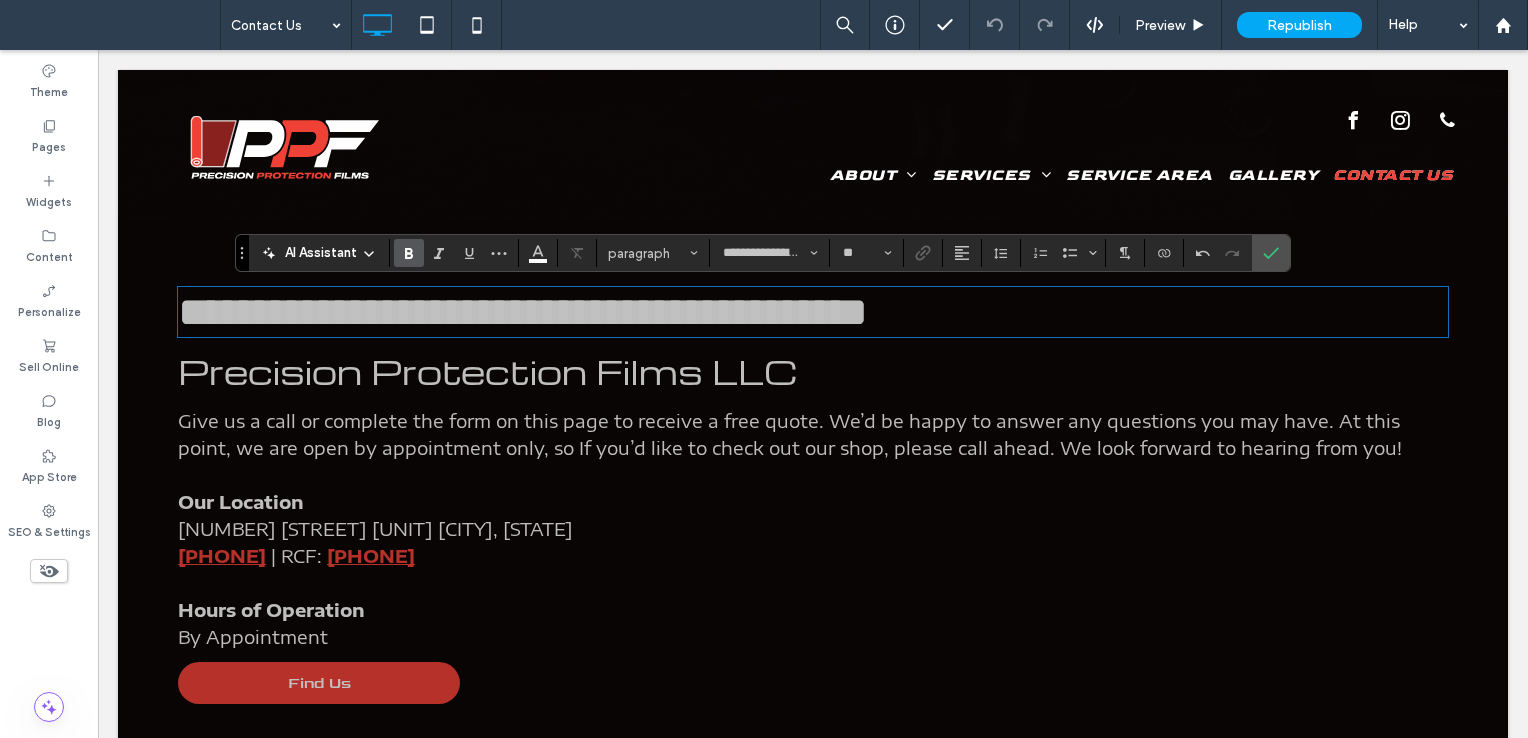 type on "********" 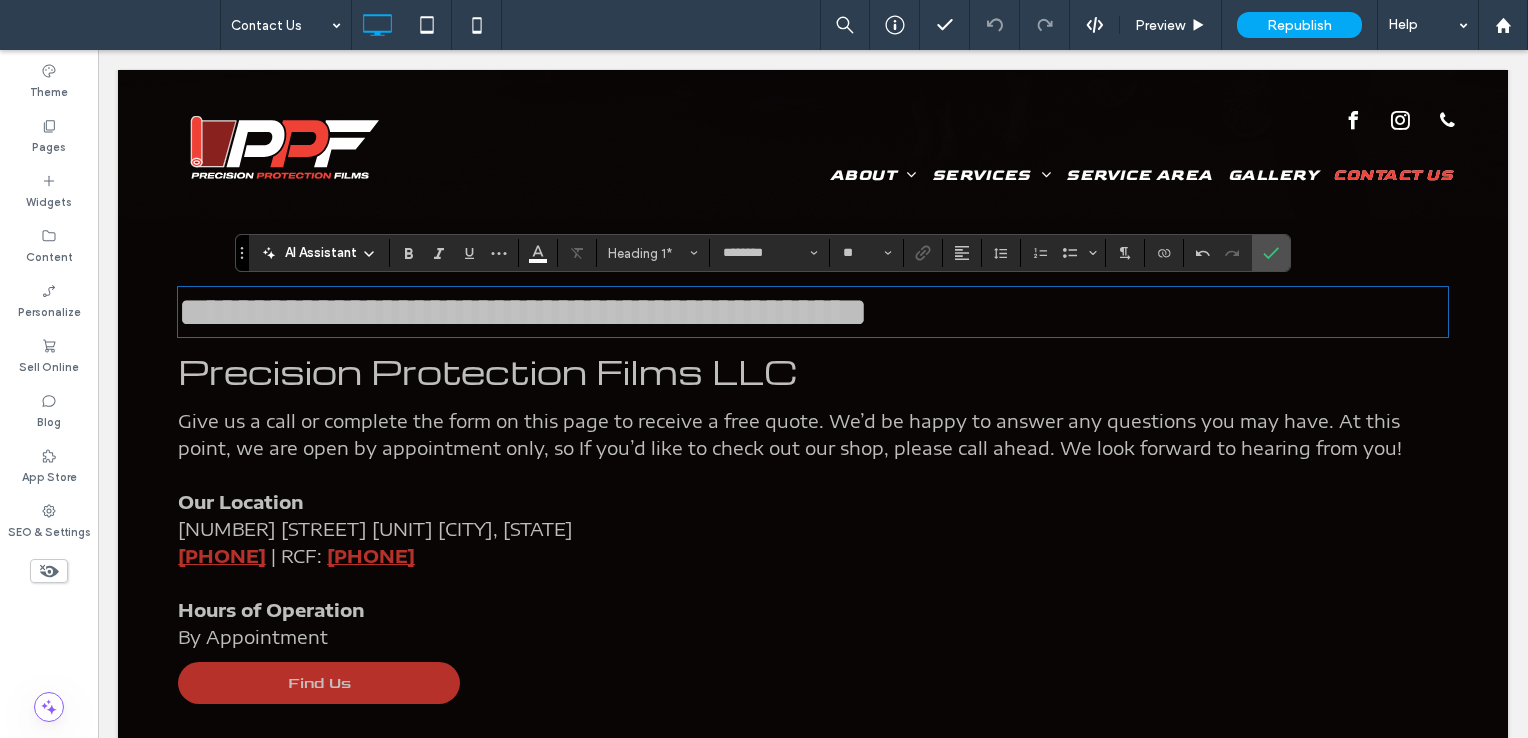 scroll, scrollTop: 0, scrollLeft: 0, axis: both 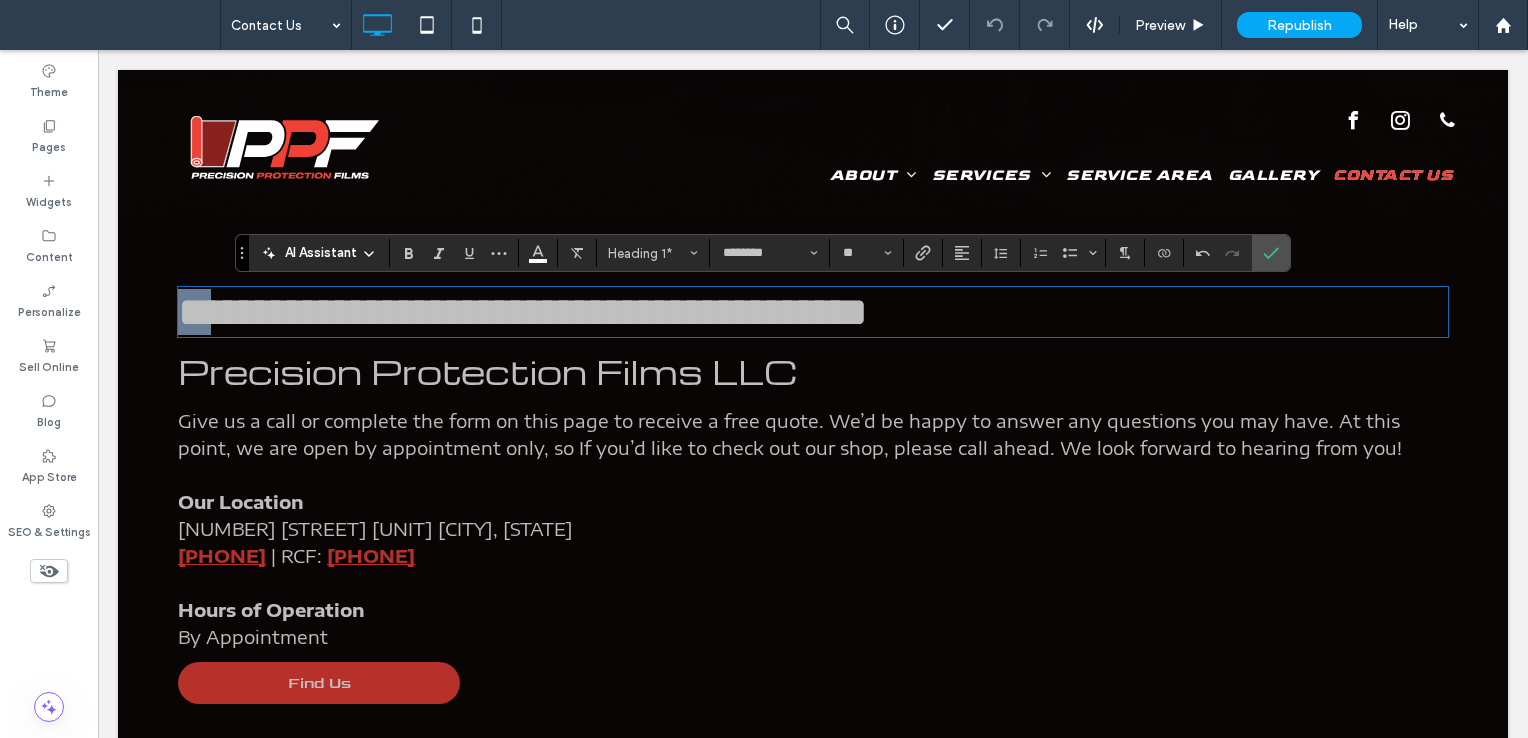 drag, startPoint x: 241, startPoint y: 319, endPoint x: 148, endPoint y: 315, distance: 93.08598 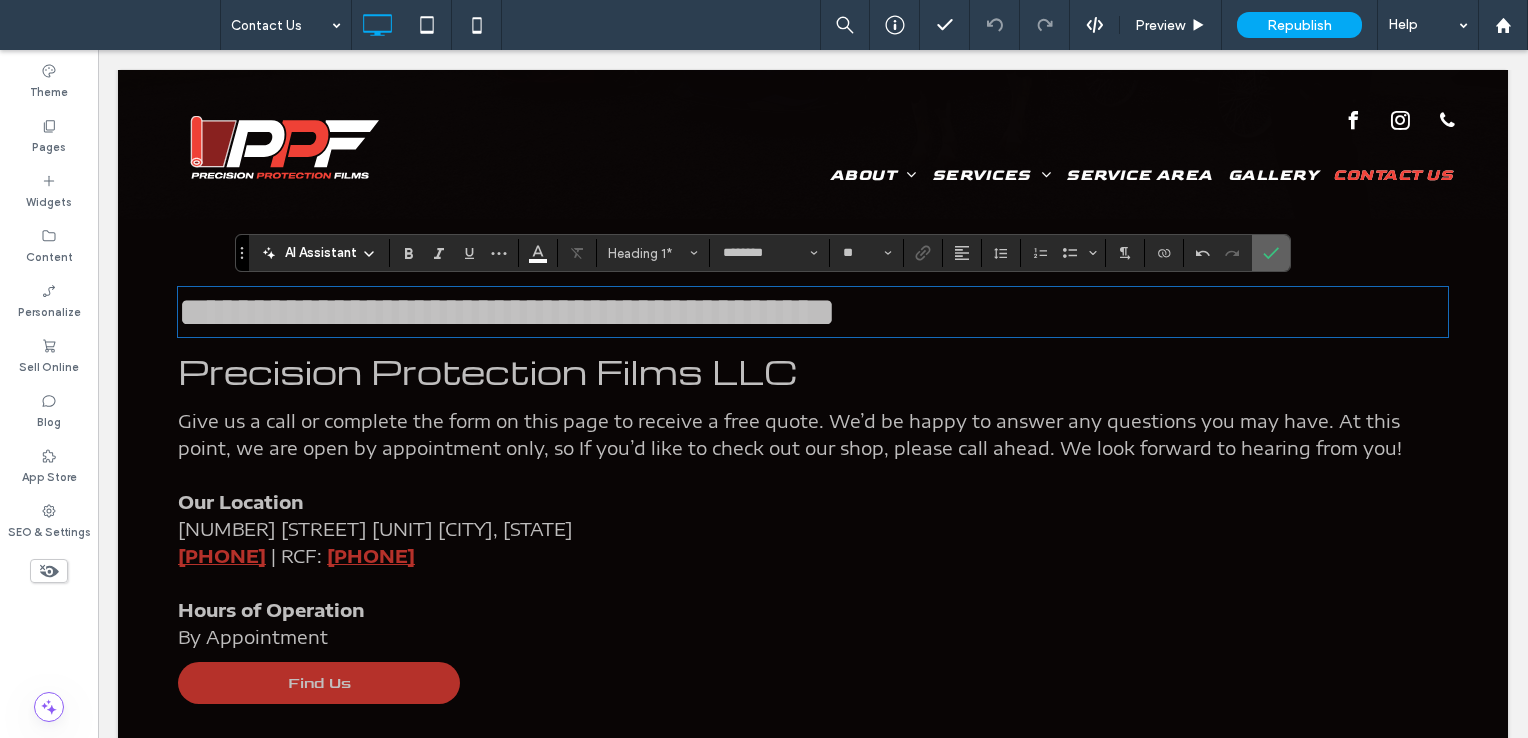 click 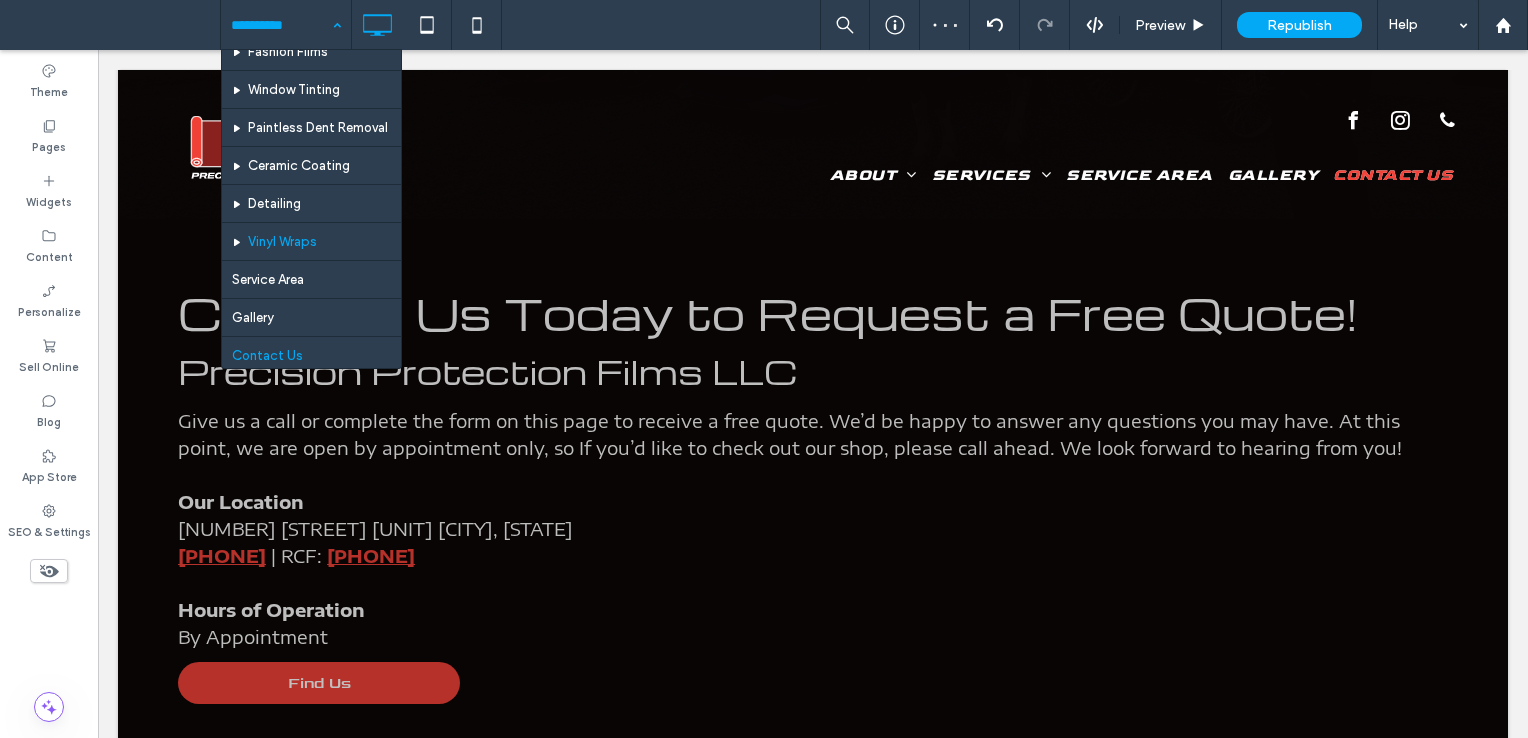 scroll, scrollTop: 300, scrollLeft: 0, axis: vertical 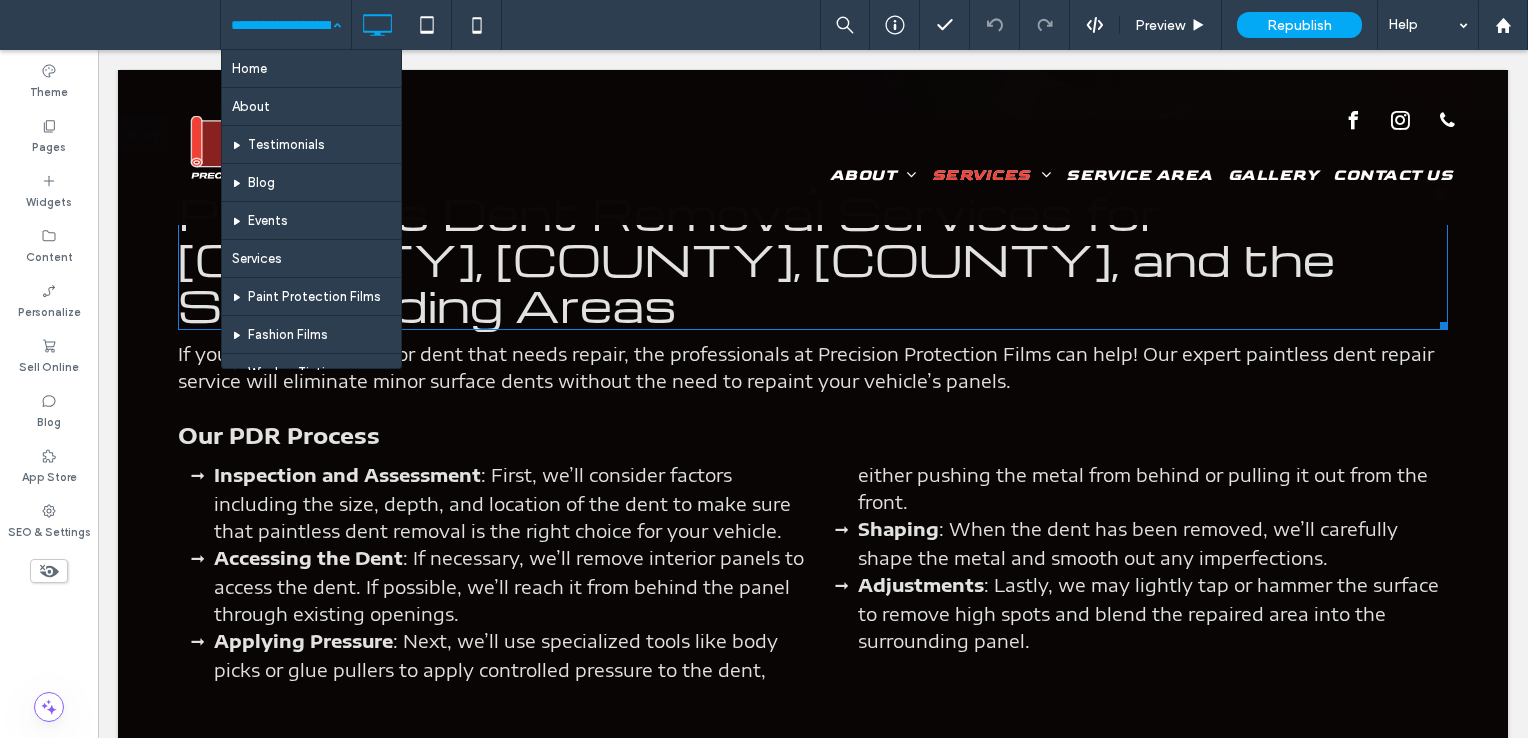click on "Paintless Dent Removal Services for Fairfield County, New Haven County, New London County, and the Surrounding Areas" at bounding box center (756, 258) 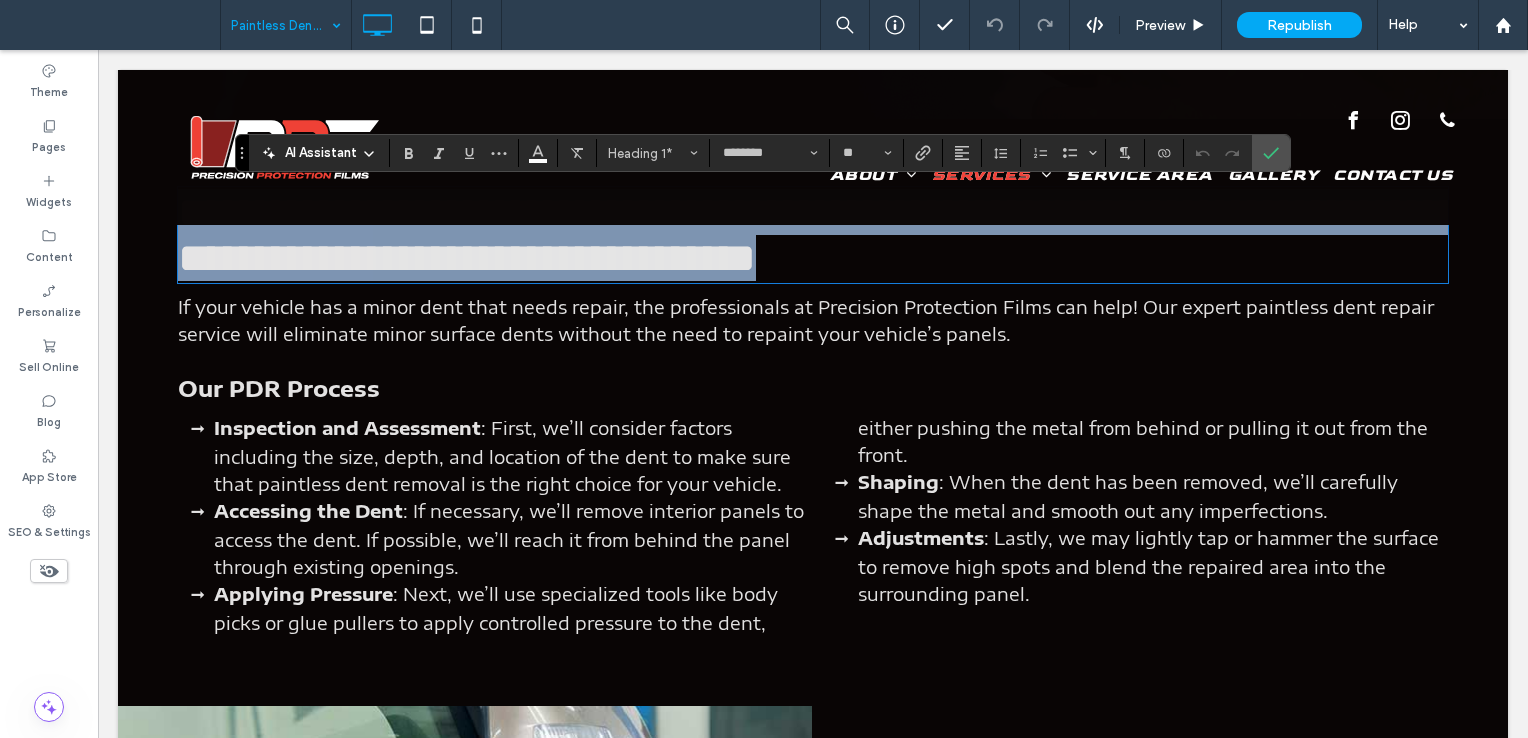 click on "**********" at bounding box center (818, 235) 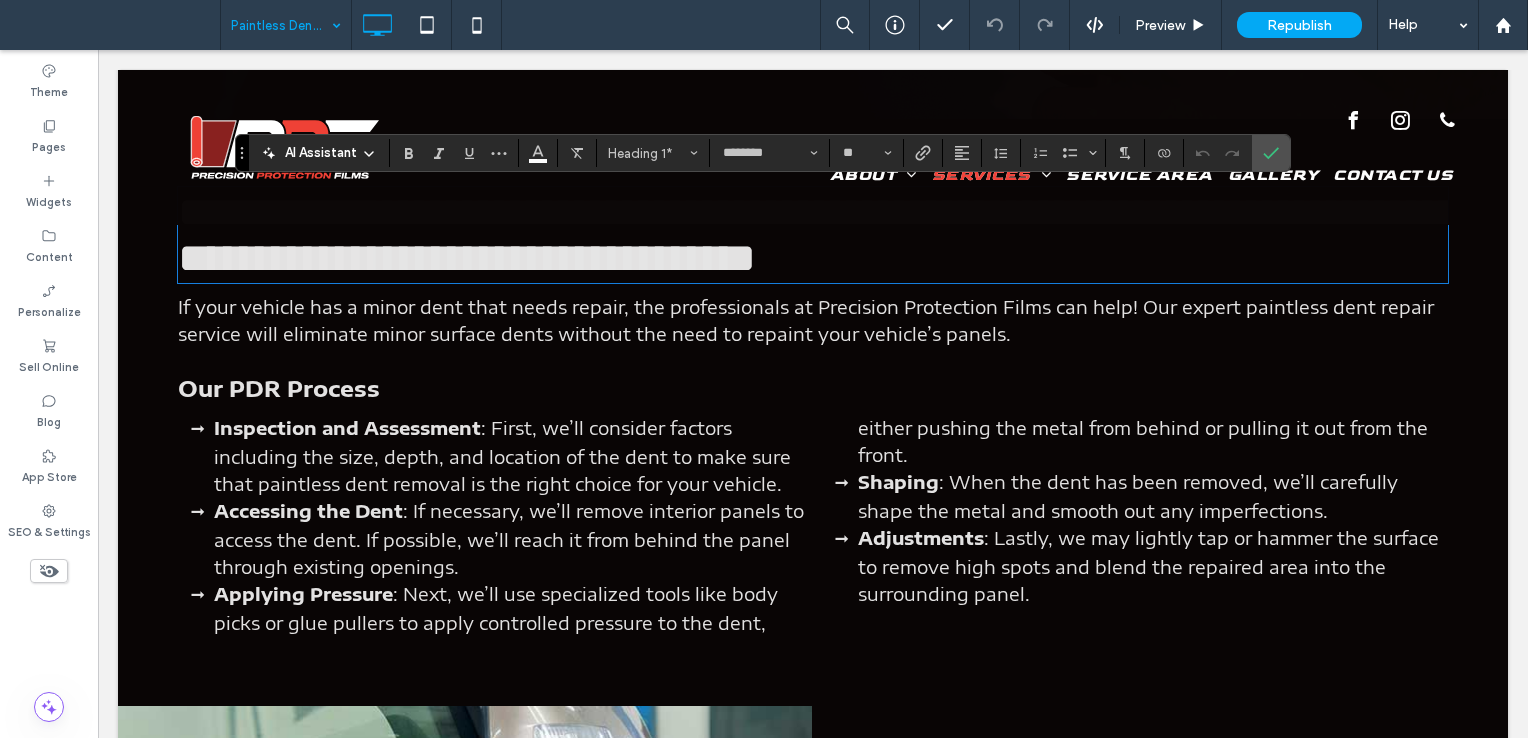 scroll, scrollTop: 6, scrollLeft: 0, axis: vertical 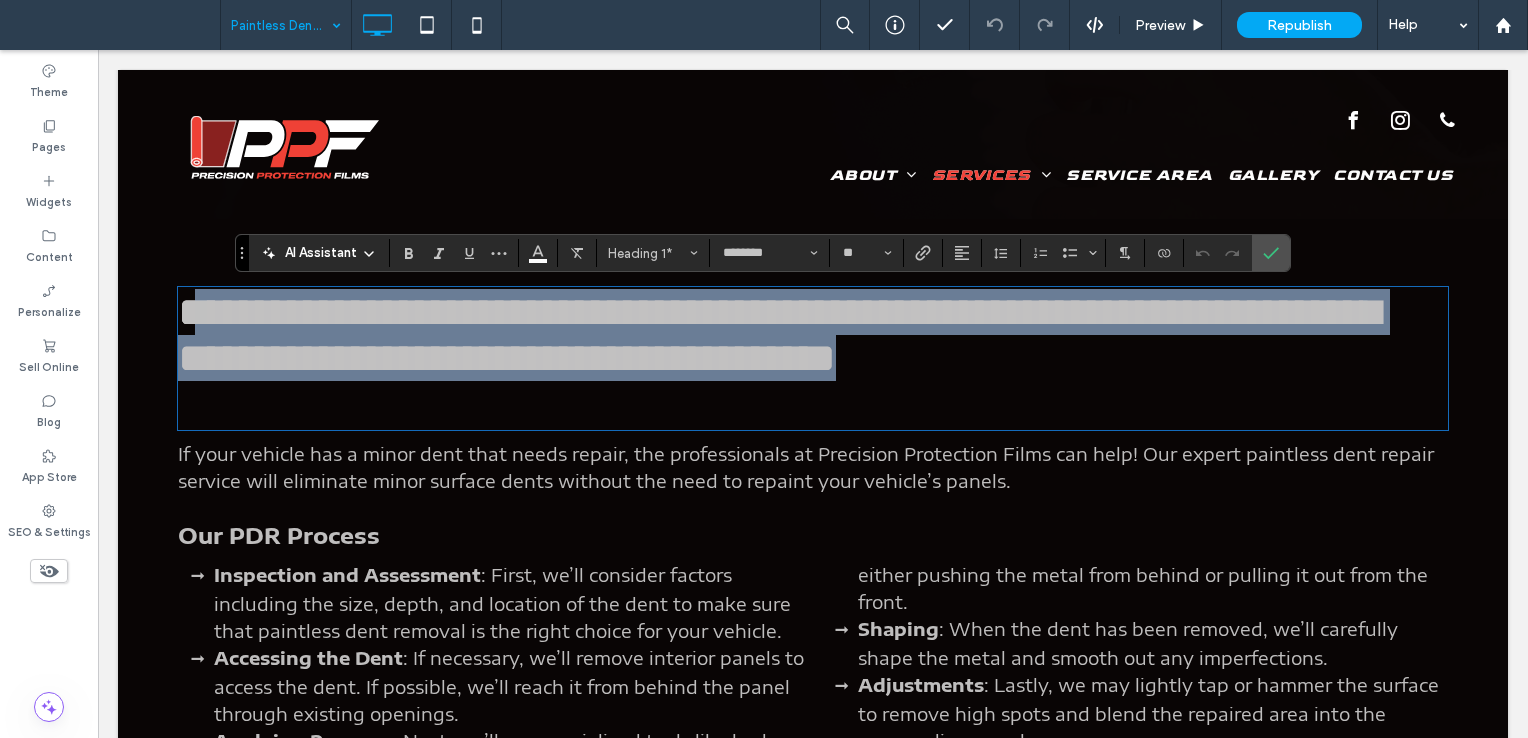 drag, startPoint x: 1138, startPoint y: 406, endPoint x: 230, endPoint y: 313, distance: 912.75024 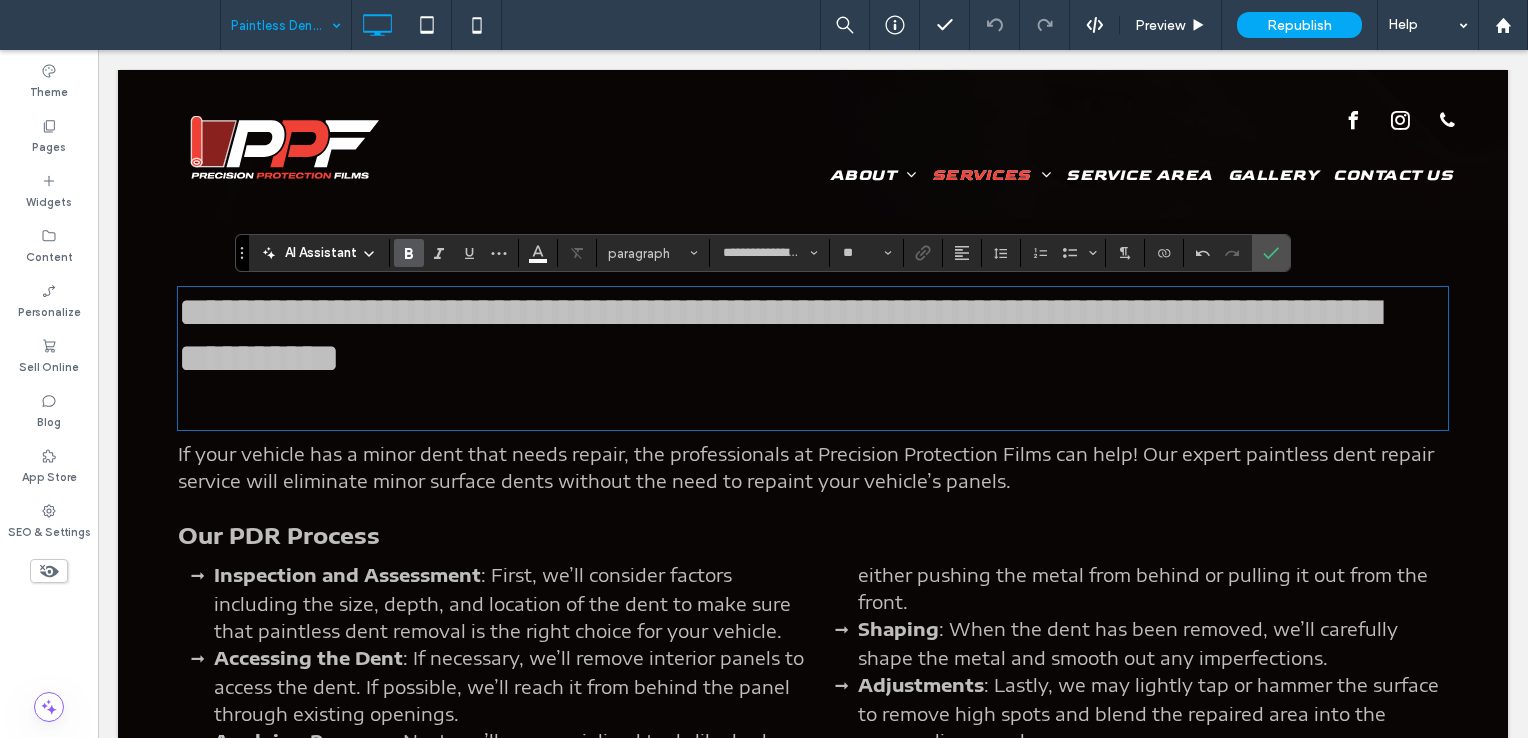 scroll, scrollTop: 0, scrollLeft: 0, axis: both 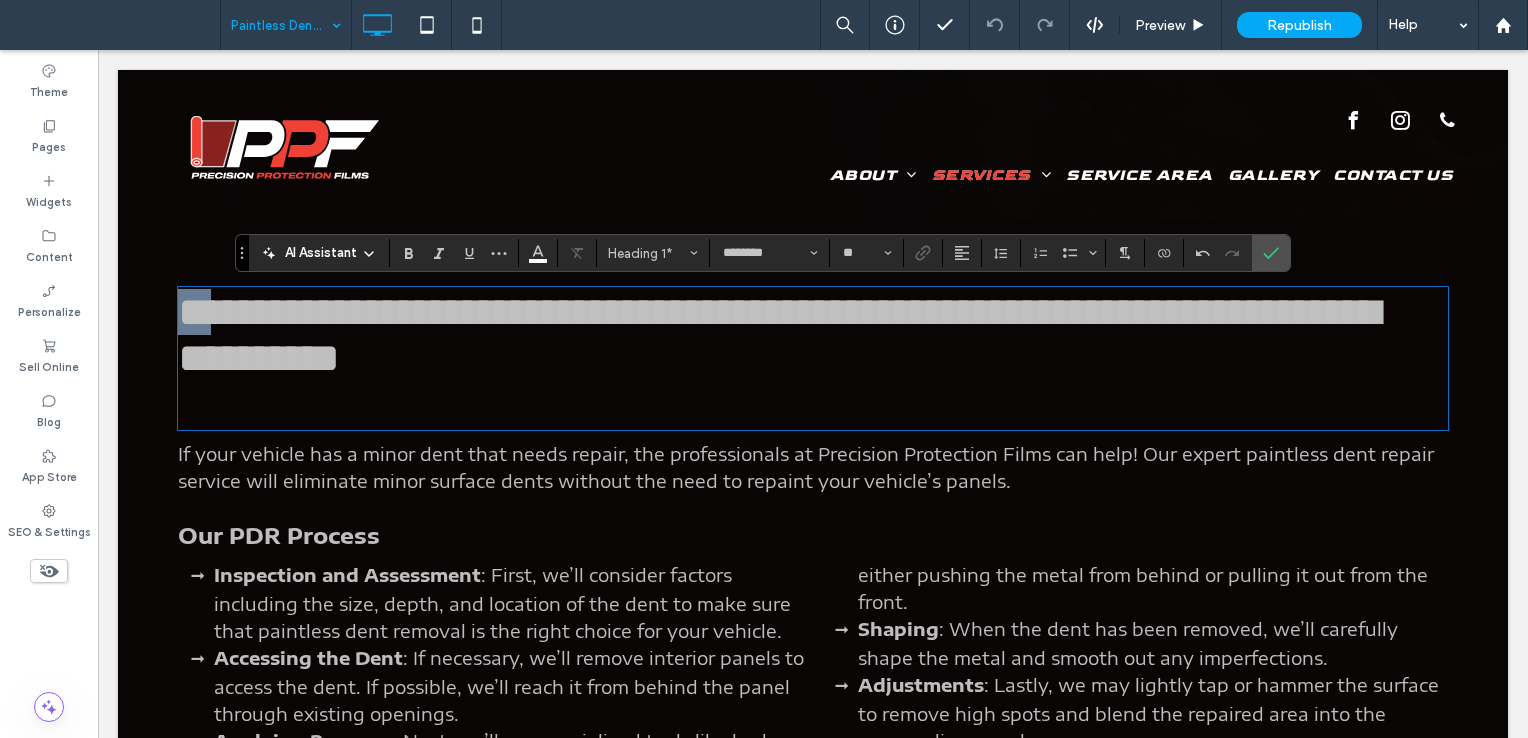 drag, startPoint x: 234, startPoint y: 312, endPoint x: 177, endPoint y: 353, distance: 70.21396 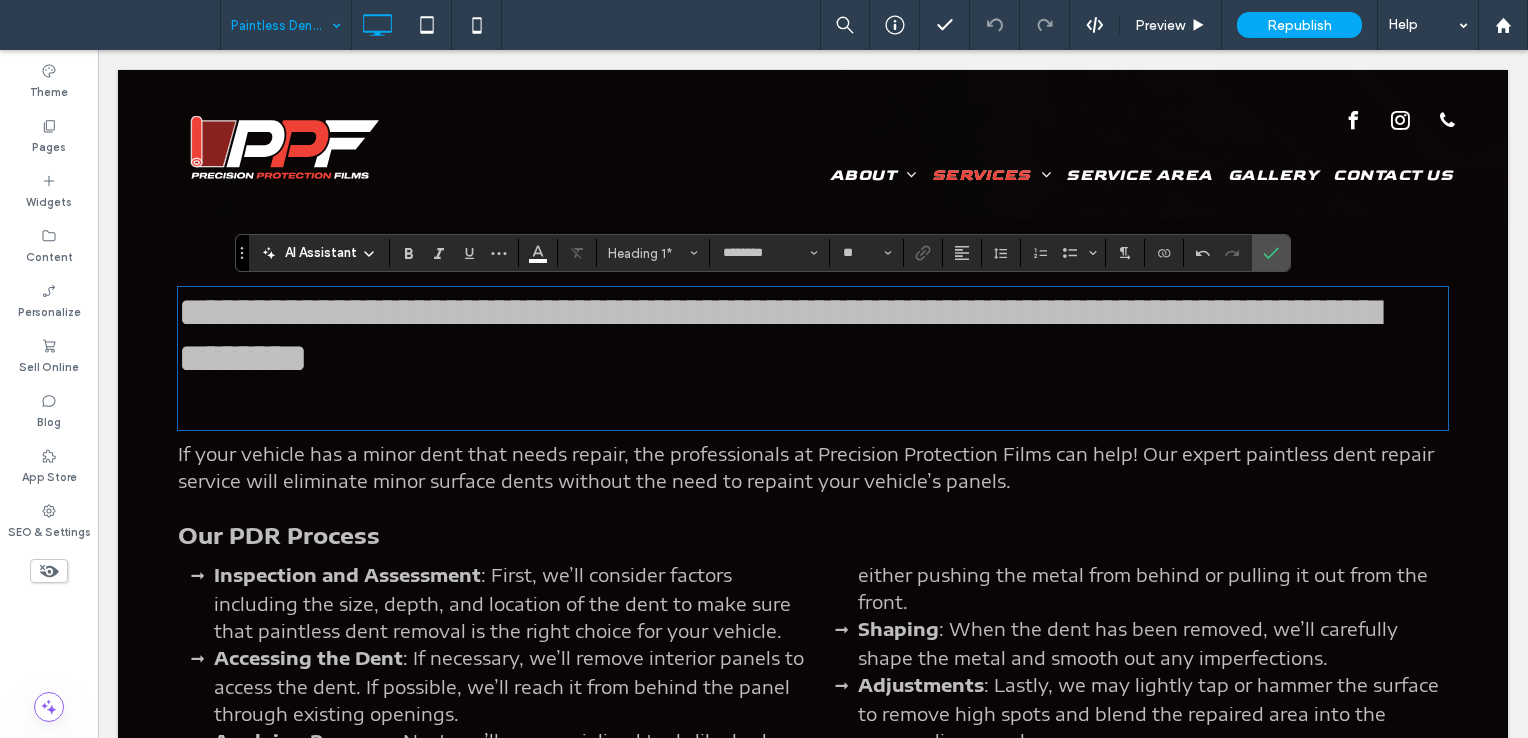 click on "**********" at bounding box center [778, 335] 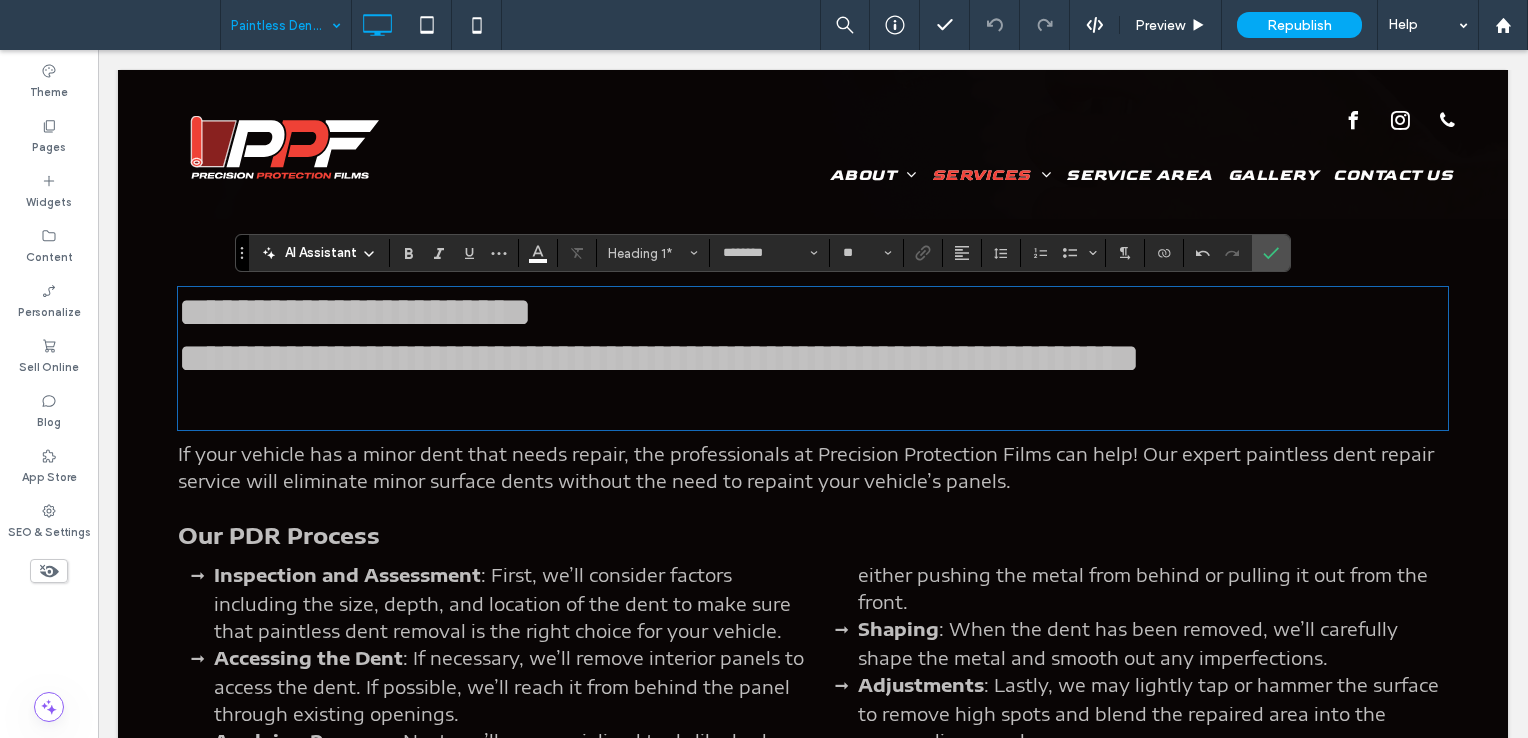 click on "**********" at bounding box center (659, 335) 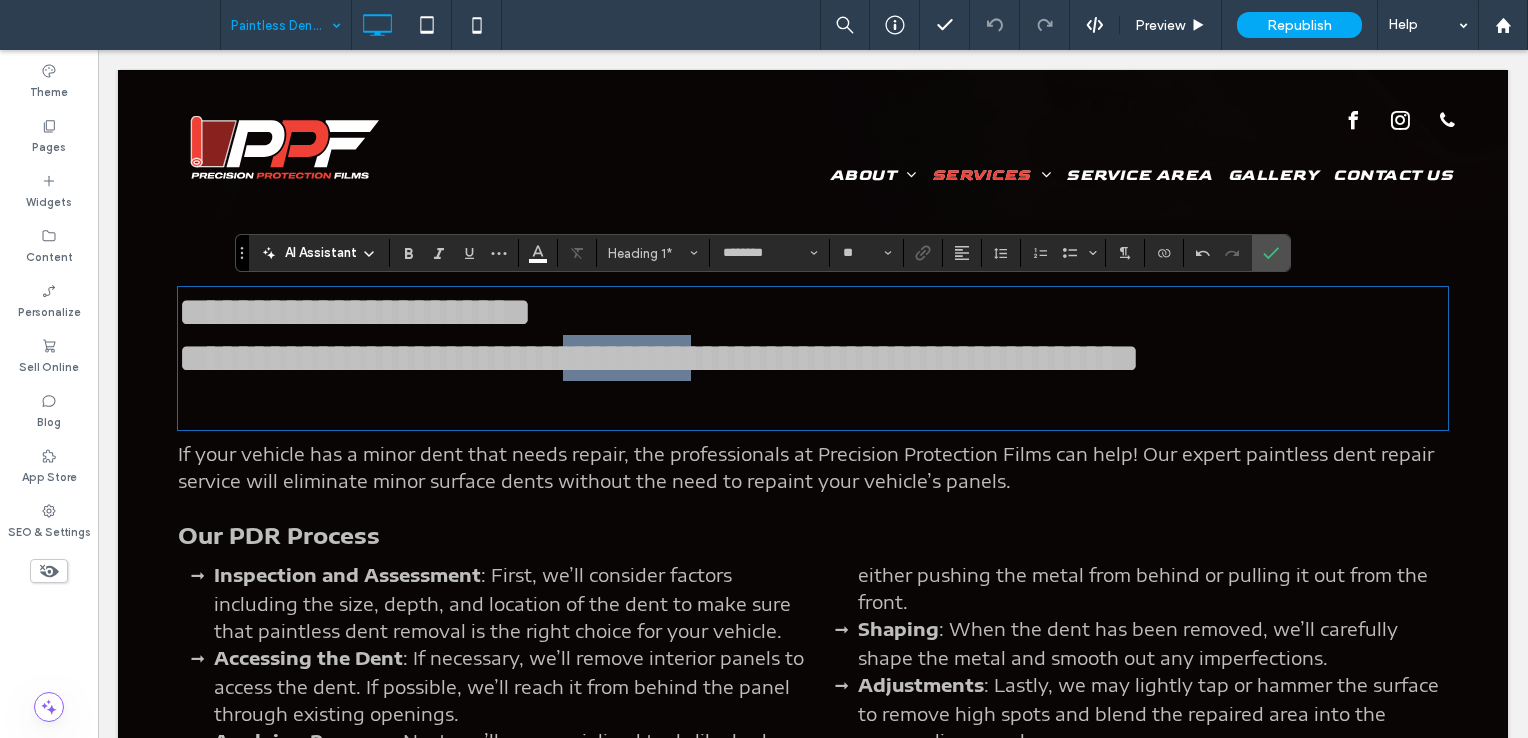 click on "**********" at bounding box center [659, 335] 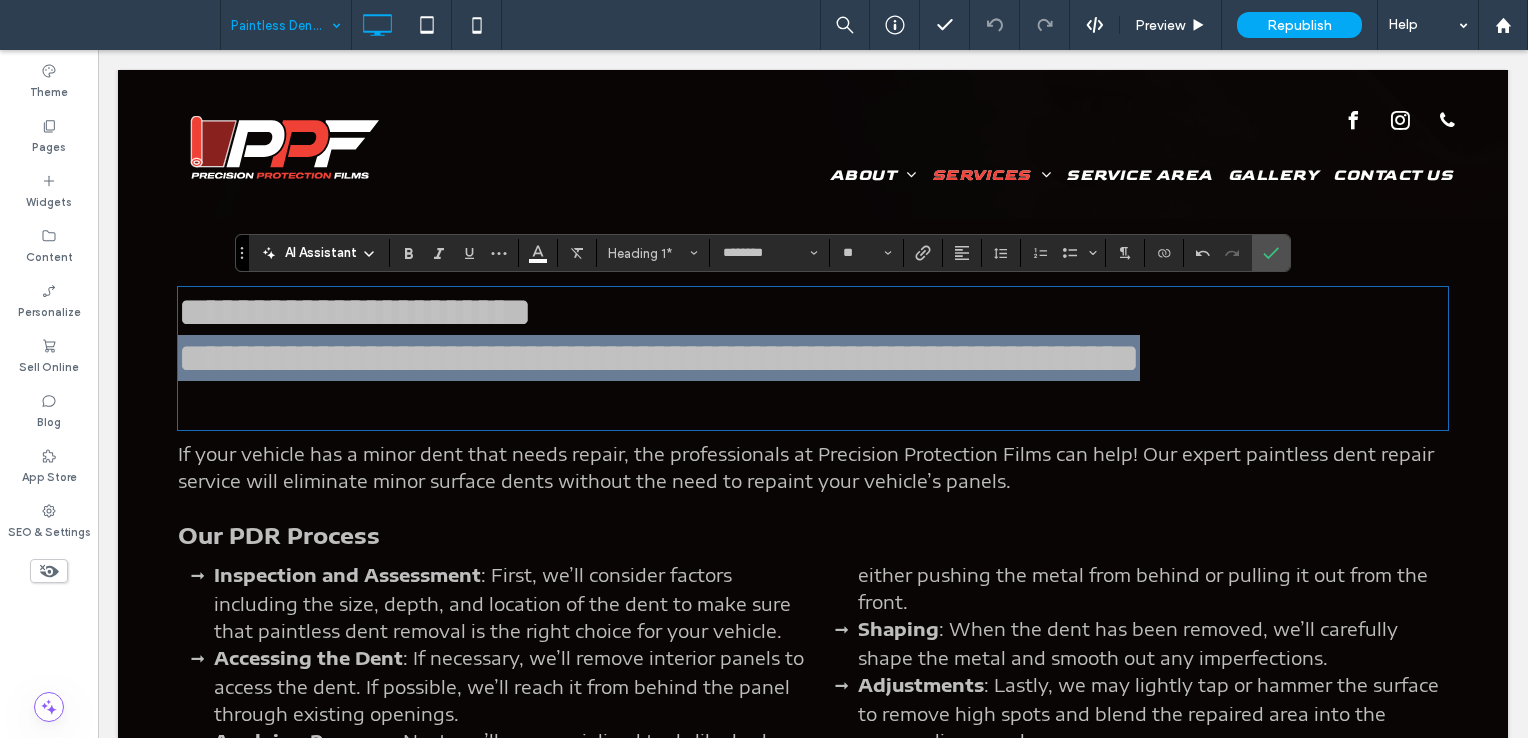 click on "**********" at bounding box center [659, 335] 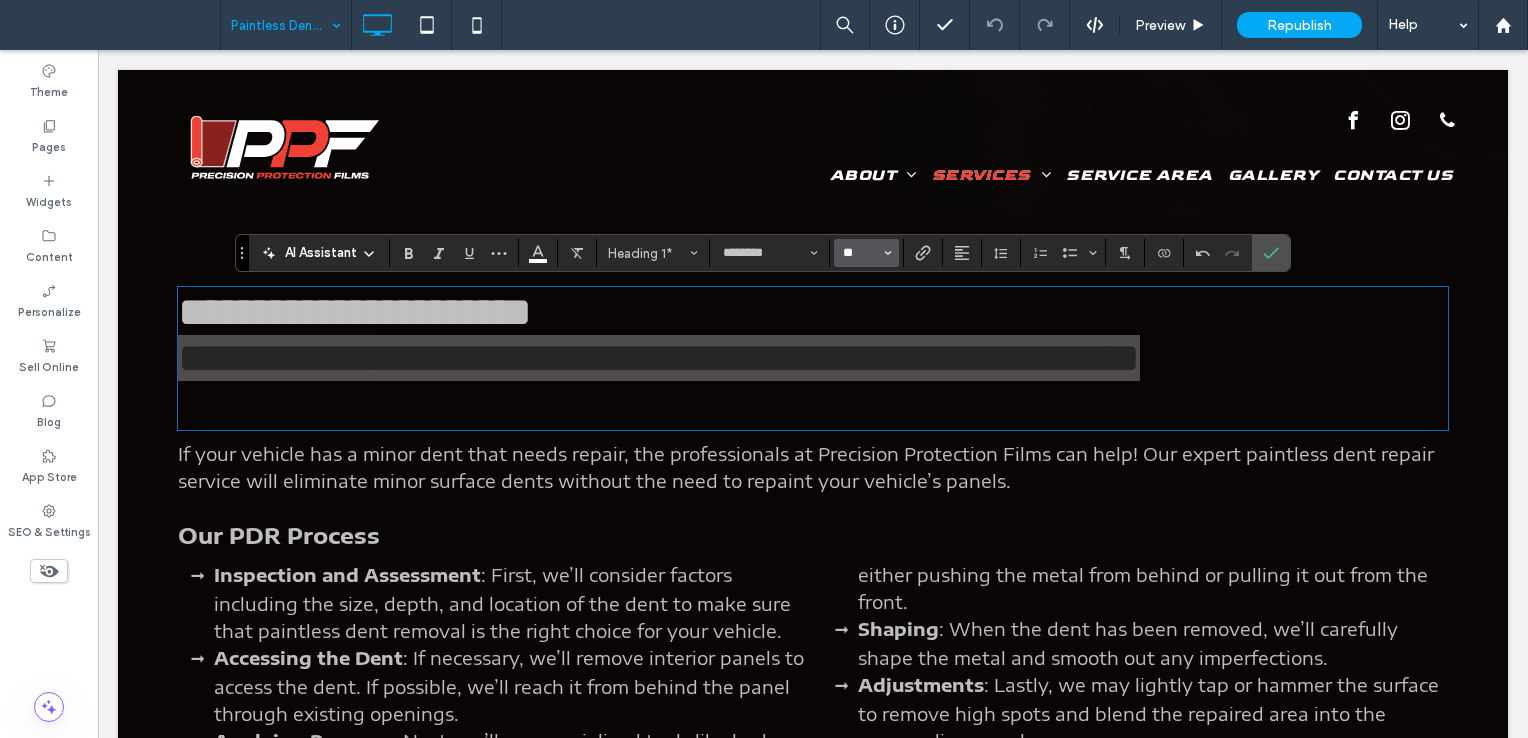 click on "**" at bounding box center [860, 253] 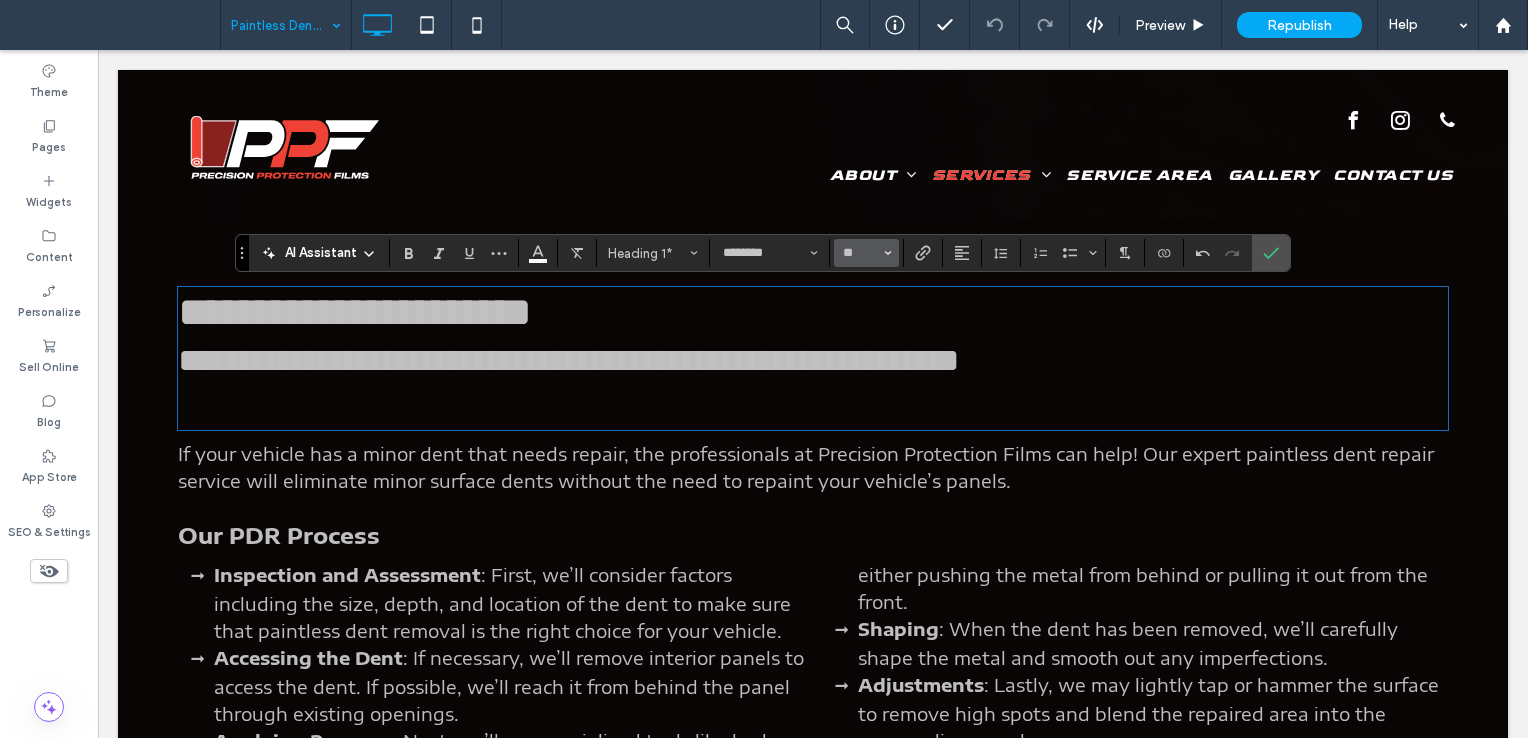 type on "**" 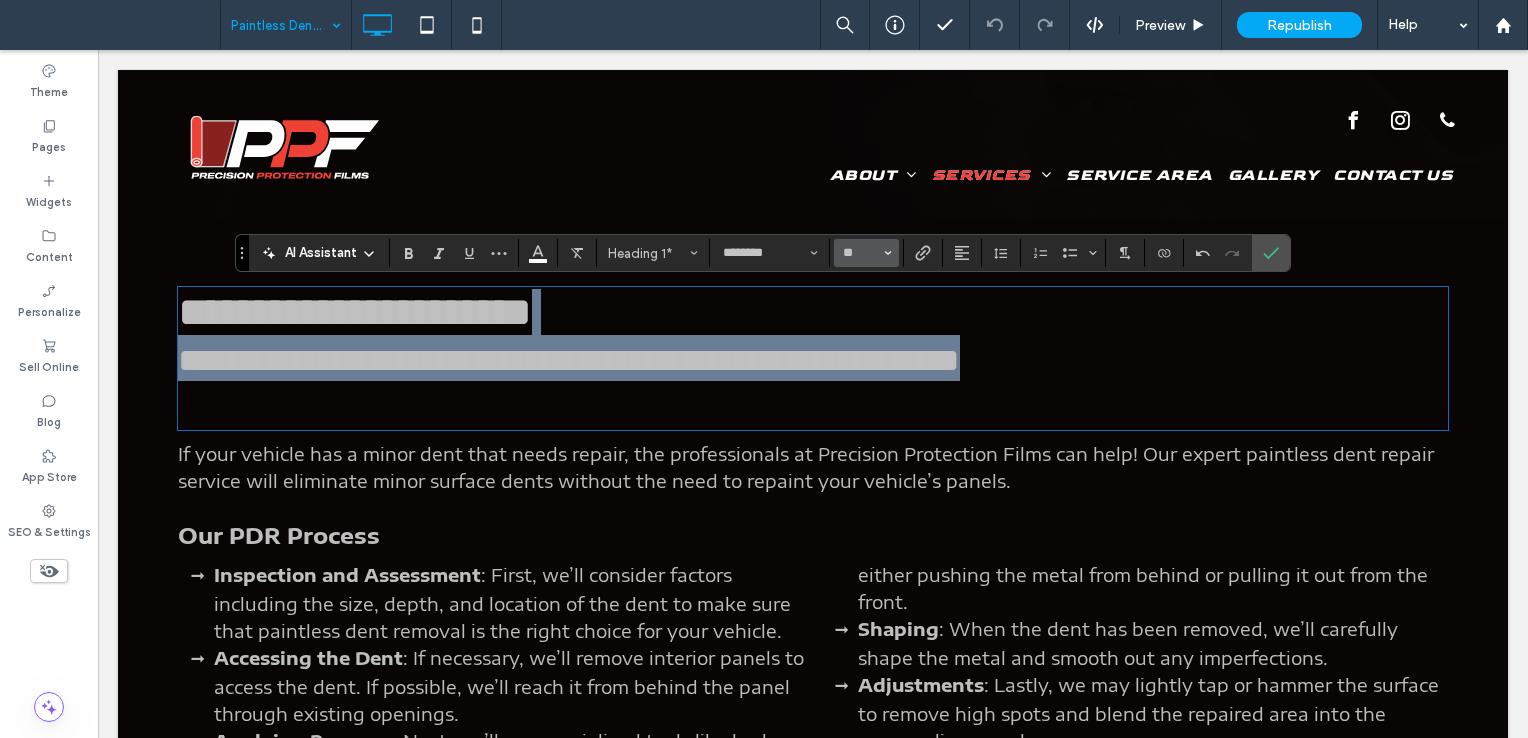 scroll, scrollTop: 0, scrollLeft: 0, axis: both 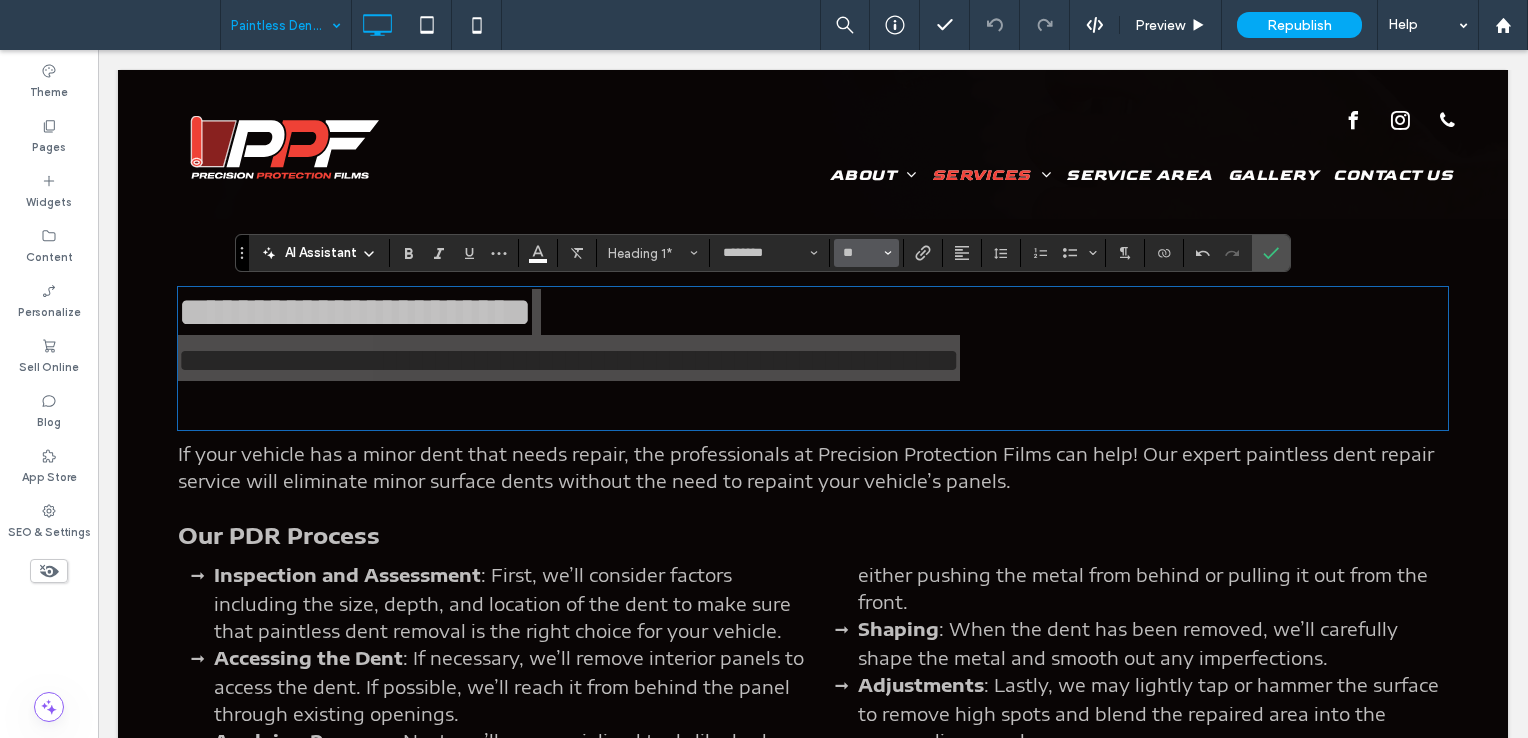 click on "**" at bounding box center (860, 253) 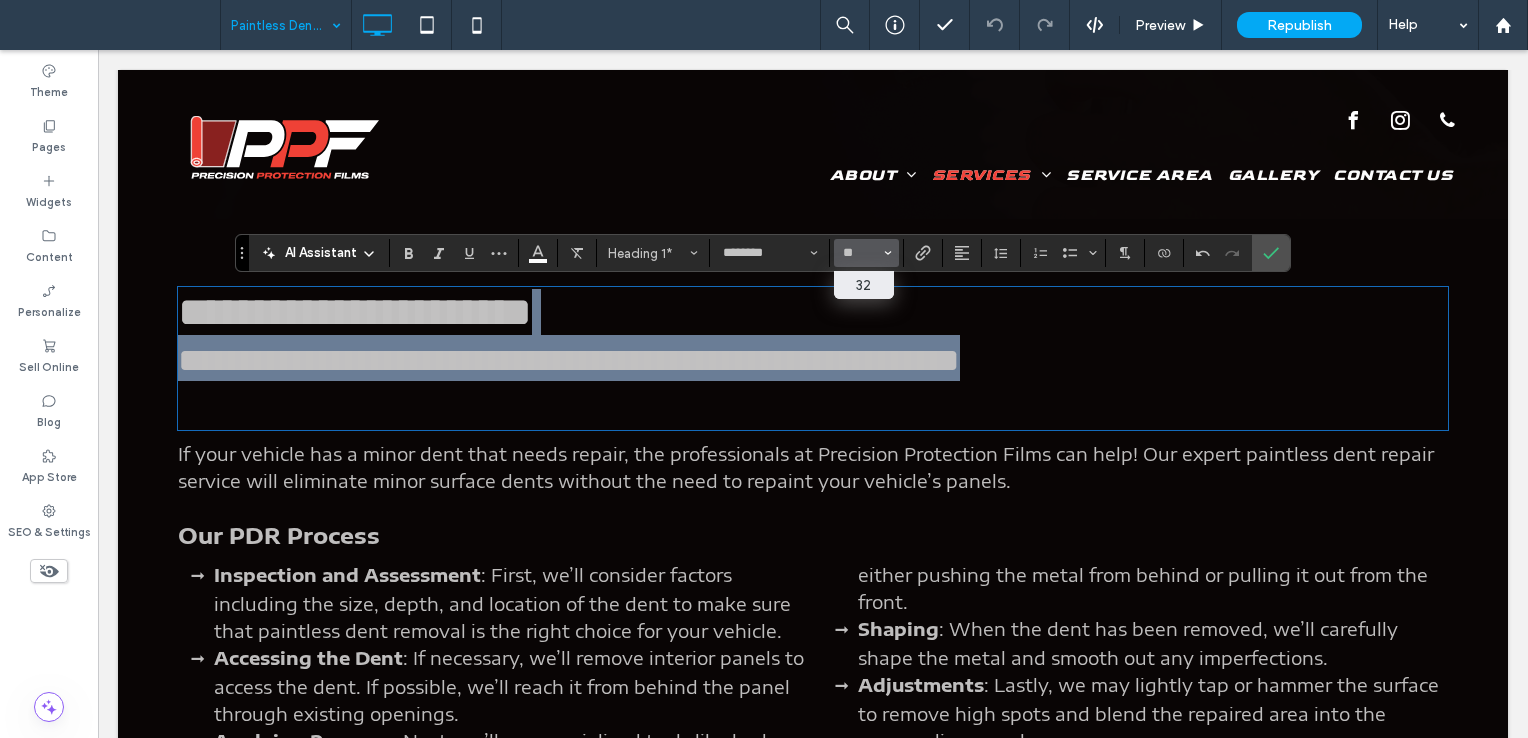 type on "**" 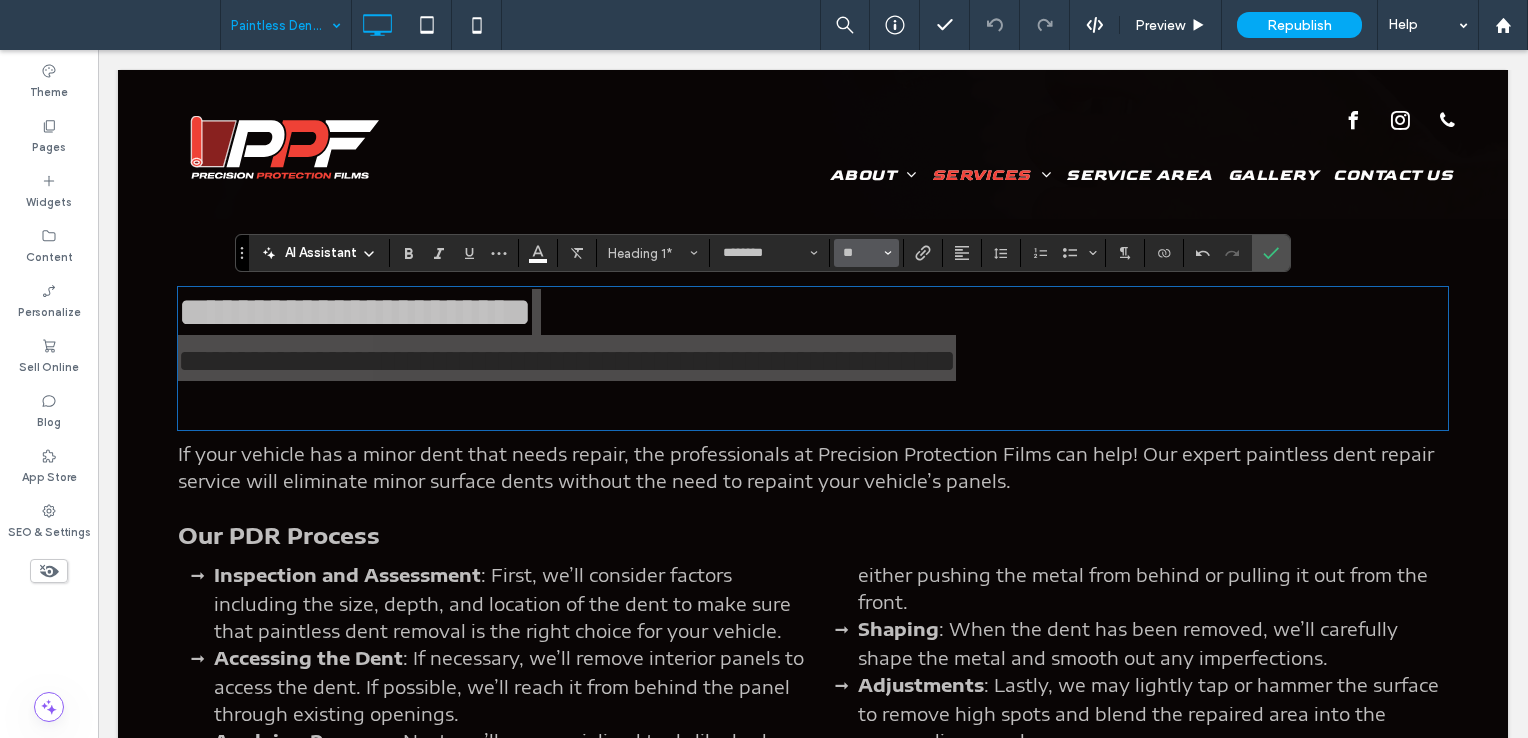 click on "**" at bounding box center [860, 253] 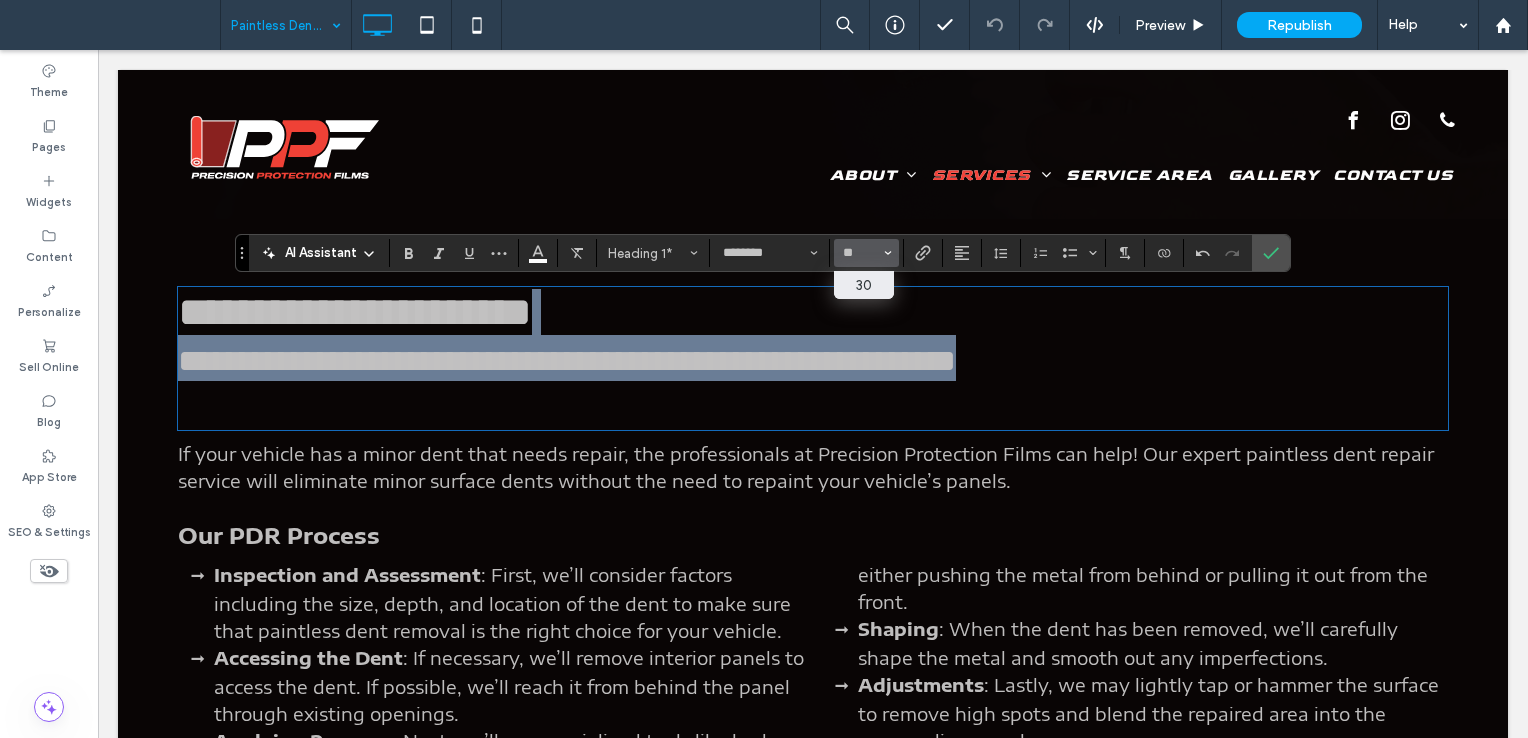 type on "**" 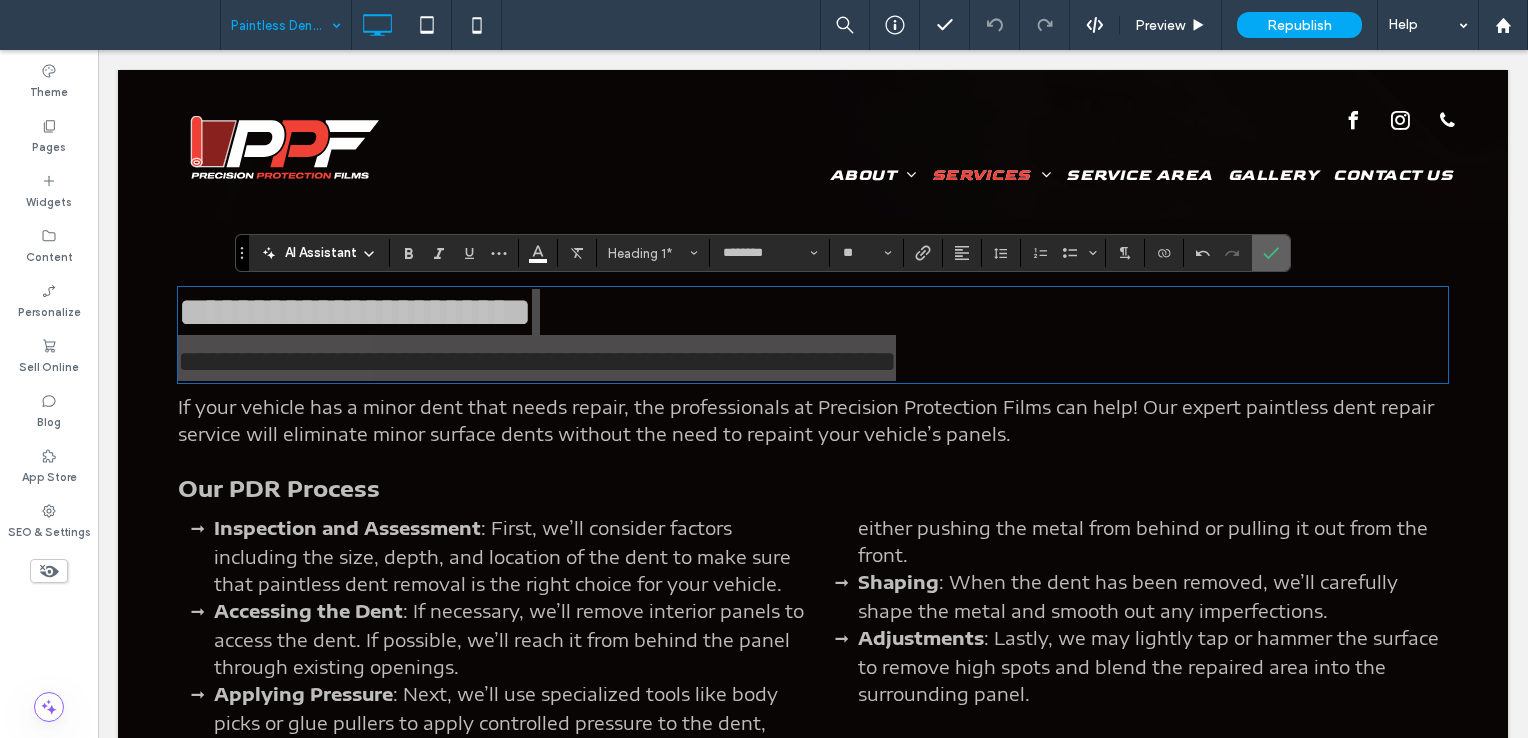 click at bounding box center [1271, 253] 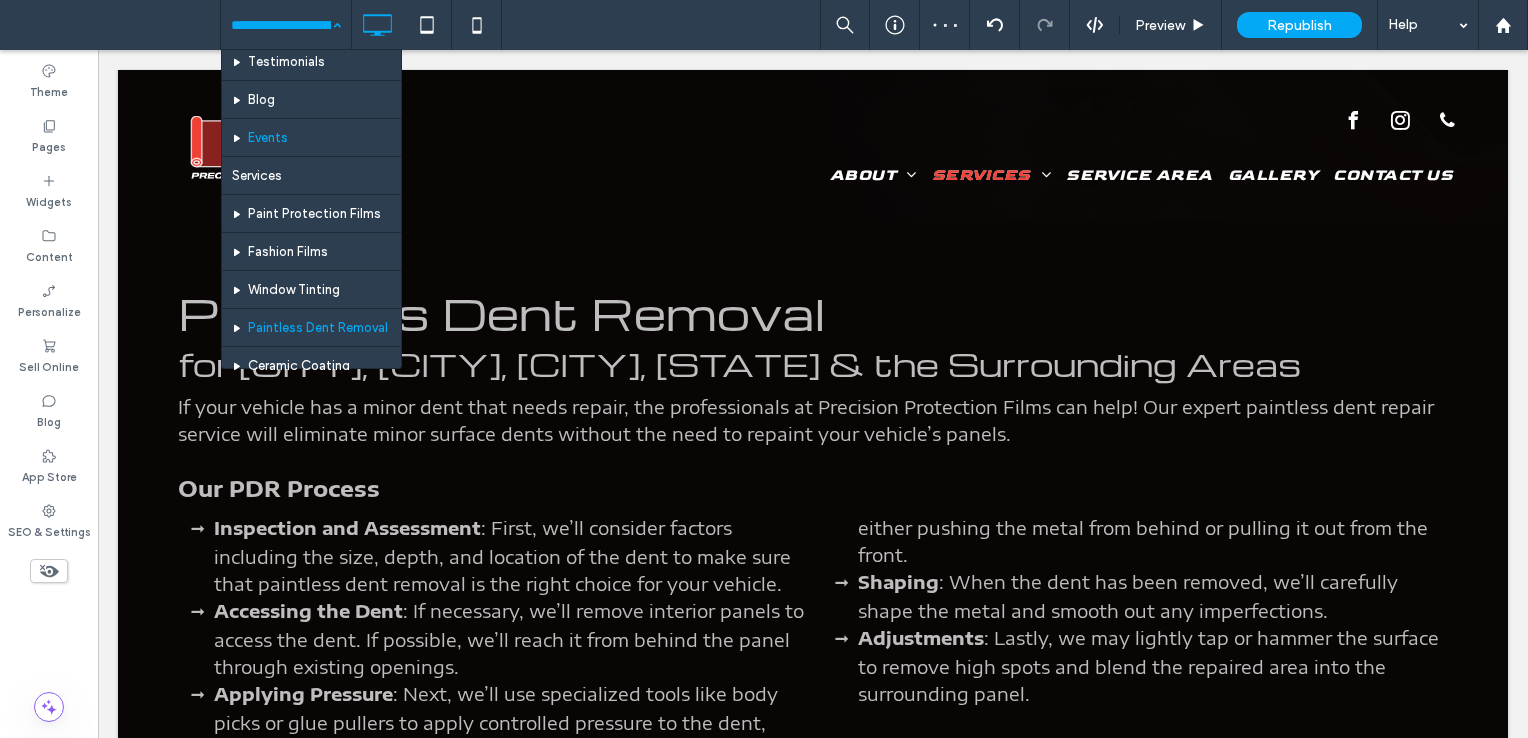 scroll, scrollTop: 100, scrollLeft: 0, axis: vertical 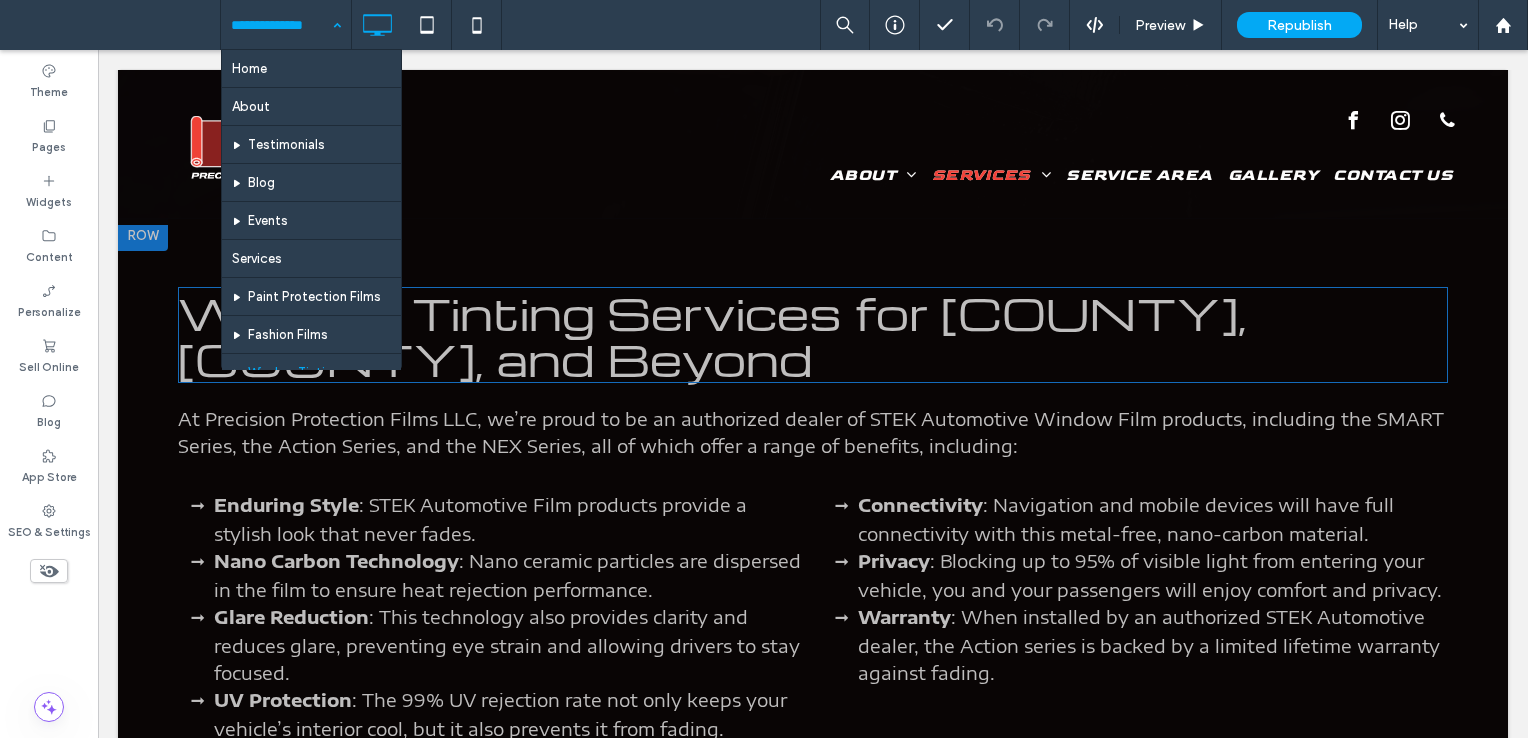 click on "Window Tinting Services for New Haven County, Fairfield County, and Beyond" at bounding box center [712, 335] 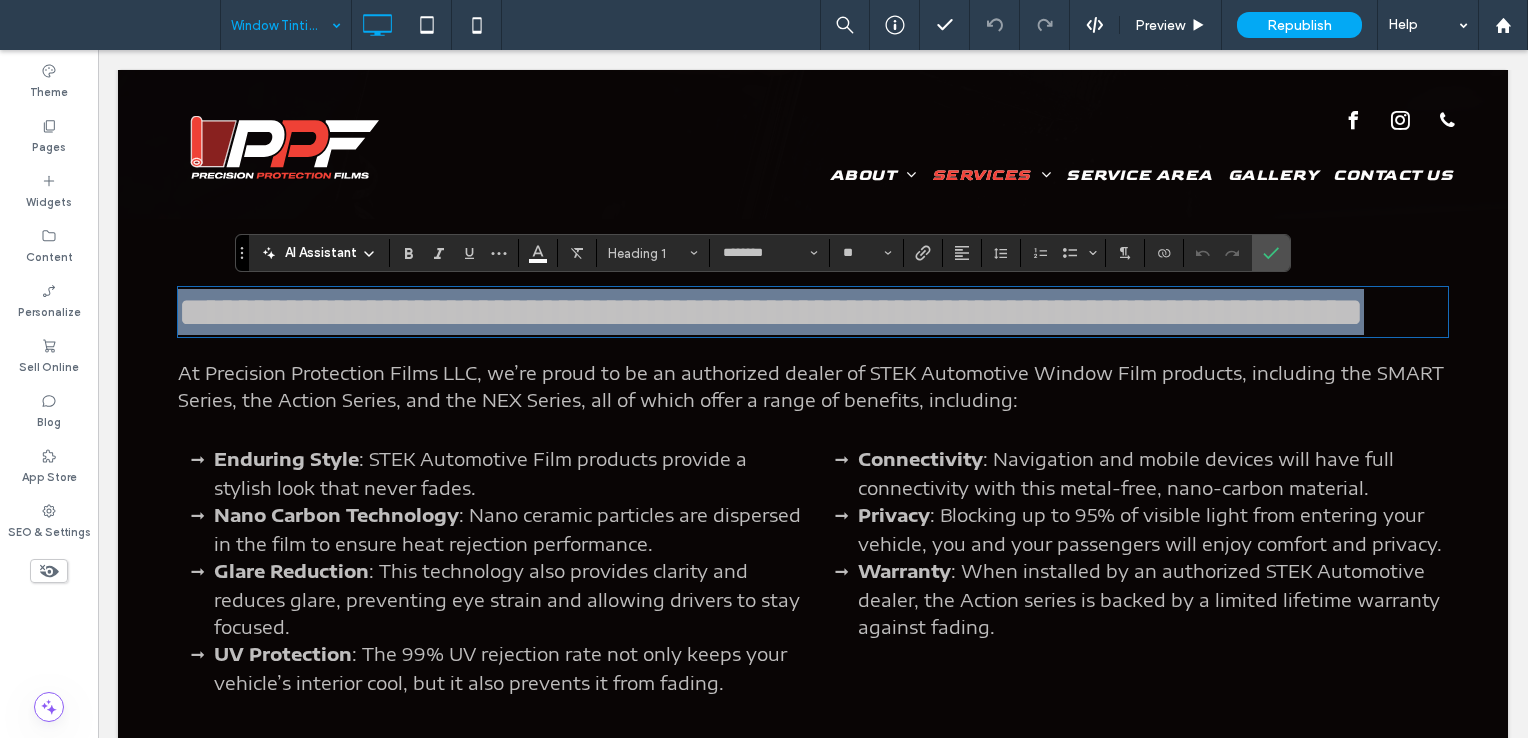 click on "**********" at bounding box center [771, 312] 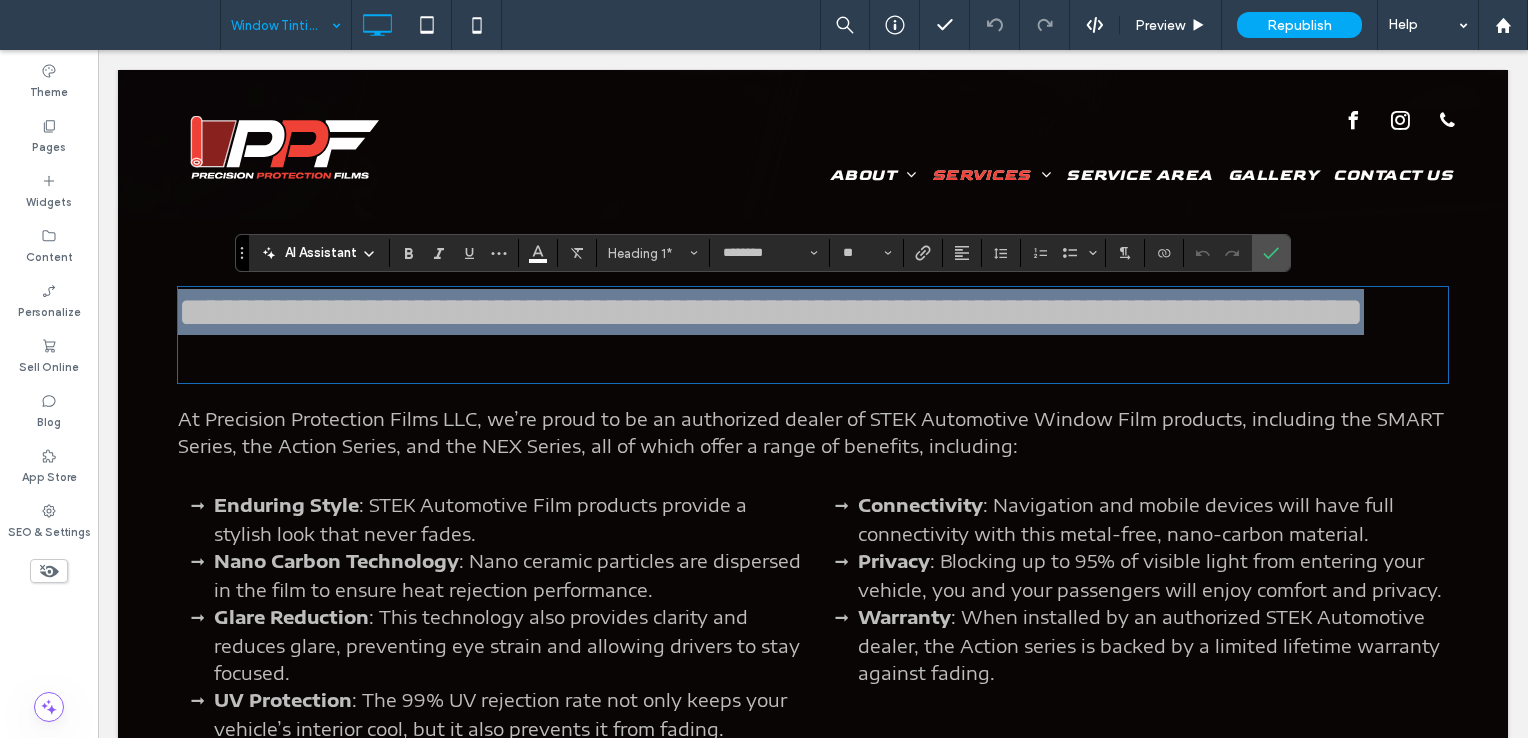 scroll, scrollTop: 0, scrollLeft: 0, axis: both 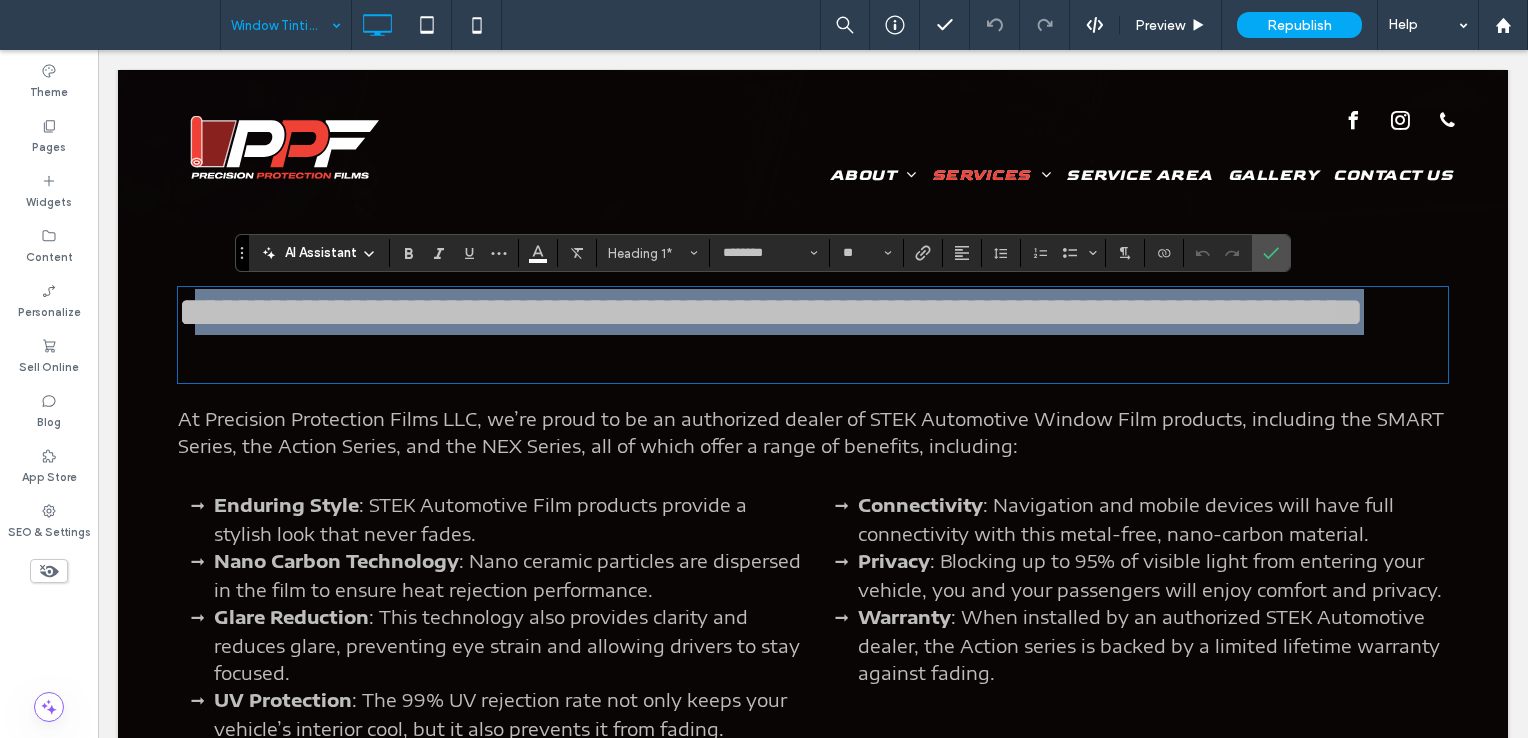 drag, startPoint x: 1159, startPoint y: 365, endPoint x: 220, endPoint y: 312, distance: 940.49457 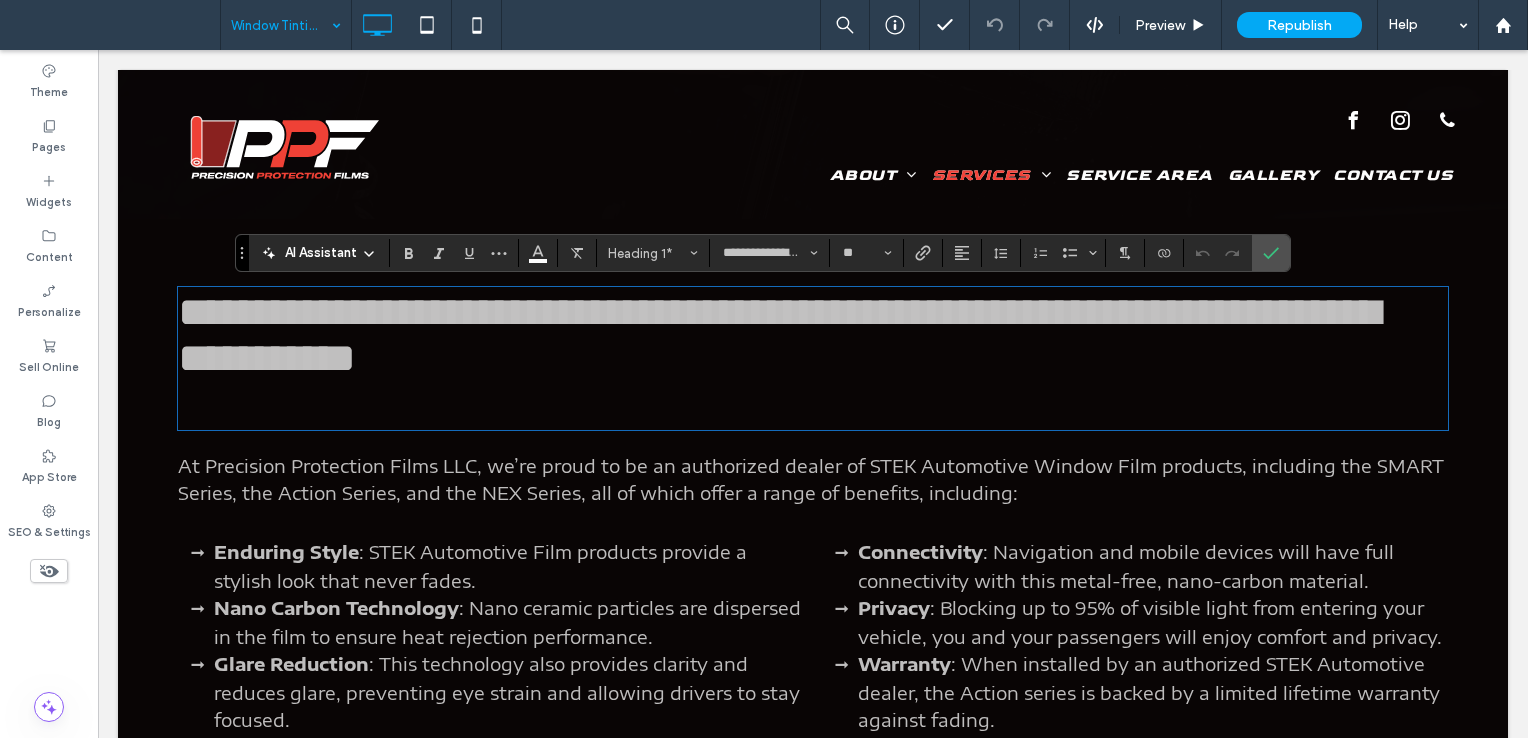 scroll, scrollTop: 0, scrollLeft: 0, axis: both 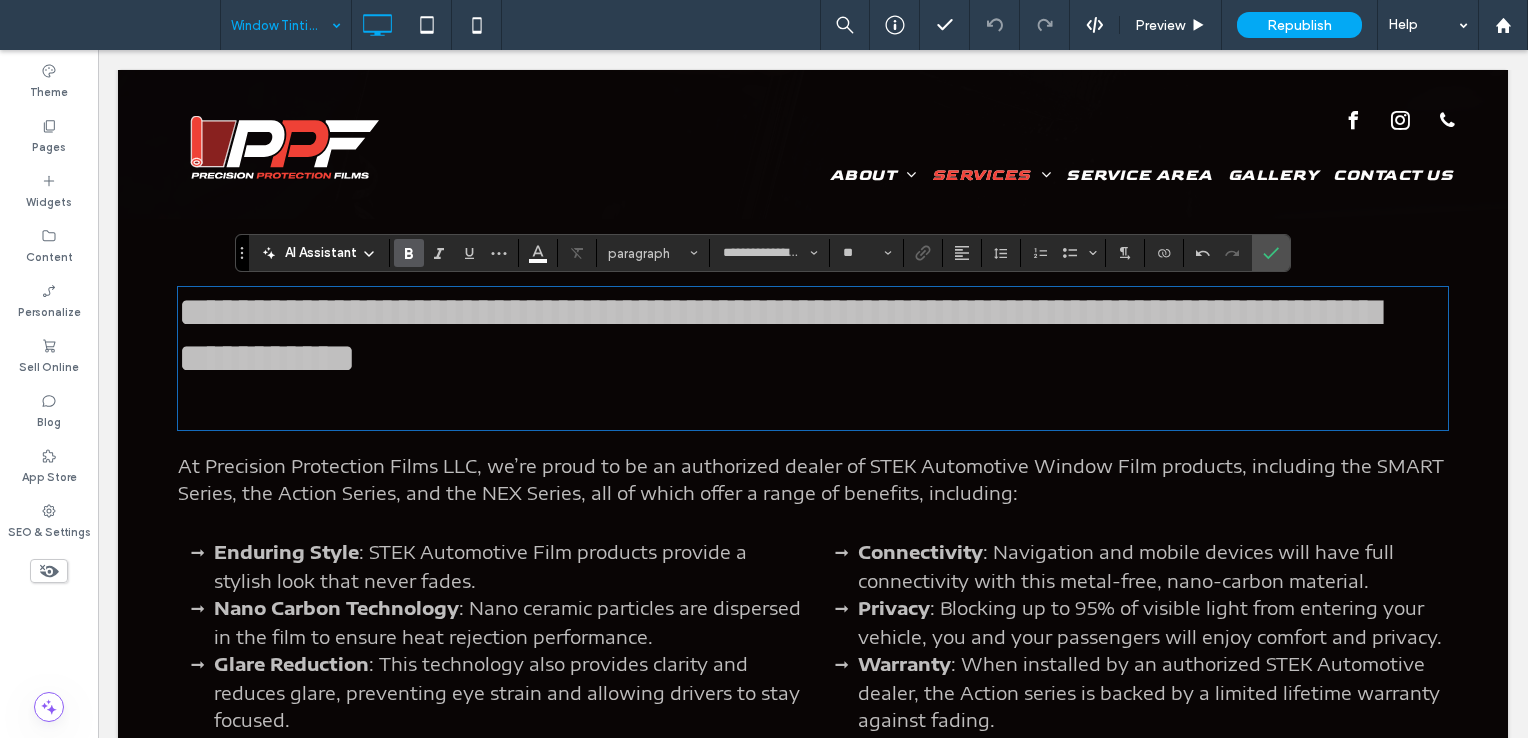 type on "********" 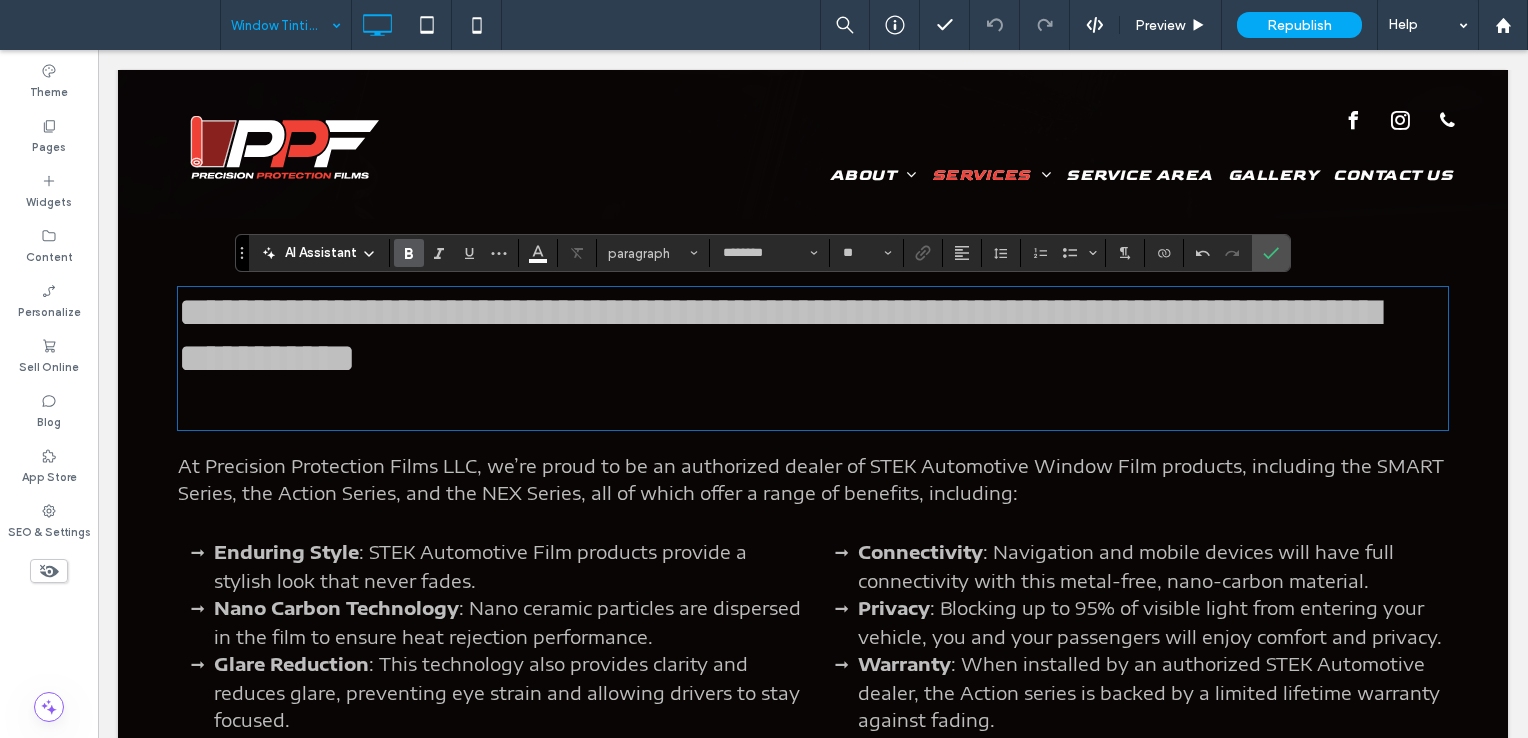 scroll, scrollTop: 0, scrollLeft: 0, axis: both 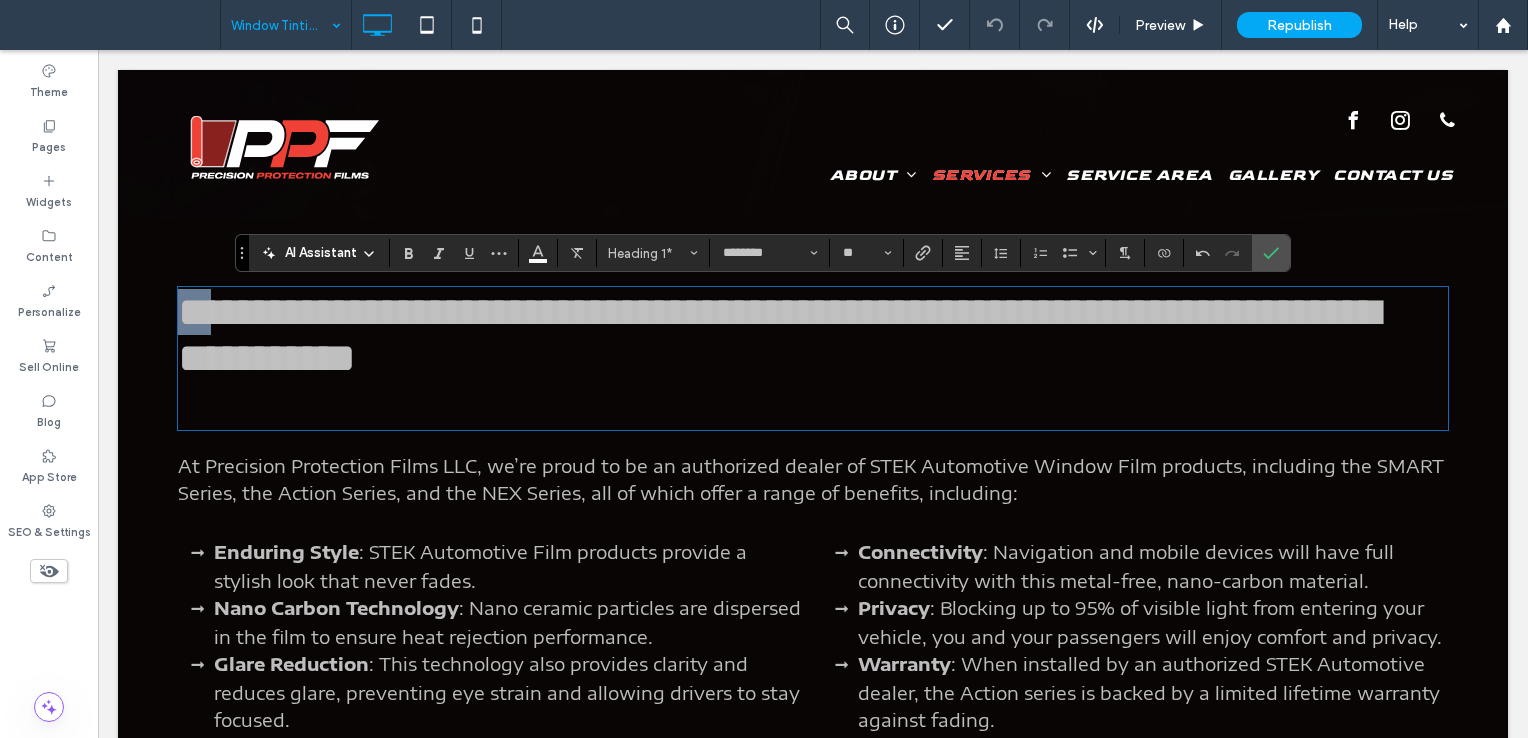 drag, startPoint x: 256, startPoint y: 312, endPoint x: -4, endPoint y: 306, distance: 260.0692 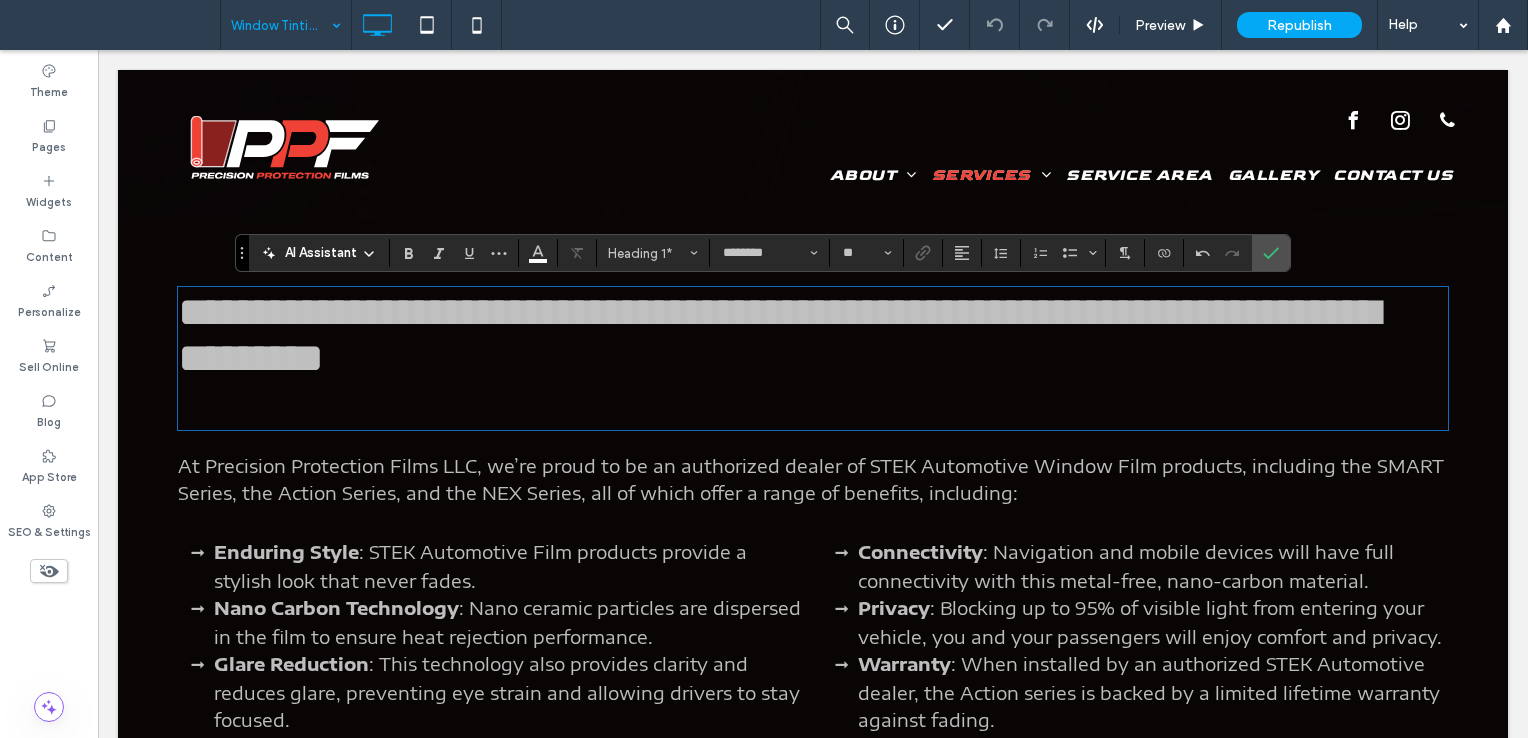 click on "**********" at bounding box center (778, 335) 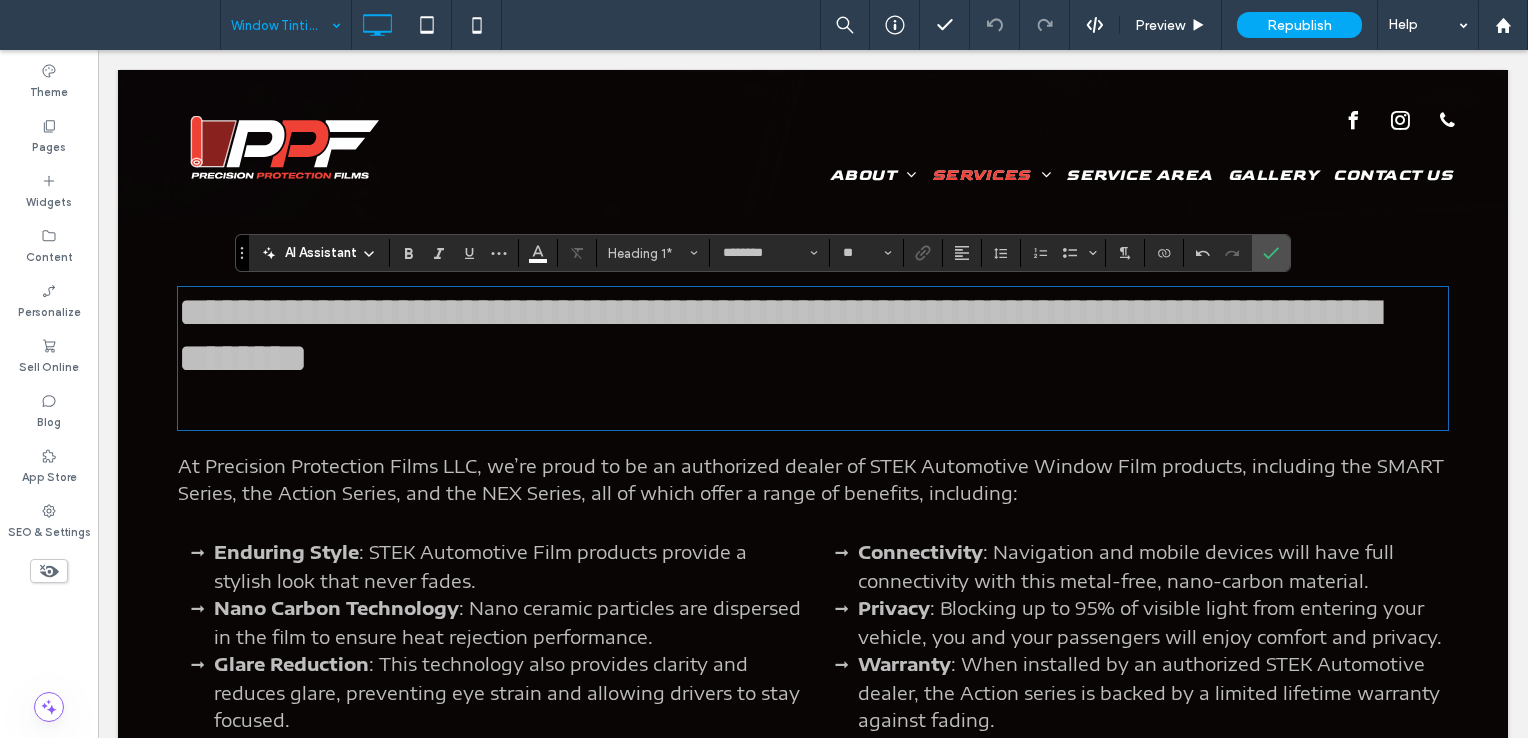type 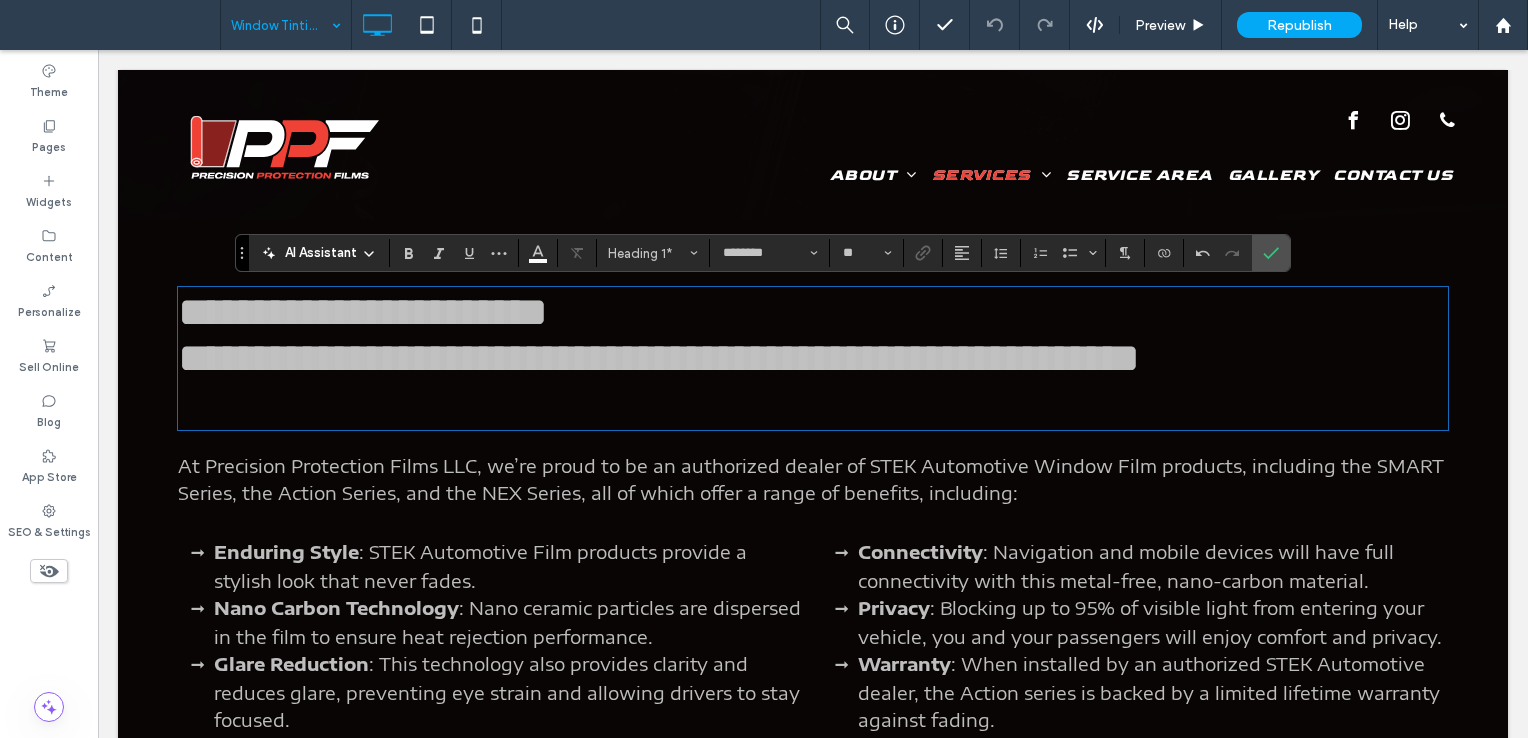 click on "**********" at bounding box center [659, 335] 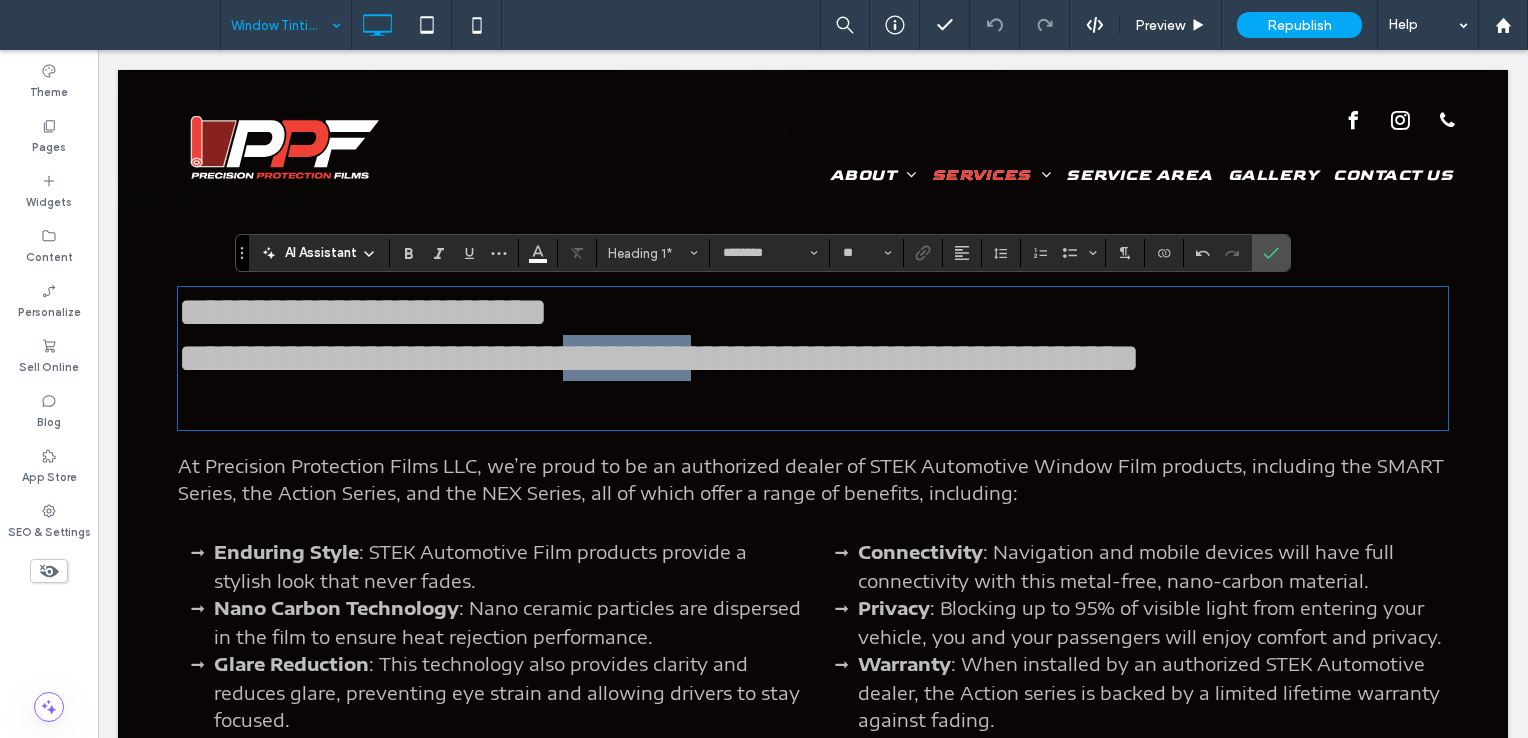 click on "**********" at bounding box center (659, 335) 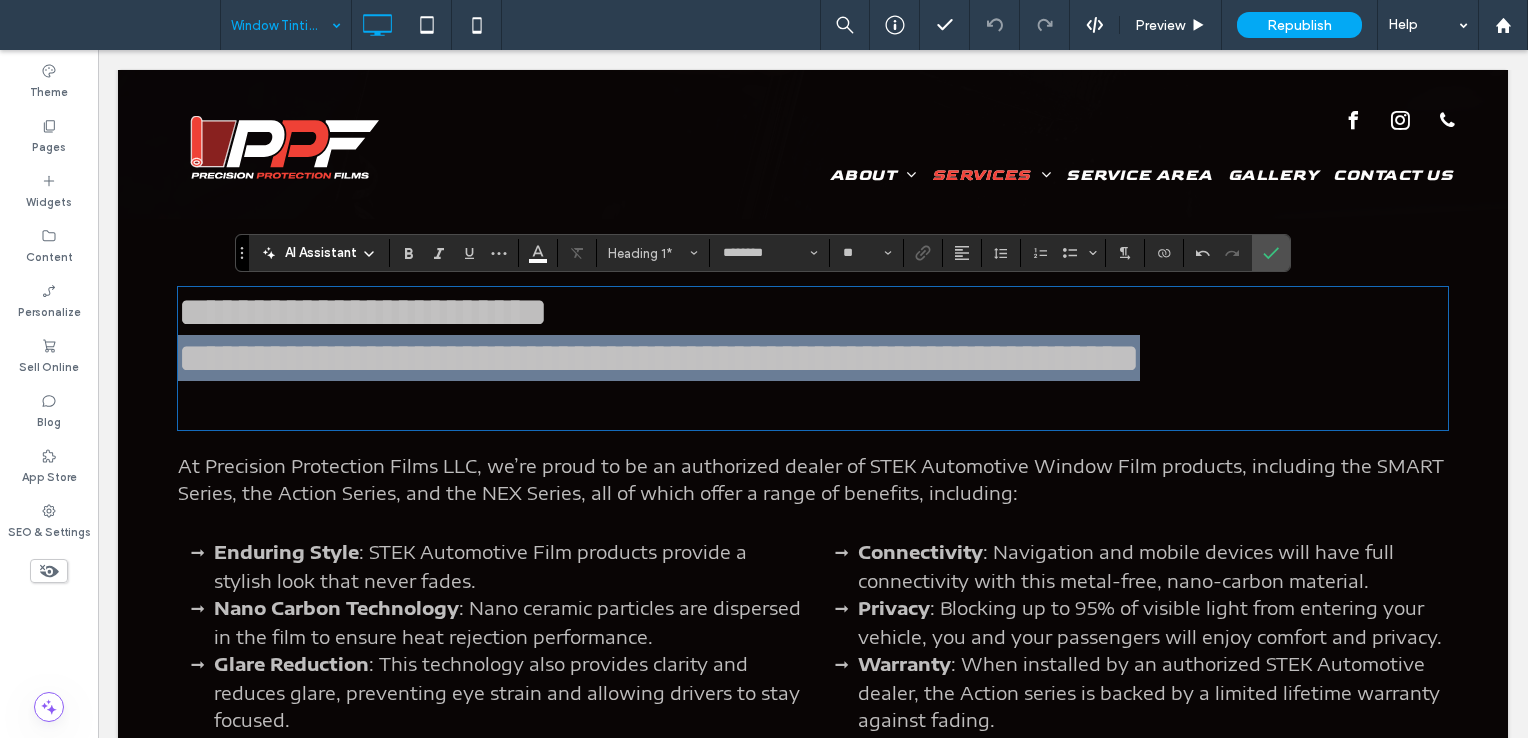 click on "**********" at bounding box center (659, 335) 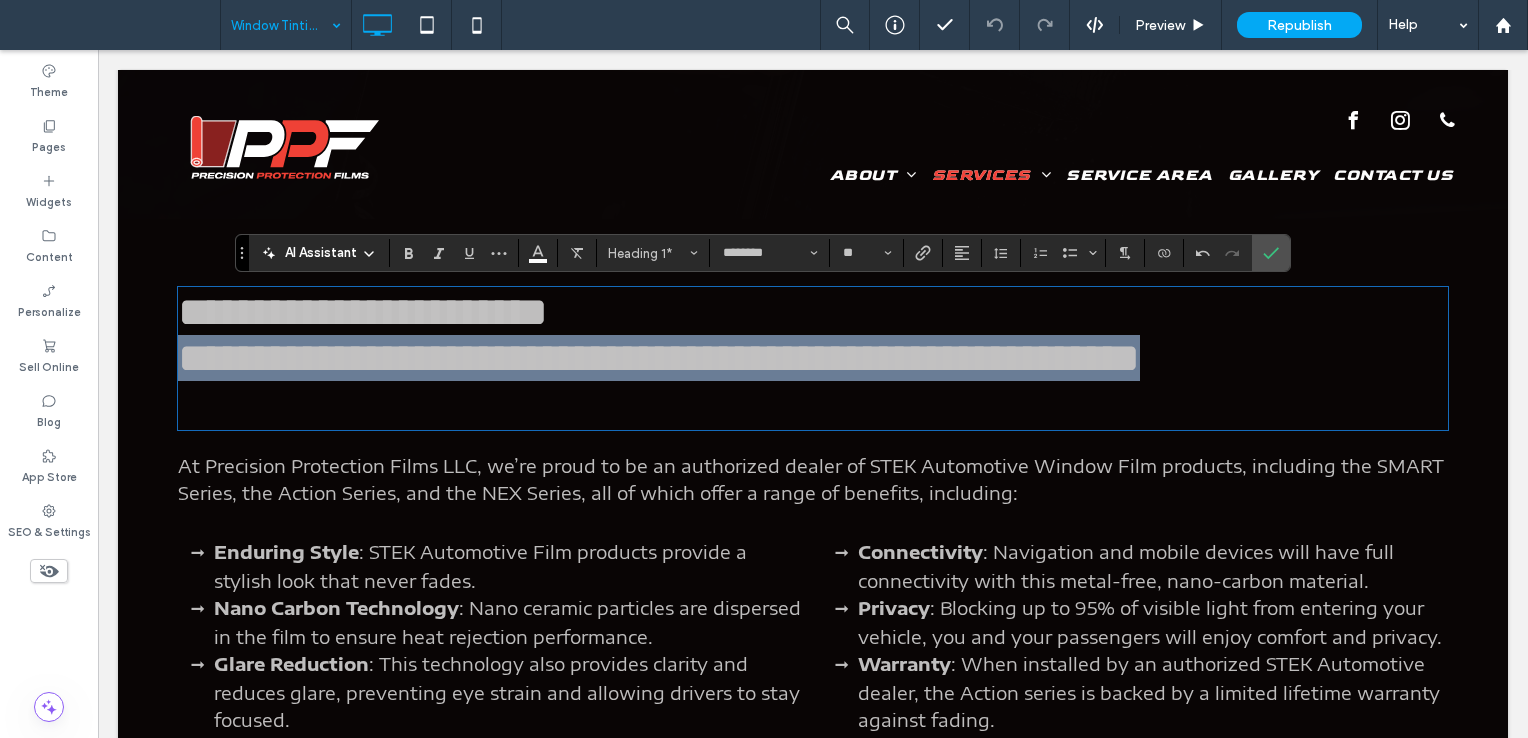 scroll, scrollTop: 6, scrollLeft: 0, axis: vertical 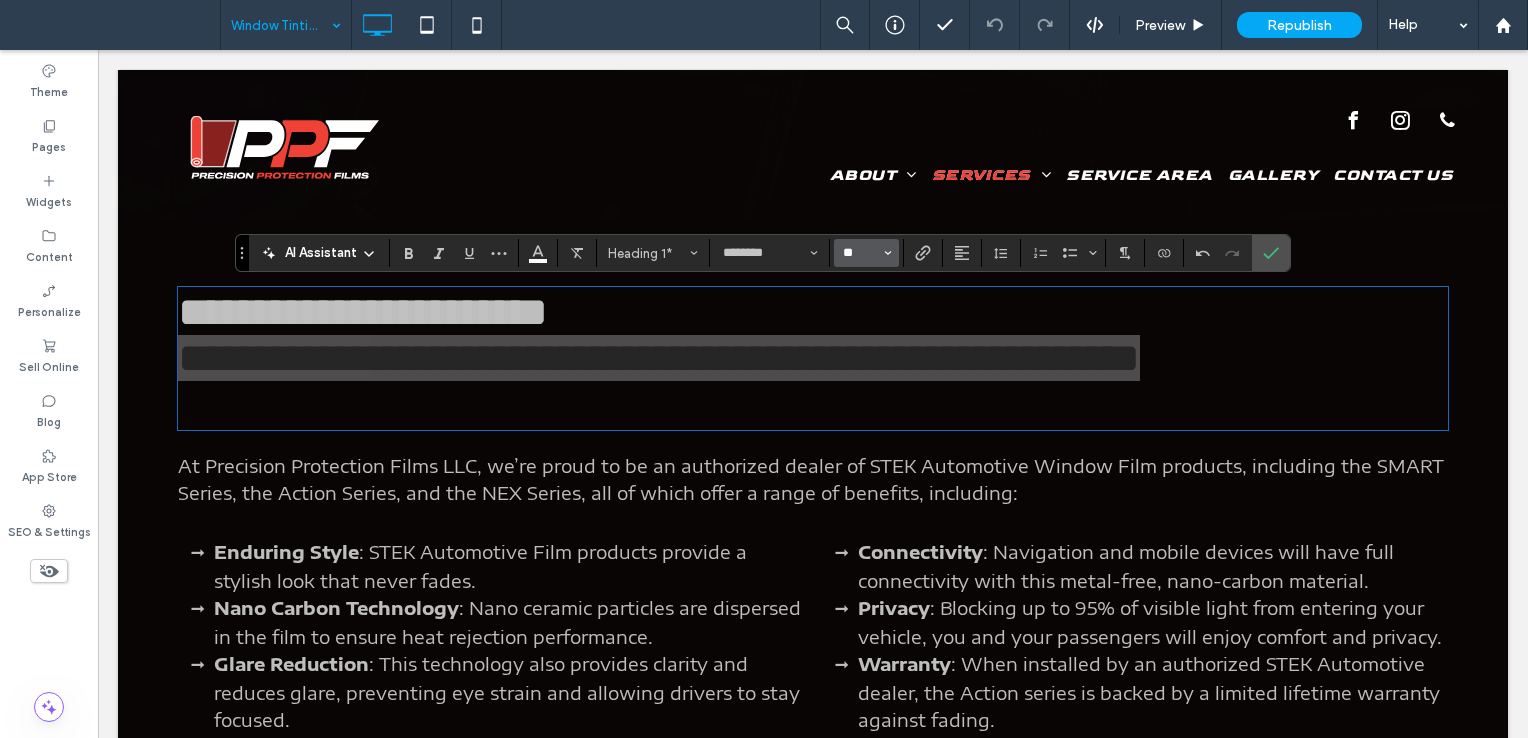 click on "**" at bounding box center [860, 253] 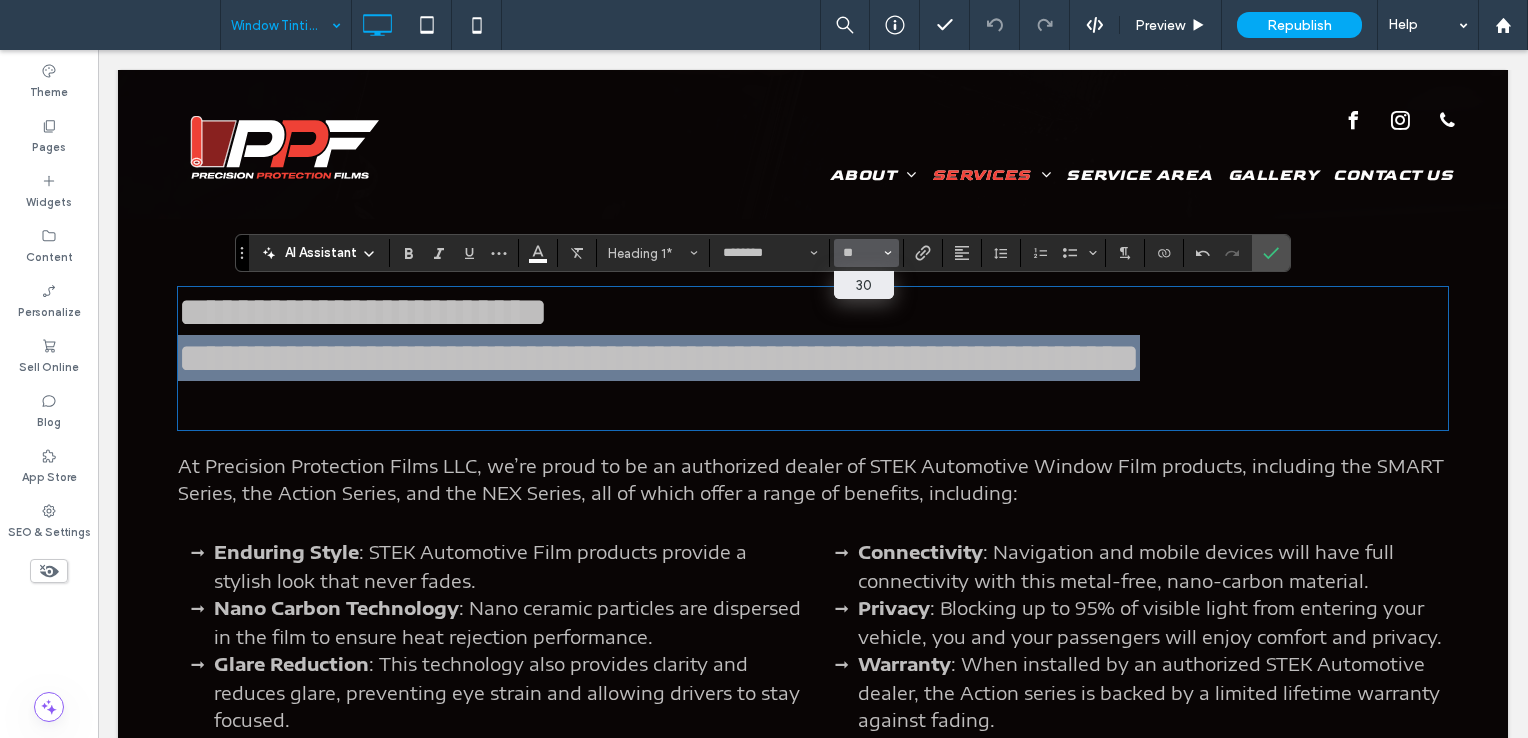 type on "**" 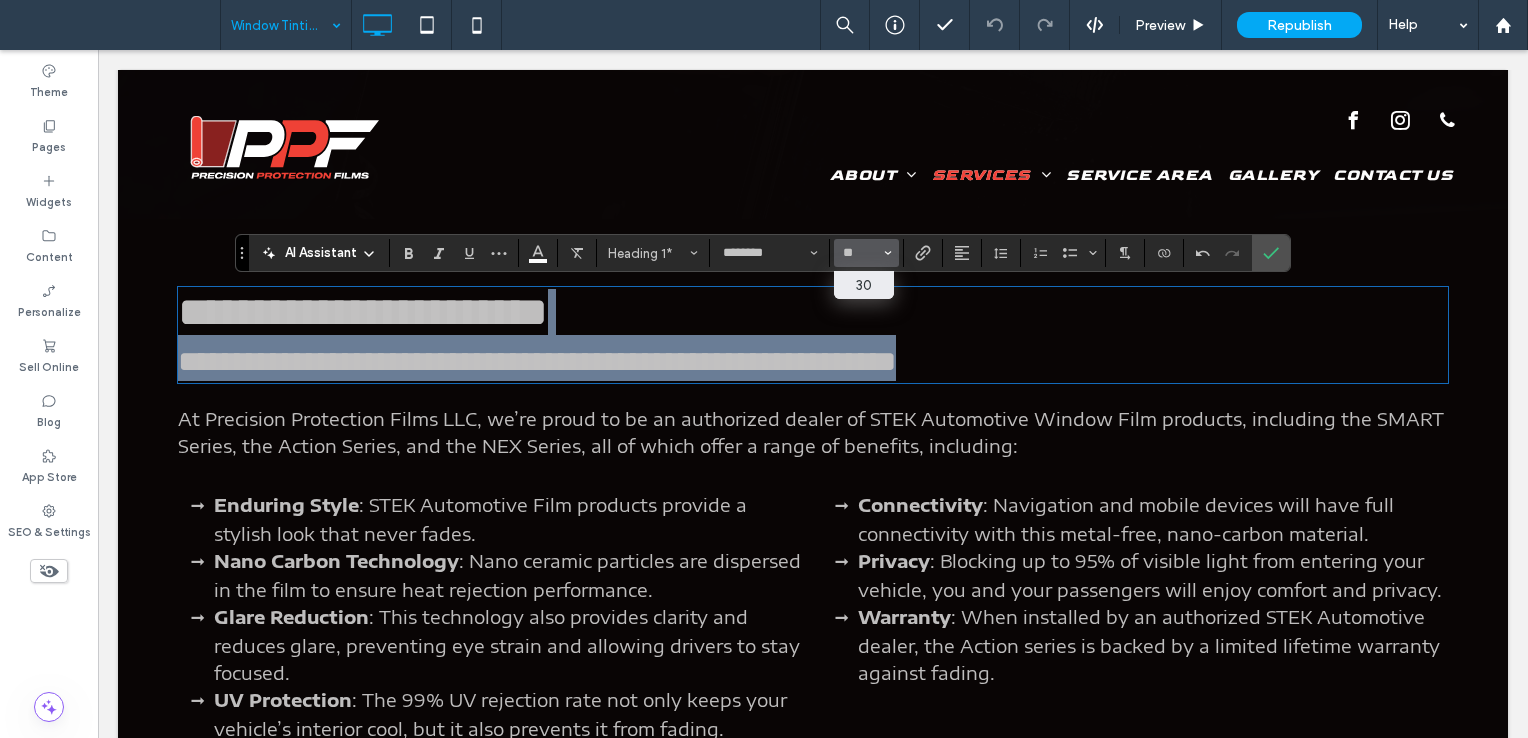scroll, scrollTop: 0, scrollLeft: 0, axis: both 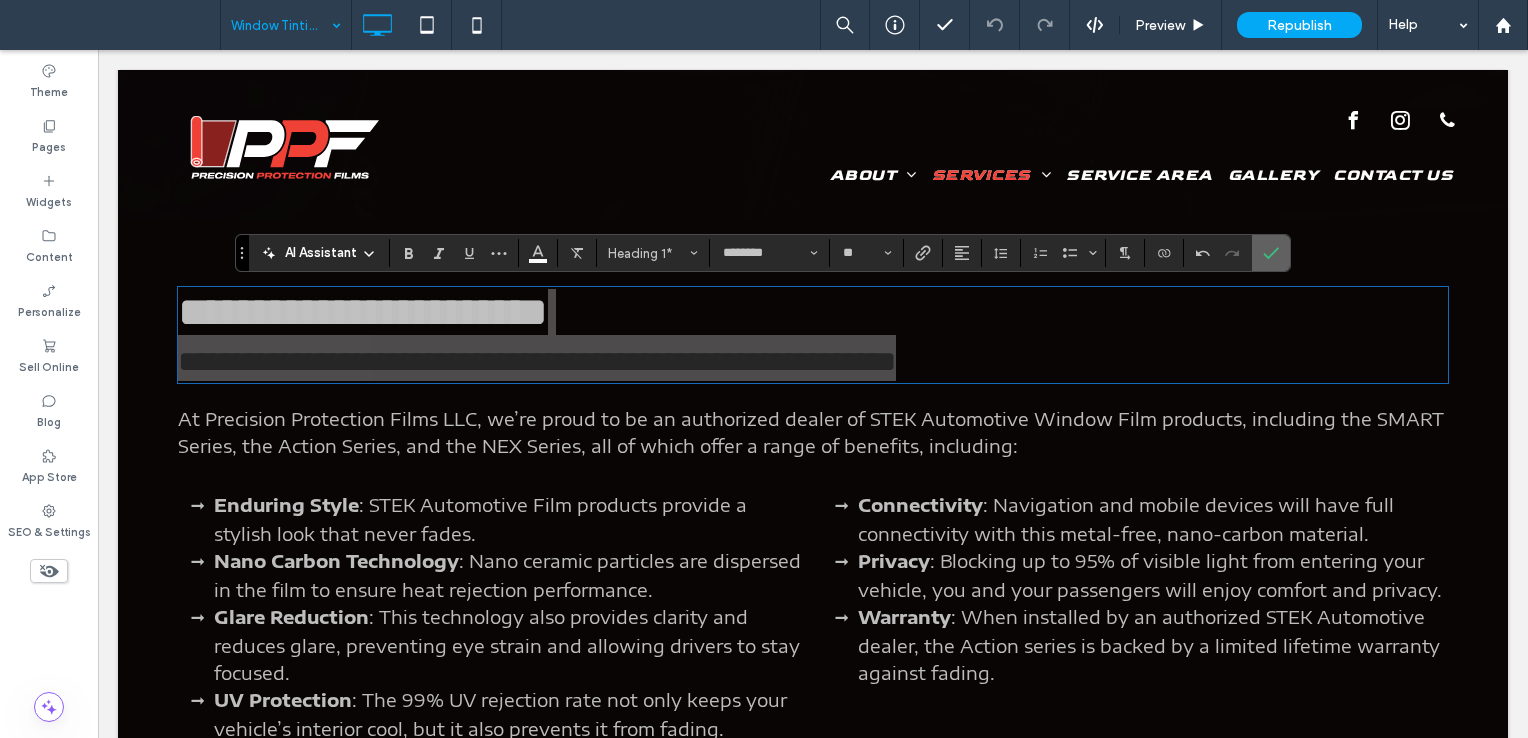 click 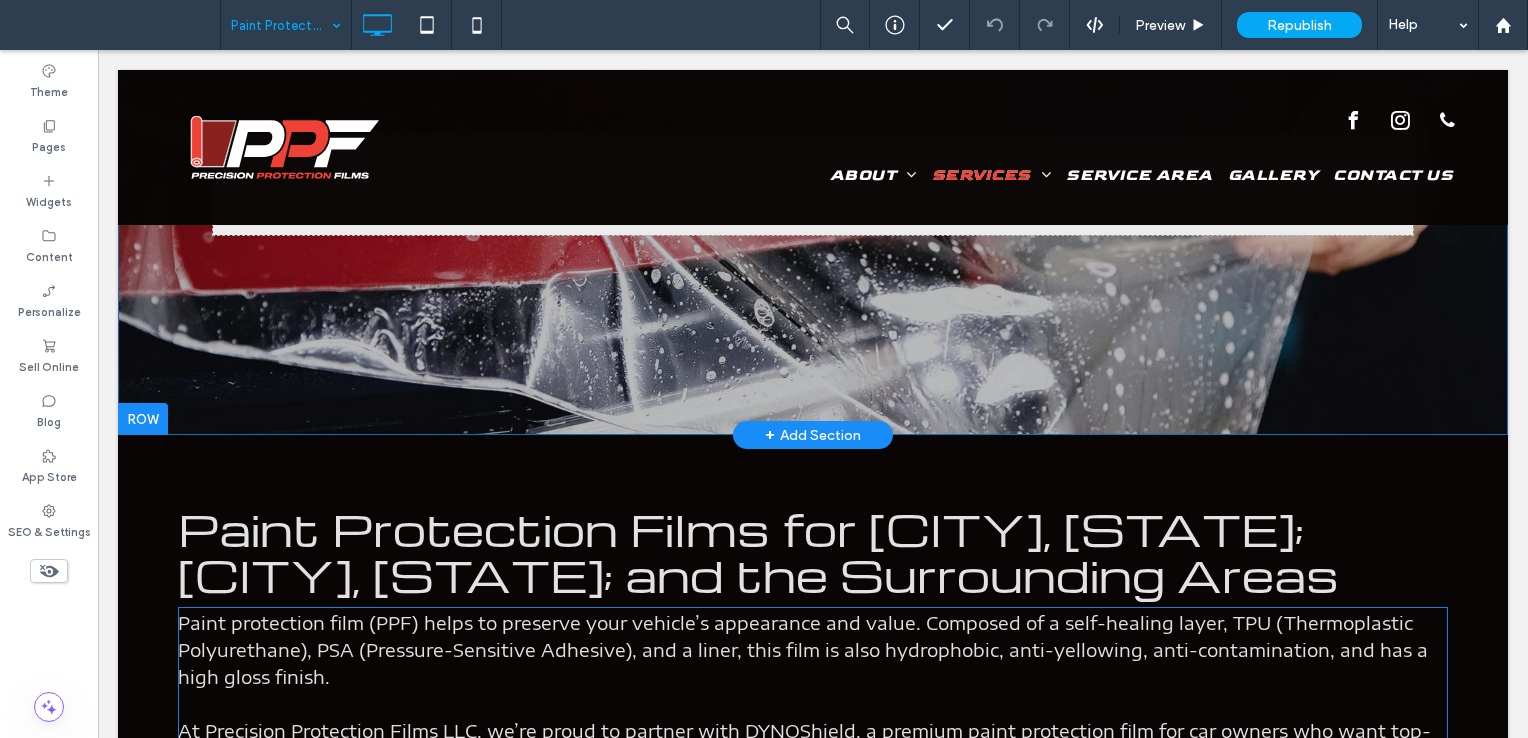 scroll, scrollTop: 500, scrollLeft: 0, axis: vertical 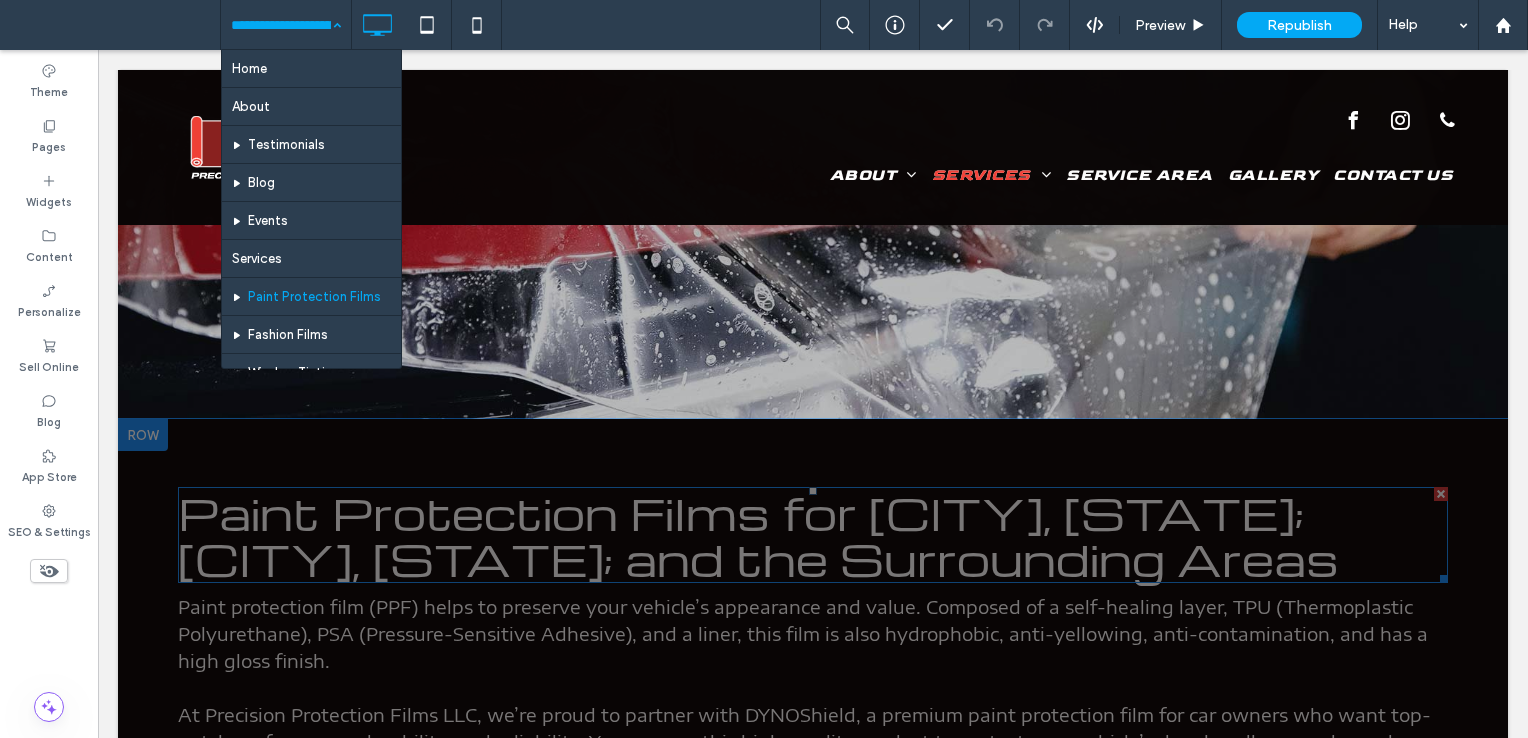 click on "Paint Protection Films for Darien, CT; New Canaan, CT; and the Surrounding Areas" at bounding box center [758, 535] 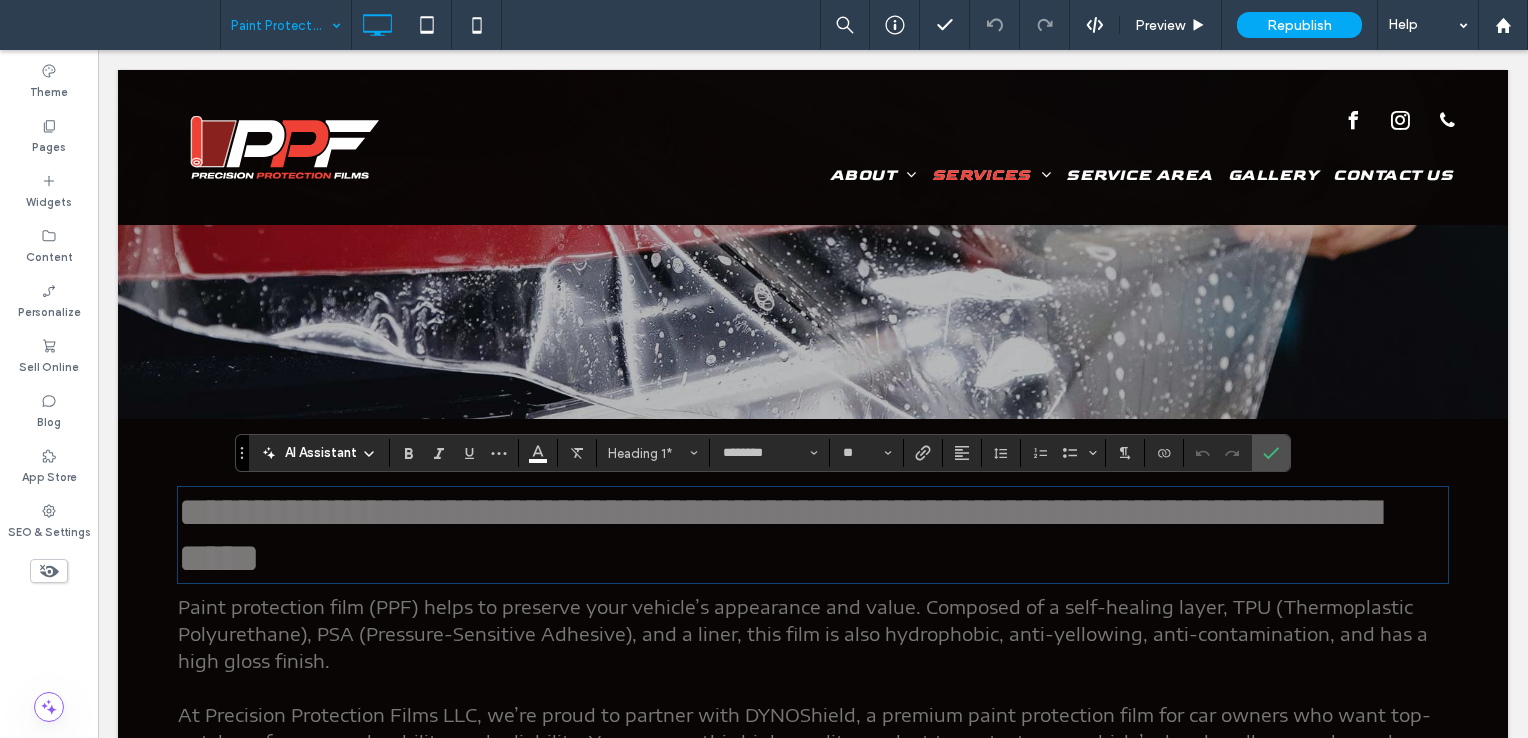 click on "**********" at bounding box center [813, 535] 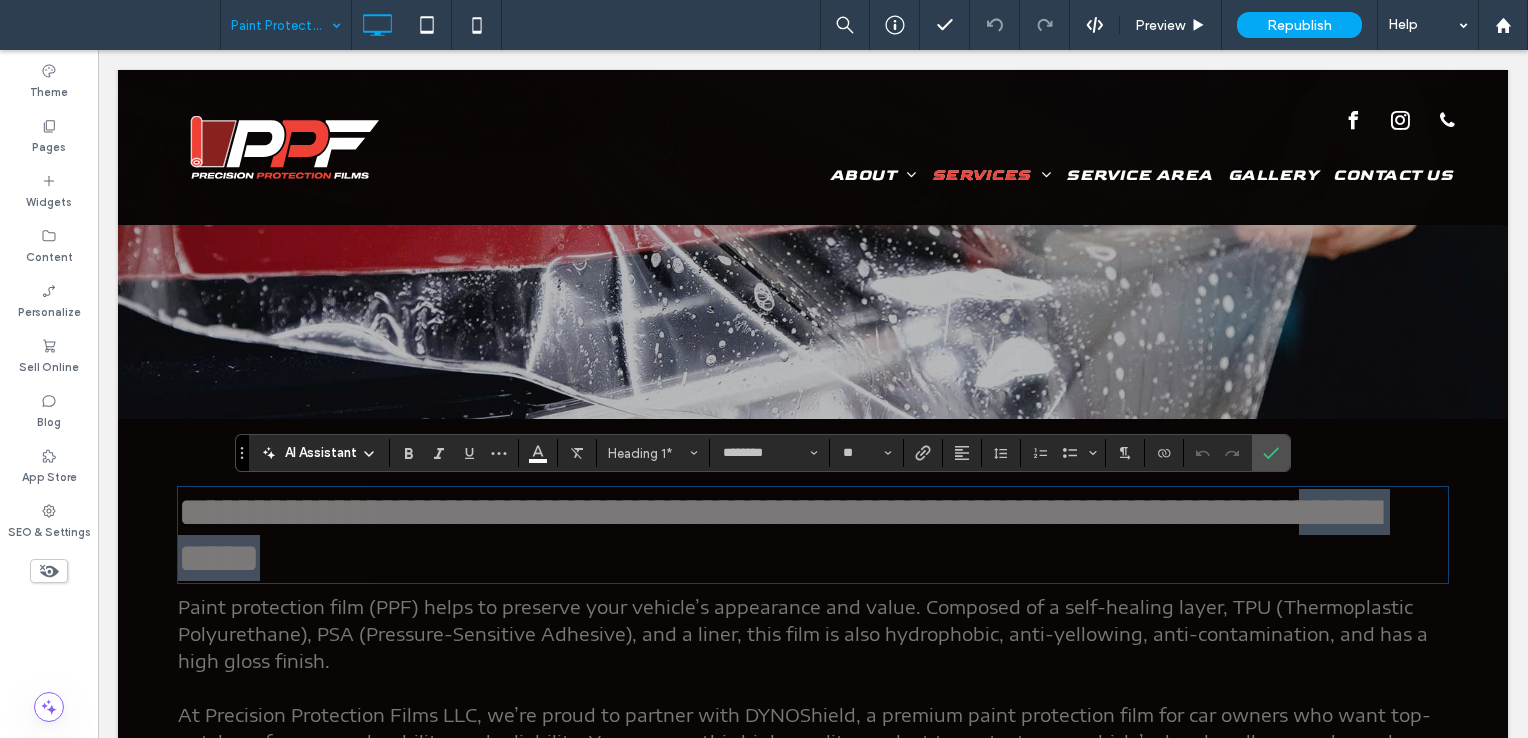 scroll, scrollTop: 0, scrollLeft: 0, axis: both 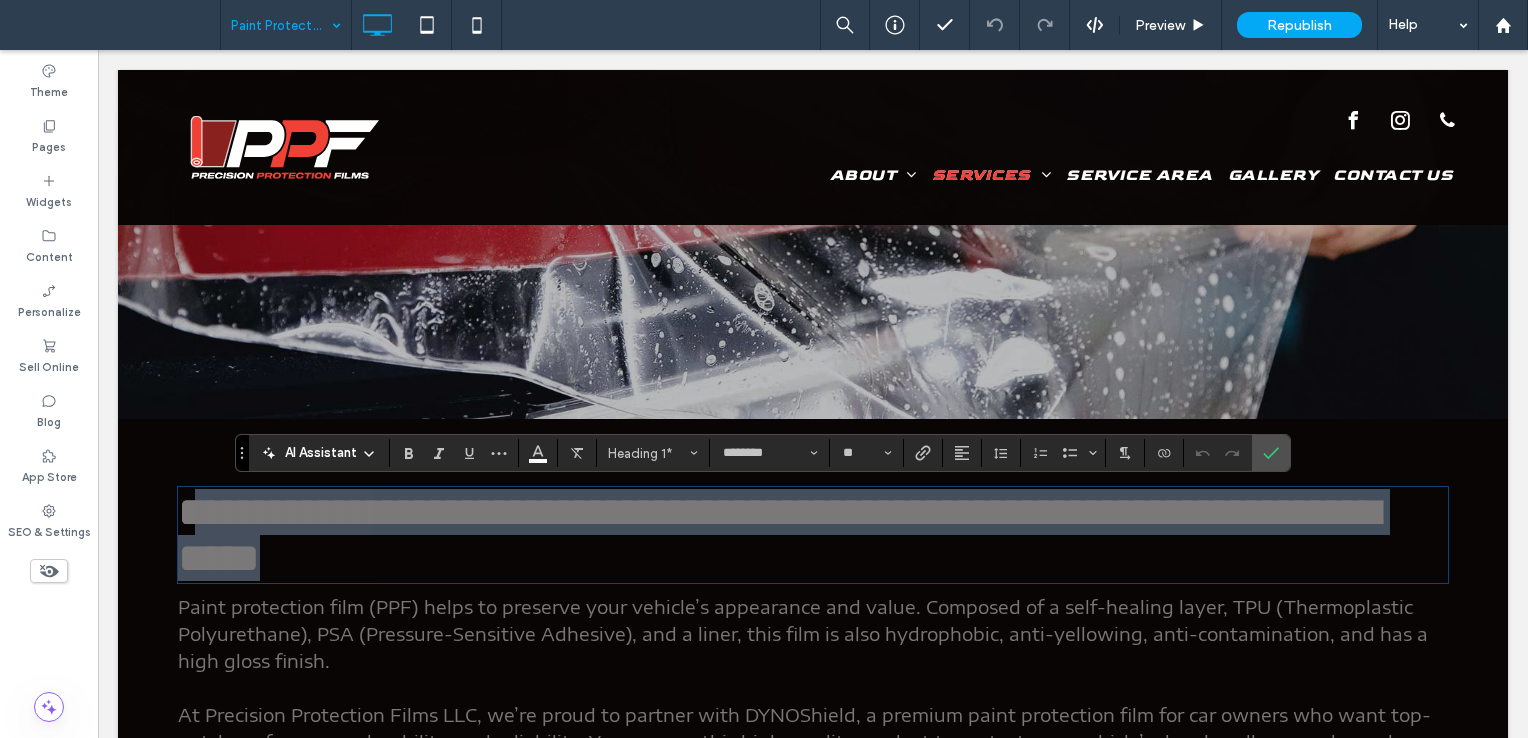drag, startPoint x: 1226, startPoint y: 558, endPoint x: 211, endPoint y: 516, distance: 1015.8686 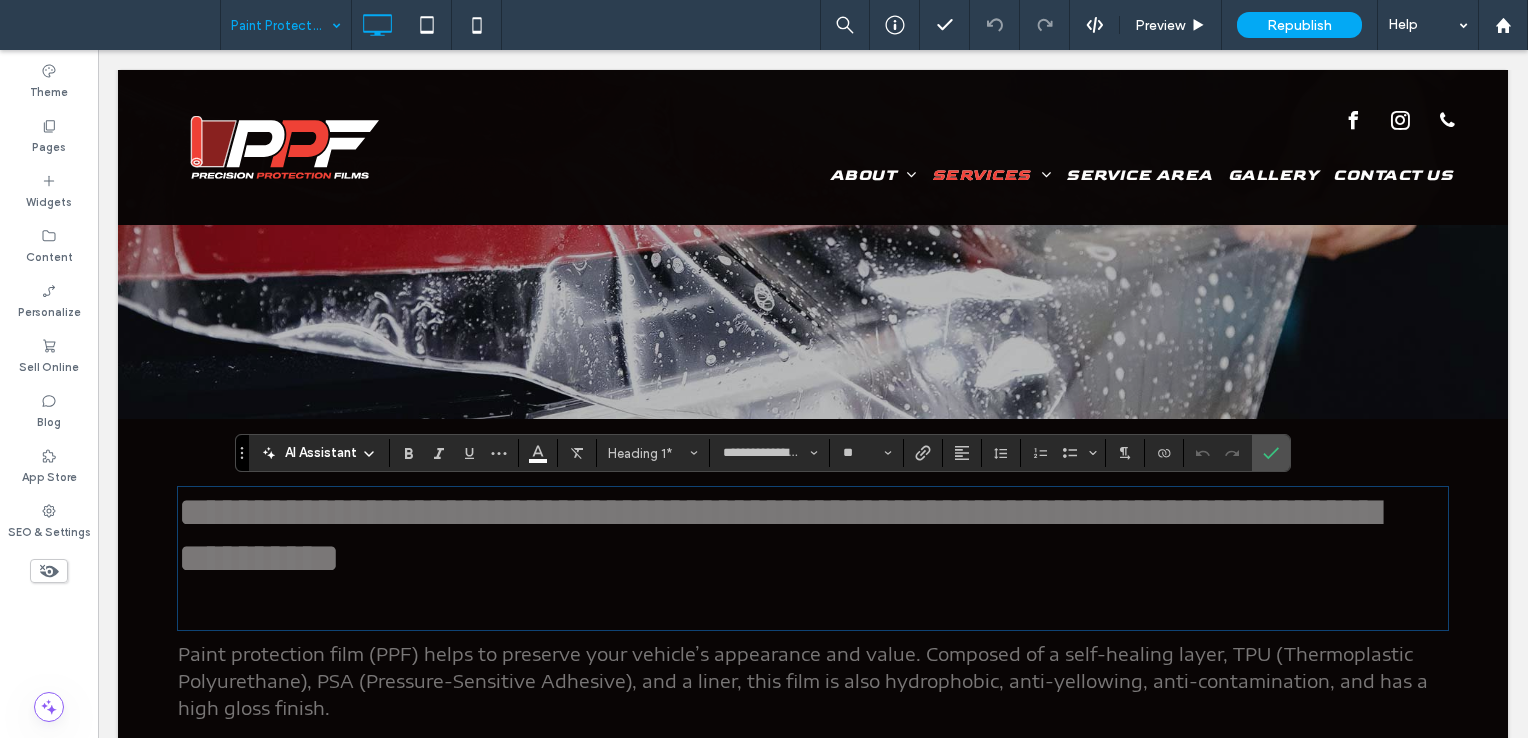 scroll, scrollTop: 0, scrollLeft: 0, axis: both 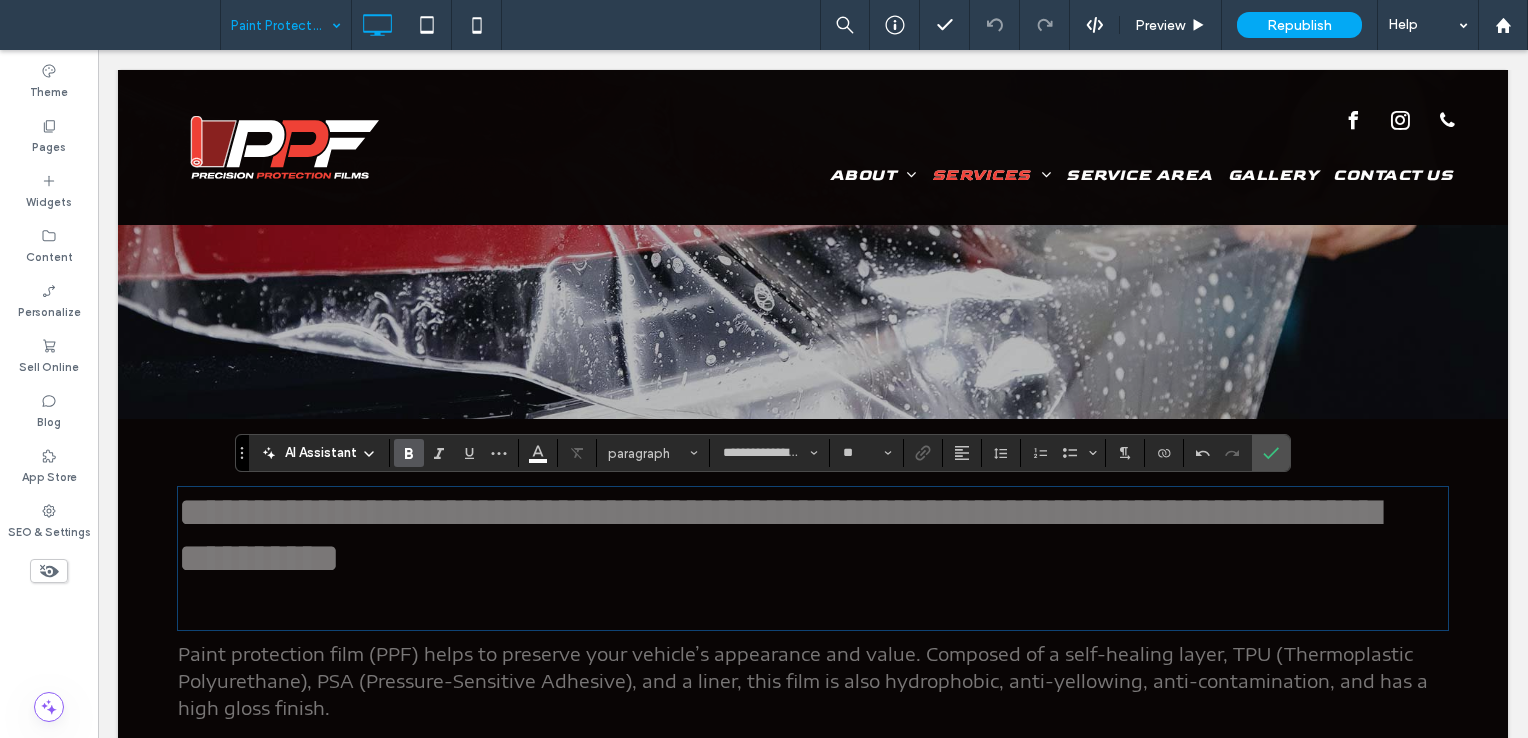 type on "********" 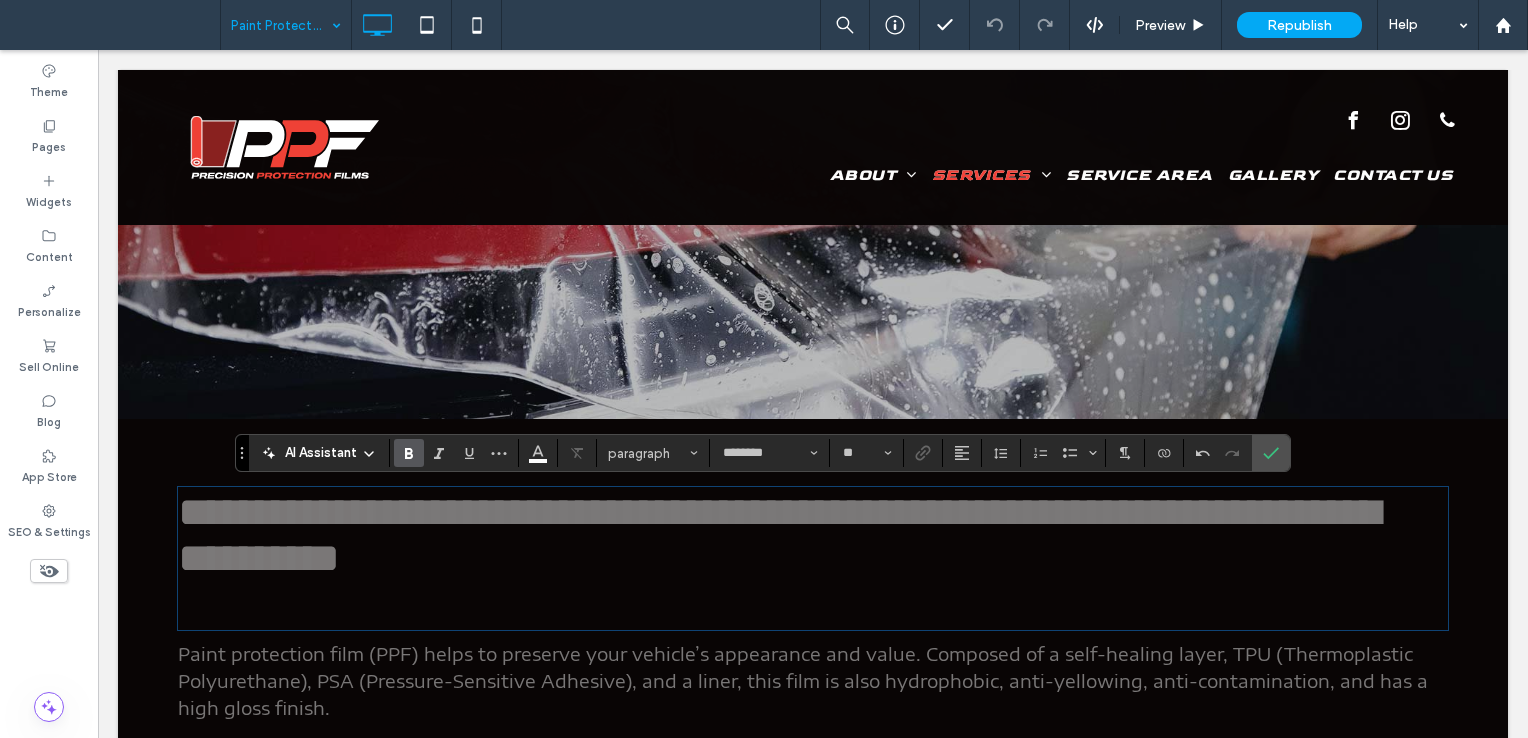scroll, scrollTop: 0, scrollLeft: 0, axis: both 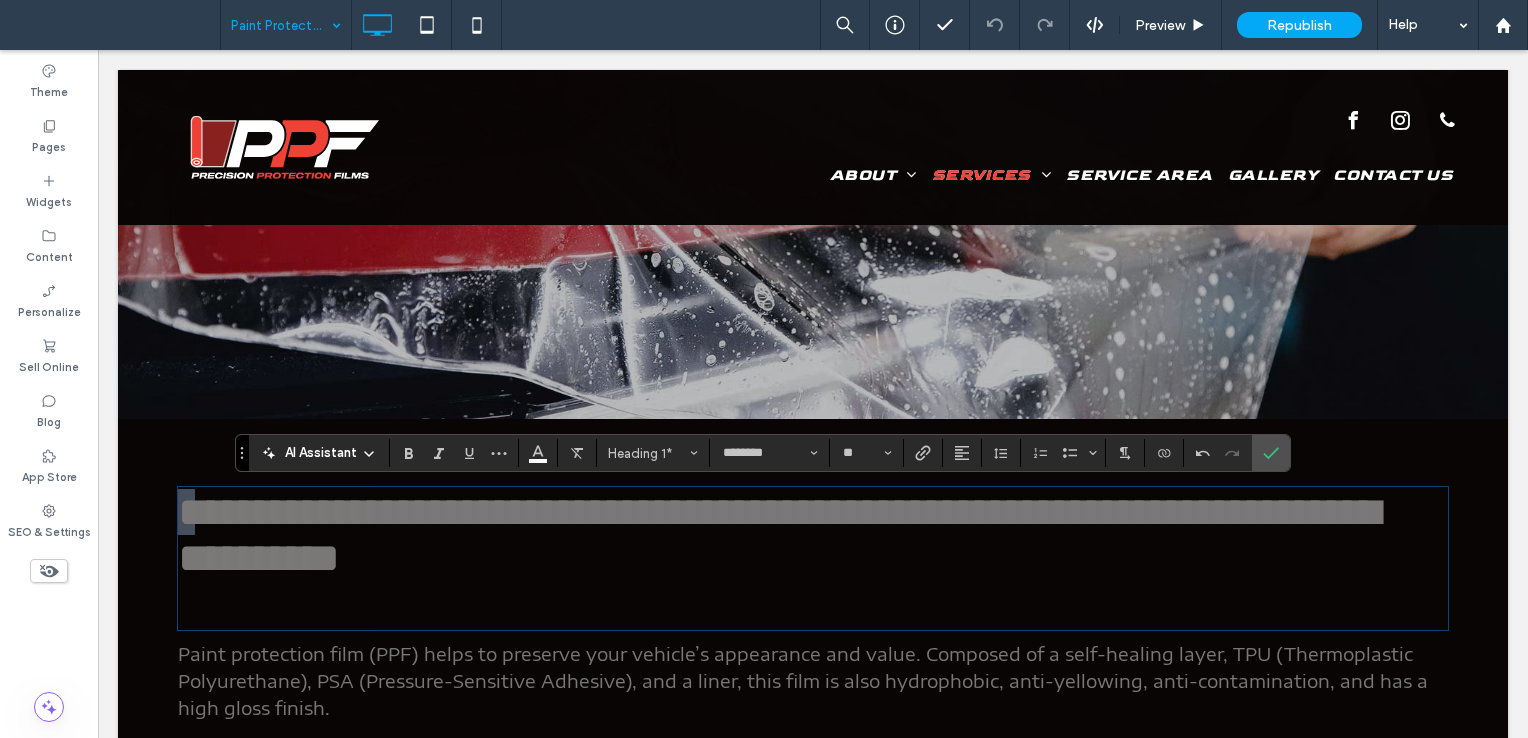 drag, startPoint x: 222, startPoint y: 509, endPoint x: 53, endPoint y: 503, distance: 169.10648 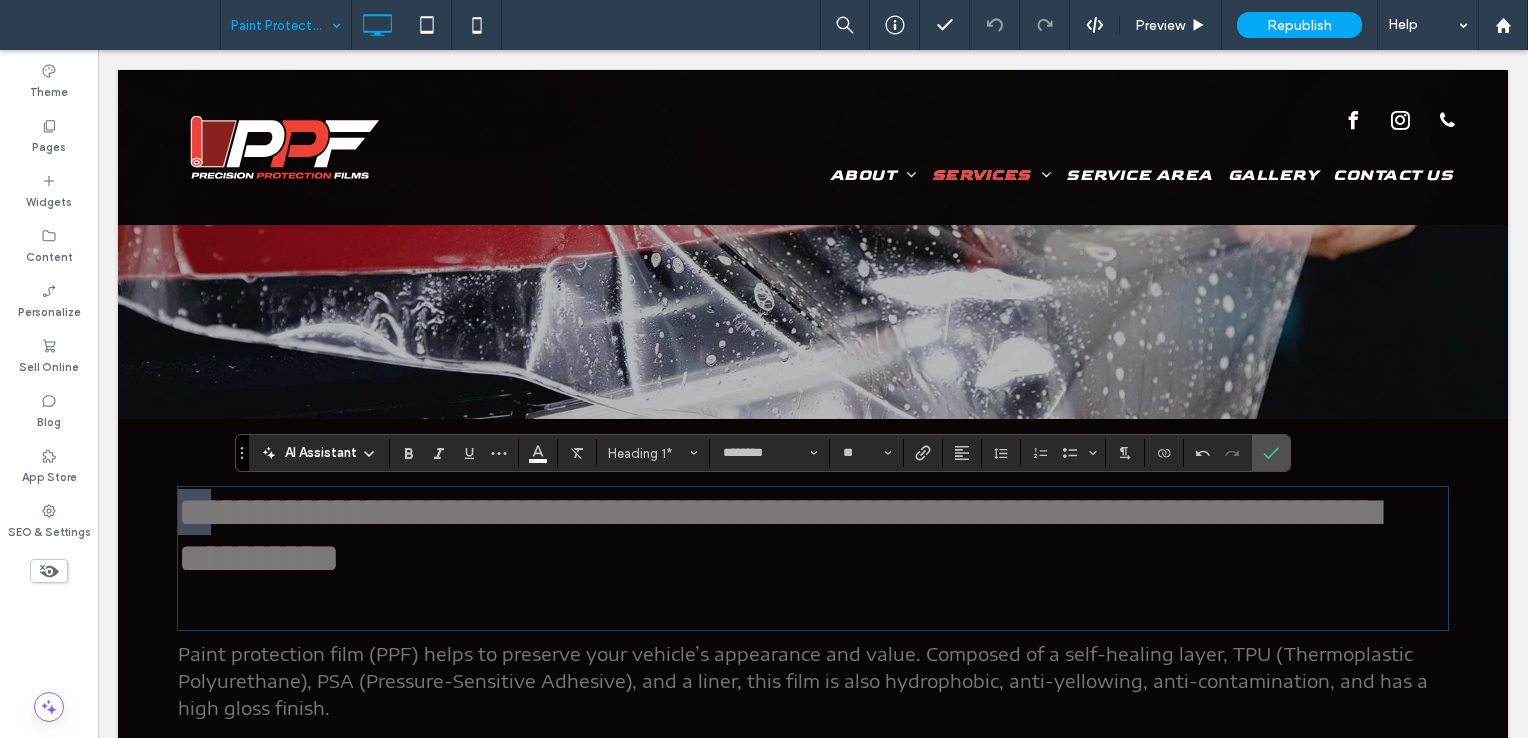 drag, startPoint x: 227, startPoint y: 512, endPoint x: 106, endPoint y: 510, distance: 121.016525 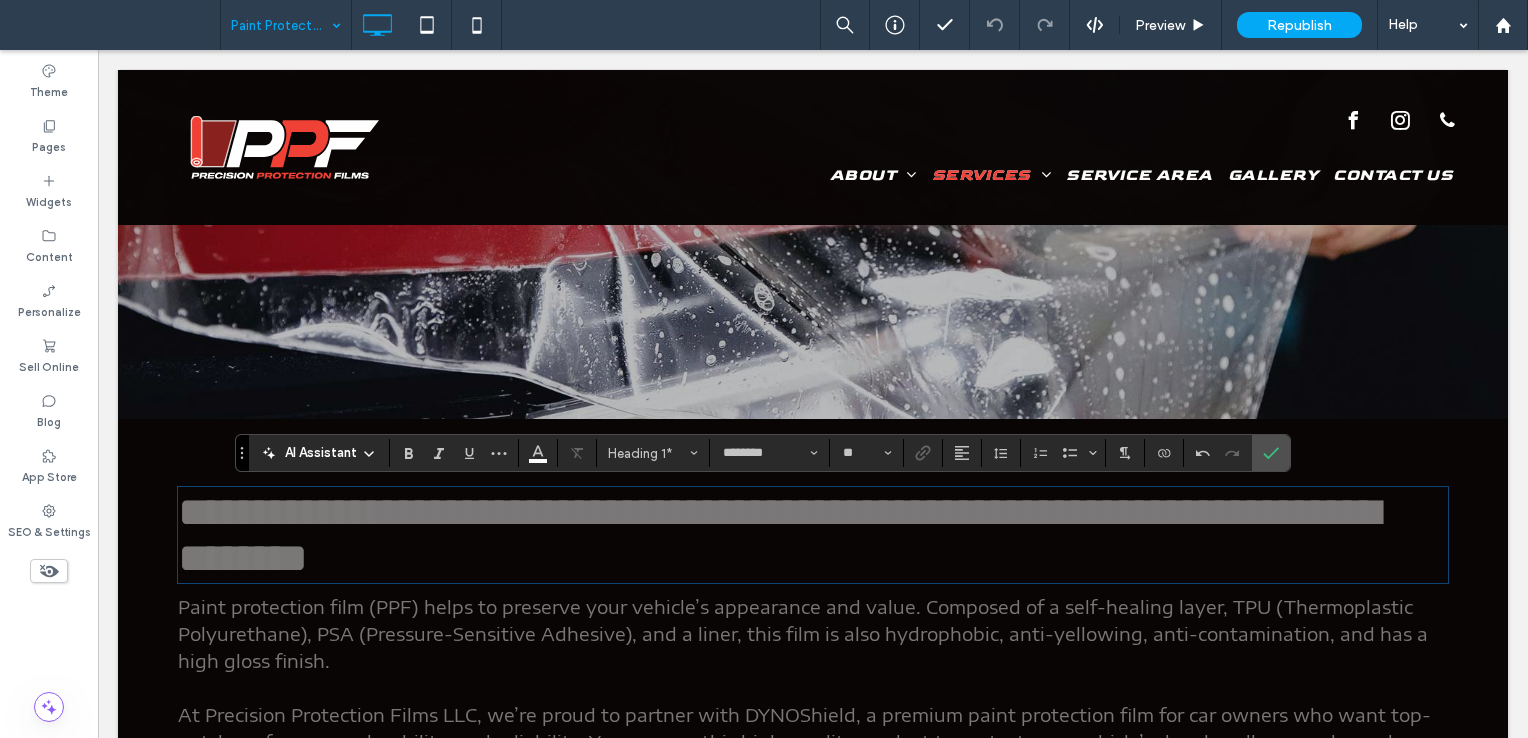 click on "**********" at bounding box center [778, 535] 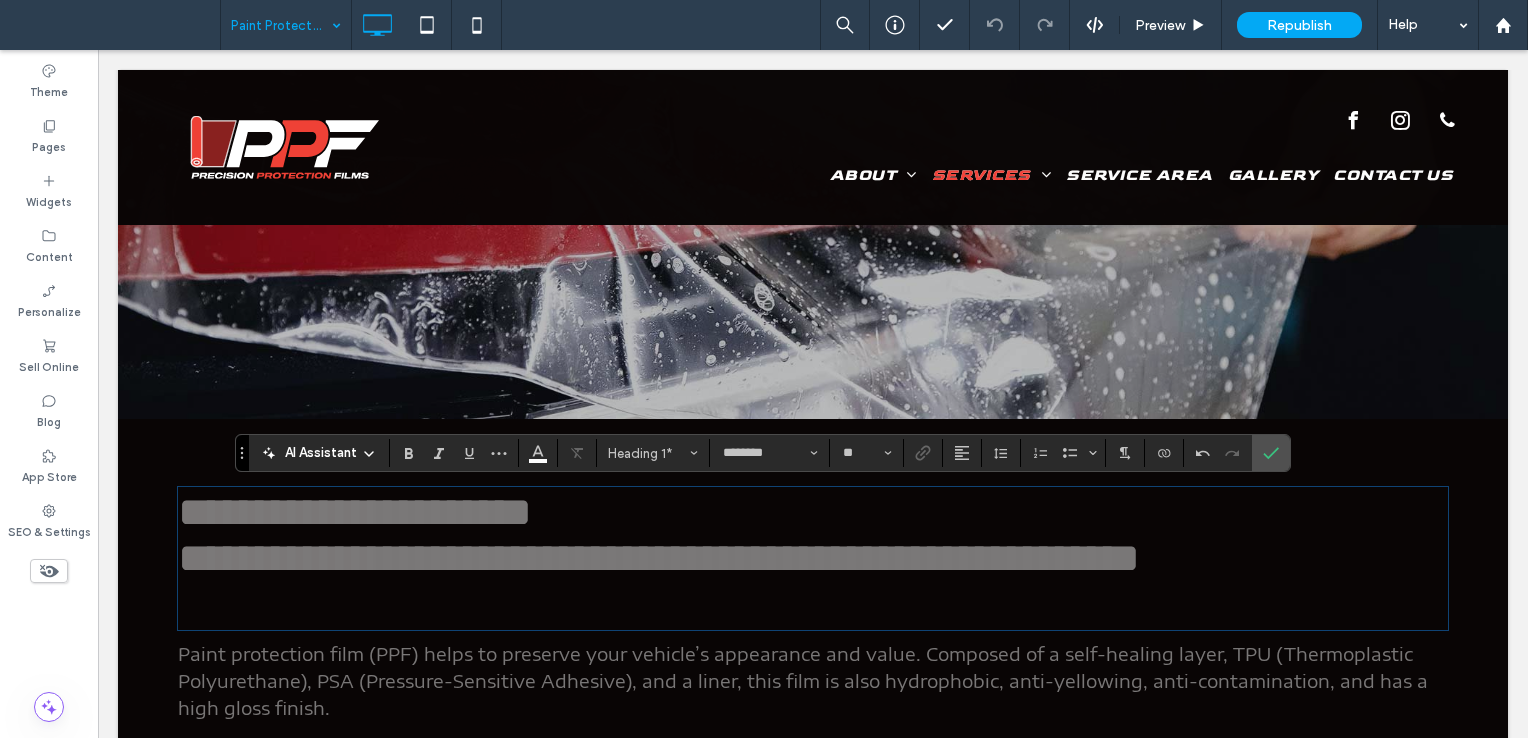 click on "**********" at bounding box center [659, 535] 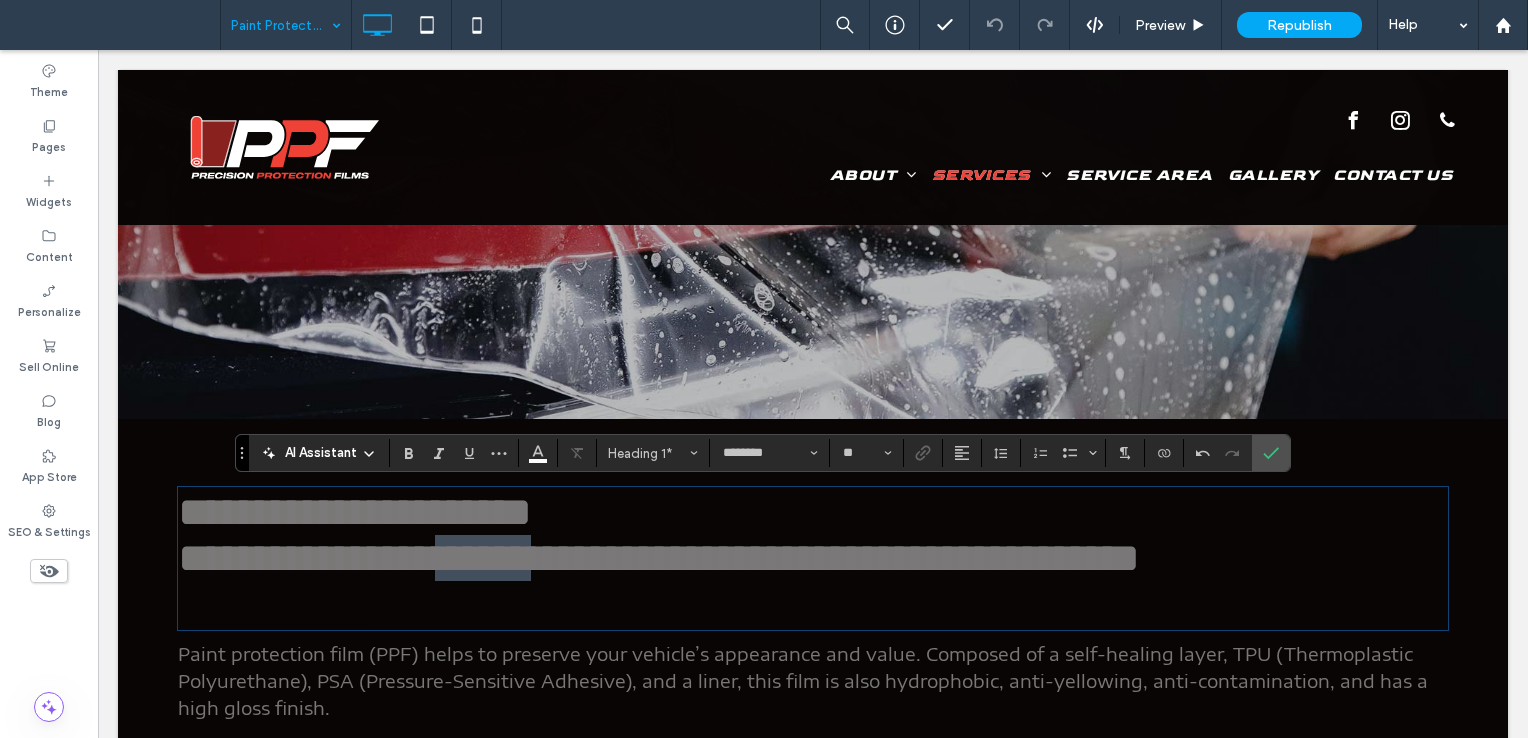 click on "**********" at bounding box center (659, 535) 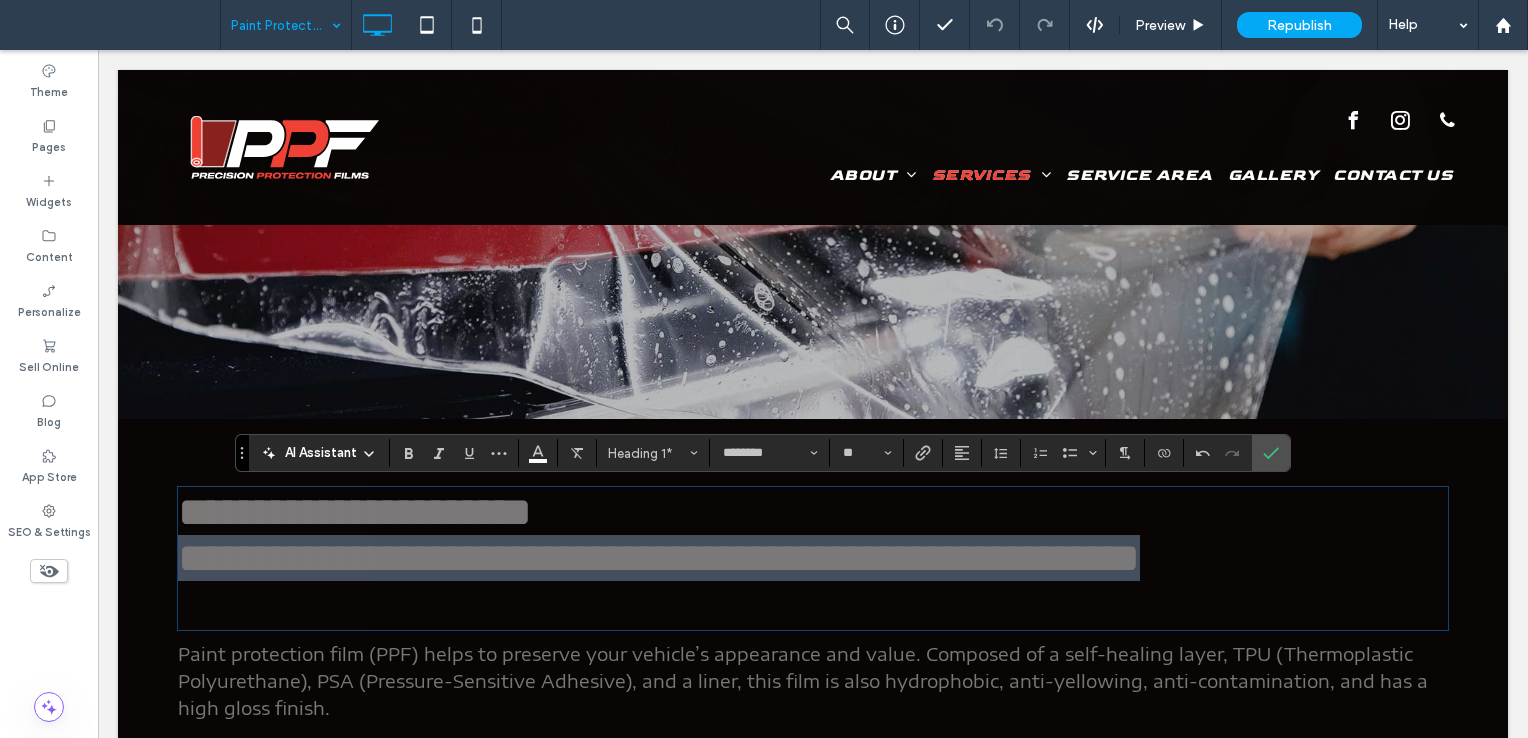 click on "**********" at bounding box center (659, 535) 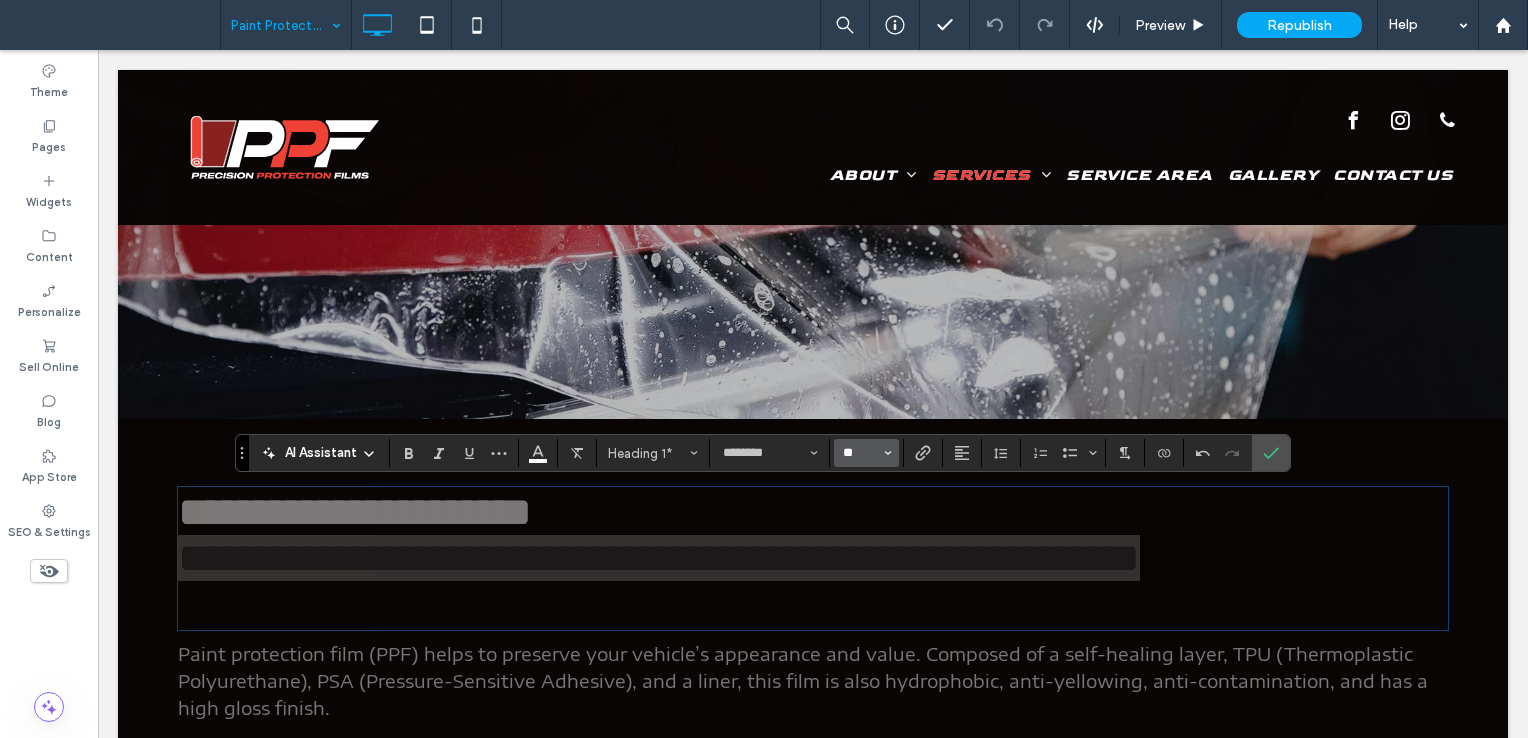 click on "**" at bounding box center [860, 453] 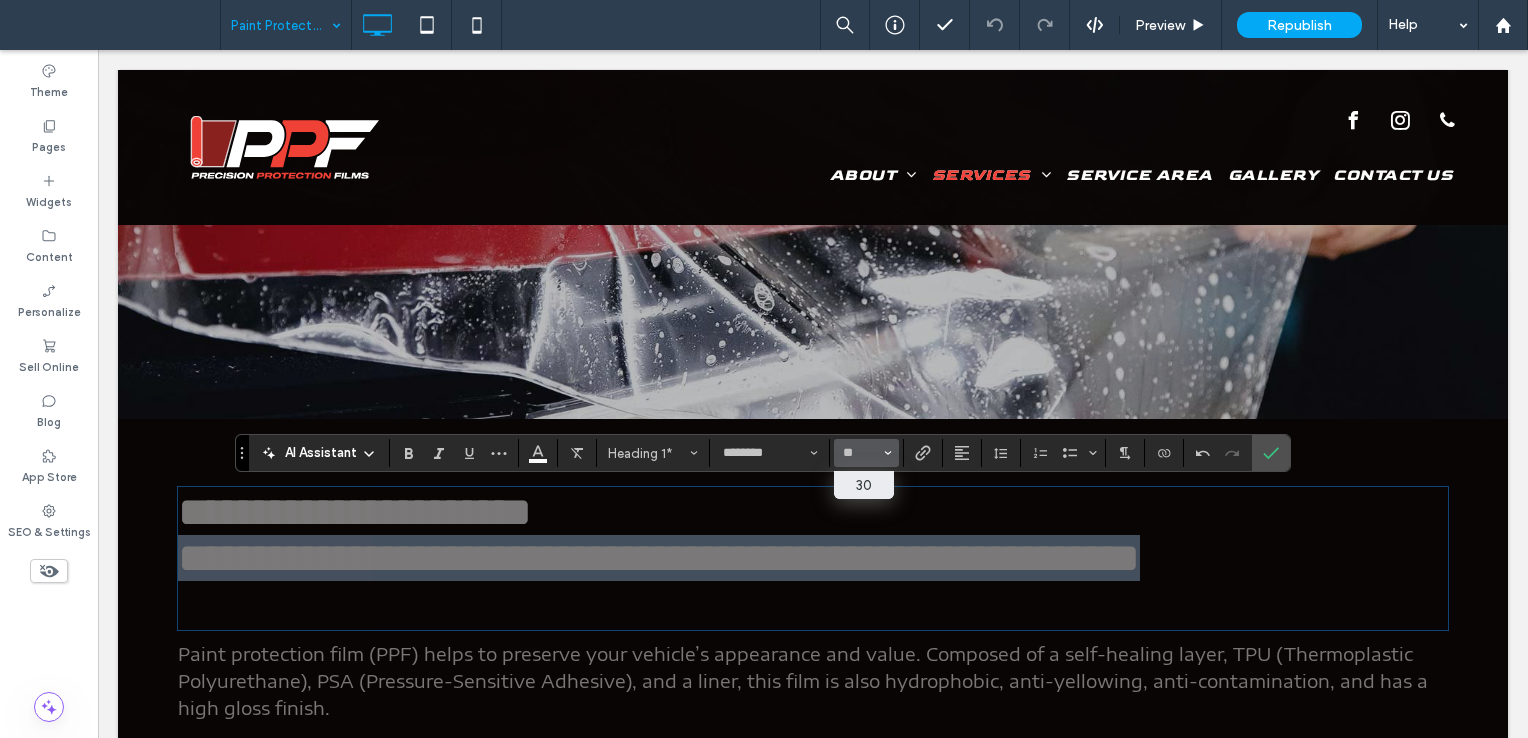 type on "**" 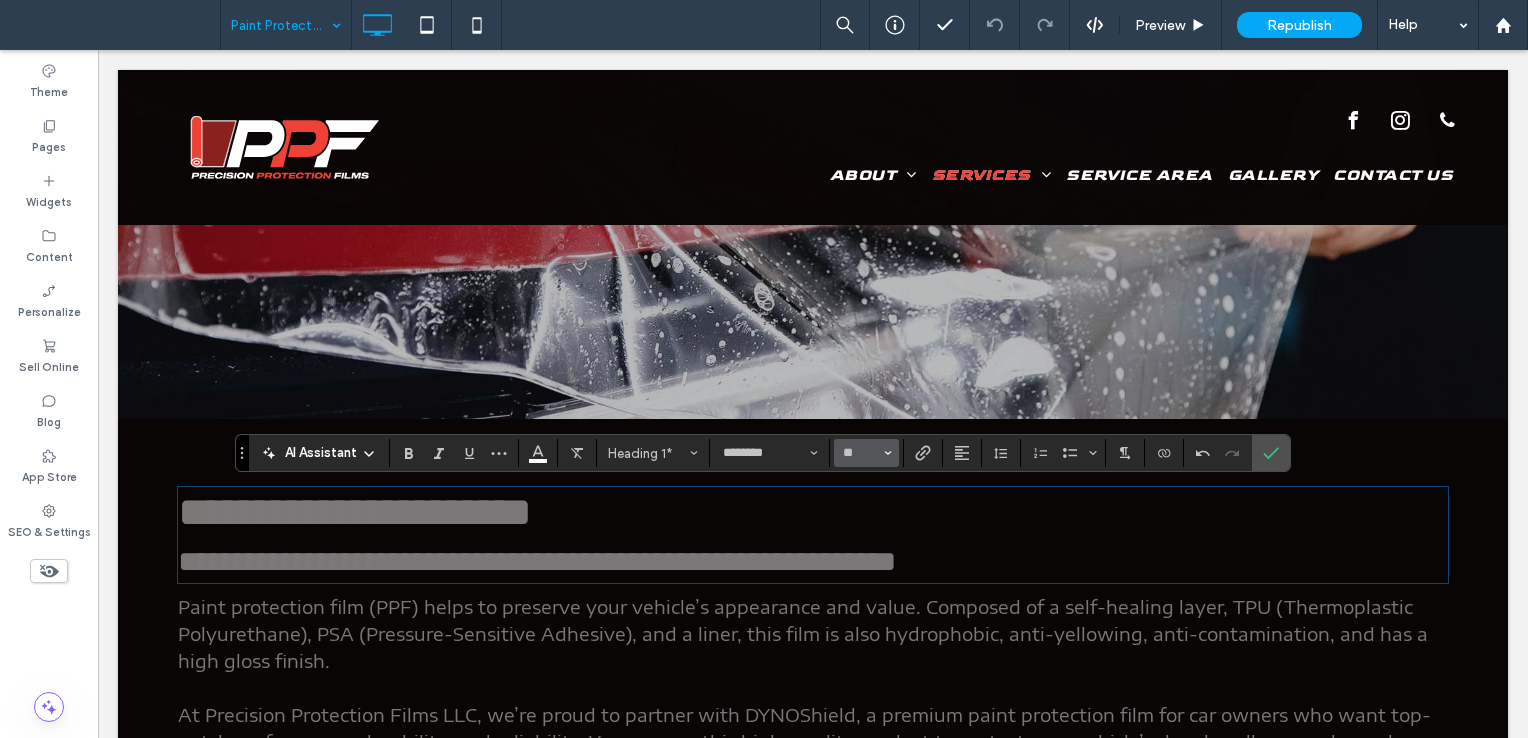 scroll, scrollTop: 0, scrollLeft: 0, axis: both 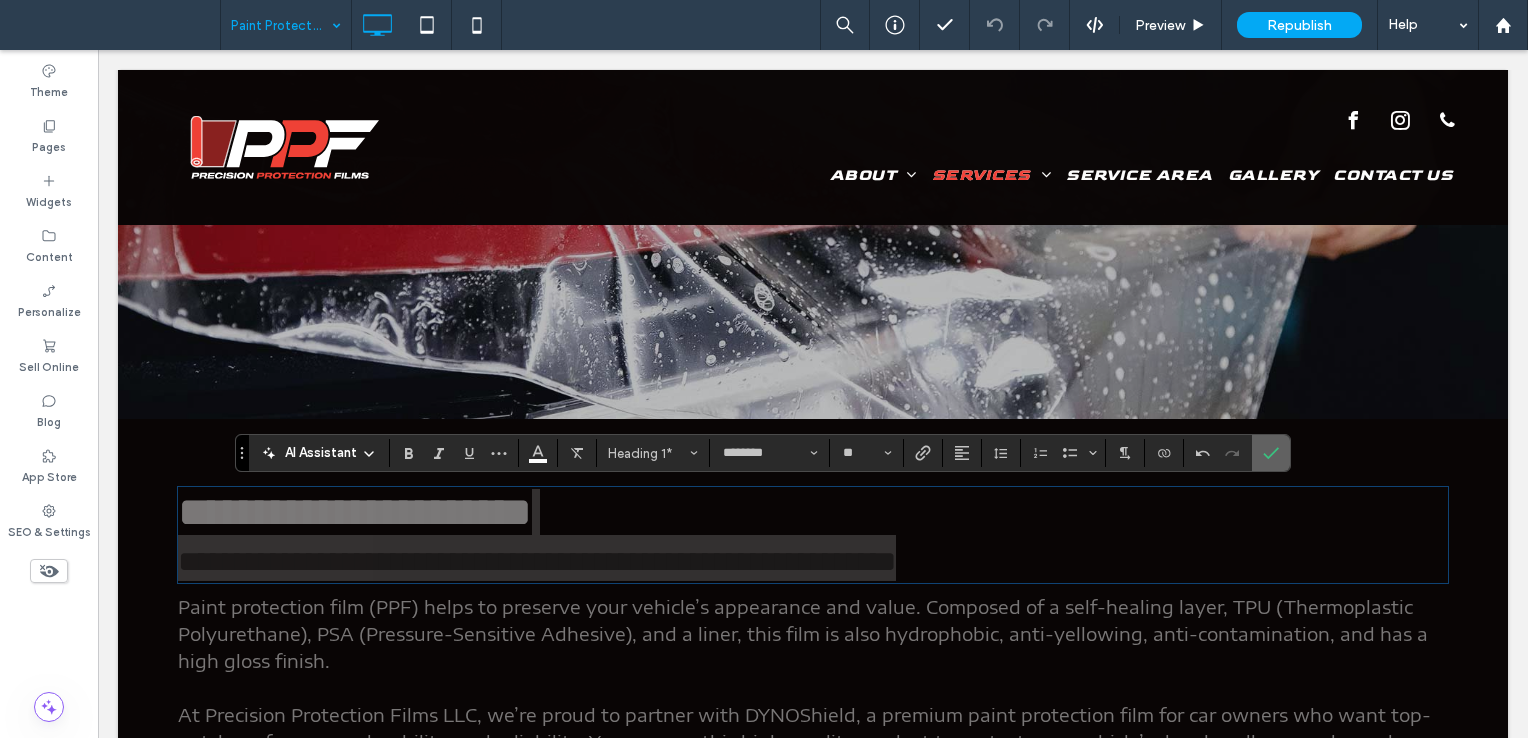 click 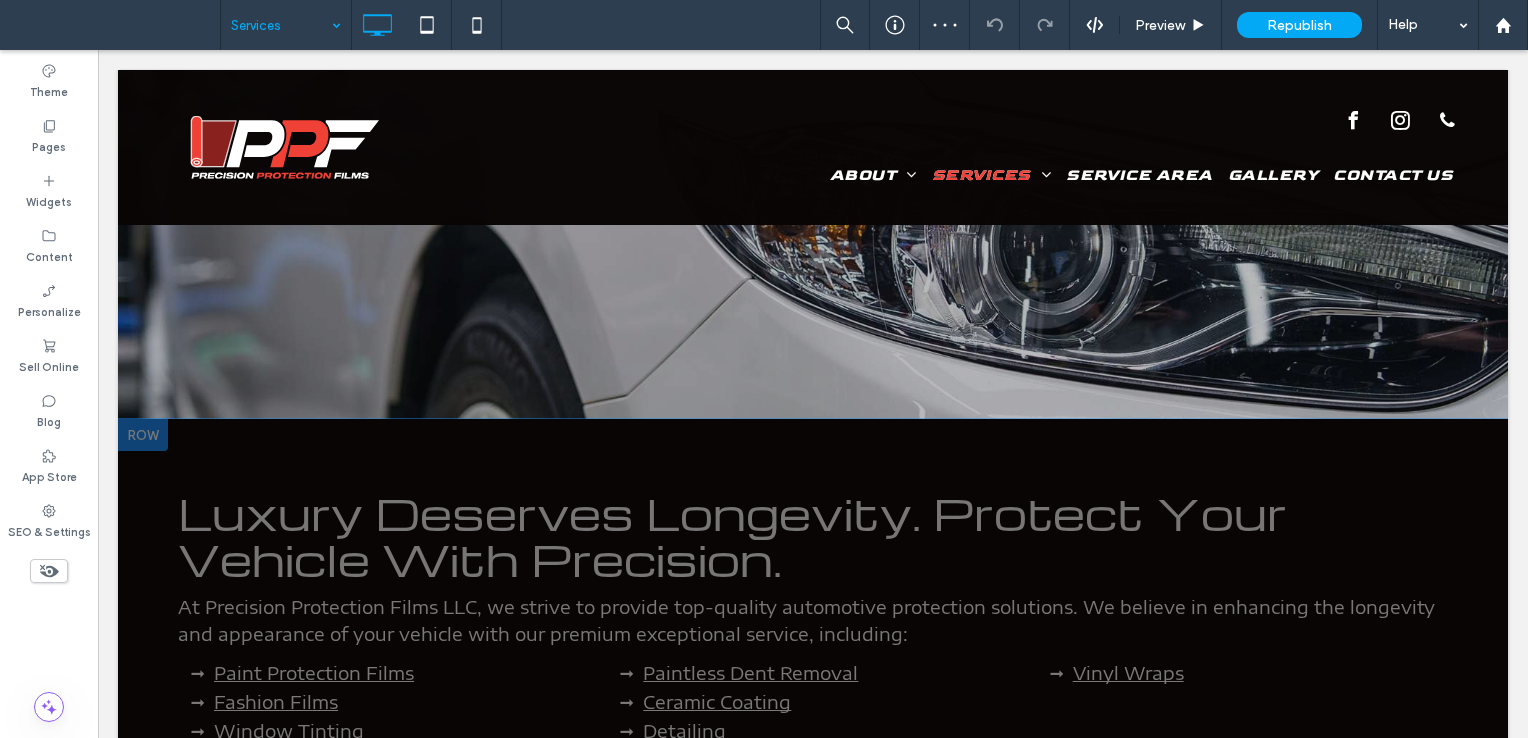 scroll, scrollTop: 200, scrollLeft: 0, axis: vertical 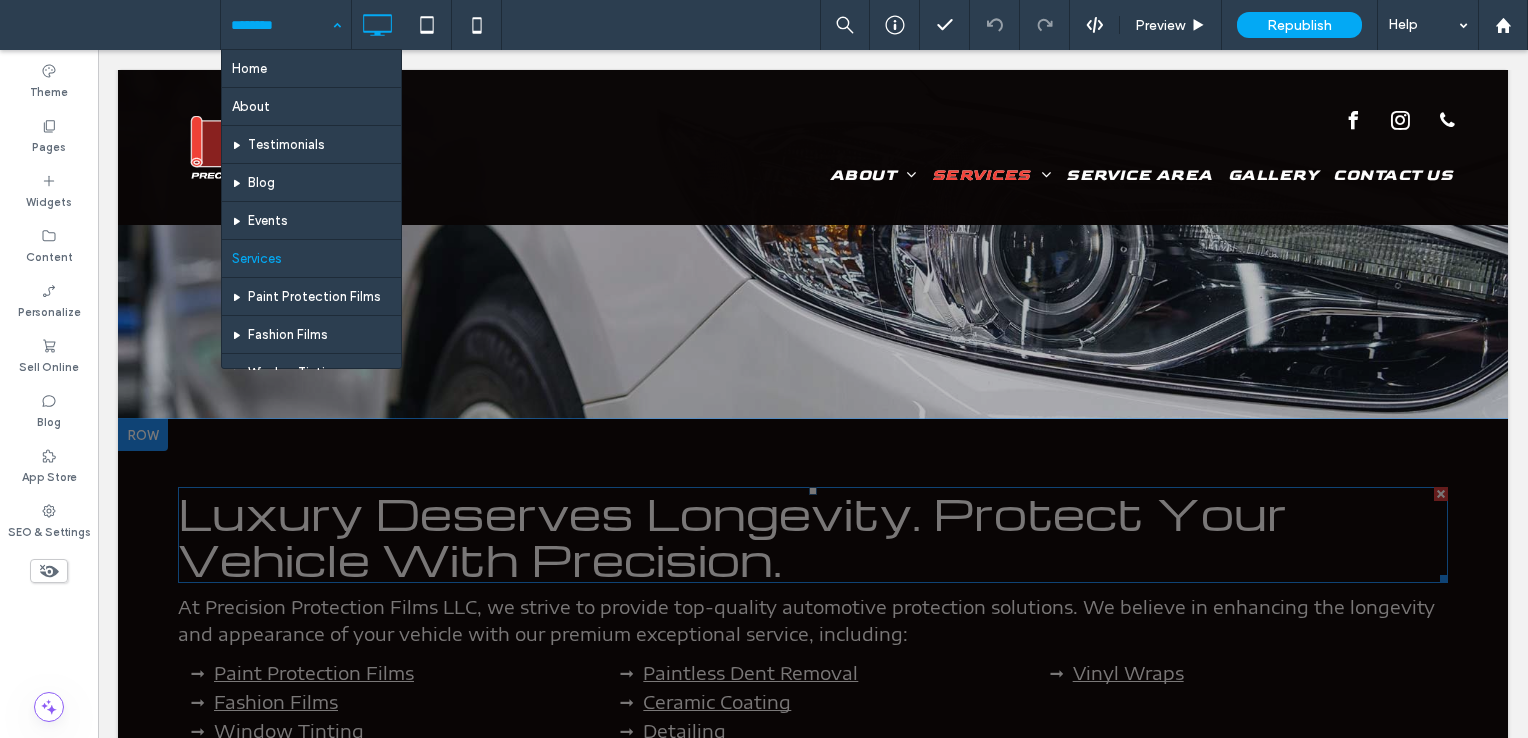 click on "Luxury Deserves Longevity. Protect Your Vehicle With Precision." at bounding box center [732, 535] 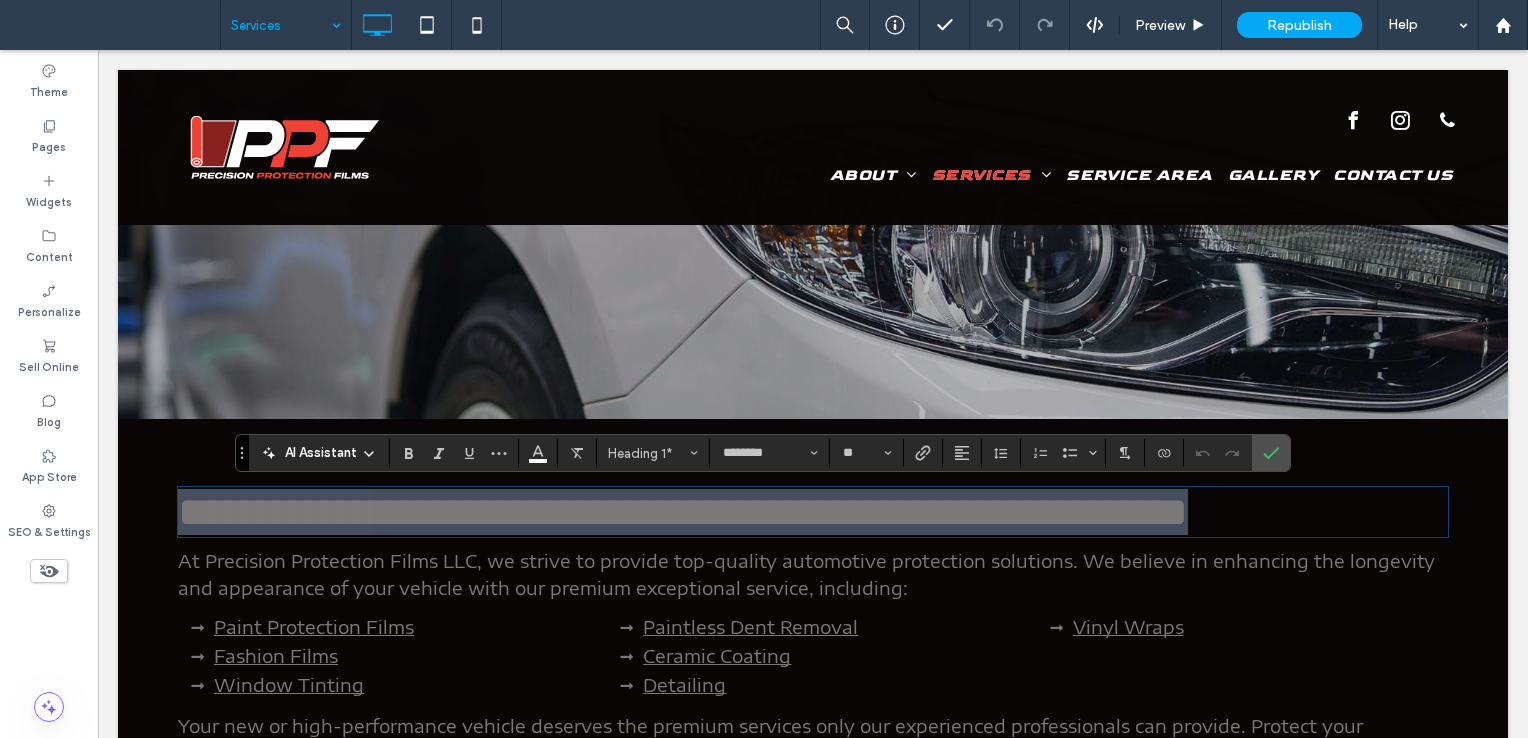 click on "**********" at bounding box center [683, 512] 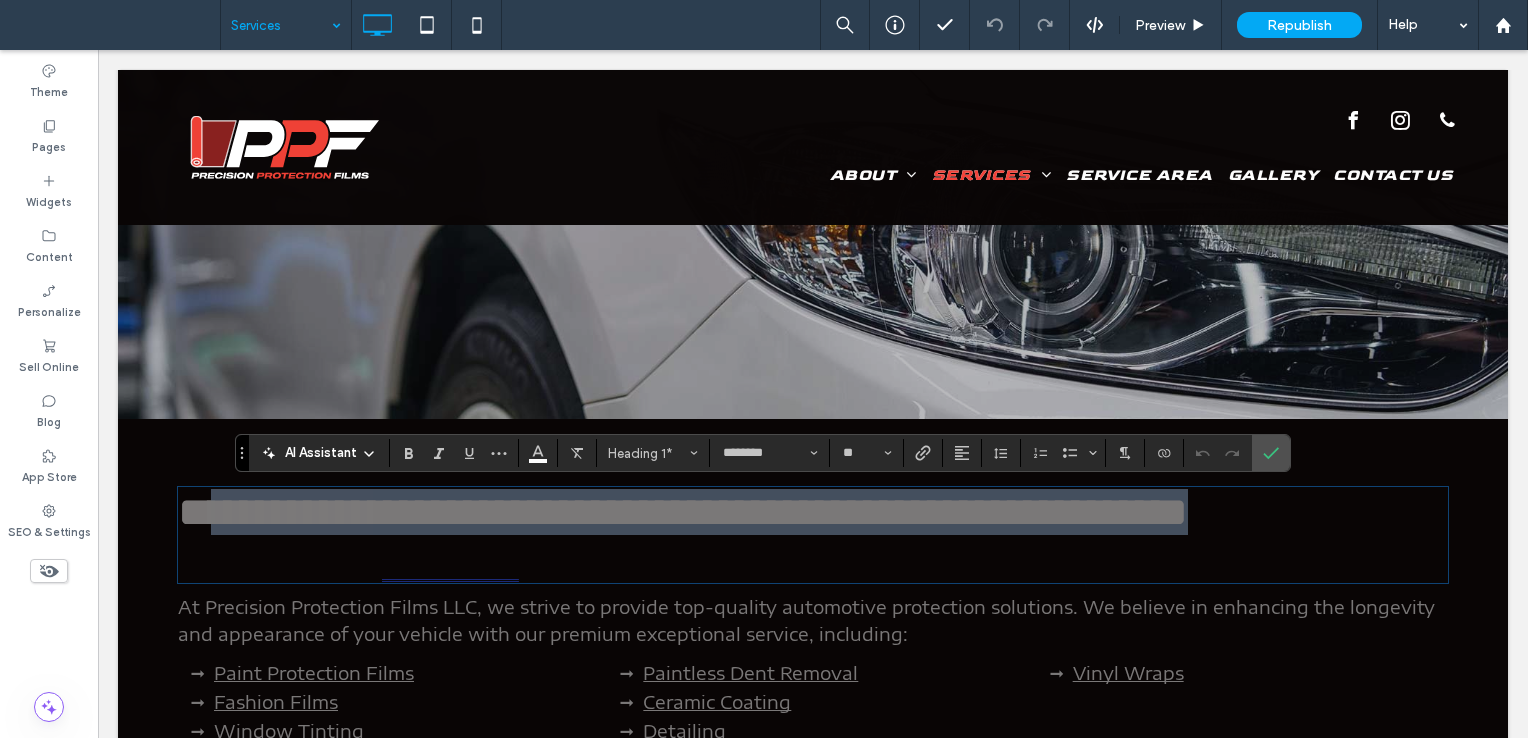 scroll, scrollTop: 0, scrollLeft: 0, axis: both 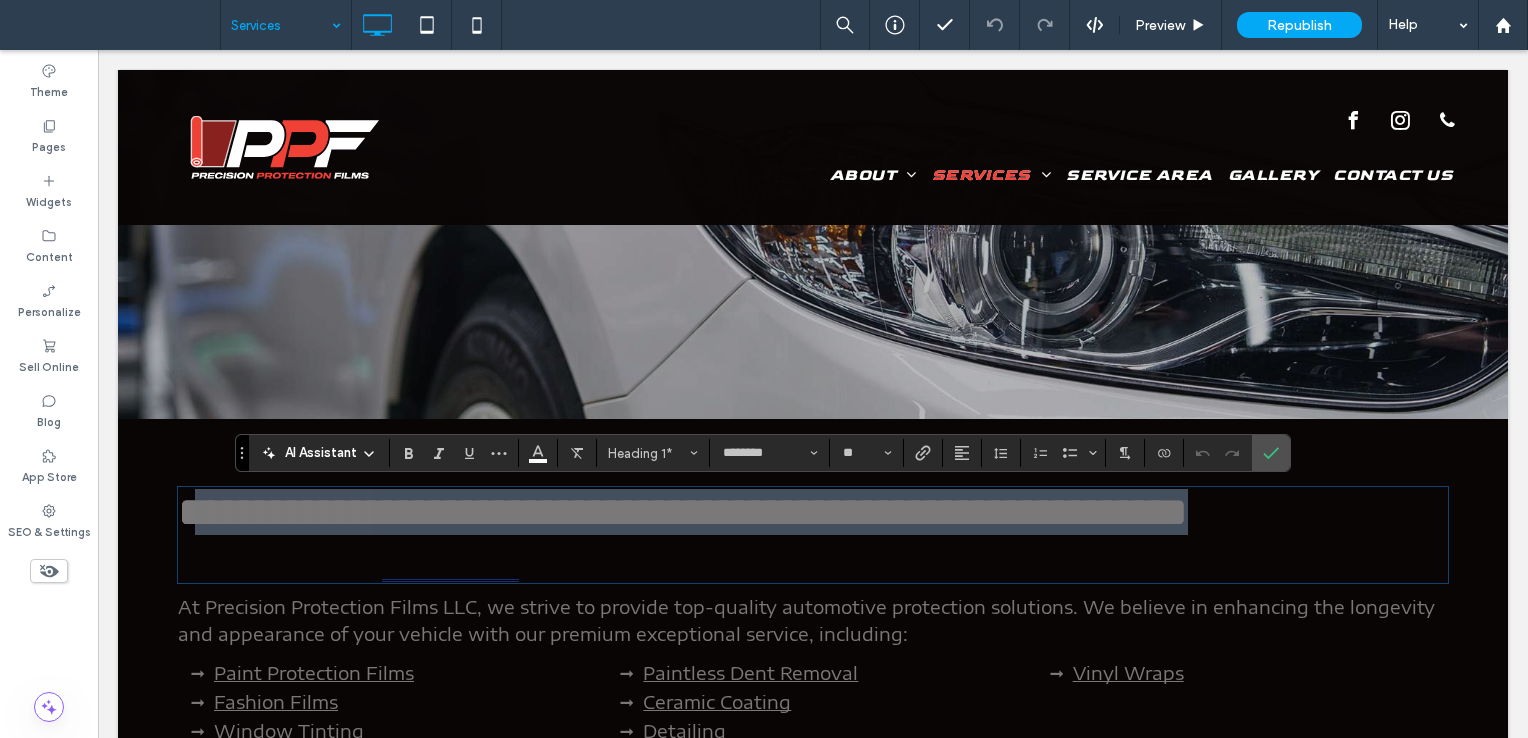 drag, startPoint x: 798, startPoint y: 571, endPoint x: 220, endPoint y: 516, distance: 580.6109 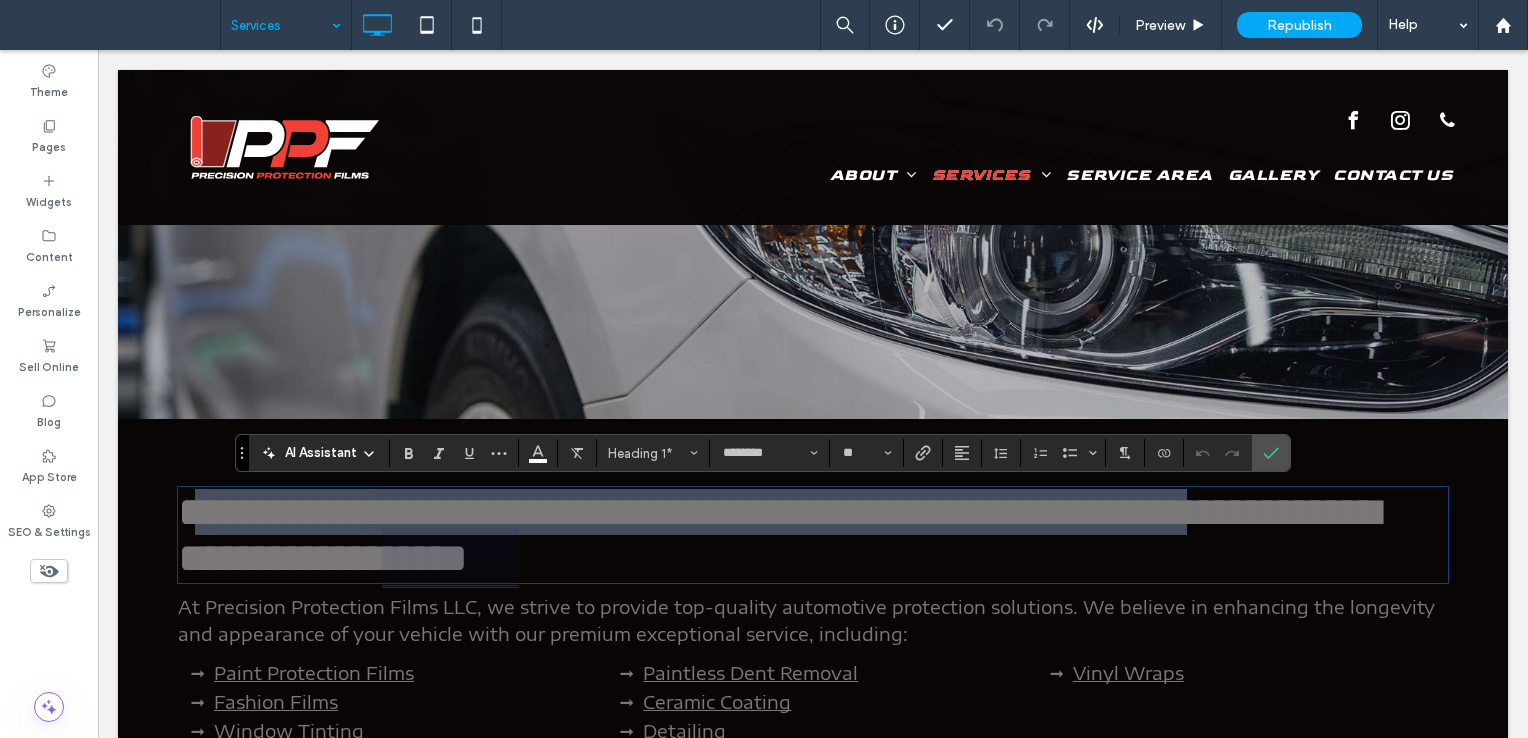 type on "**********" 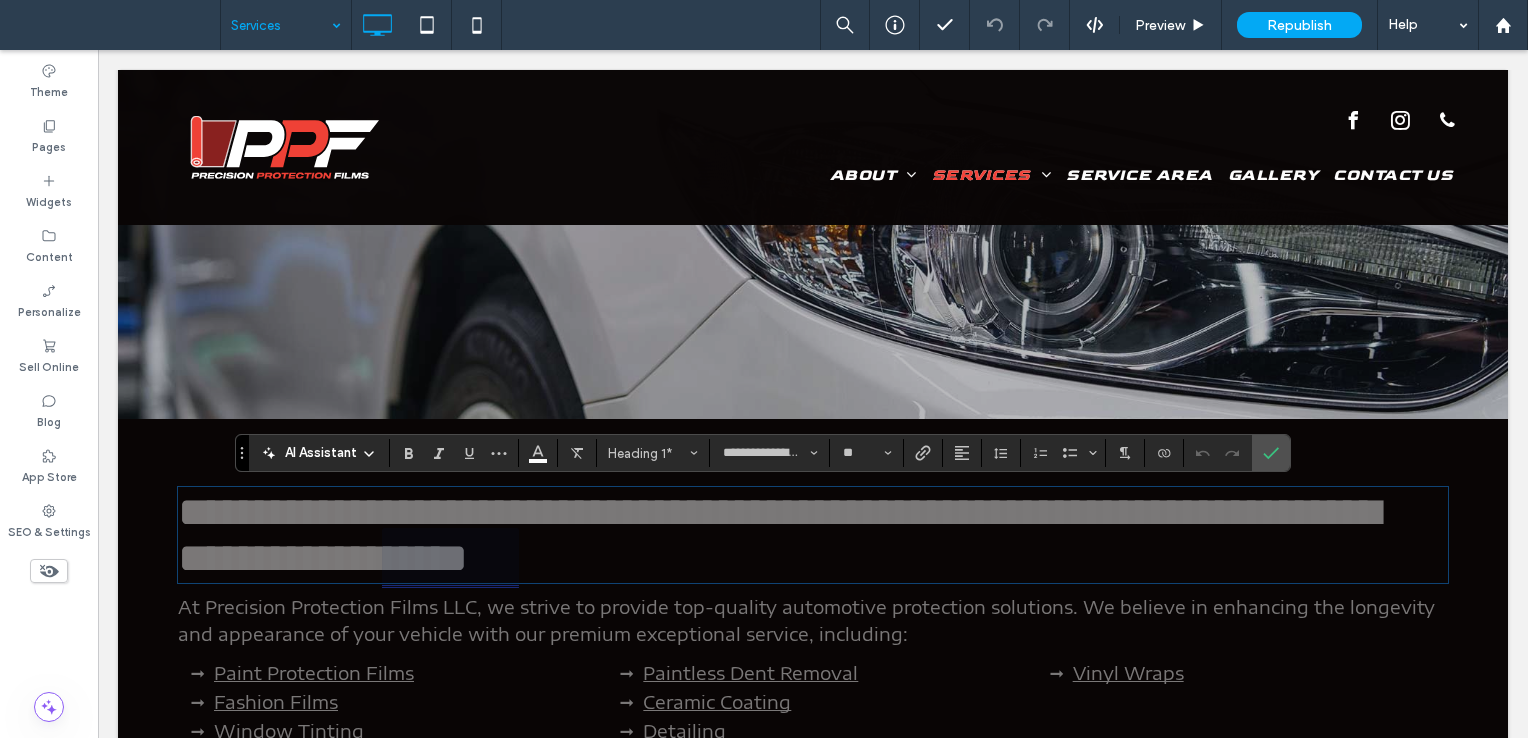 scroll, scrollTop: 0, scrollLeft: 0, axis: both 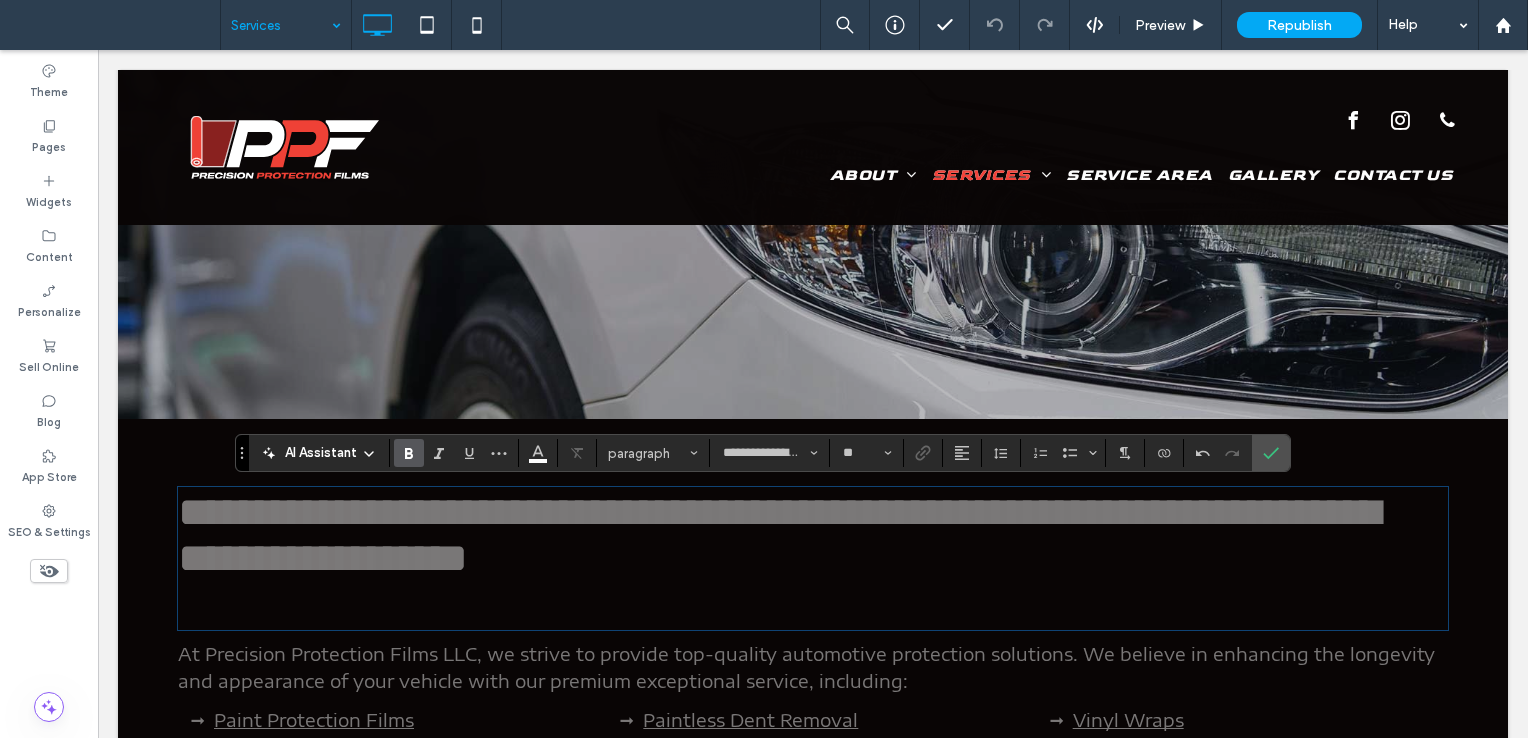 type on "********" 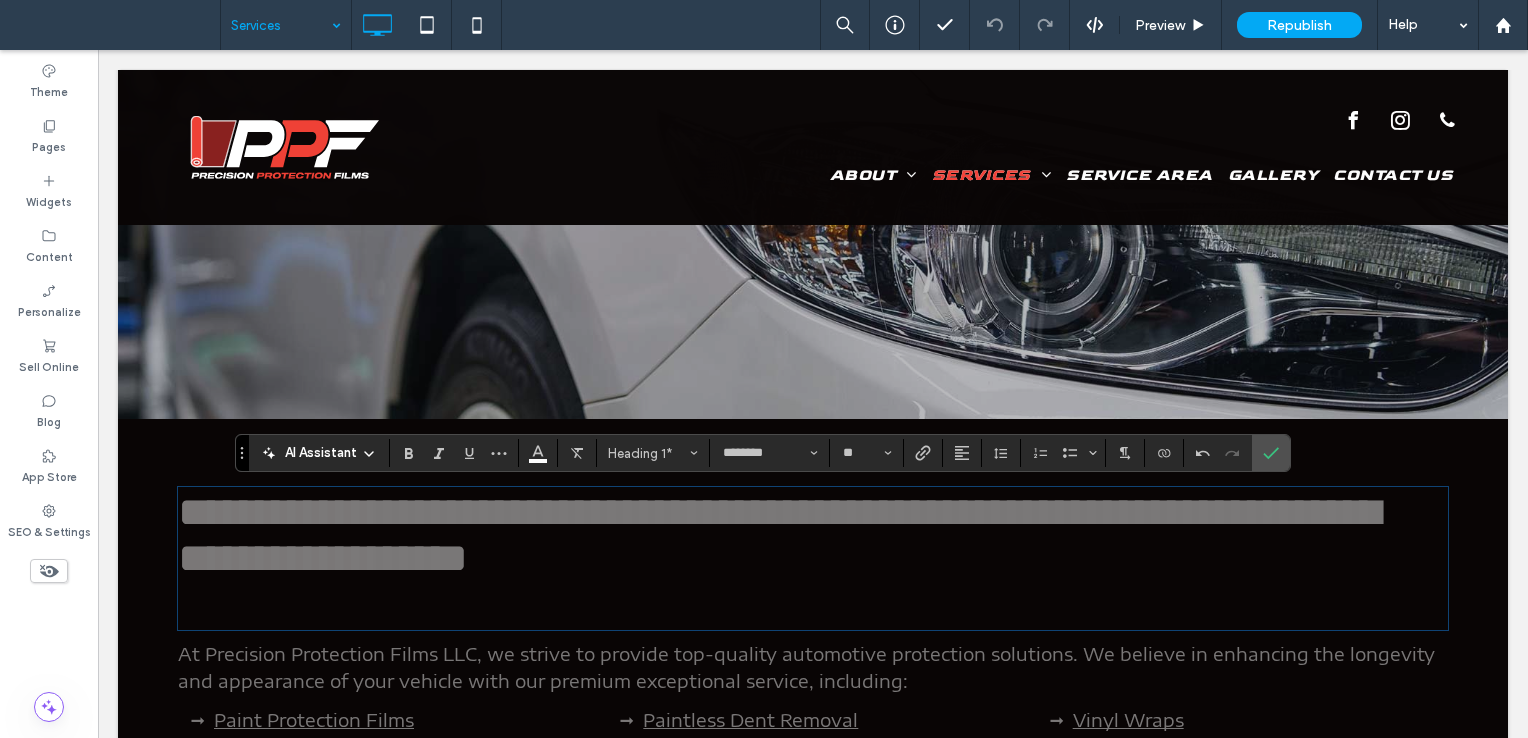 scroll, scrollTop: 0, scrollLeft: 0, axis: both 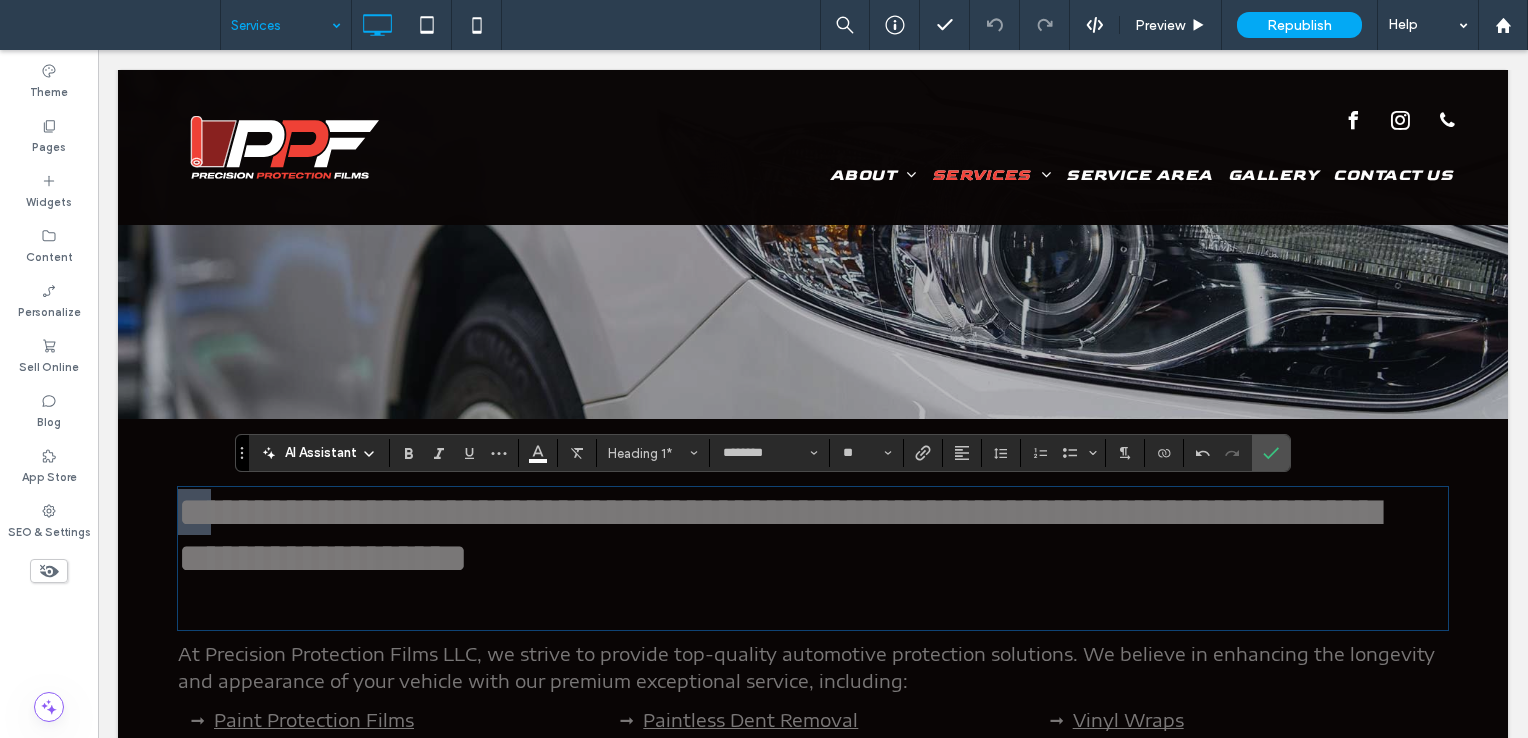 drag, startPoint x: 232, startPoint y: 506, endPoint x: -4, endPoint y: 506, distance: 236 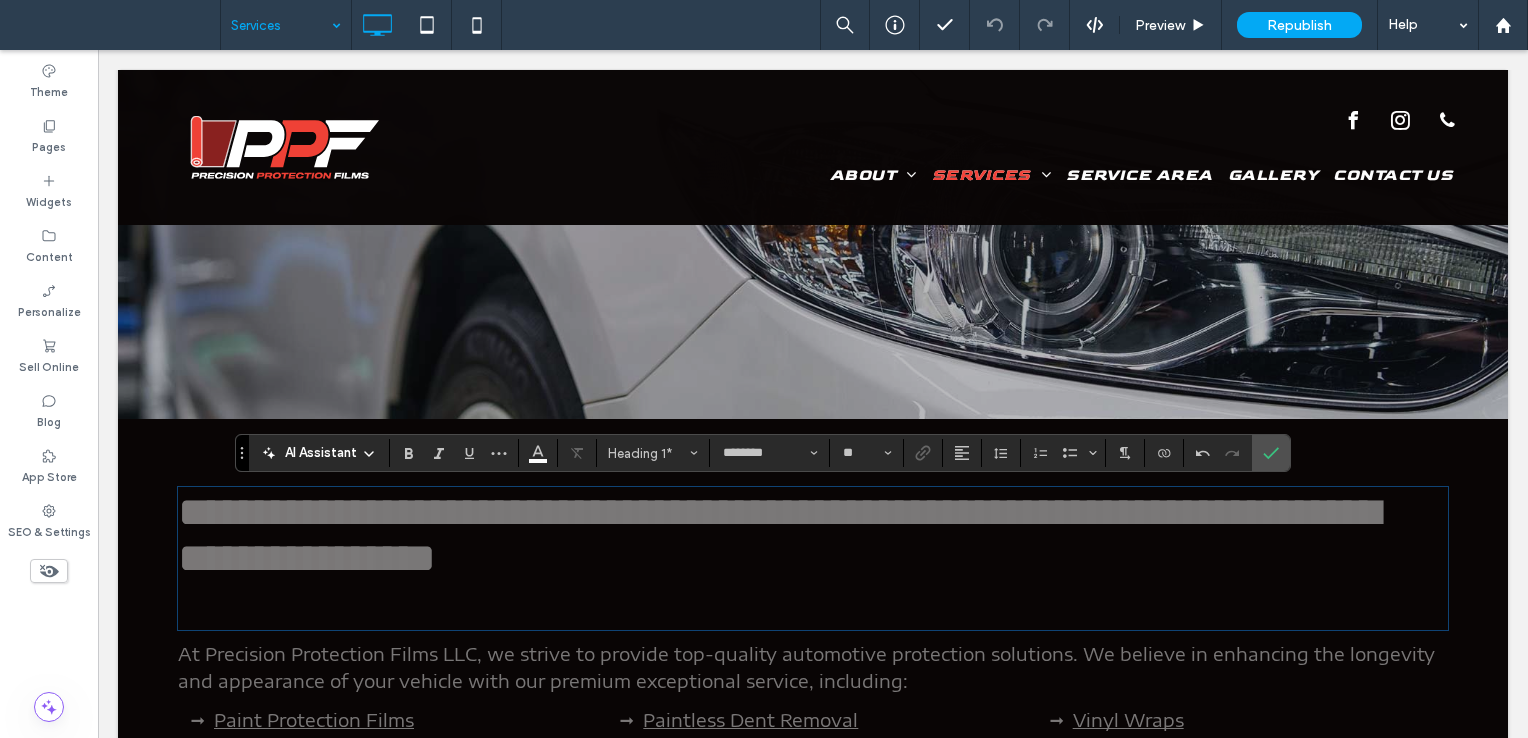 drag, startPoint x: 1058, startPoint y: 517, endPoint x: 1080, endPoint y: 512, distance: 22.561028 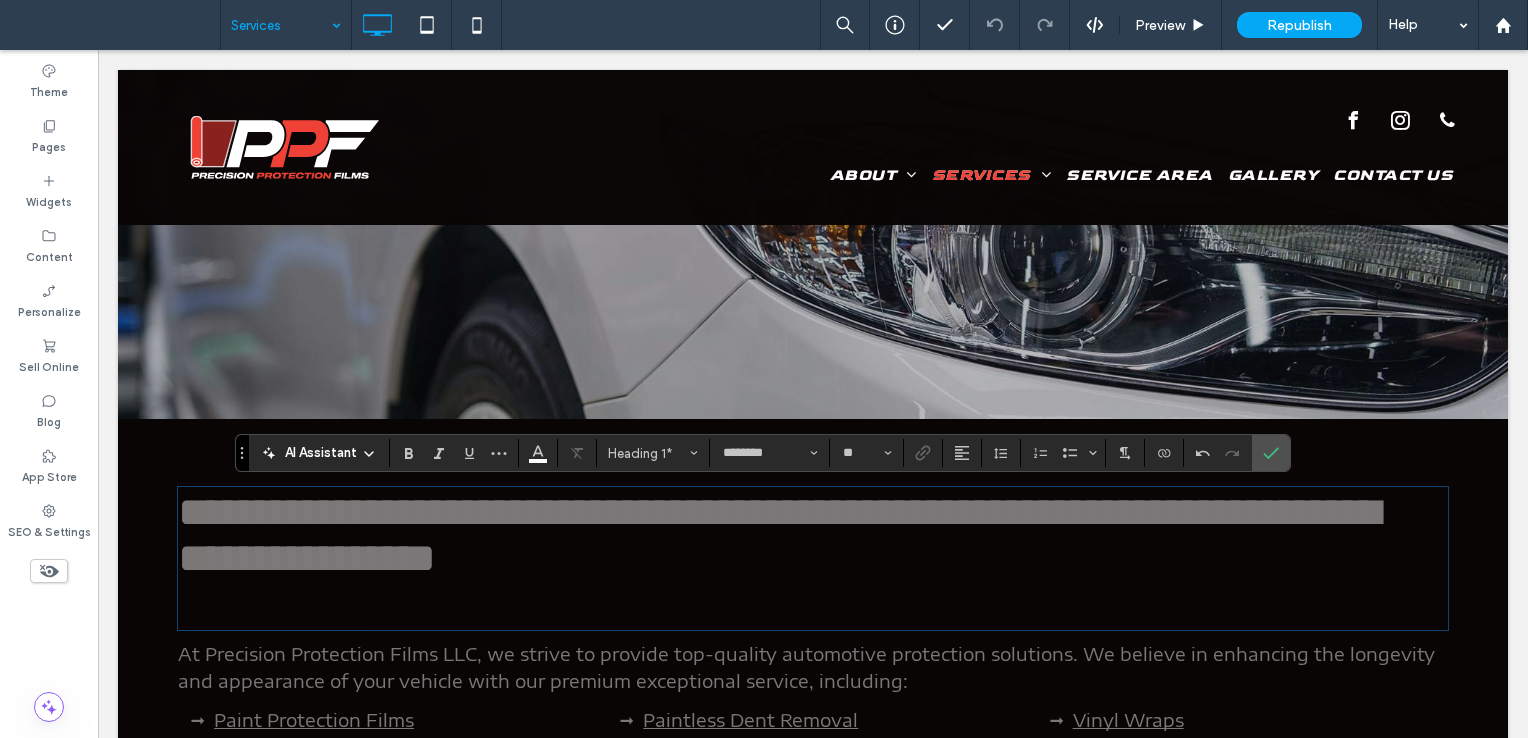 type 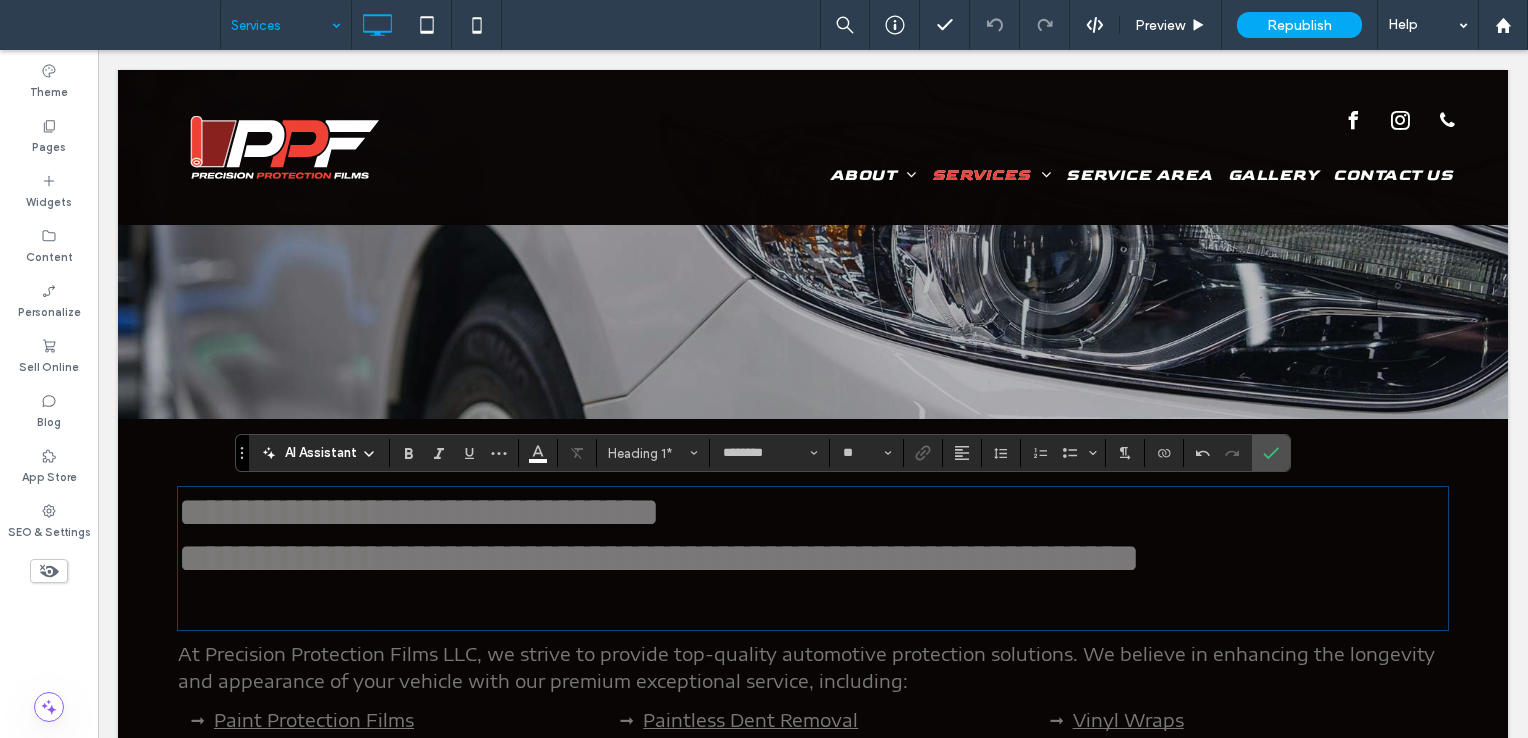 click on "**********" at bounding box center (659, 535) 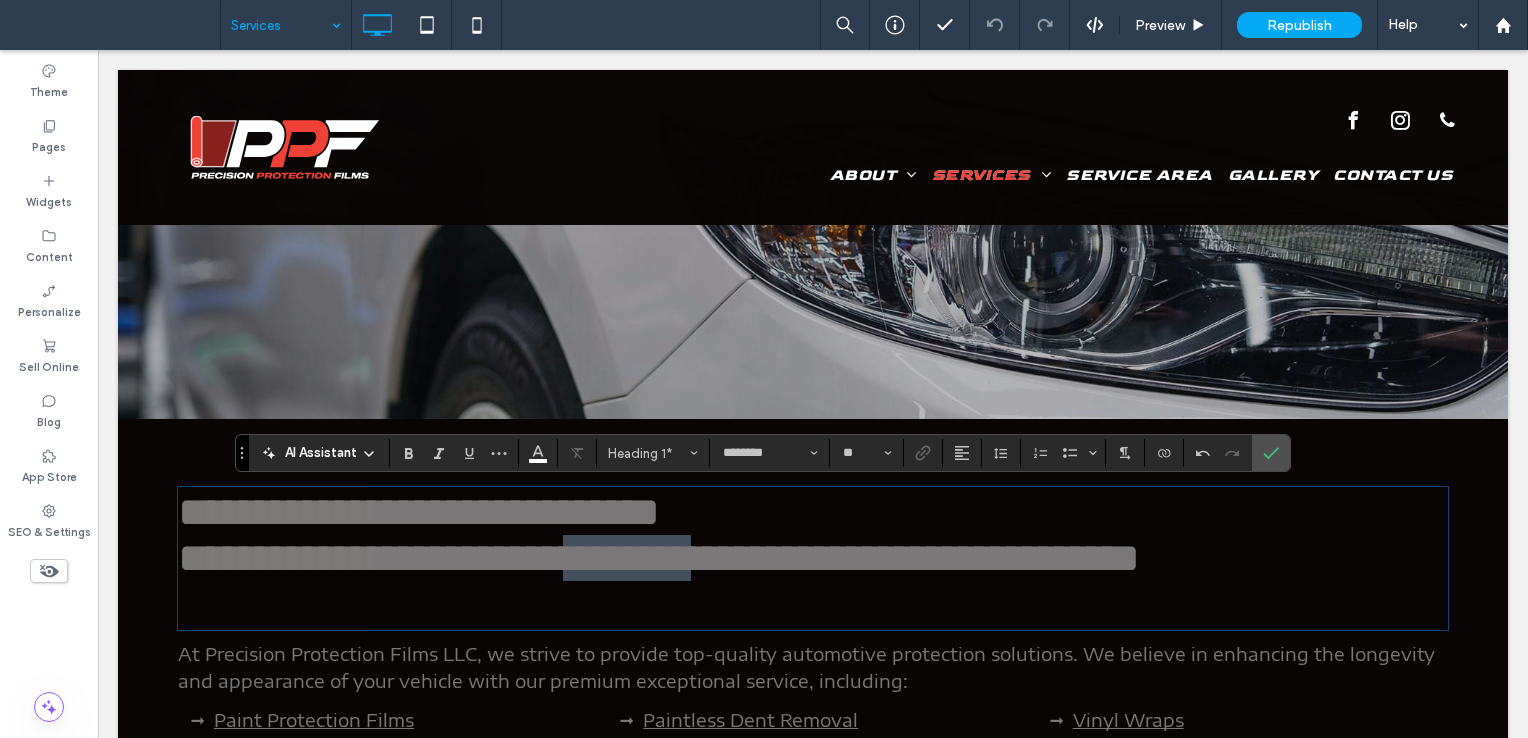 click on "**********" at bounding box center [659, 535] 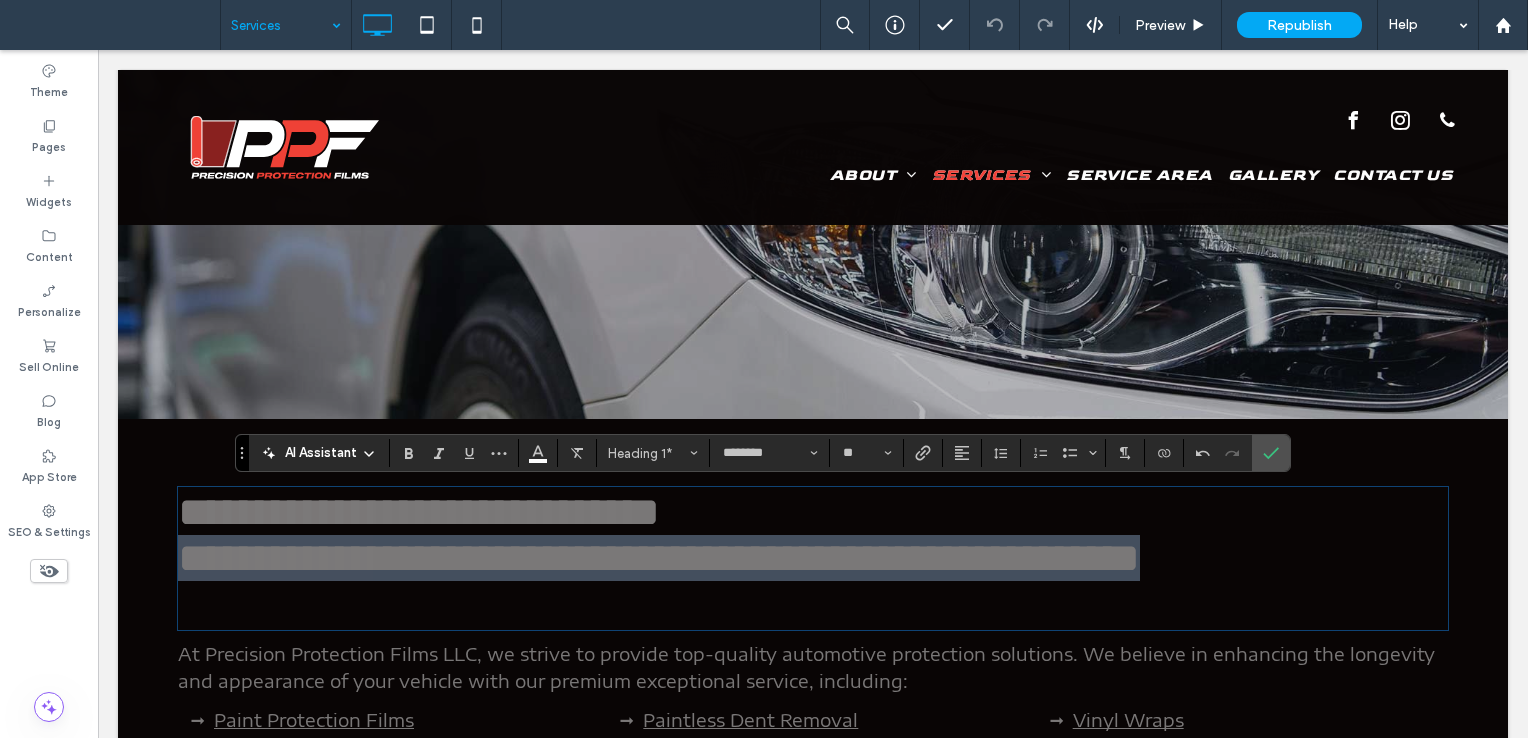 click on "**********" at bounding box center [659, 535] 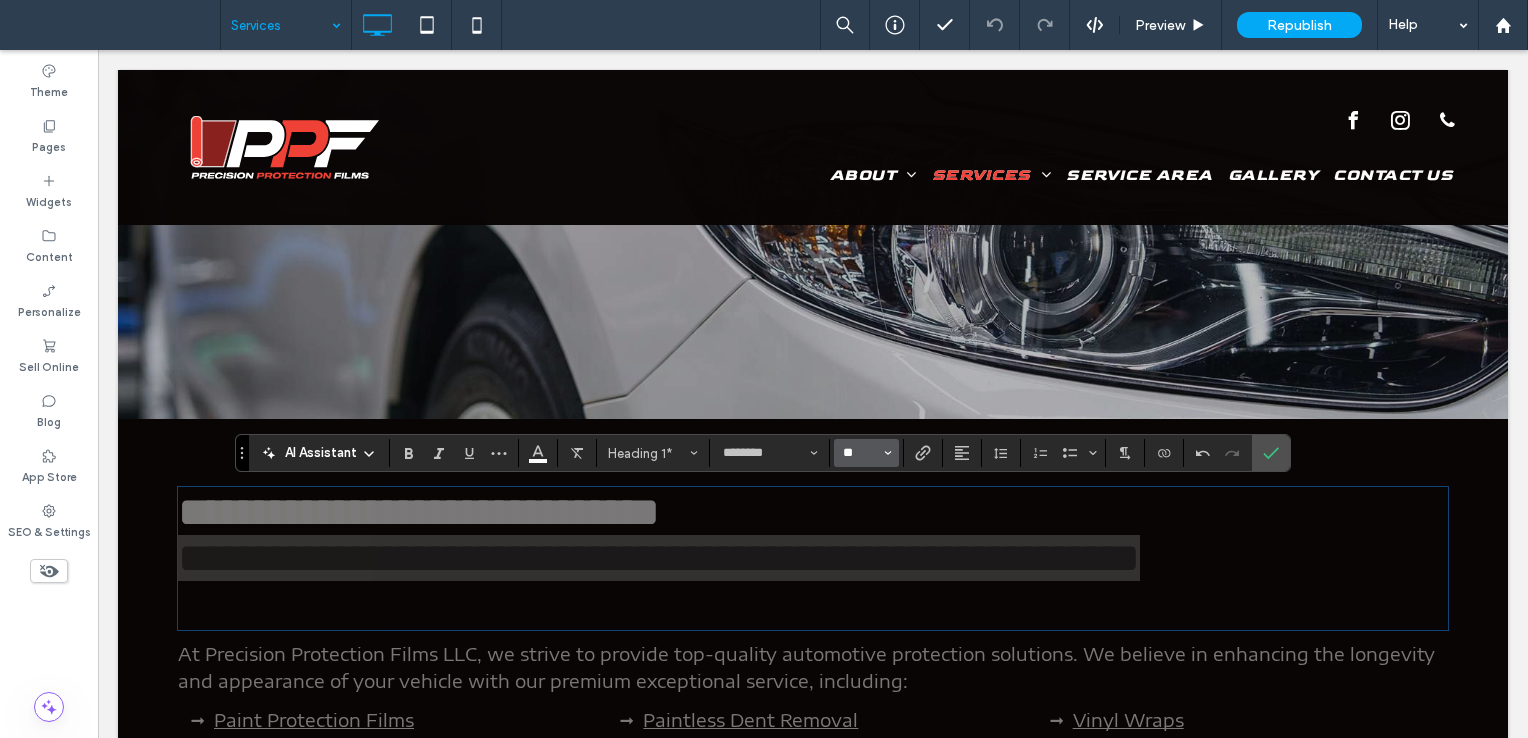 click on "**" at bounding box center [860, 453] 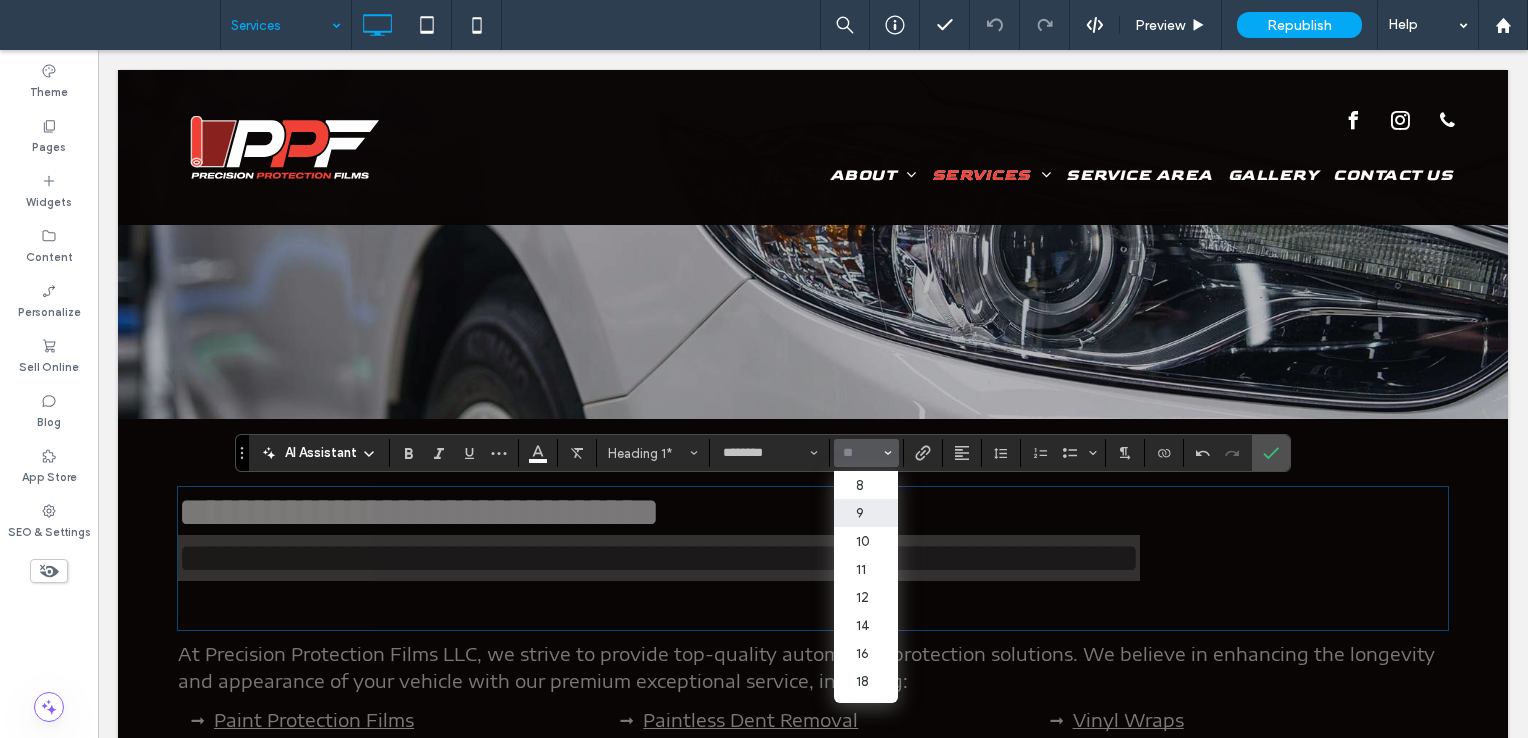 scroll, scrollTop: 200, scrollLeft: 0, axis: vertical 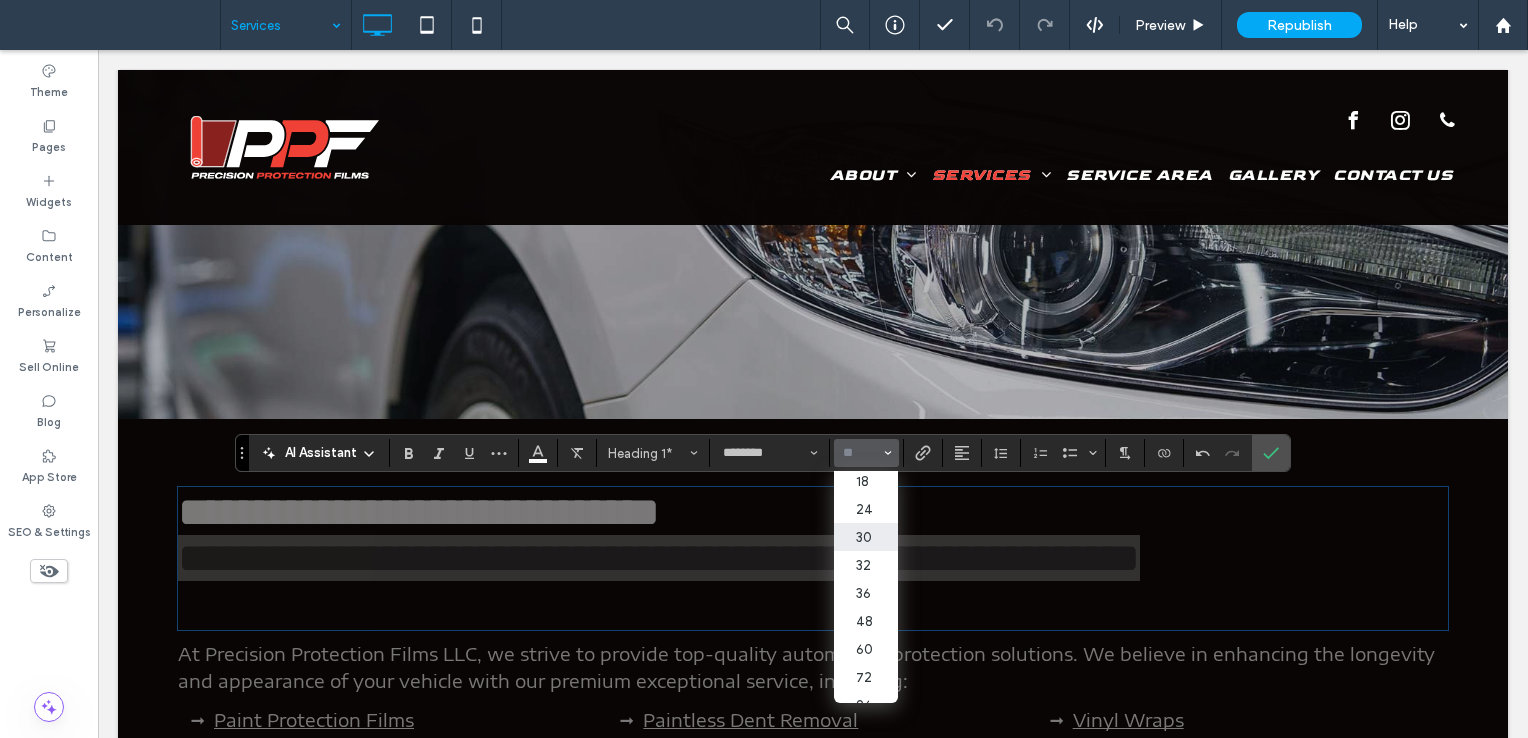 click on "30" at bounding box center (866, 537) 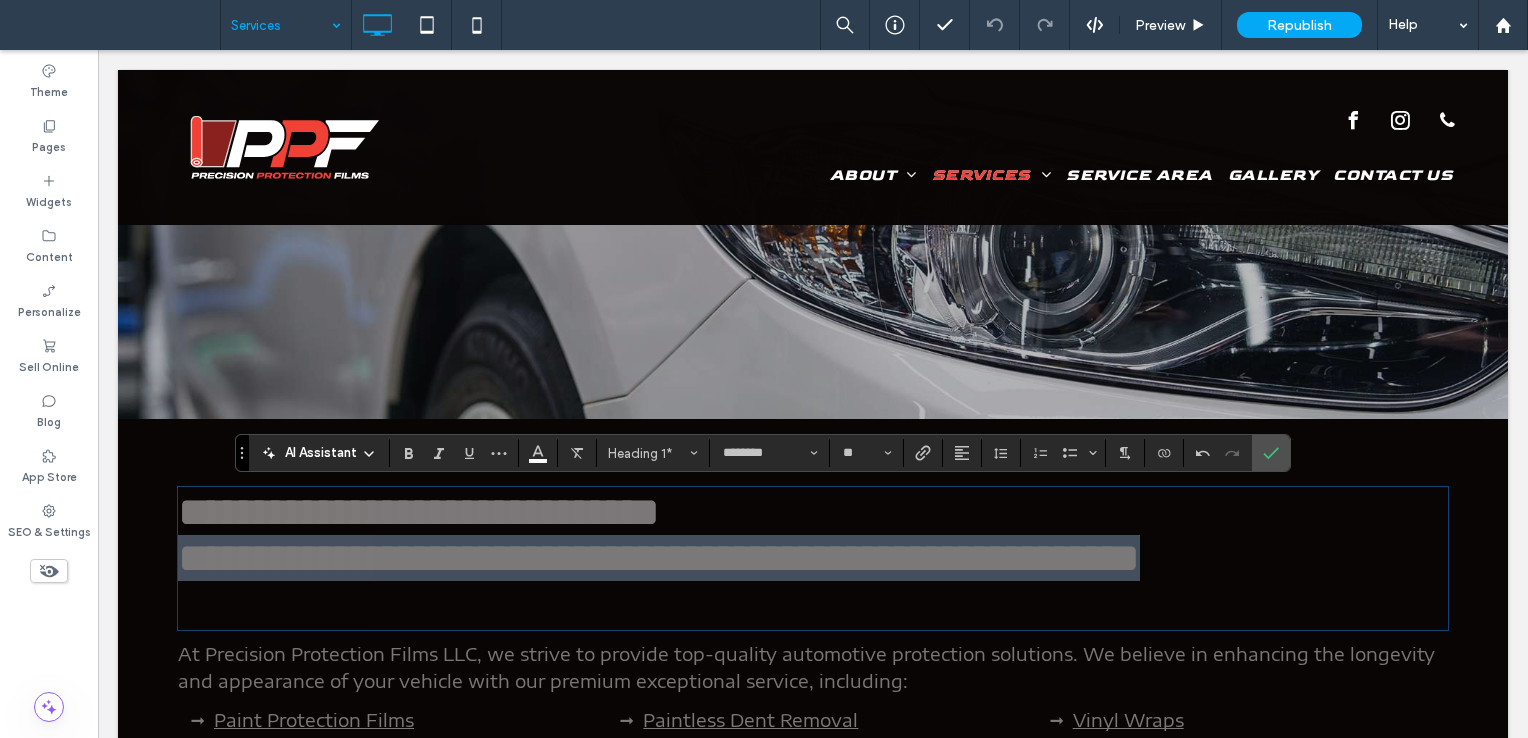 type on "**" 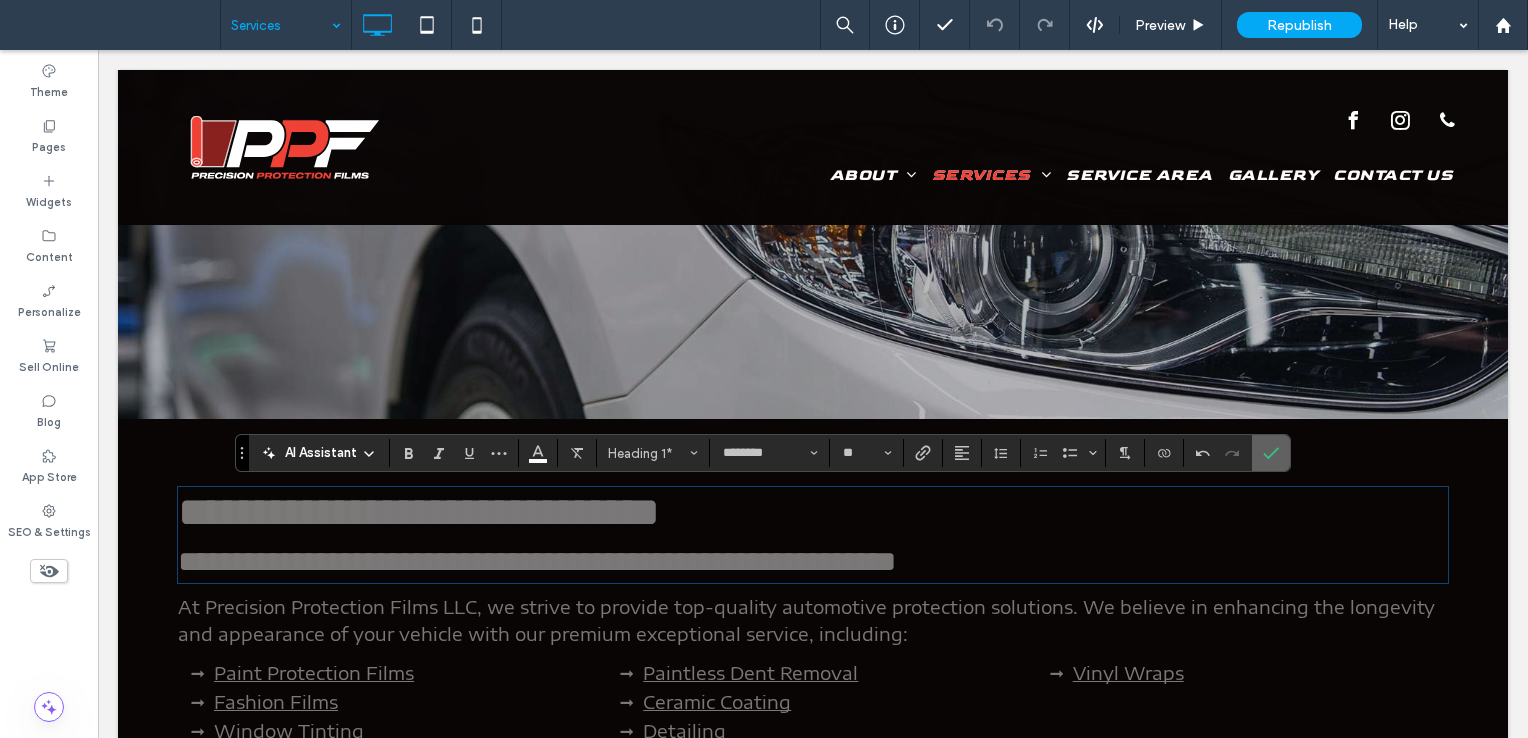 click 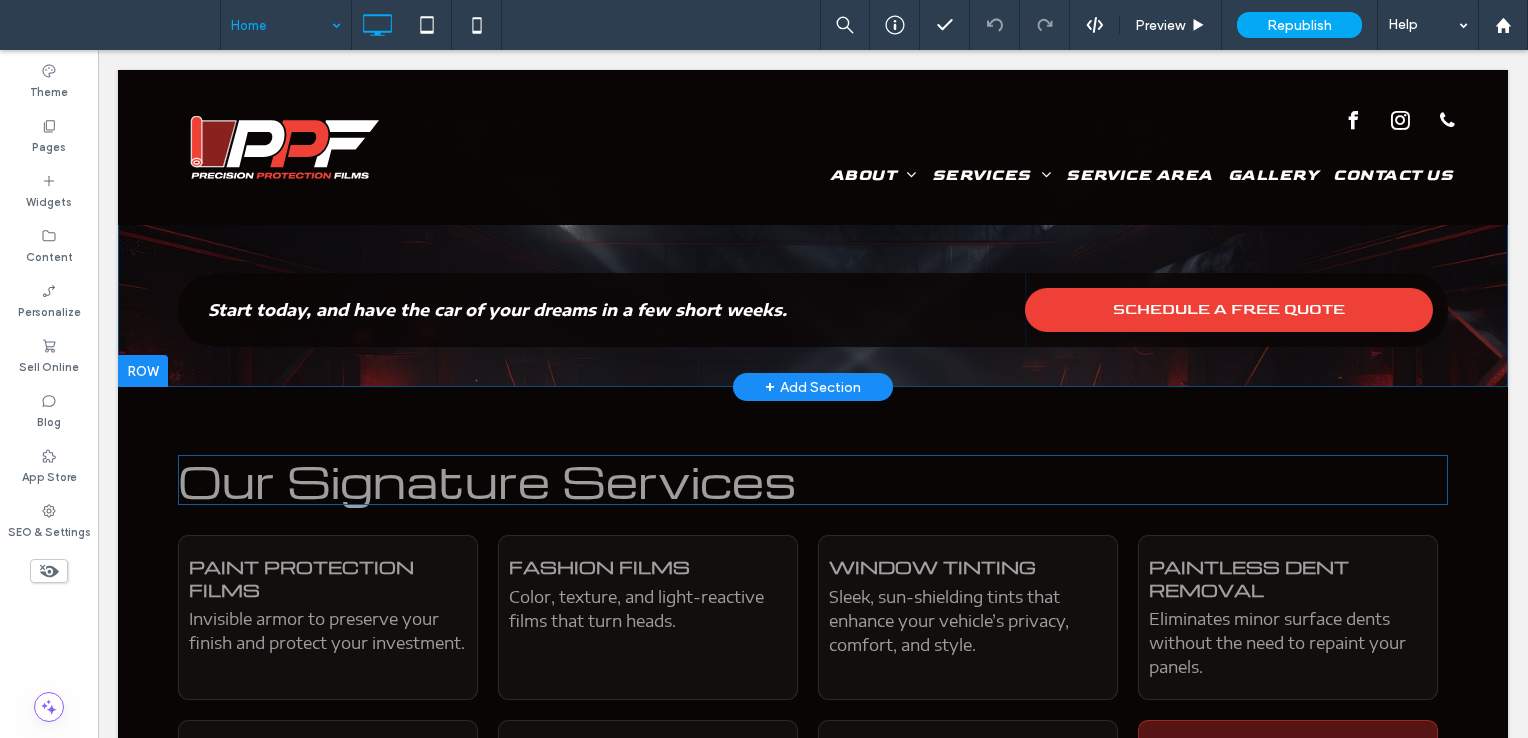 scroll, scrollTop: 700, scrollLeft: 0, axis: vertical 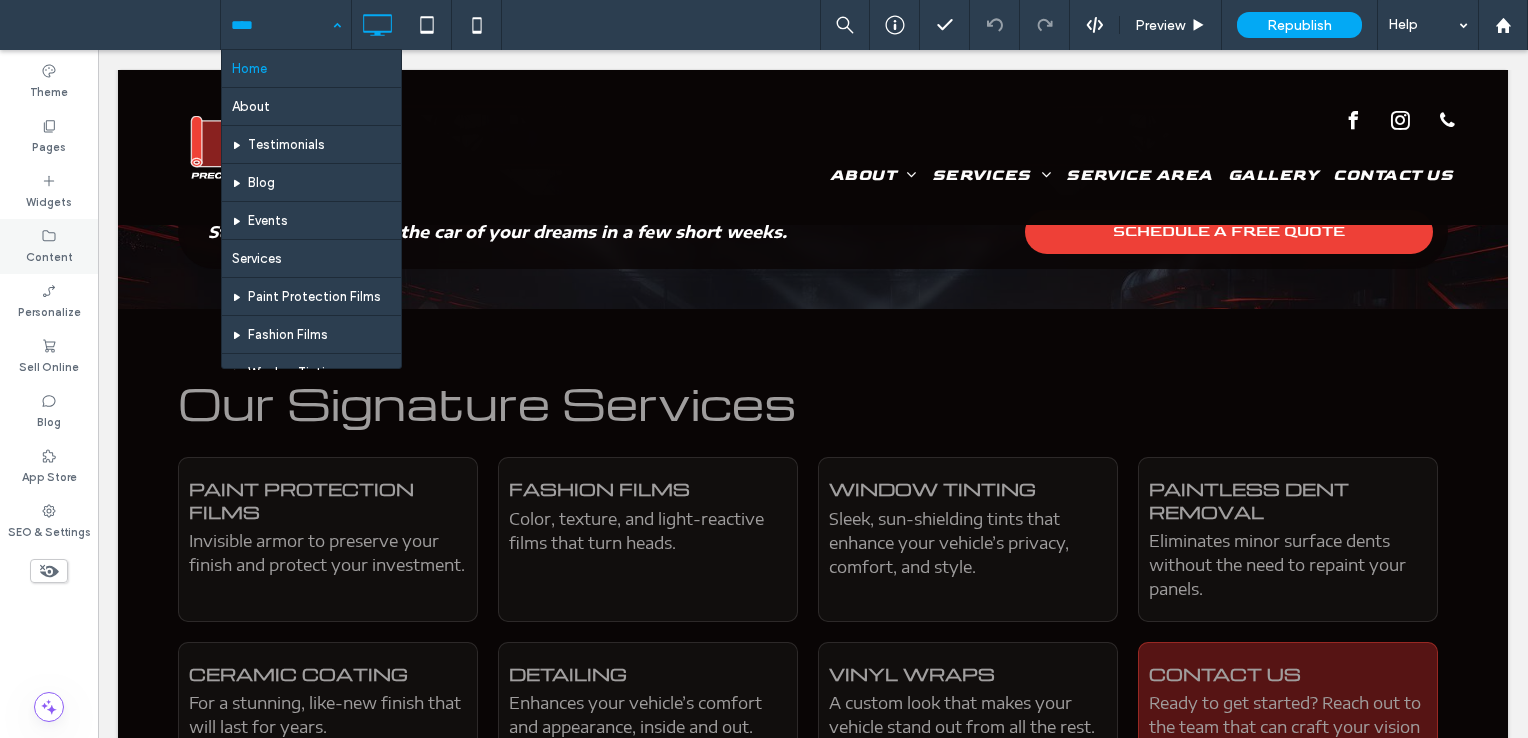click on "Widgets" at bounding box center [49, 191] 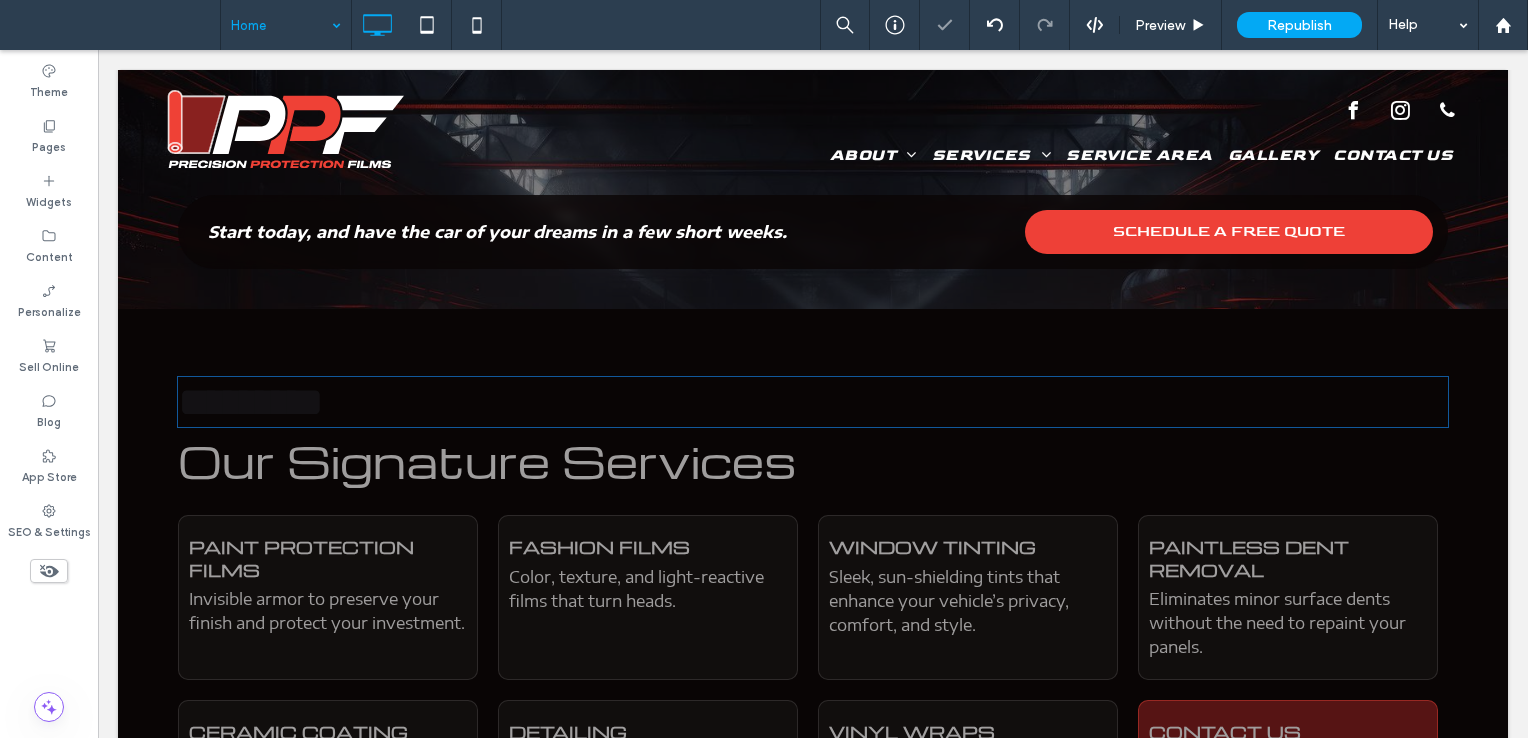 type on "********" 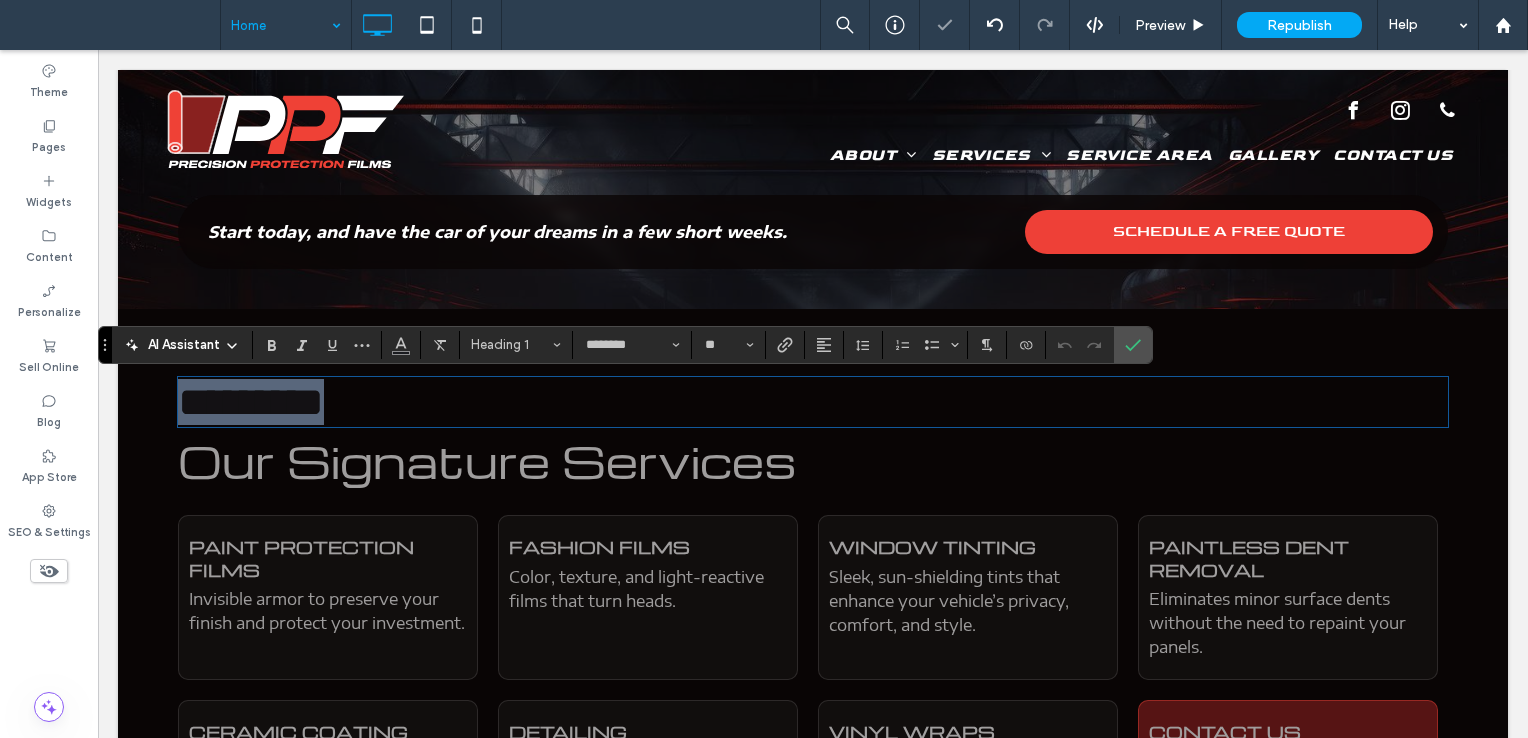 click on "*********" at bounding box center (813, 402) 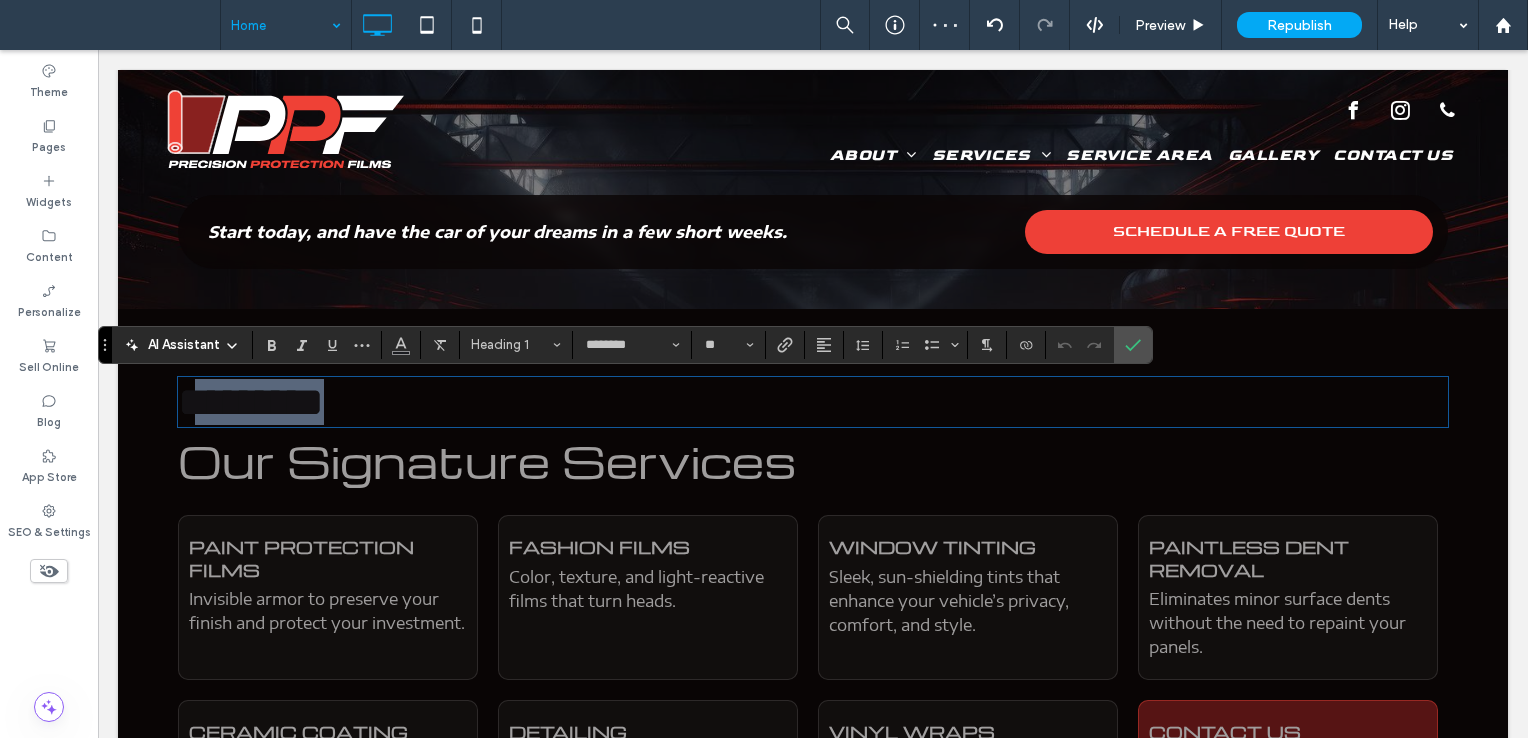drag, startPoint x: 457, startPoint y: 410, endPoint x: 211, endPoint y: 420, distance: 246.20317 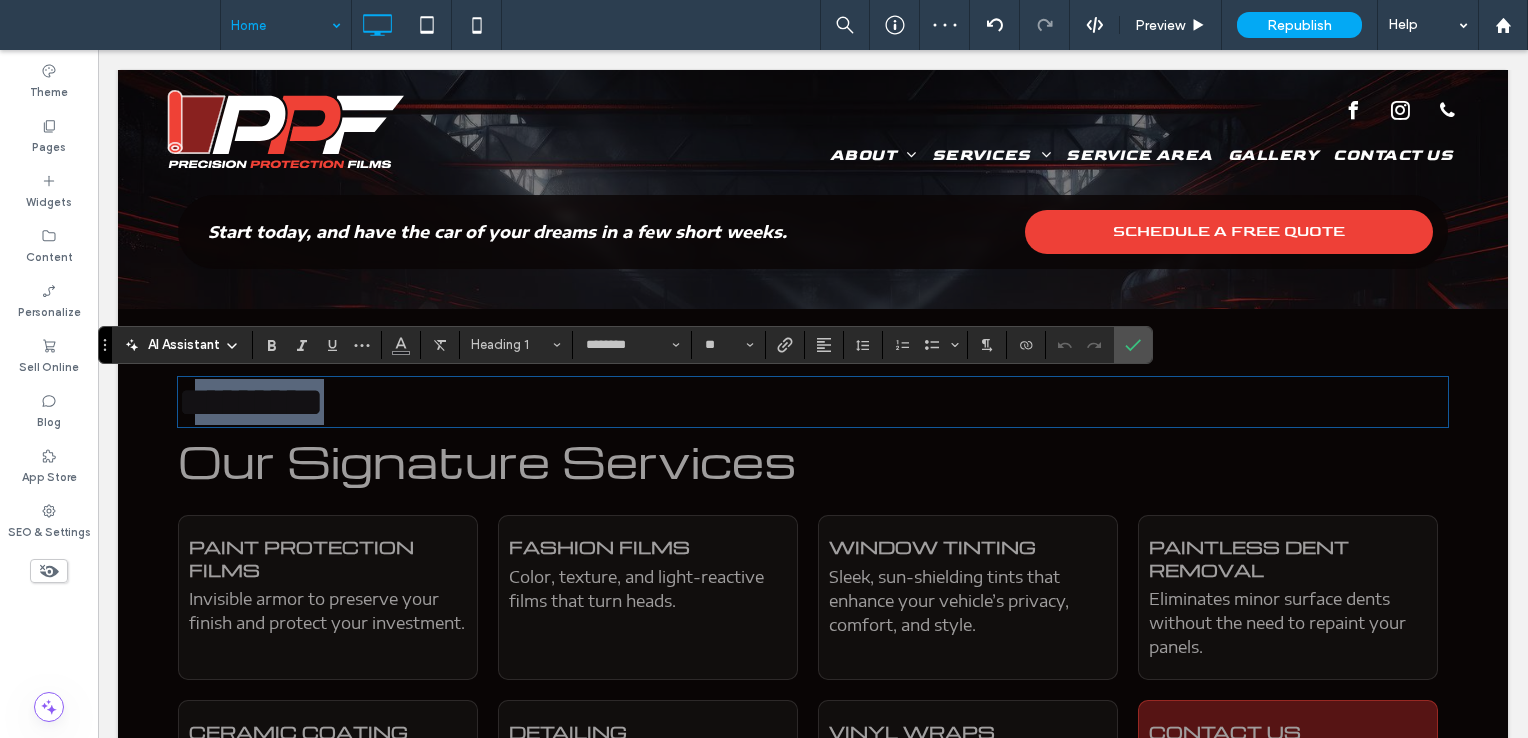 click on "*********" at bounding box center [813, 402] 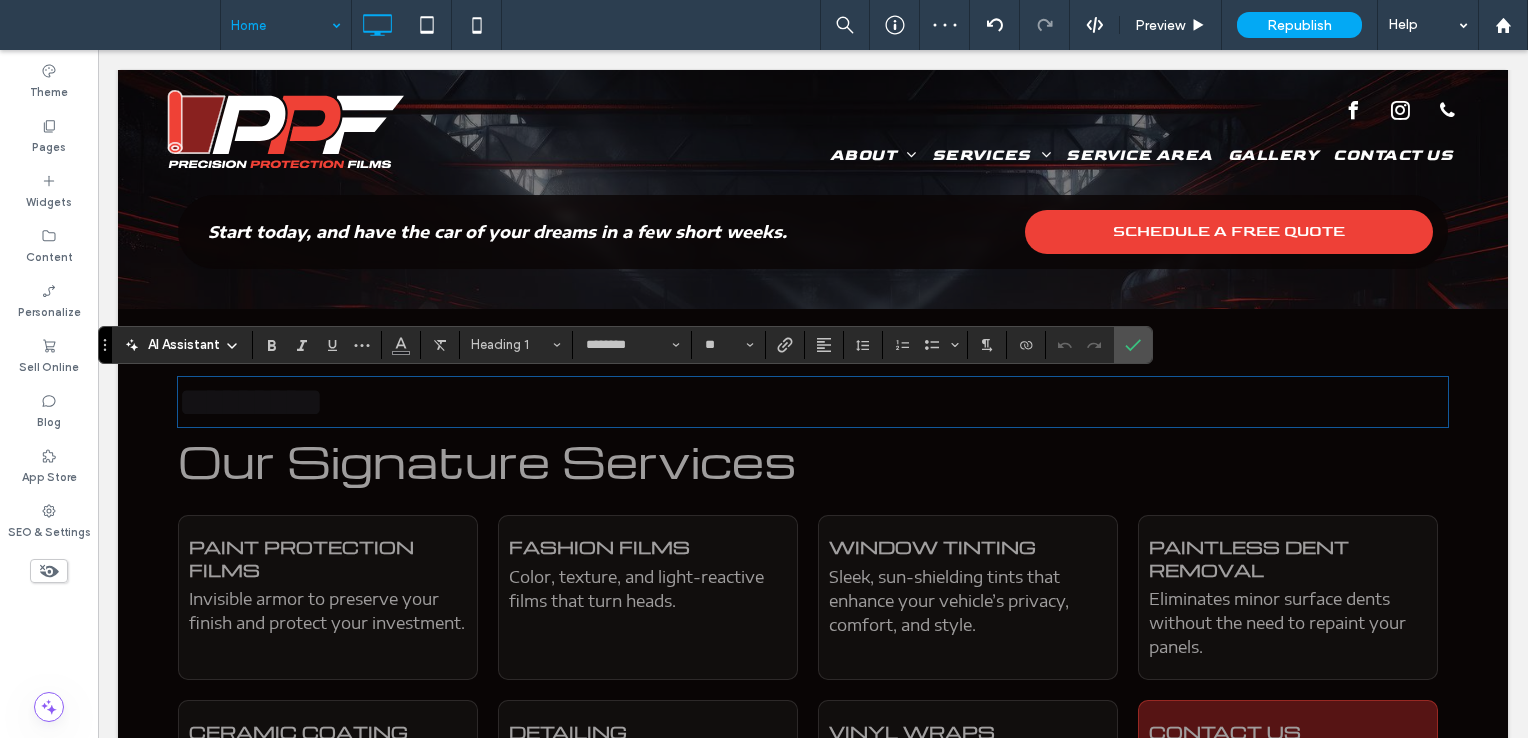 click on "Our Signature Services" at bounding box center (487, 460) 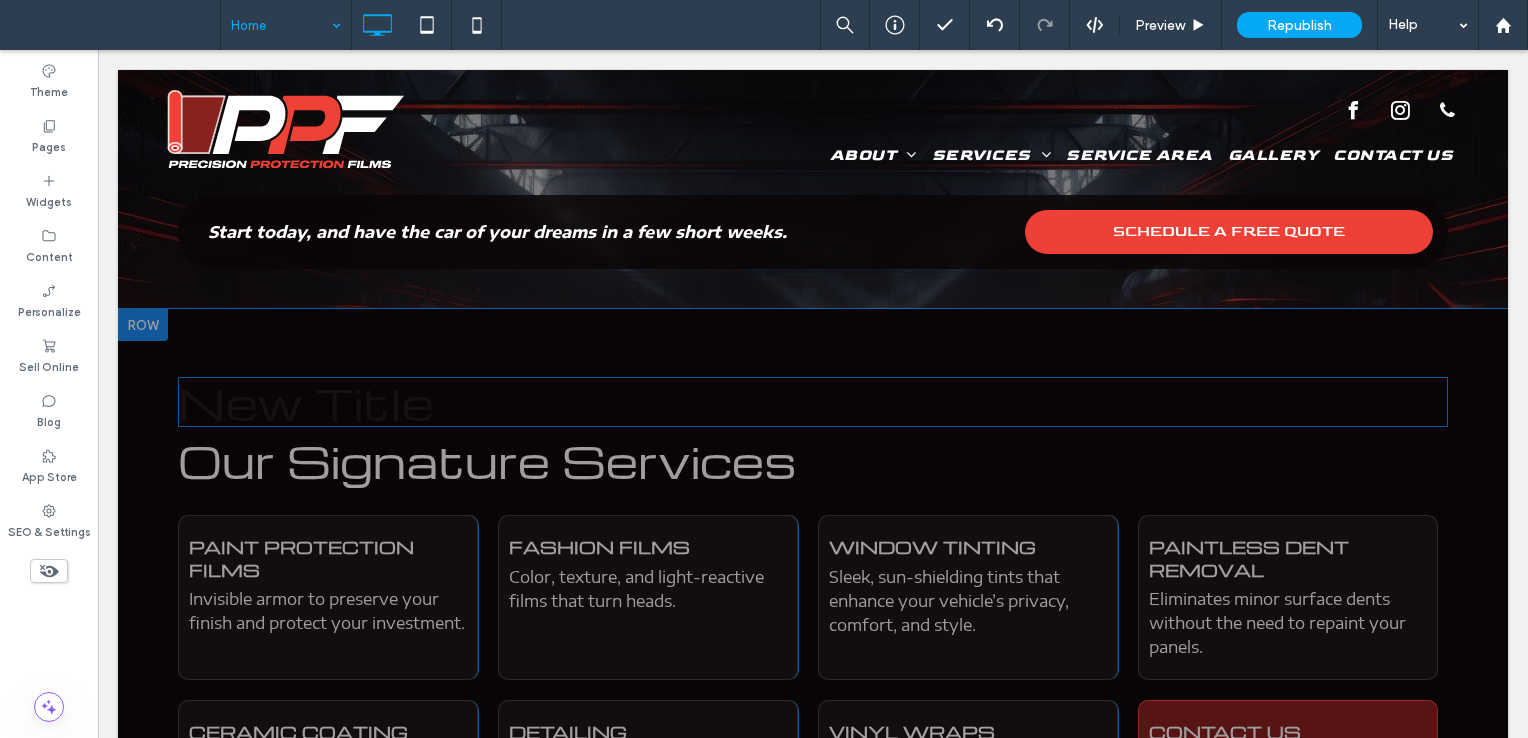 click on "New Title" at bounding box center [306, 402] 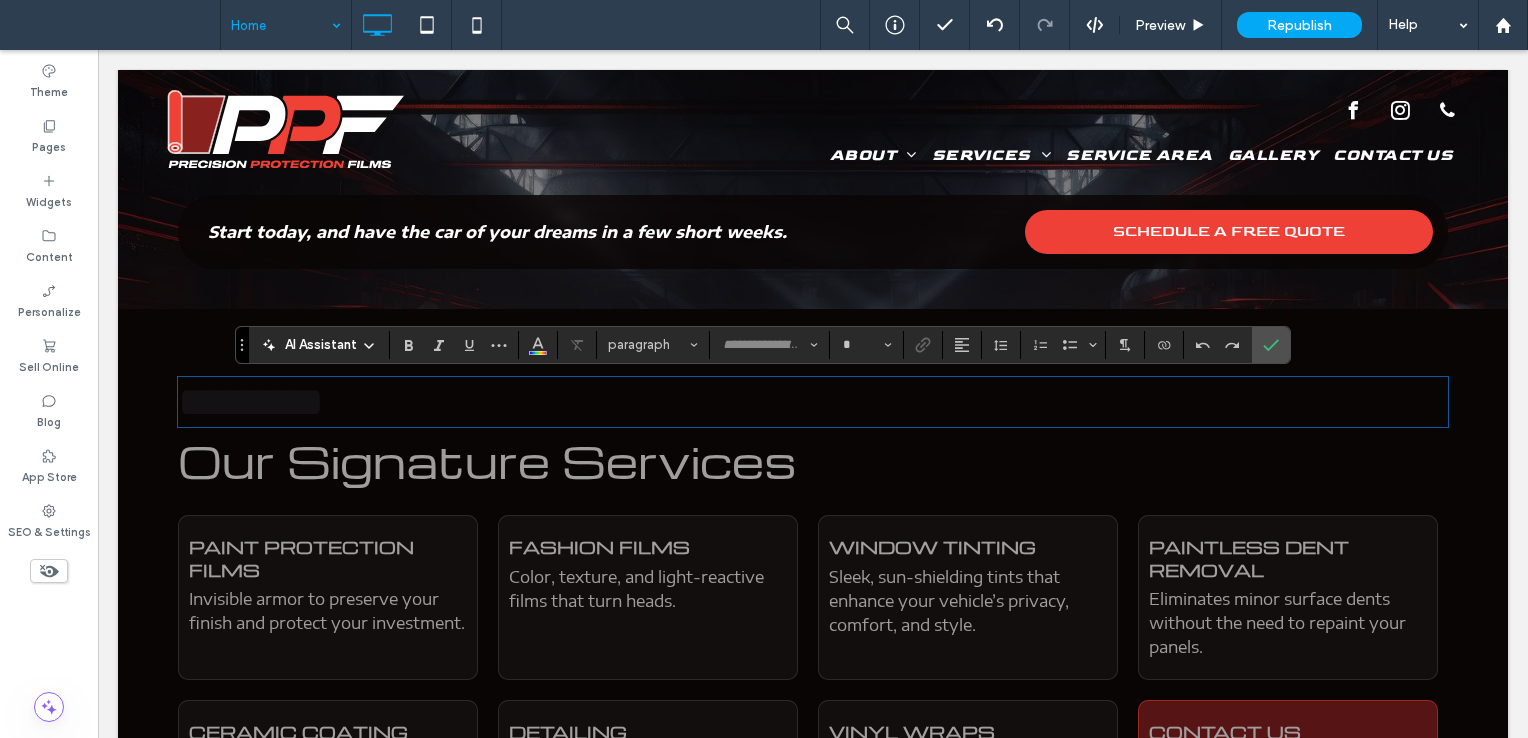 type on "********" 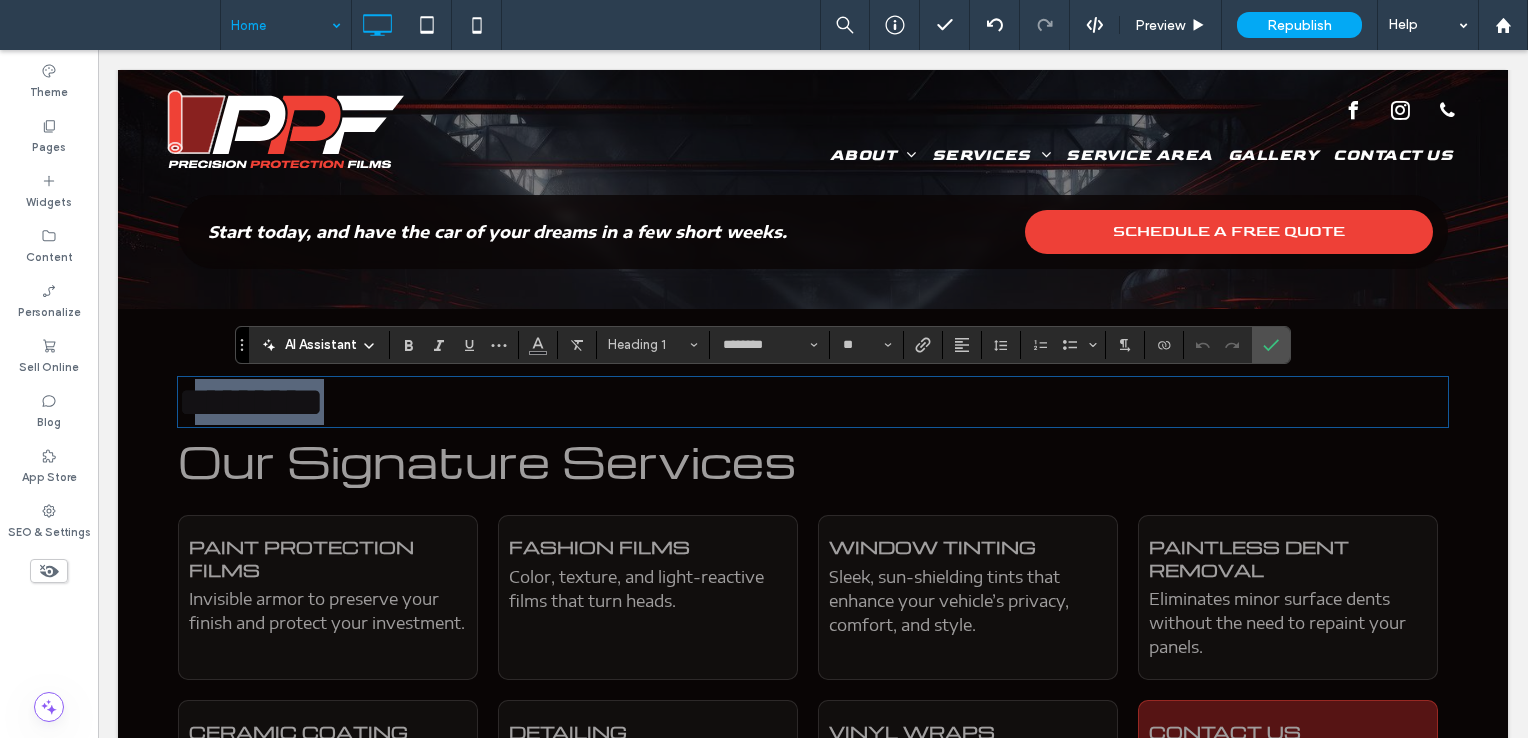 click on "*********" at bounding box center (813, 402) 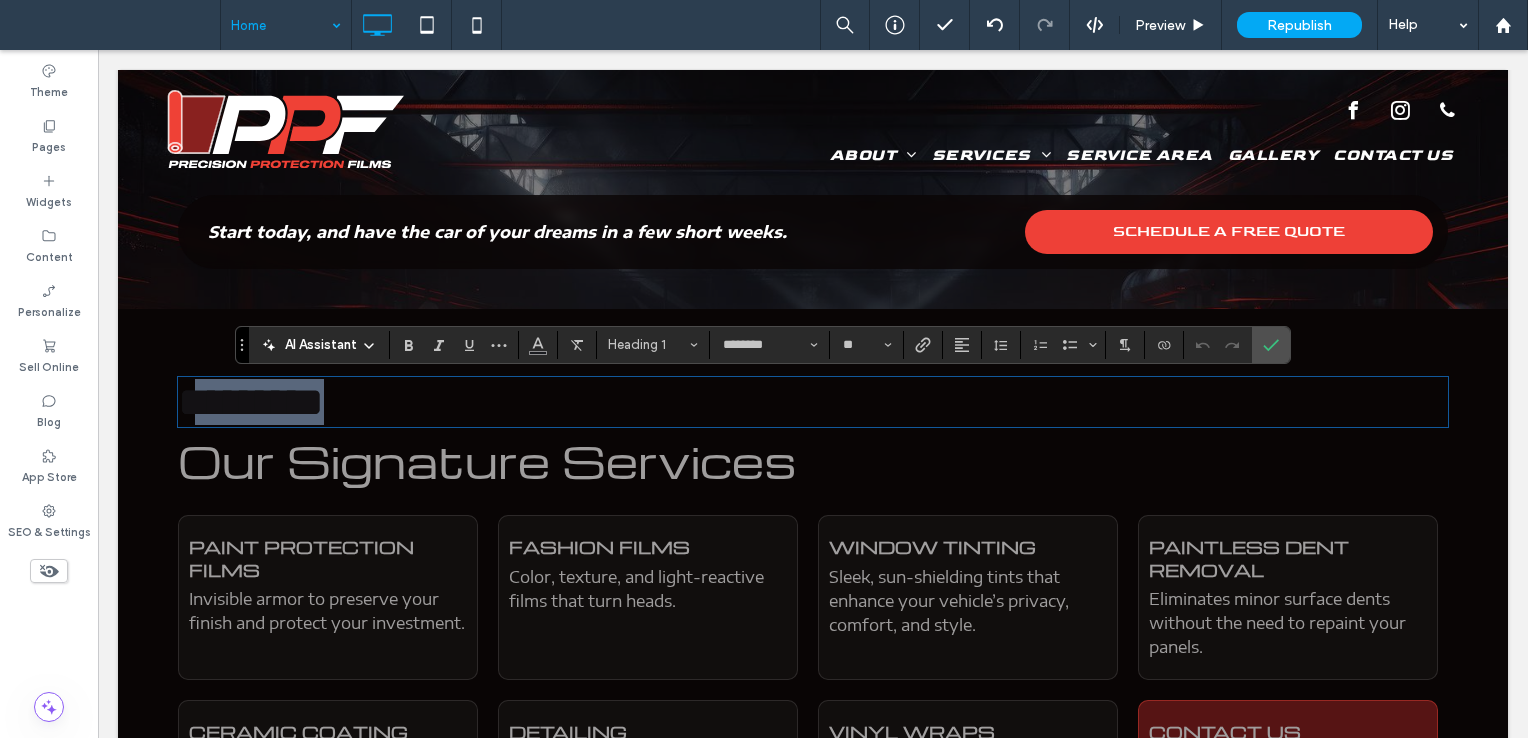 drag, startPoint x: 448, startPoint y: 408, endPoint x: 221, endPoint y: 410, distance: 227.0088 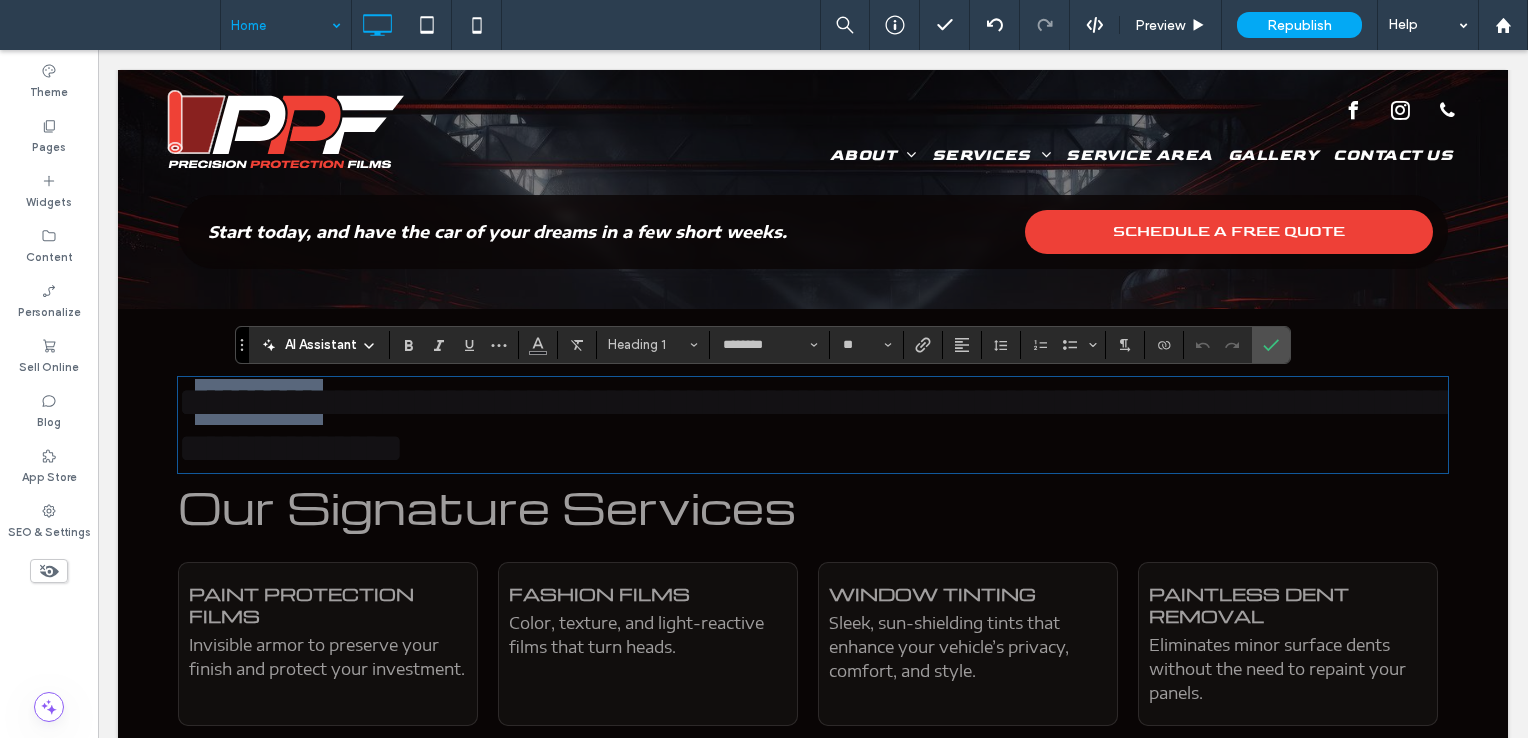 type on "**********" 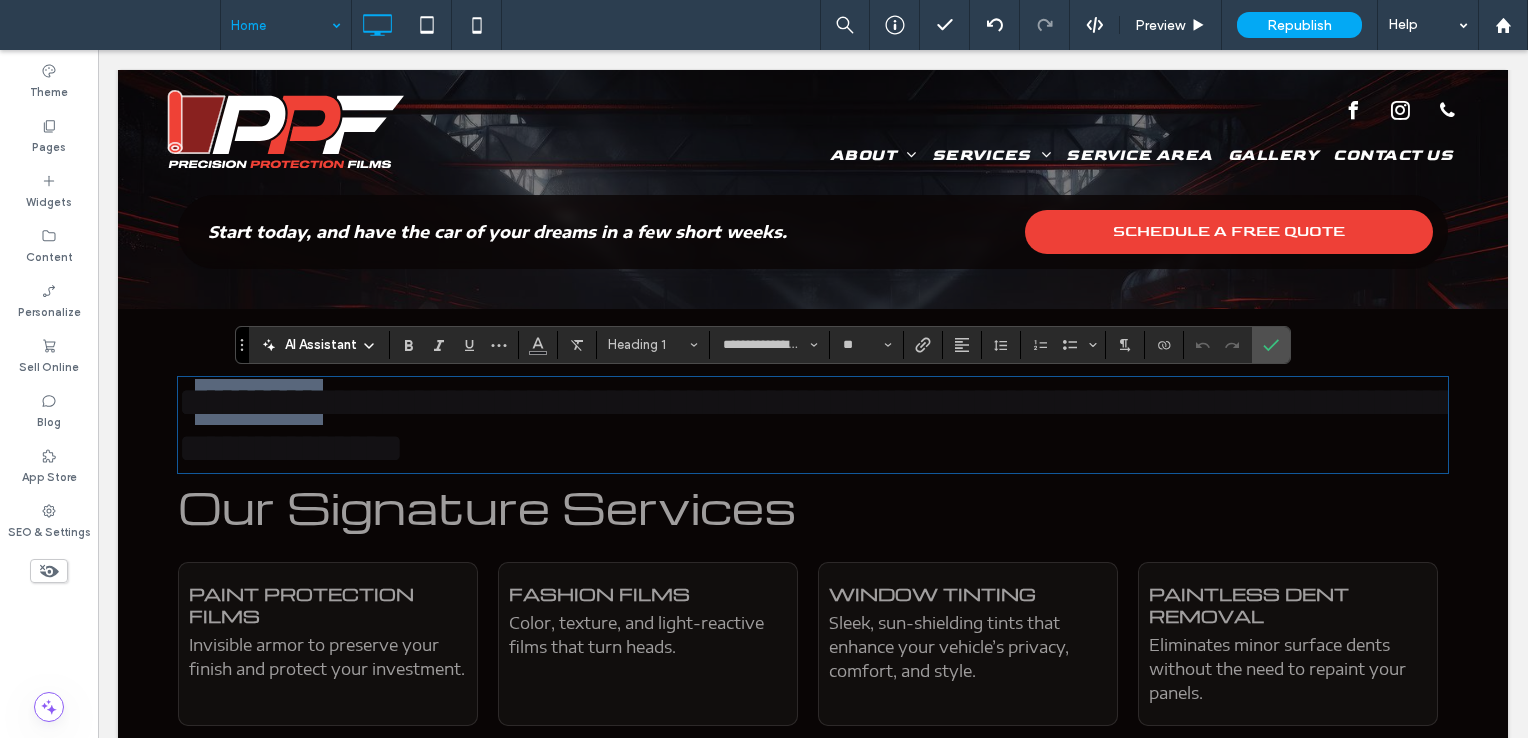 scroll, scrollTop: 0, scrollLeft: 0, axis: both 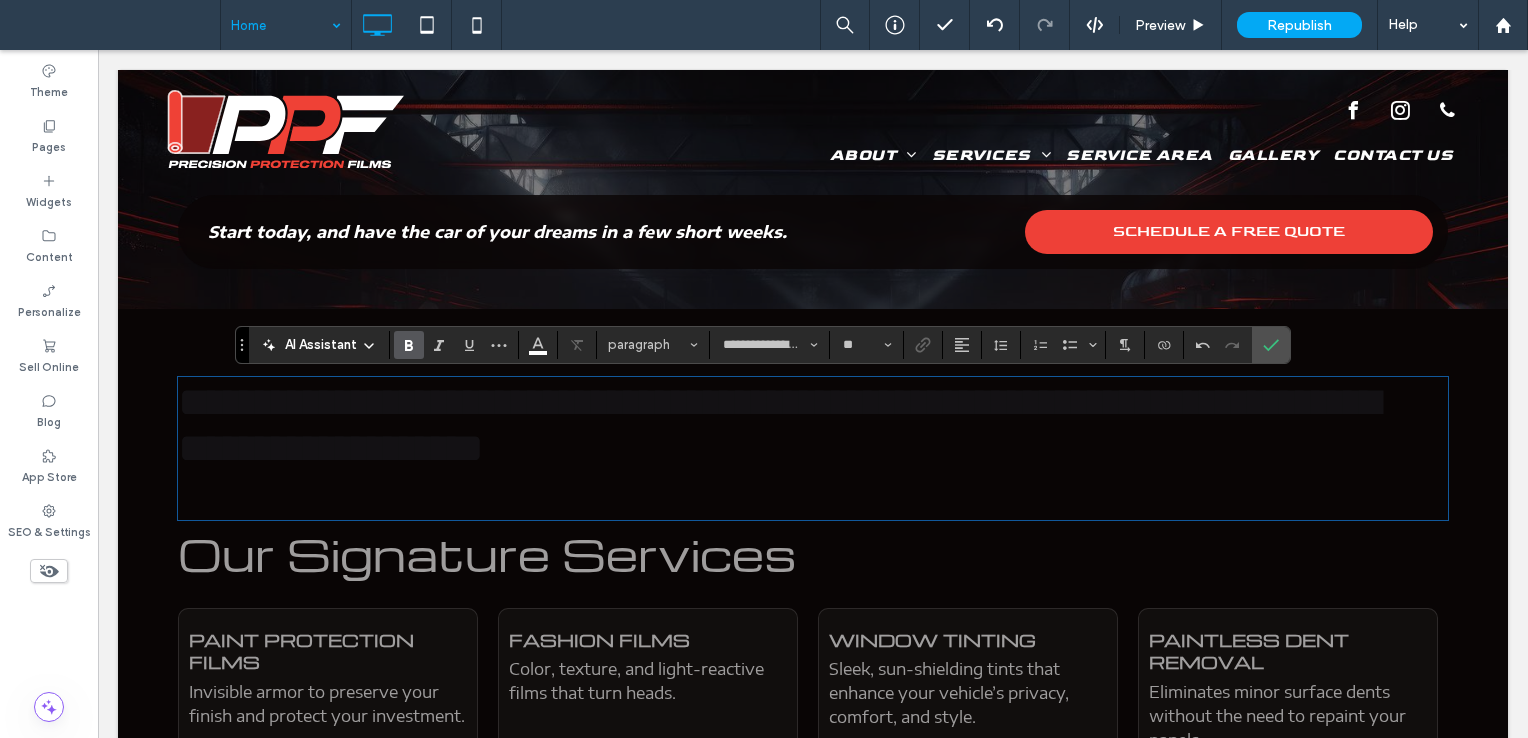 type on "********" 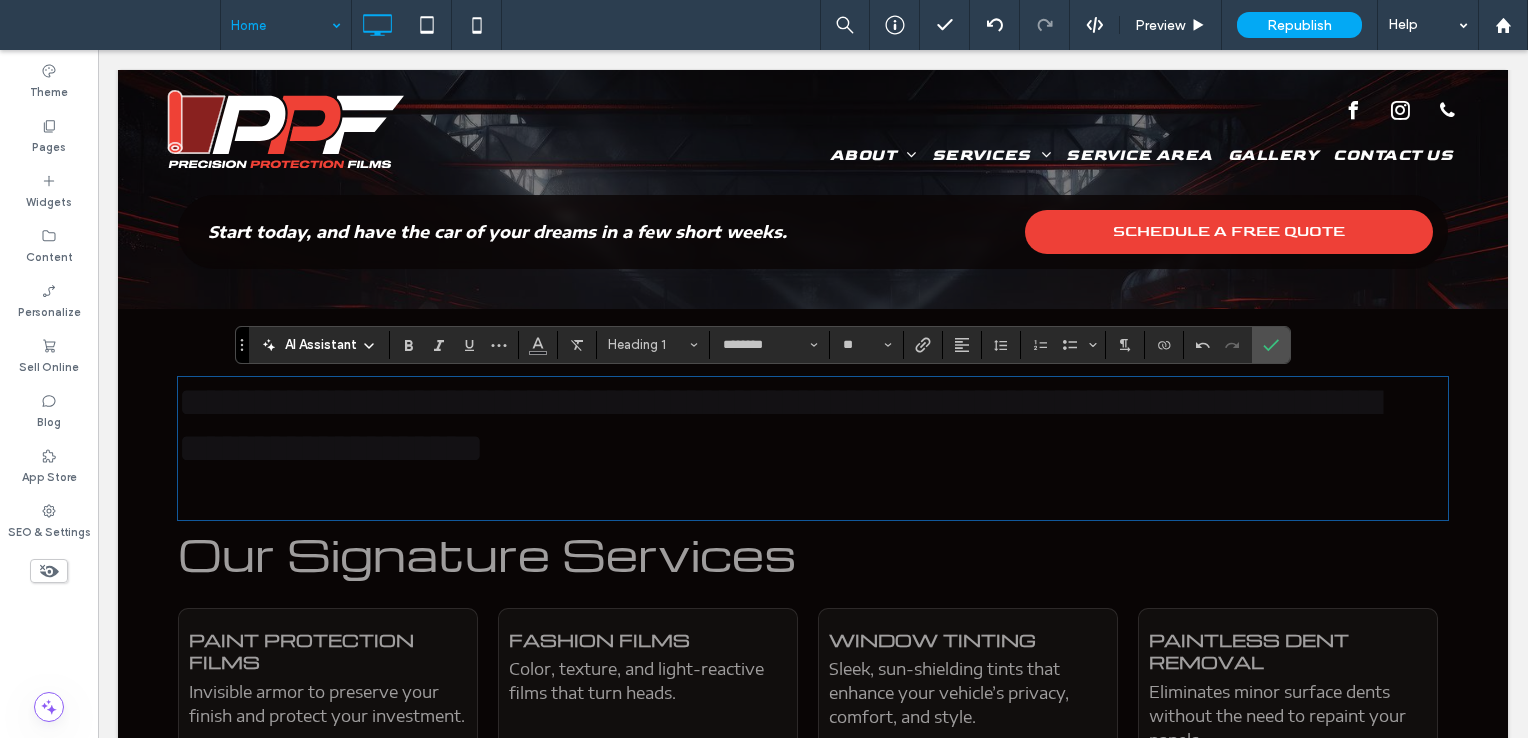 scroll, scrollTop: 0, scrollLeft: 0, axis: both 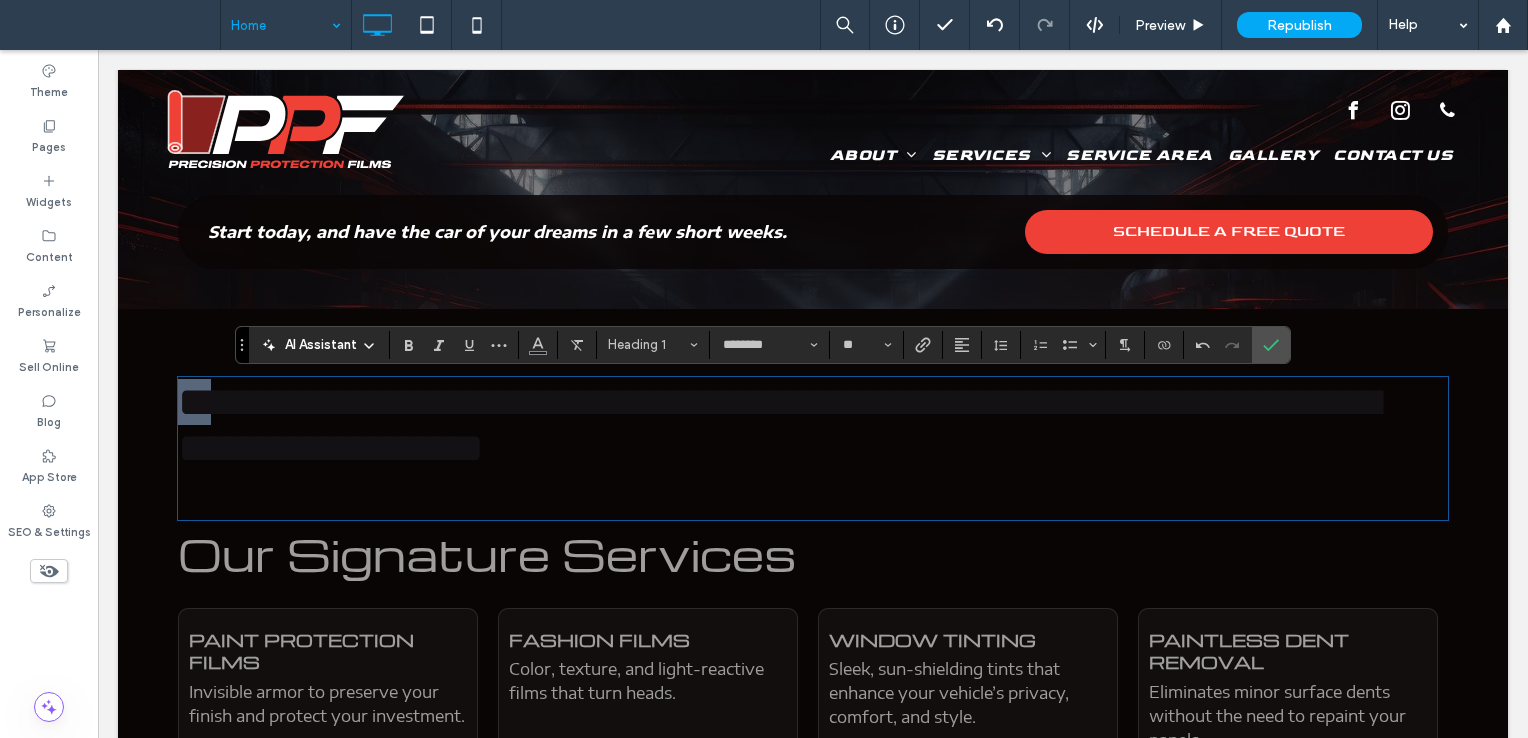 drag, startPoint x: 236, startPoint y: 405, endPoint x: 98, endPoint y: 384, distance: 139.58868 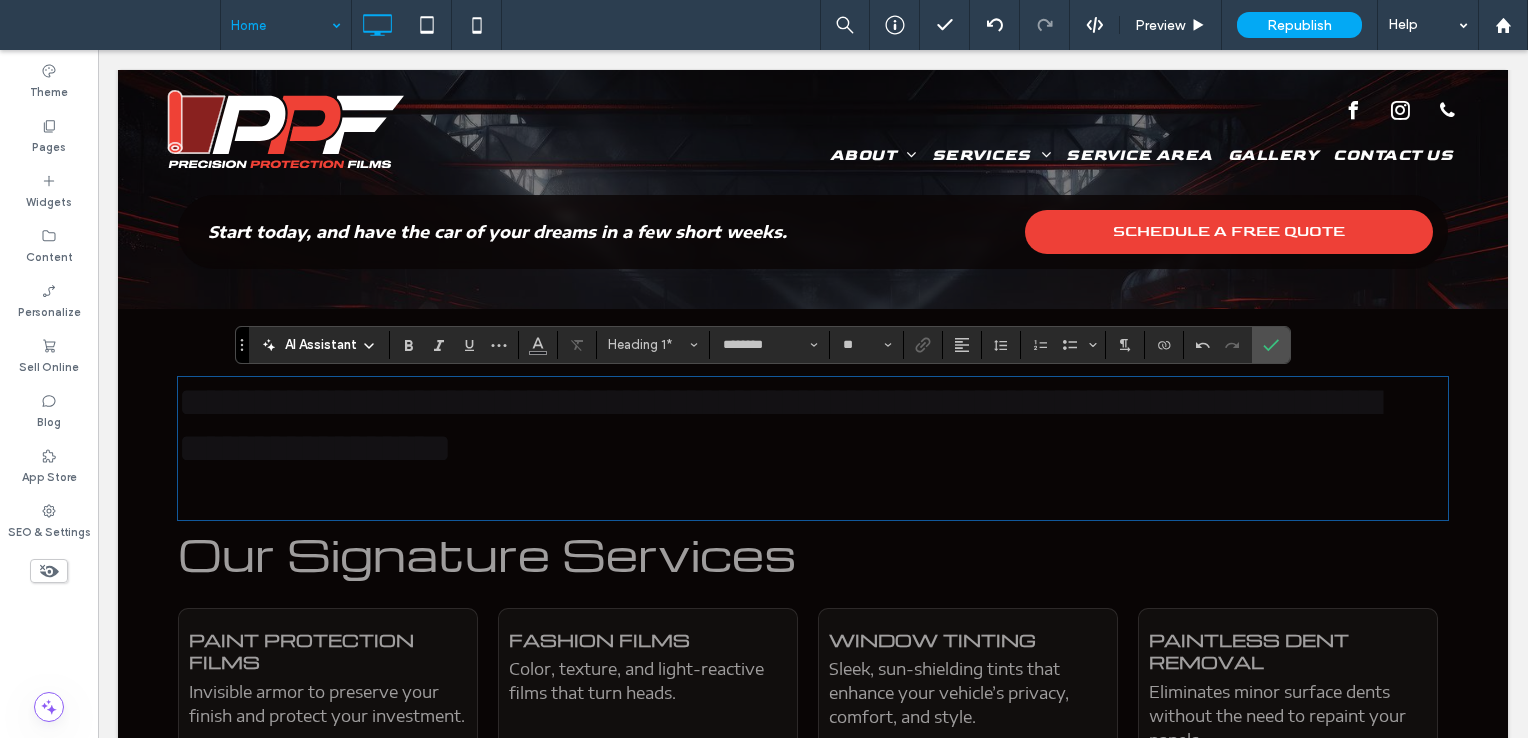 click on "**********" at bounding box center (778, 425) 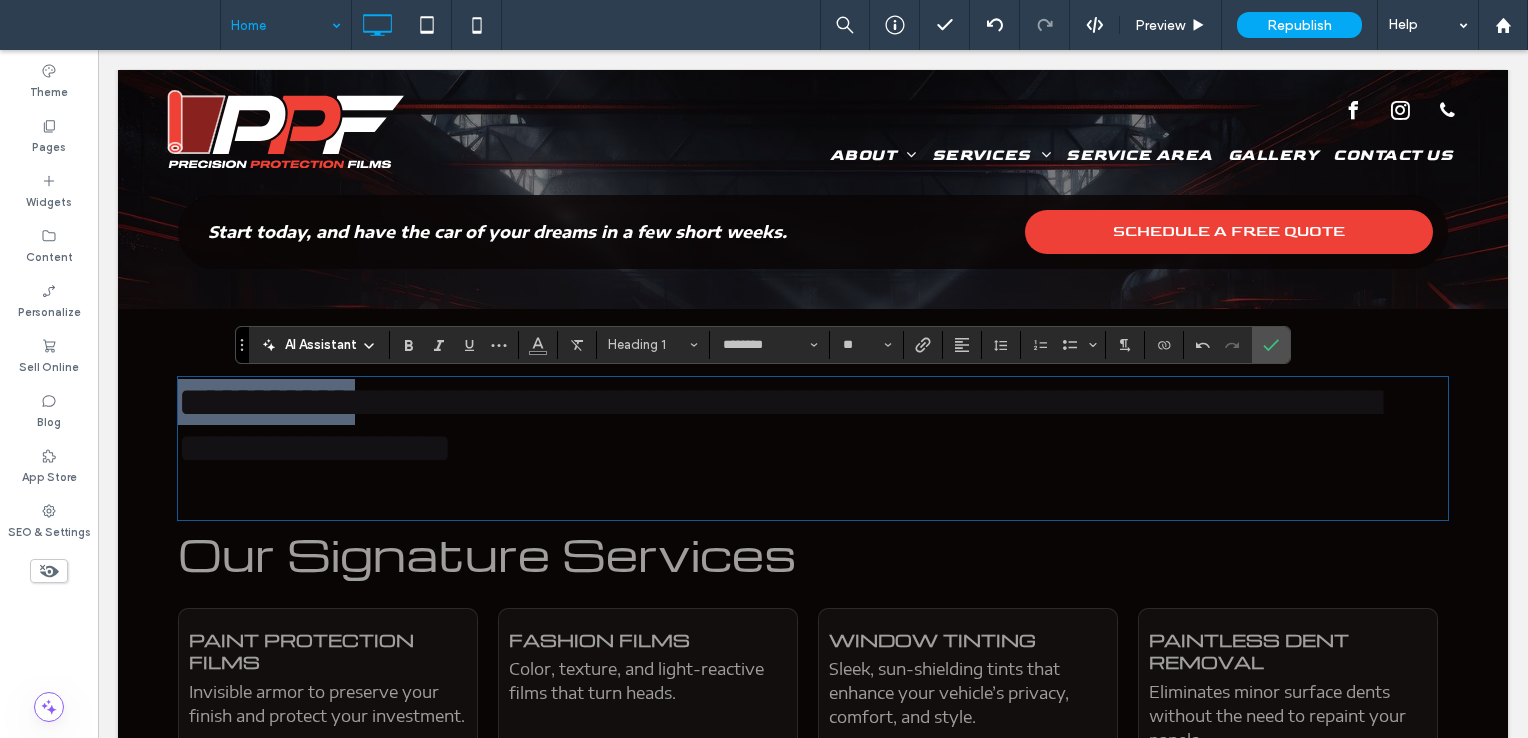 click on "**********" at bounding box center (778, 425) 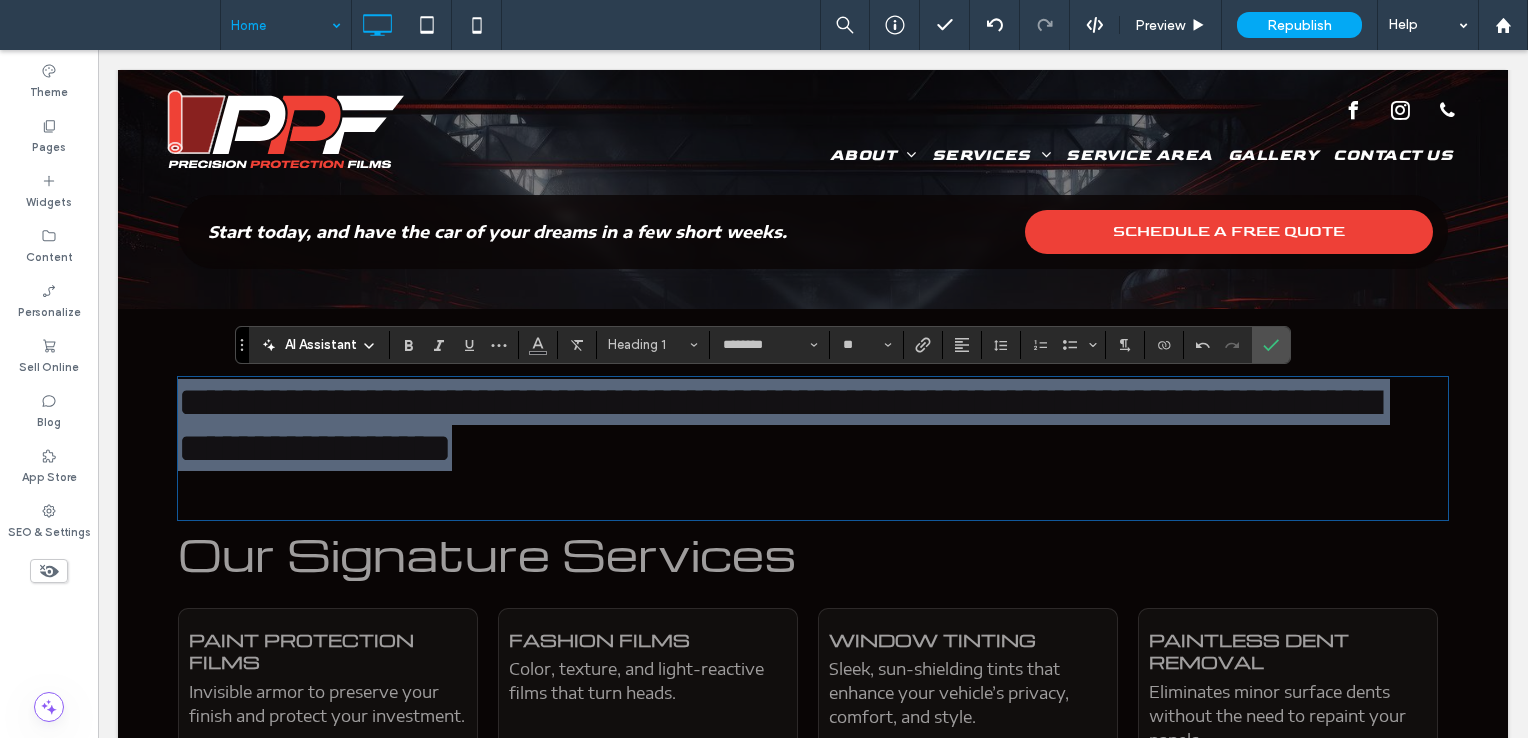 click on "**********" at bounding box center (778, 425) 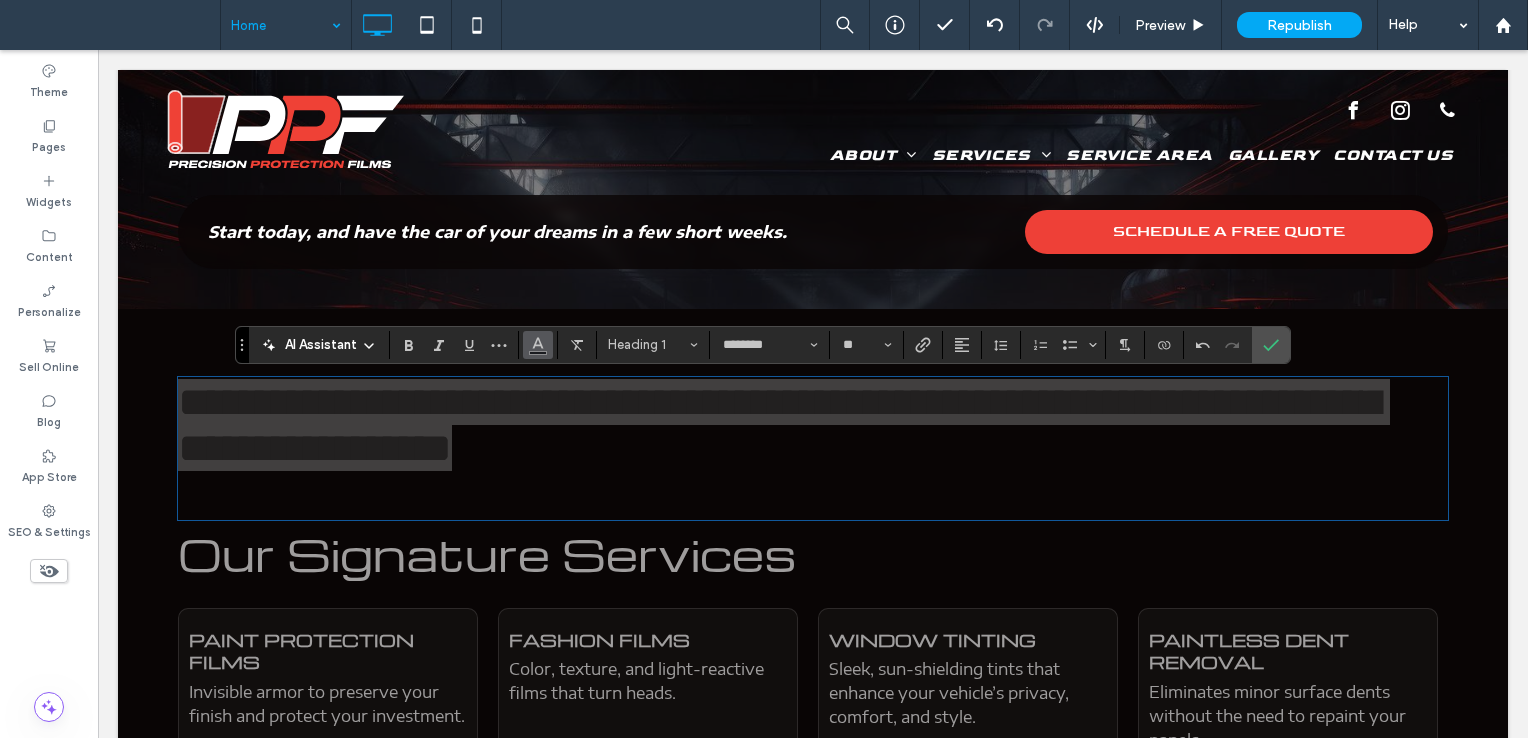 click at bounding box center [538, 345] 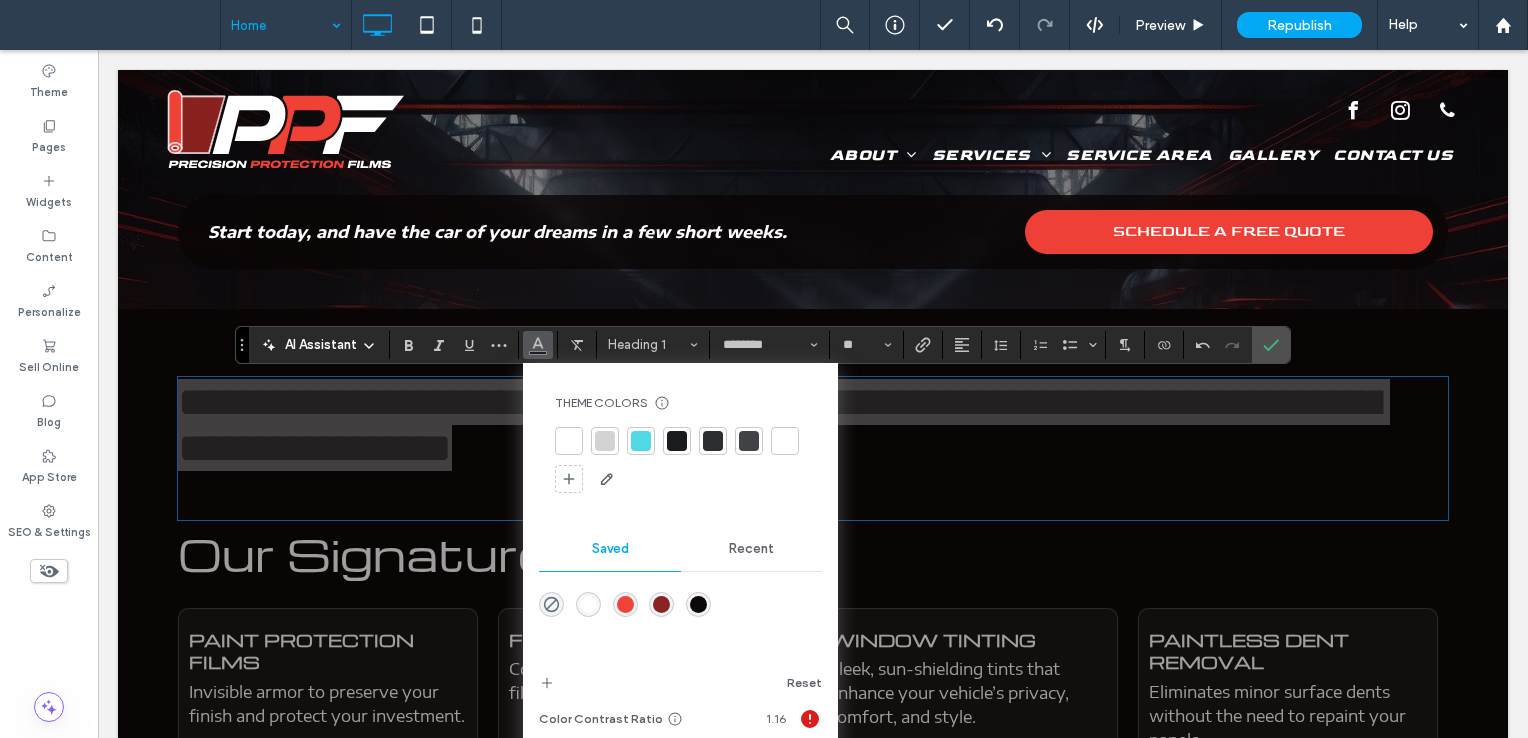 click at bounding box center (605, 441) 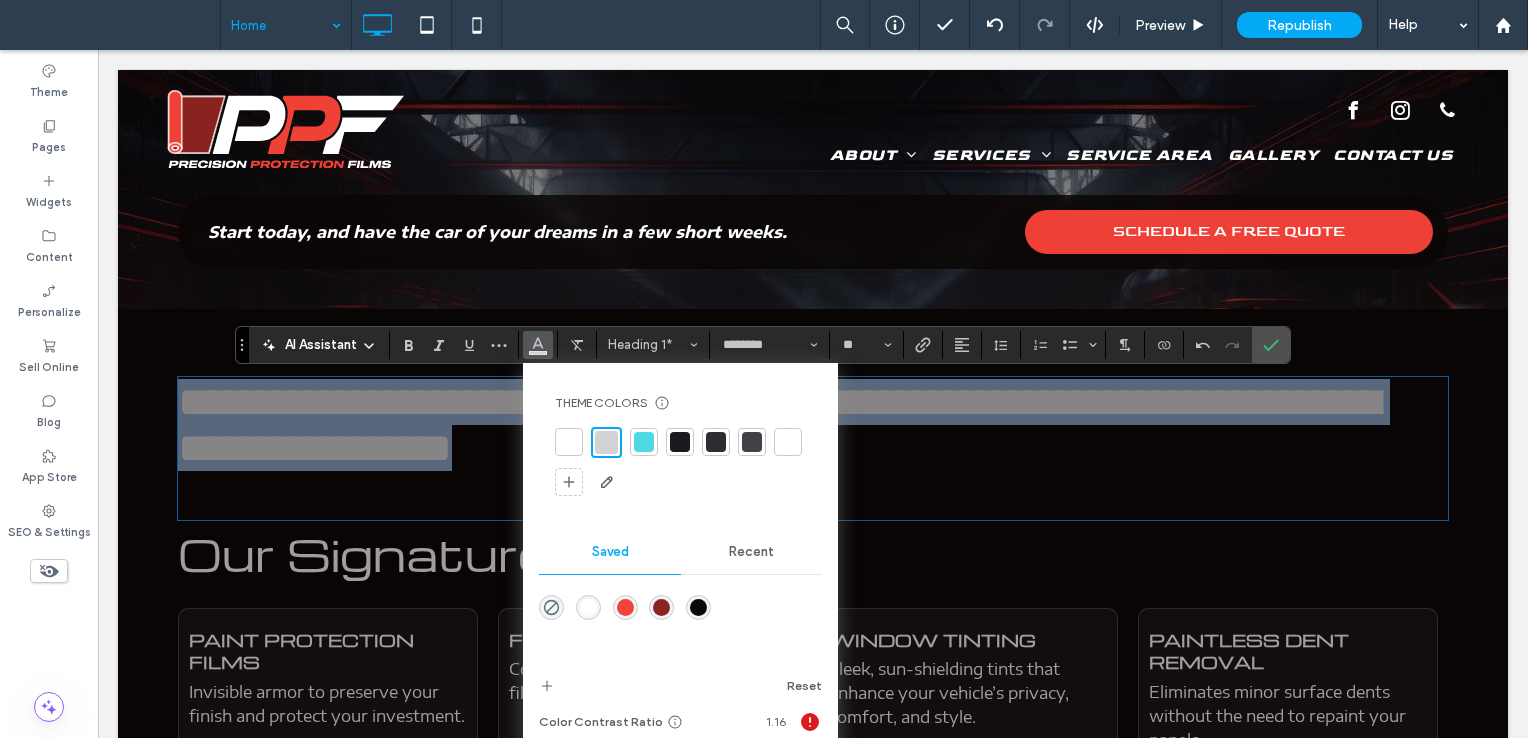 click on "**********" at bounding box center [778, 425] 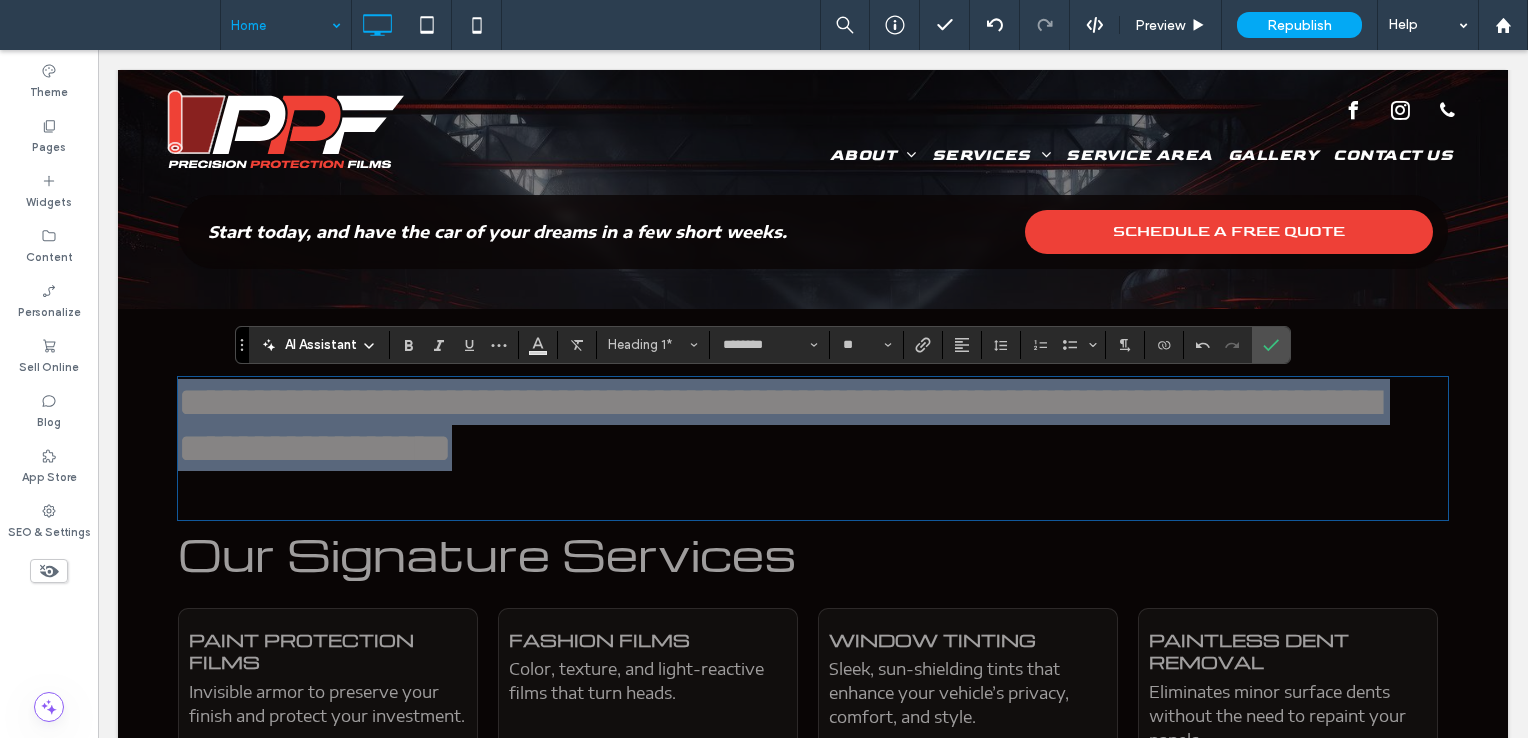 click on "**********" at bounding box center [778, 425] 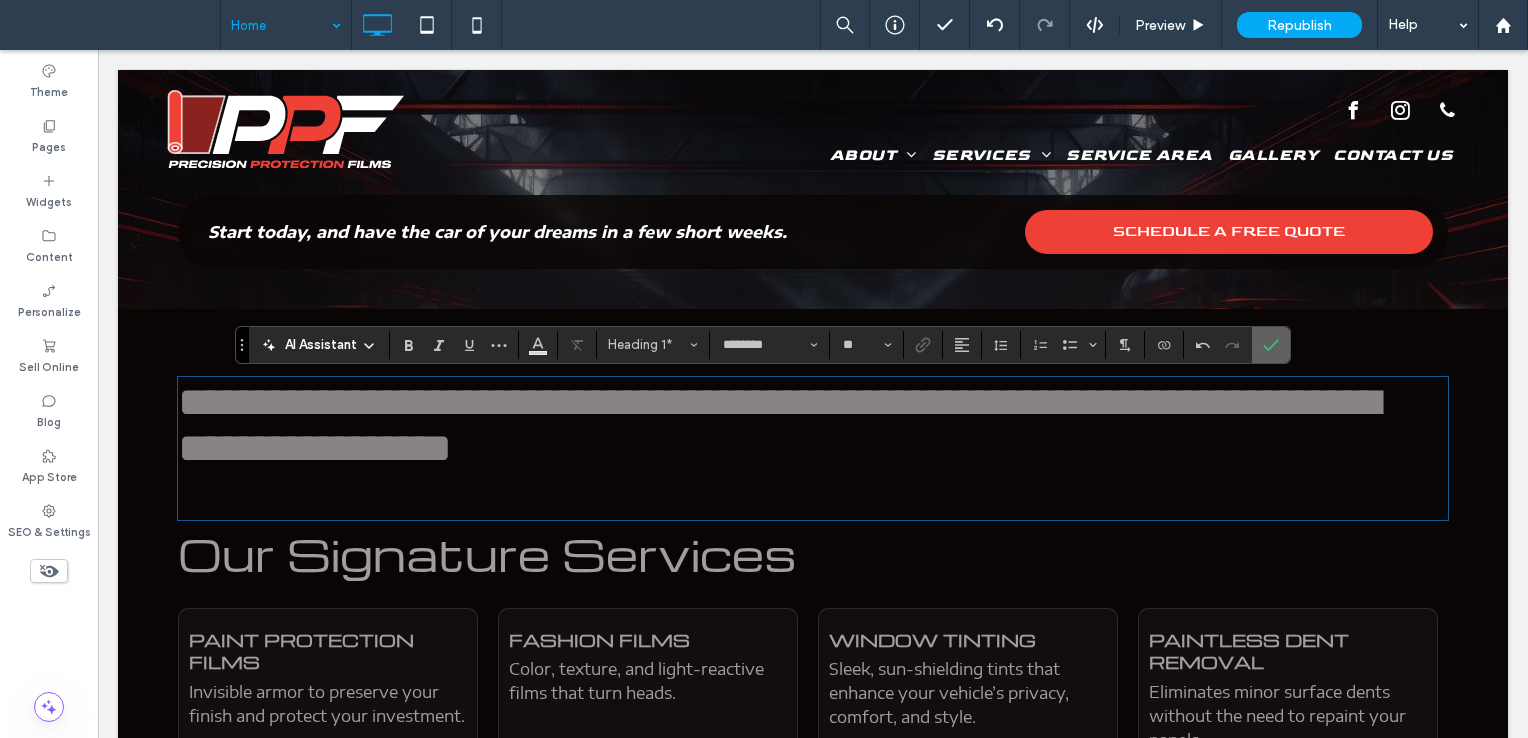 click at bounding box center [1271, 345] 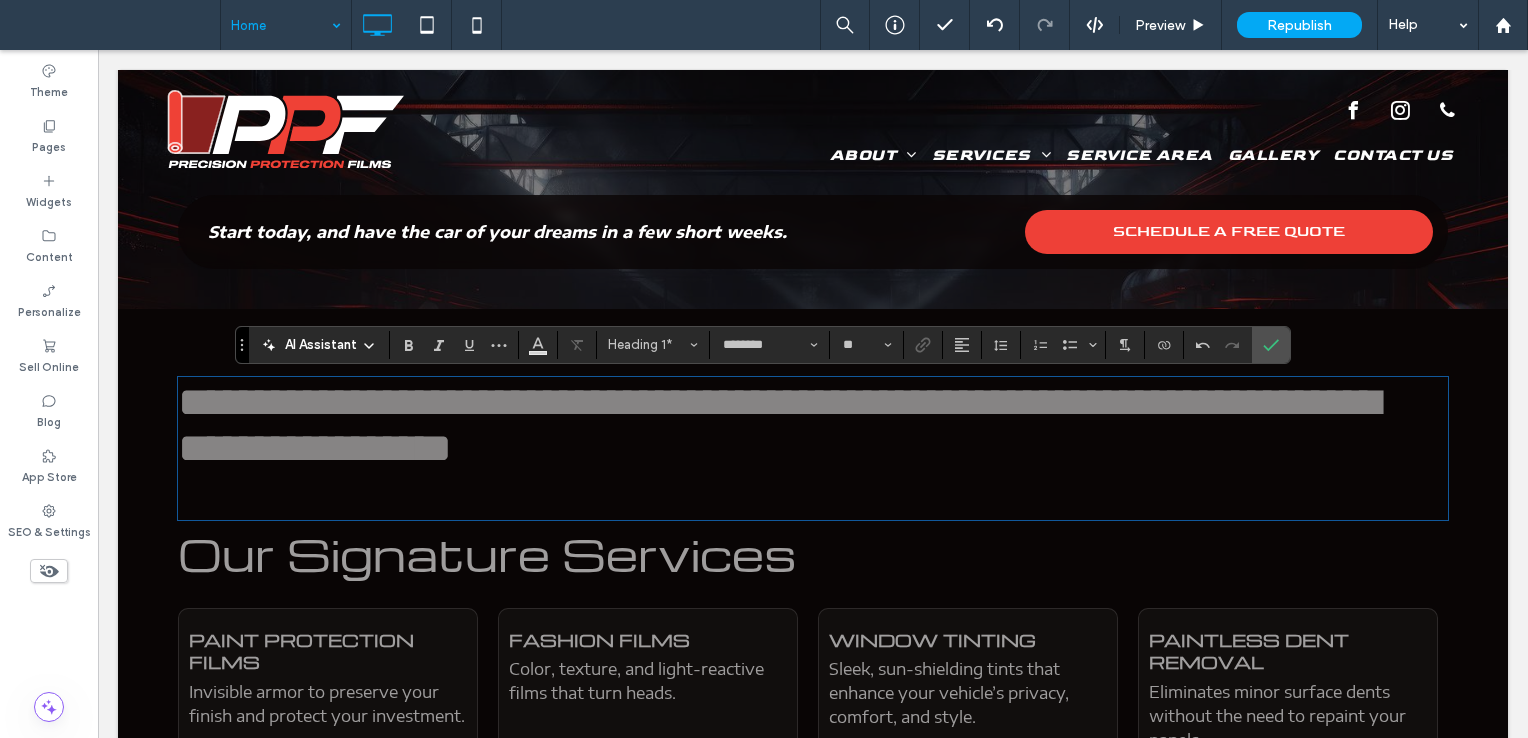 click on "Our Signature Services" at bounding box center [487, 553] 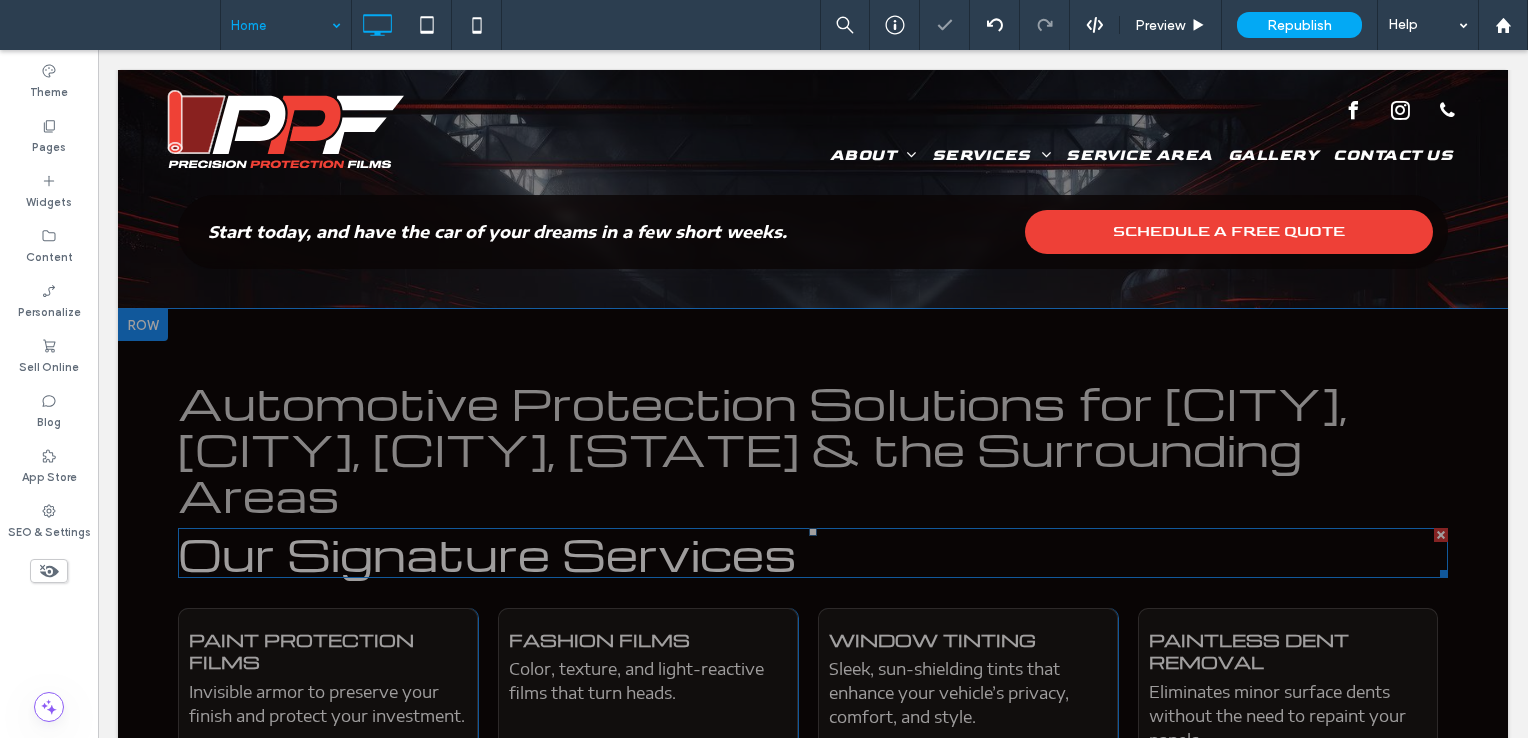 click on "Our Signature Services" at bounding box center [487, 553] 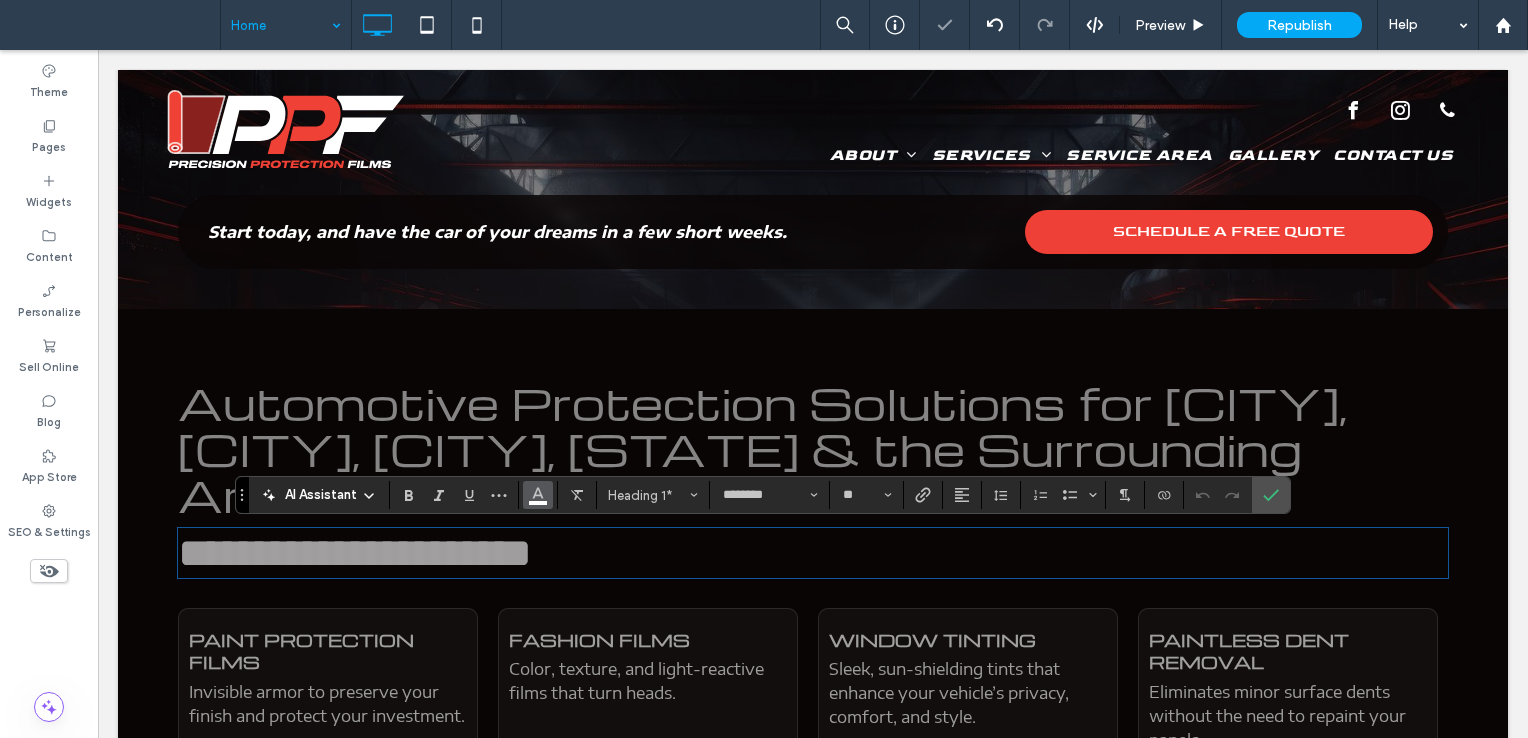 click 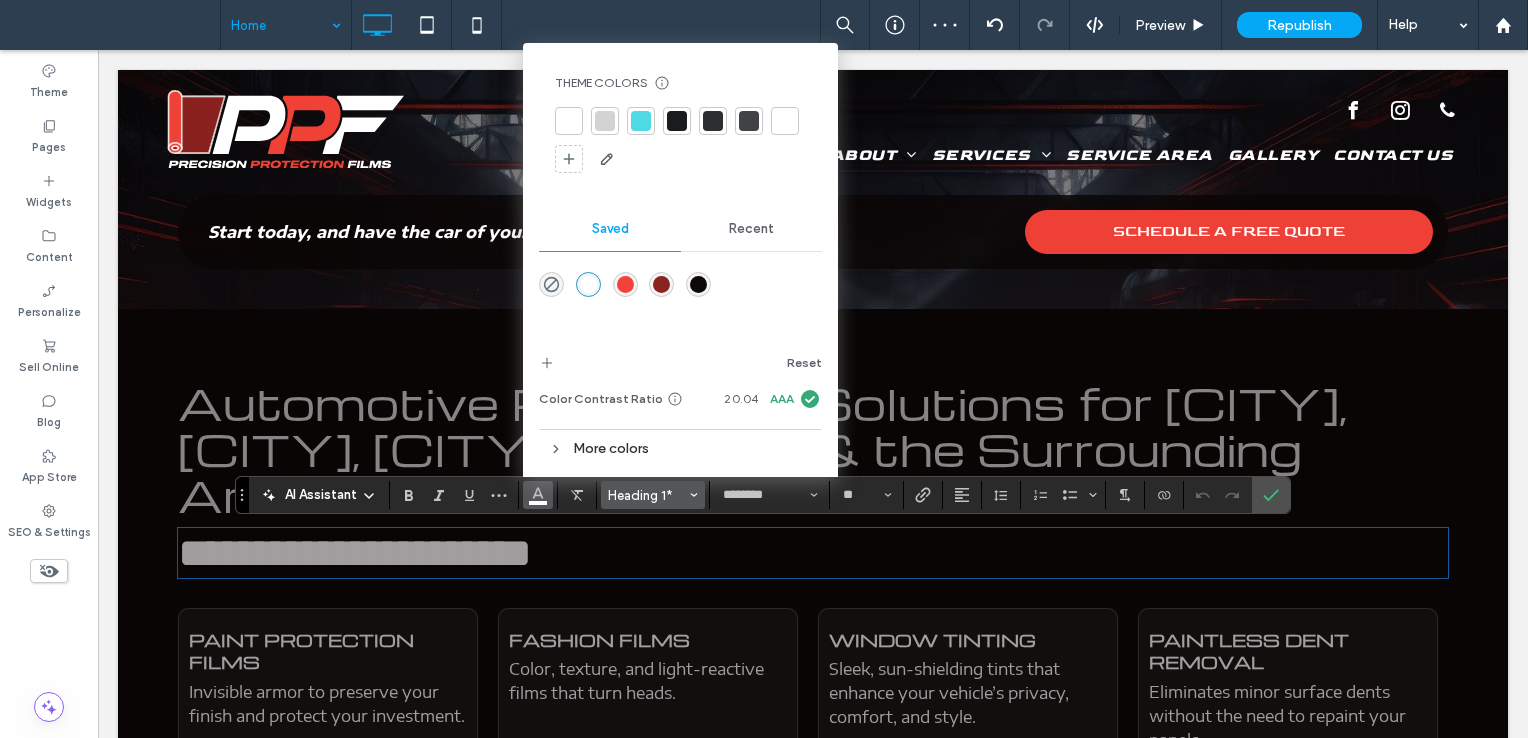click on "Heading 1*" at bounding box center (647, 495) 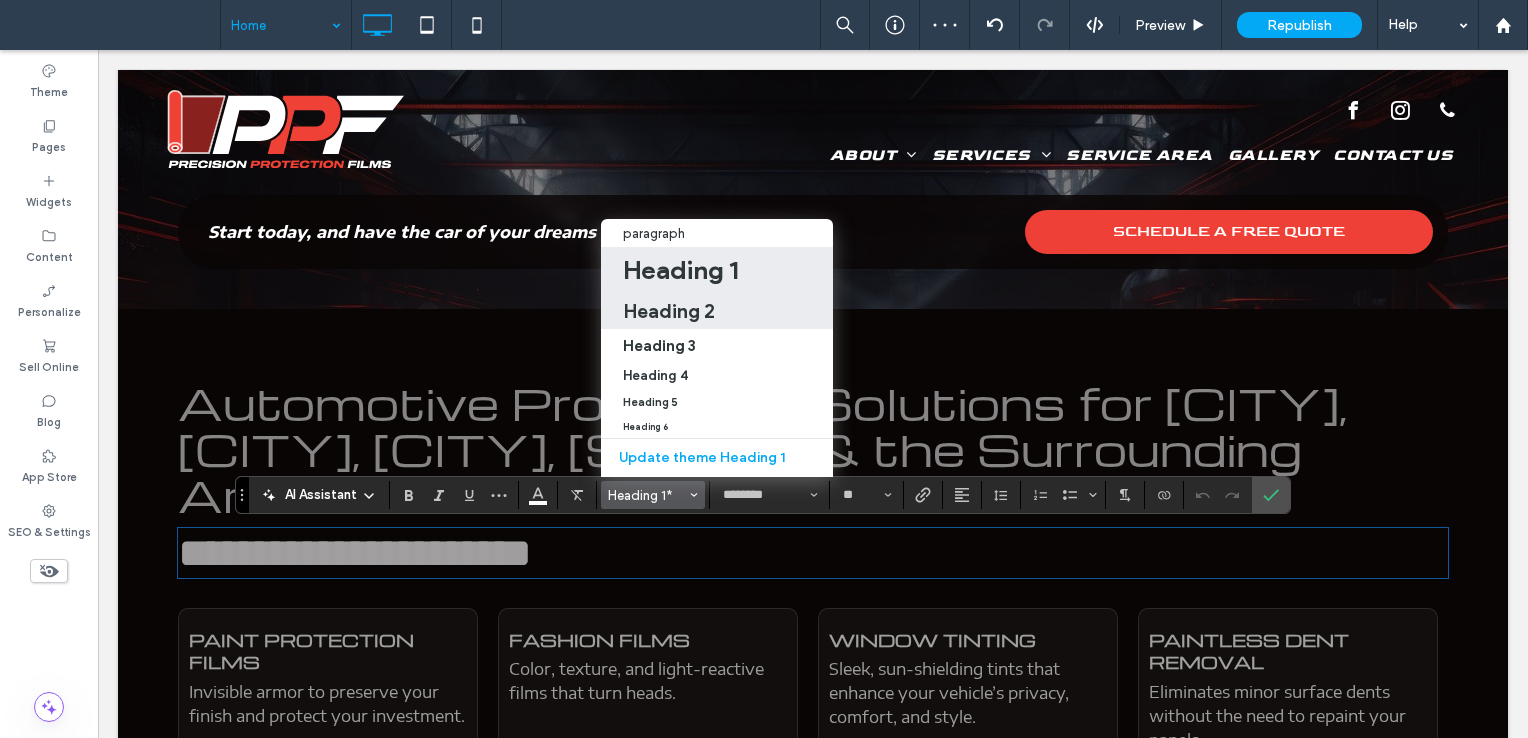 click on "Heading 2" at bounding box center (717, 310) 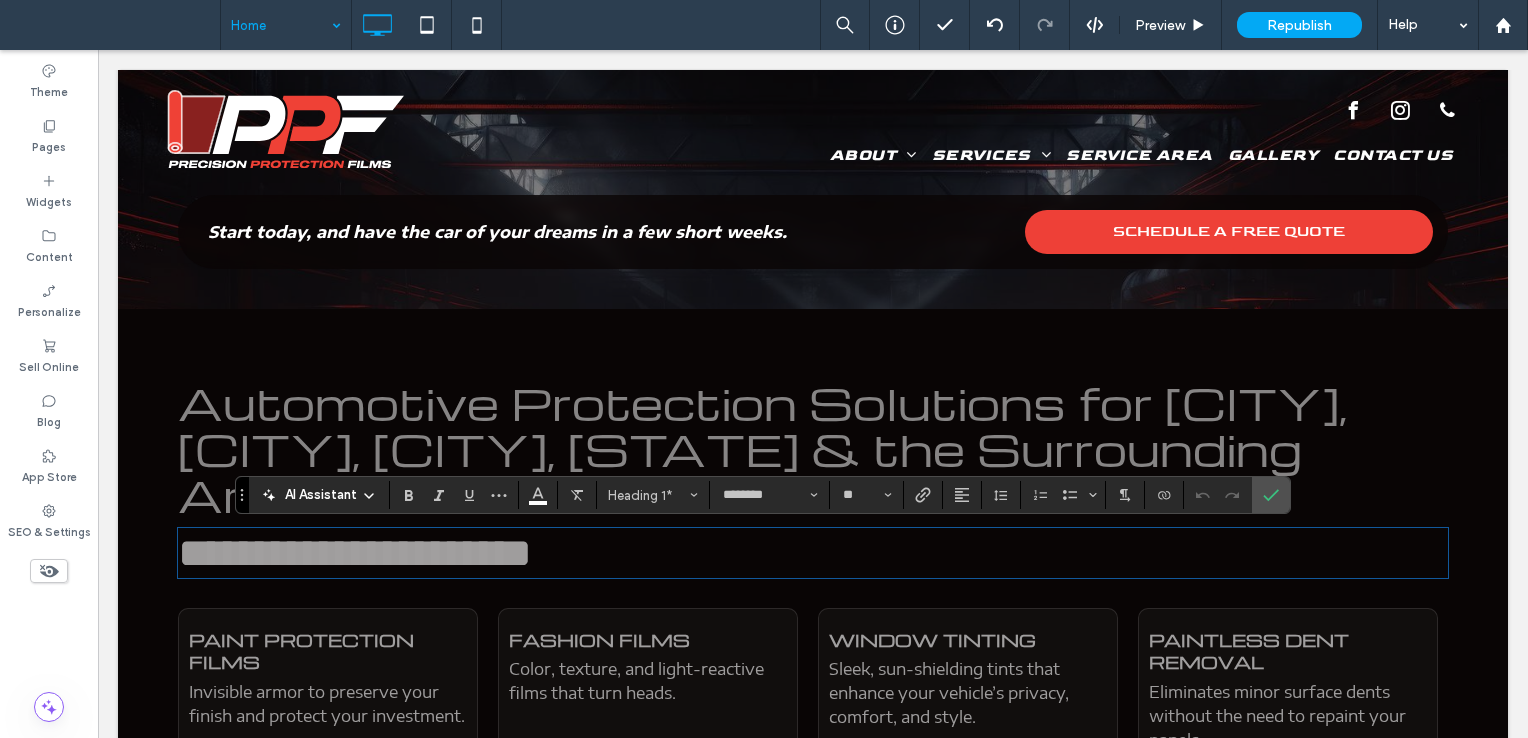 type on "**" 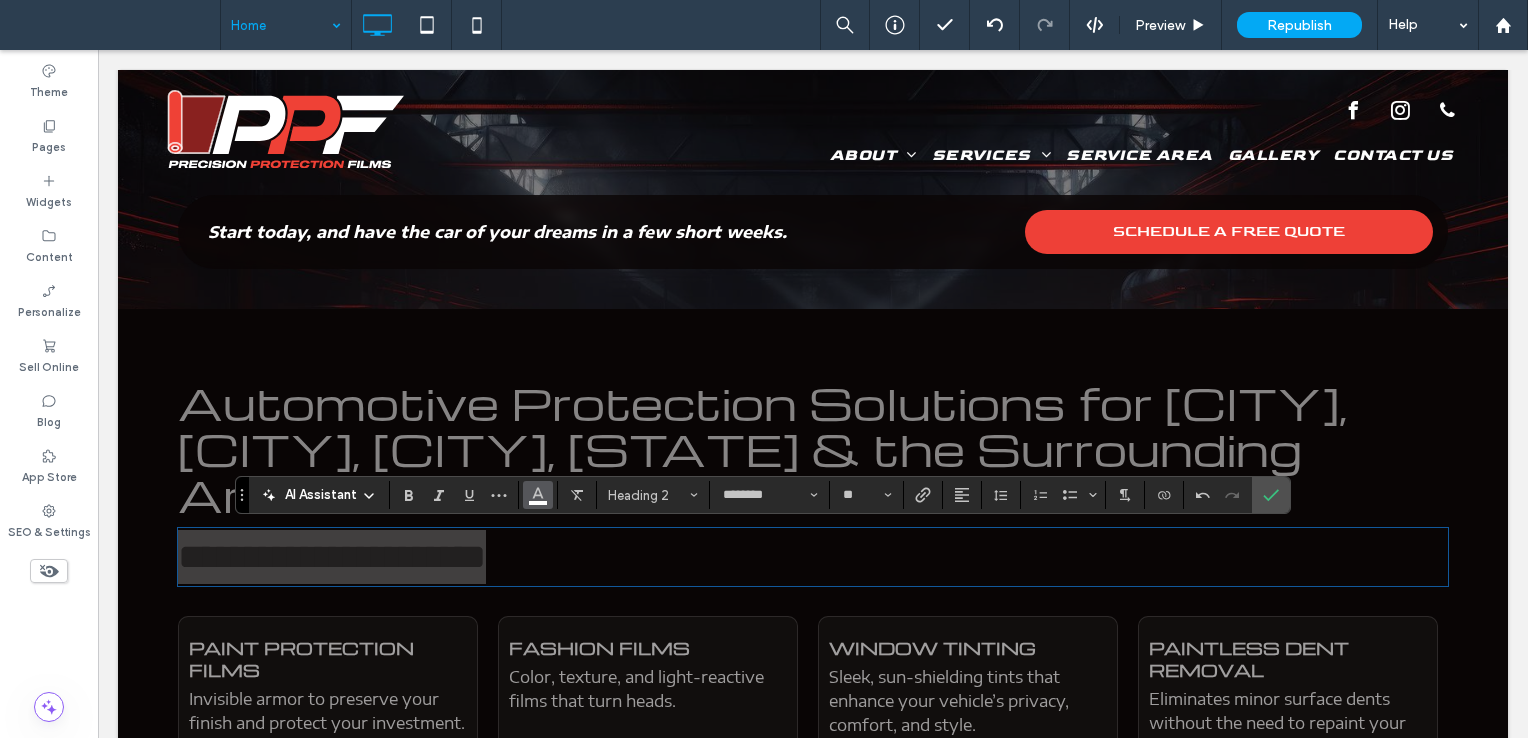 click 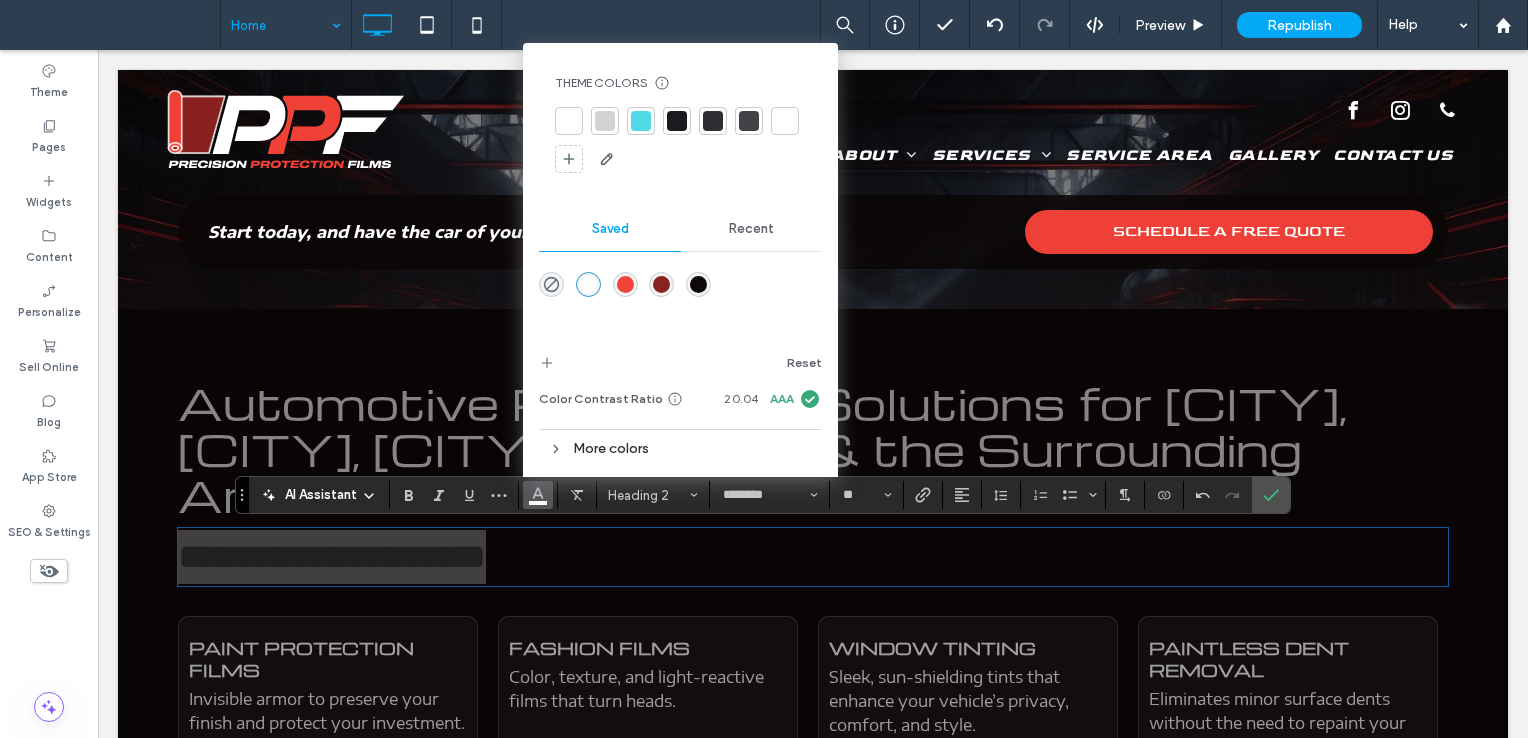 click at bounding box center (625, 284) 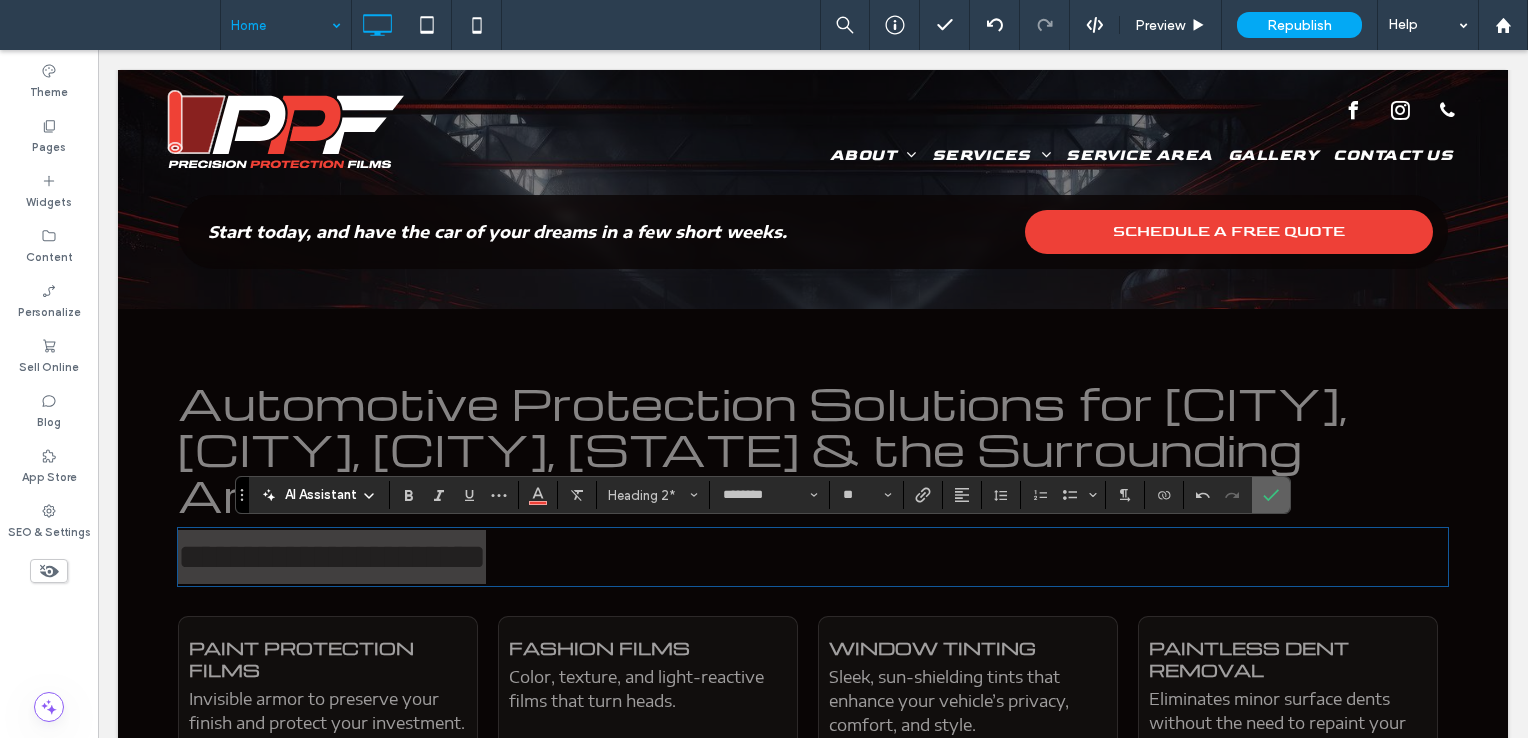 click 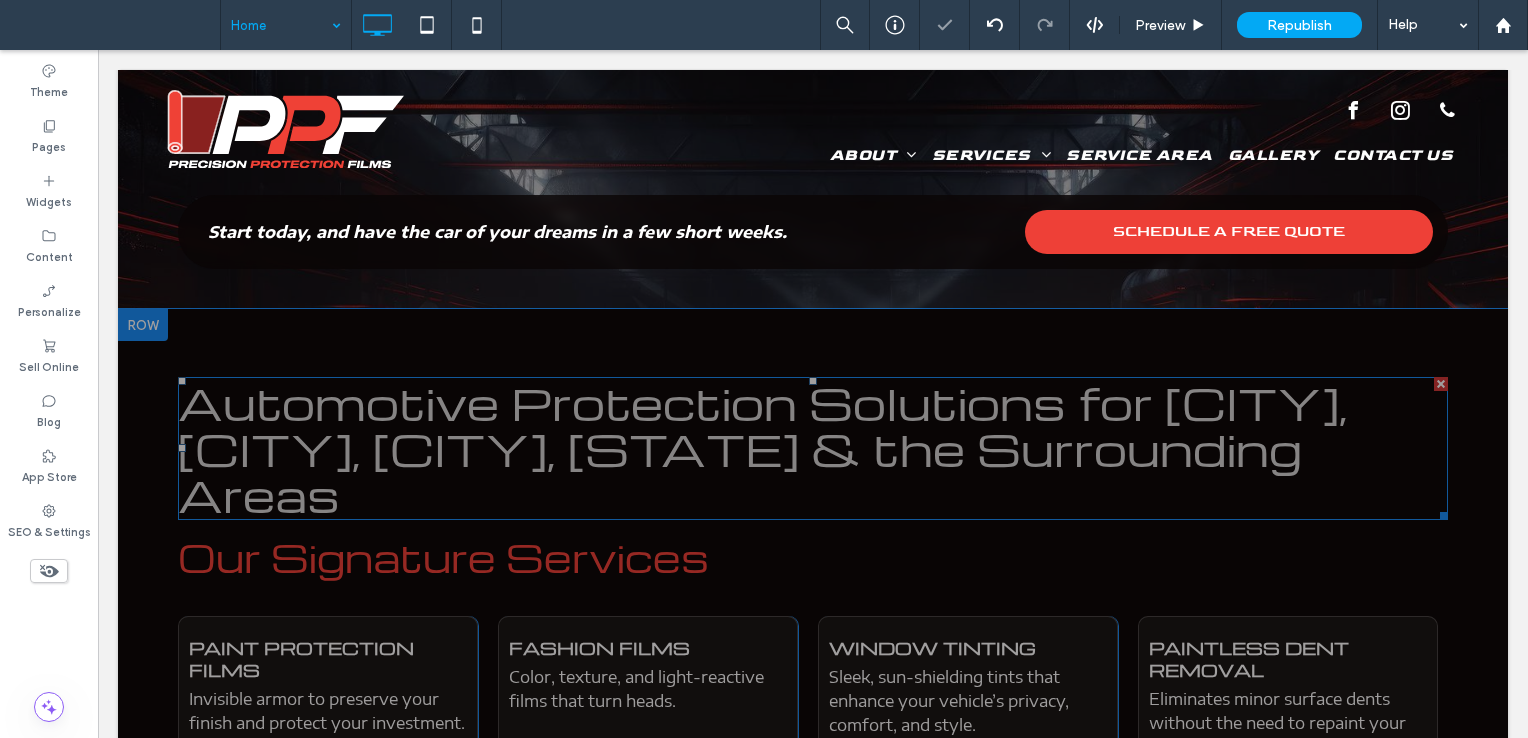 click on "Automotive Protection Solutions for Darien, New Canaan, Westport, CT & the Surrounding Areas" at bounding box center [763, 448] 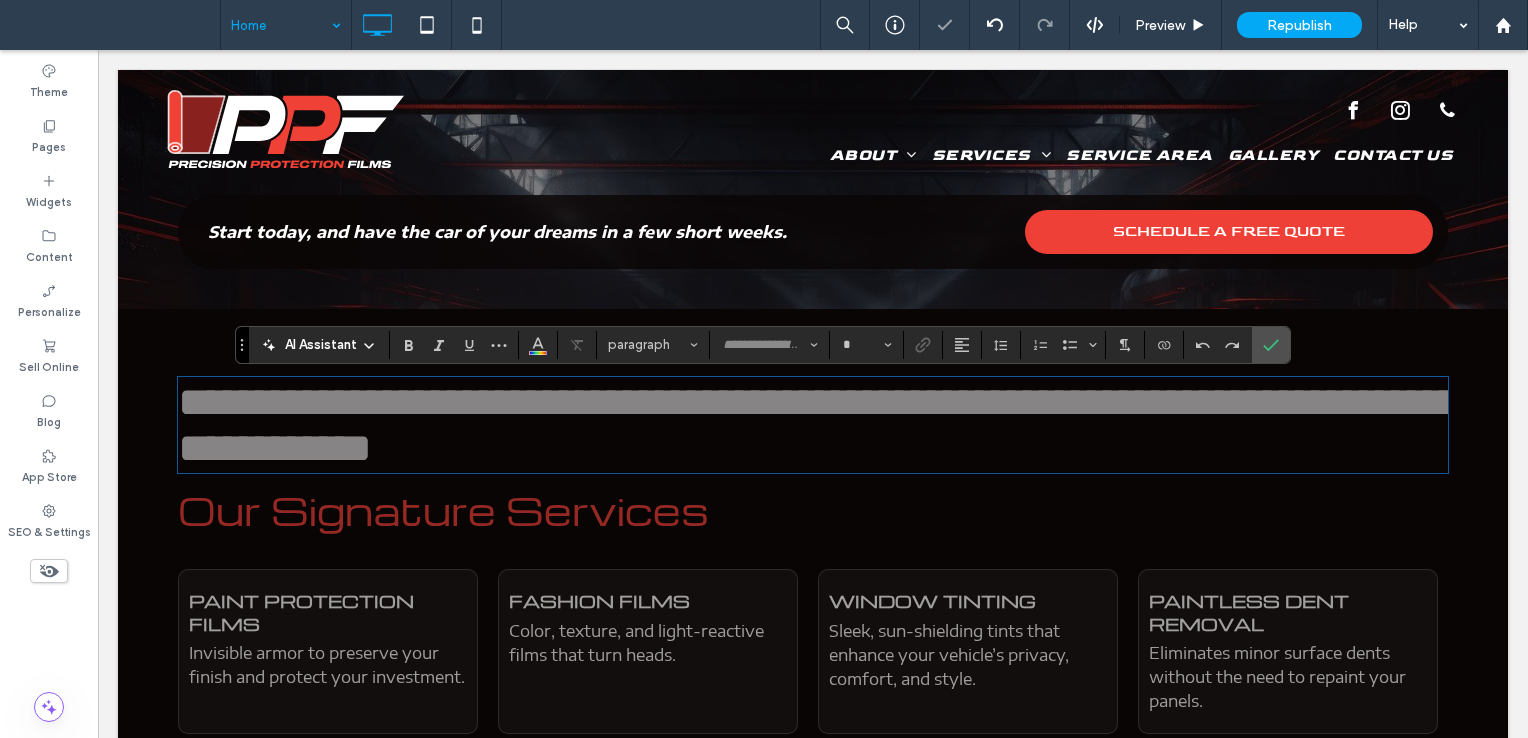 type on "********" 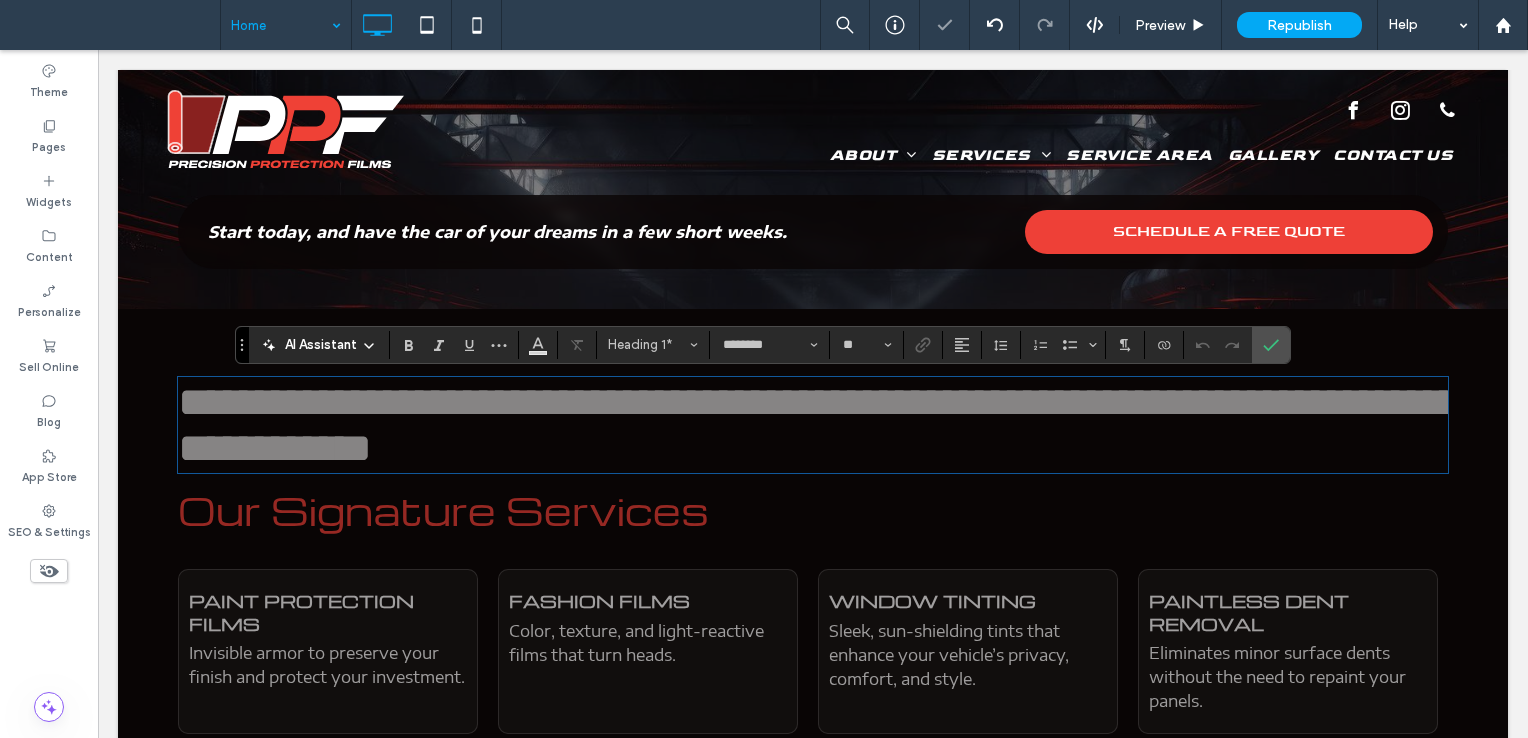 click on "**********" at bounding box center (818, 425) 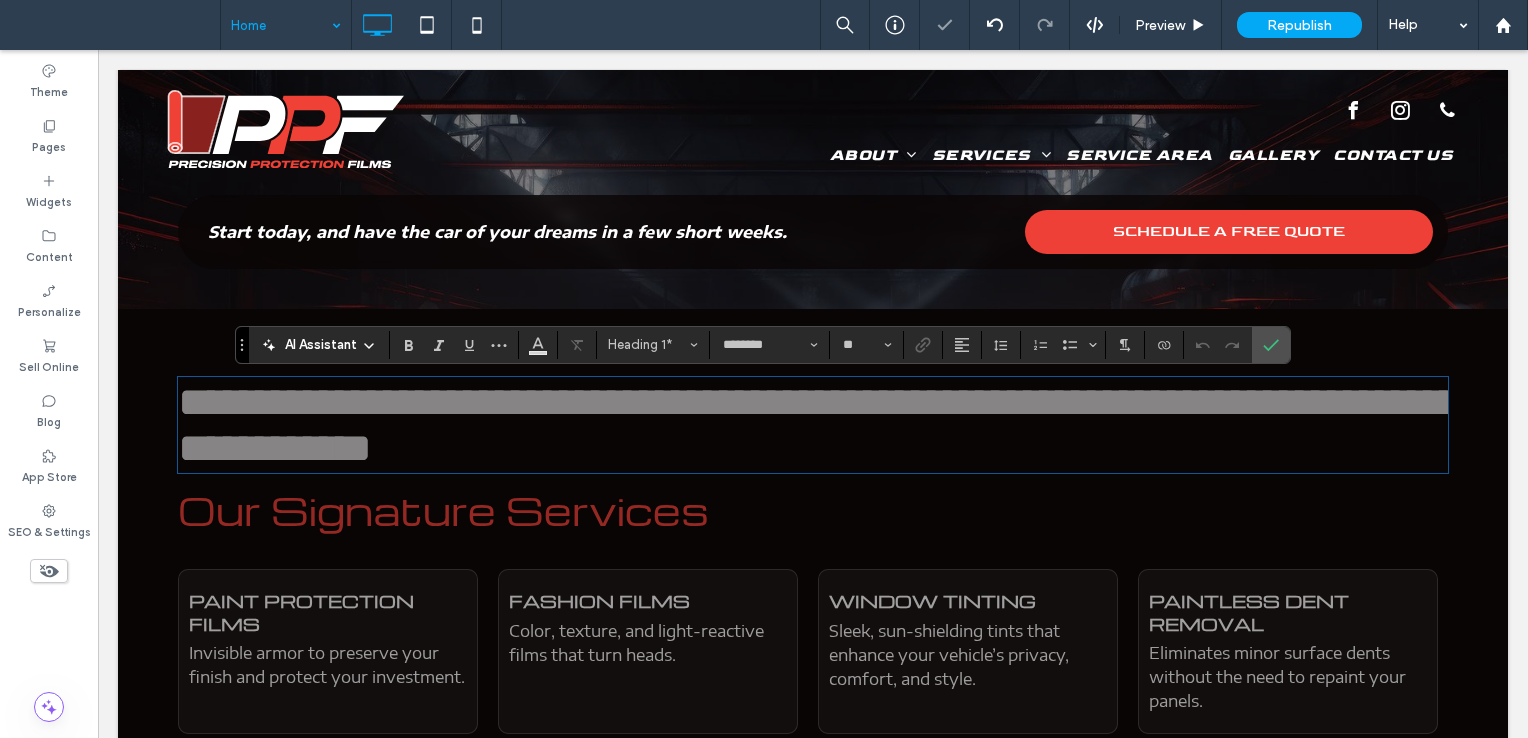 click on "**********" at bounding box center [818, 425] 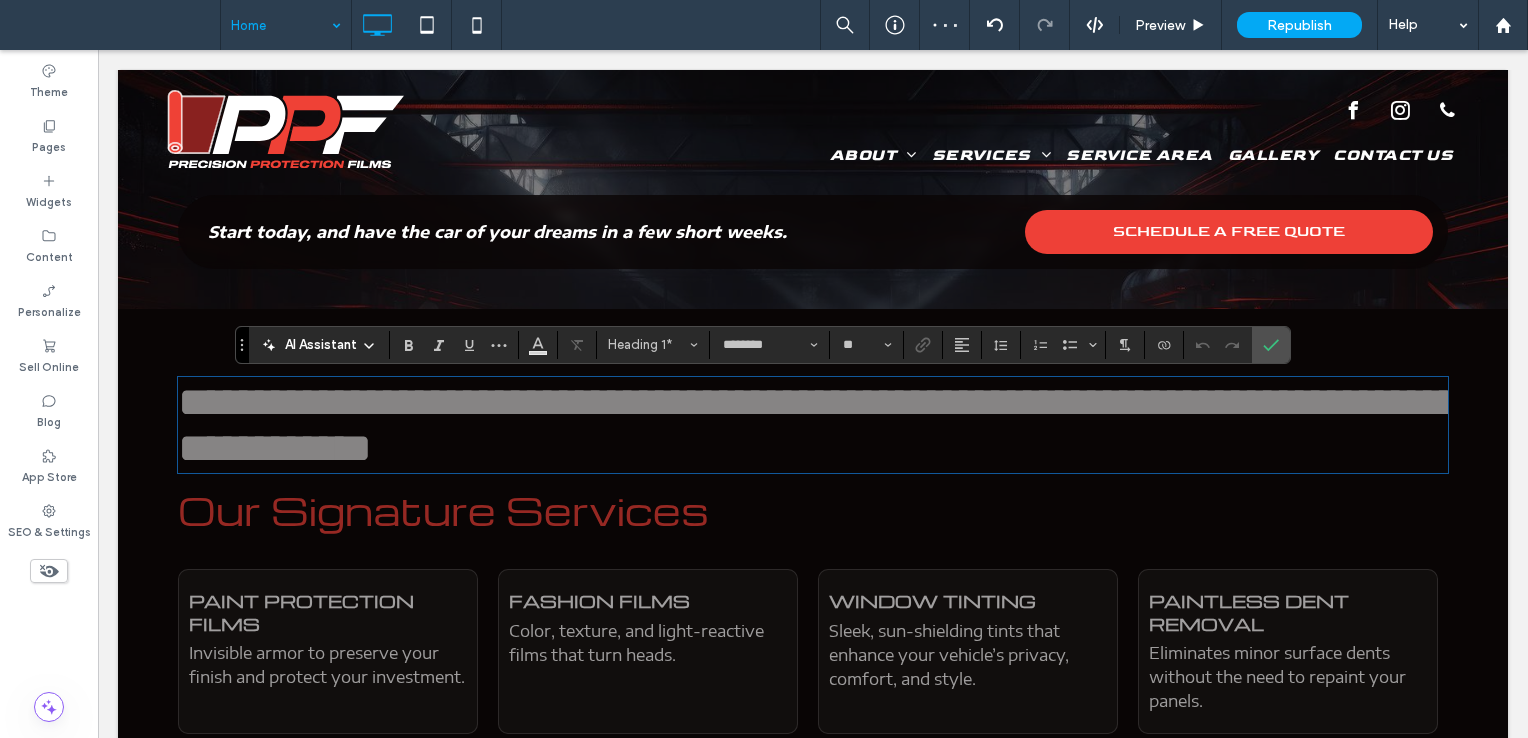 type 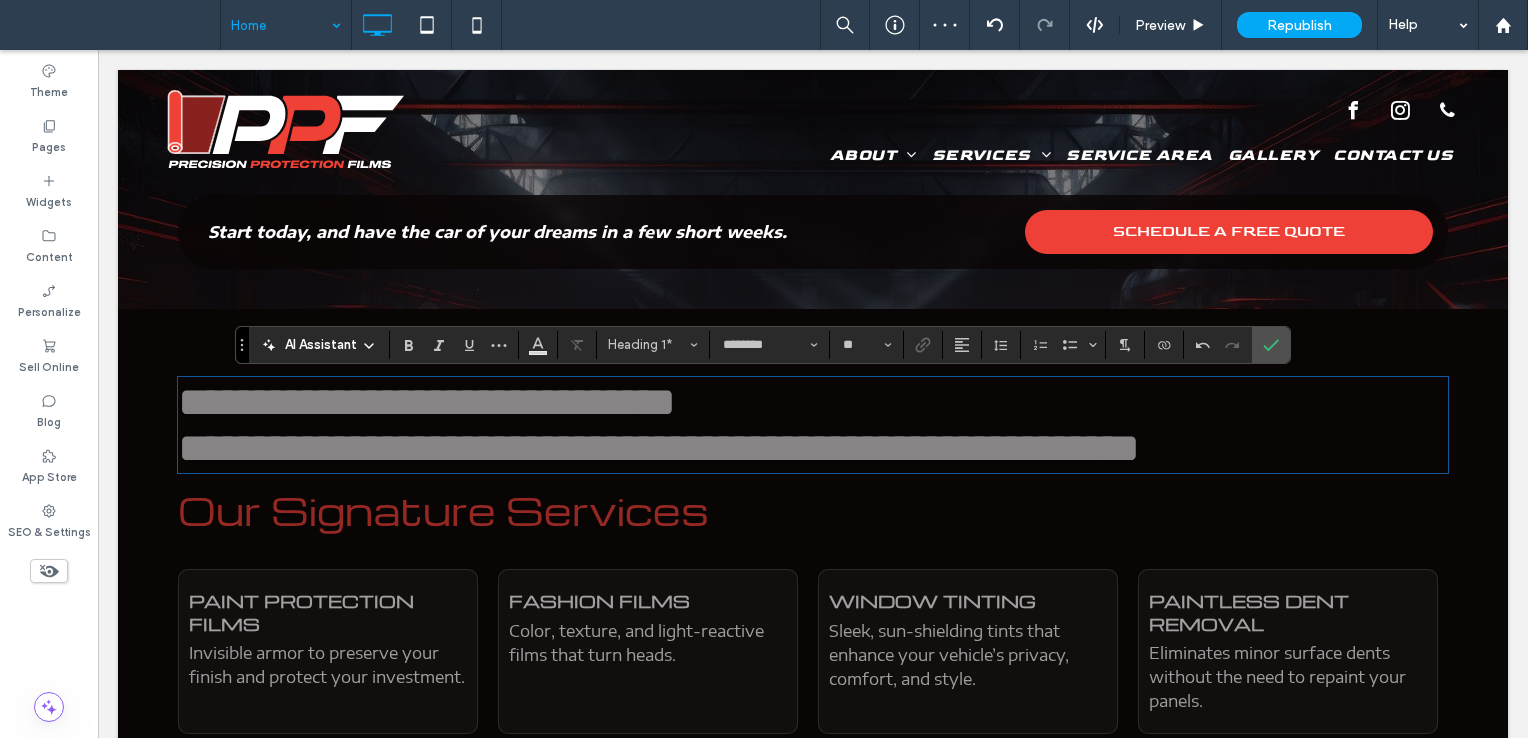 click on "**********" at bounding box center [659, 425] 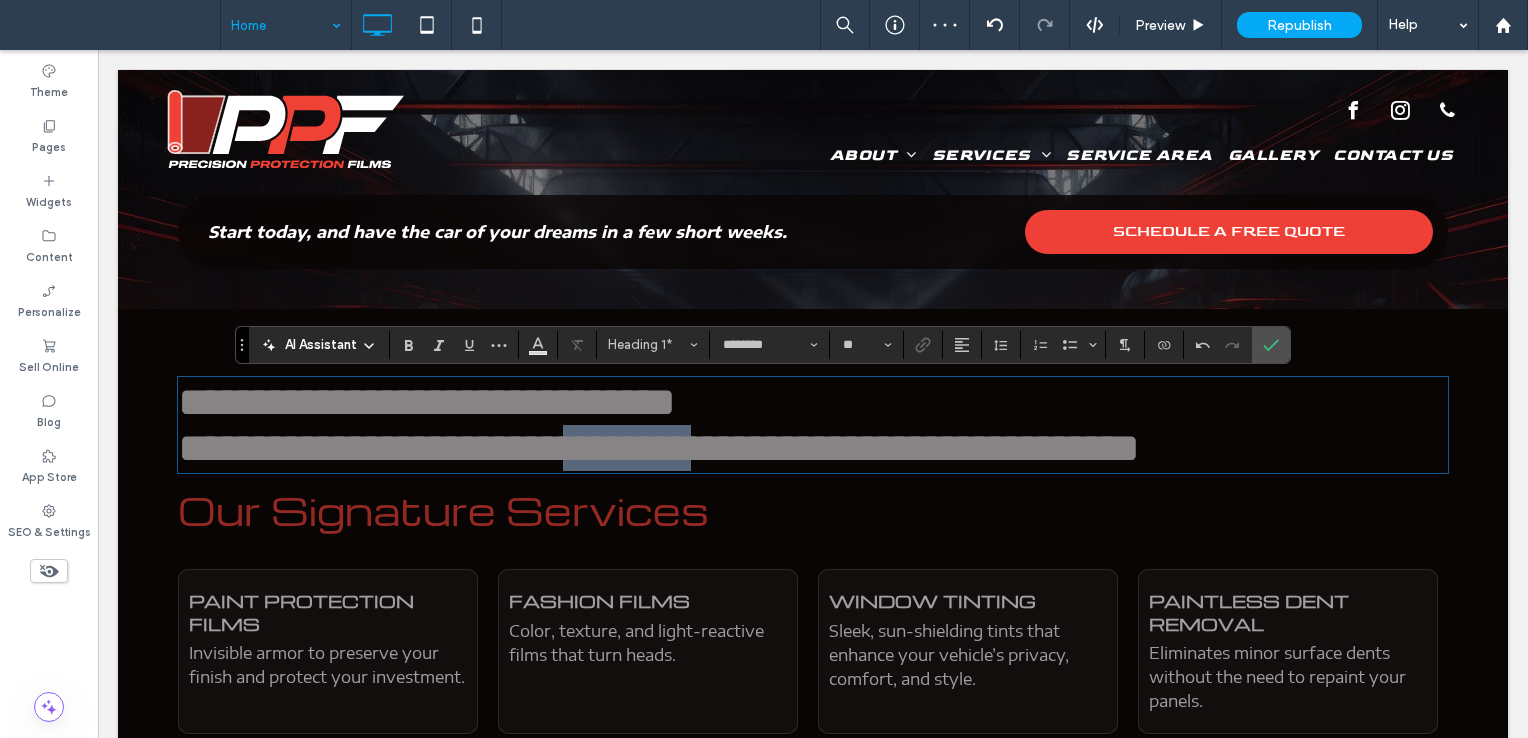 click on "**********" at bounding box center (659, 425) 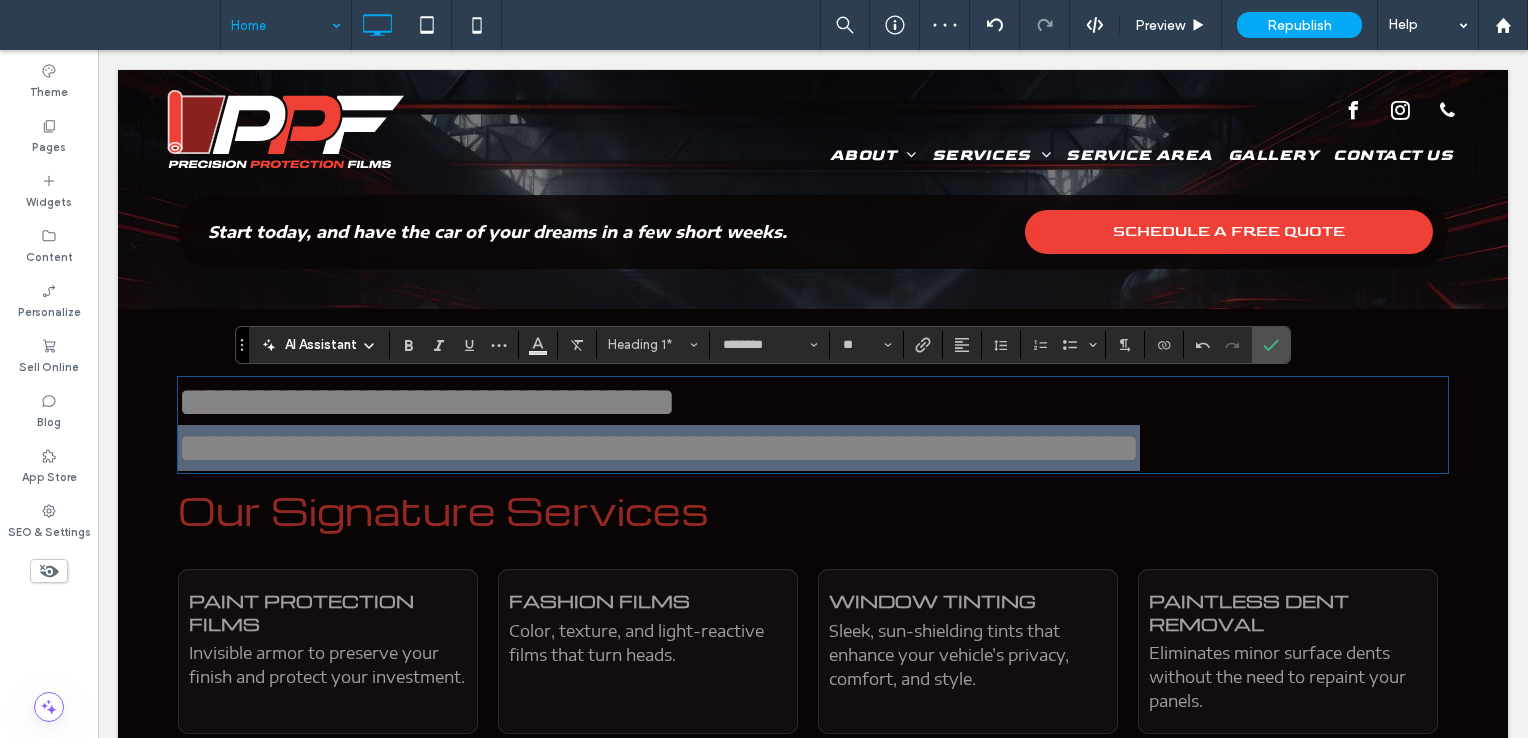 click on "**********" at bounding box center (659, 425) 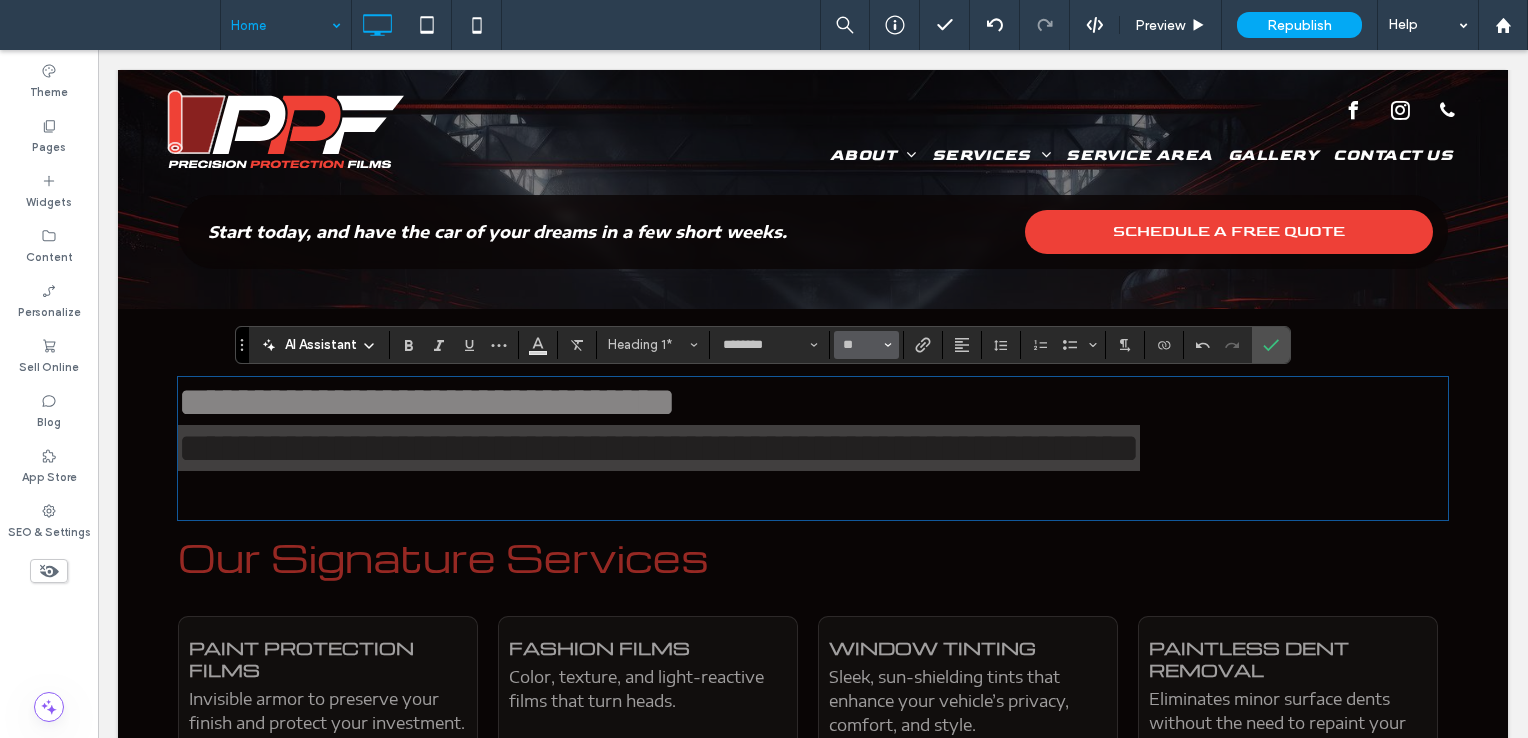 click on "**" at bounding box center (860, 345) 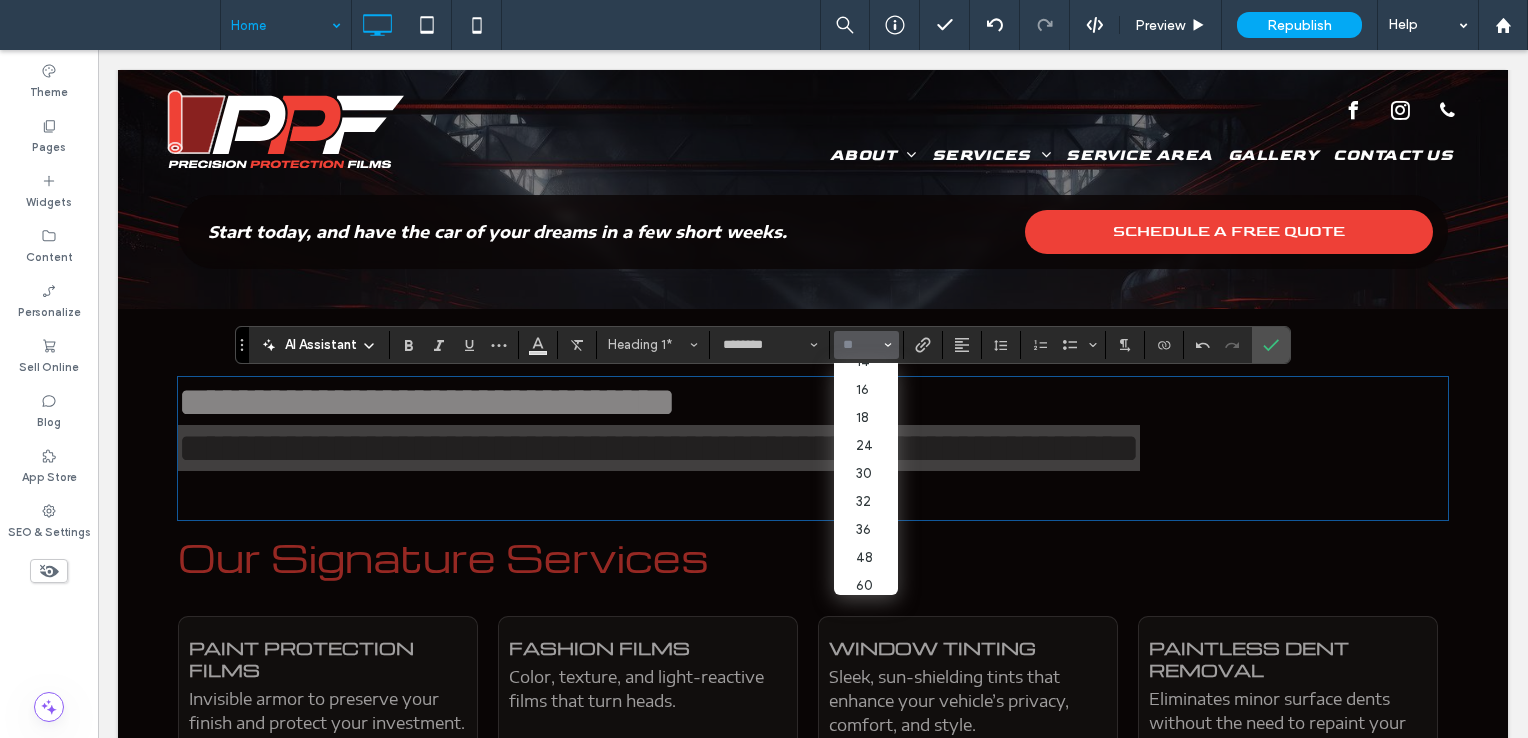 scroll, scrollTop: 200, scrollLeft: 0, axis: vertical 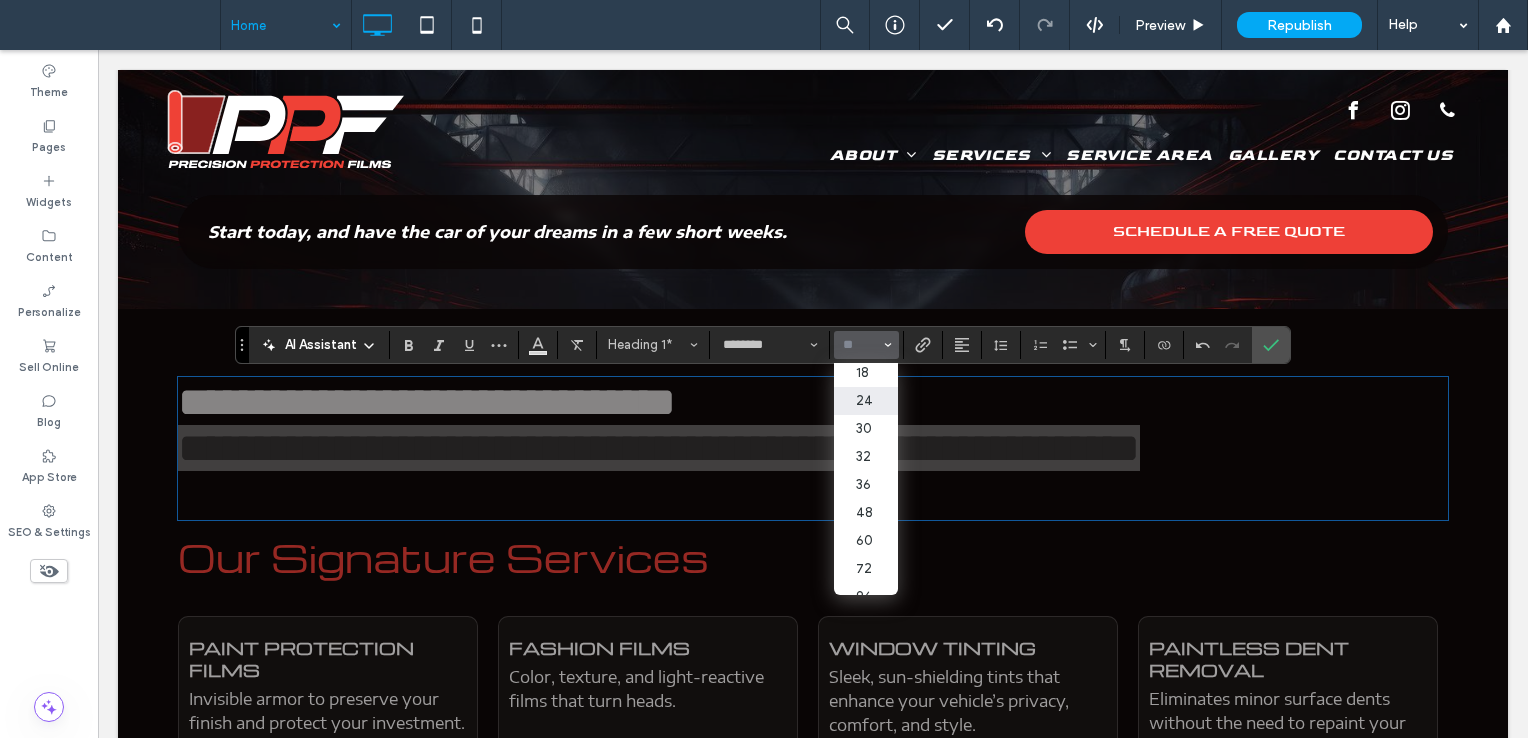 click on "24" at bounding box center [866, 401] 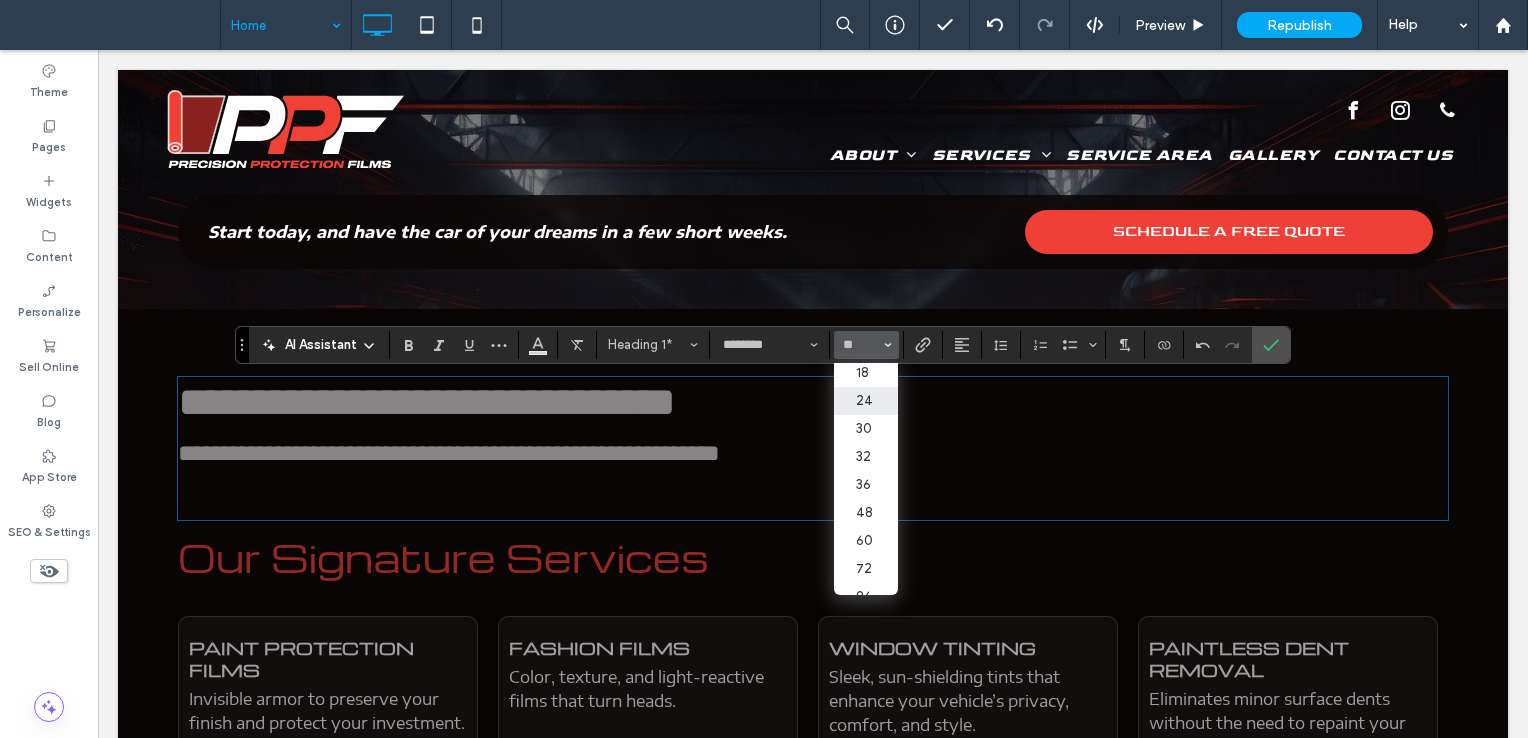 type on "**" 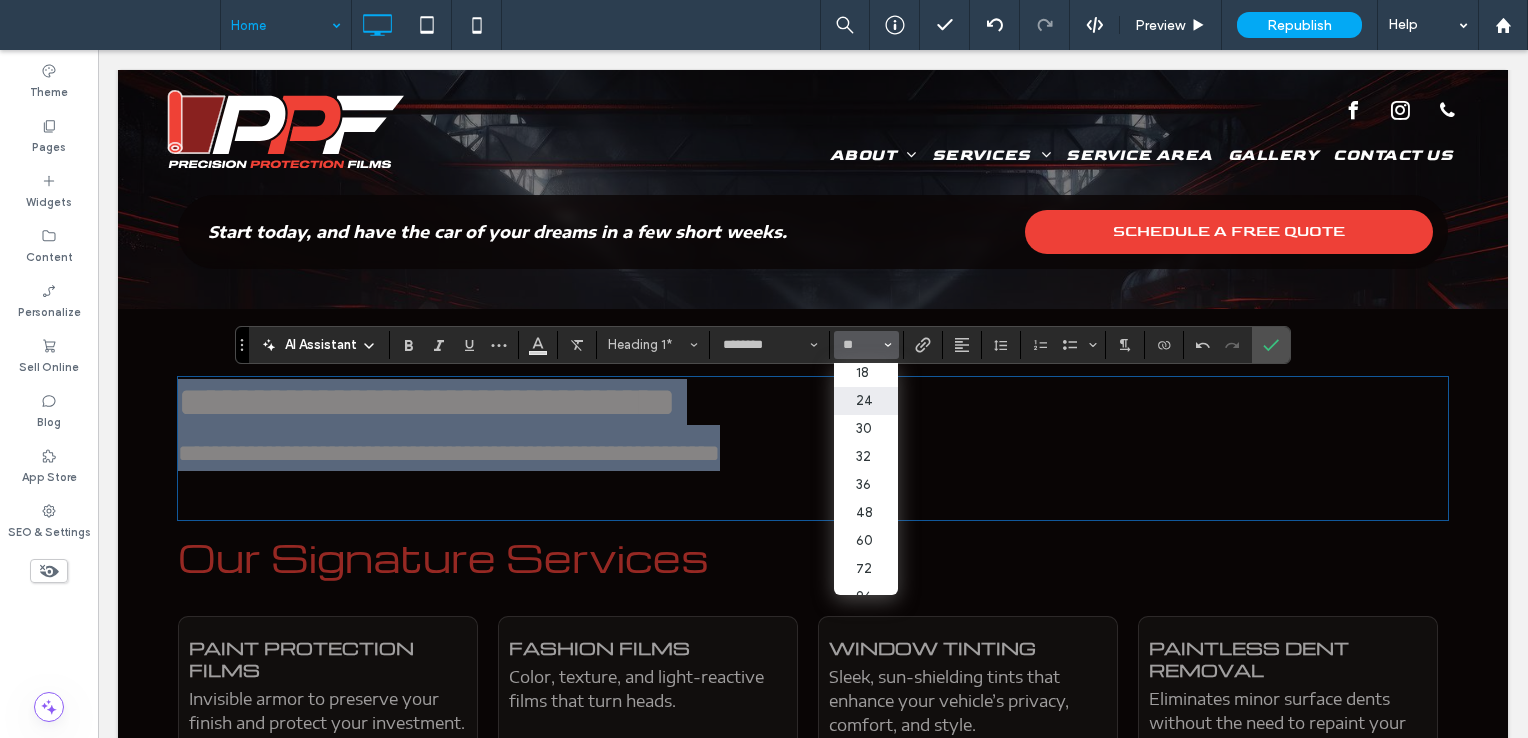 scroll, scrollTop: 0, scrollLeft: 0, axis: both 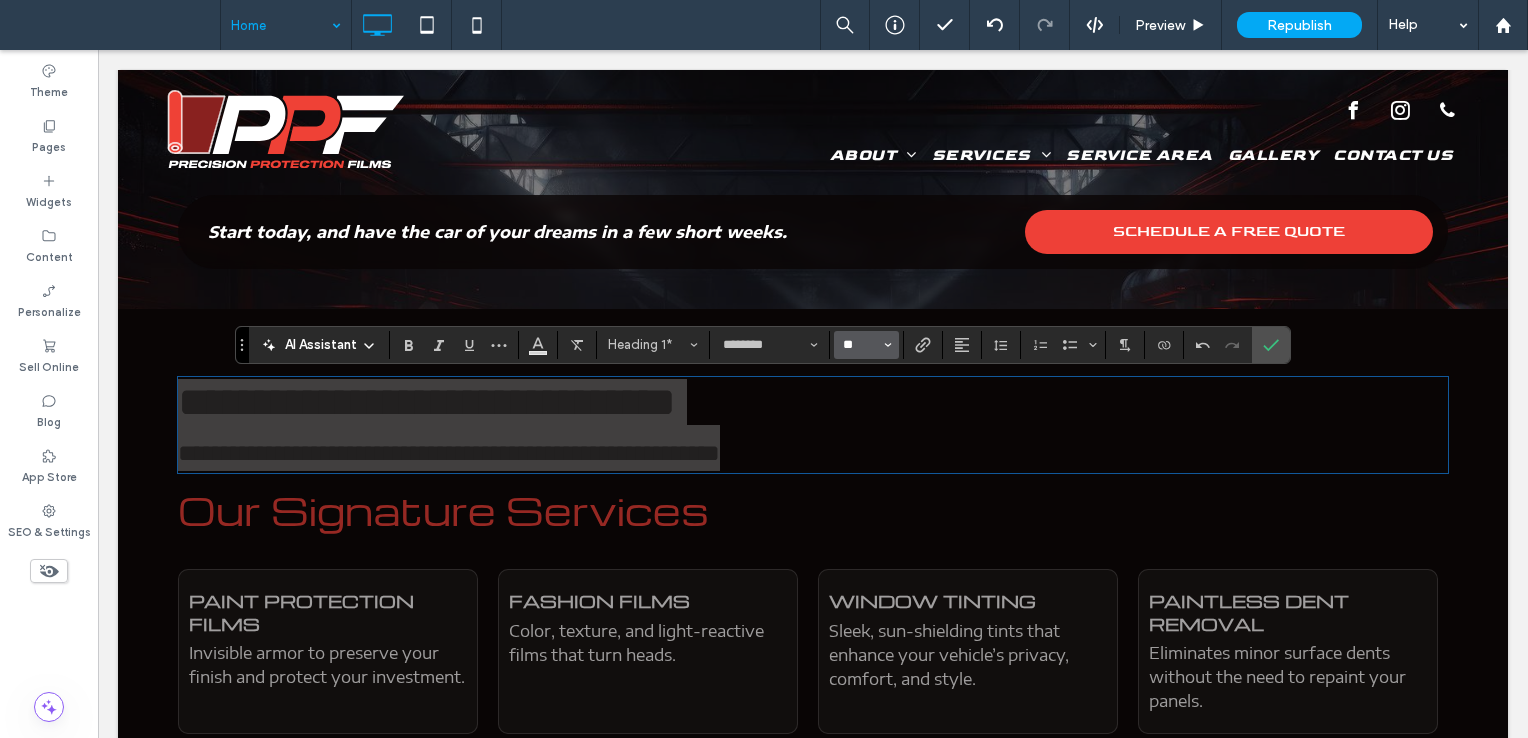 click on "**" at bounding box center (860, 345) 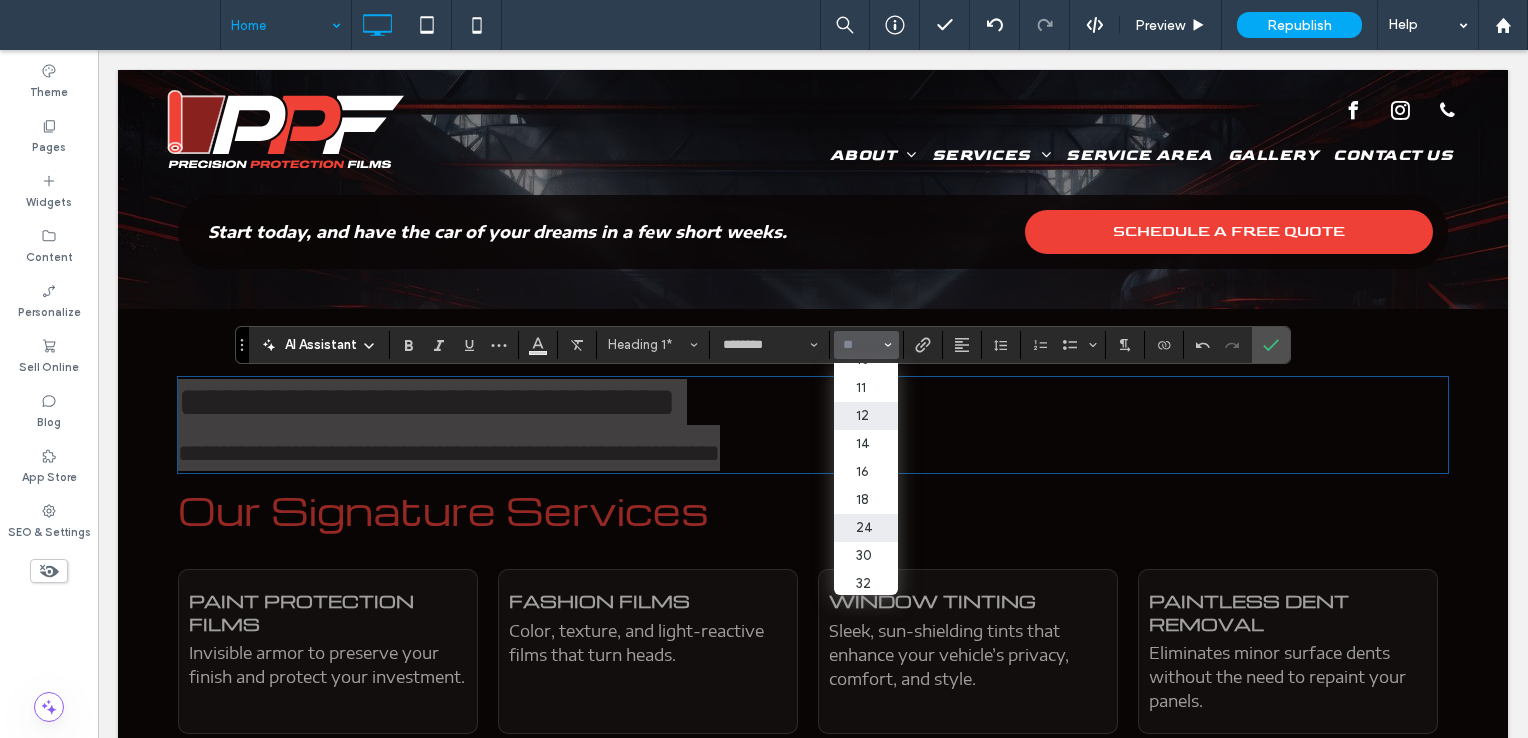 scroll, scrollTop: 100, scrollLeft: 0, axis: vertical 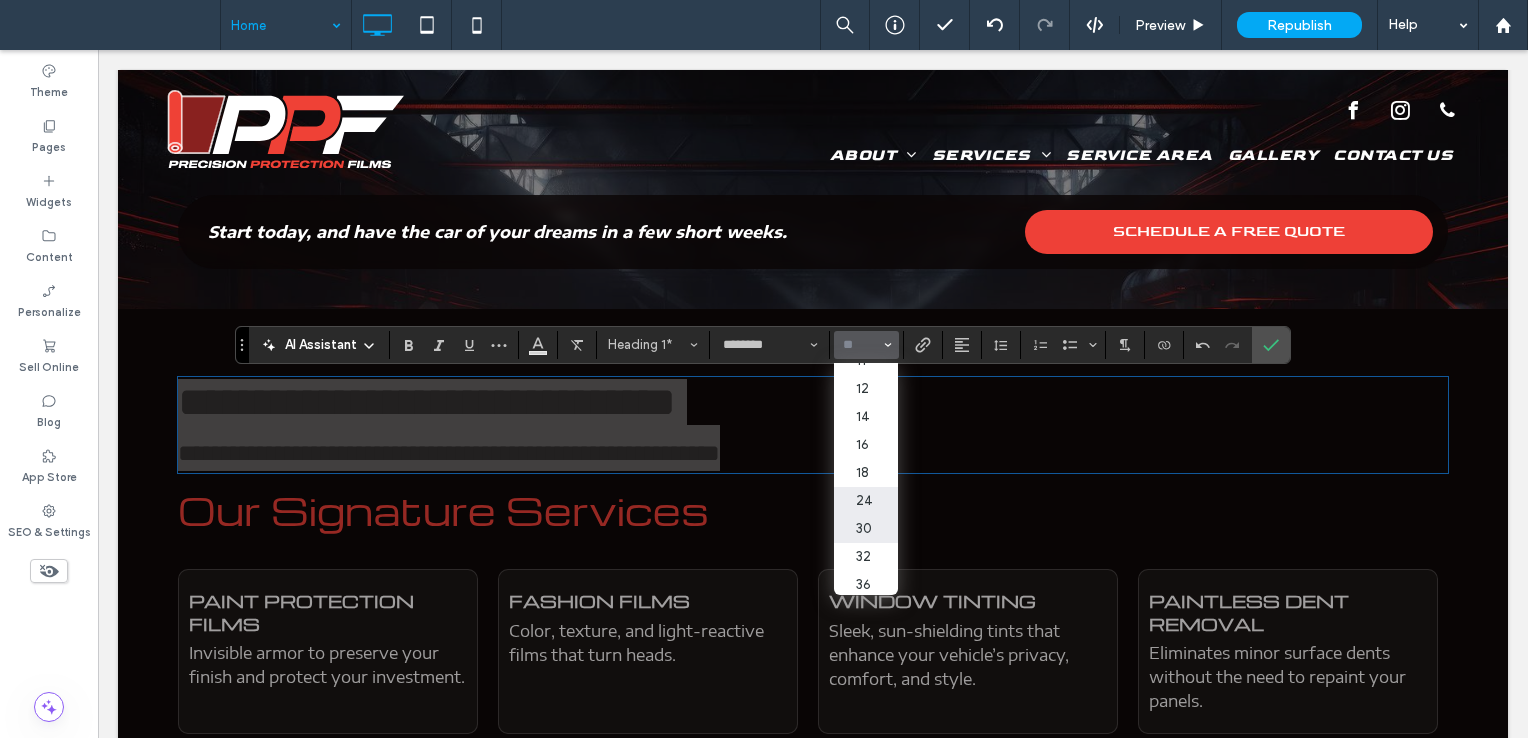 drag, startPoint x: 864, startPoint y: 531, endPoint x: 777, endPoint y: 478, distance: 101.87247 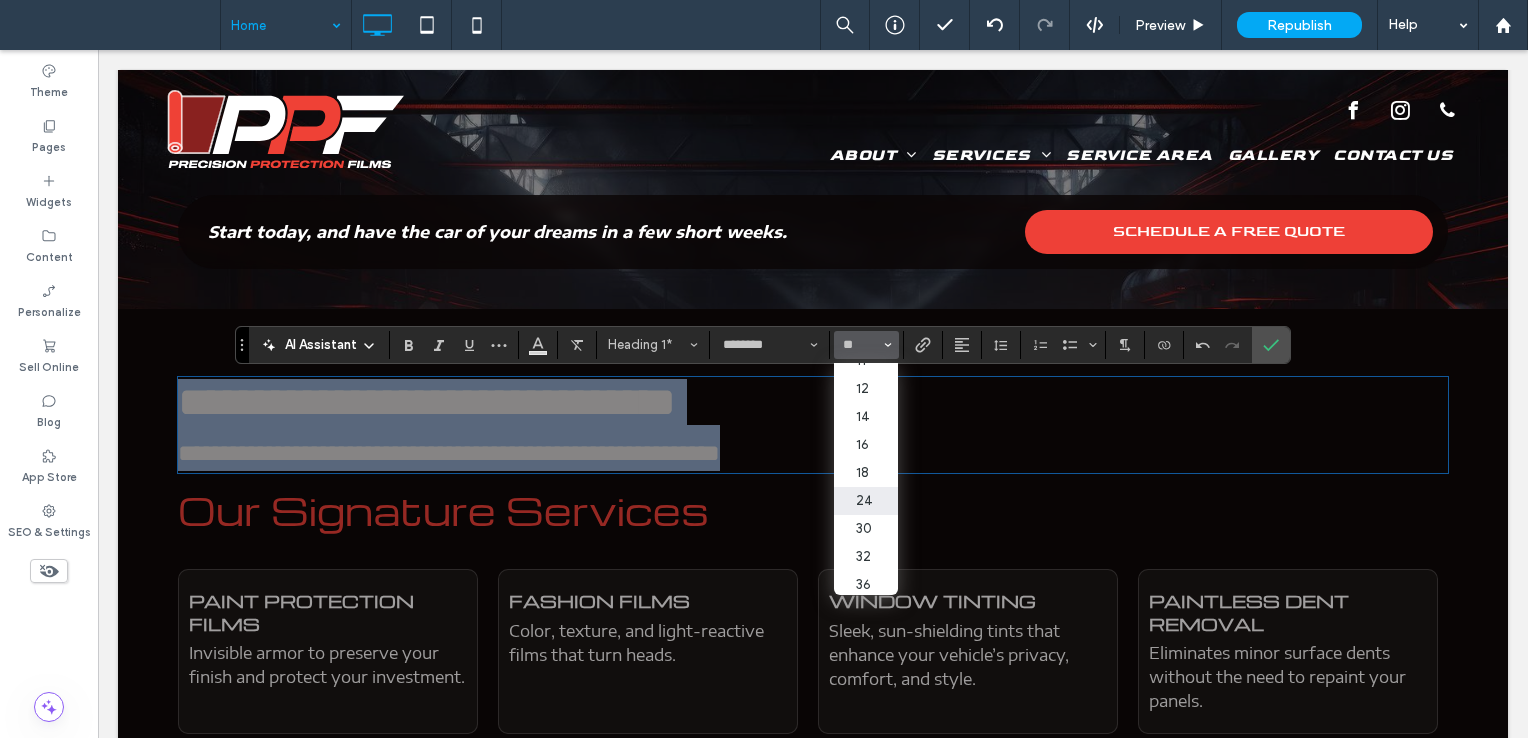 type on "**" 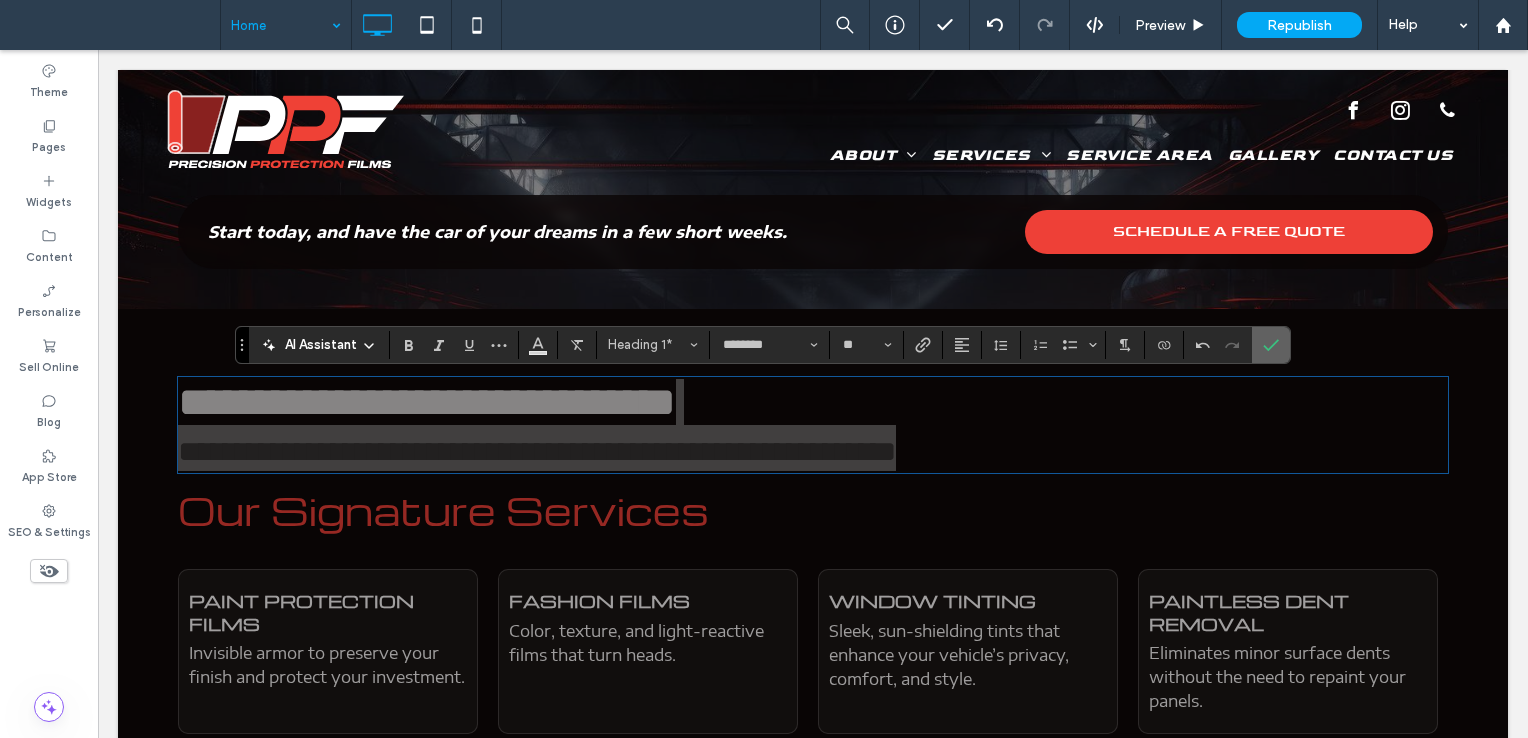 click 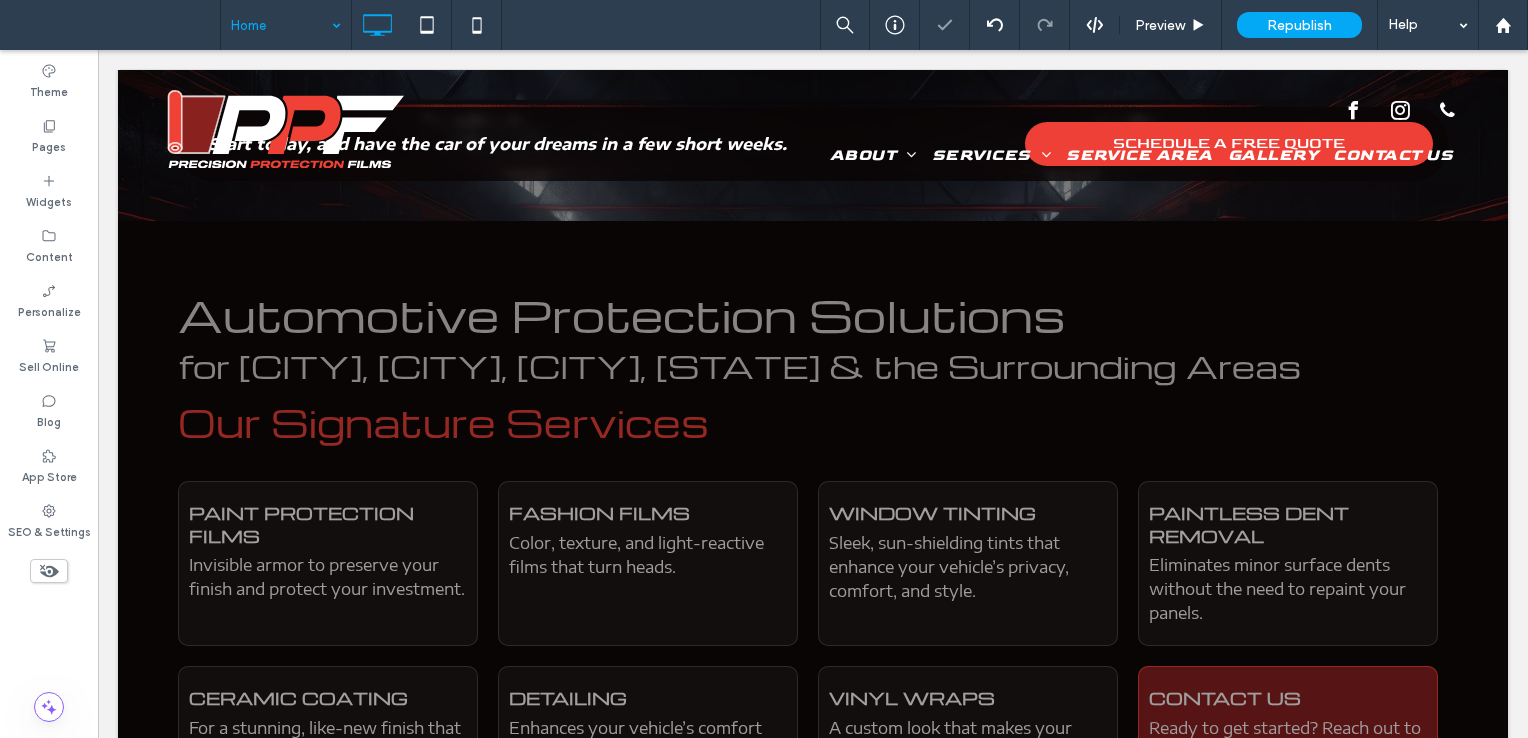scroll, scrollTop: 800, scrollLeft: 0, axis: vertical 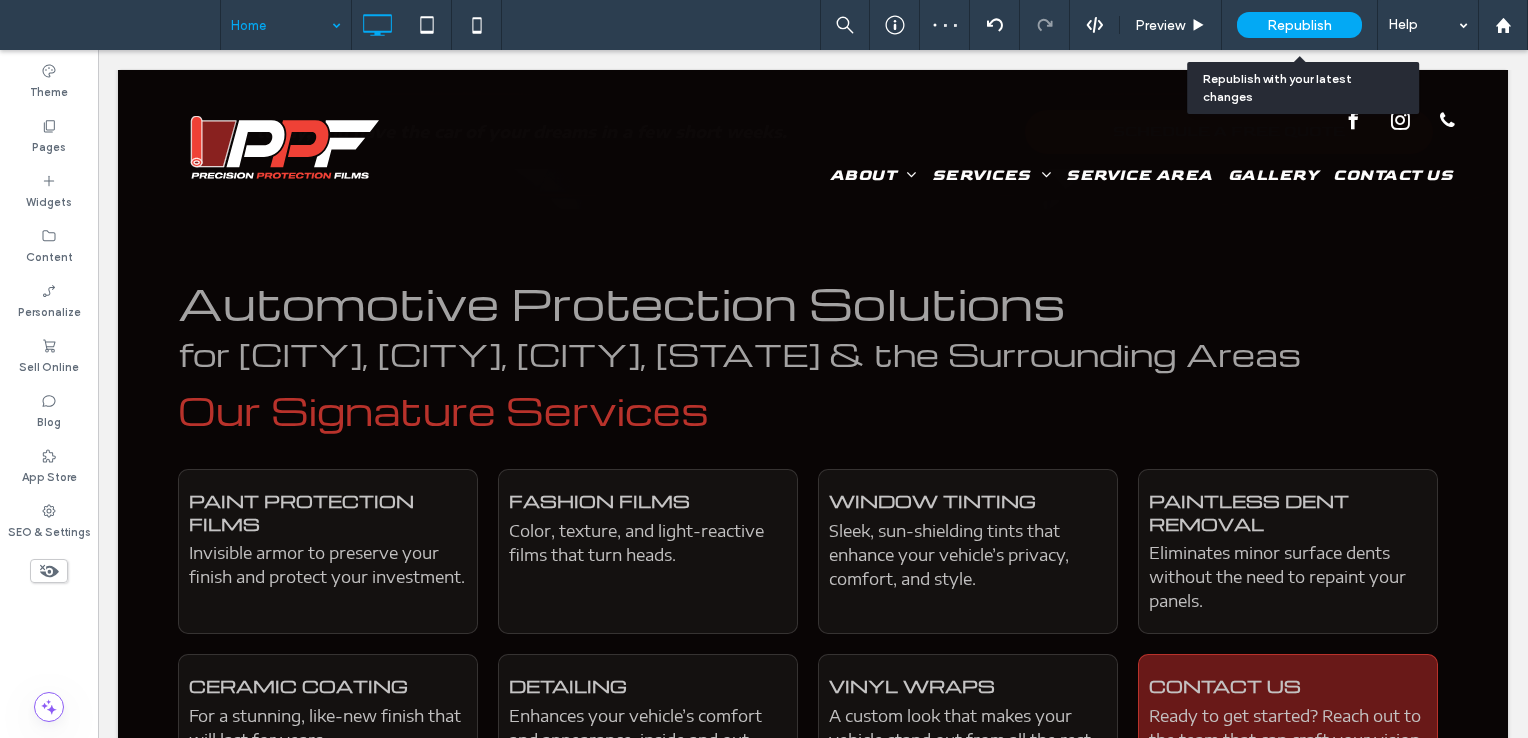 click on "Republish" at bounding box center (1299, 25) 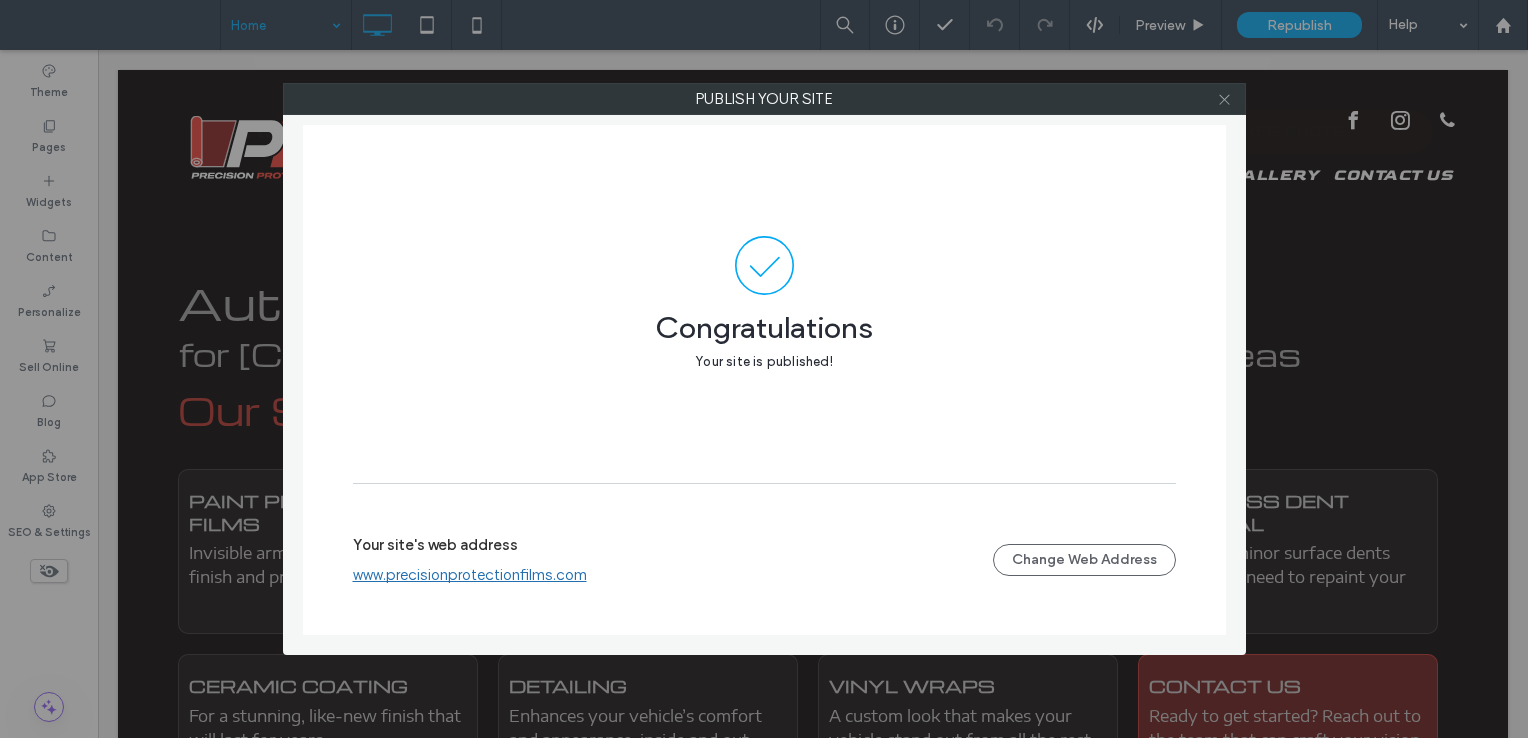 click at bounding box center [1224, 99] 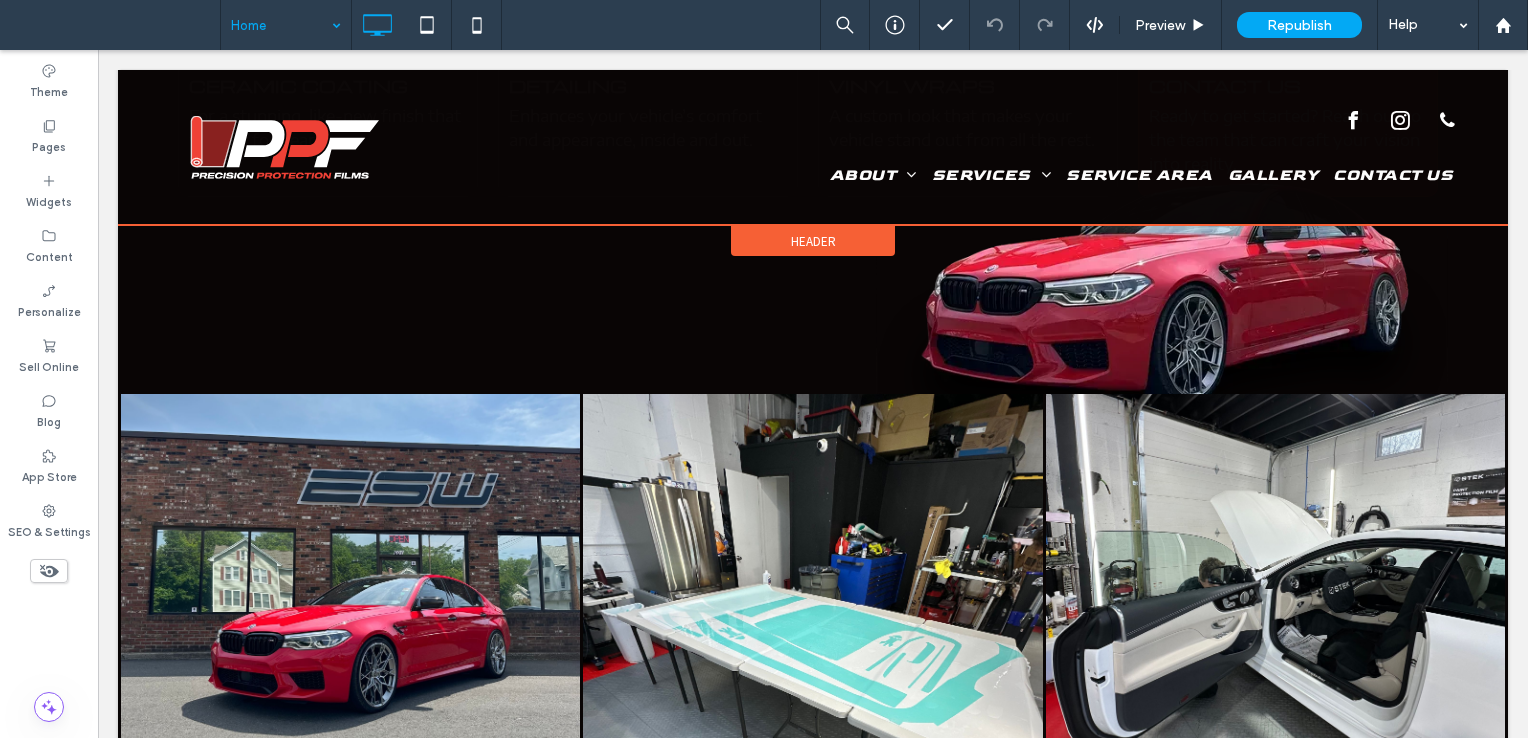 scroll, scrollTop: 800, scrollLeft: 0, axis: vertical 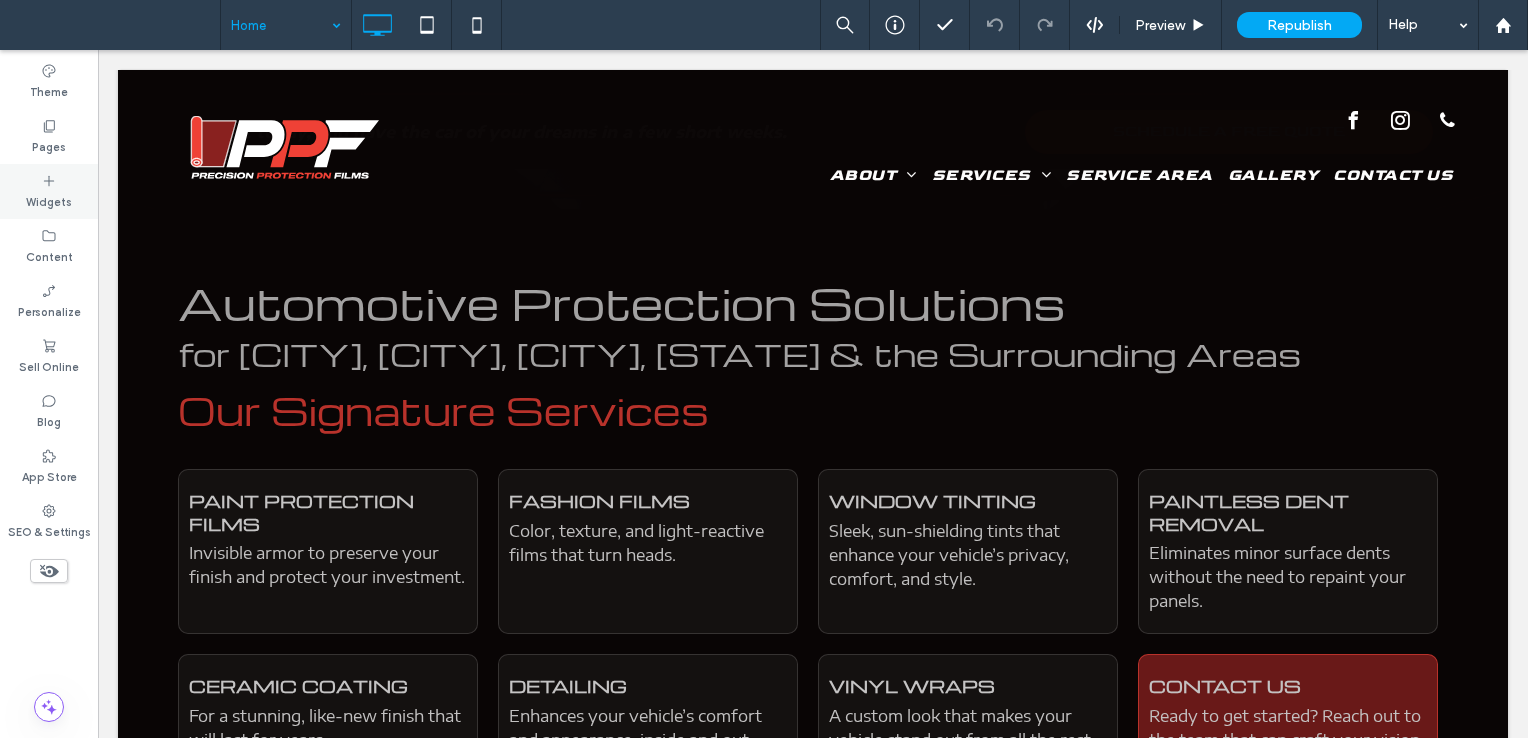 click on "Widgets" at bounding box center (49, 191) 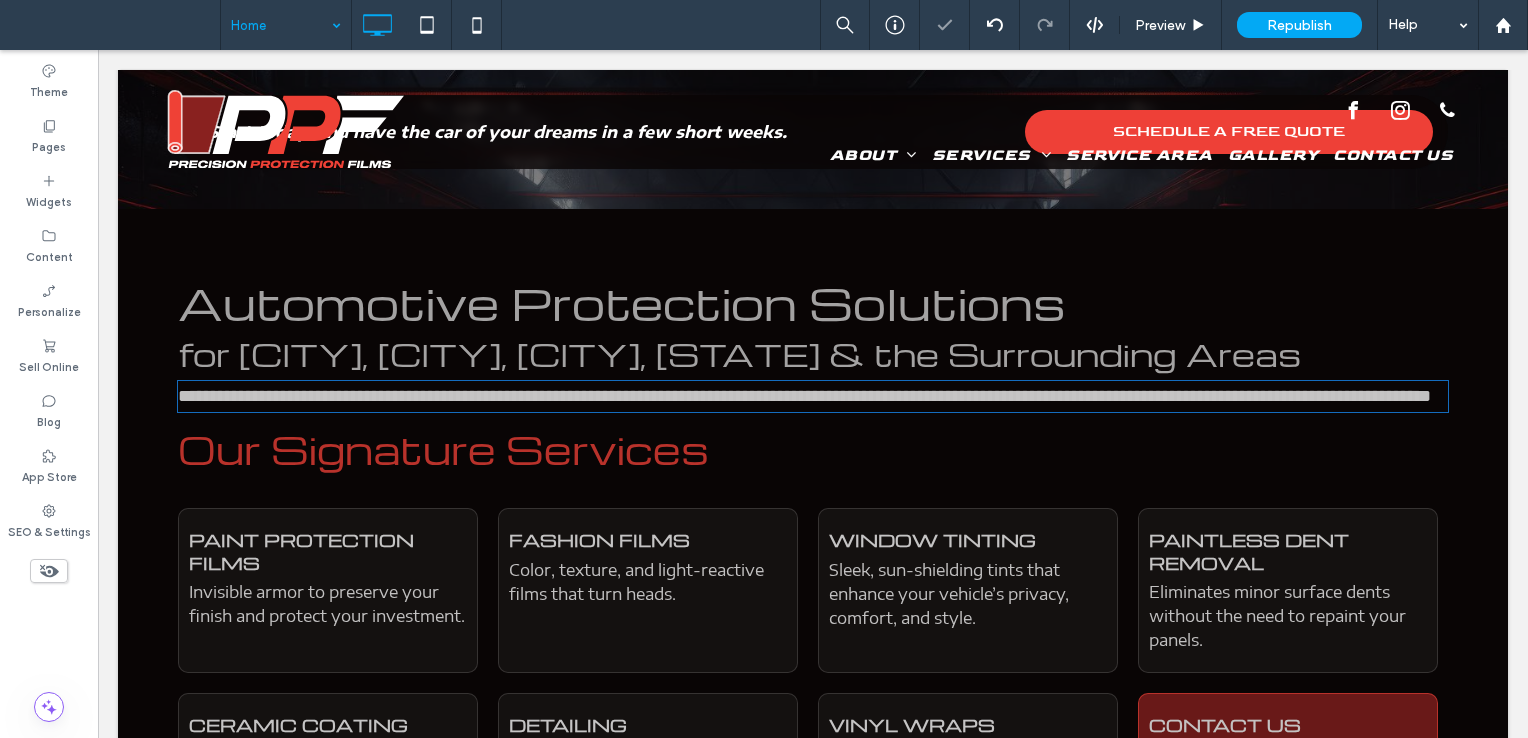 type on "**********" 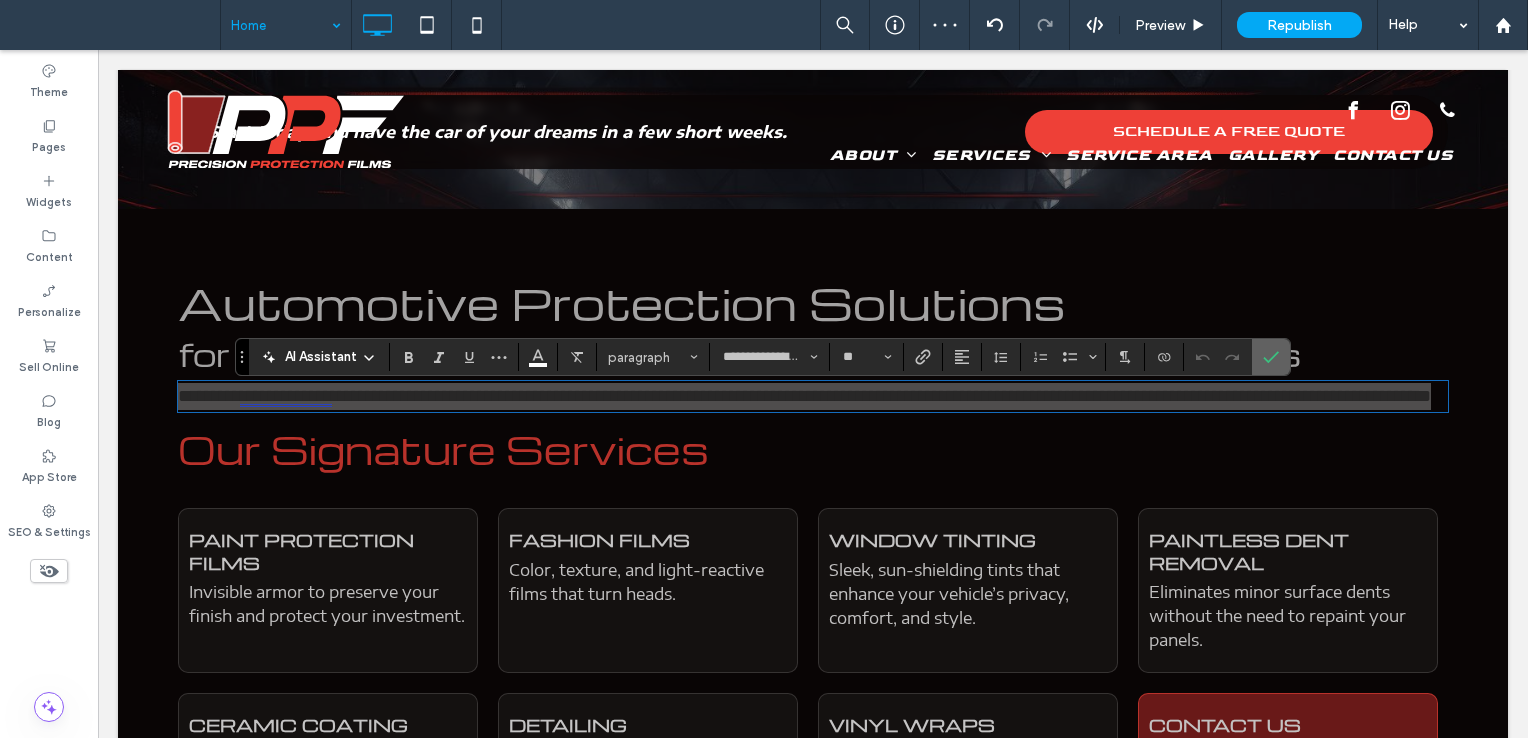 click 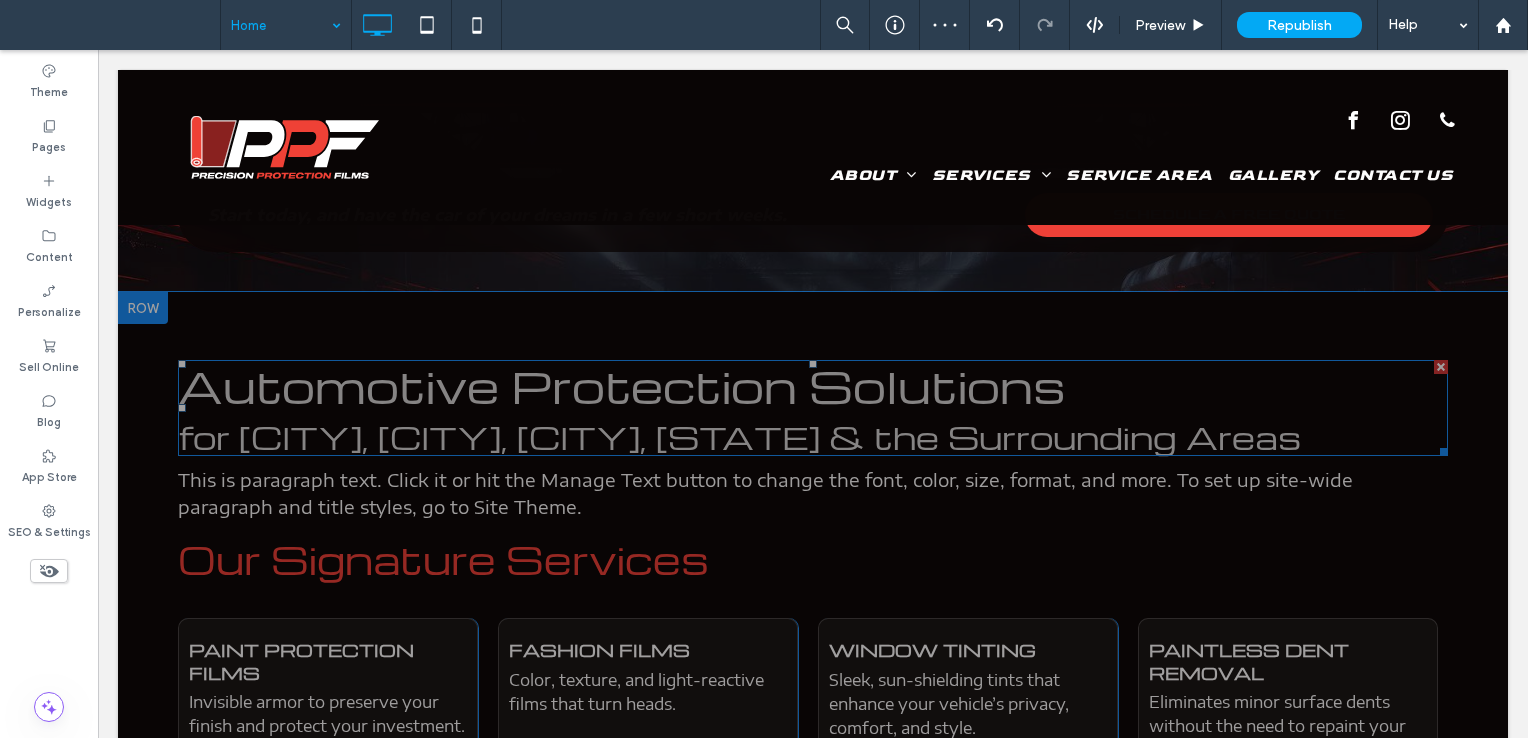 scroll, scrollTop: 700, scrollLeft: 0, axis: vertical 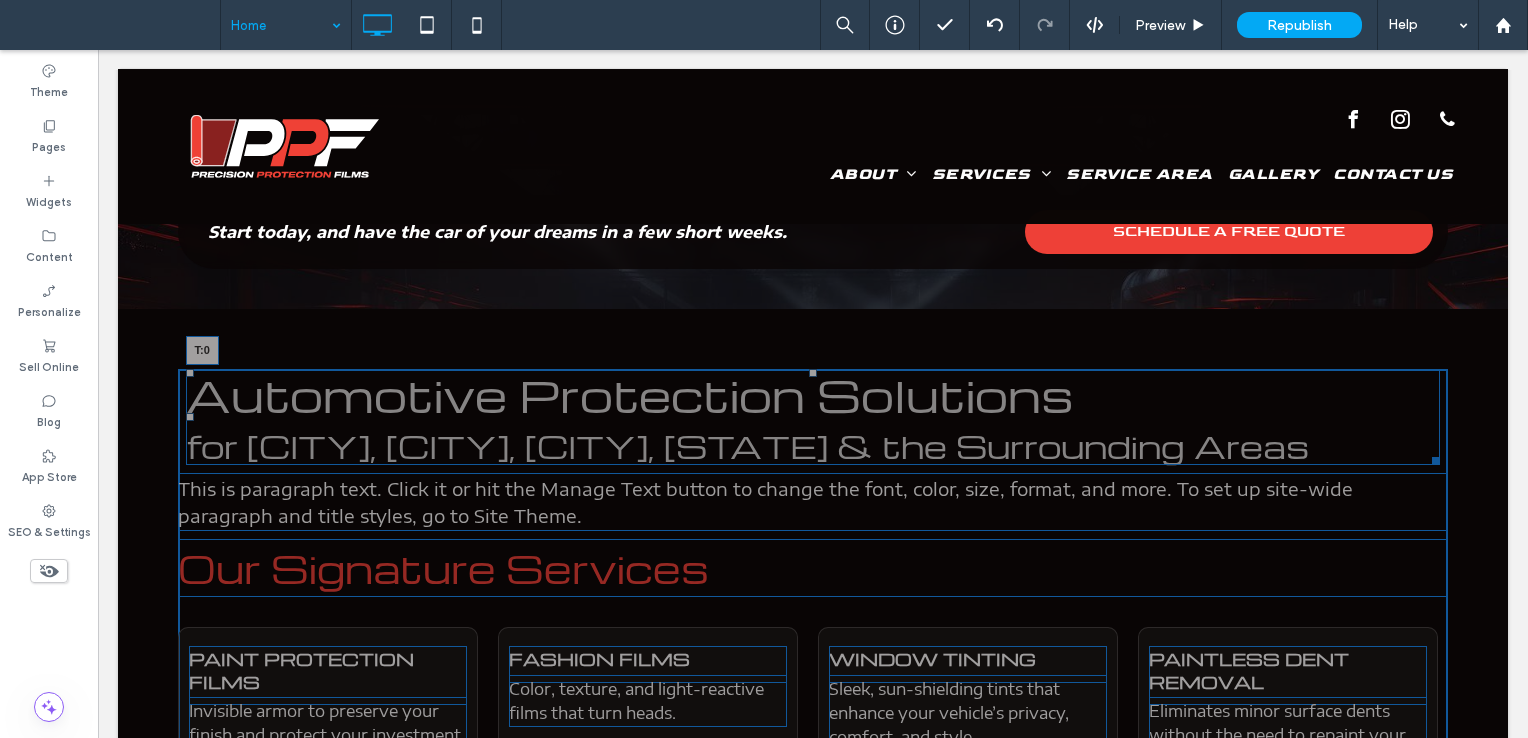 drag, startPoint x: 806, startPoint y: 383, endPoint x: 909, endPoint y: 425, distance: 111.233986 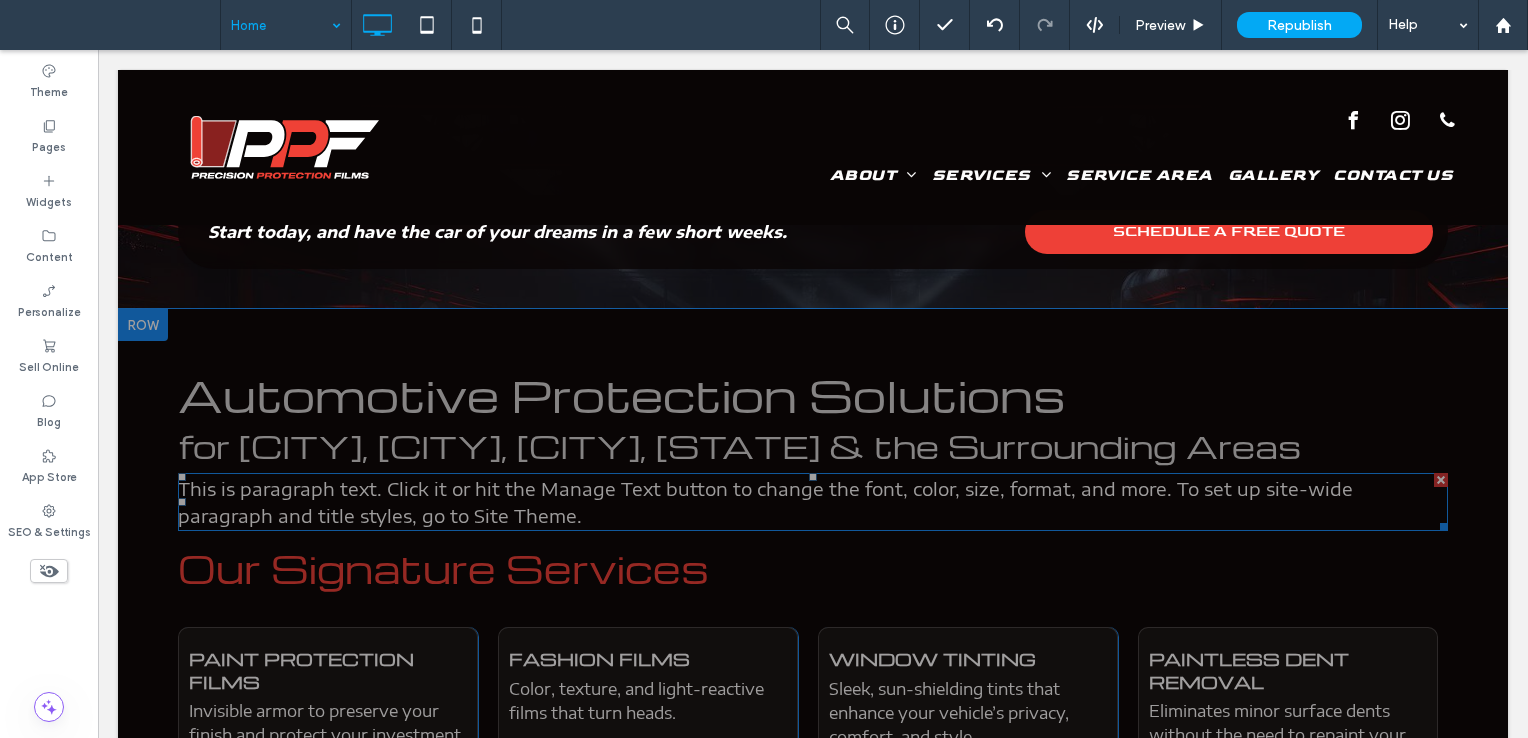 click on "This is paragraph text. Click it or hit the Manage Text button to change the font, color, size, format, and more. To set up site-wide paragraph and title styles, go to Site Theme." at bounding box center (765, 502) 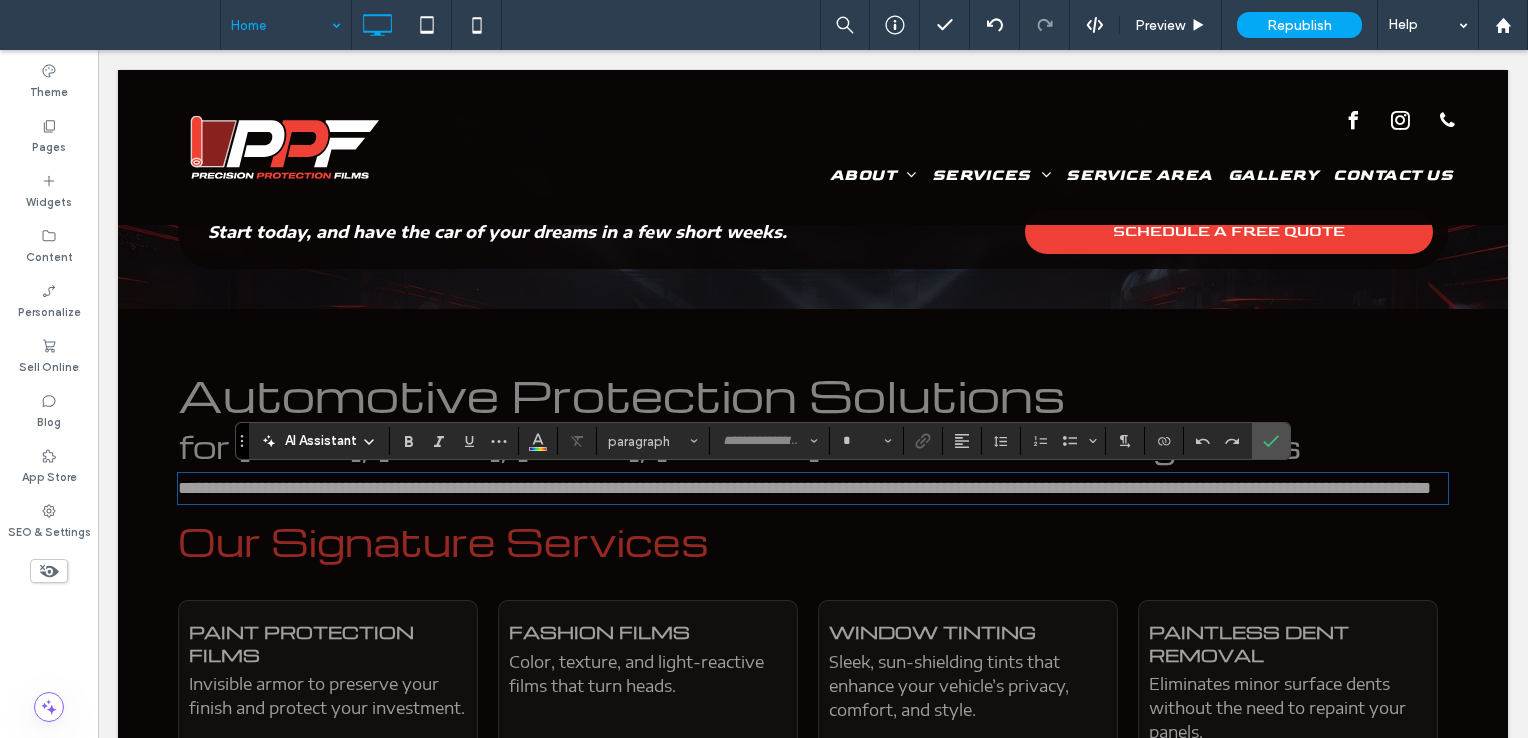 type on "**********" 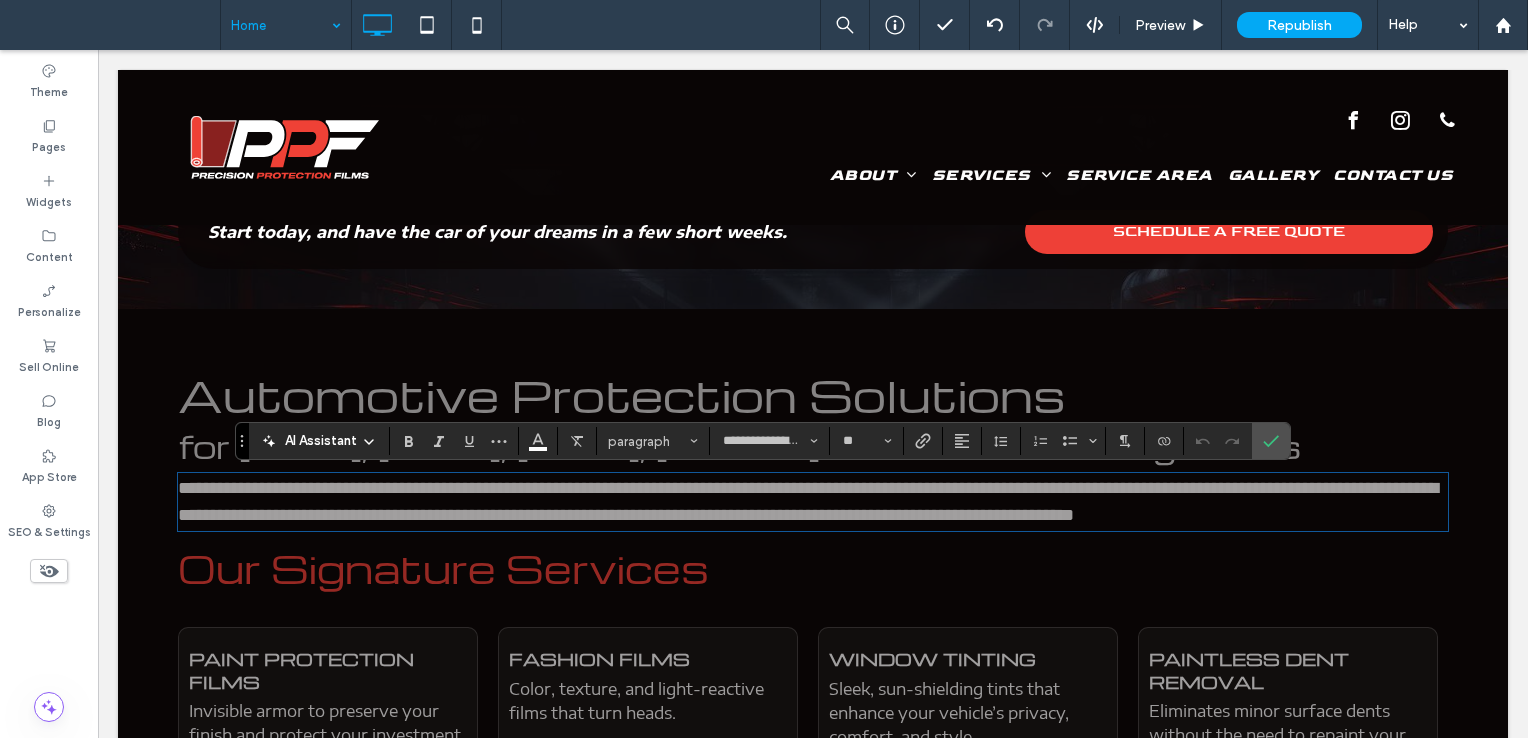 scroll, scrollTop: 0, scrollLeft: 0, axis: both 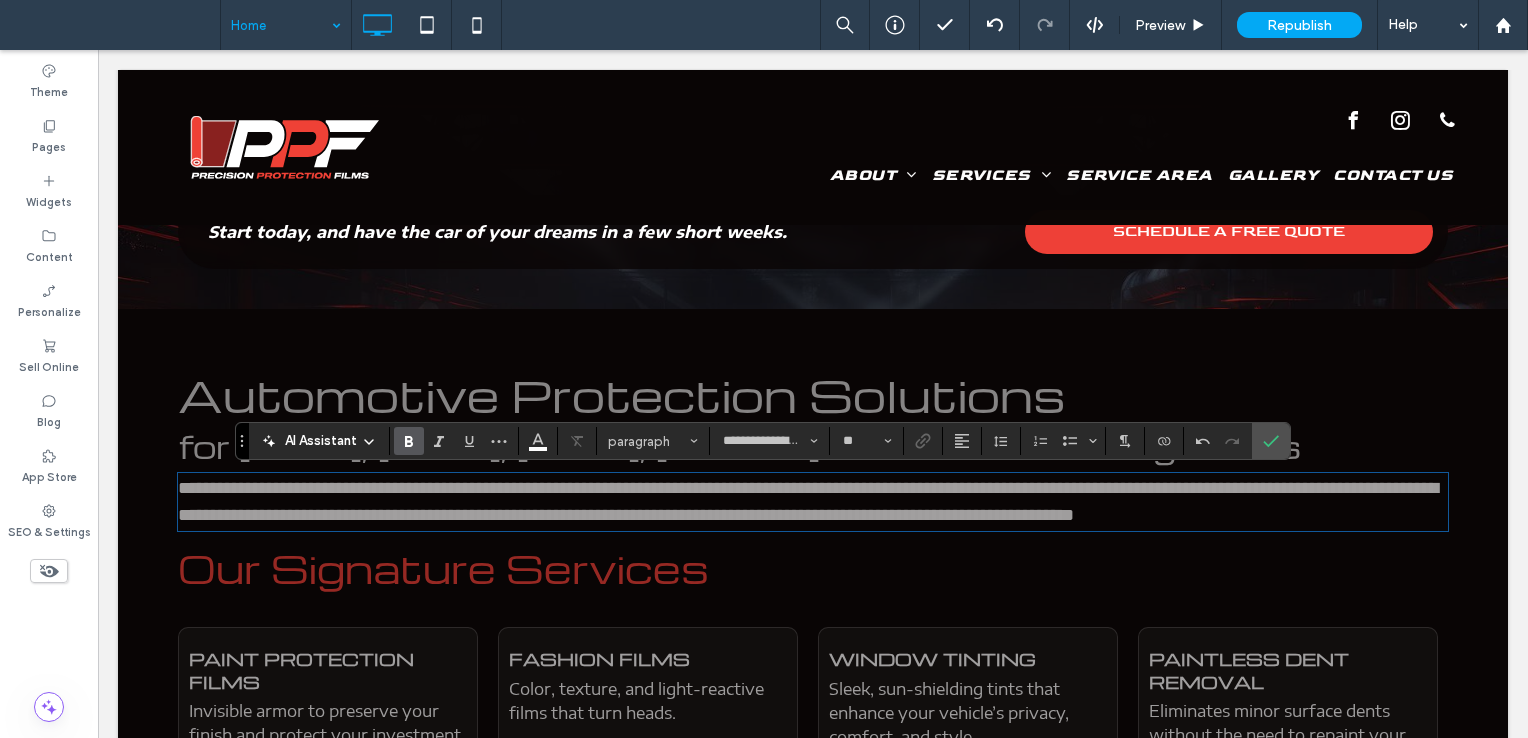 click on "**********" at bounding box center [808, 501] 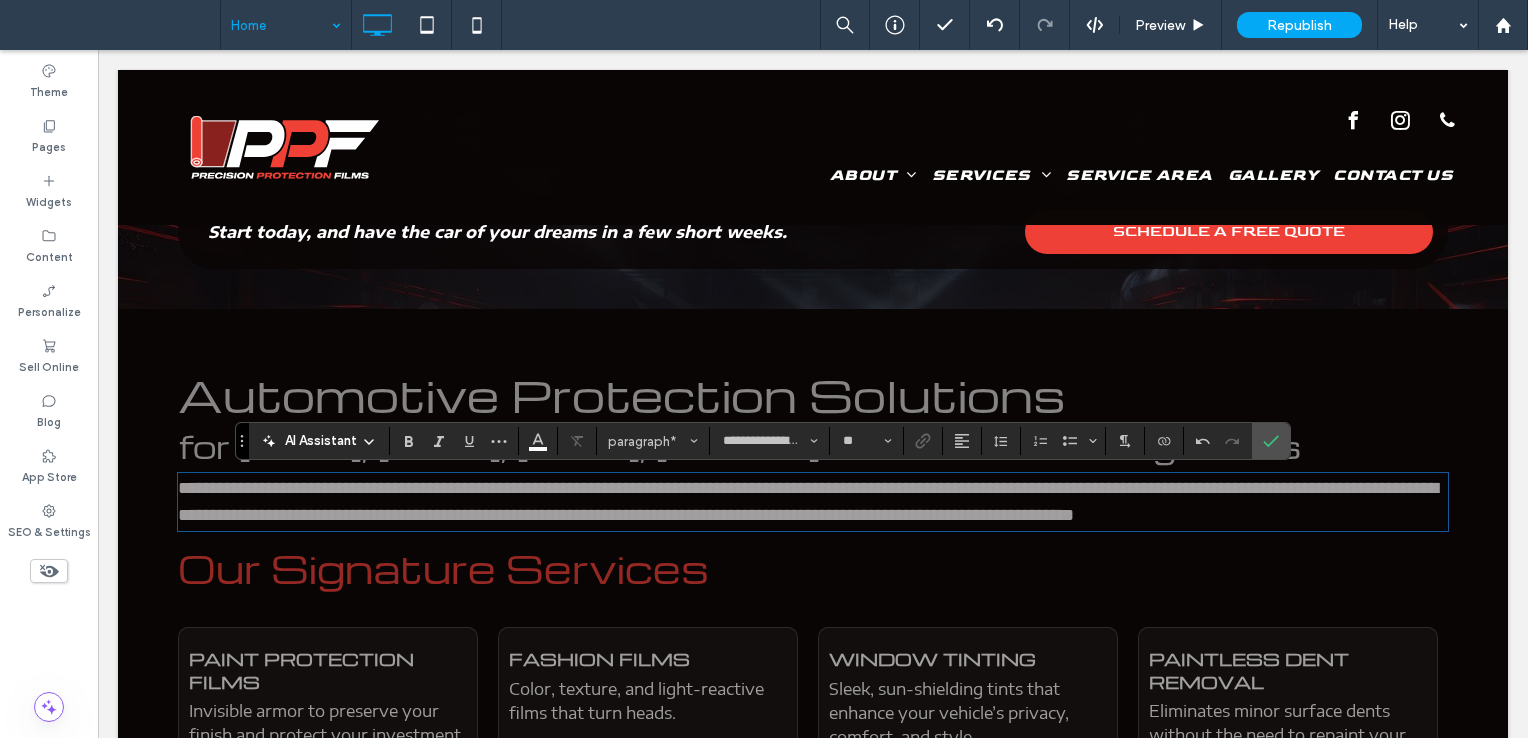 type 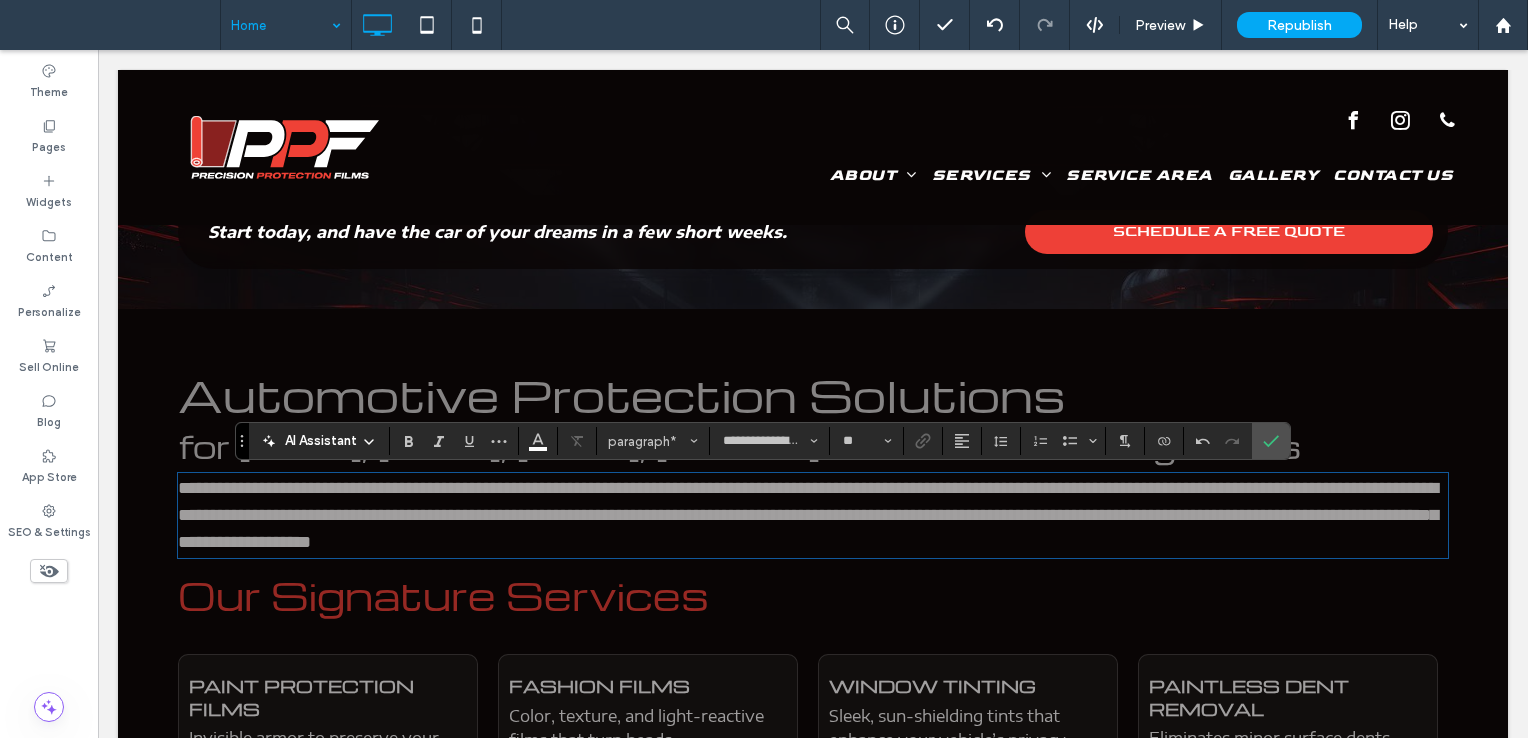 click on "**********" at bounding box center [813, 515] 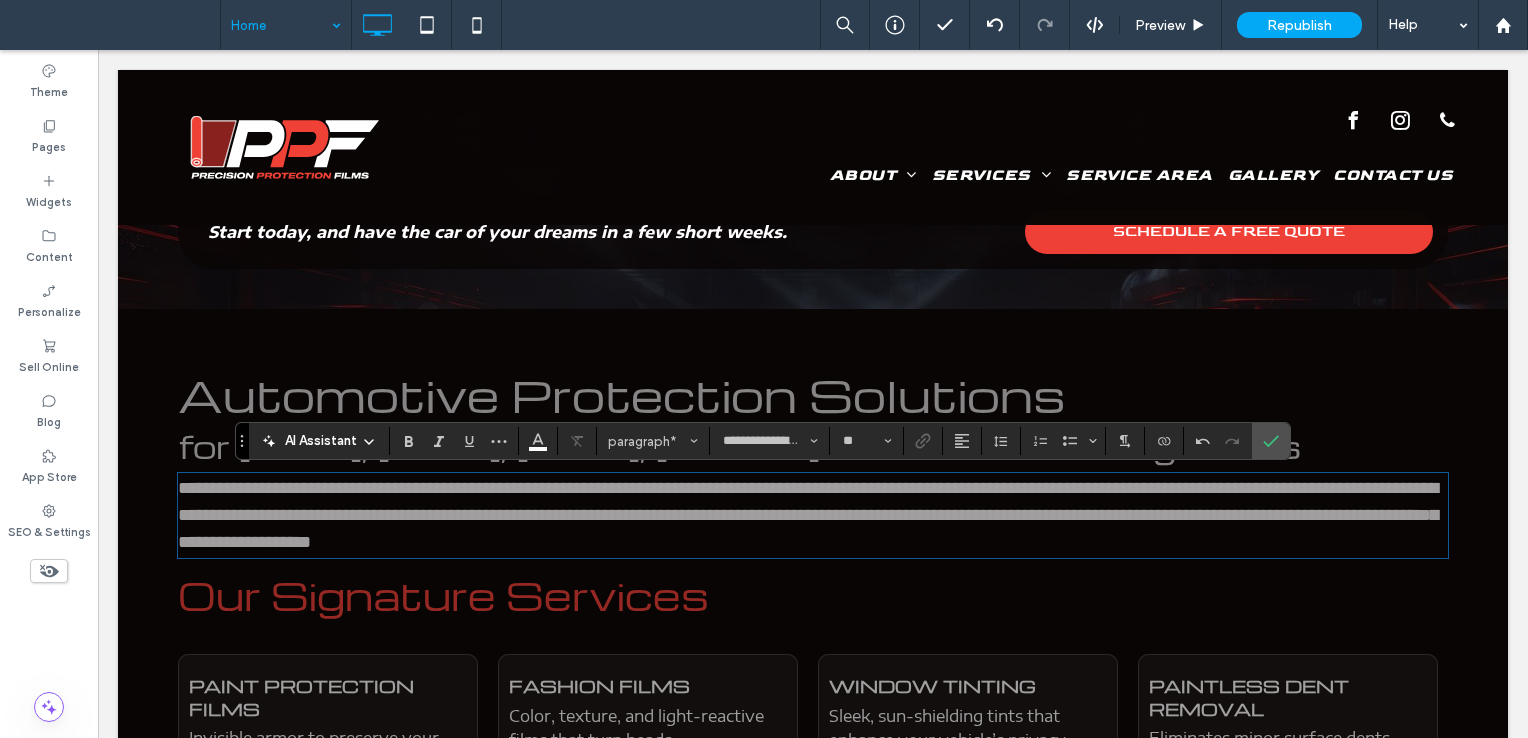 click on "**********" at bounding box center [808, 515] 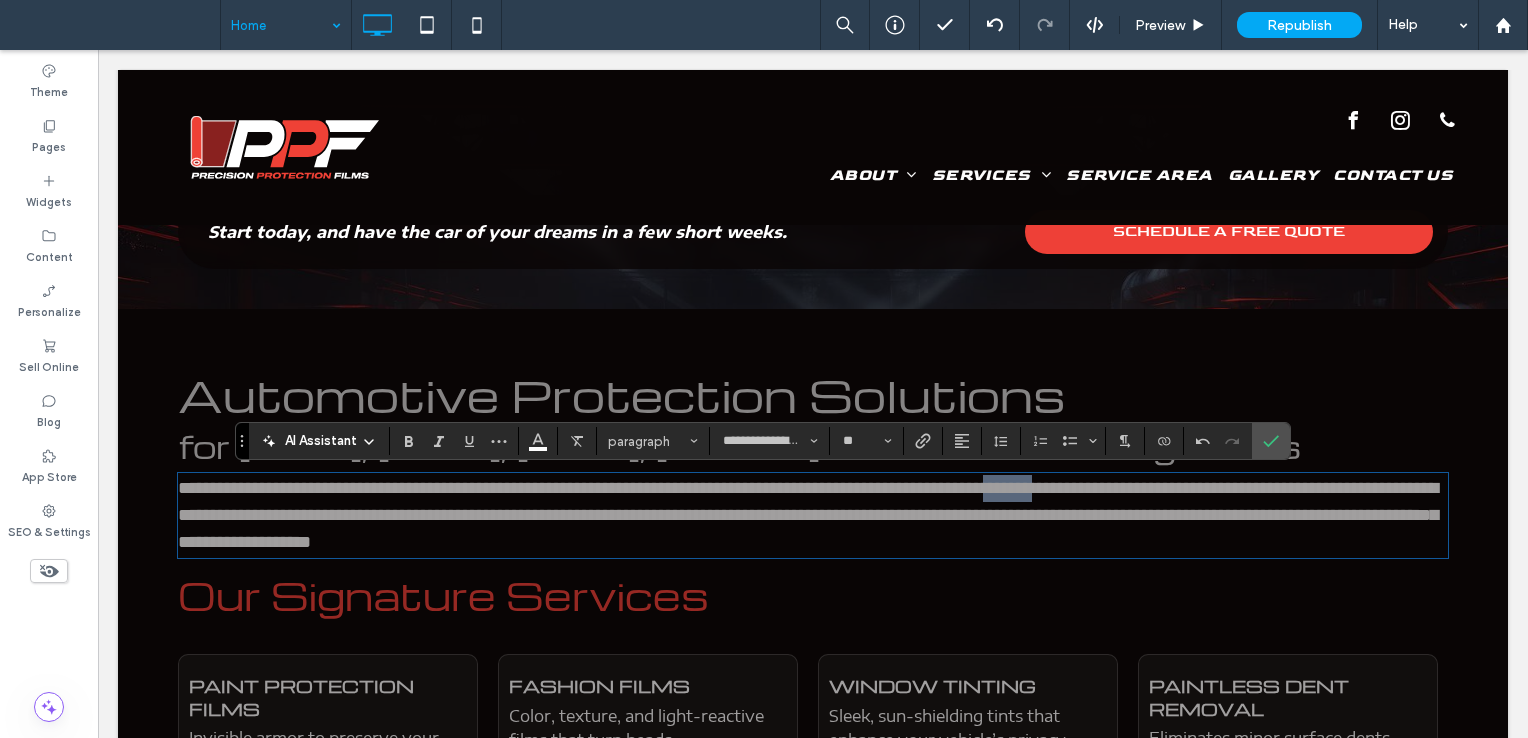 click on "**********" at bounding box center (808, 515) 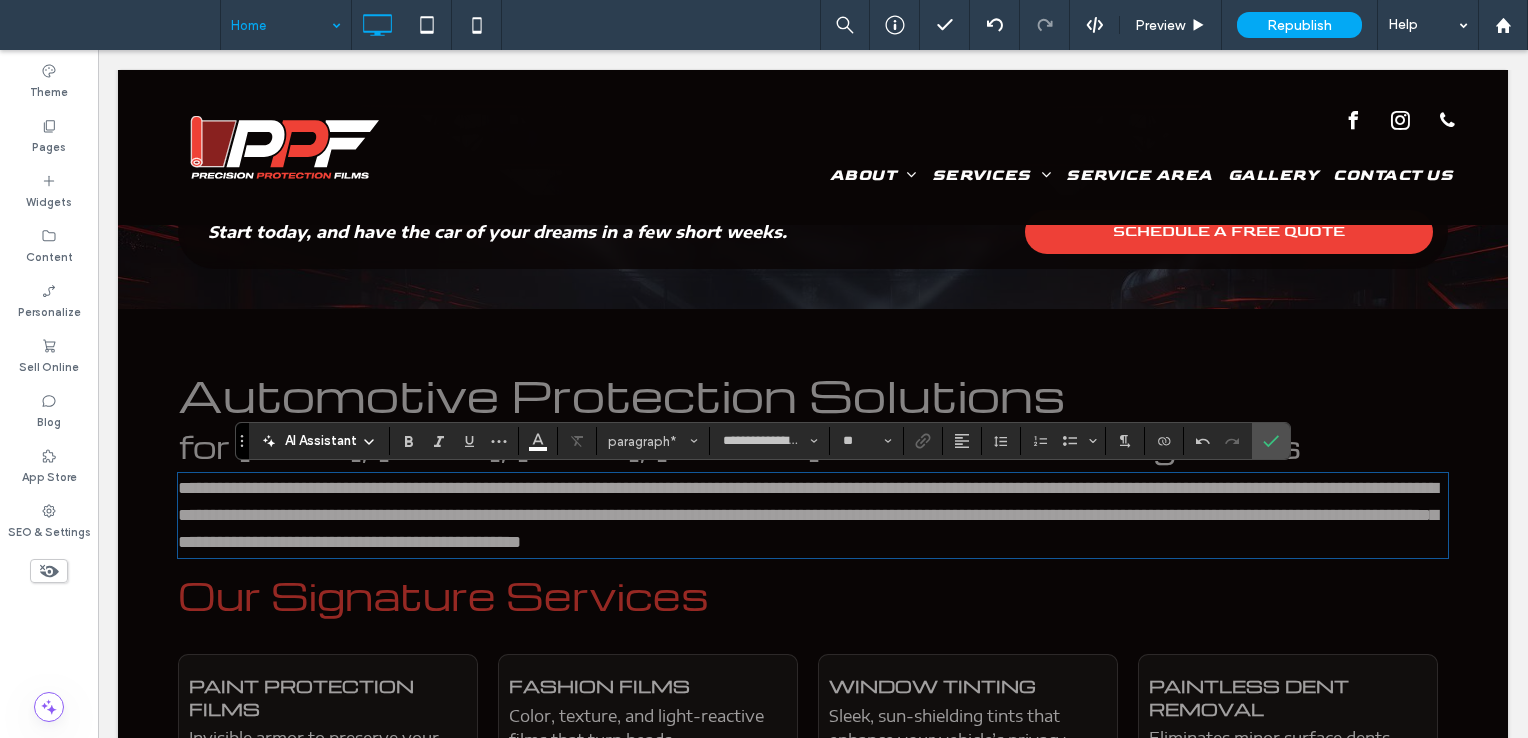 click on "**********" at bounding box center [808, 515] 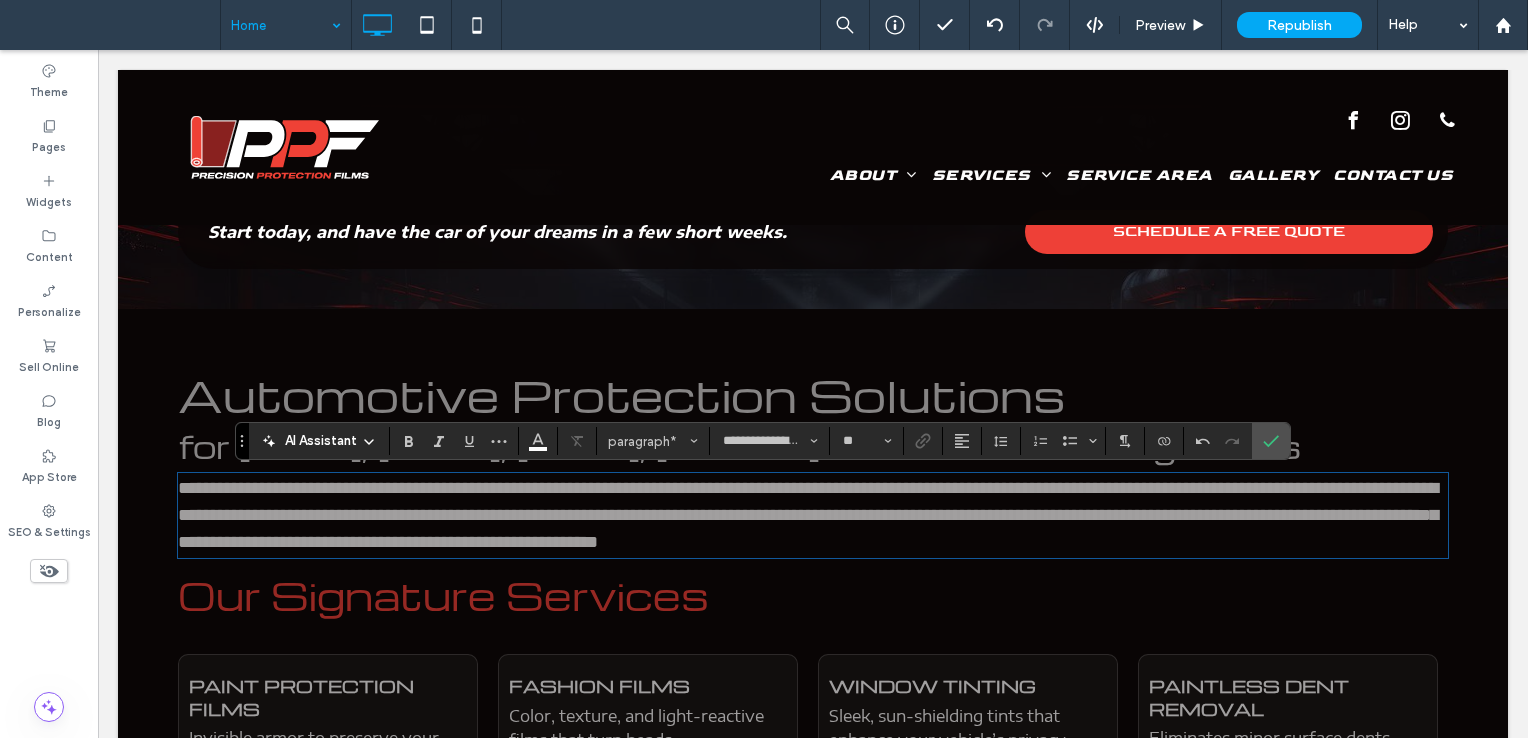 click on "**********" at bounding box center (808, 515) 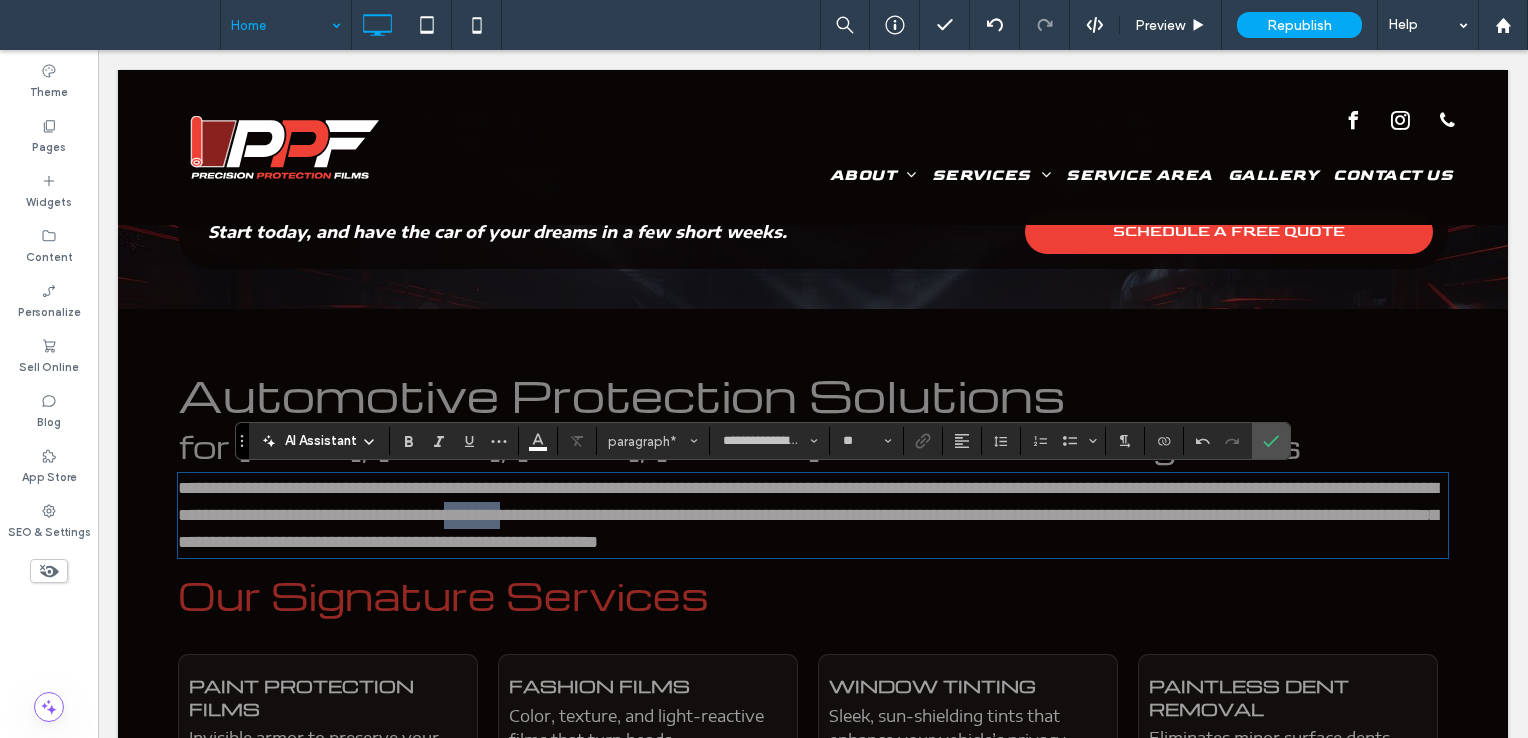 click on "**********" at bounding box center [808, 515] 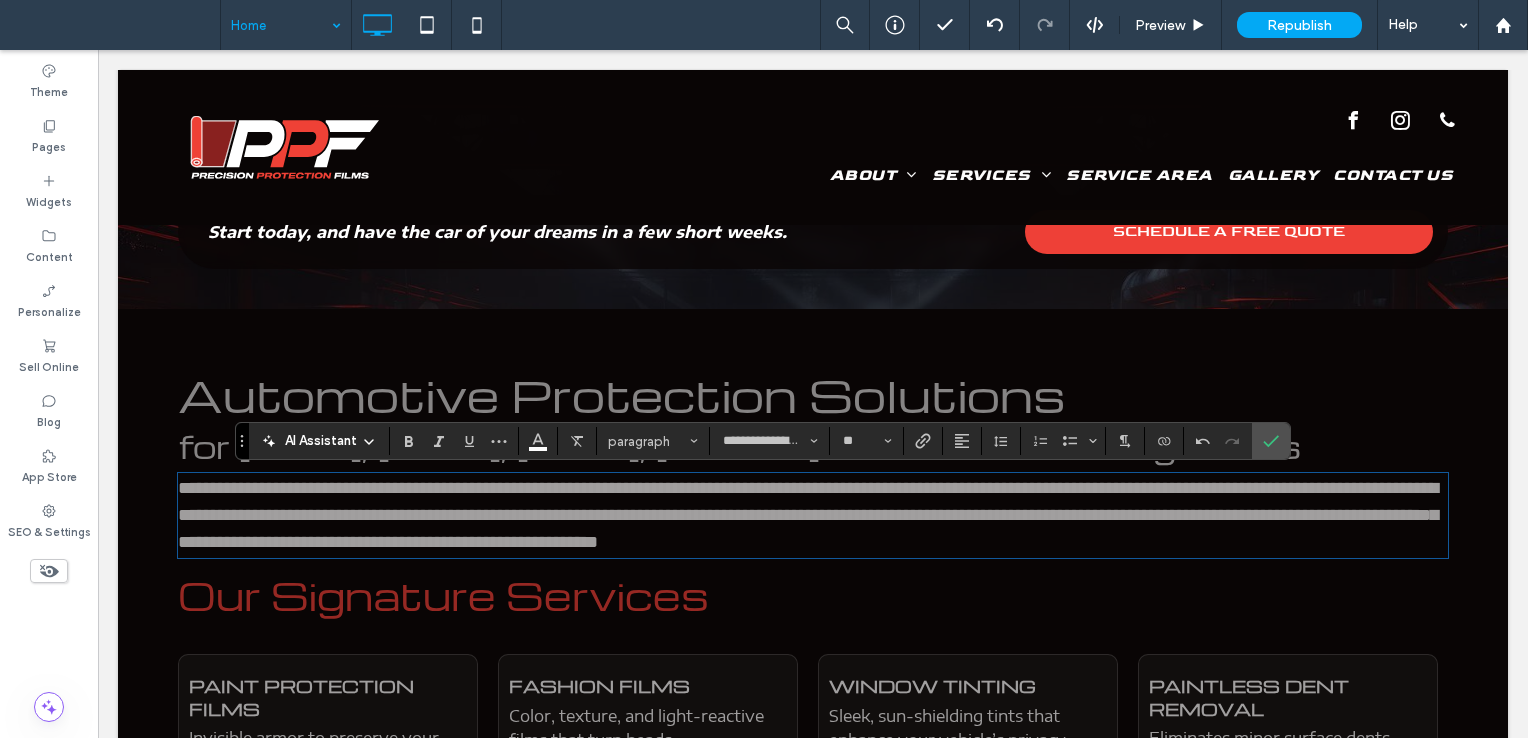 click on "**********" at bounding box center [808, 515] 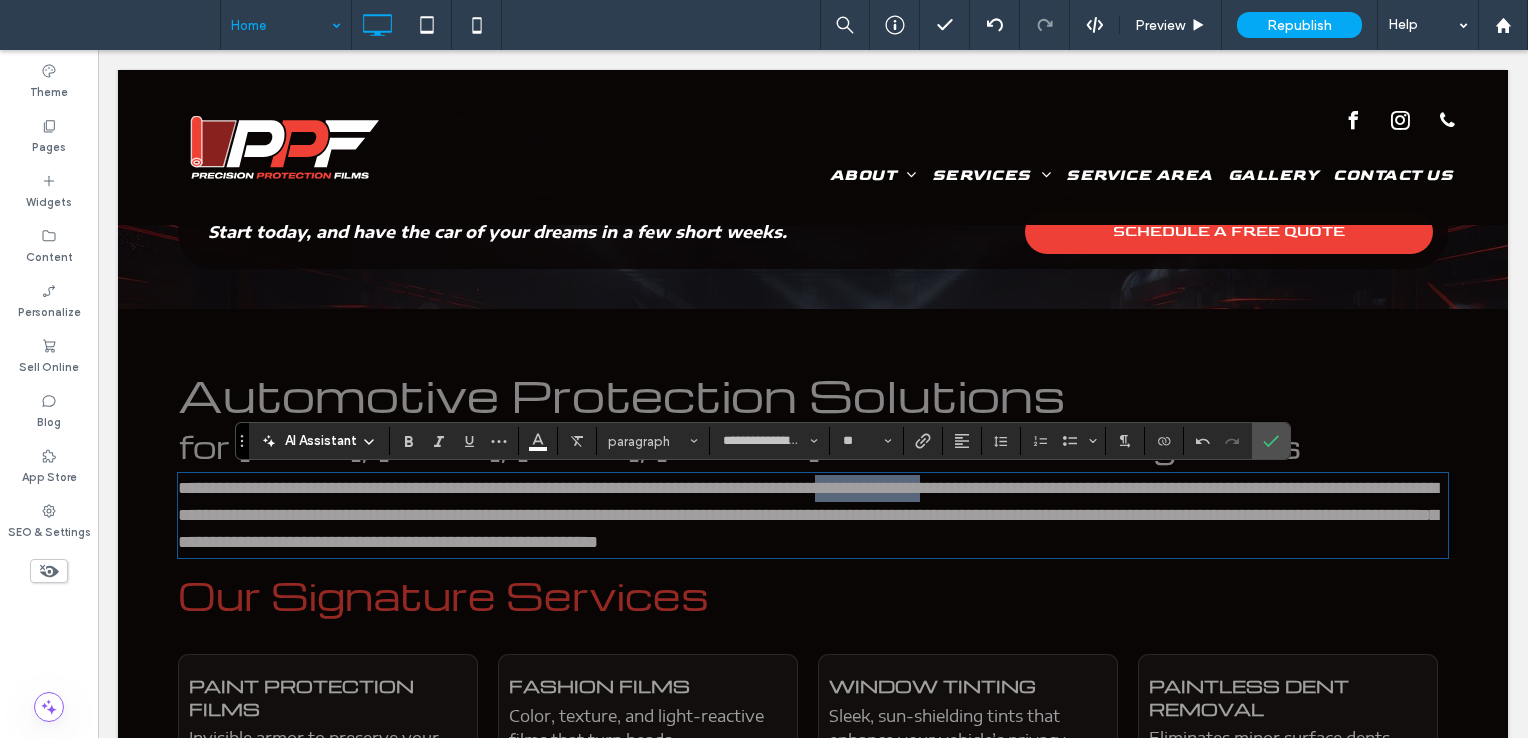 drag, startPoint x: 999, startPoint y: 495, endPoint x: 1126, endPoint y: 491, distance: 127.06297 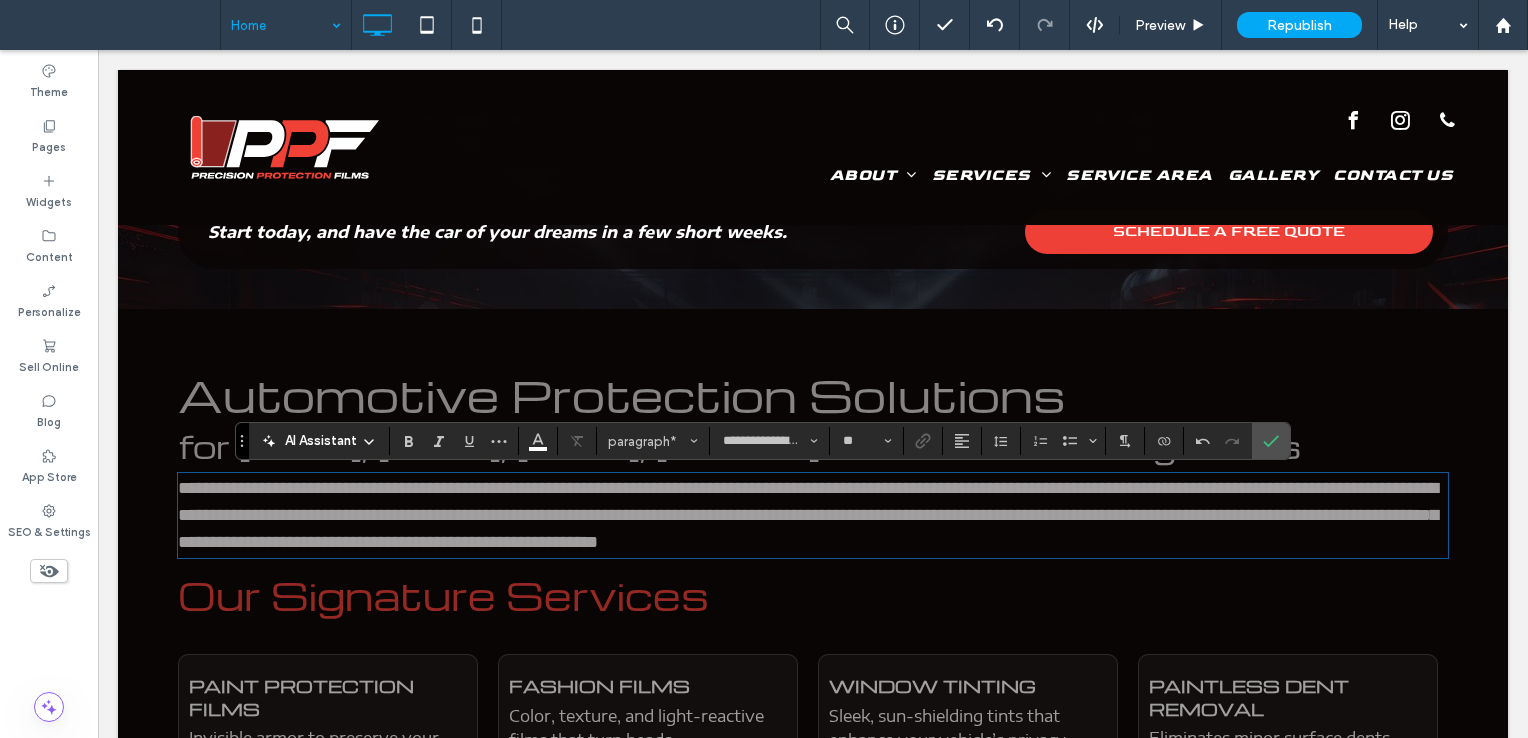 click on "**********" at bounding box center (813, 515) 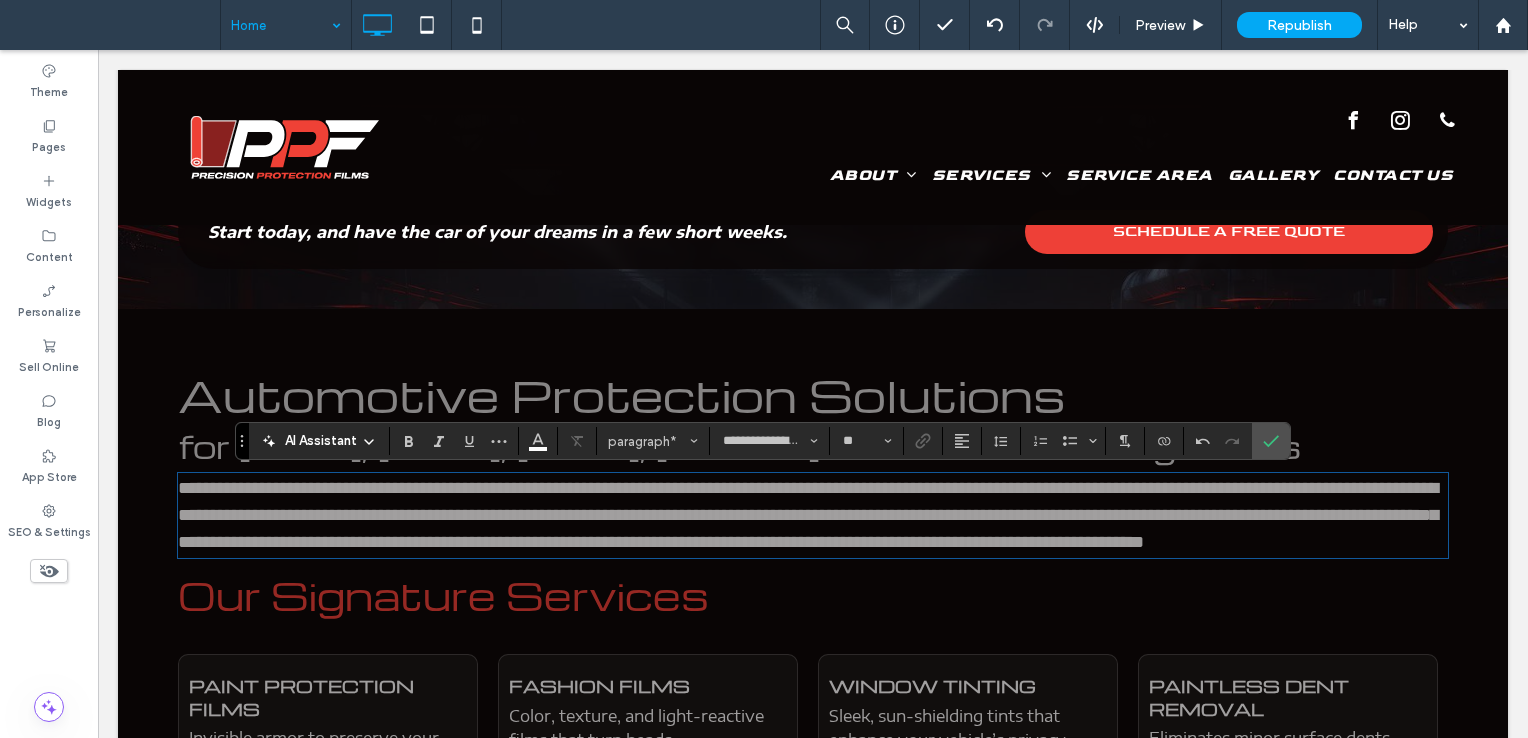 click on "**********" at bounding box center (808, 515) 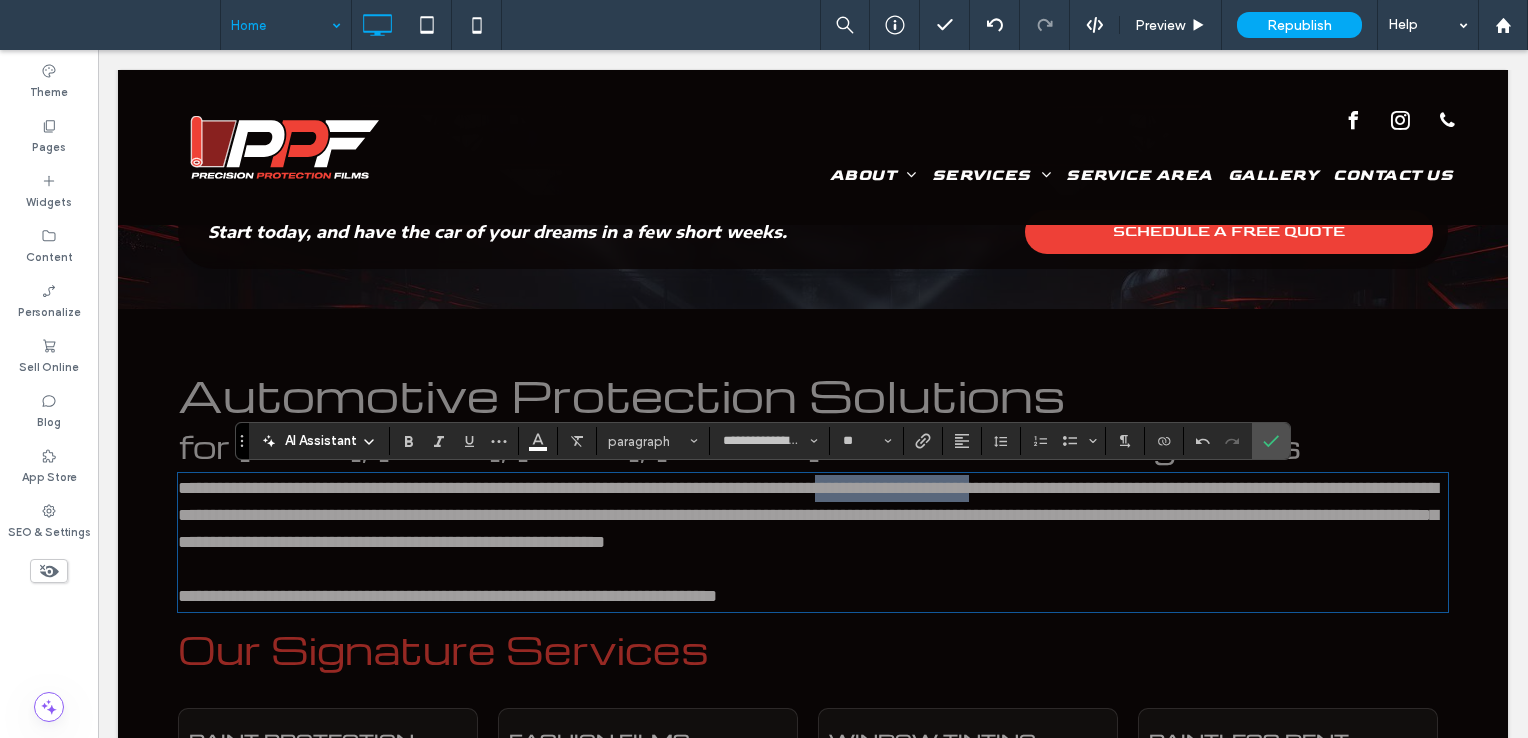 drag, startPoint x: 996, startPoint y: 494, endPoint x: 1188, endPoint y: 500, distance: 192.09373 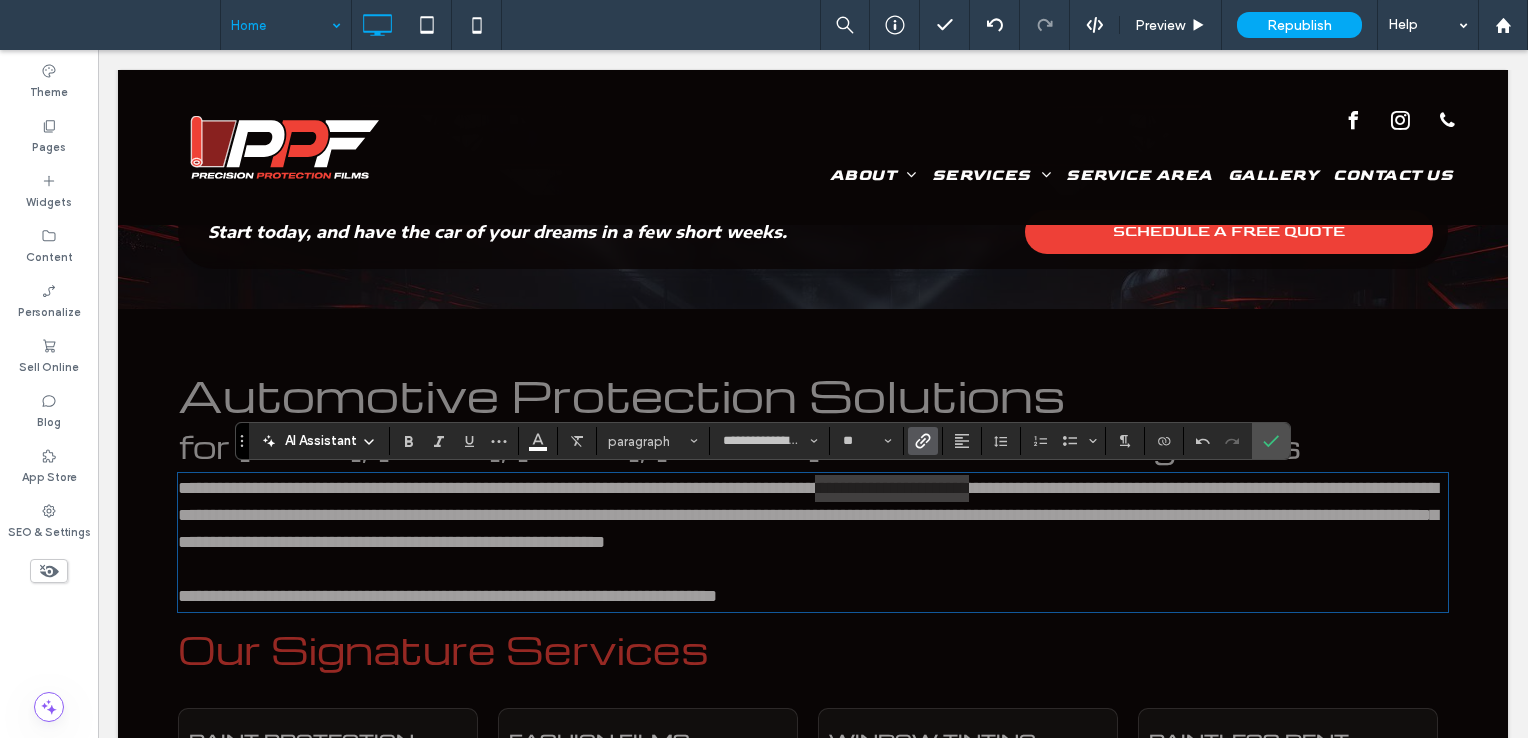 click 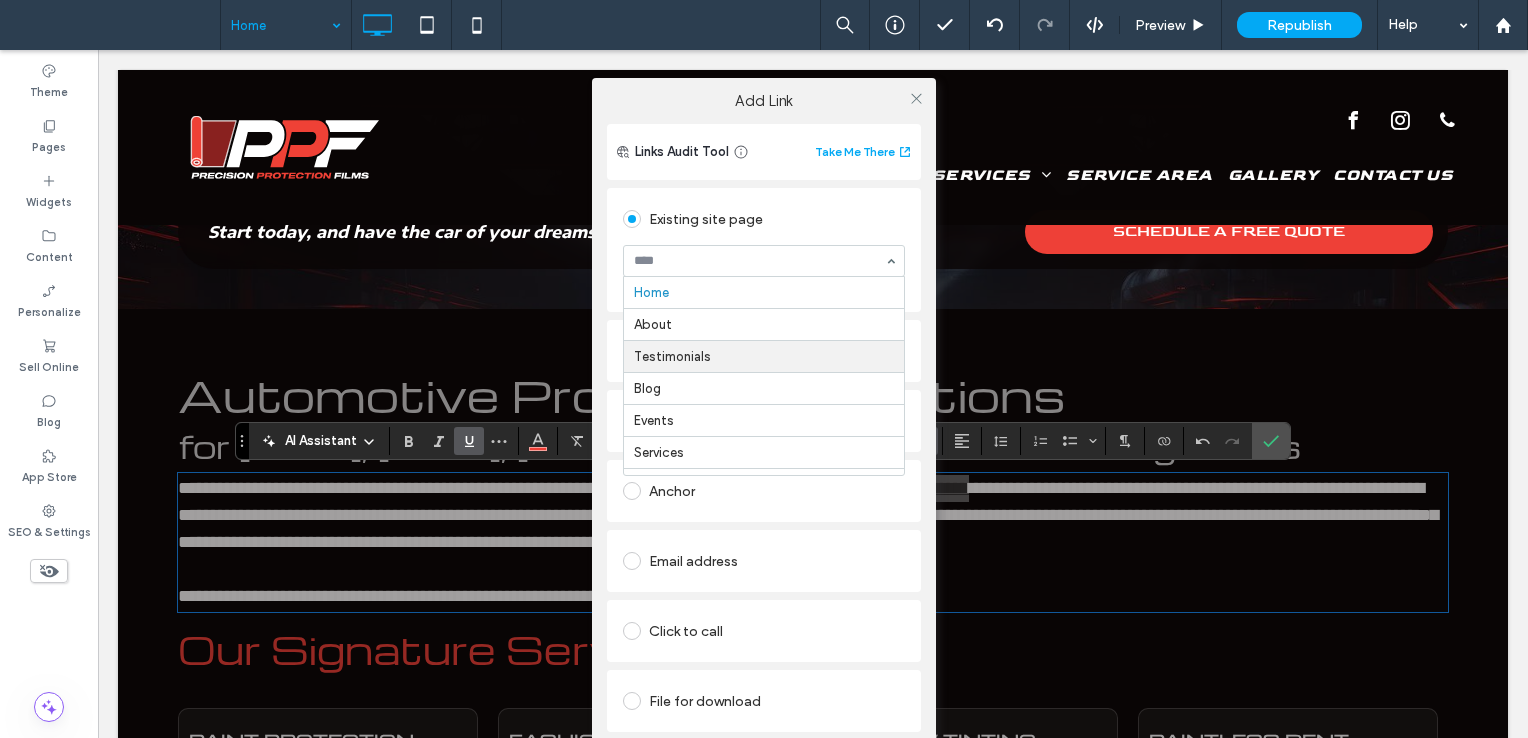 scroll, scrollTop: 100, scrollLeft: 0, axis: vertical 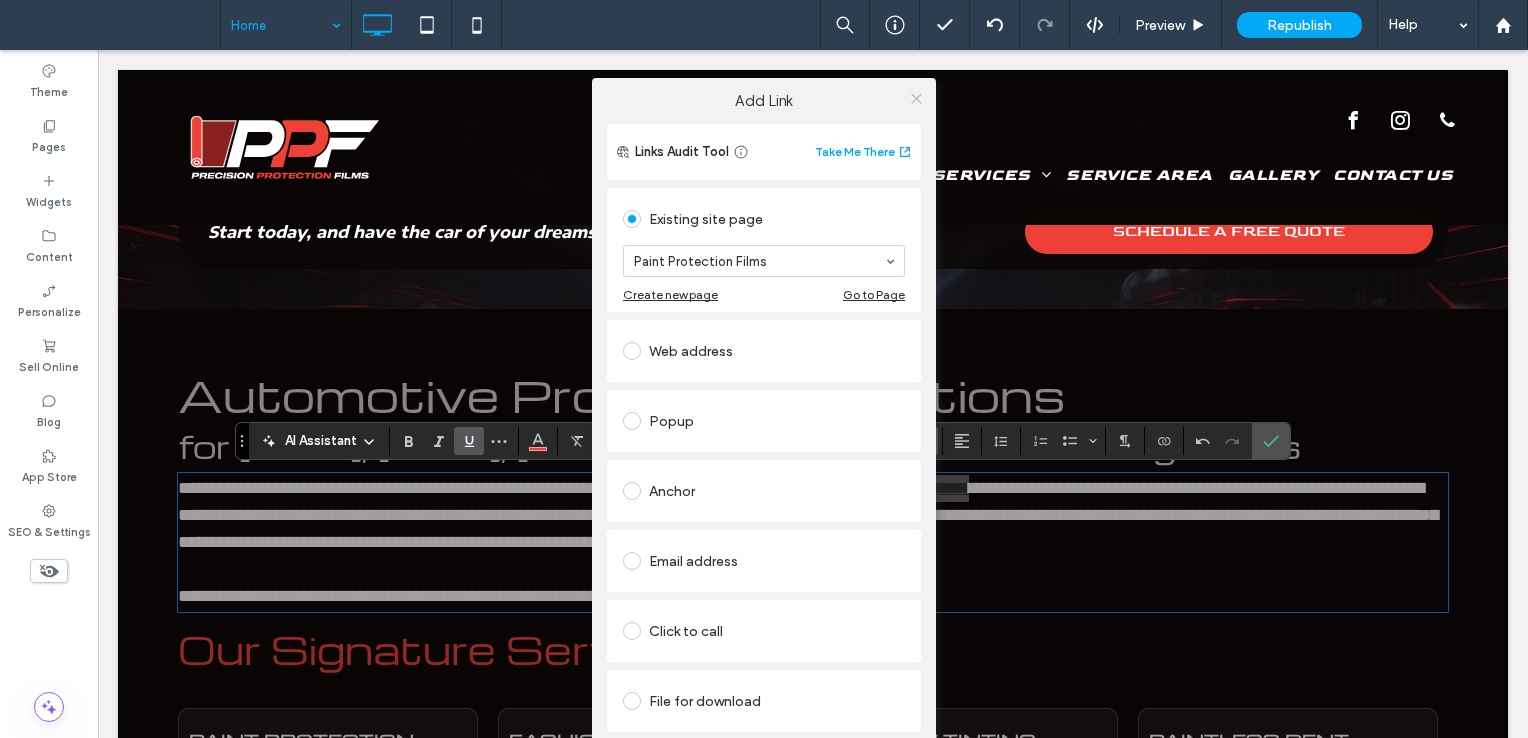 click 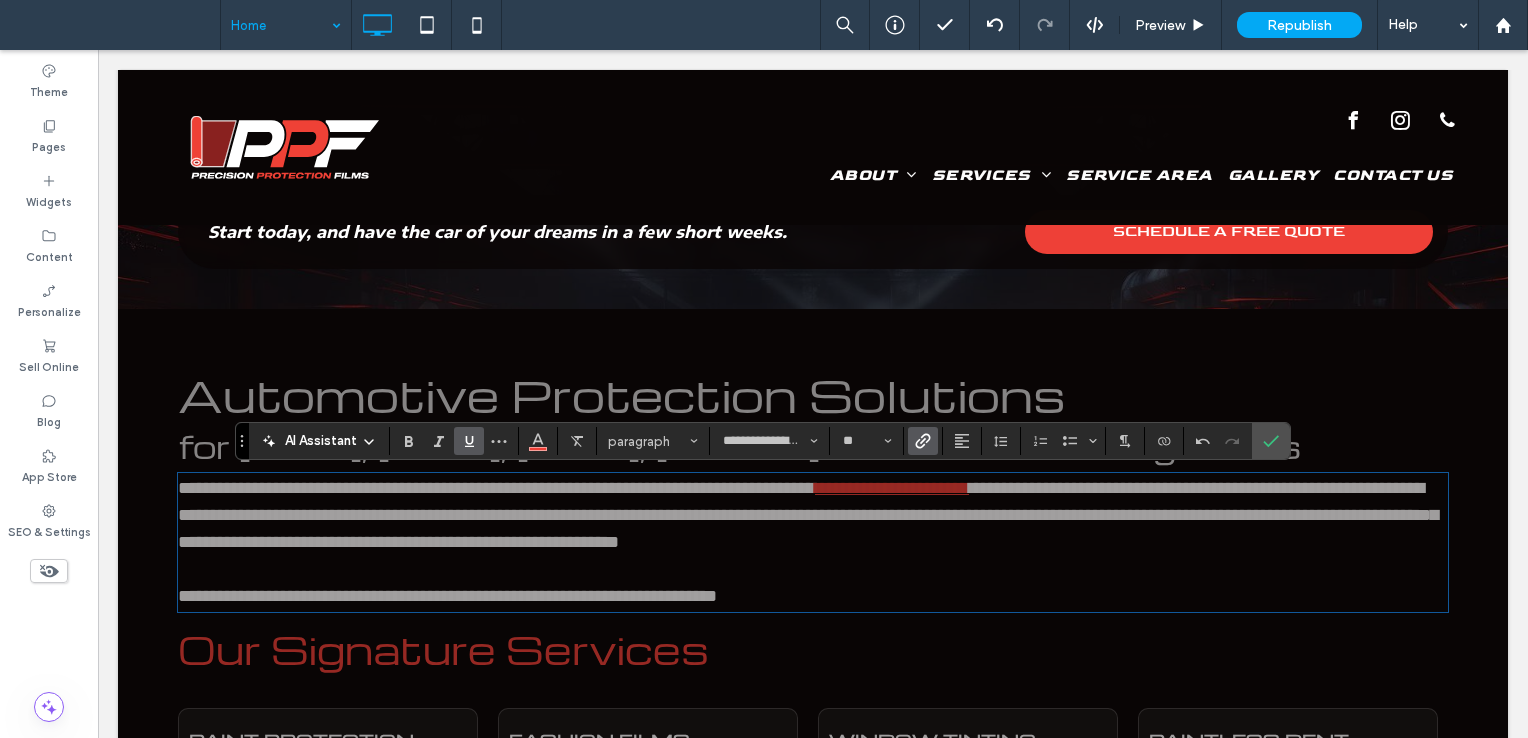 click on "**********" at bounding box center [813, 515] 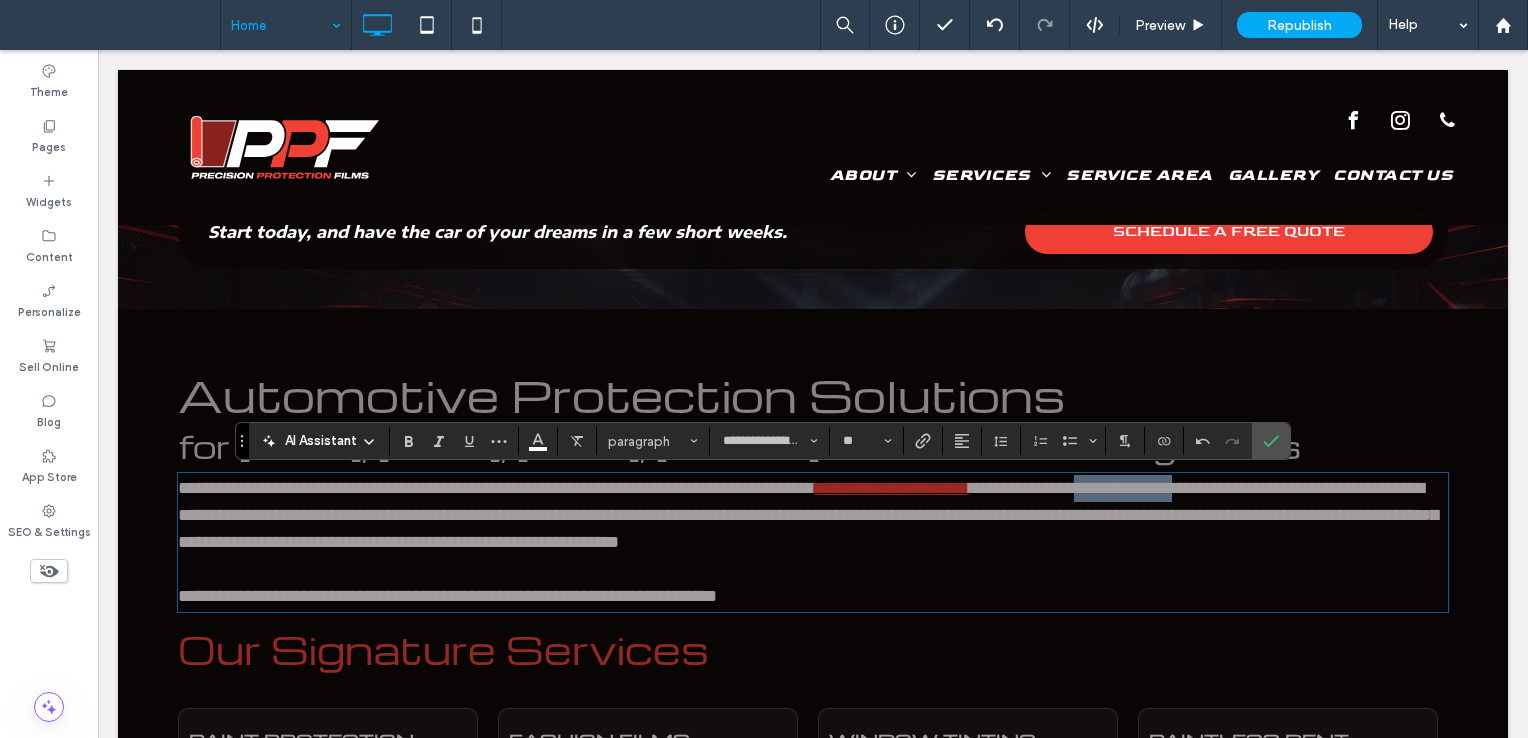 drag, startPoint x: 1312, startPoint y: 498, endPoint x: 236, endPoint y: 524, distance: 1076.3141 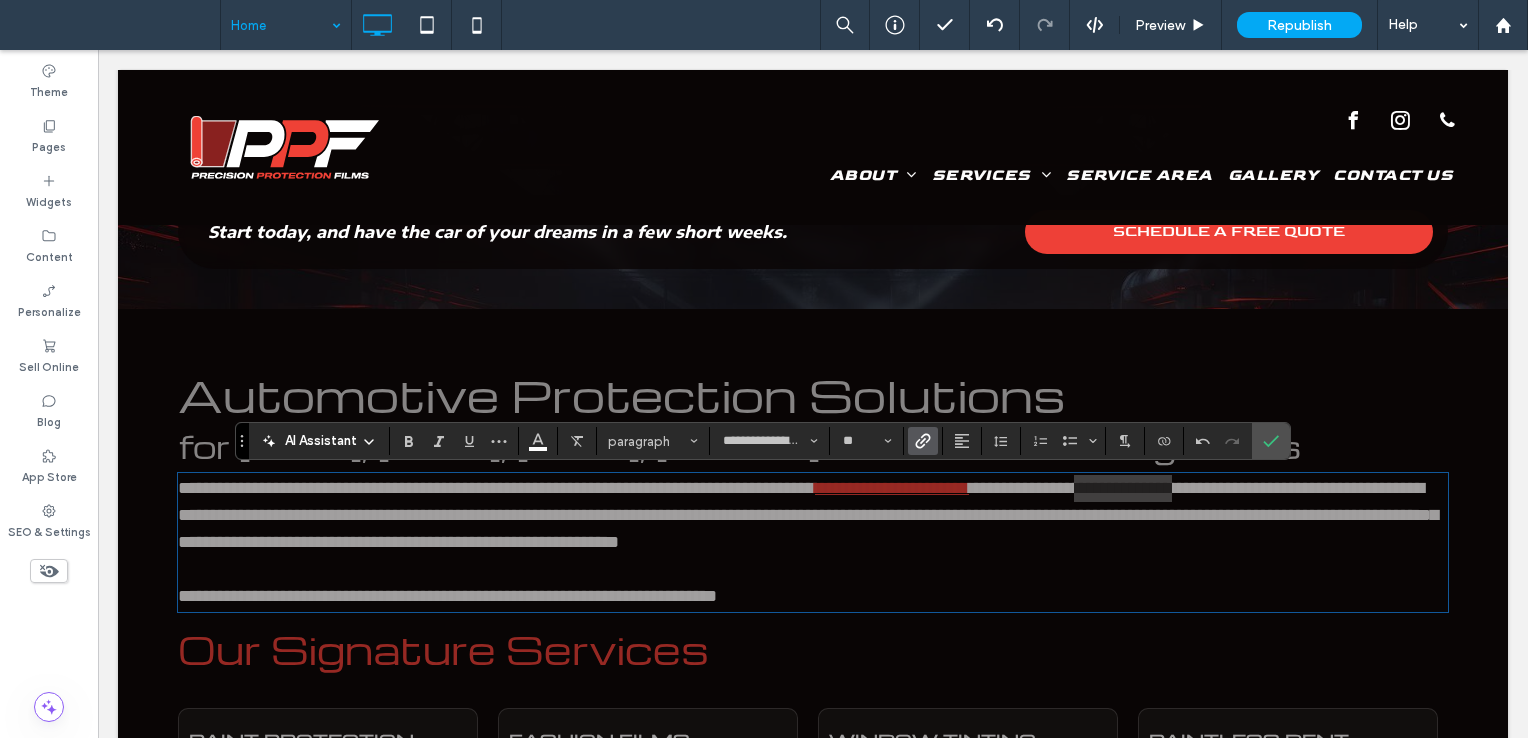click 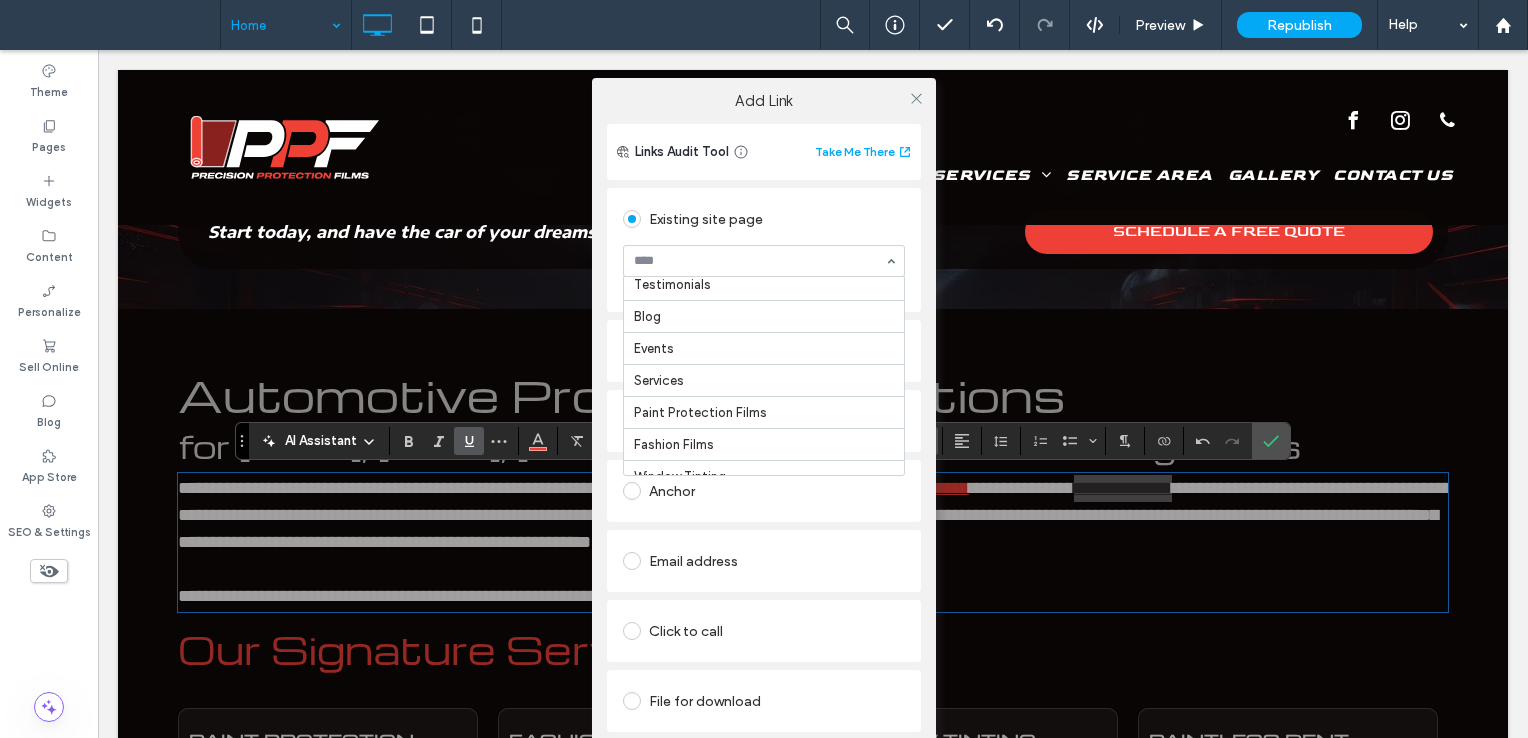 scroll, scrollTop: 100, scrollLeft: 0, axis: vertical 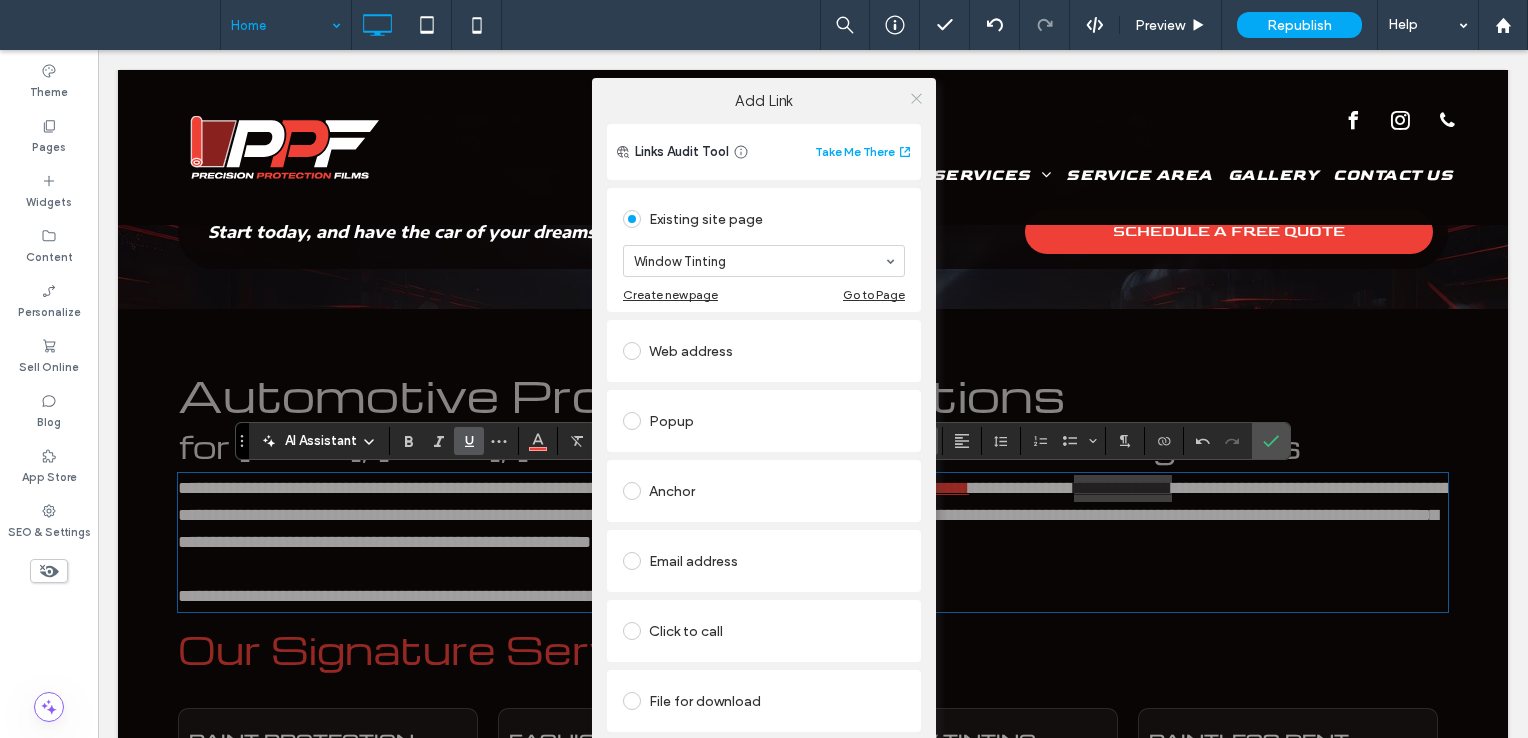 click 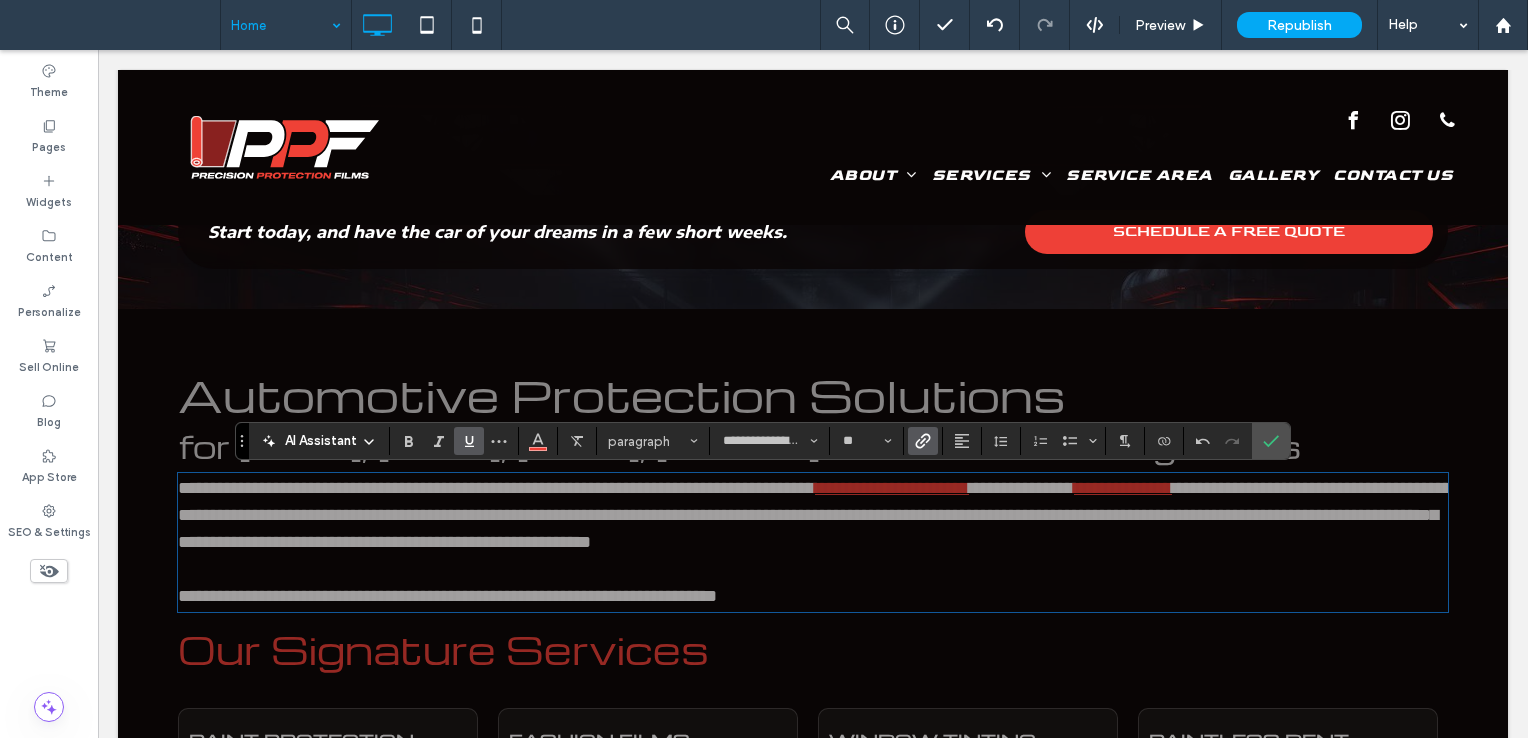 click on "**********" at bounding box center (813, 515) 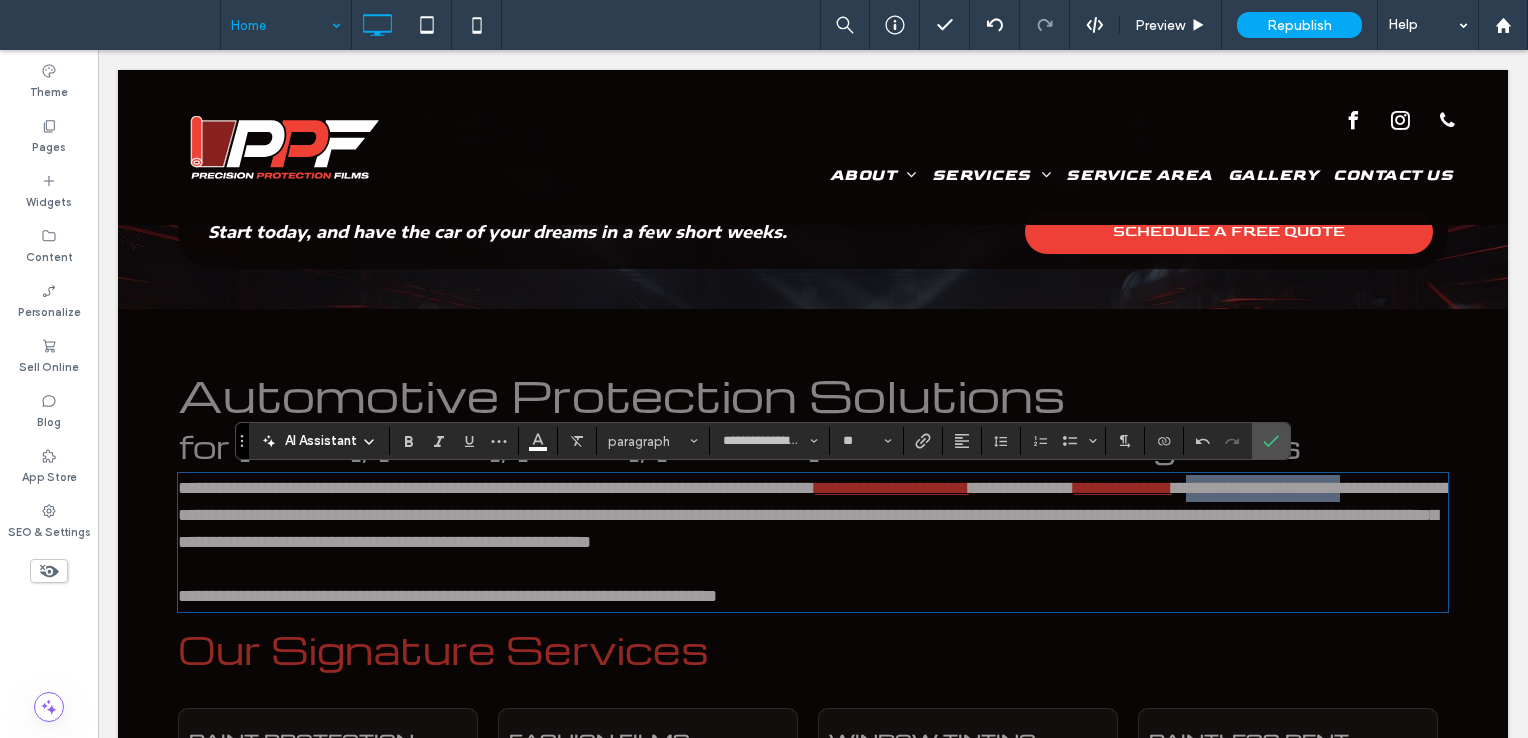 drag, startPoint x: 251, startPoint y: 518, endPoint x: 449, endPoint y: 518, distance: 198 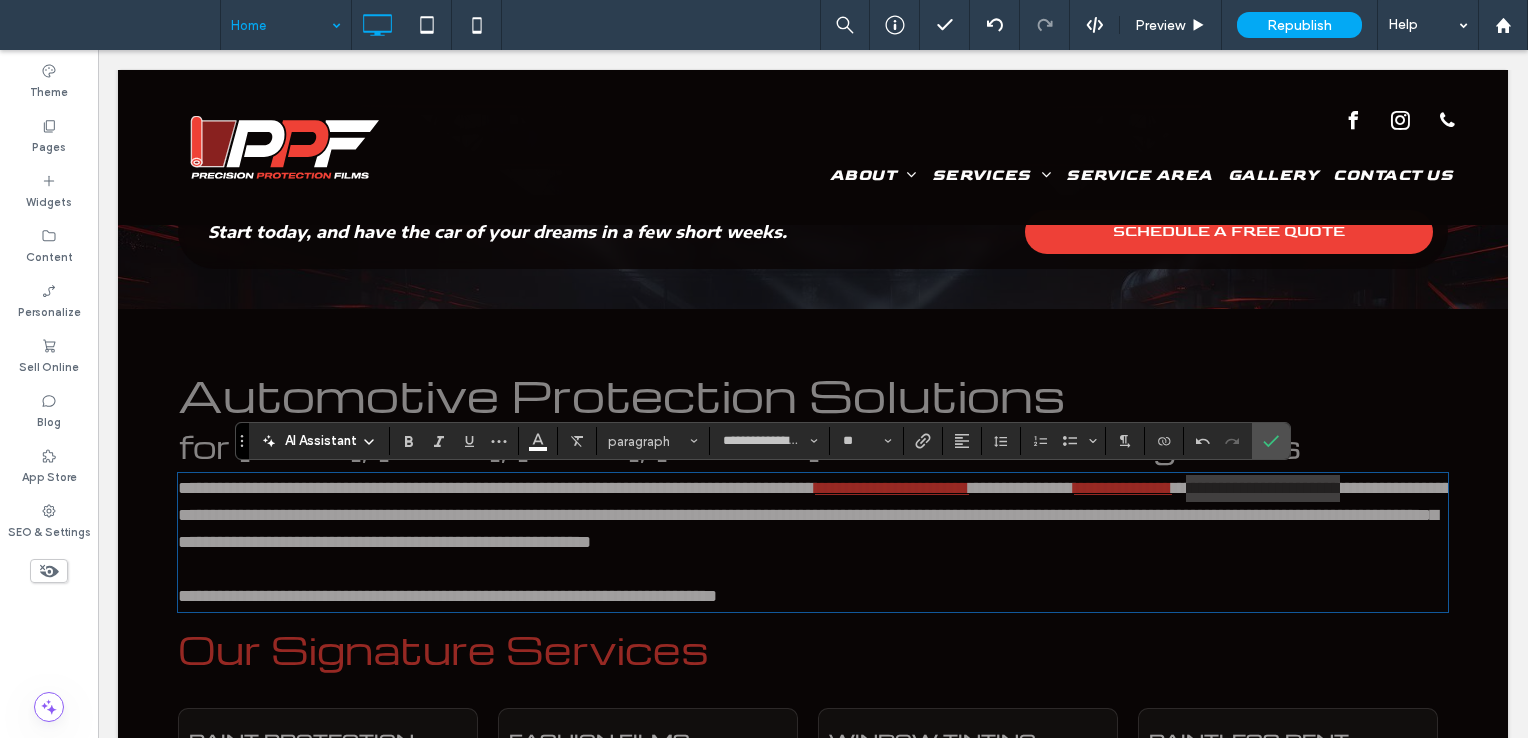 click at bounding box center (923, 441) 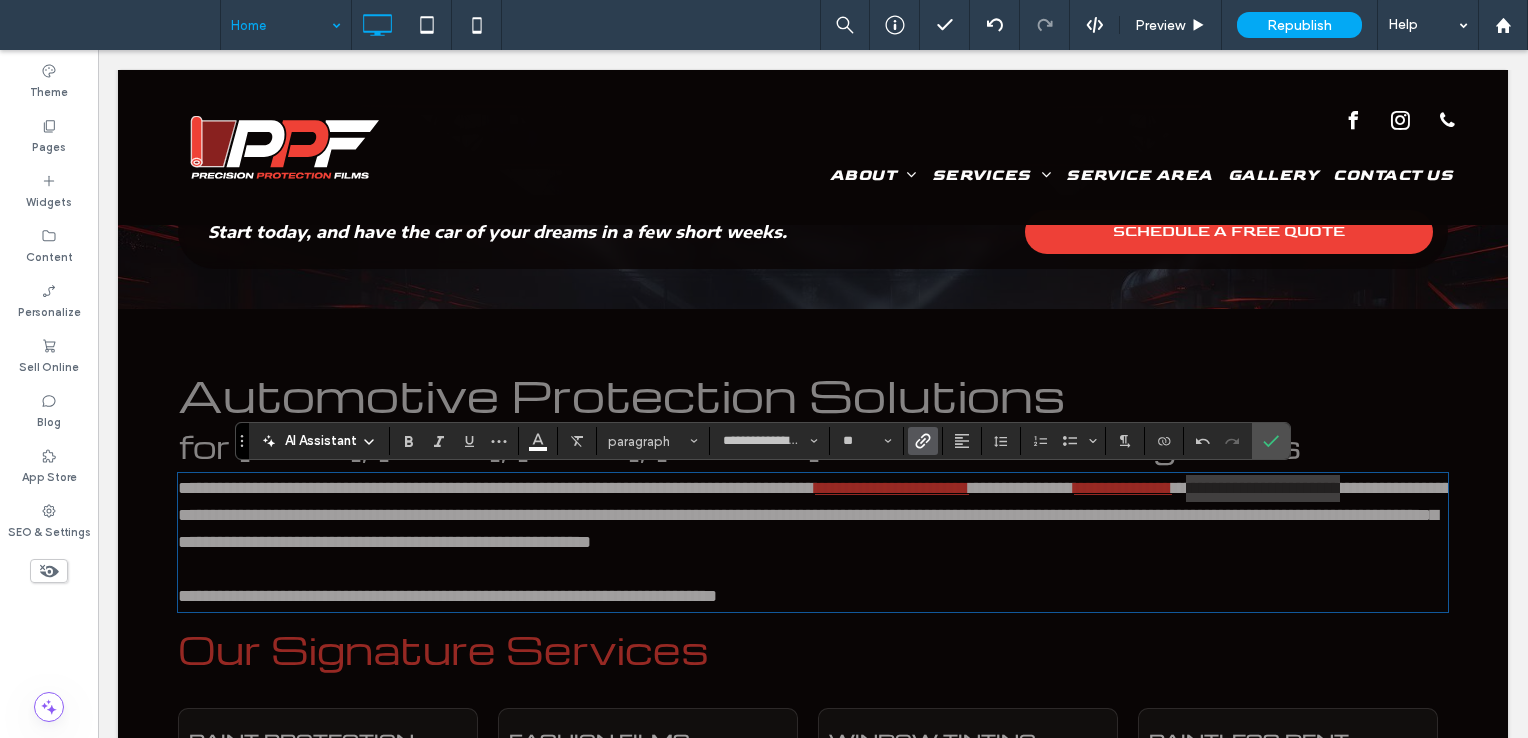 click 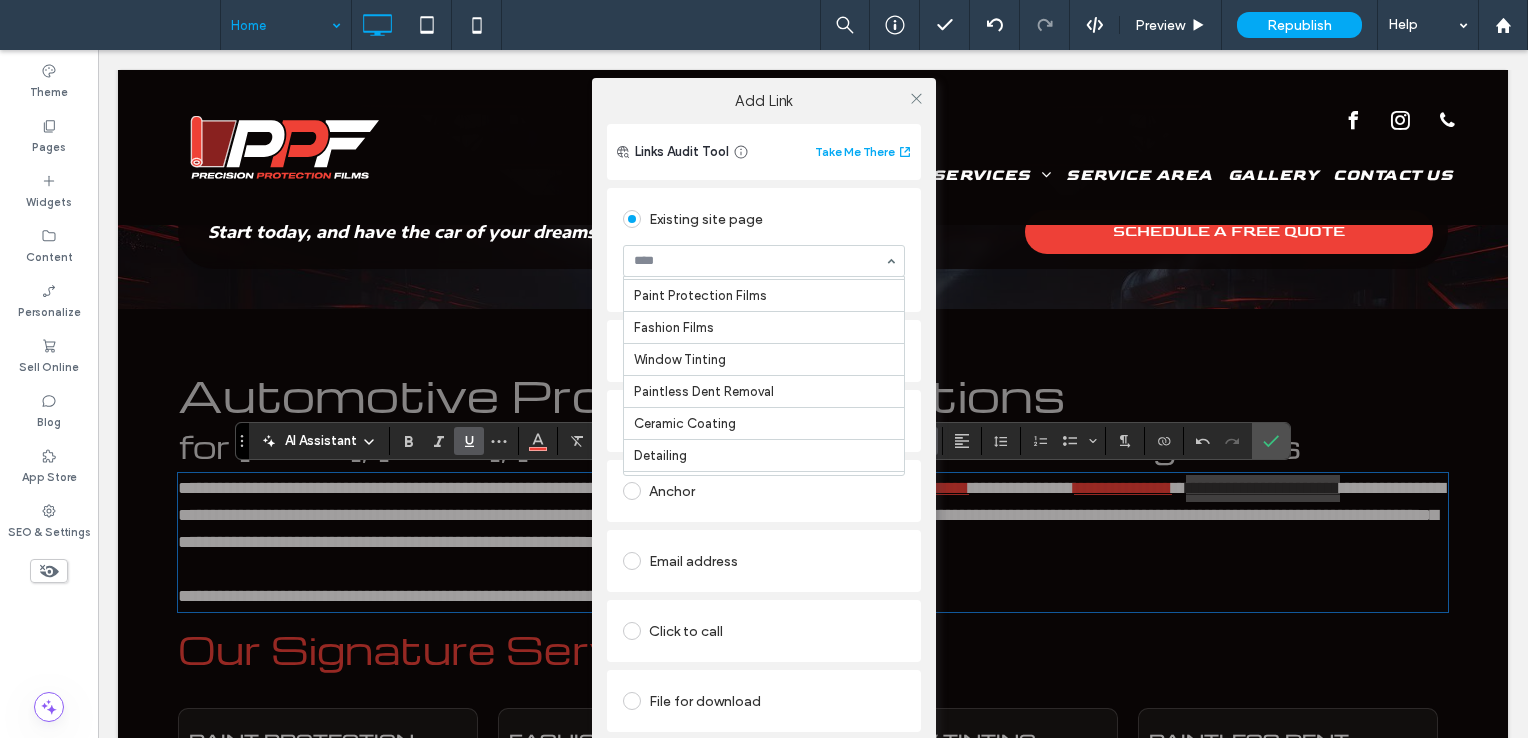 scroll, scrollTop: 200, scrollLeft: 0, axis: vertical 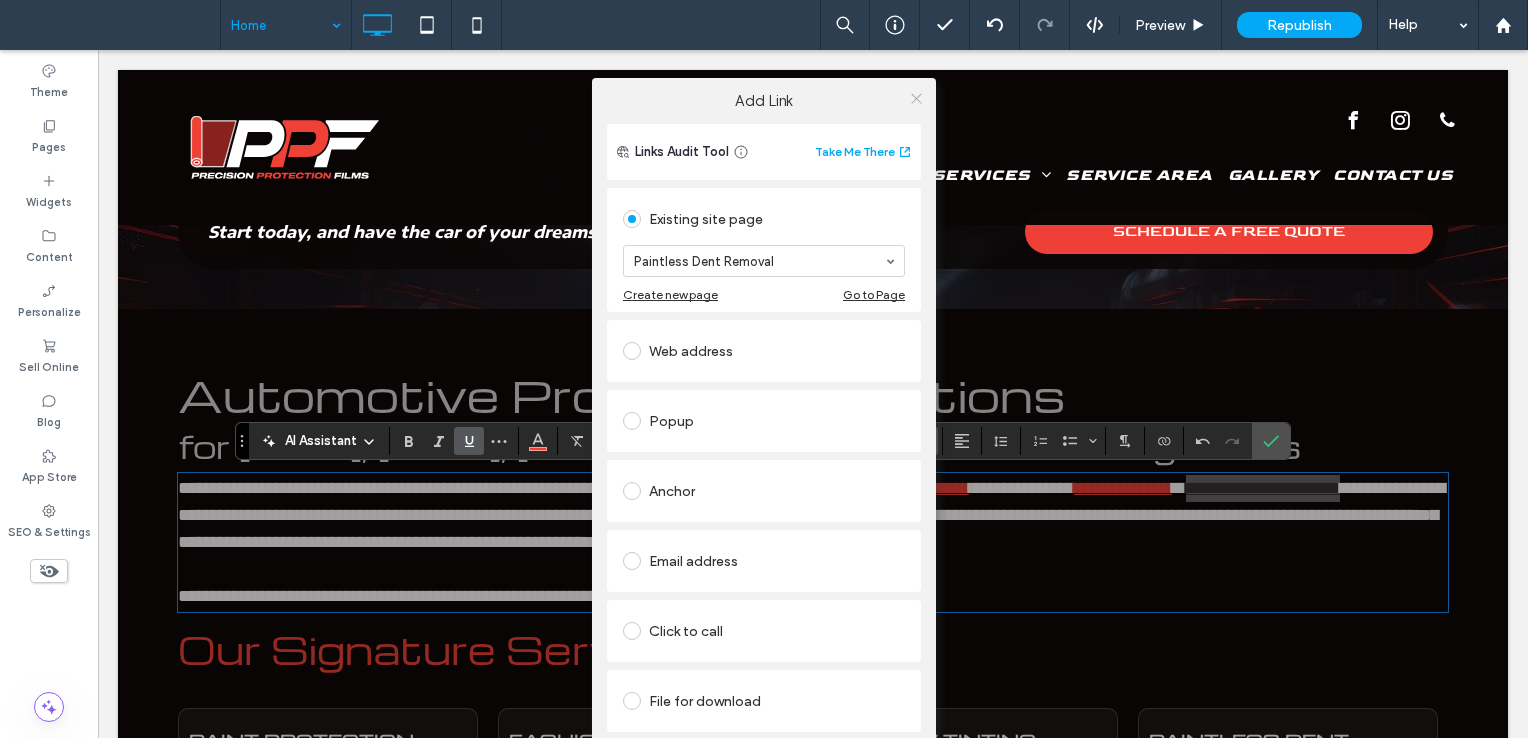 click 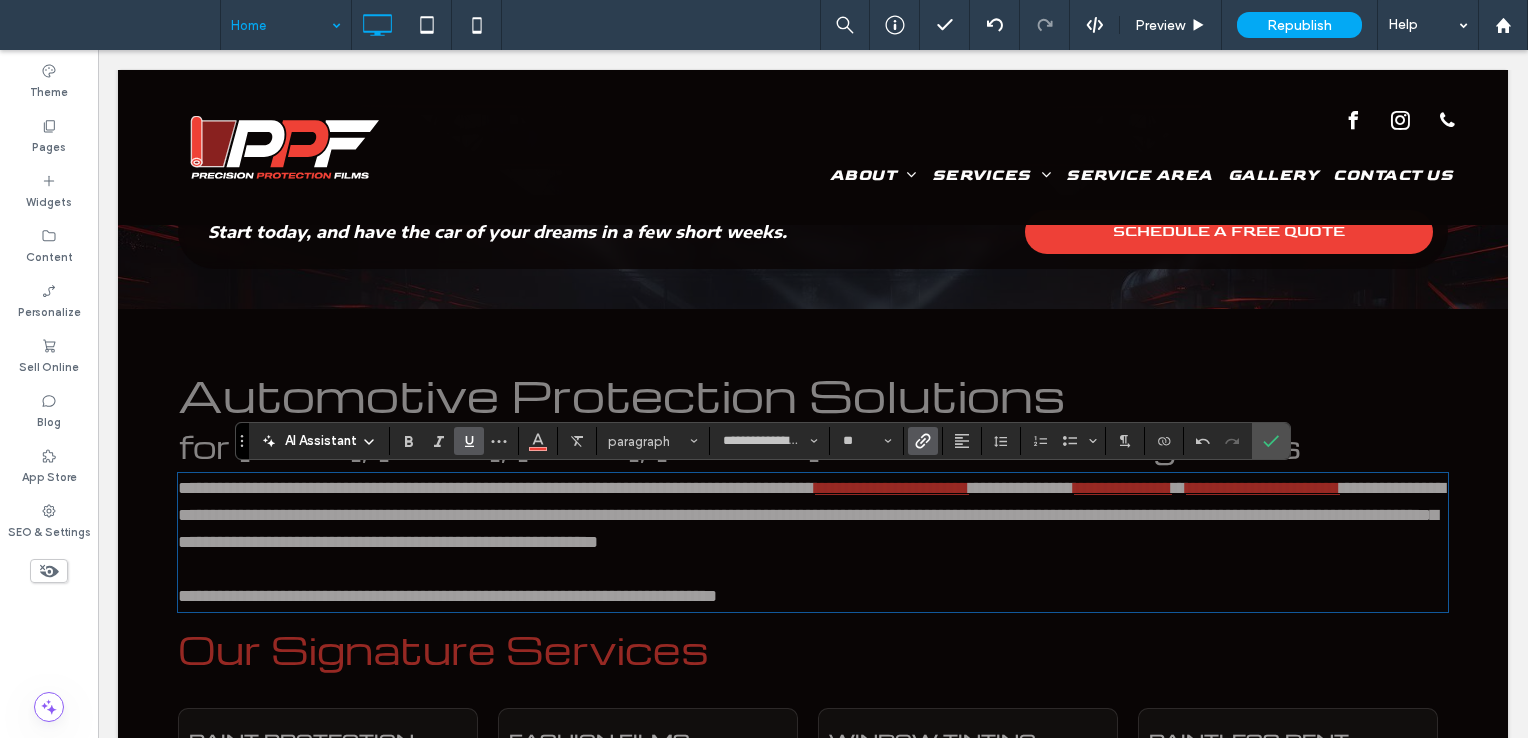 click on "**********" at bounding box center [813, 515] 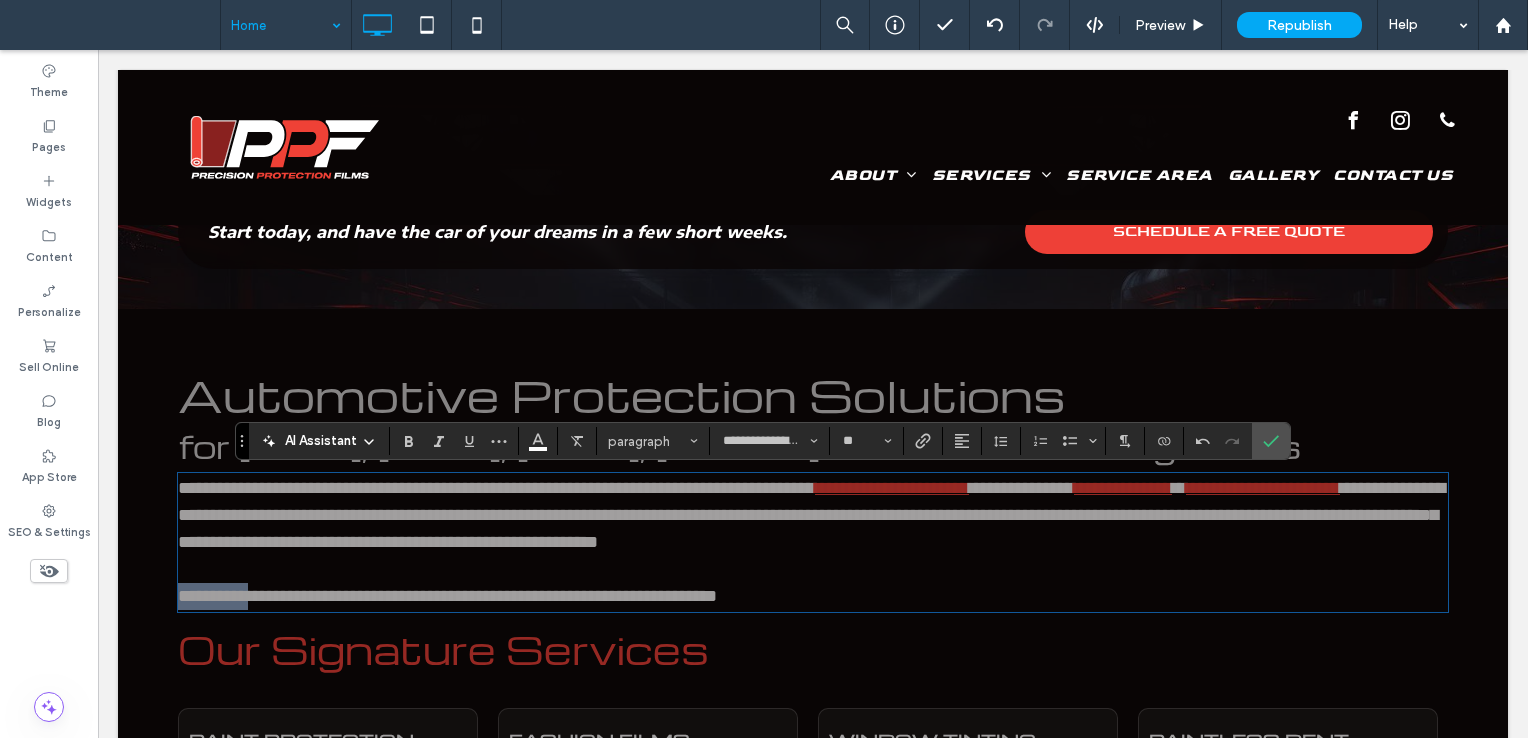 drag, startPoint x: 273, startPoint y: 626, endPoint x: 135, endPoint y: 628, distance: 138.0145 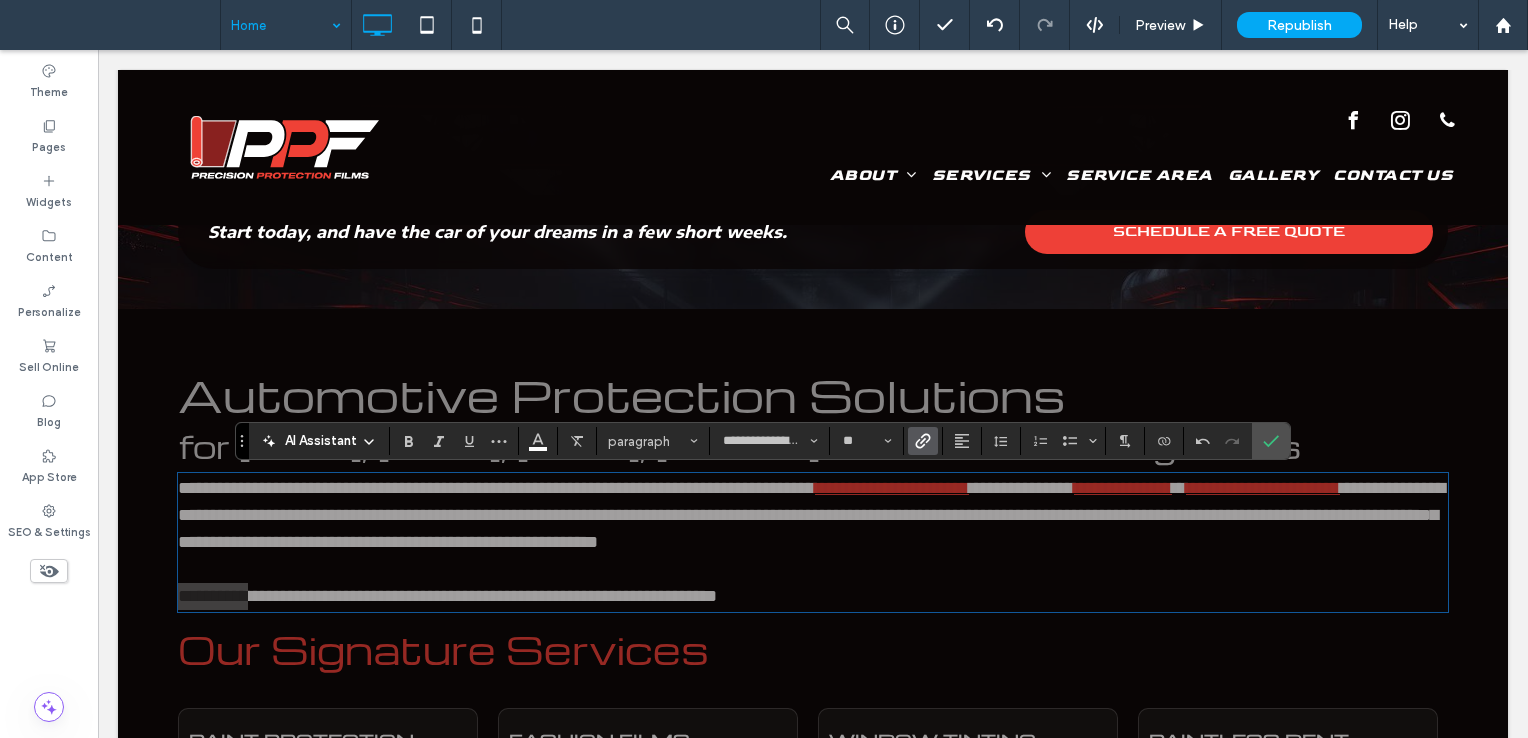 click 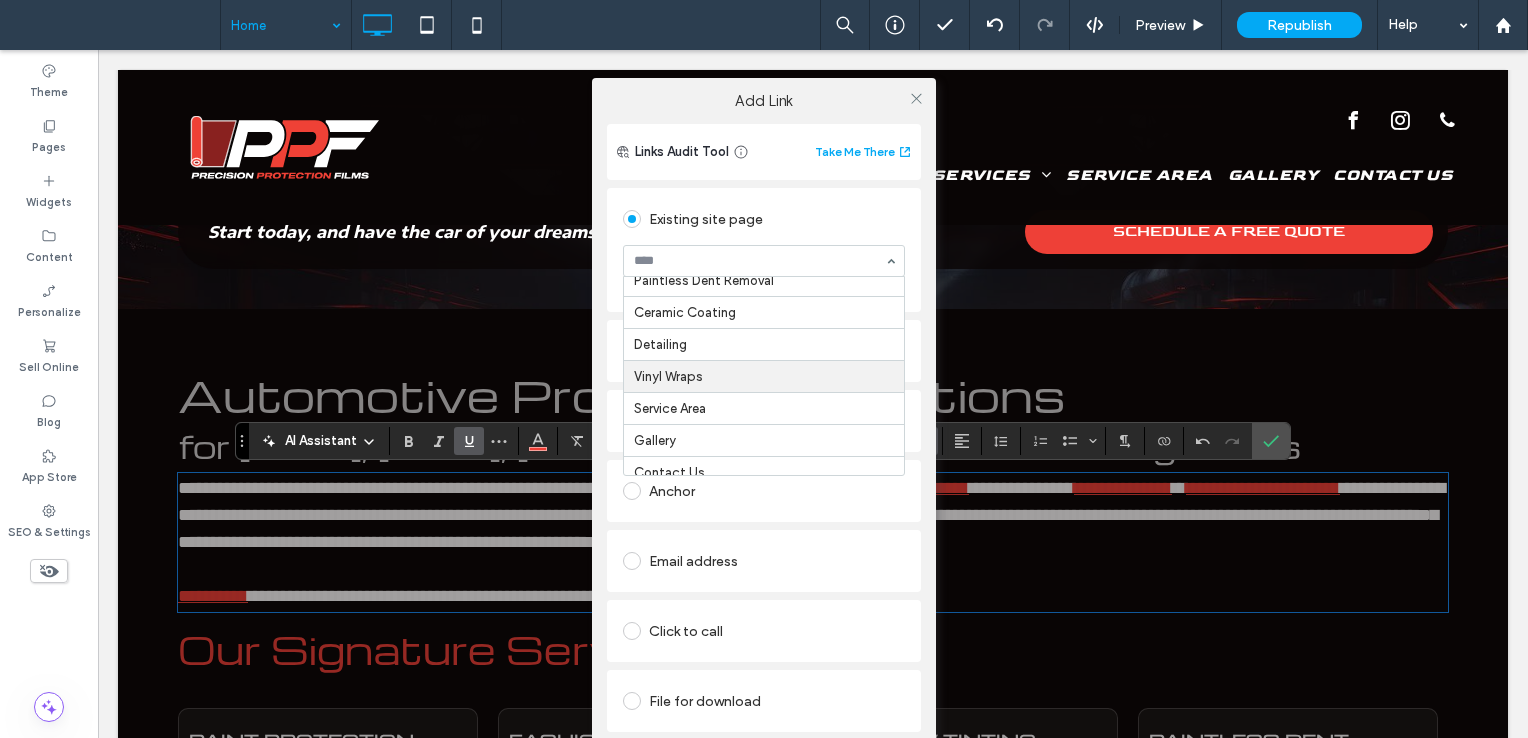 scroll, scrollTop: 400, scrollLeft: 0, axis: vertical 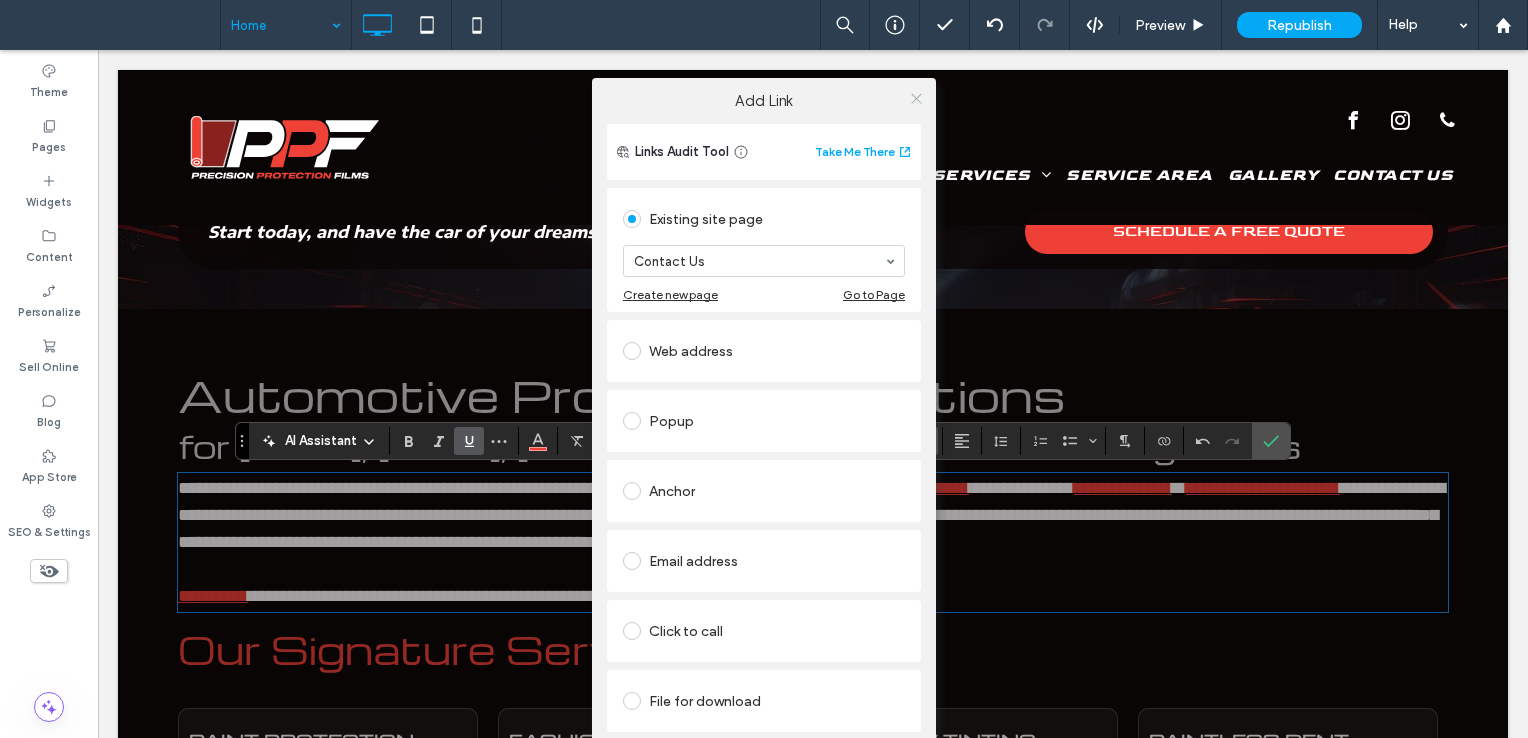 click 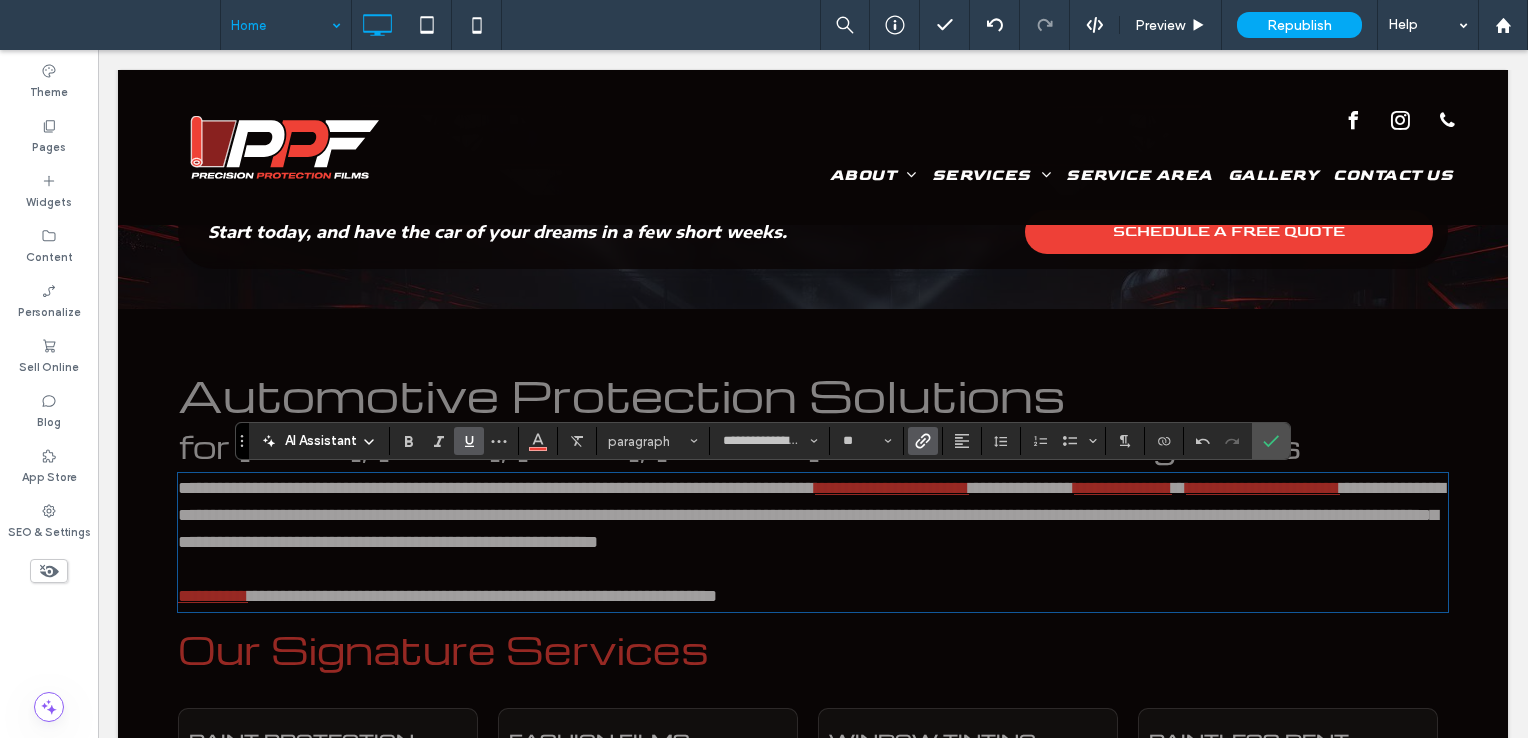click on "**********" at bounding box center [811, 515] 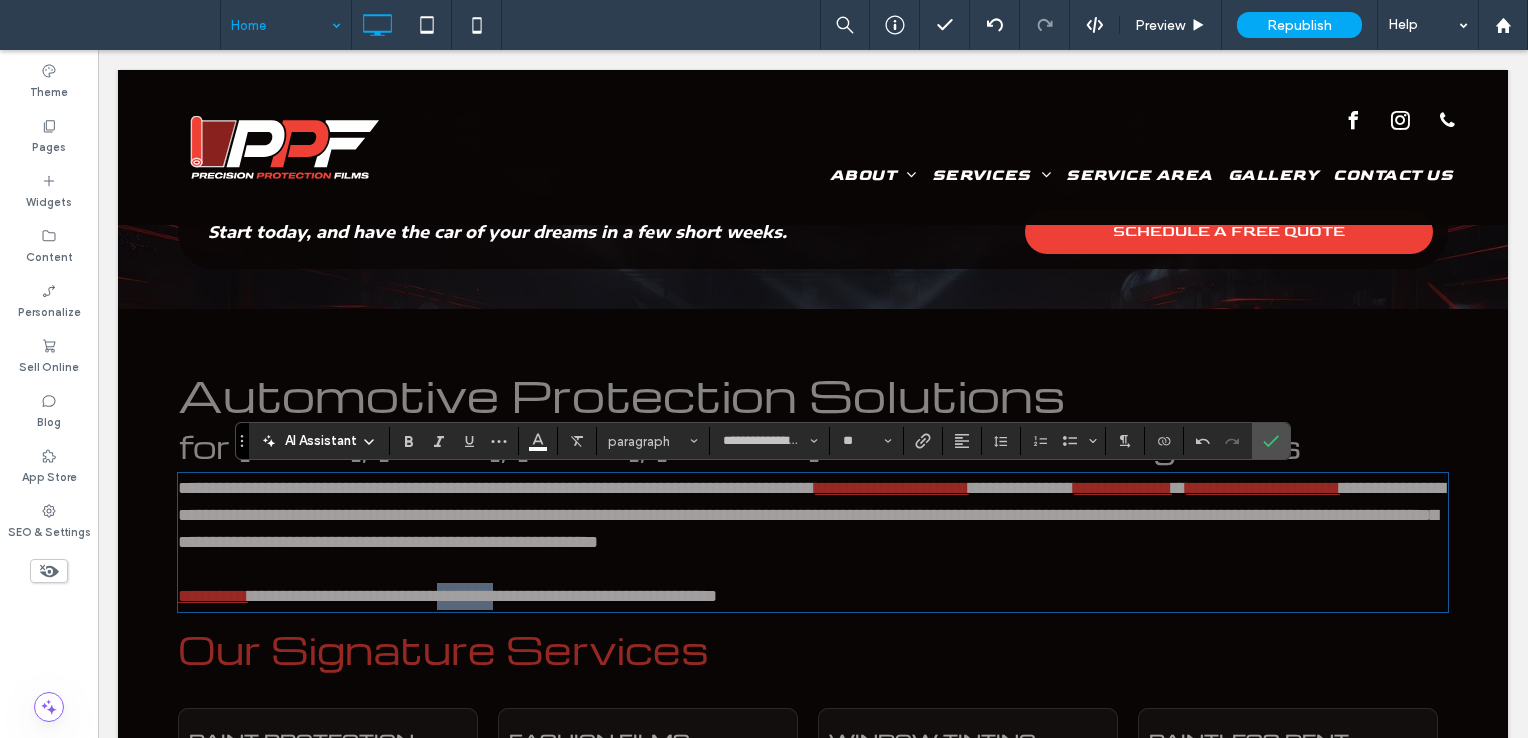 drag, startPoint x: 517, startPoint y: 624, endPoint x: 600, endPoint y: 620, distance: 83.09633 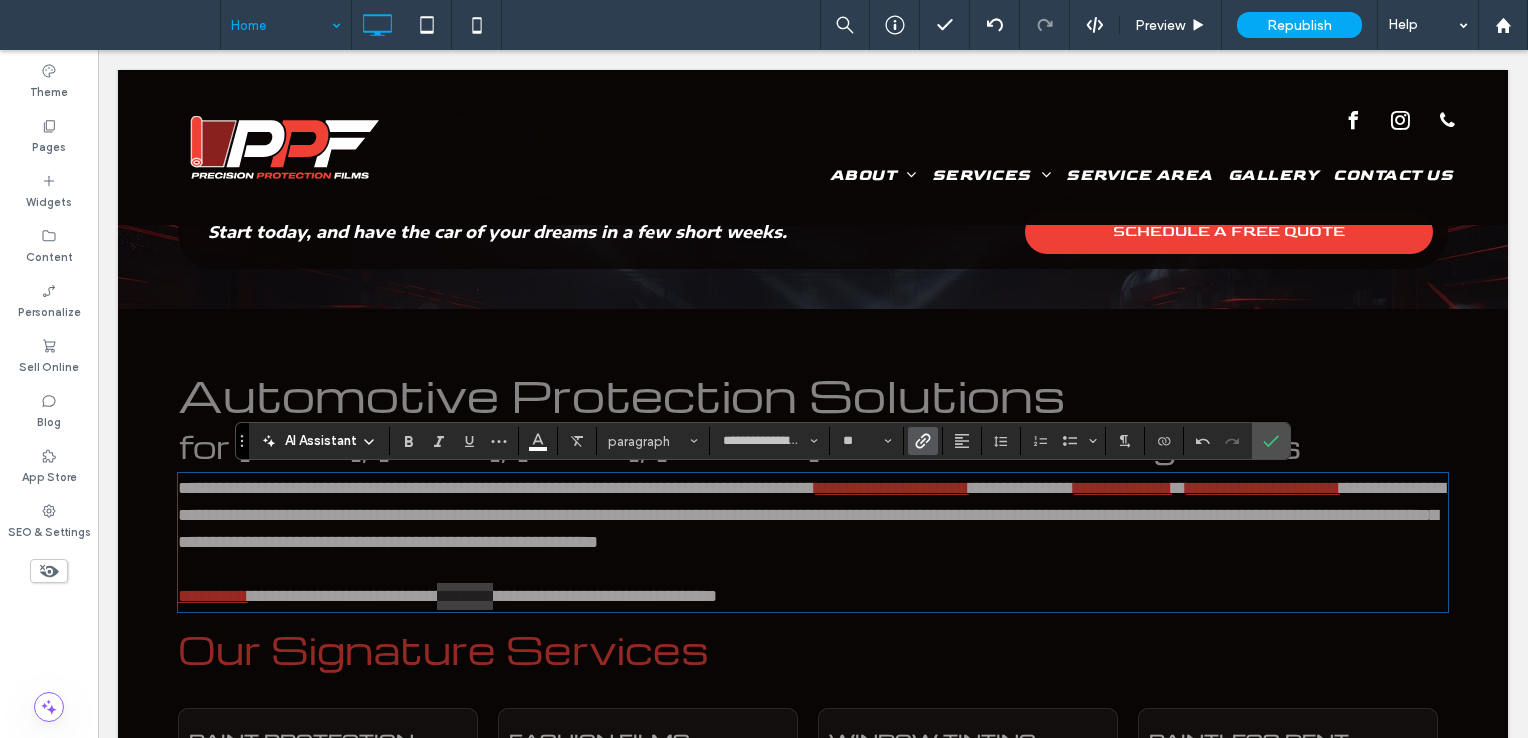click 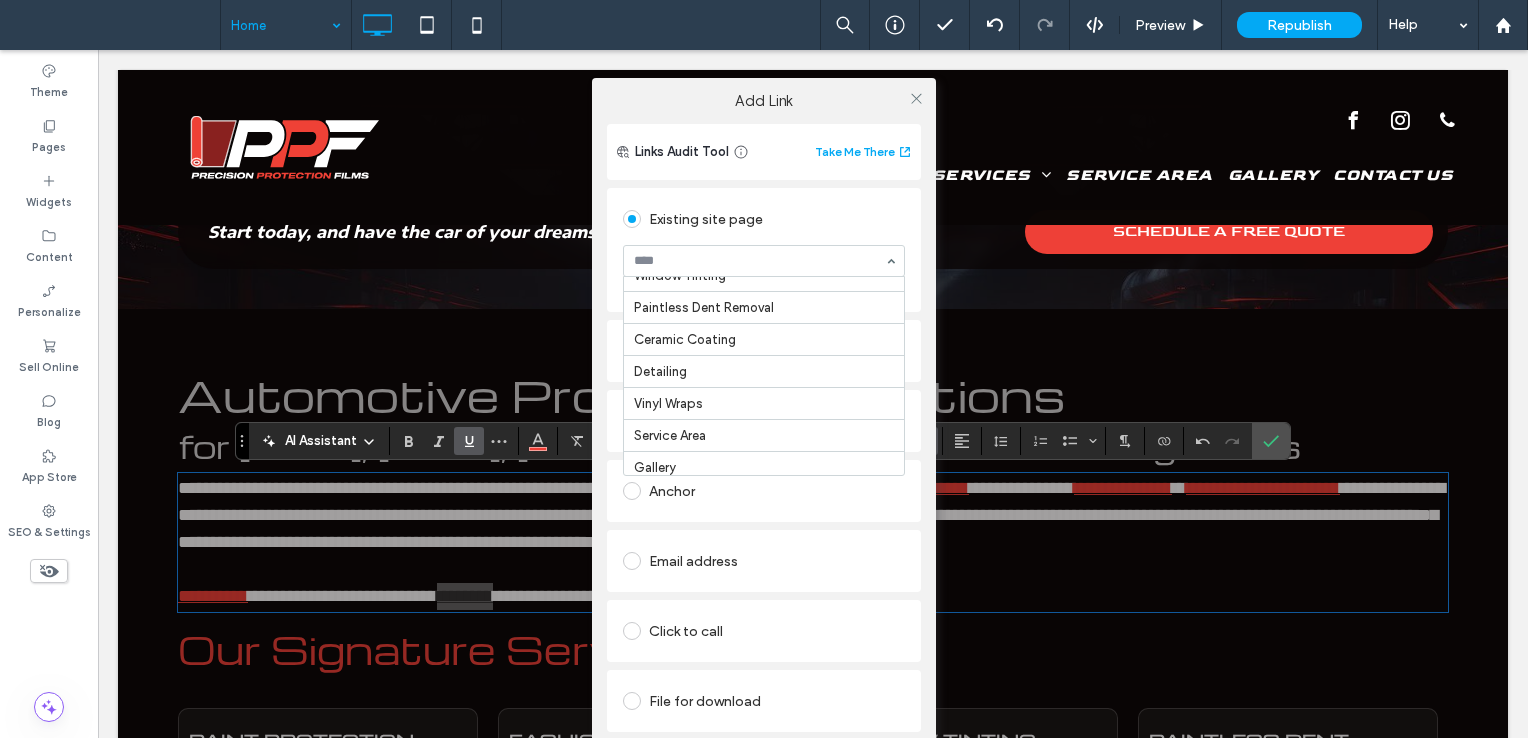 scroll, scrollTop: 416, scrollLeft: 0, axis: vertical 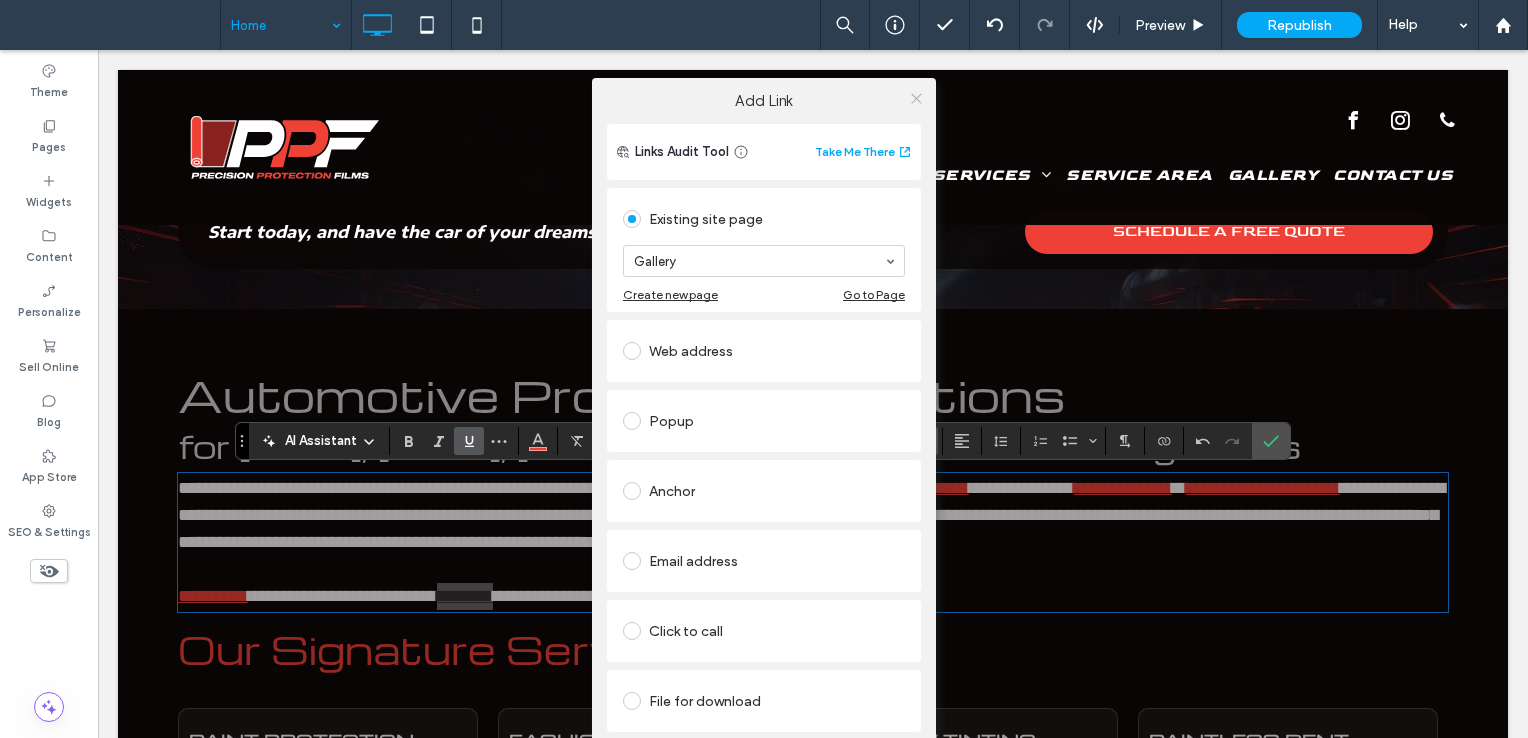 click 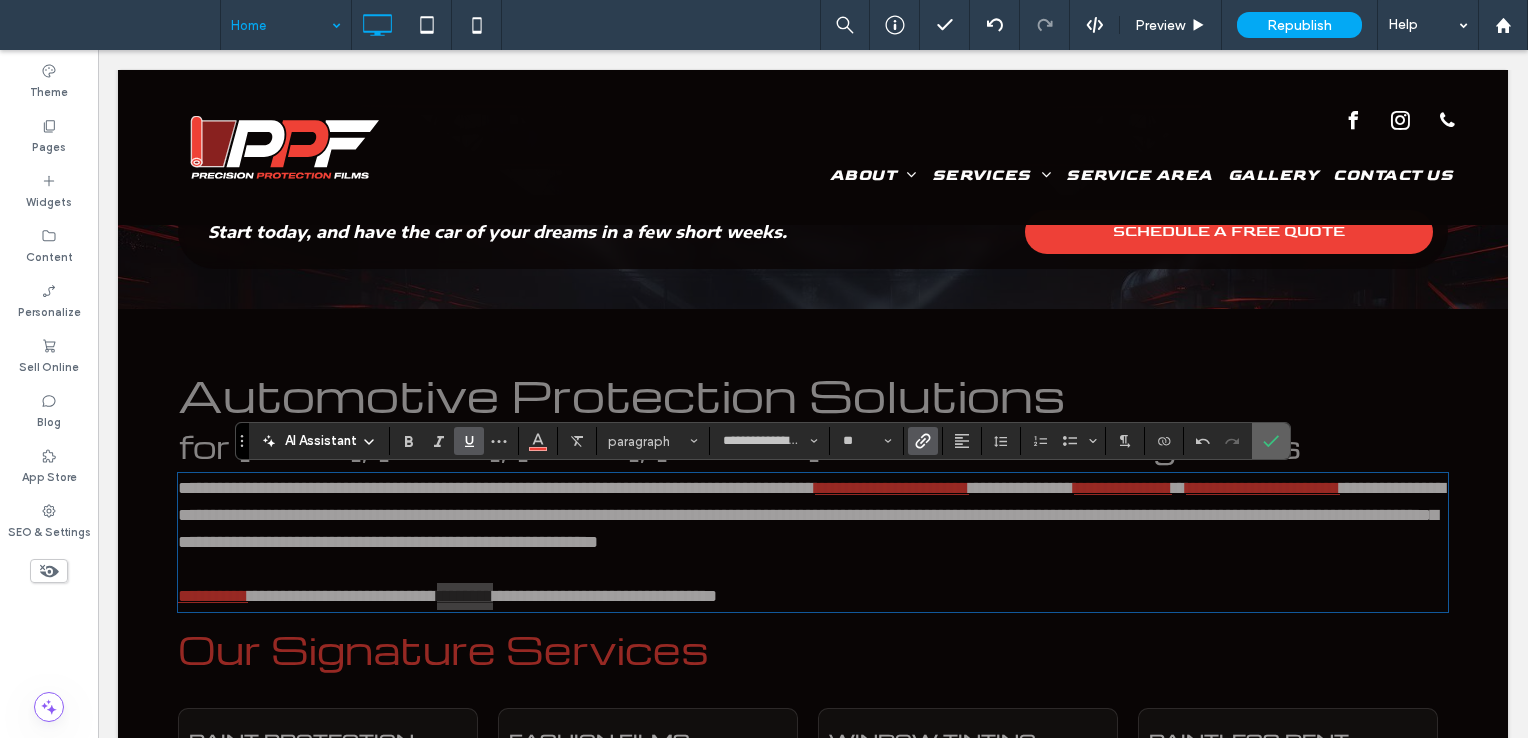 click 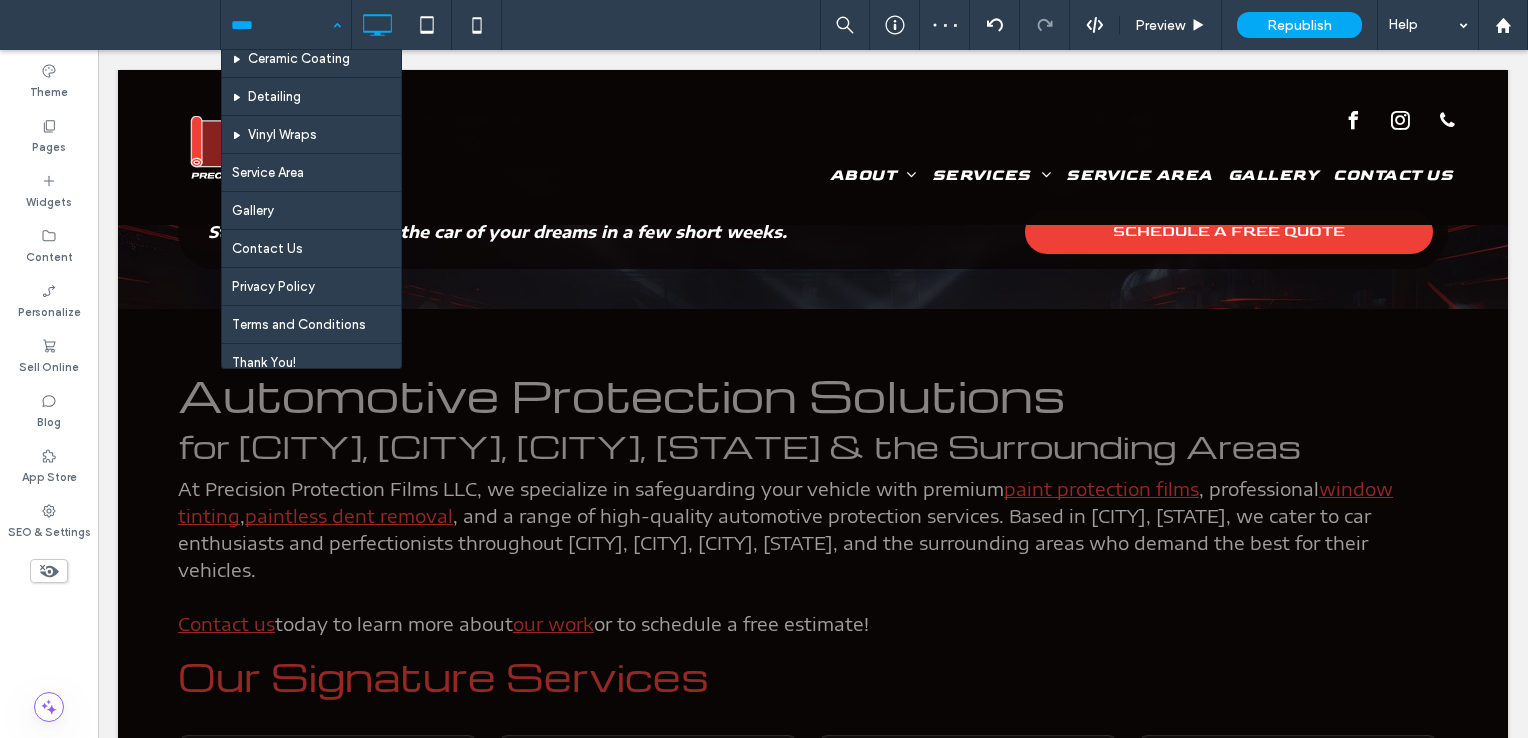 scroll, scrollTop: 408, scrollLeft: 0, axis: vertical 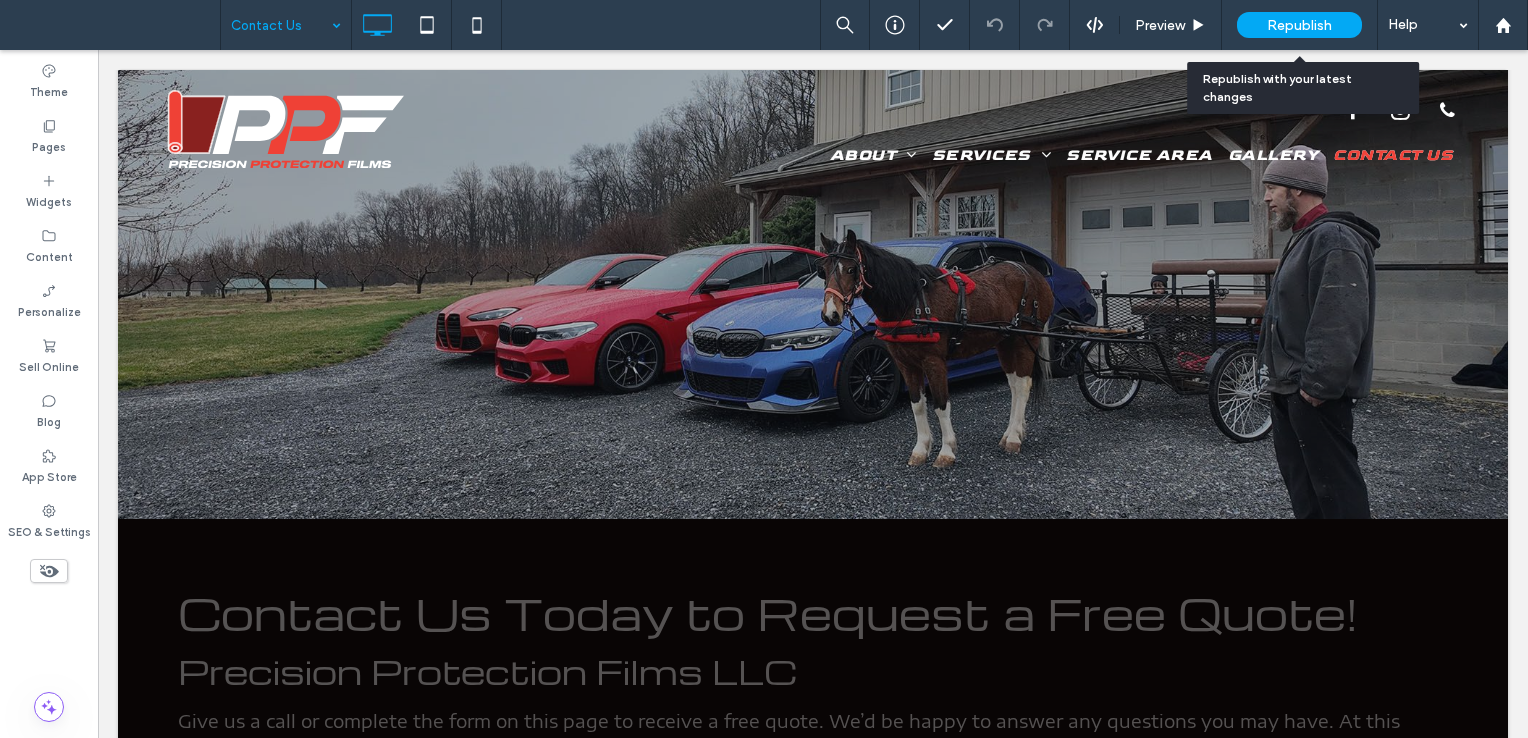 click on "Republish" at bounding box center [1299, 25] 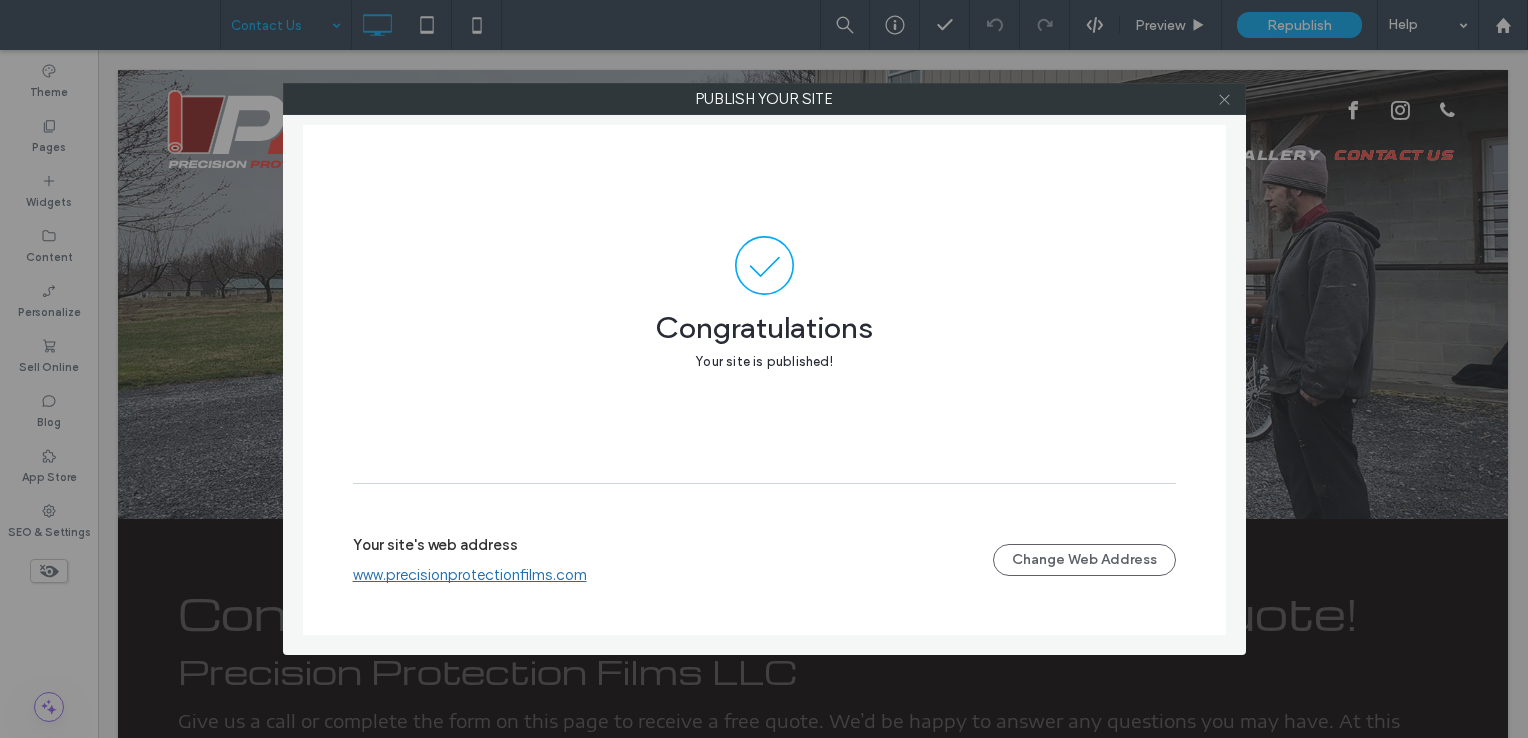 click 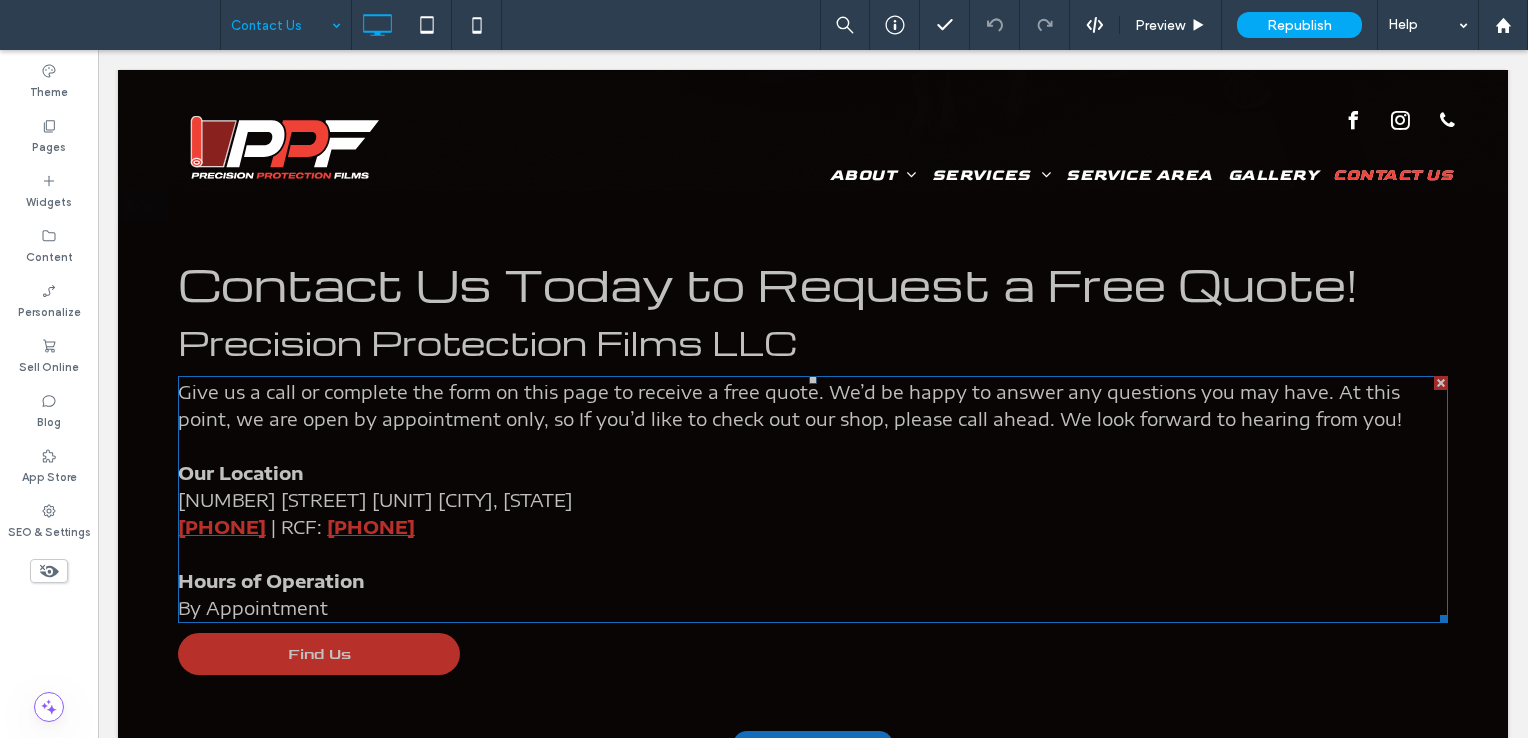 scroll, scrollTop: 400, scrollLeft: 0, axis: vertical 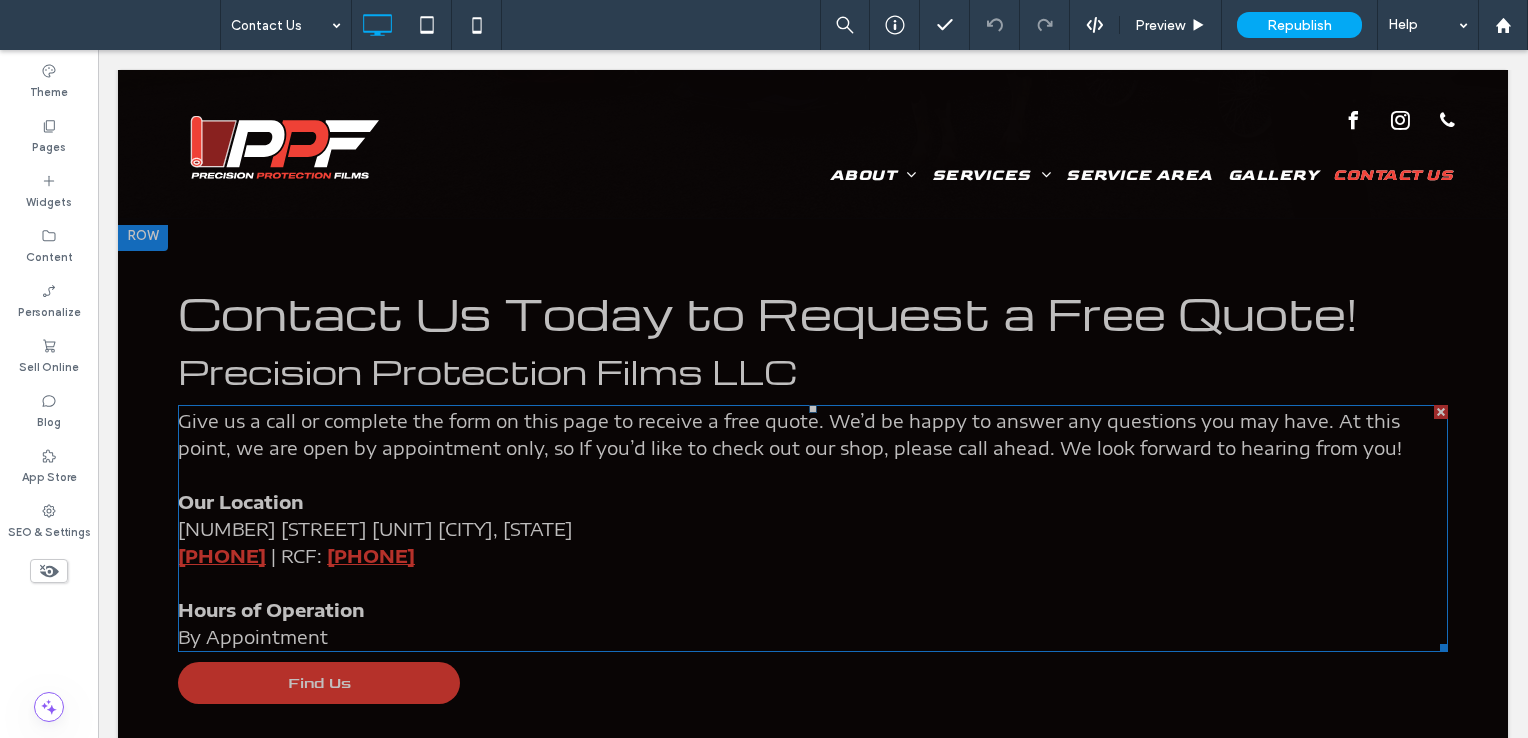 click on "Give us a call or complete the form on this page to receive a free quote. We’d be happy to answer any questions you may have. At this point, we are open by appointment only, so If you’d like to check out our shop, please call ahead. We look forward to hearing from you!" at bounding box center [790, 434] 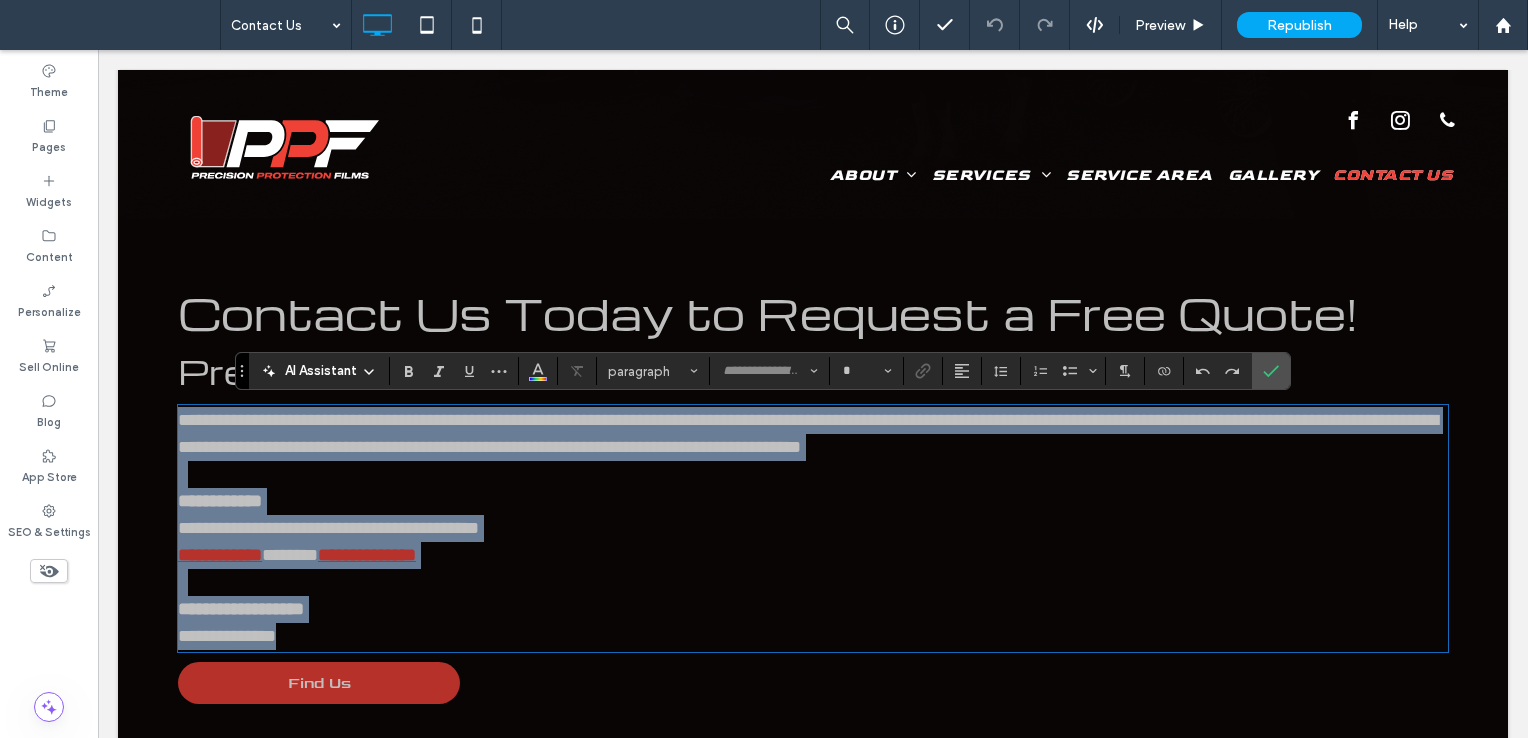 type on "**********" 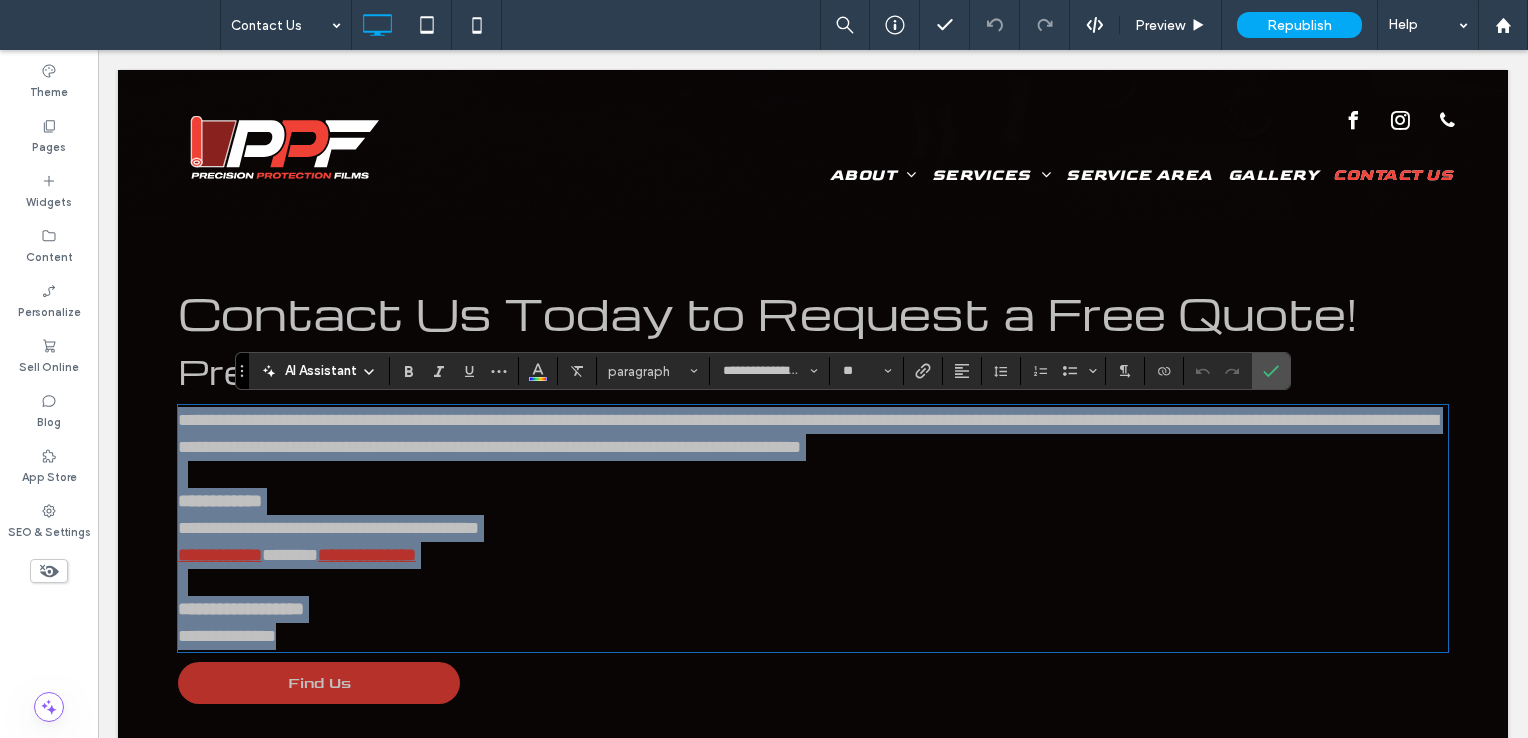 click on "**********" at bounding box center (813, 434) 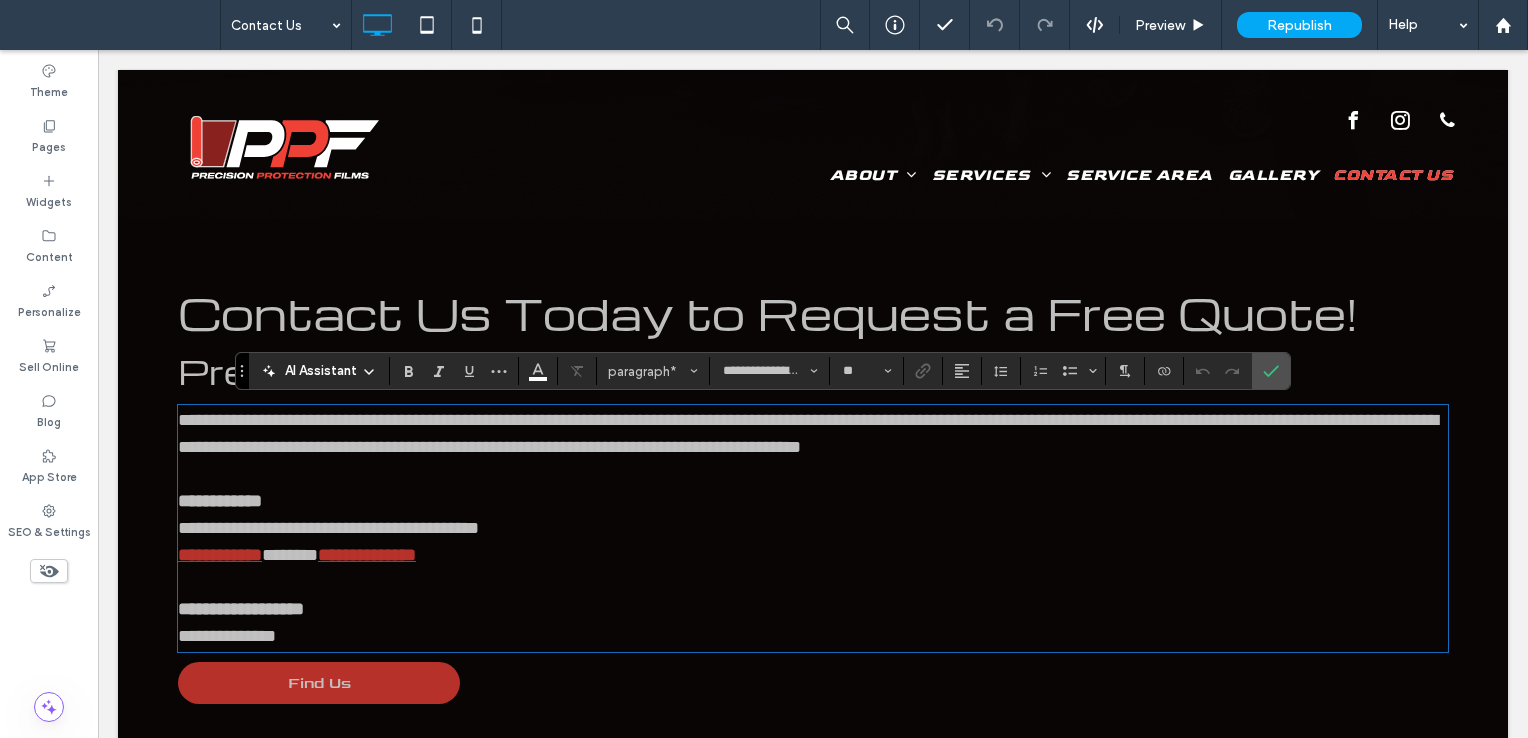 click on "**********" at bounding box center [808, 433] 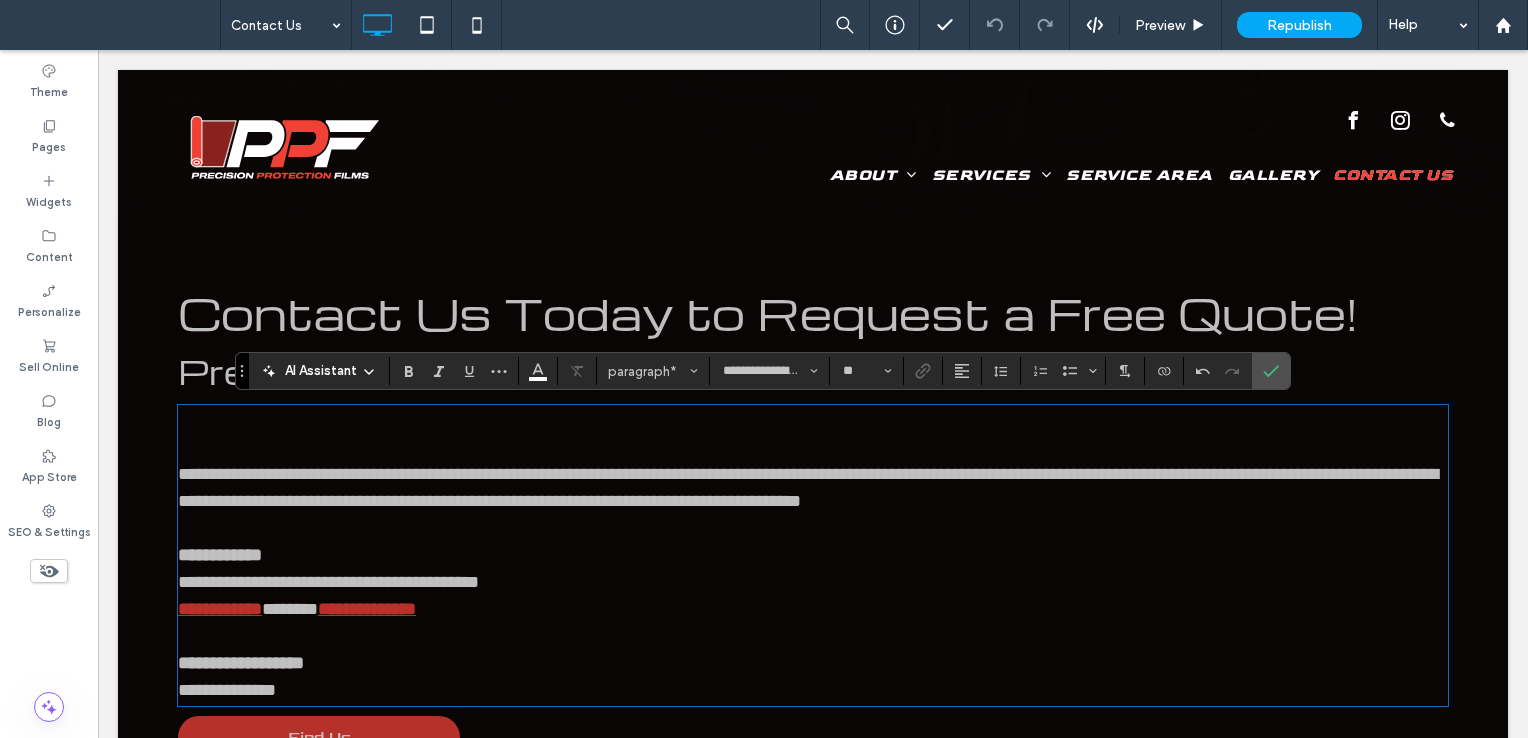 click at bounding box center [813, 420] 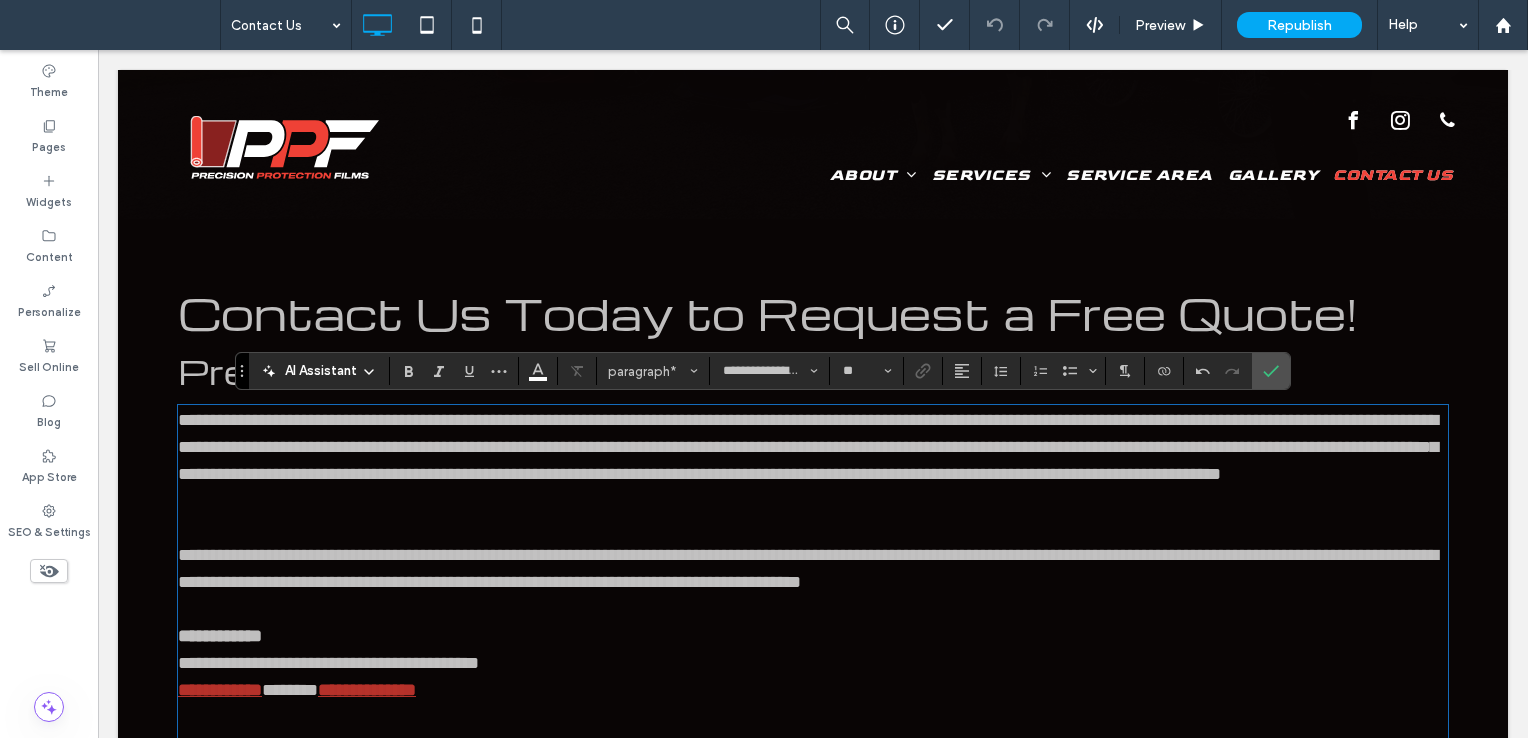 click on "**********" at bounding box center [805, 461] 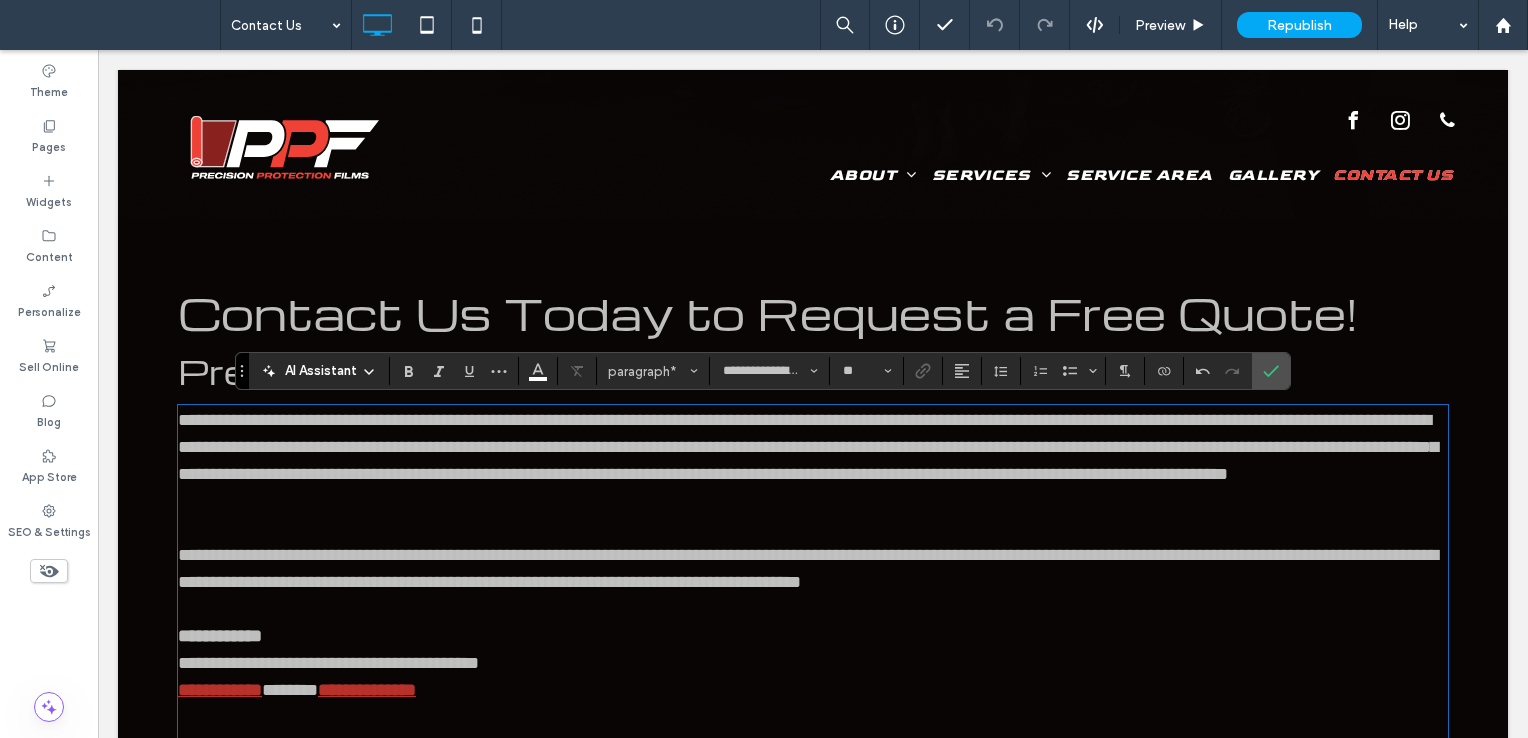 type 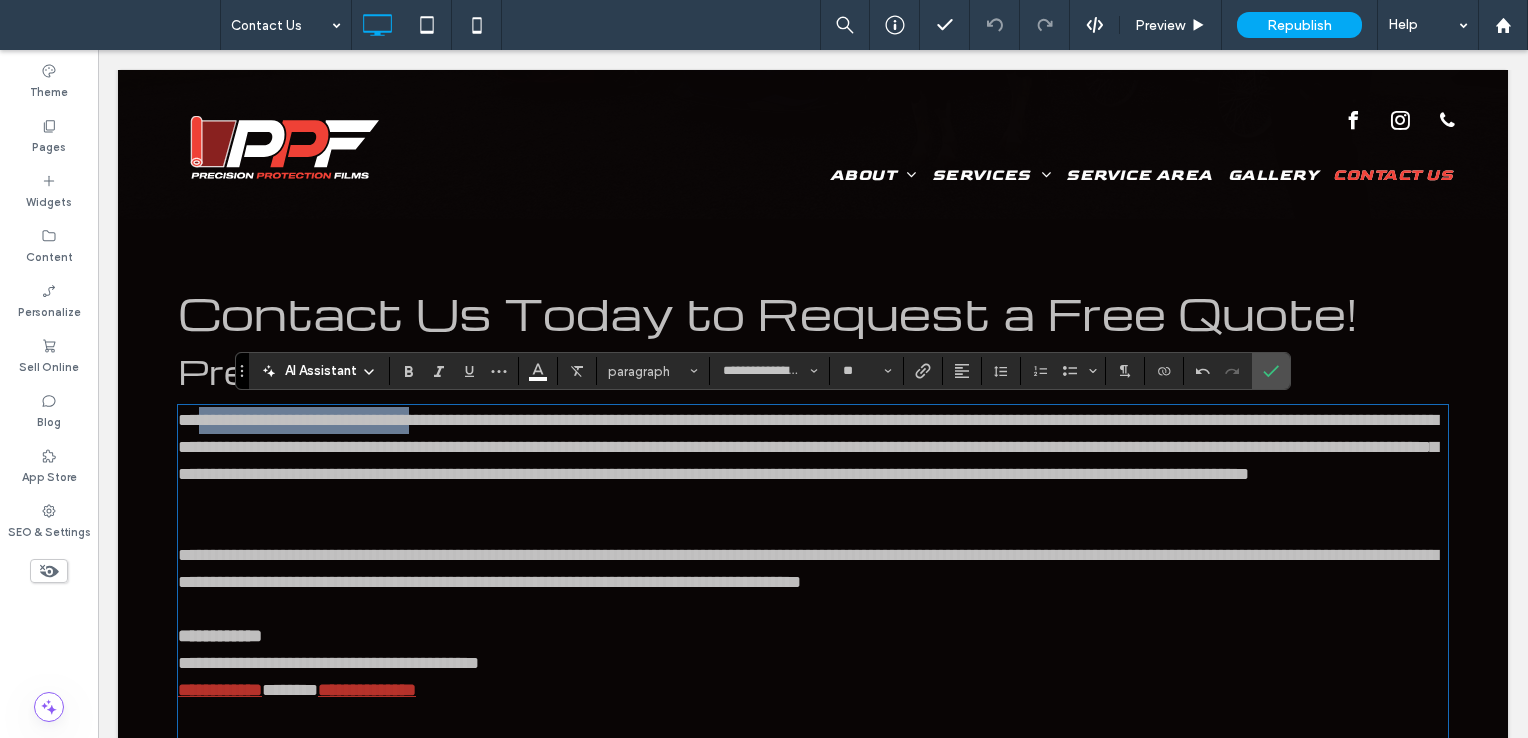 drag, startPoint x: 206, startPoint y: 415, endPoint x: 474, endPoint y: 432, distance: 268.53864 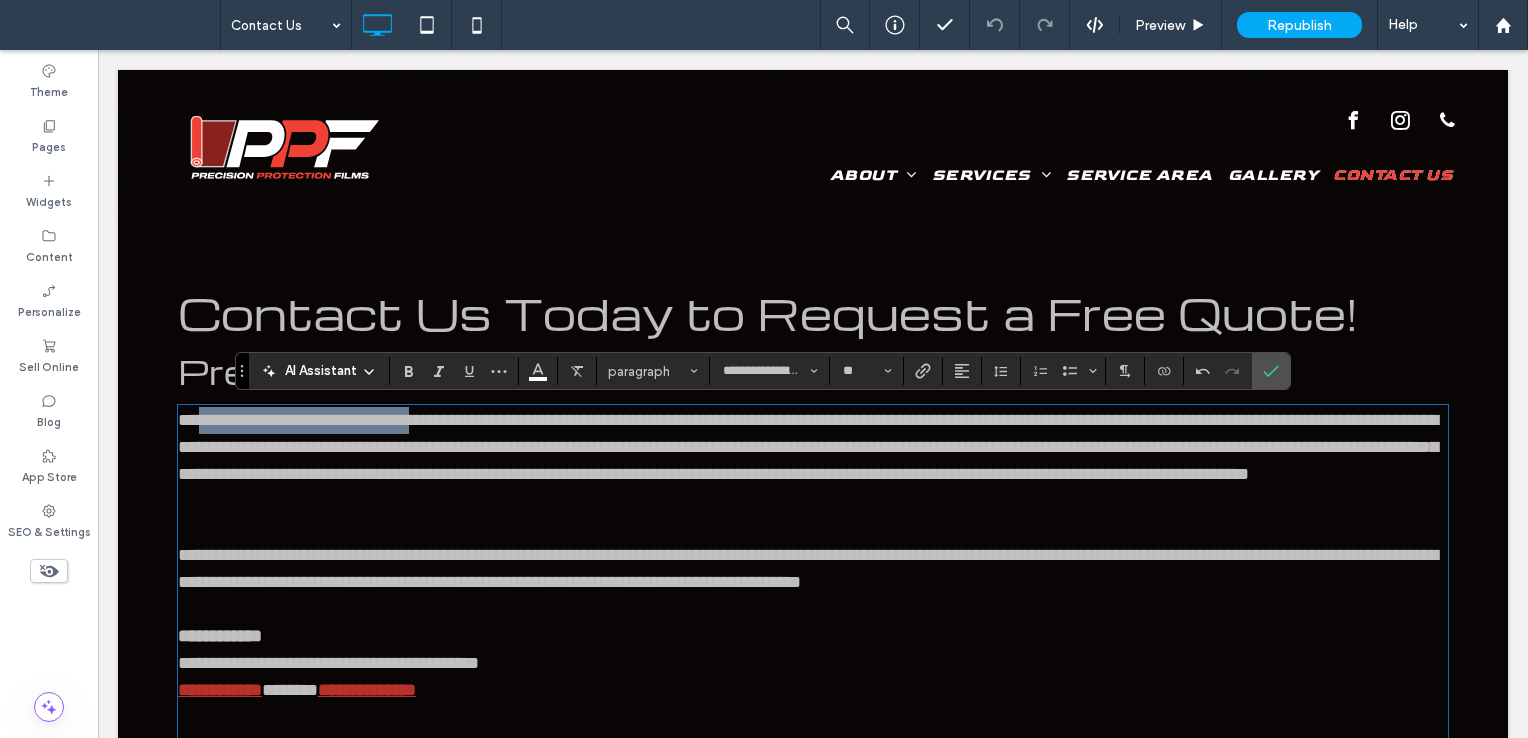 click on "**********" at bounding box center (805, 461) 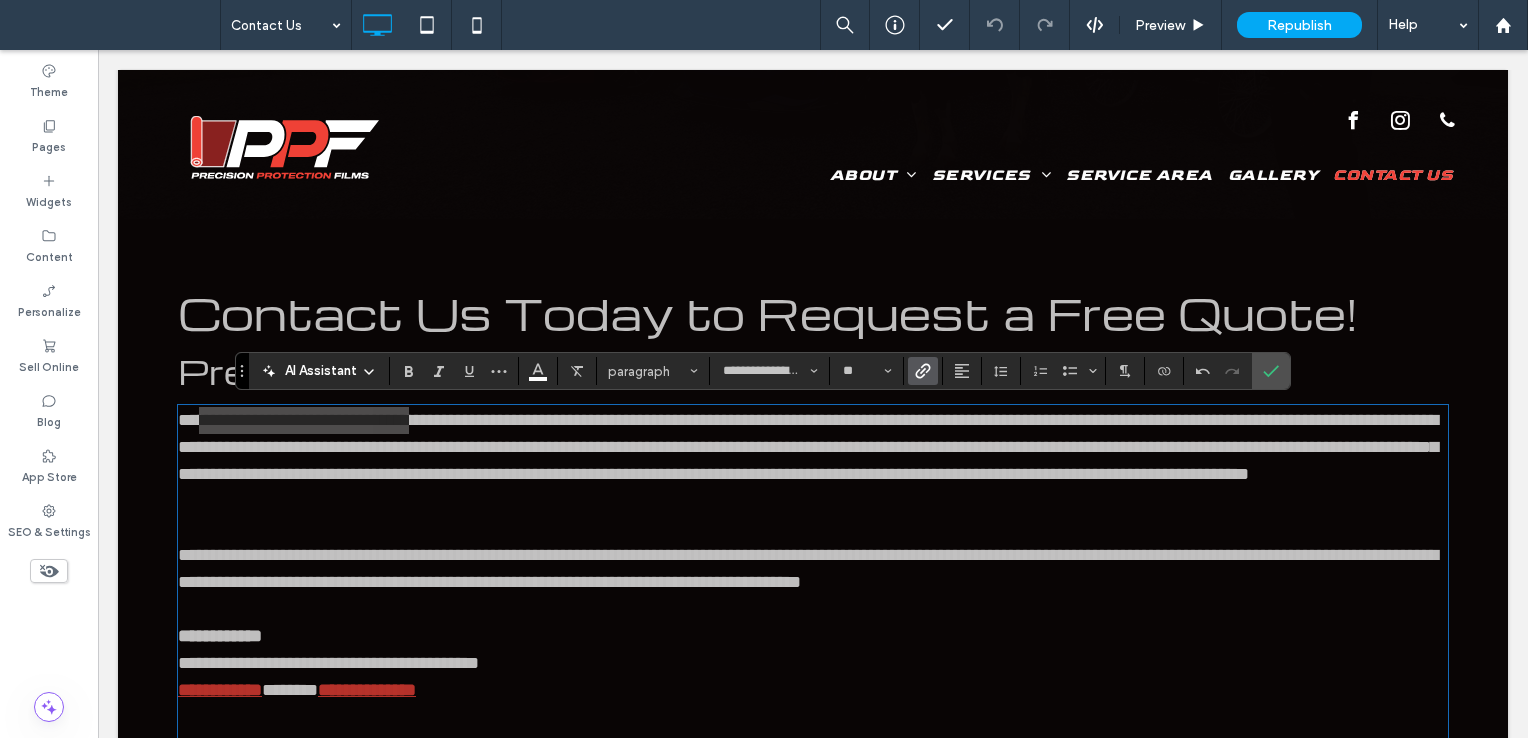 click 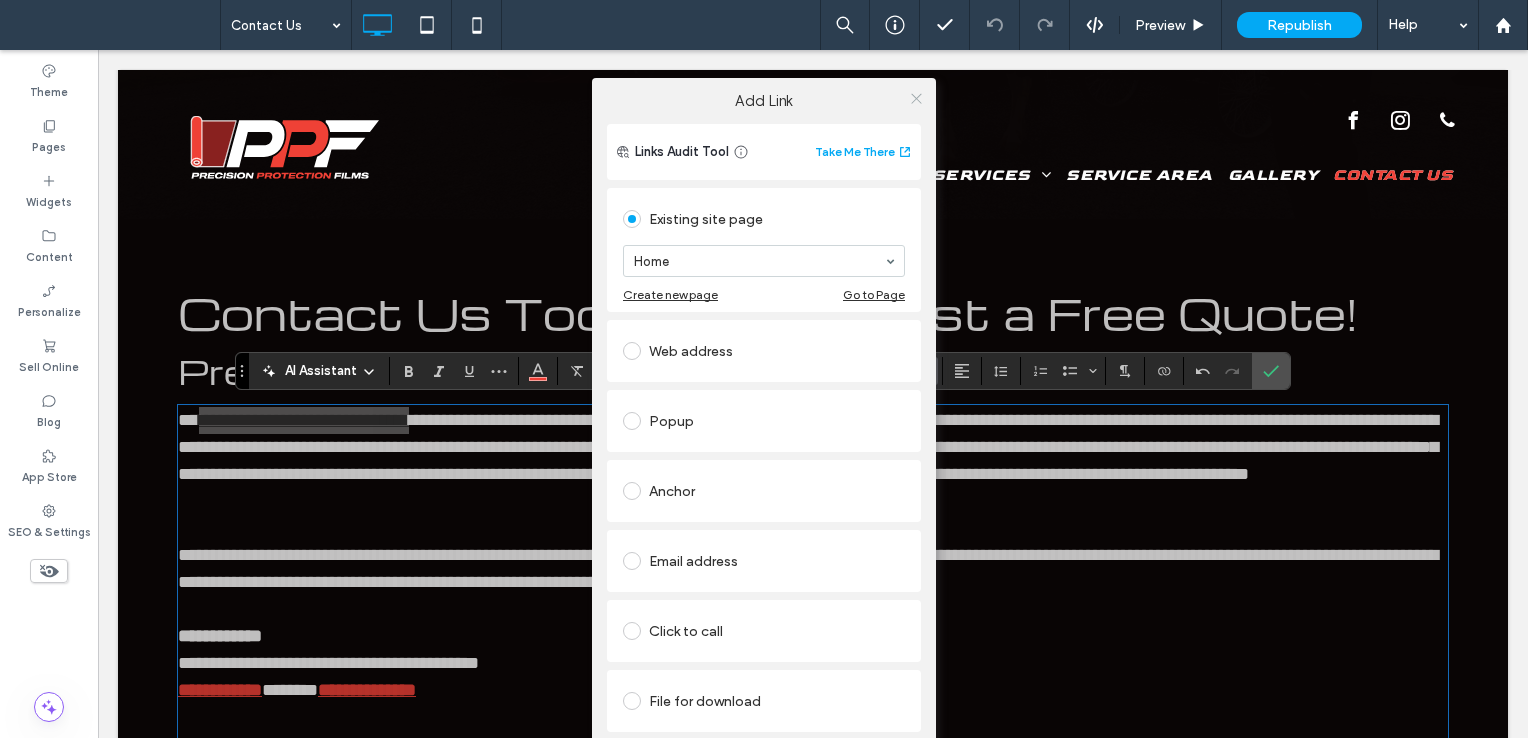 click 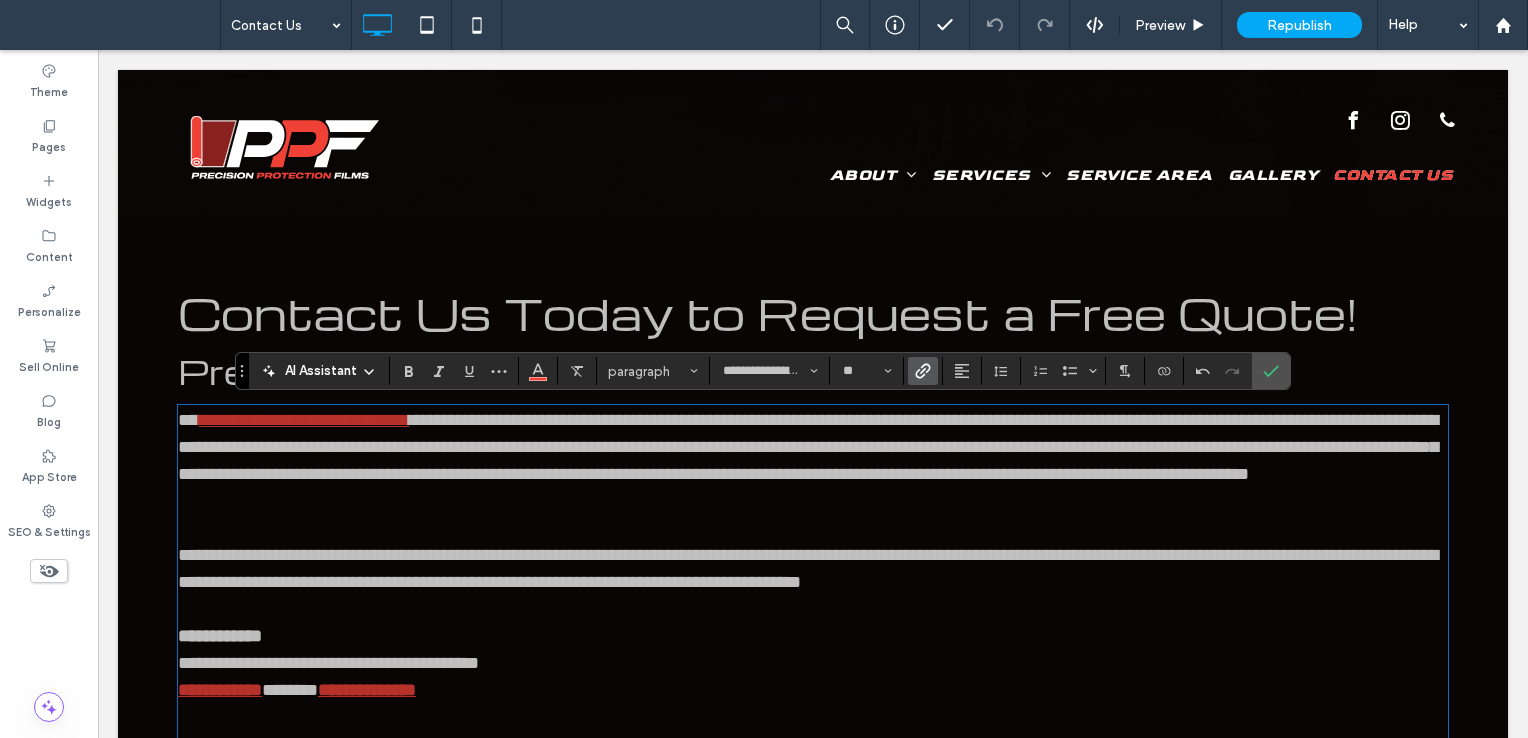 click on "**********" at bounding box center [805, 461] 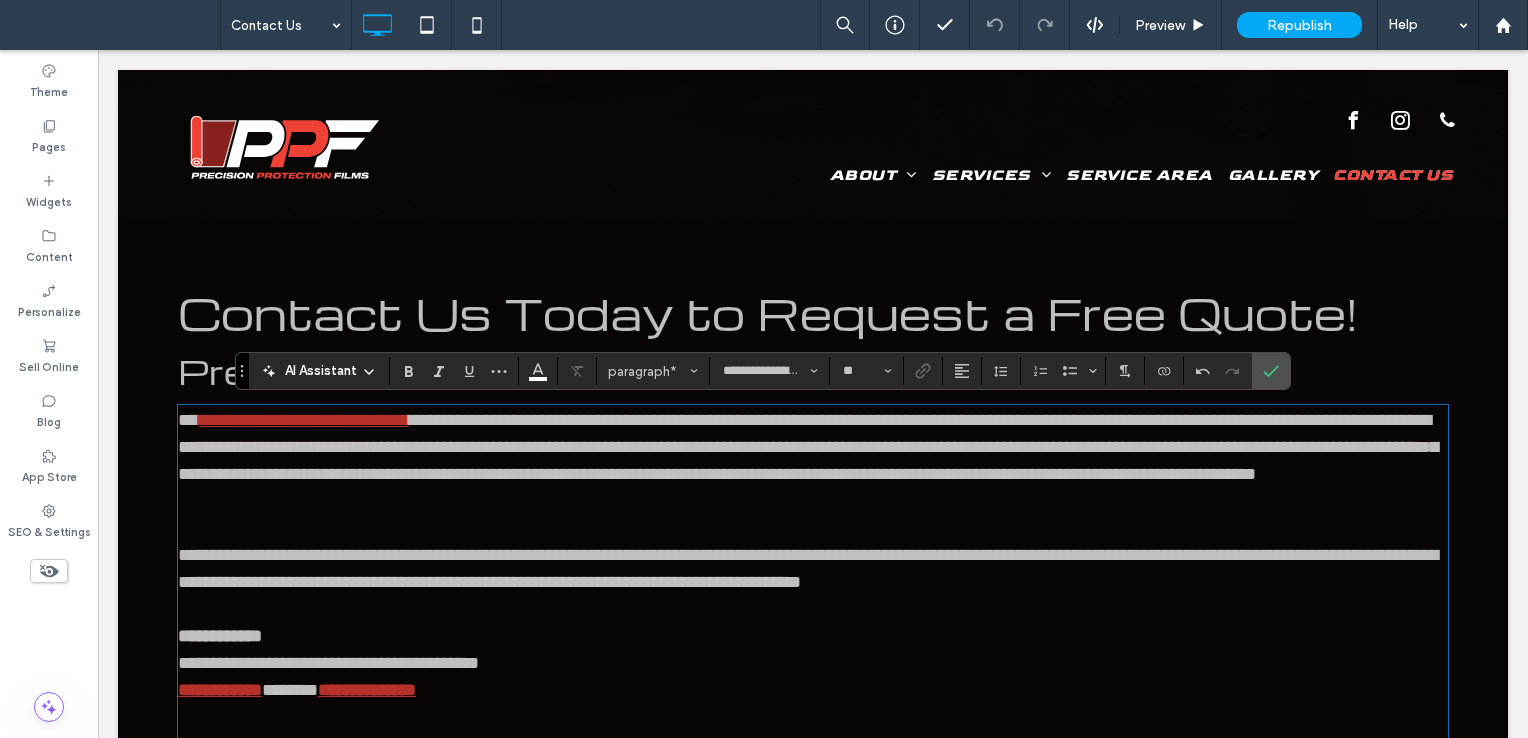 click on "**********" at bounding box center [805, 461] 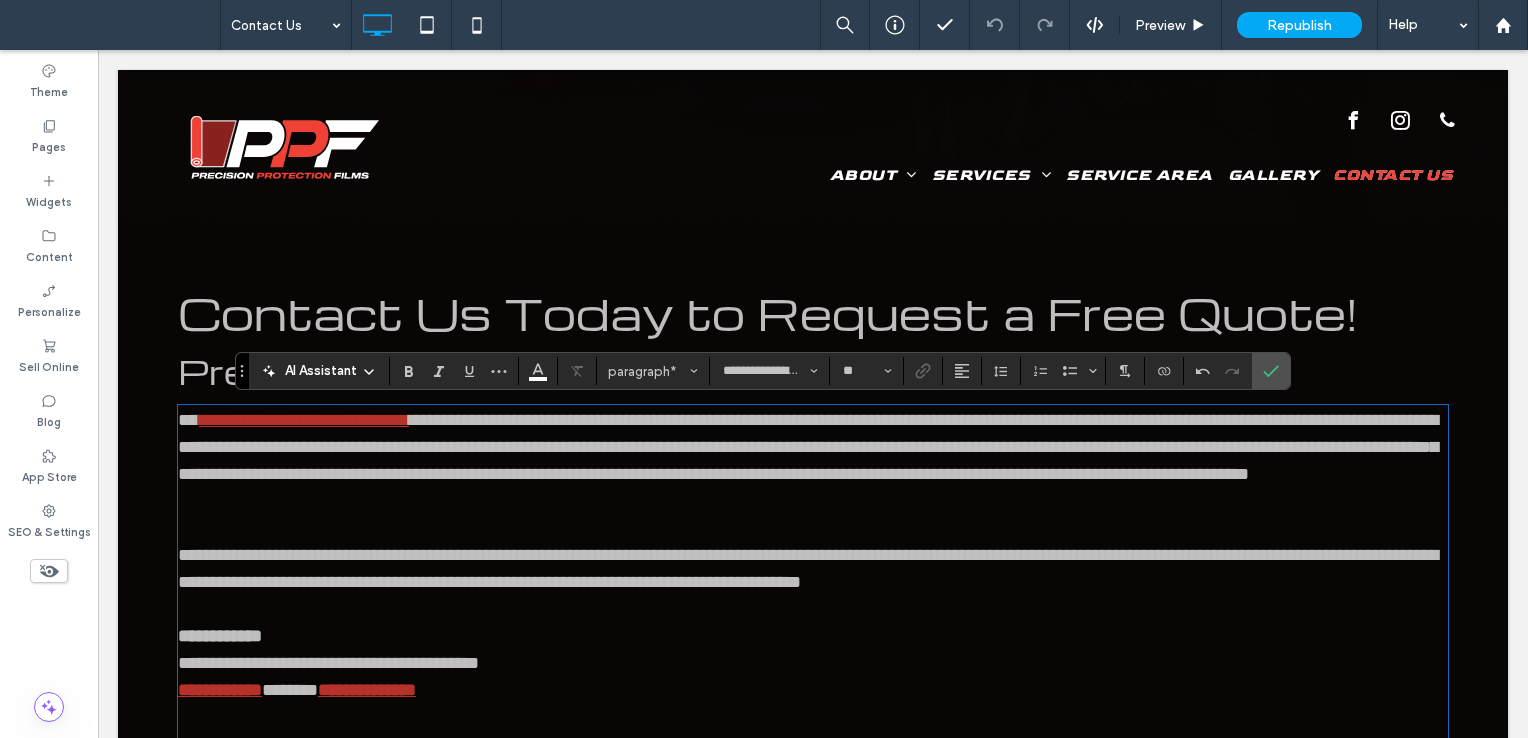 click on "**********" at bounding box center [805, 461] 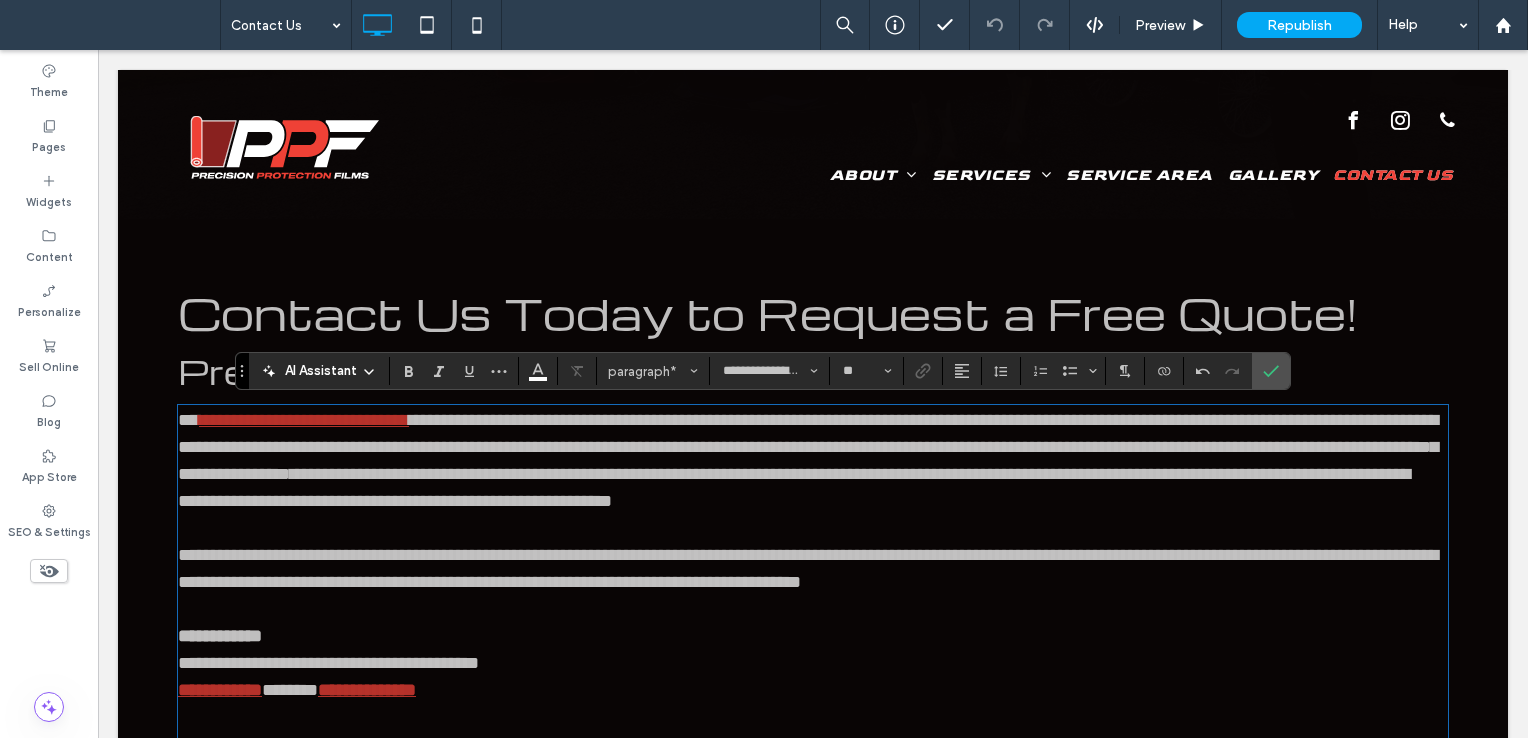 scroll, scrollTop: 0, scrollLeft: 0, axis: both 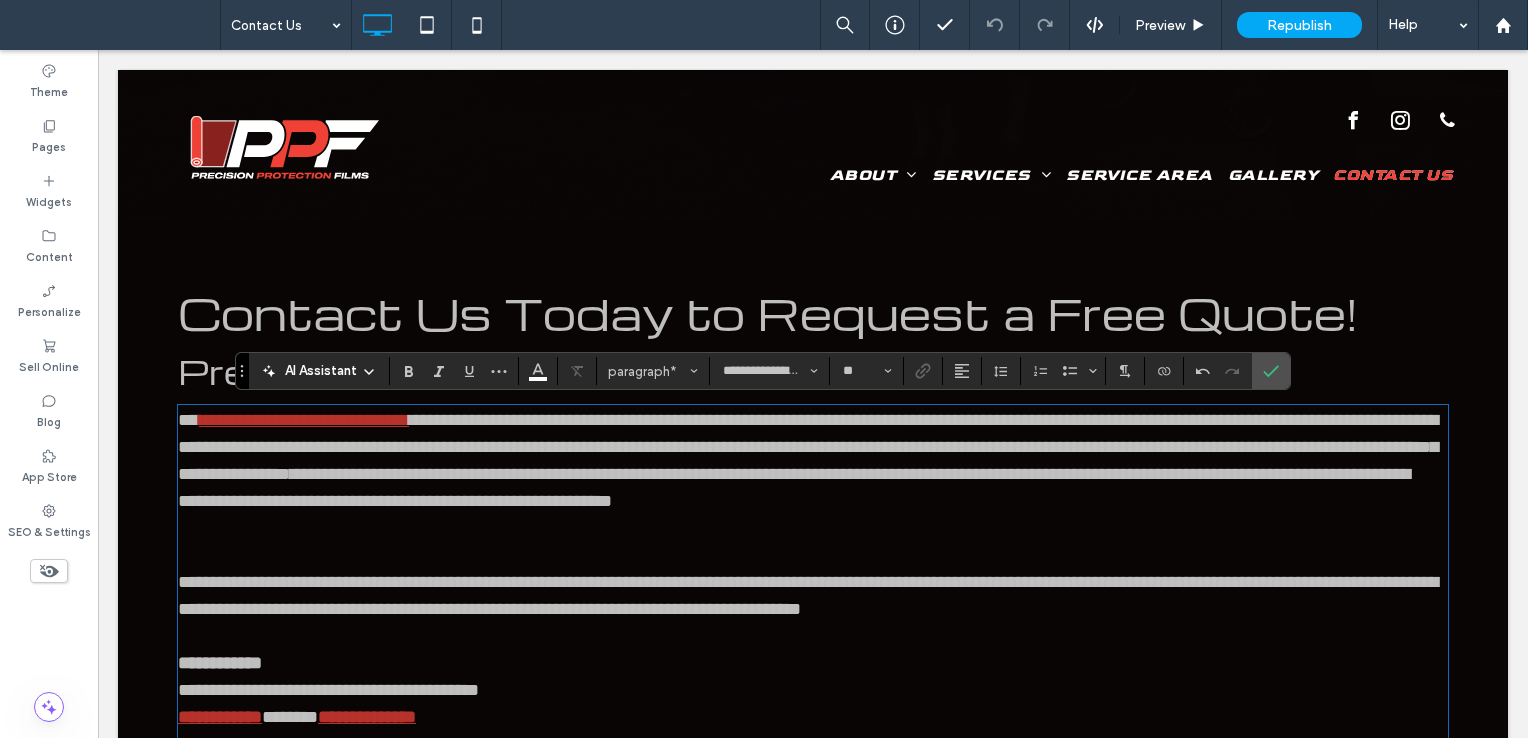 click on "**********" at bounding box center (640, 474) 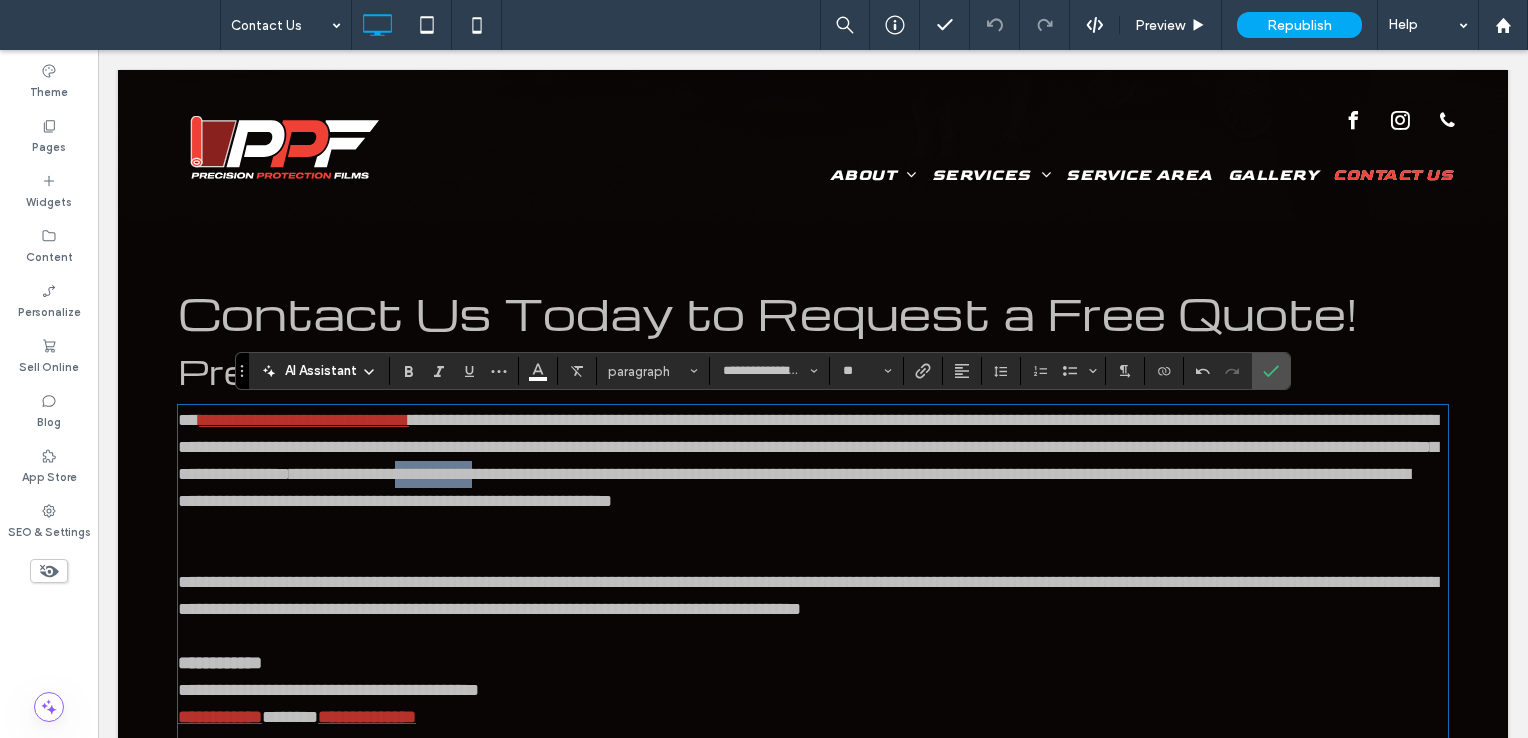 click on "**********" at bounding box center (640, 474) 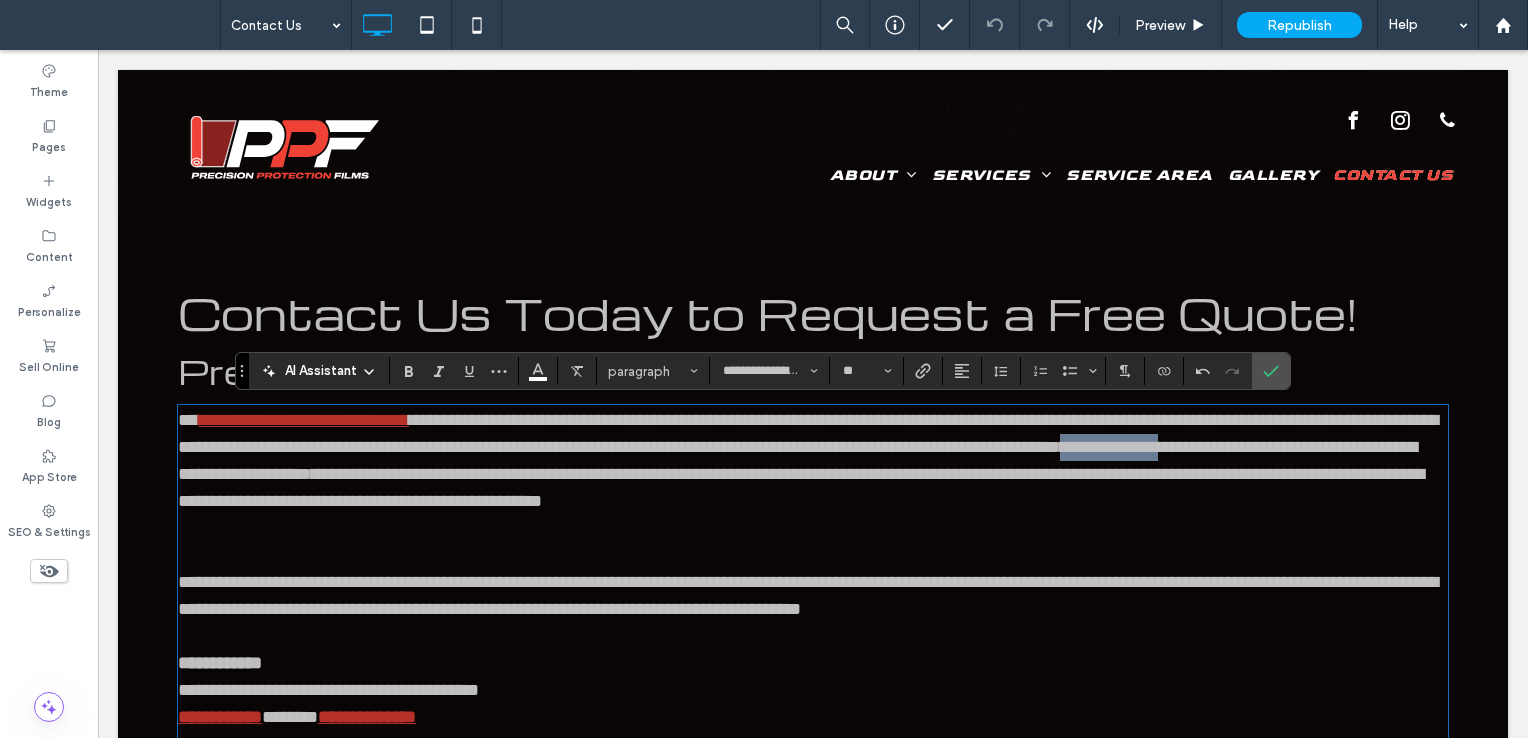drag, startPoint x: 448, startPoint y: 472, endPoint x: 579, endPoint y: 482, distance: 131.38112 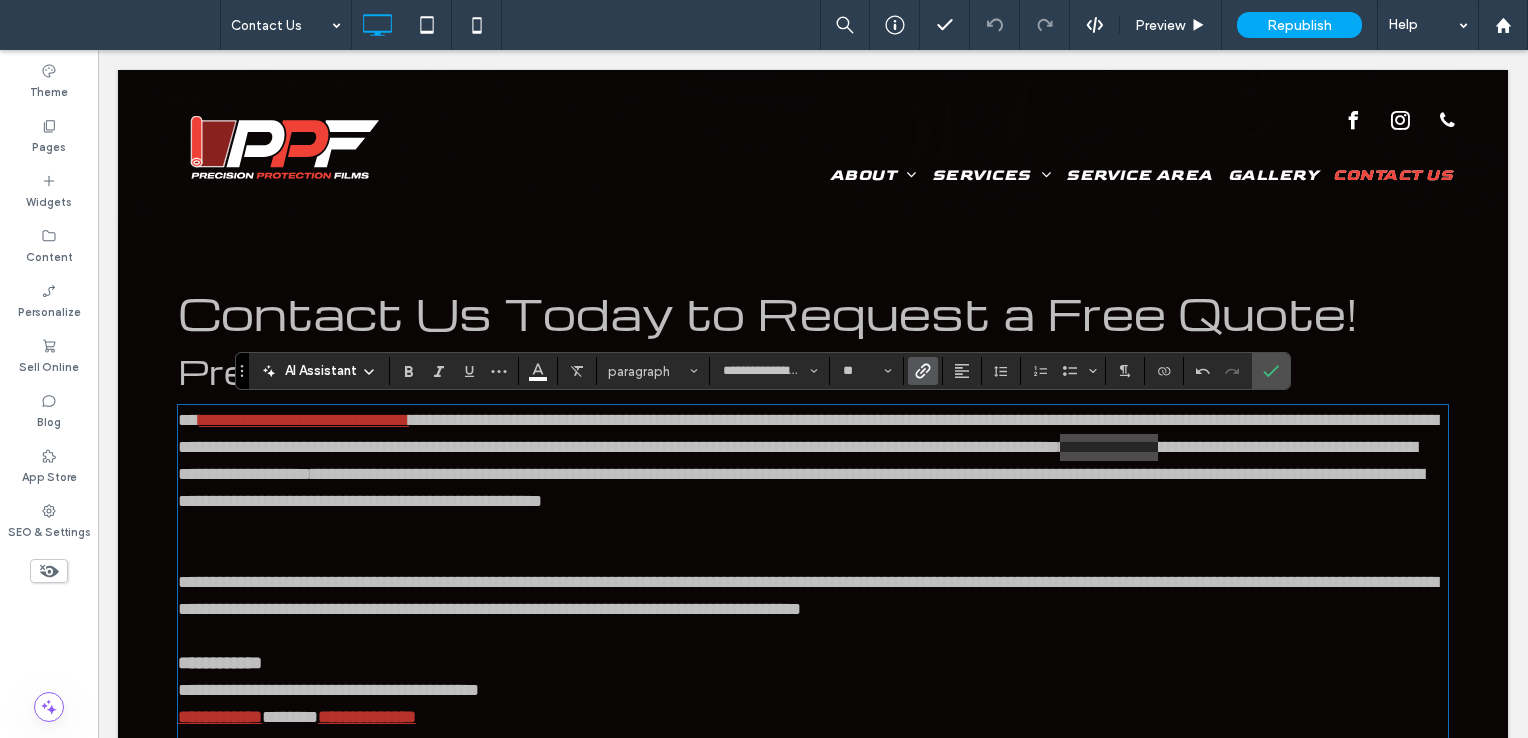 click 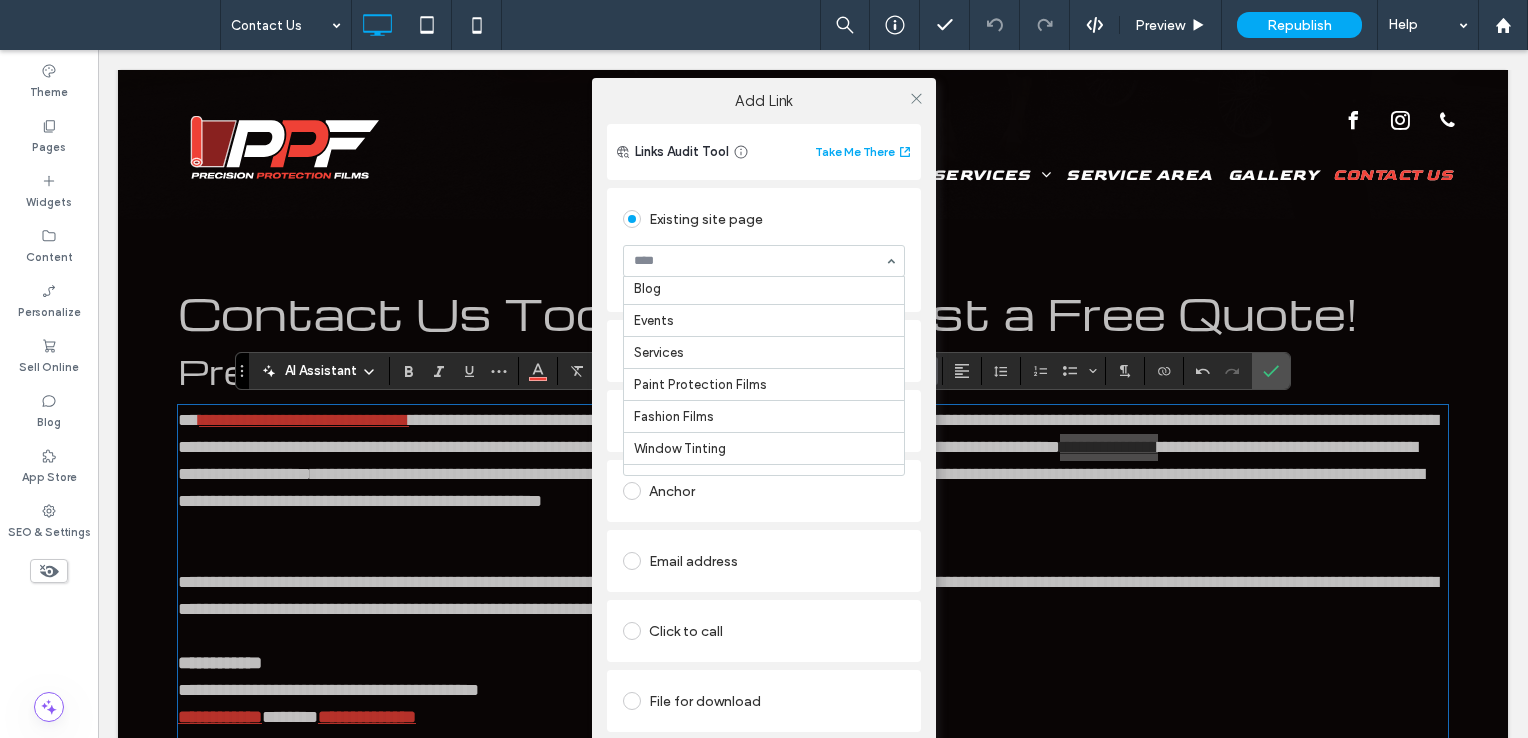 scroll, scrollTop: 200, scrollLeft: 0, axis: vertical 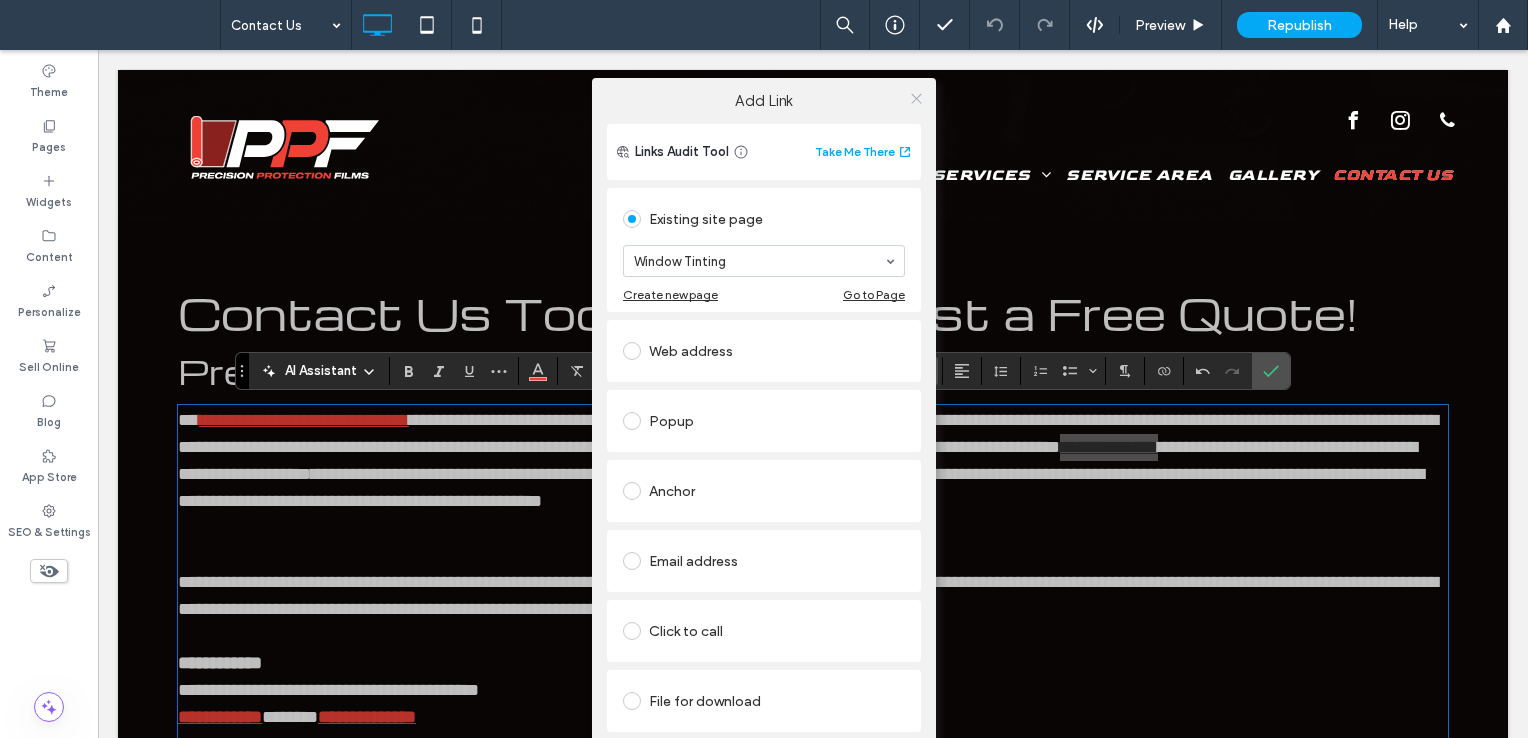click 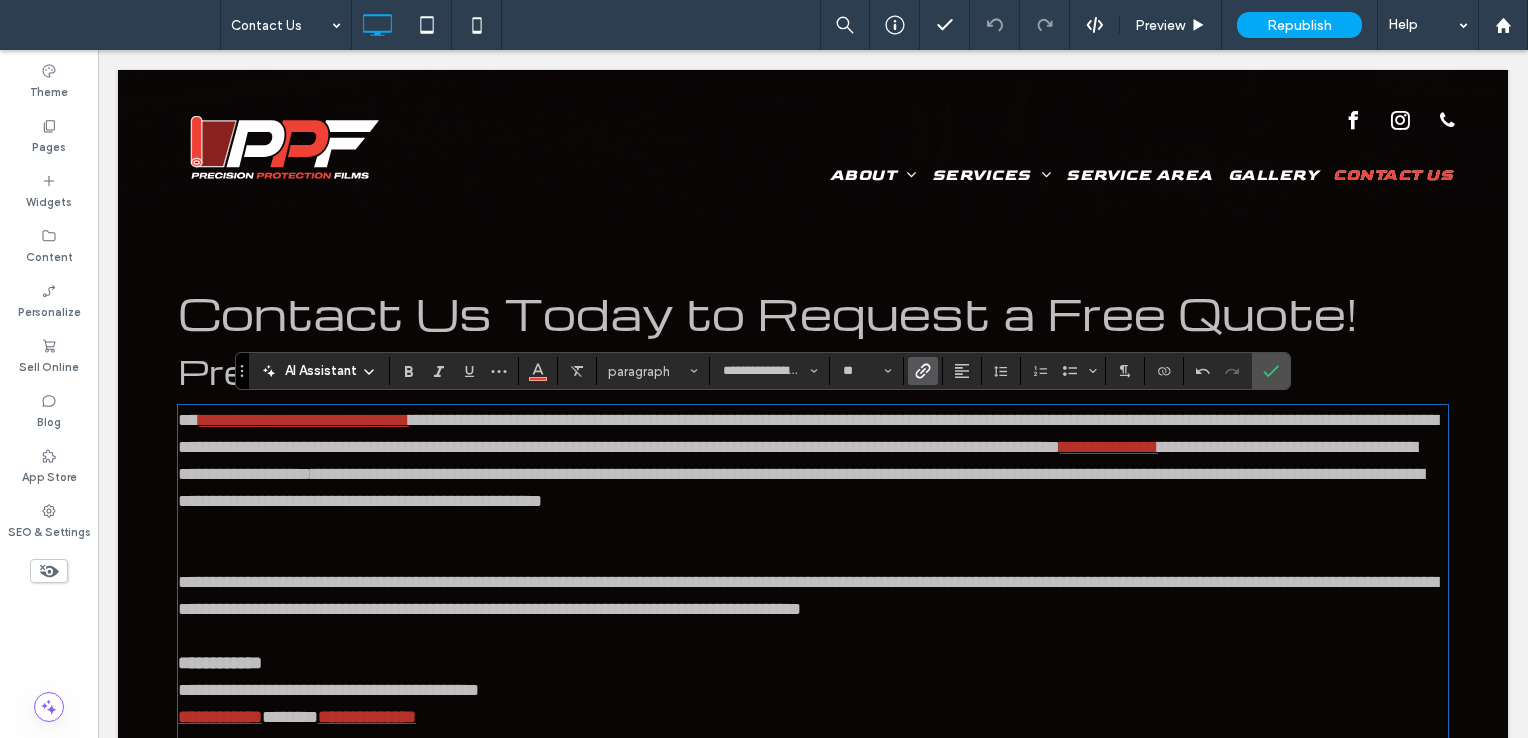click on "**********" at bounding box center (805, 474) 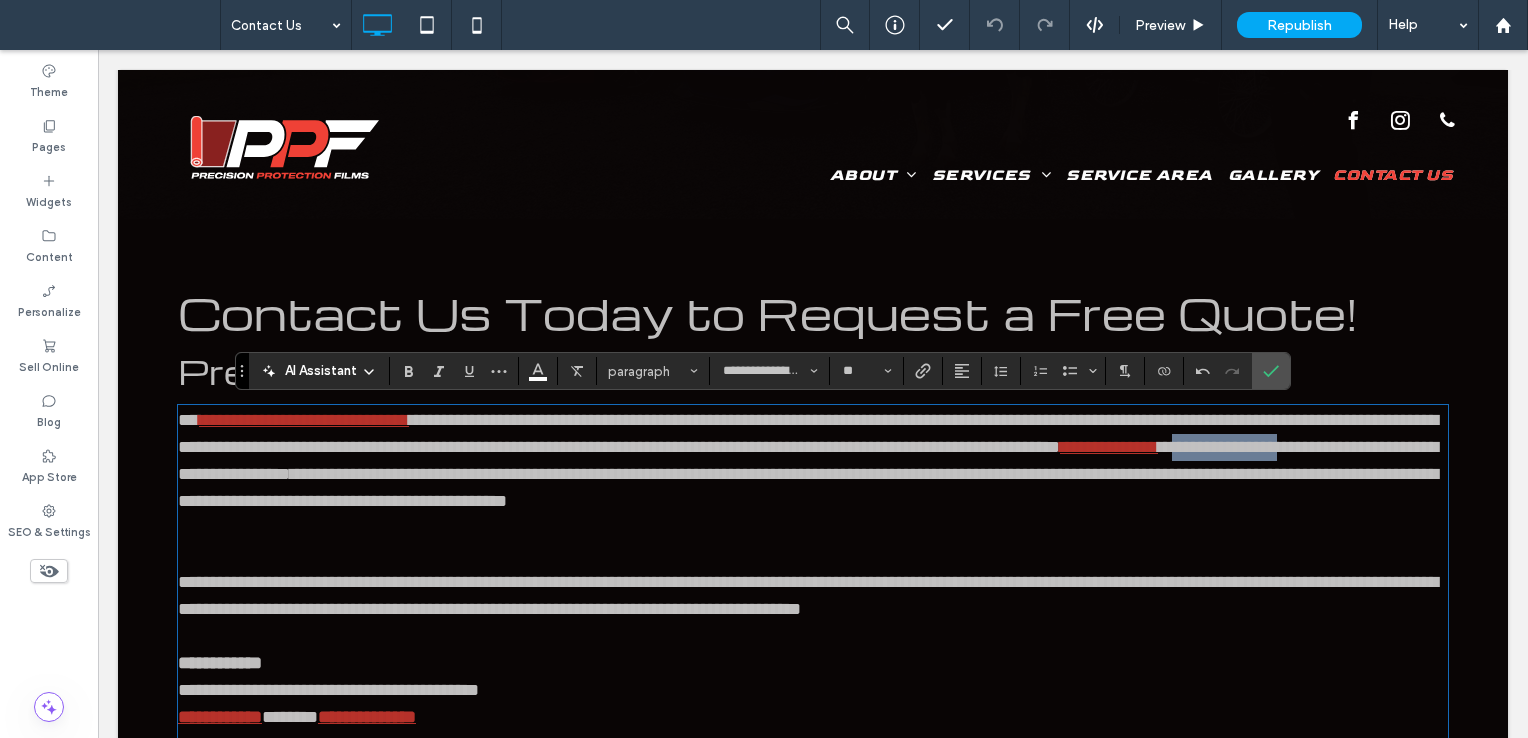 drag, startPoint x: 596, startPoint y: 468, endPoint x: 732, endPoint y: 482, distance: 136.71869 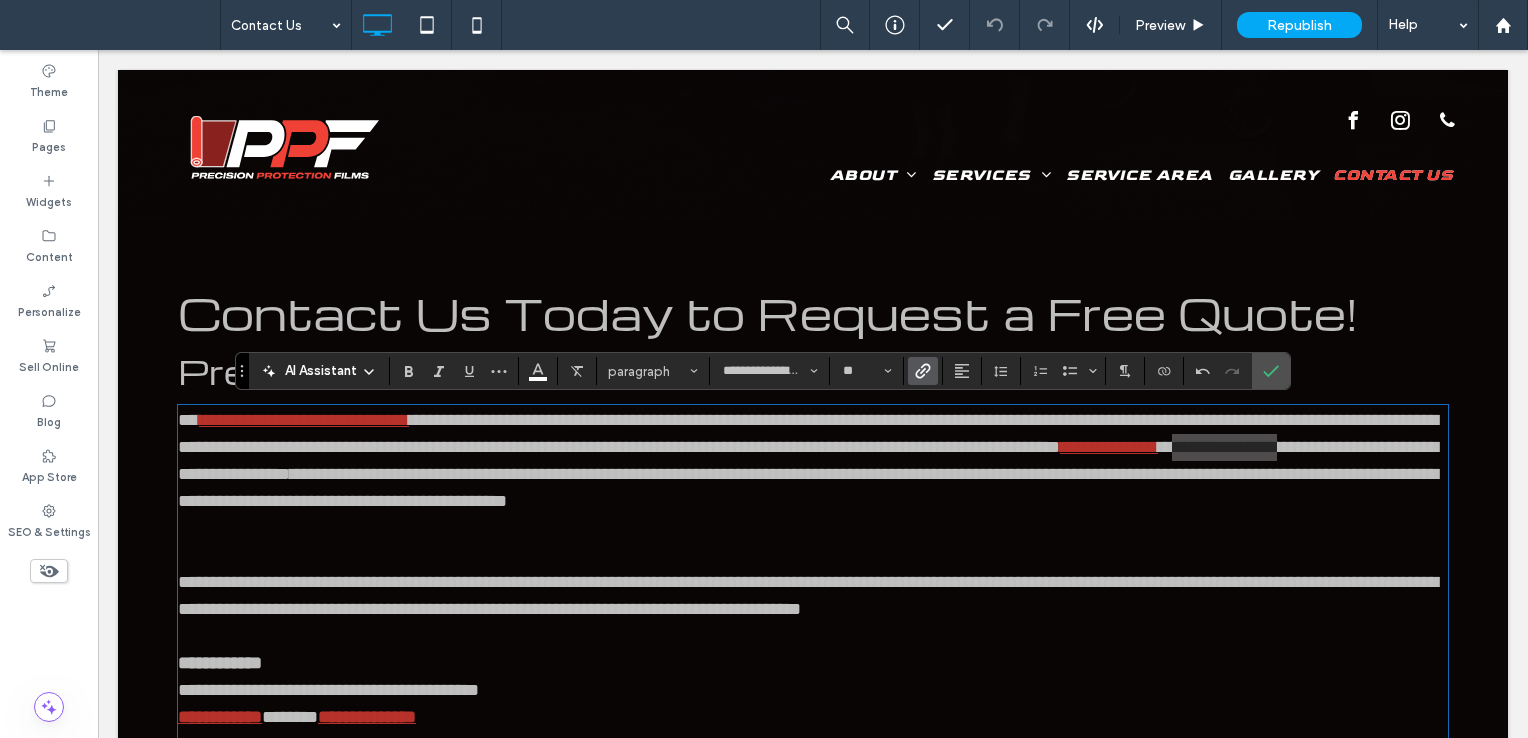 click at bounding box center (923, 371) 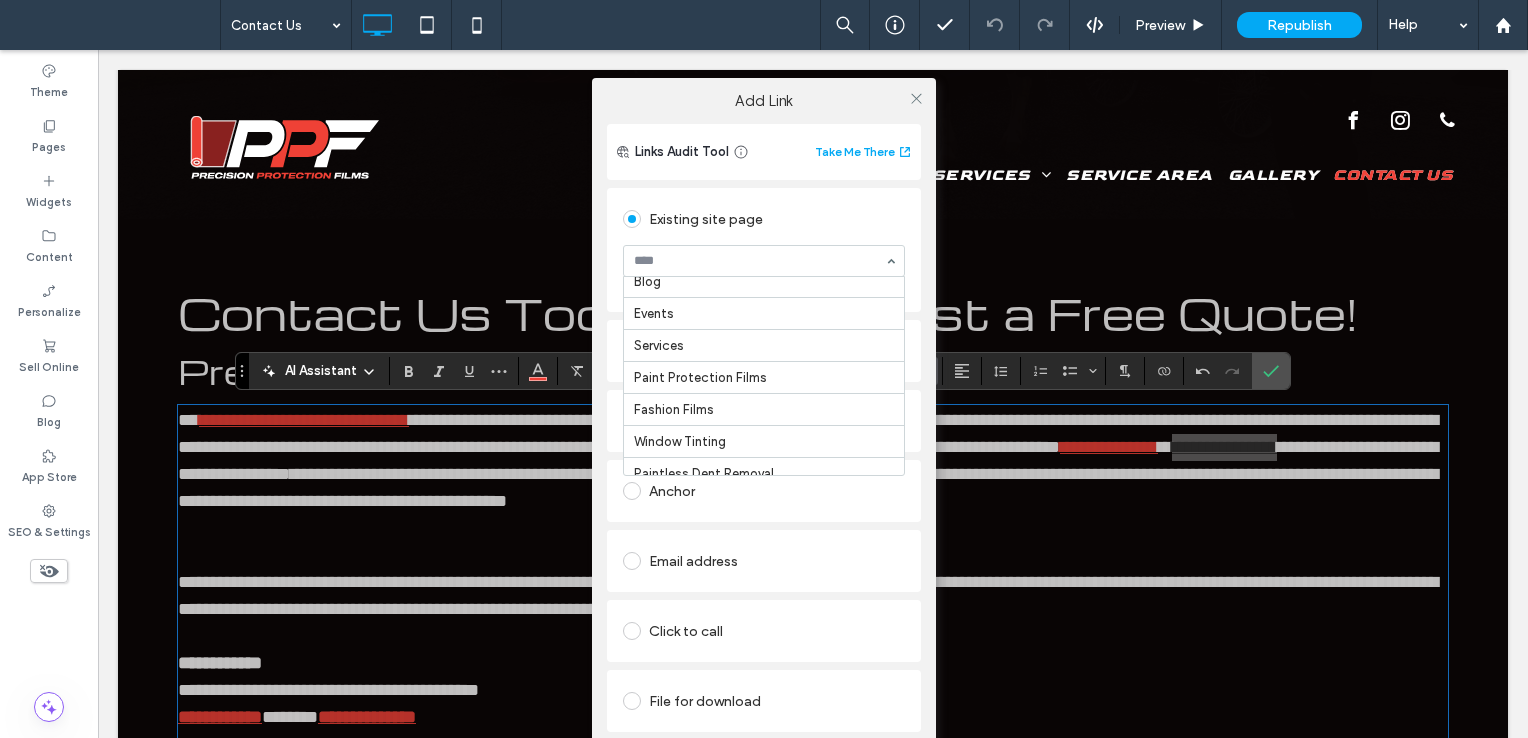 scroll, scrollTop: 200, scrollLeft: 0, axis: vertical 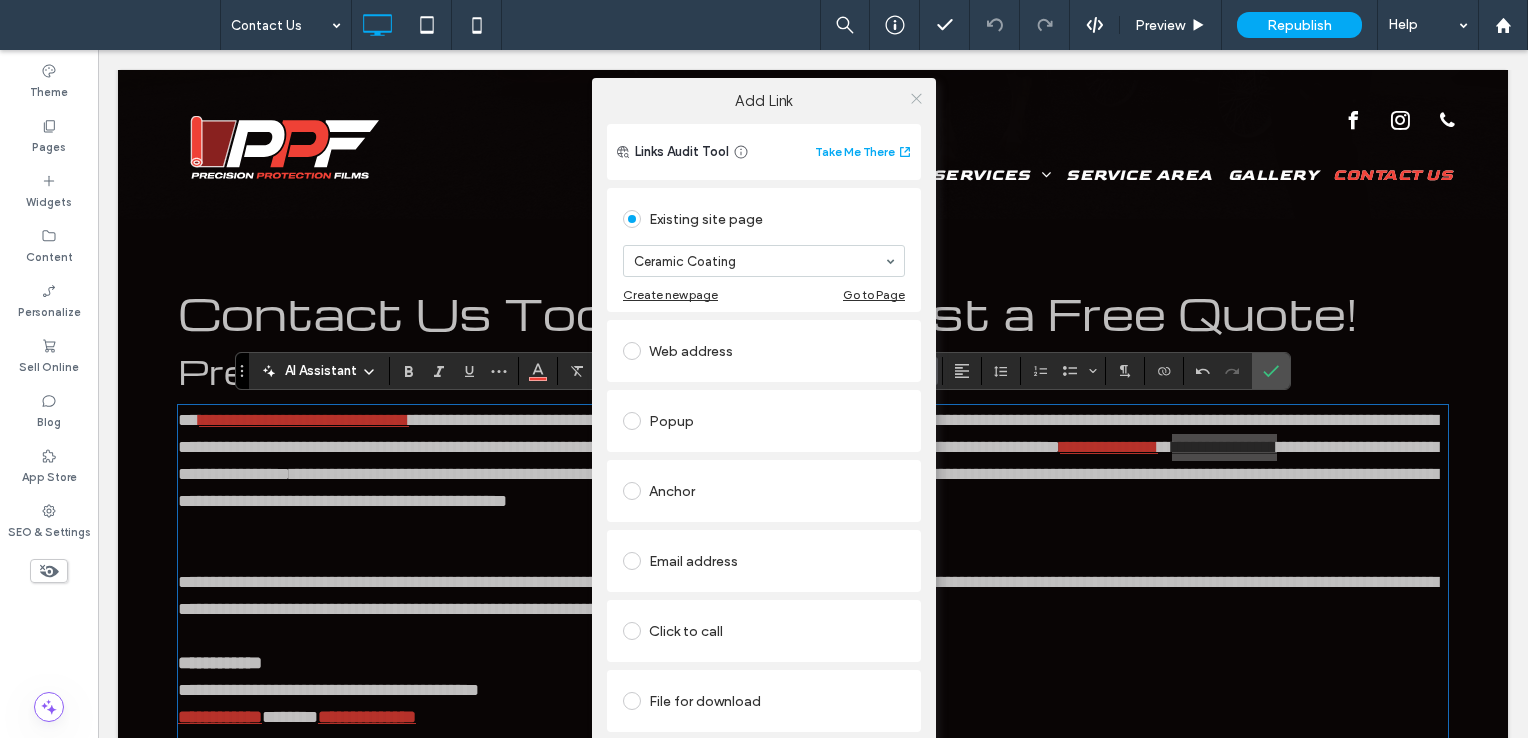 click 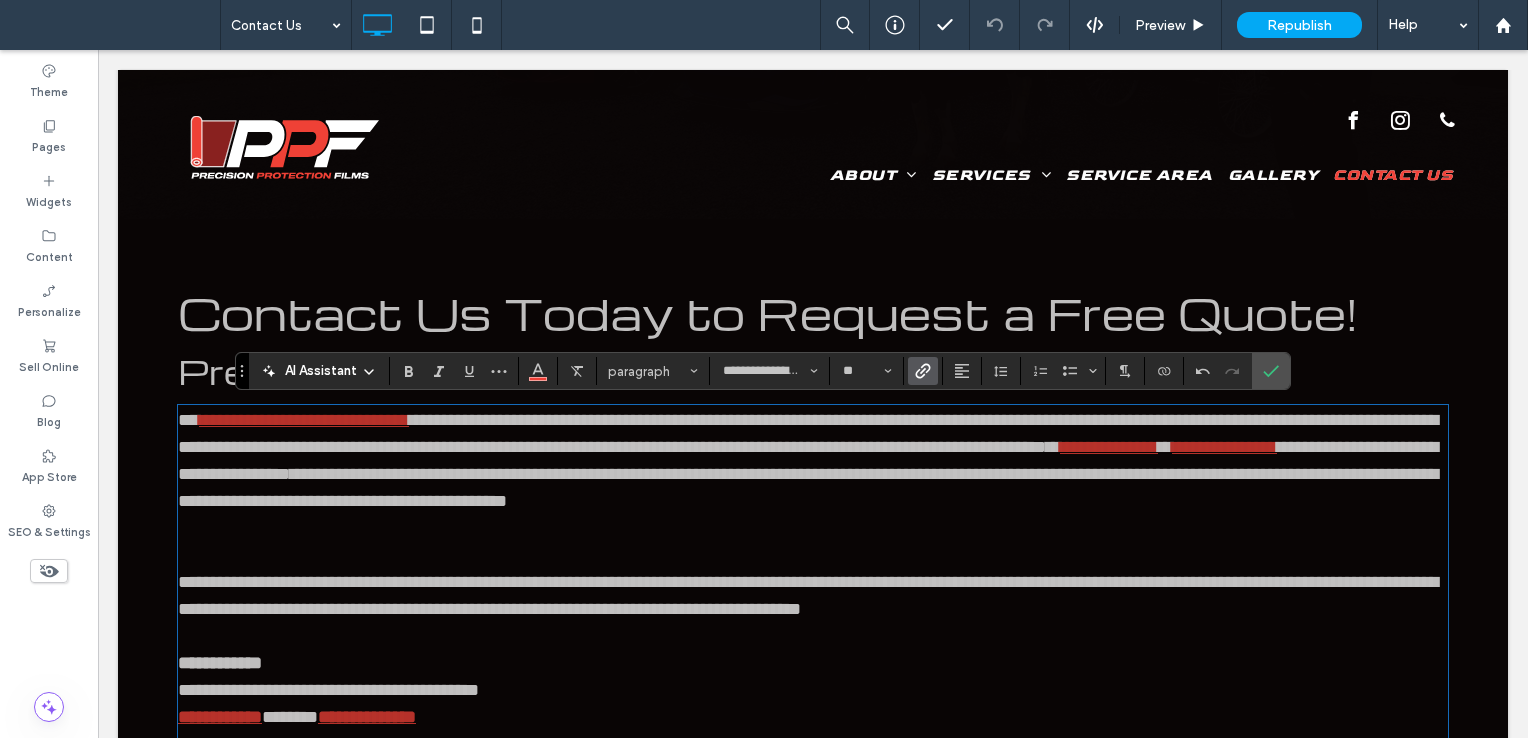 click on "**********" at bounding box center (805, 474) 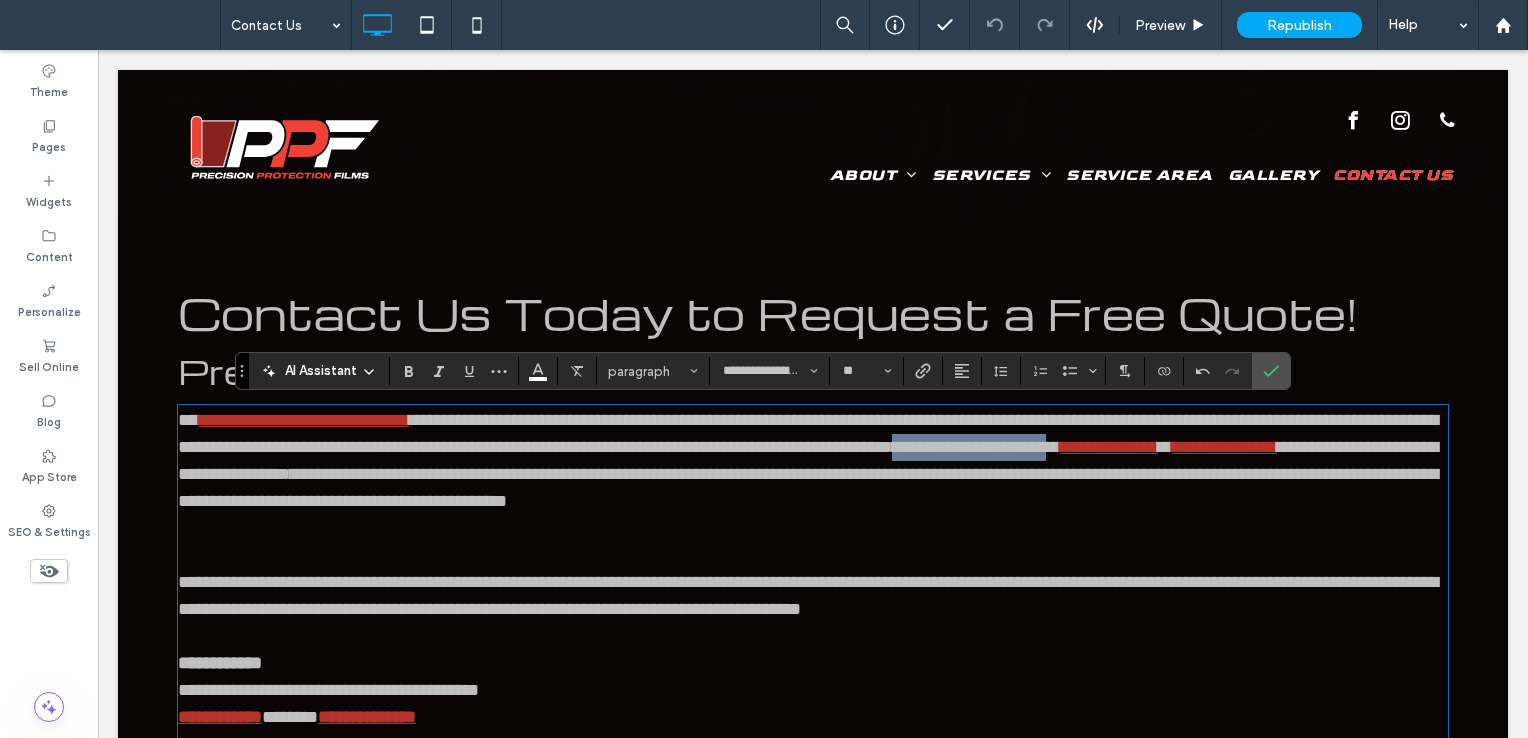 drag, startPoint x: 242, startPoint y: 473, endPoint x: 437, endPoint y: 474, distance: 195.00256 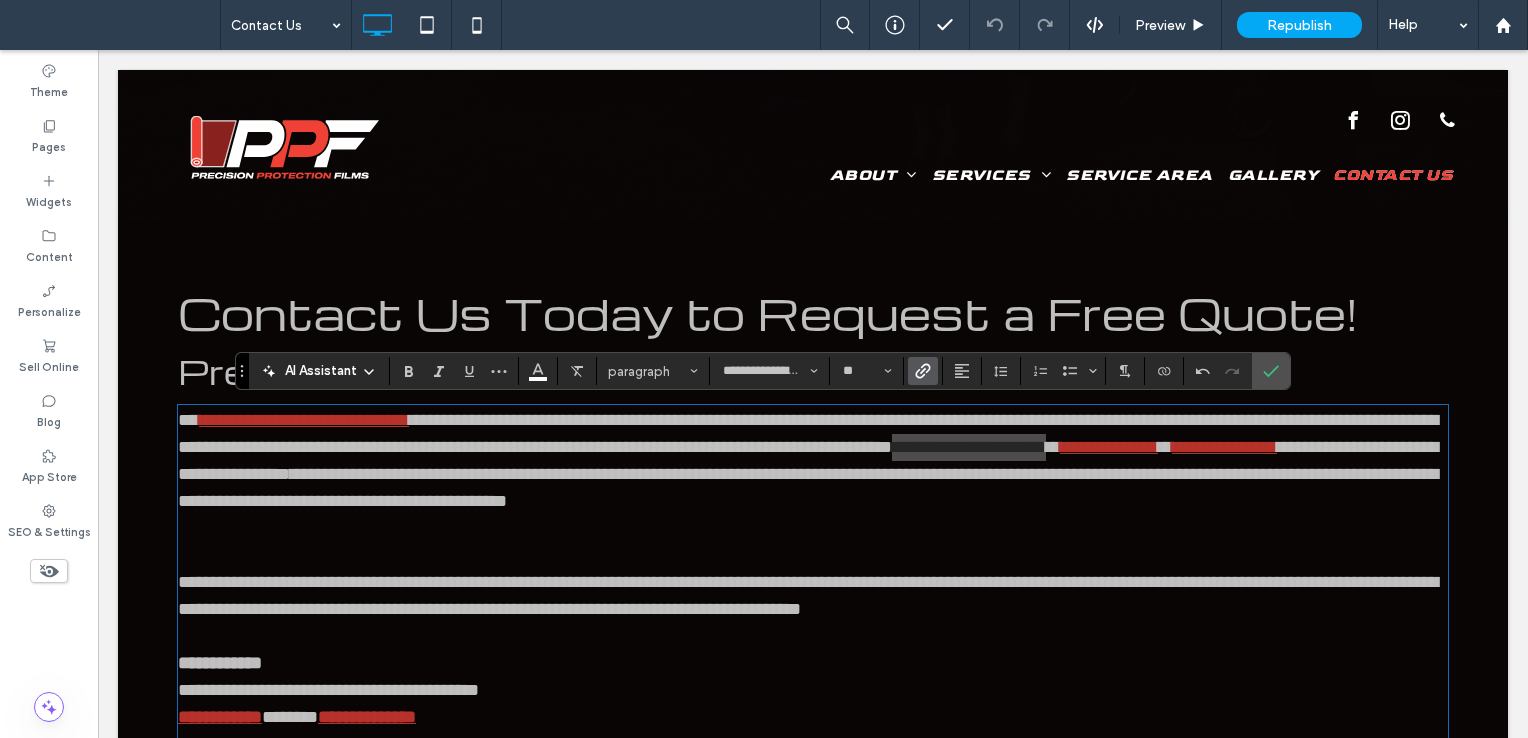 click 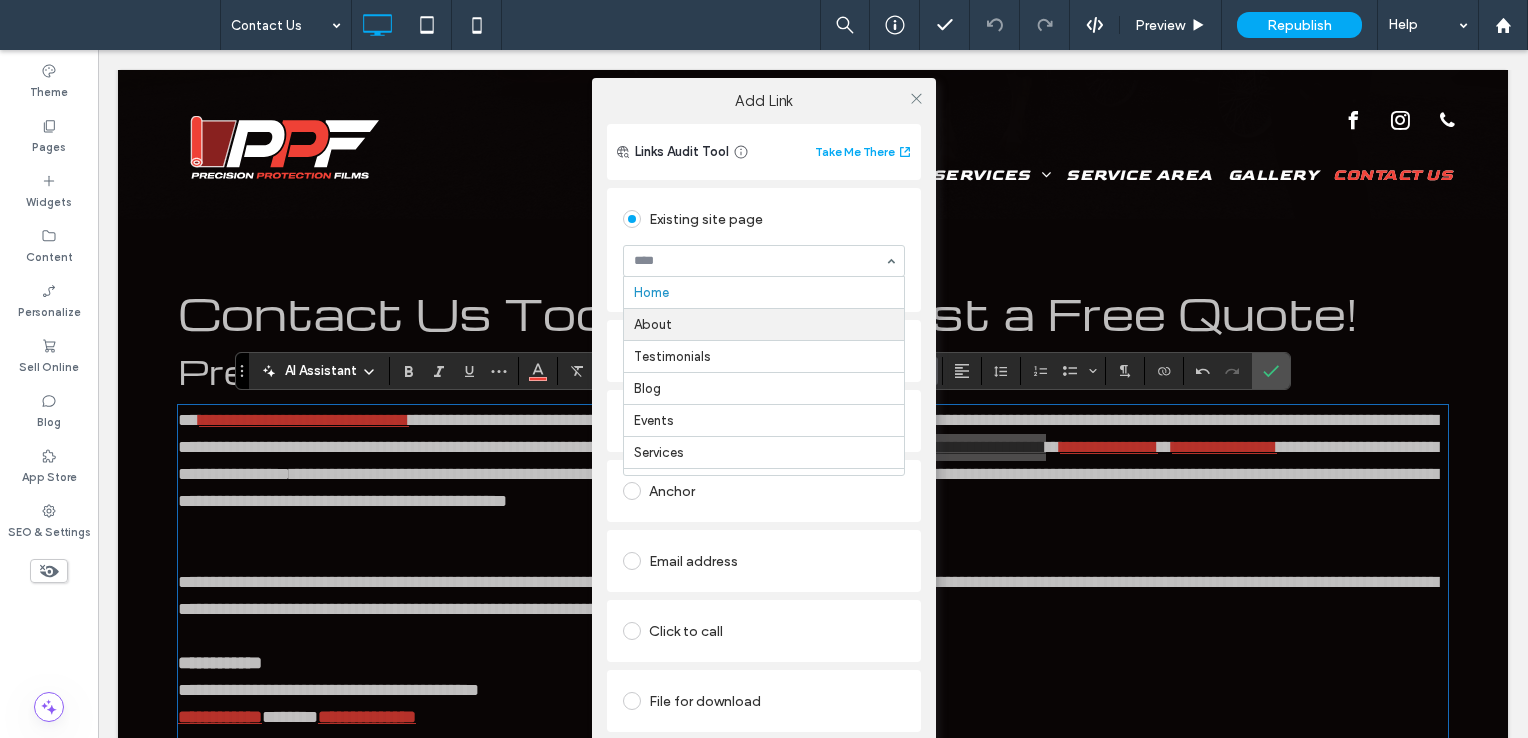 scroll, scrollTop: 200, scrollLeft: 0, axis: vertical 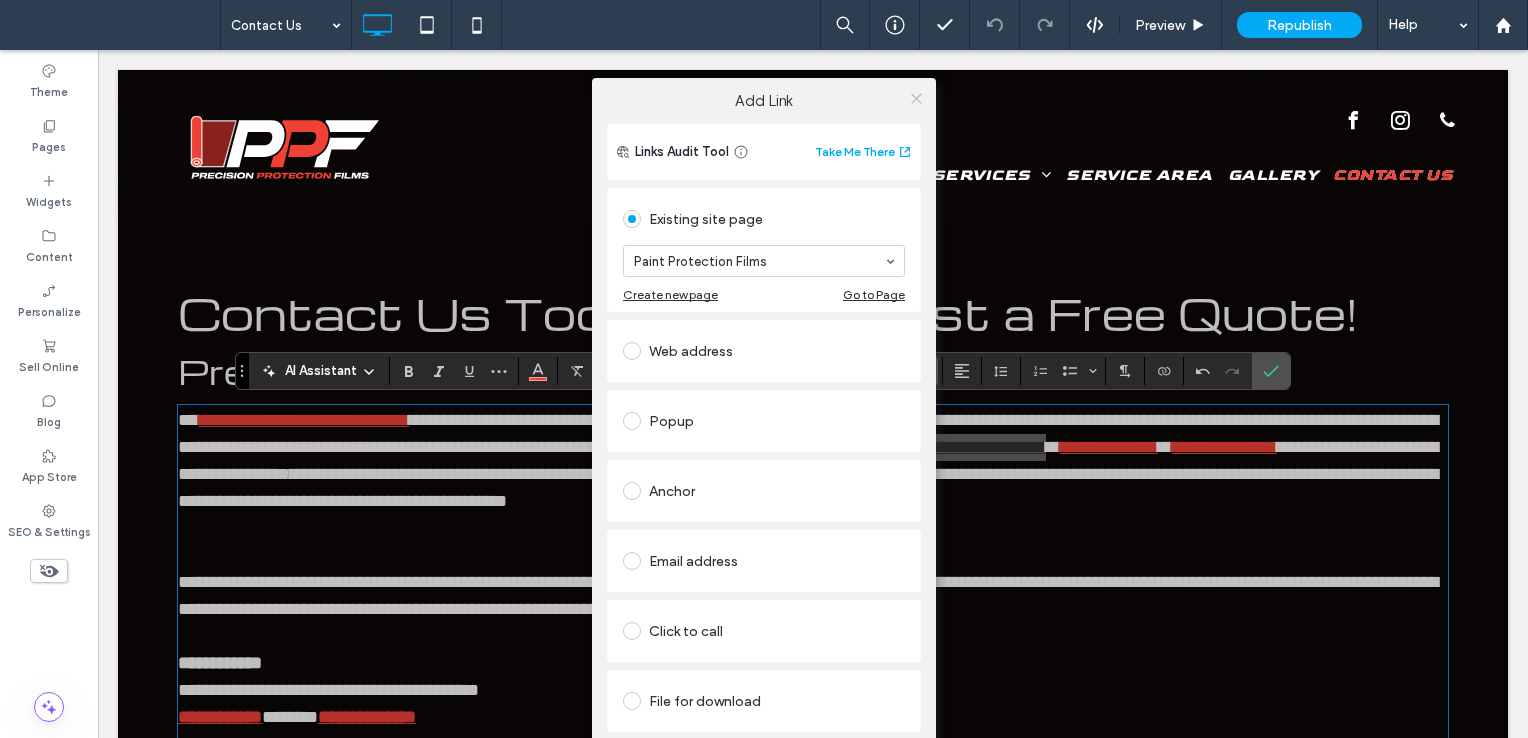 click 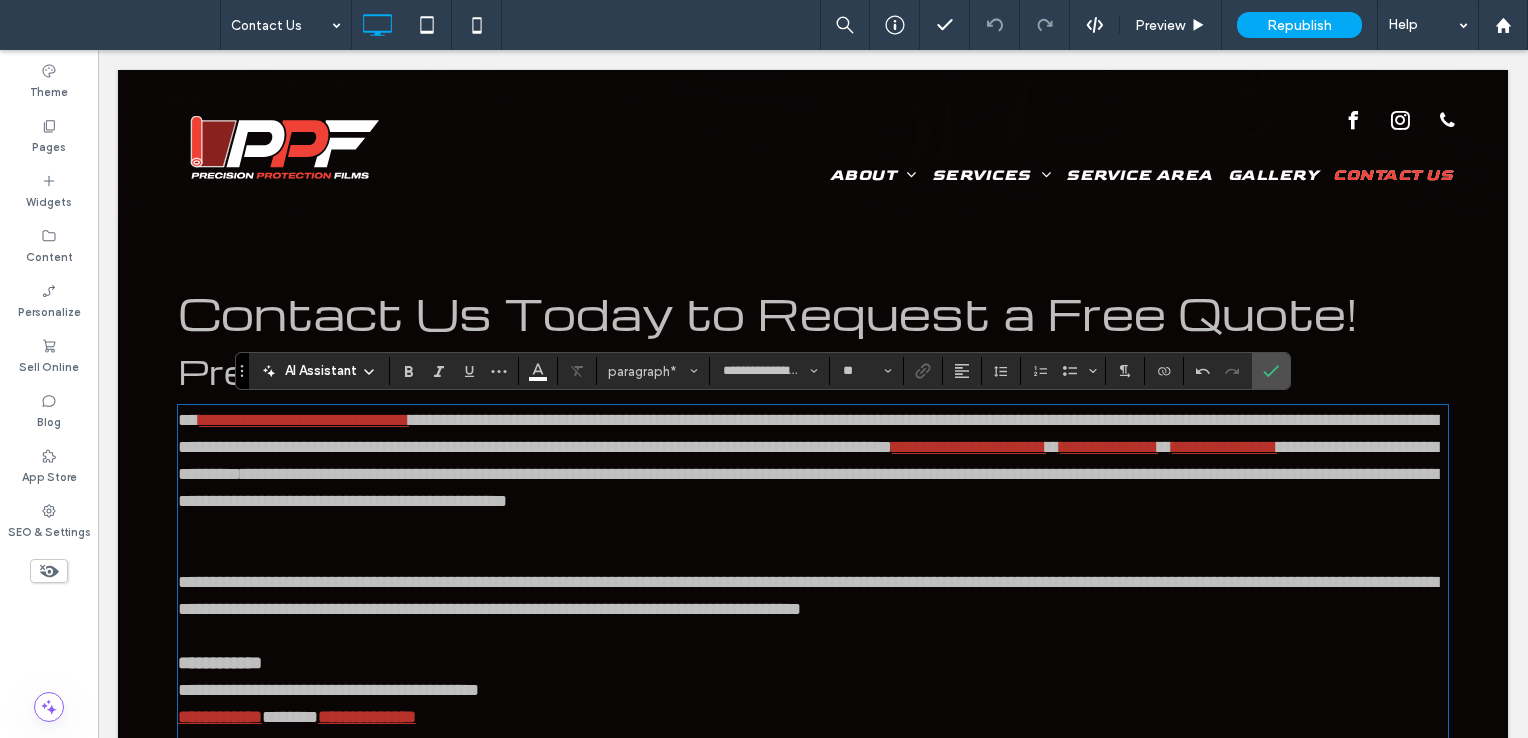 drag, startPoint x: 1098, startPoint y: 473, endPoint x: 1034, endPoint y: 477, distance: 64.12488 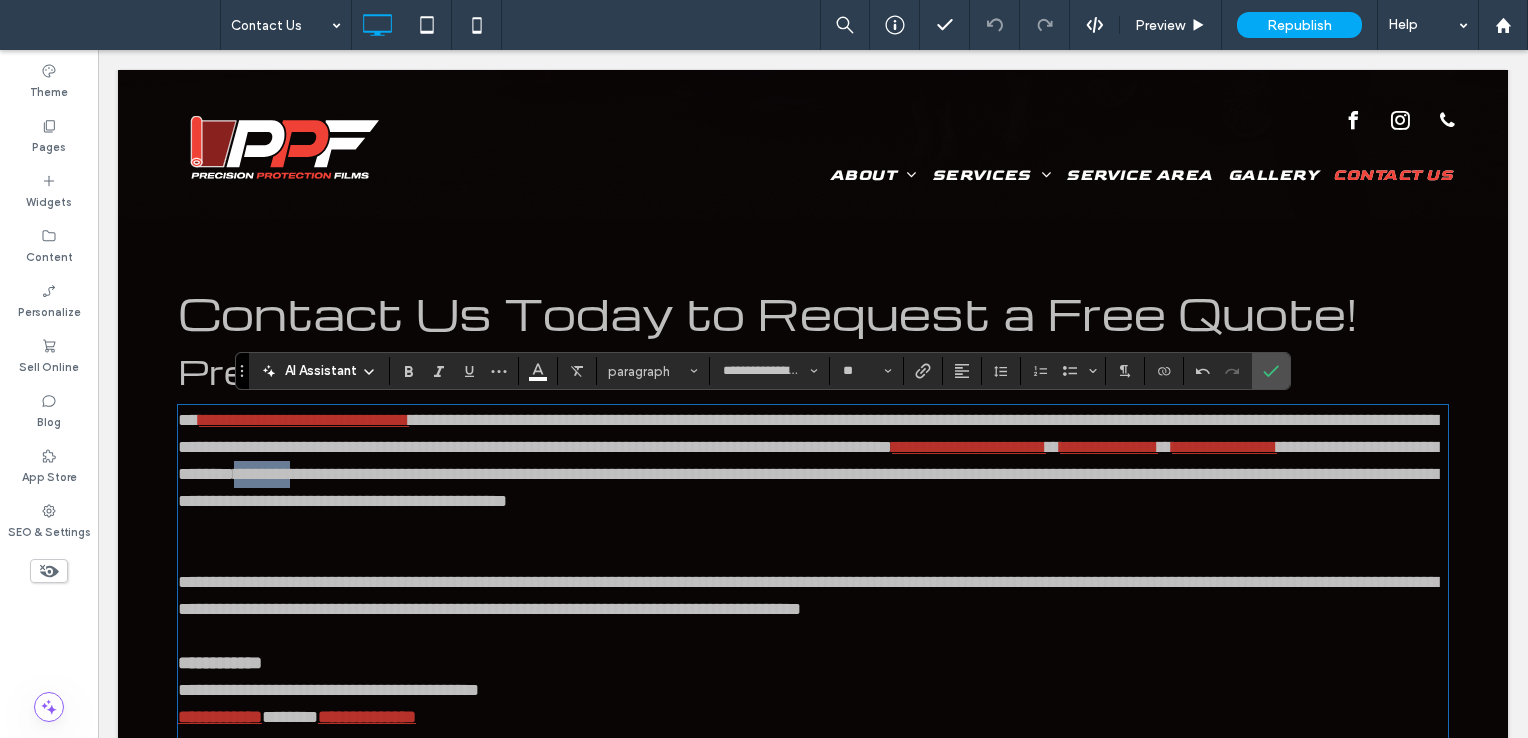 drag, startPoint x: 1028, startPoint y: 476, endPoint x: 1099, endPoint y: 473, distance: 71.063354 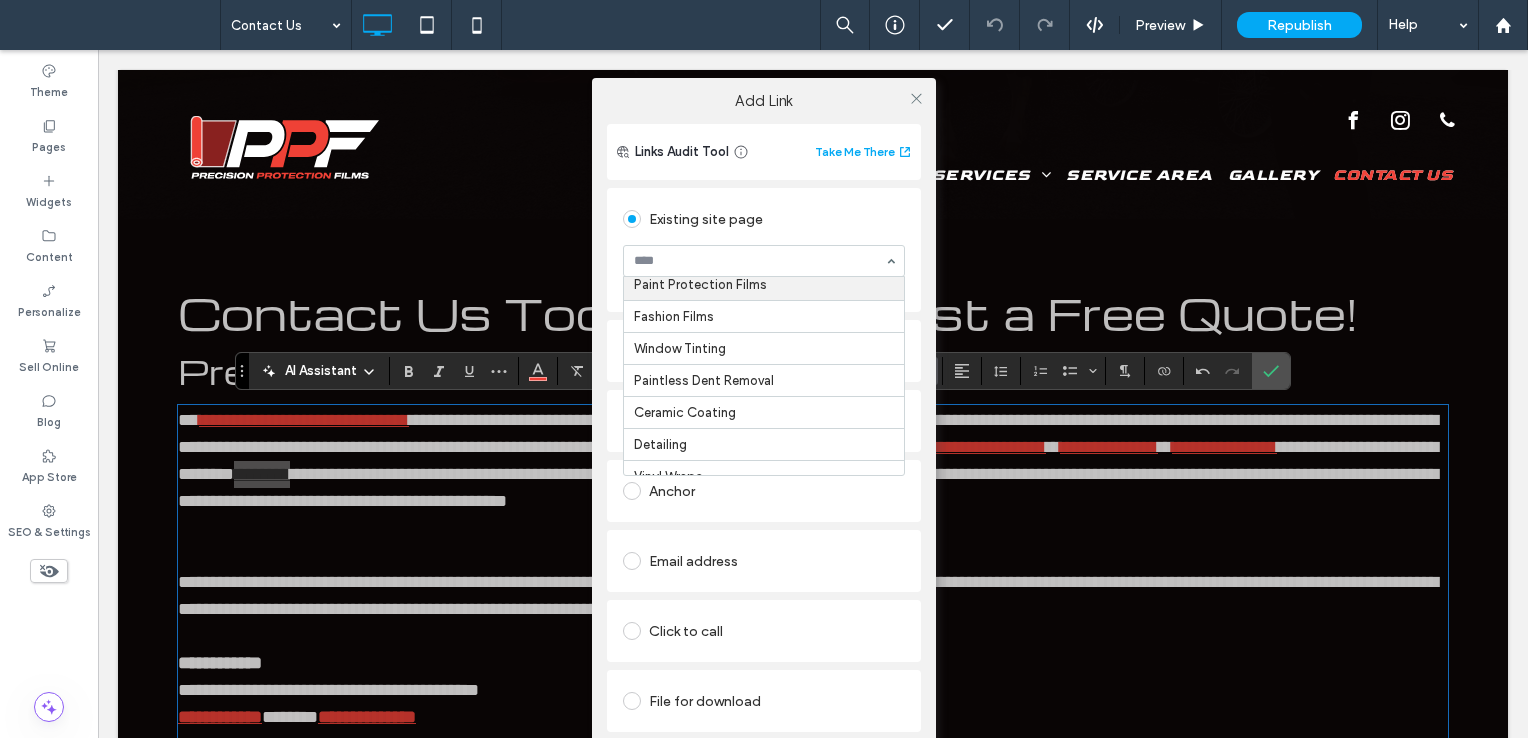 scroll, scrollTop: 100, scrollLeft: 0, axis: vertical 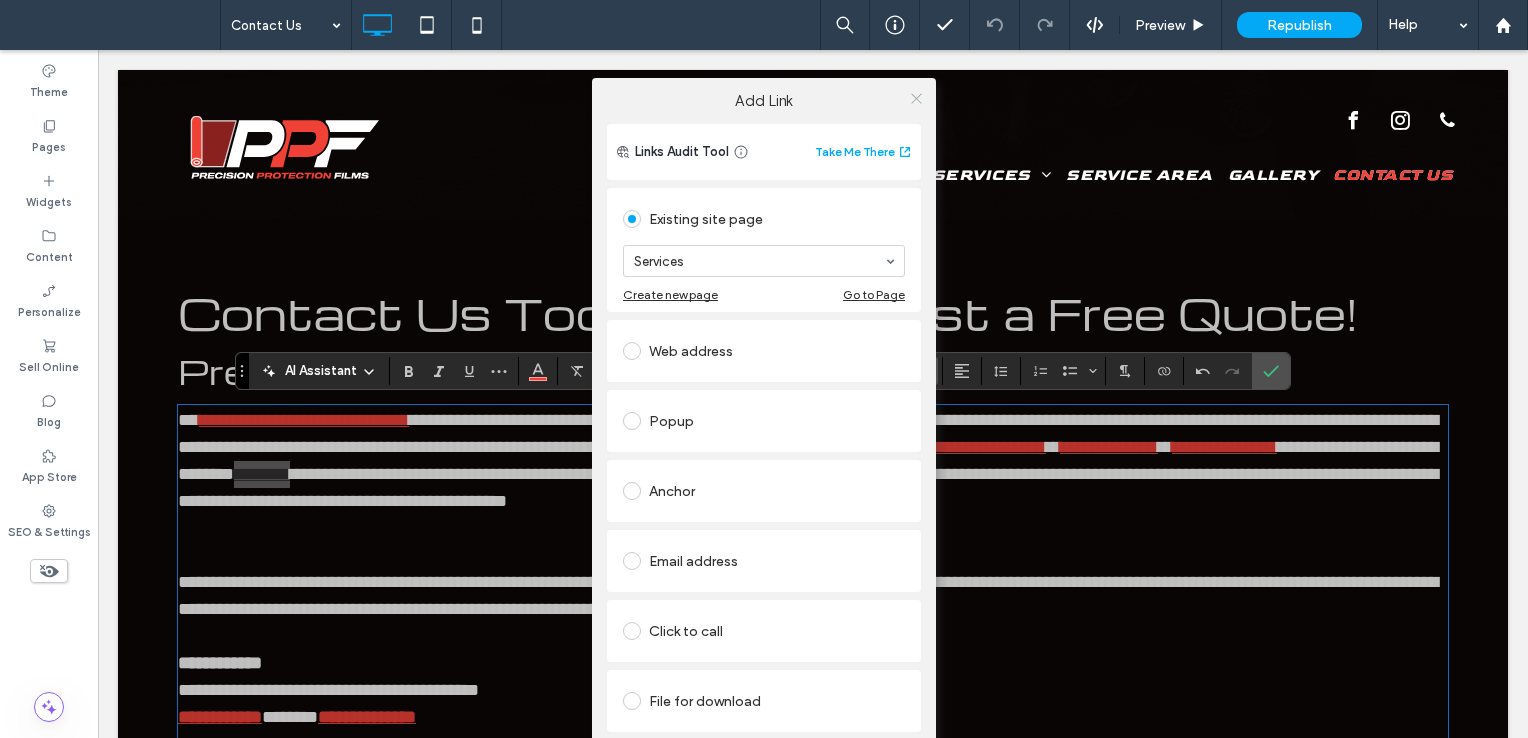 click 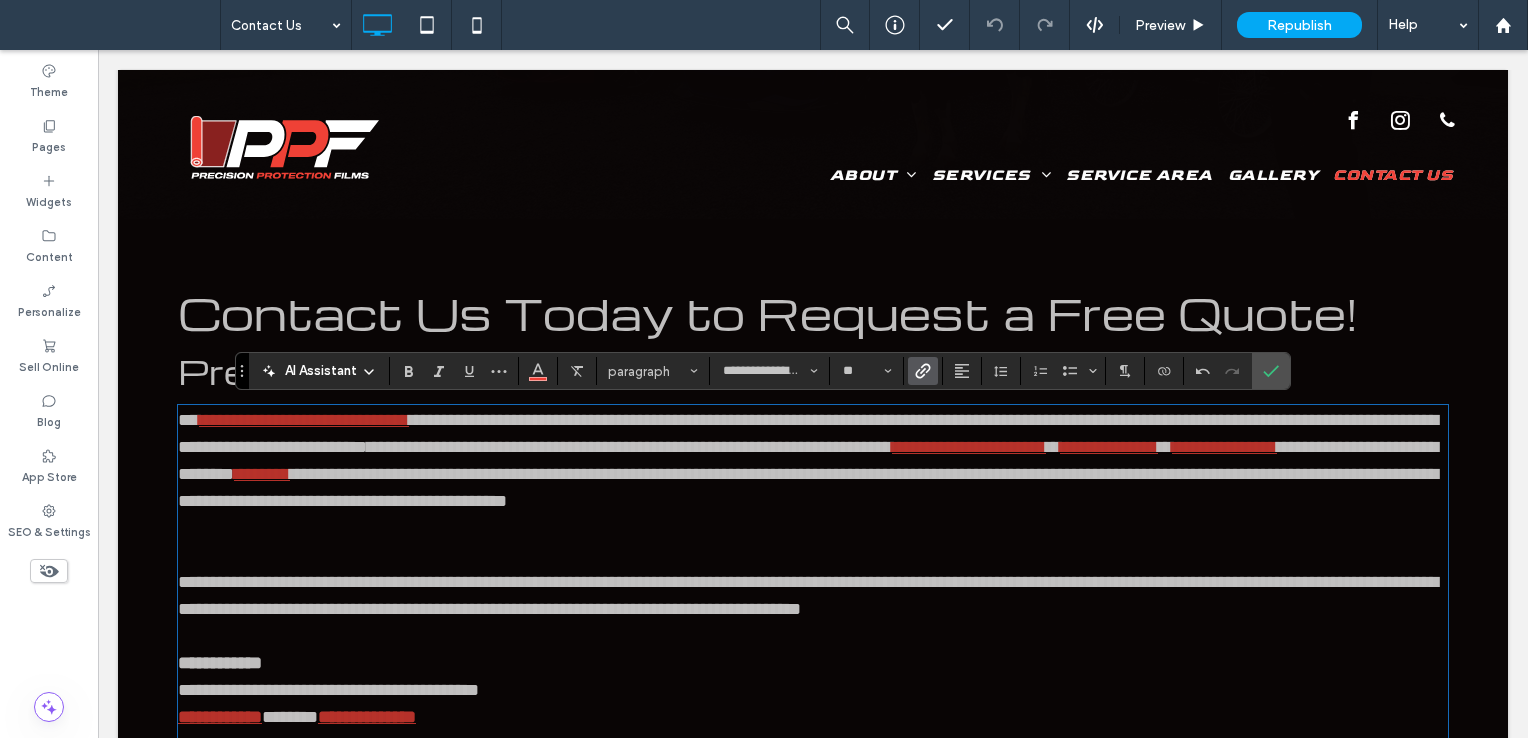click on "**********" at bounding box center [805, 474] 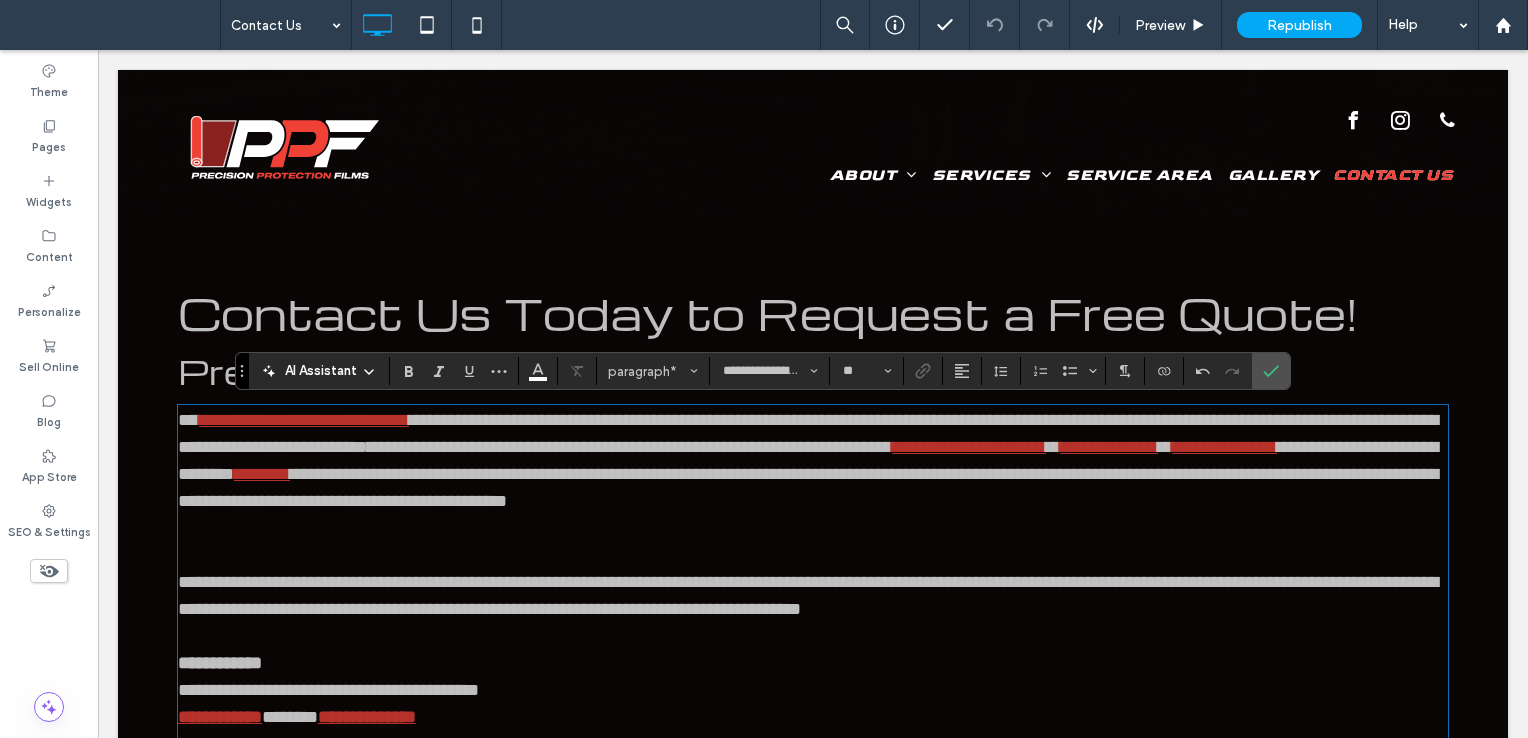 click on "***" at bounding box center (1287, 447) 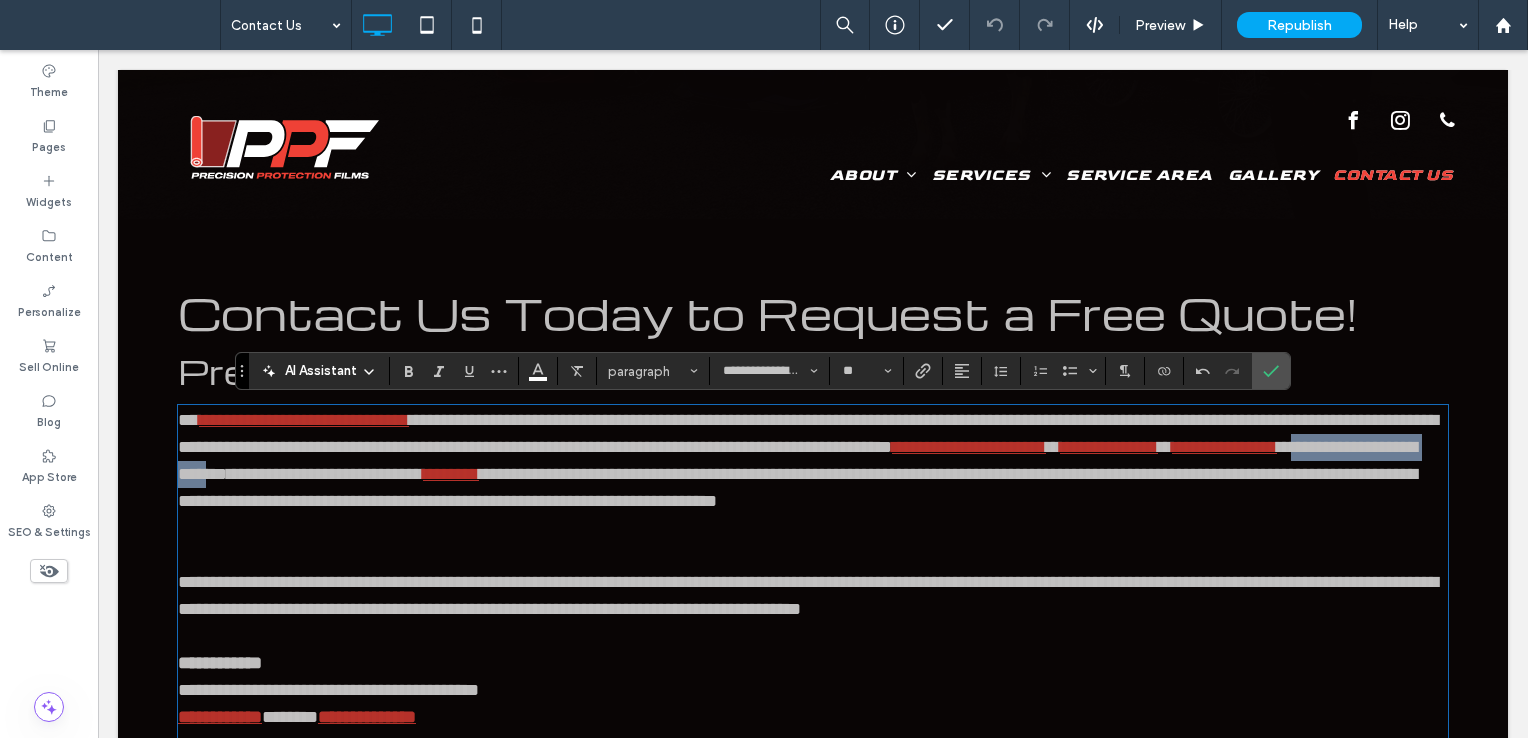drag, startPoint x: 744, startPoint y: 471, endPoint x: 945, endPoint y: 470, distance: 201.00249 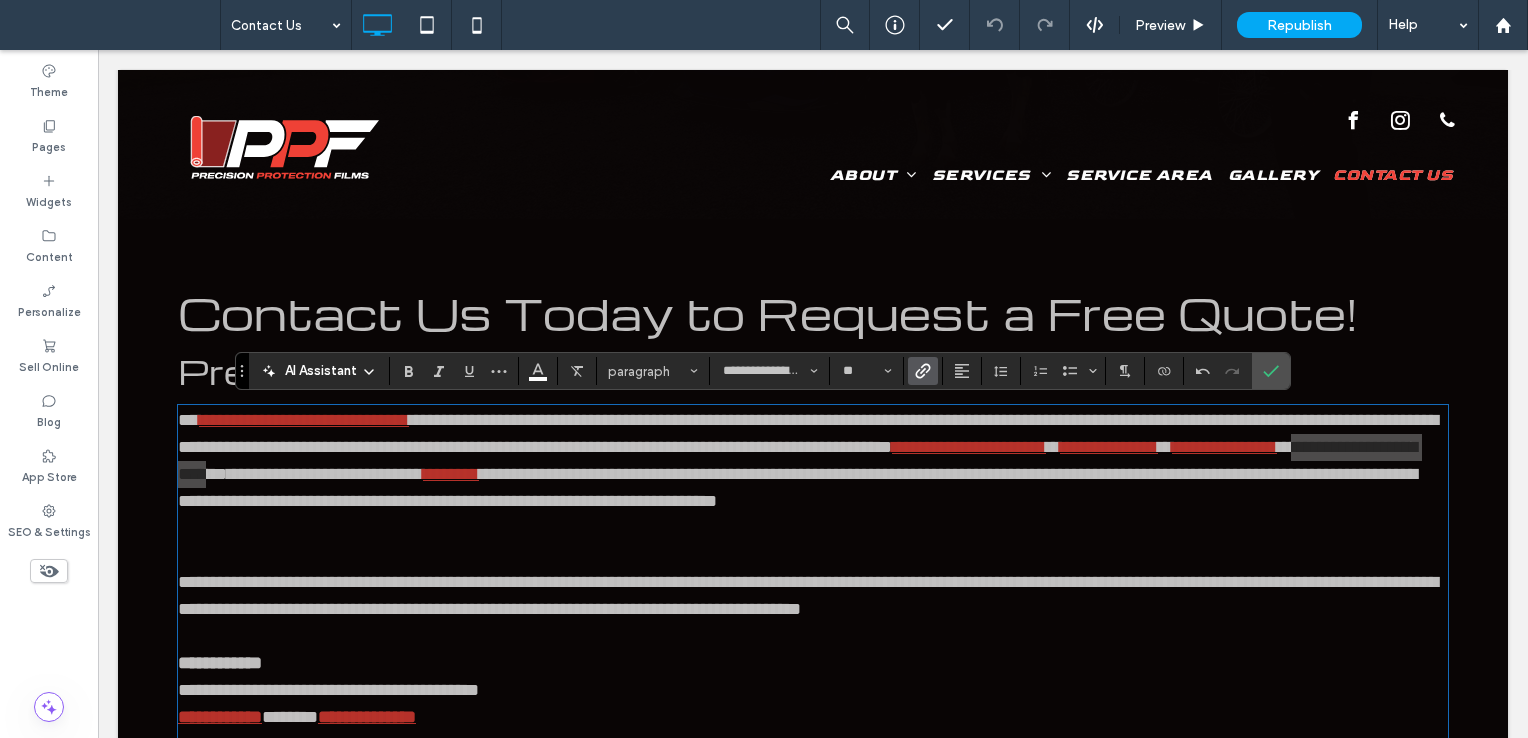 click 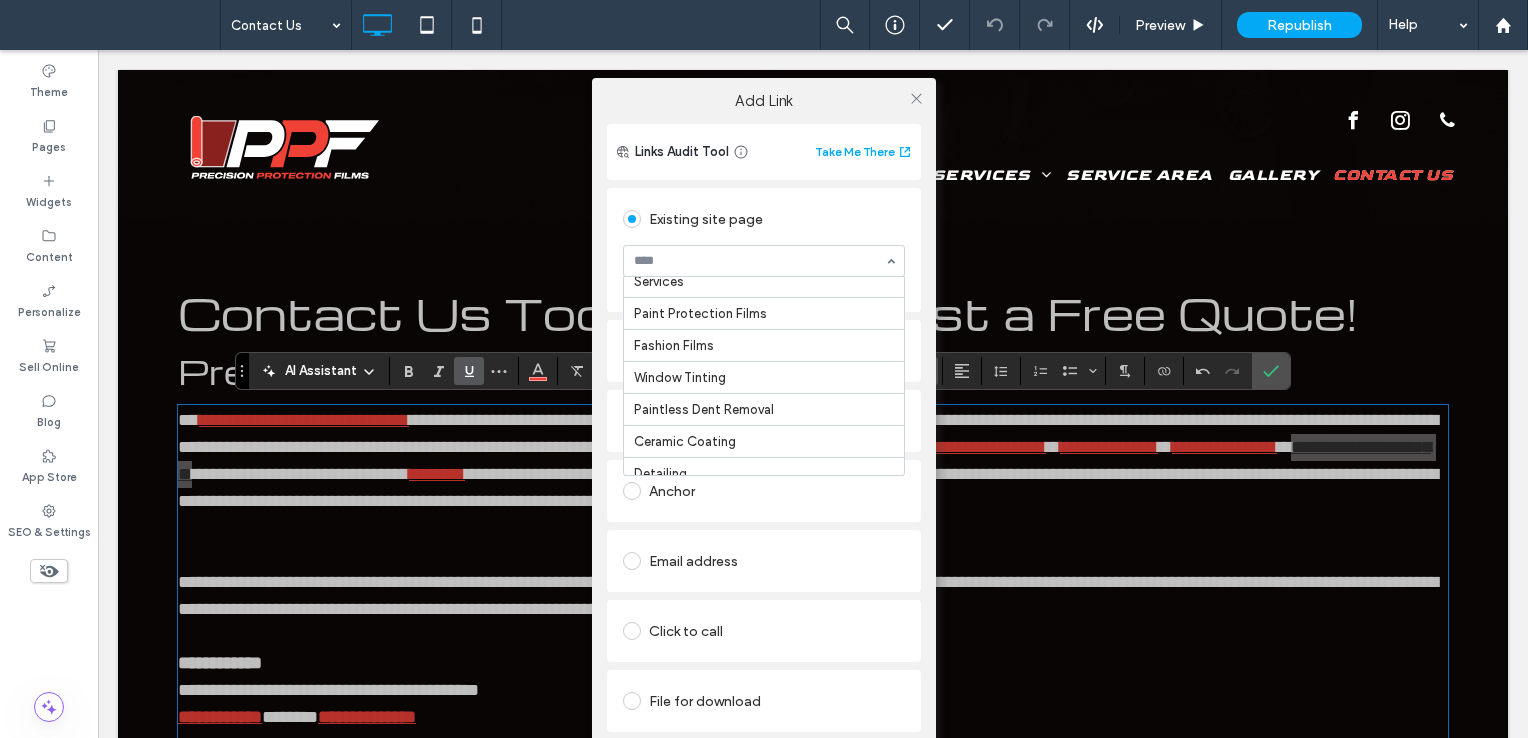 scroll, scrollTop: 200, scrollLeft: 0, axis: vertical 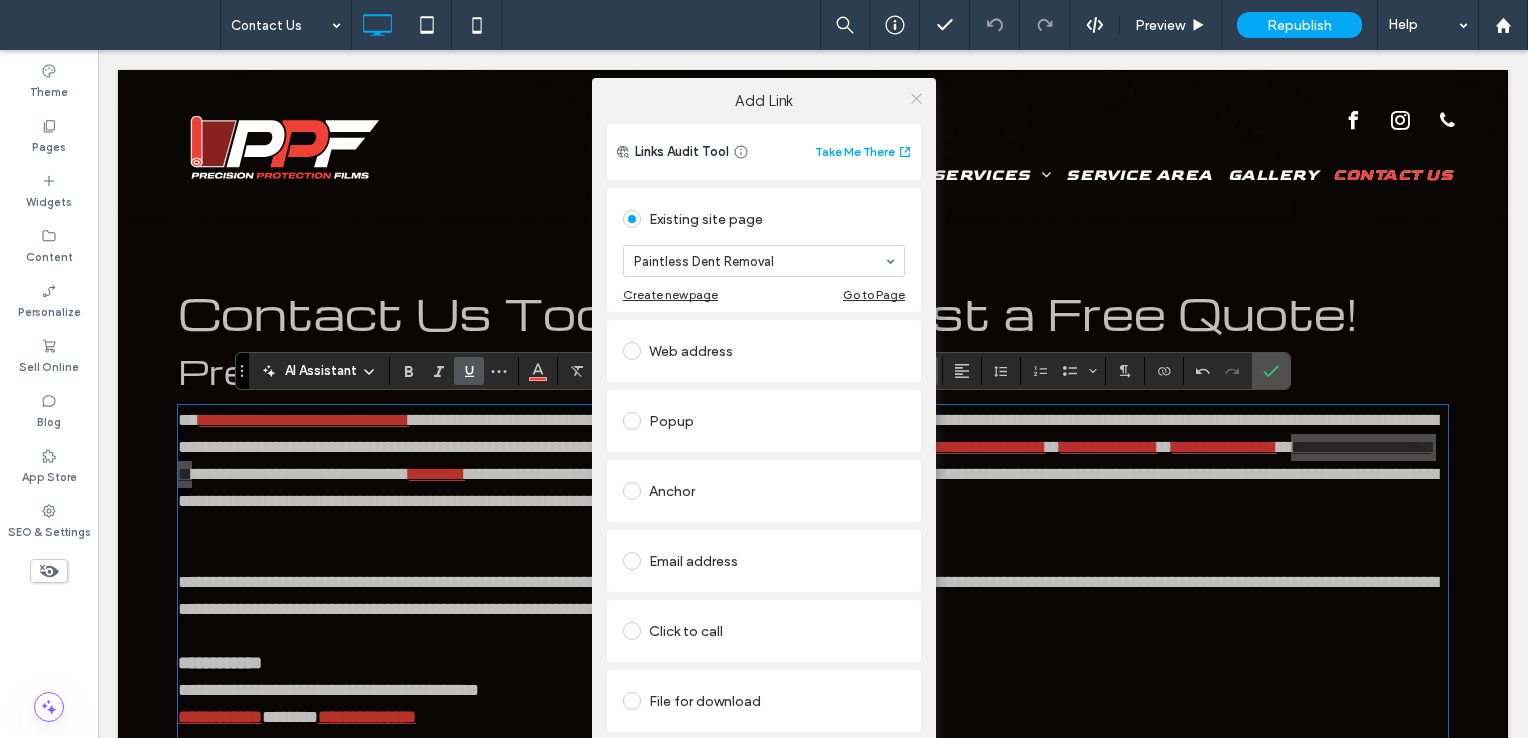 click 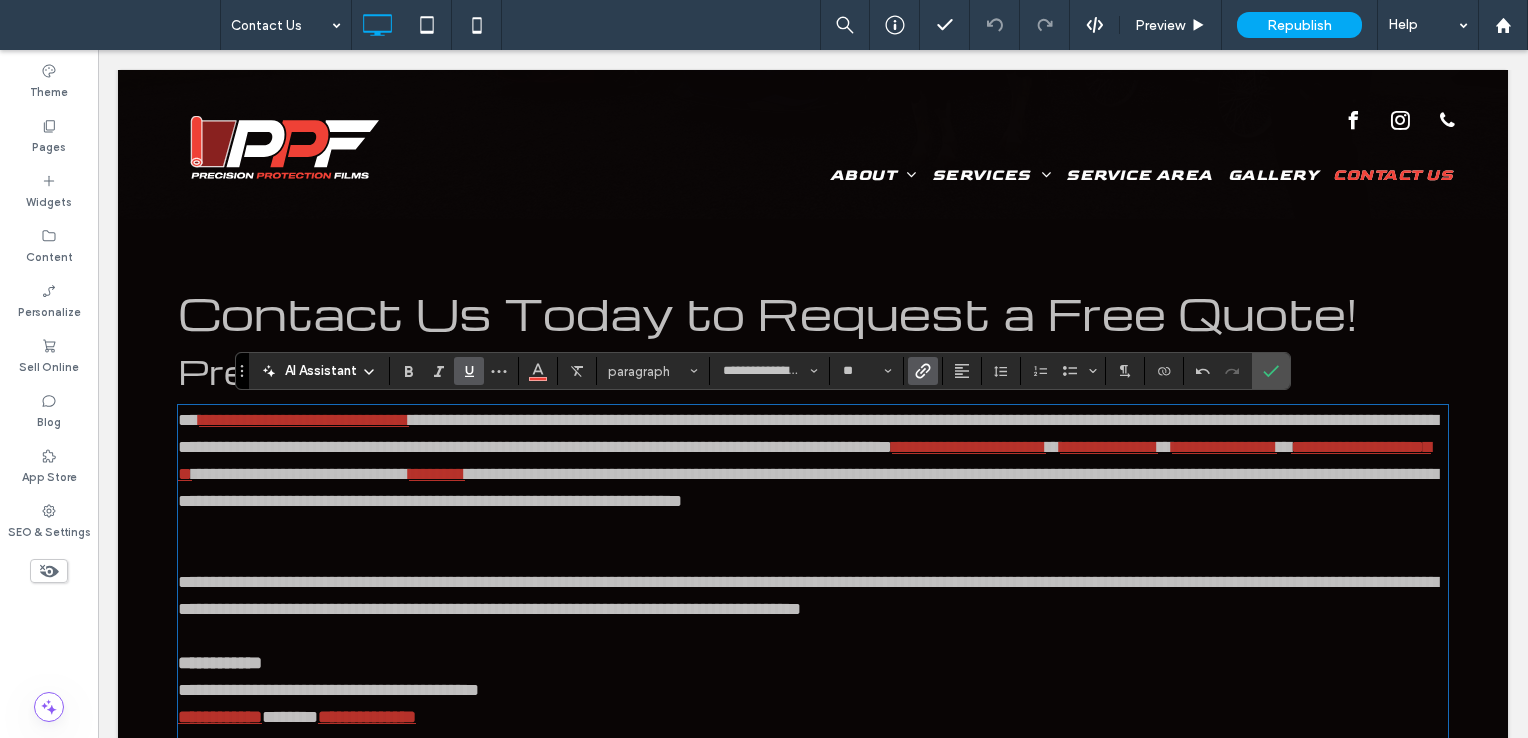 click on "**********" at bounding box center [805, 474] 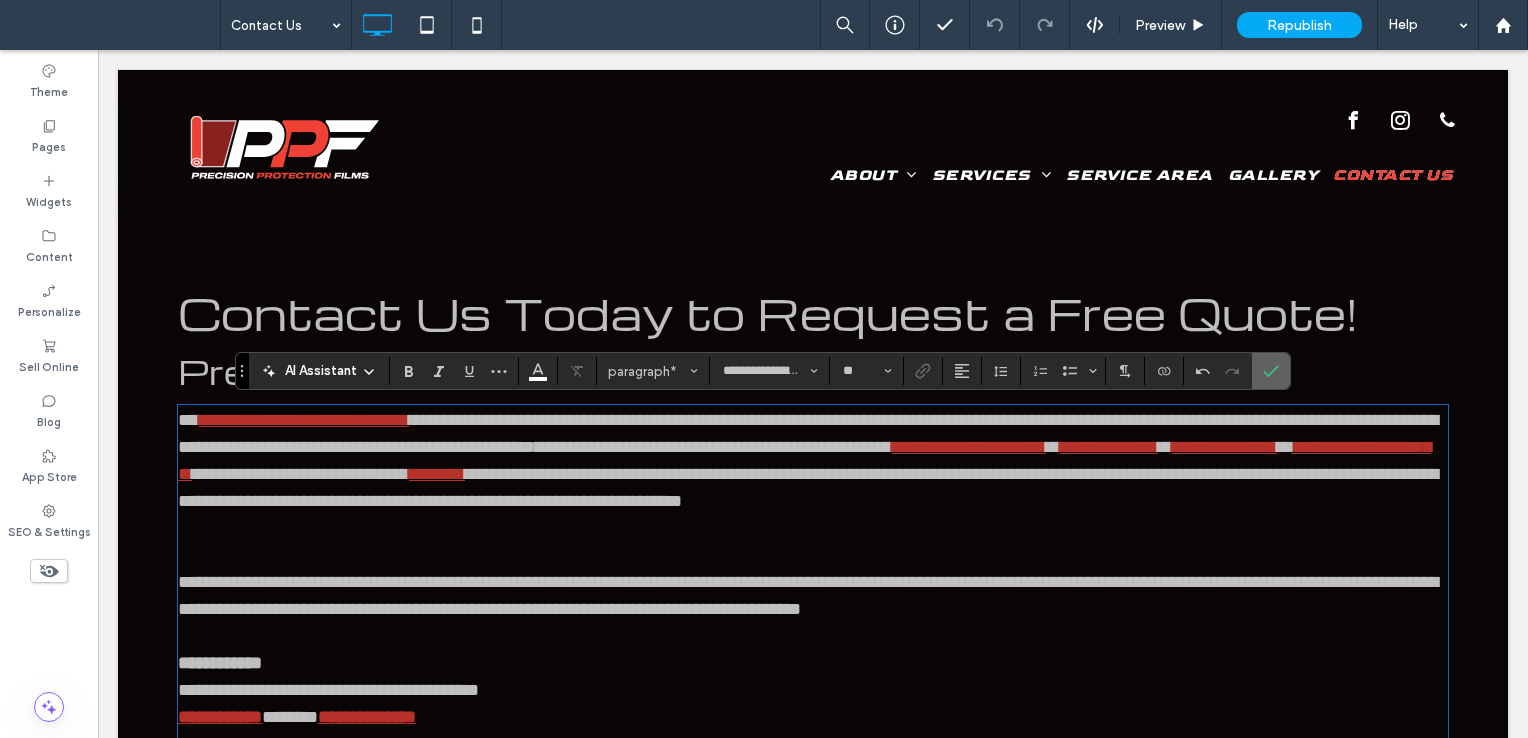 click 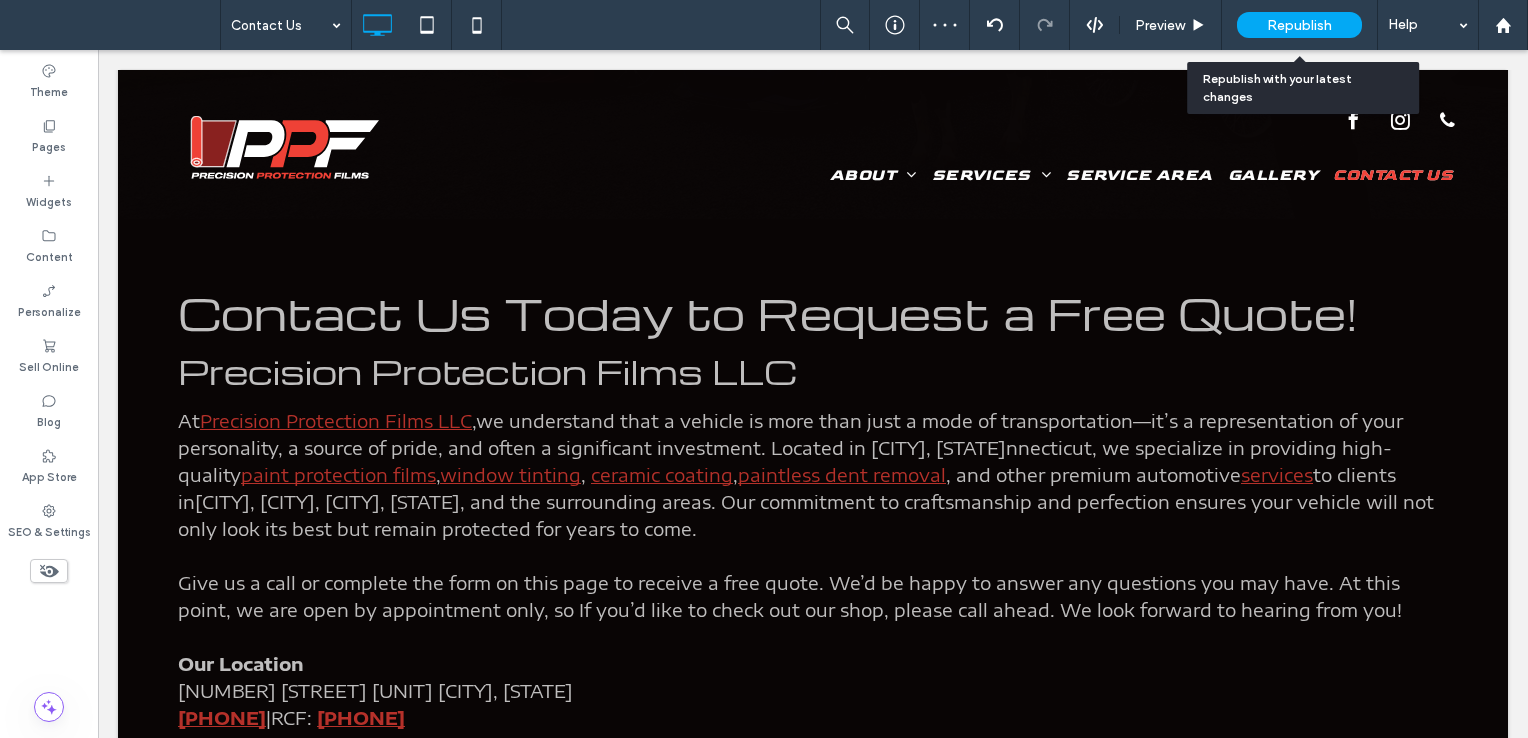click on "Republish" at bounding box center [1299, 25] 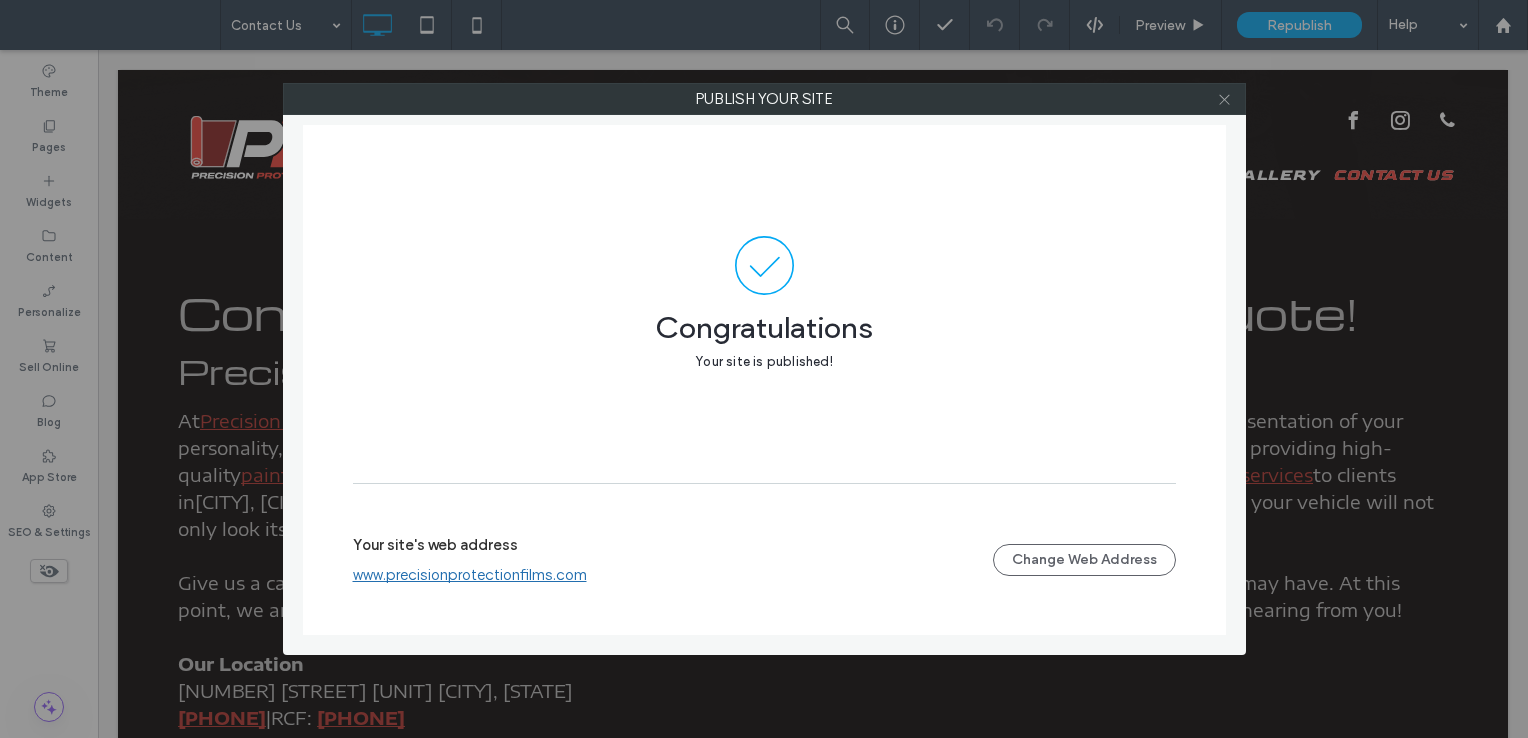 click 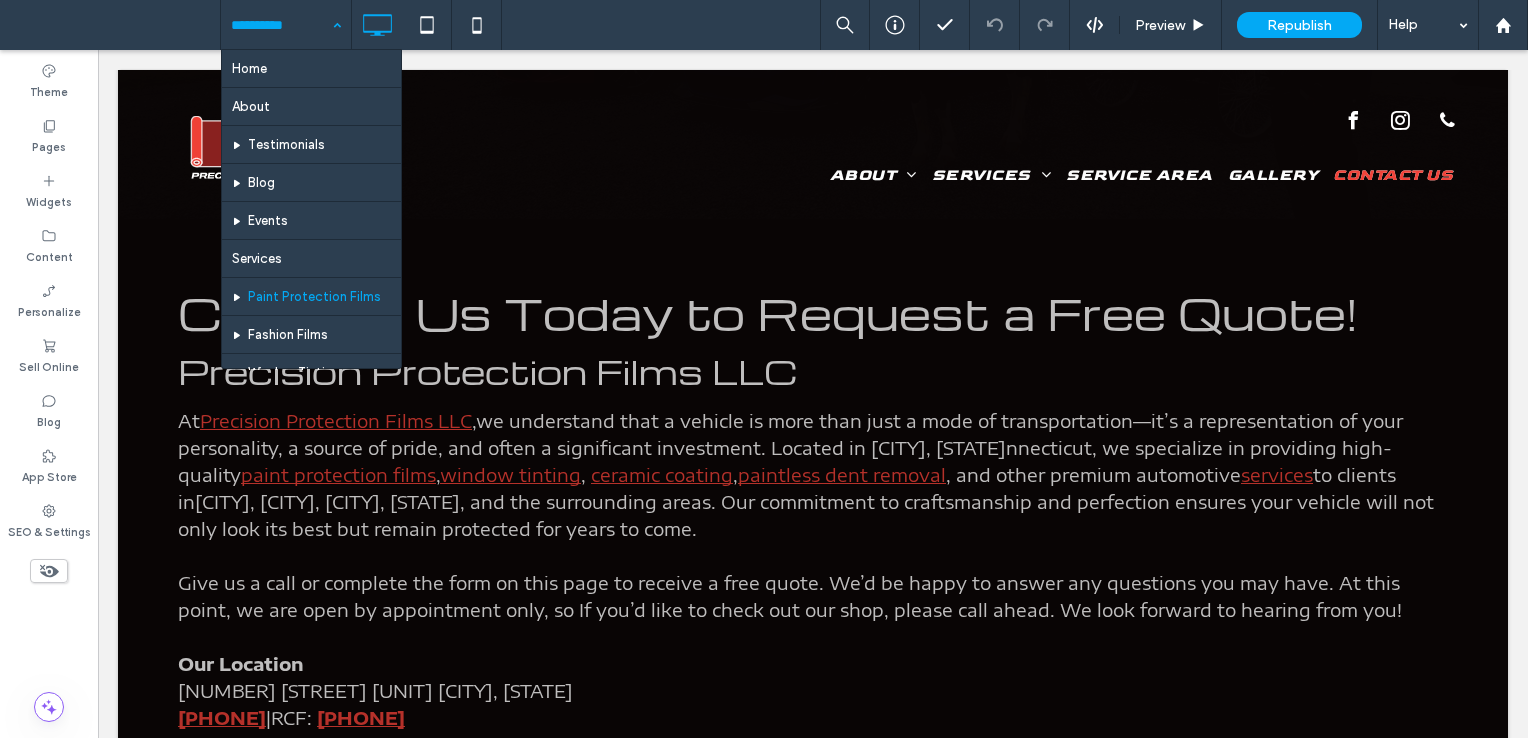 scroll, scrollTop: 100, scrollLeft: 0, axis: vertical 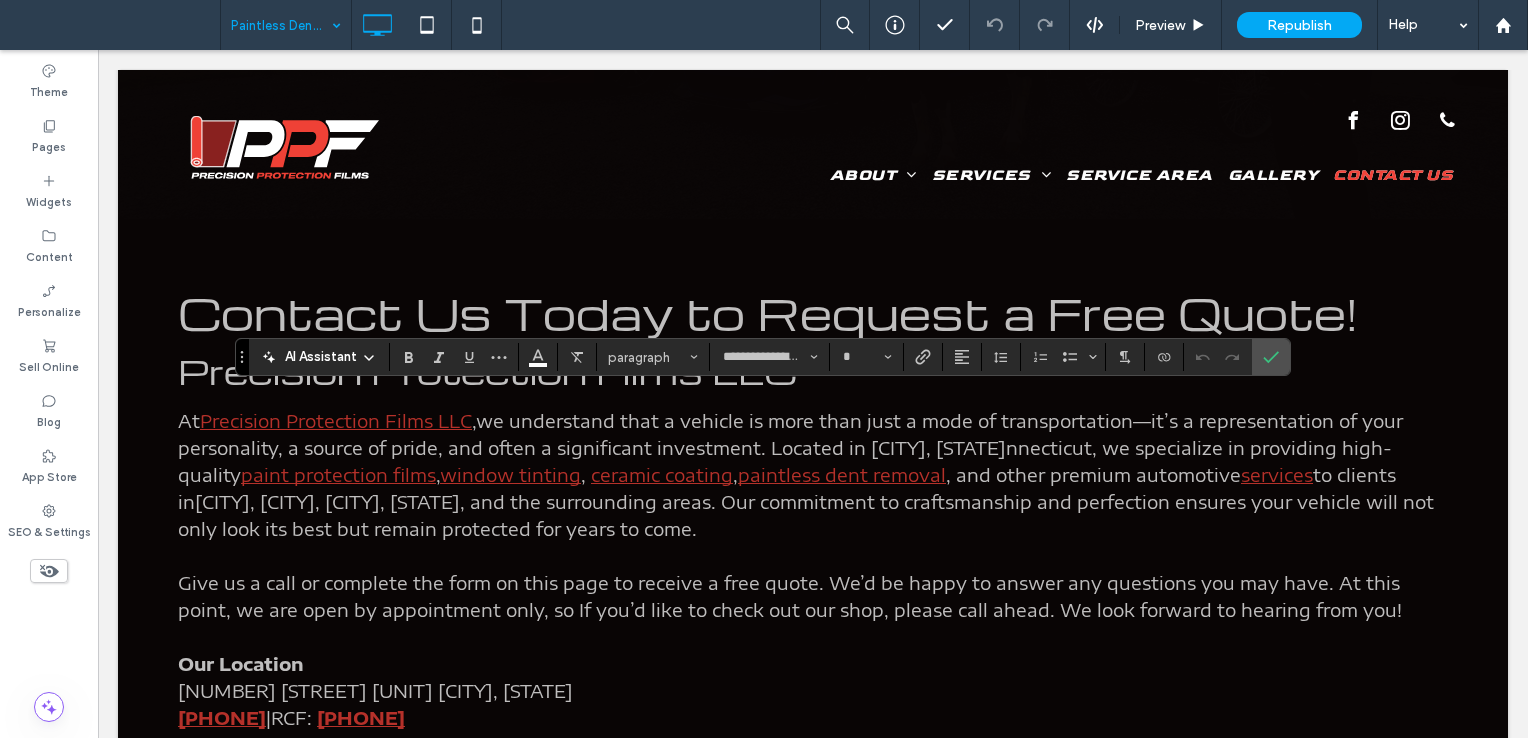 type on "**" 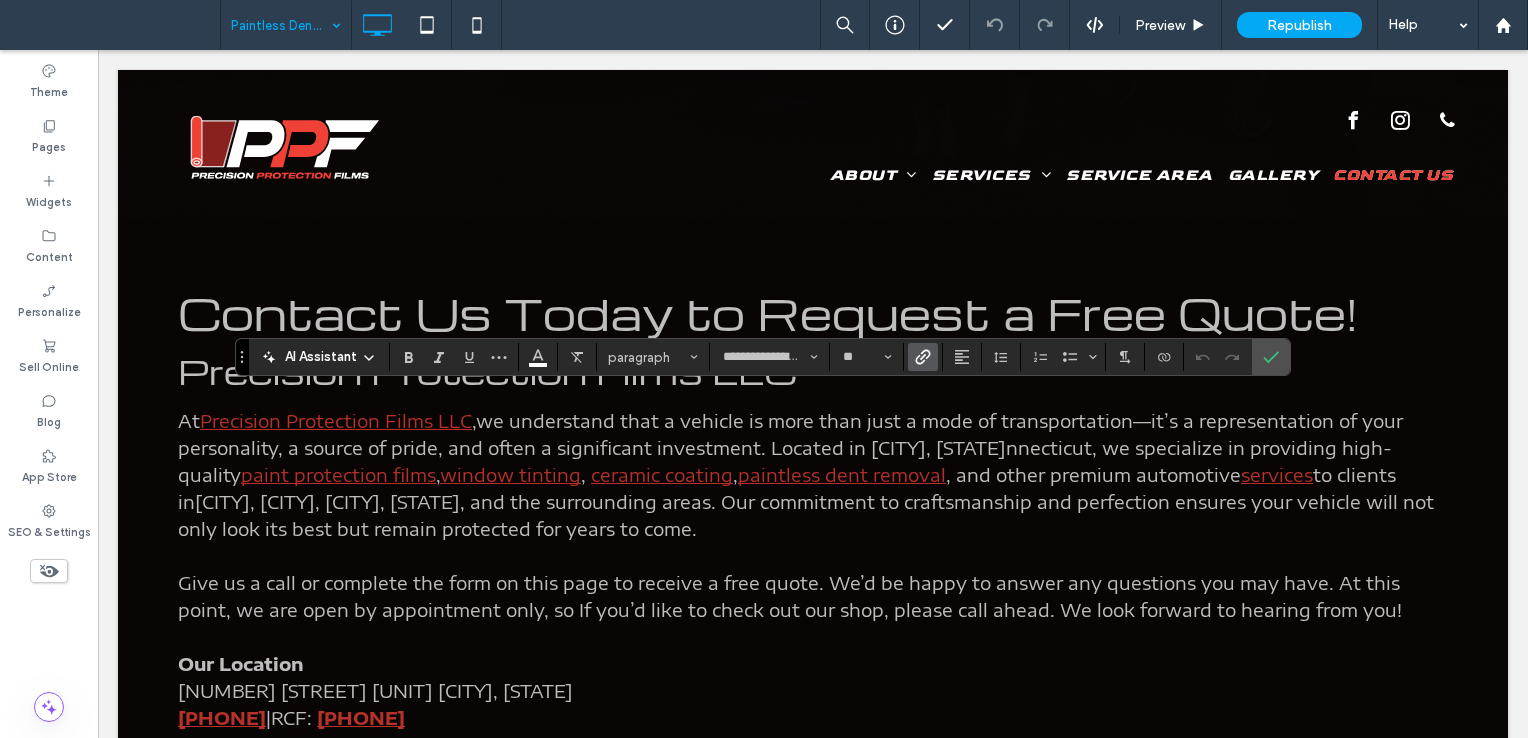 click 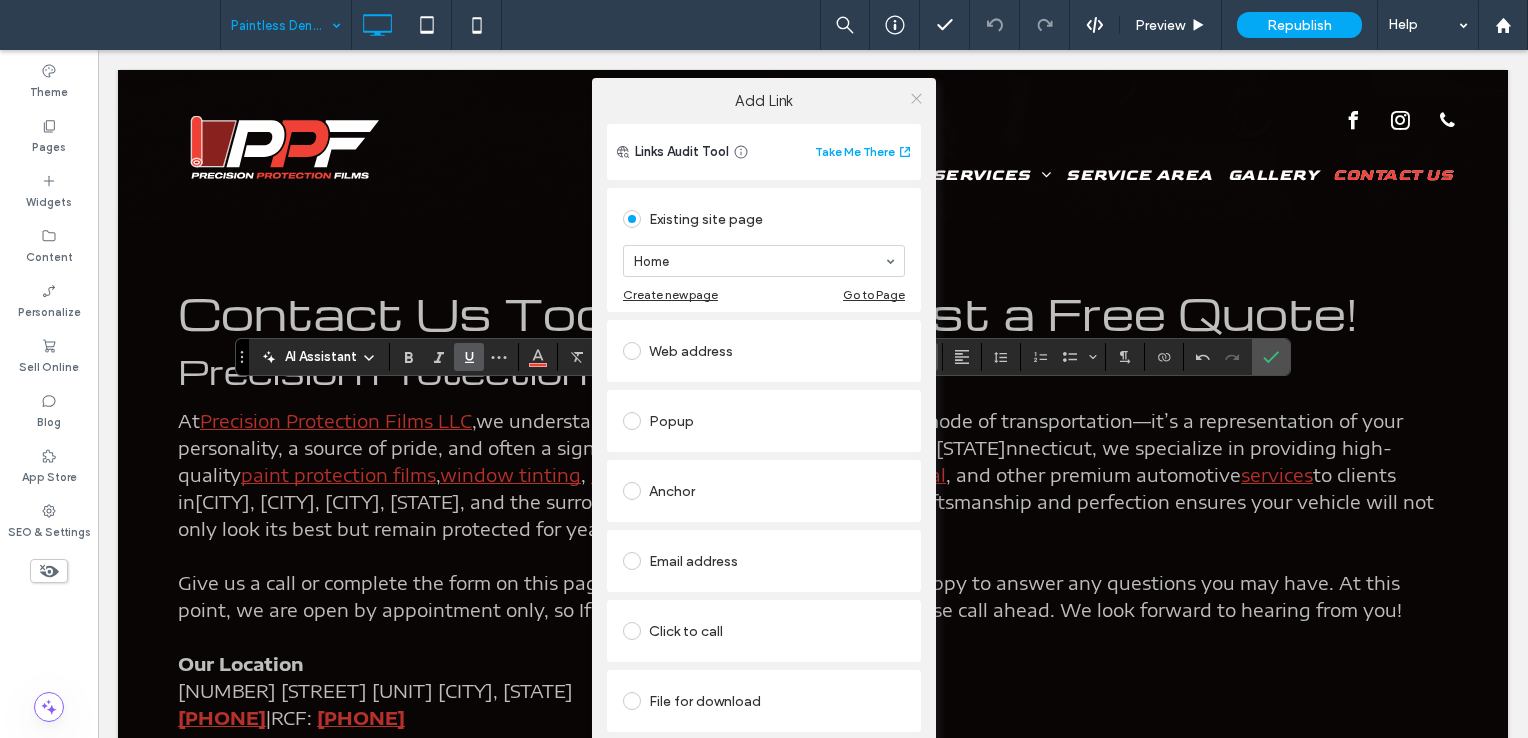 click 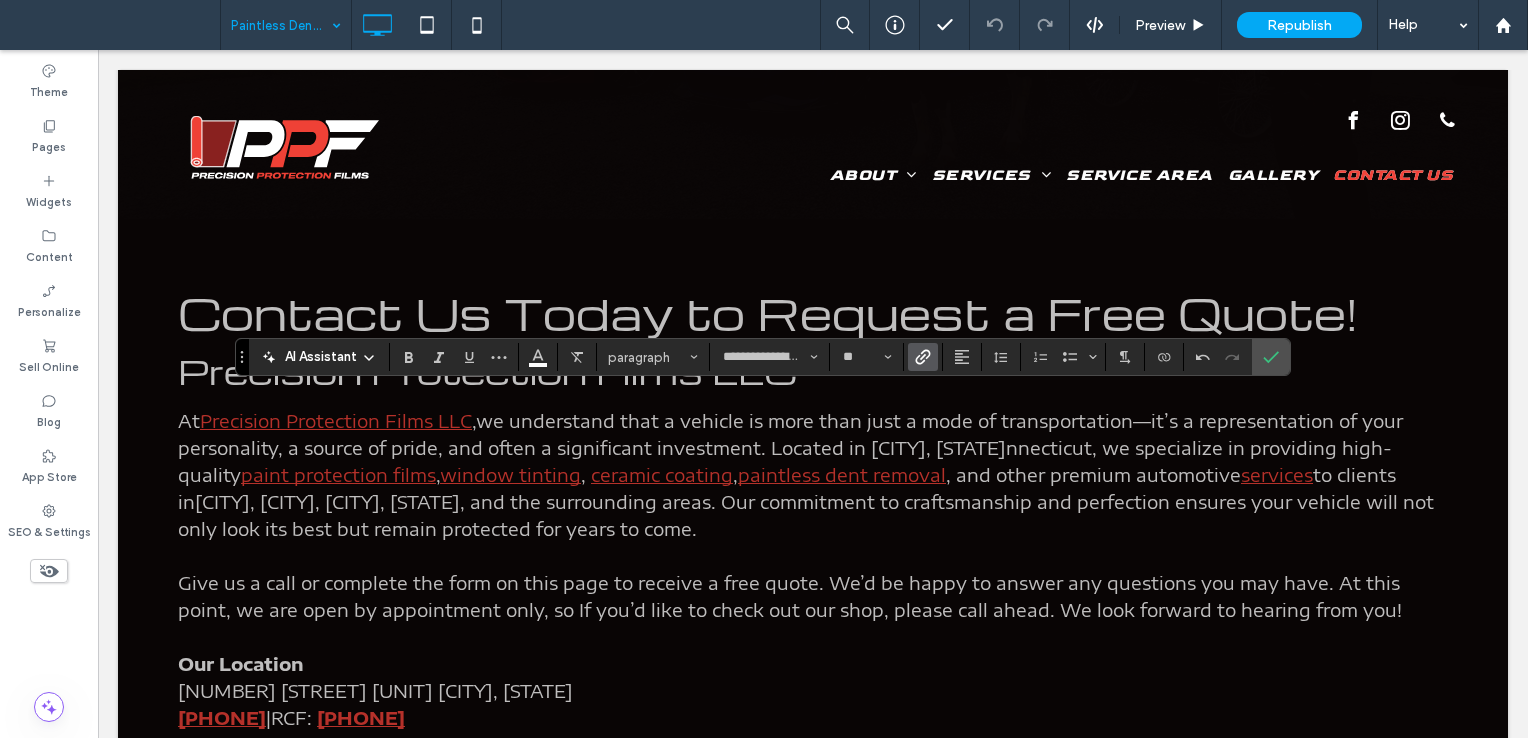 click 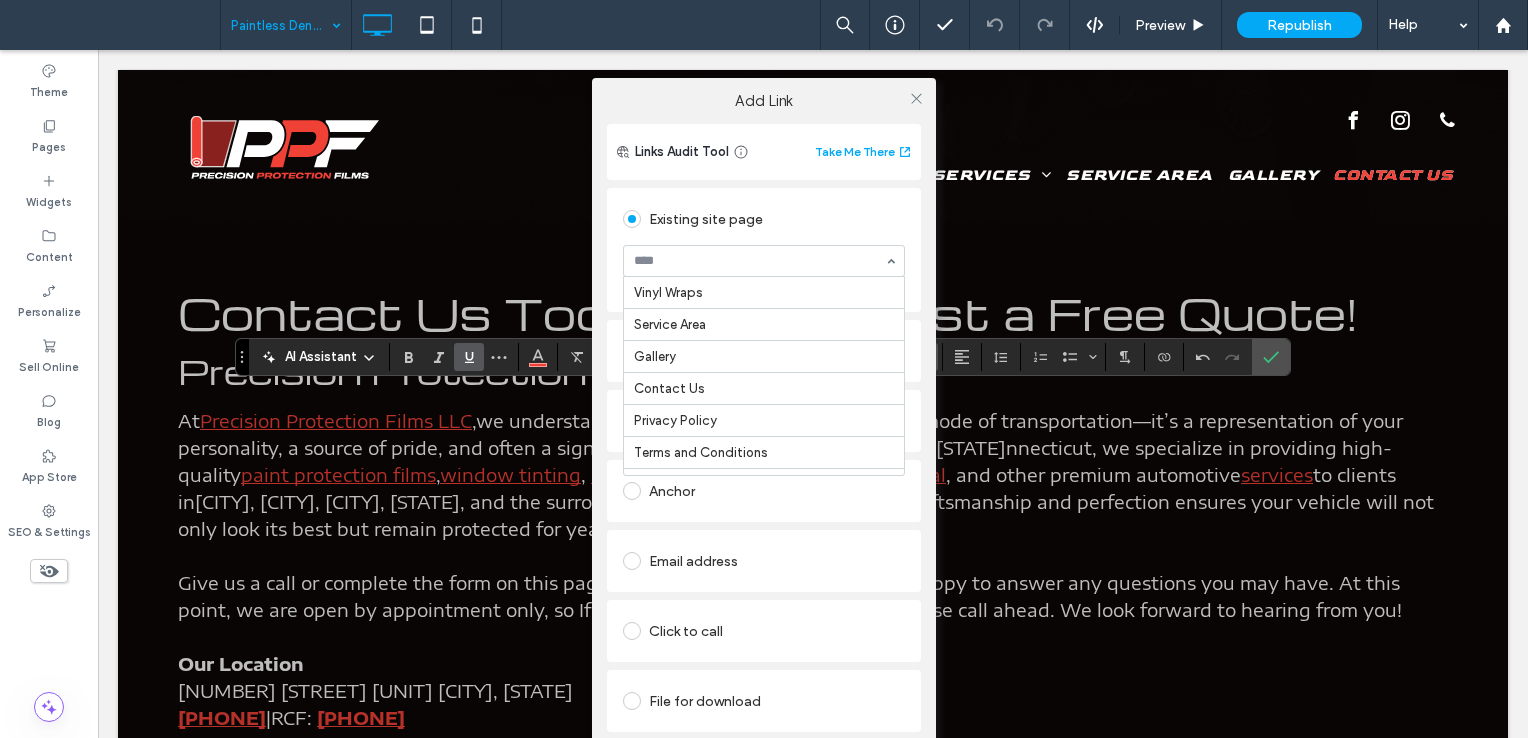 scroll, scrollTop: 400, scrollLeft: 0, axis: vertical 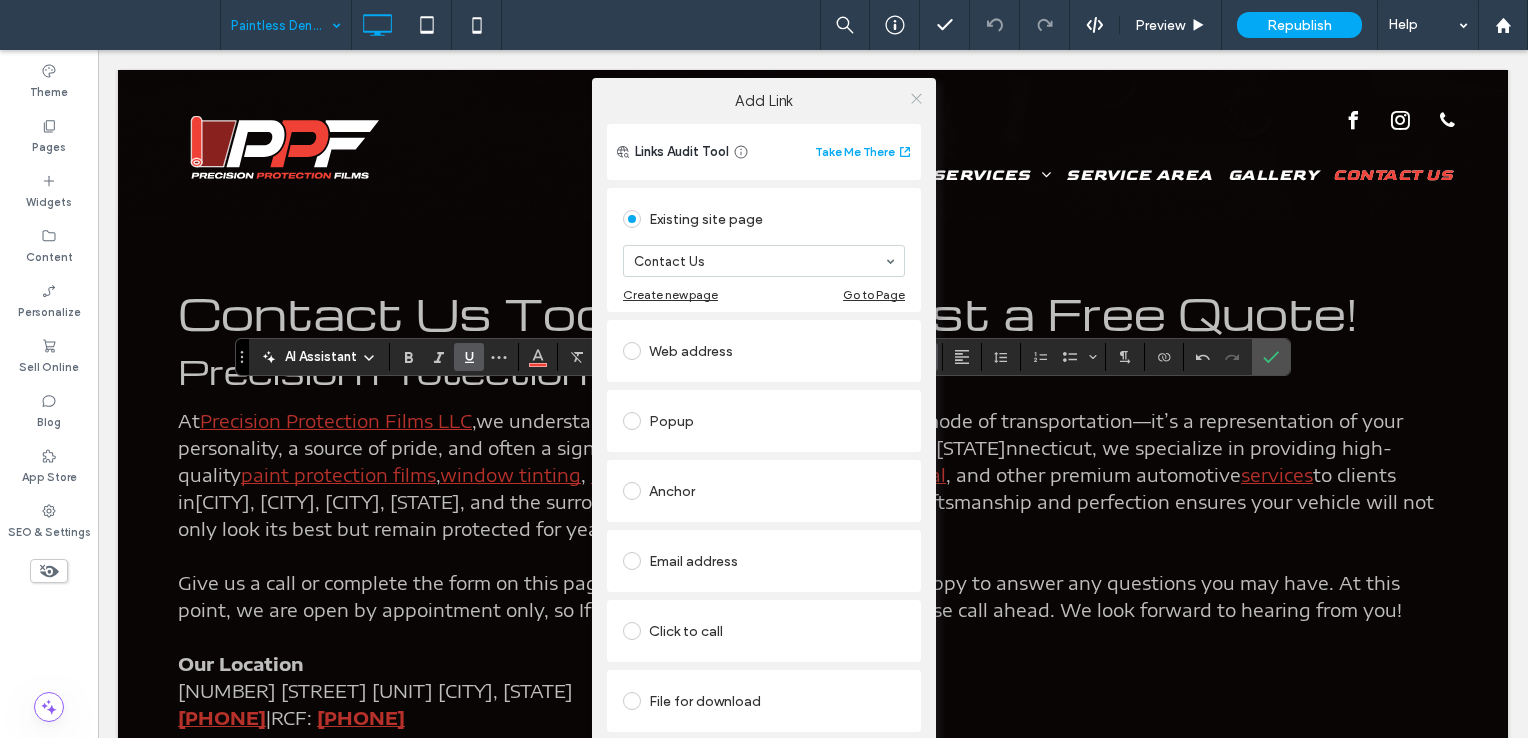 click at bounding box center [916, 98] 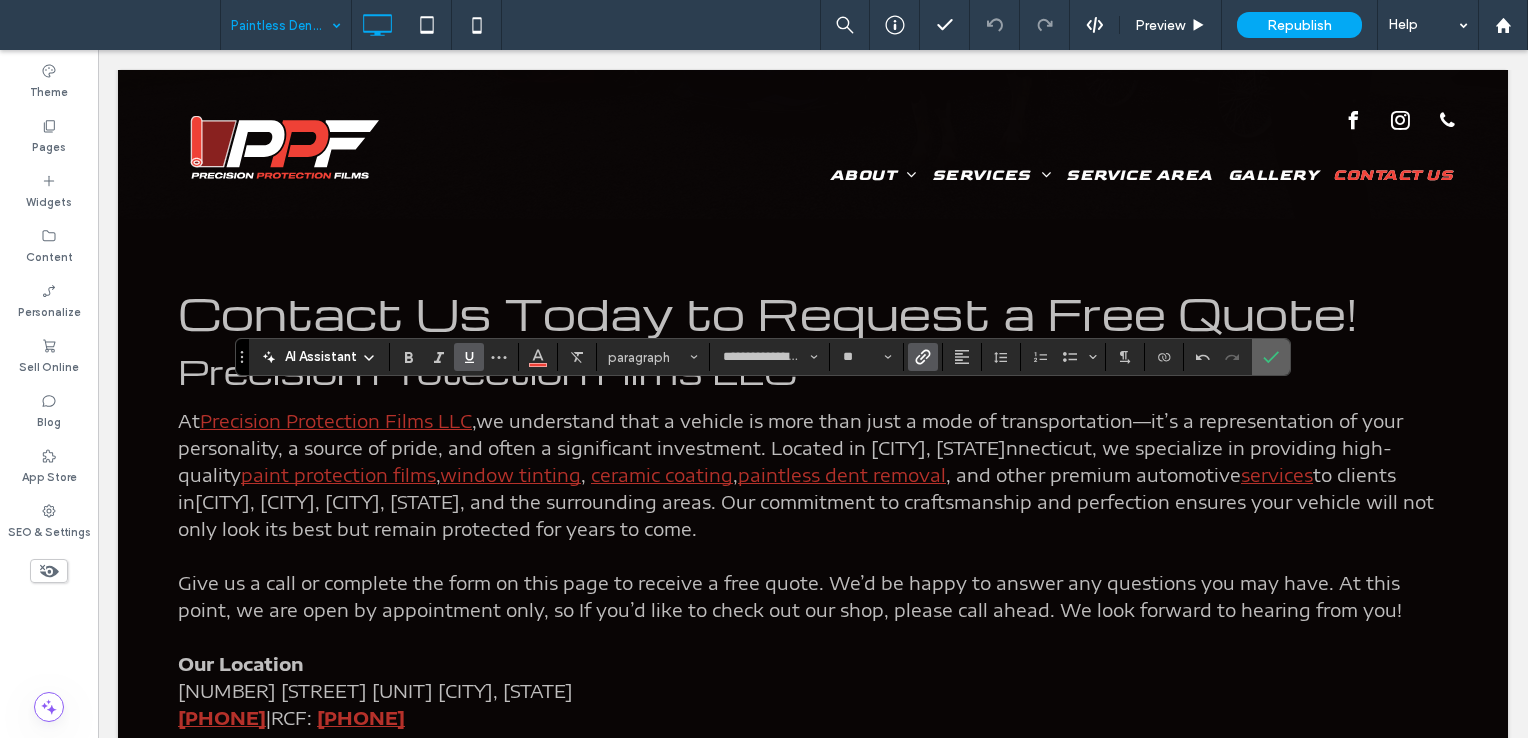 click 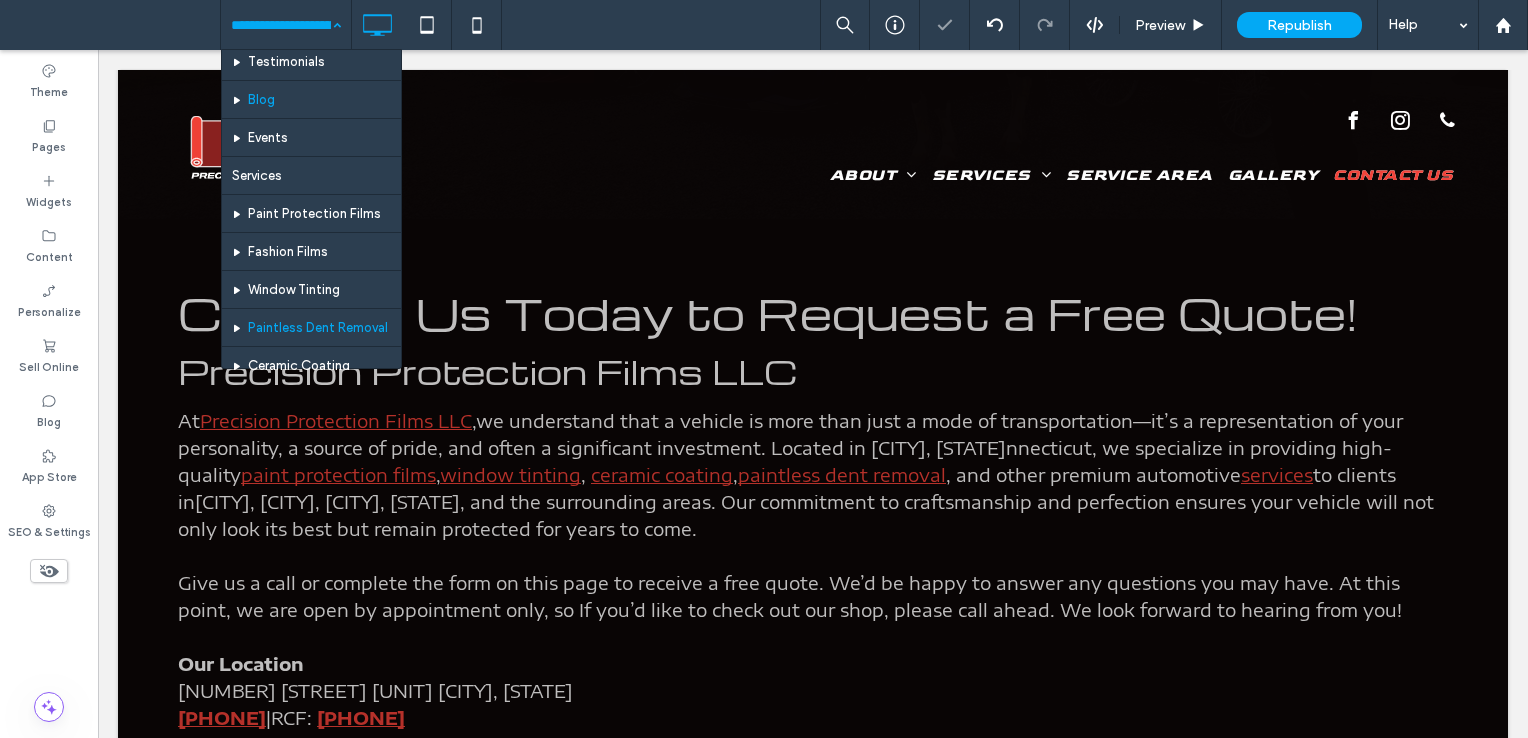 scroll, scrollTop: 100, scrollLeft: 0, axis: vertical 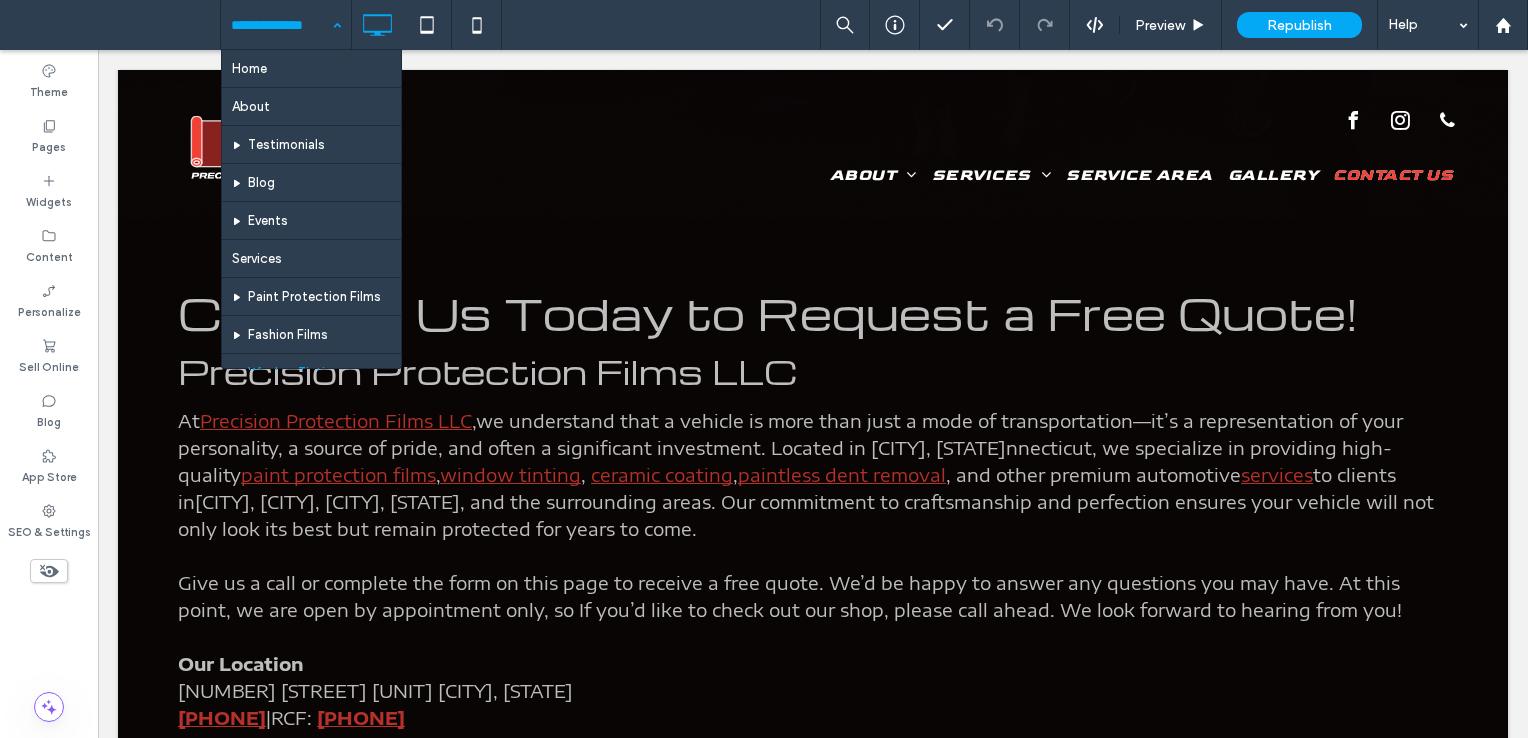 click on "Home About Testimonials Blog Events Services Paint Protection Films Fashion Films Window Tinting Paintless Dent Removal Ceramic Coating Detailing Vinyl Wraps Service Area Gallery Contact Us Privacy Policy Terms and Conditions Thank You!" at bounding box center [286, 25] 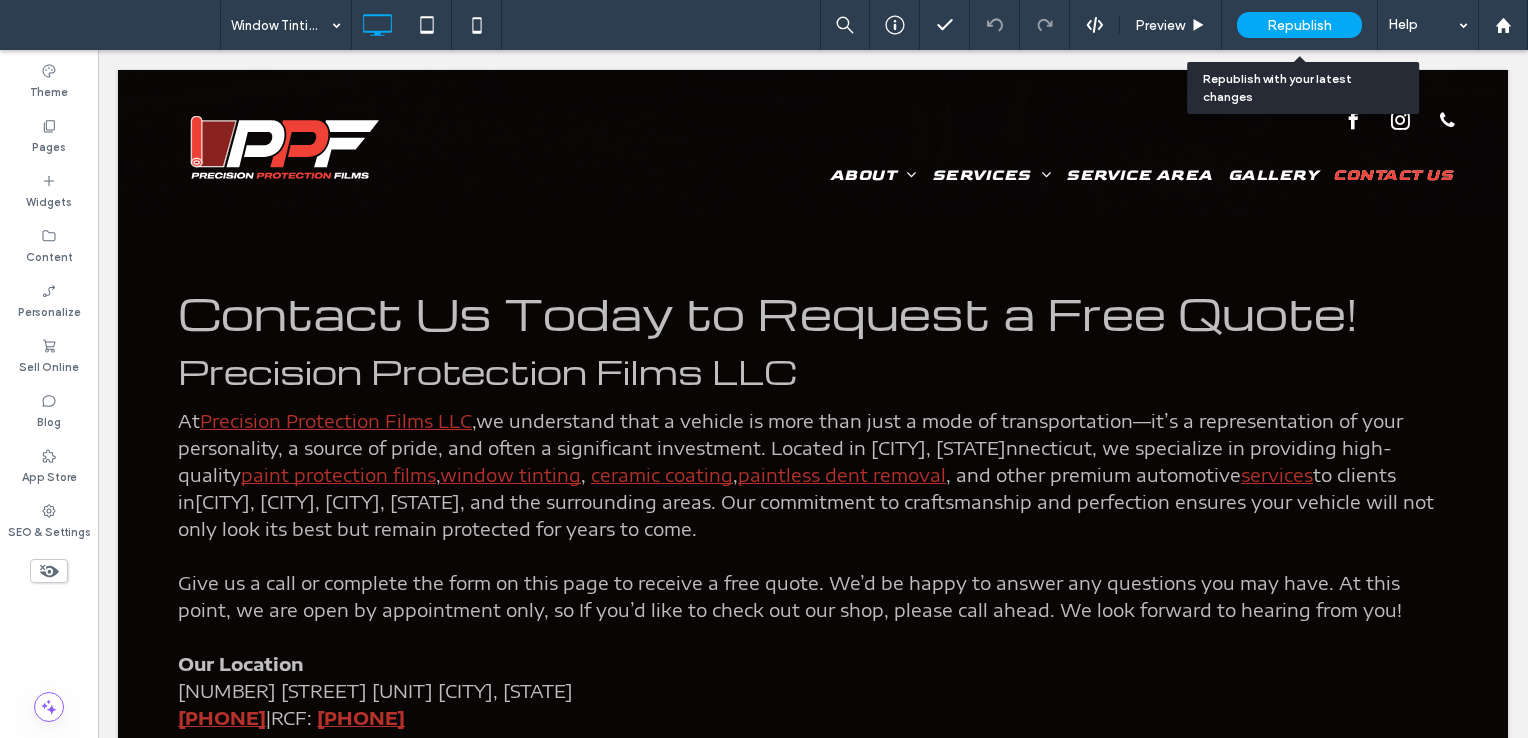 click on "Republish" at bounding box center (1299, 25) 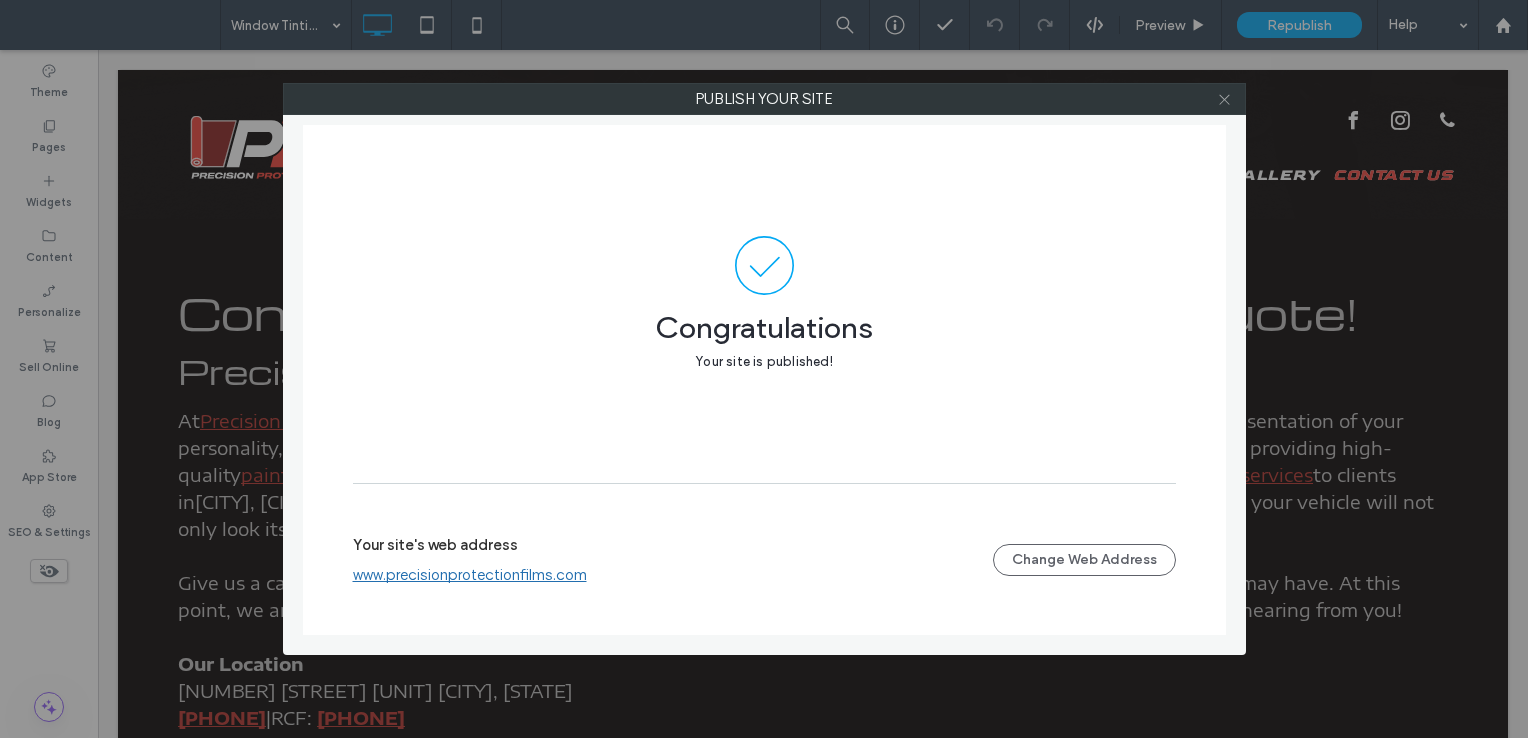 click 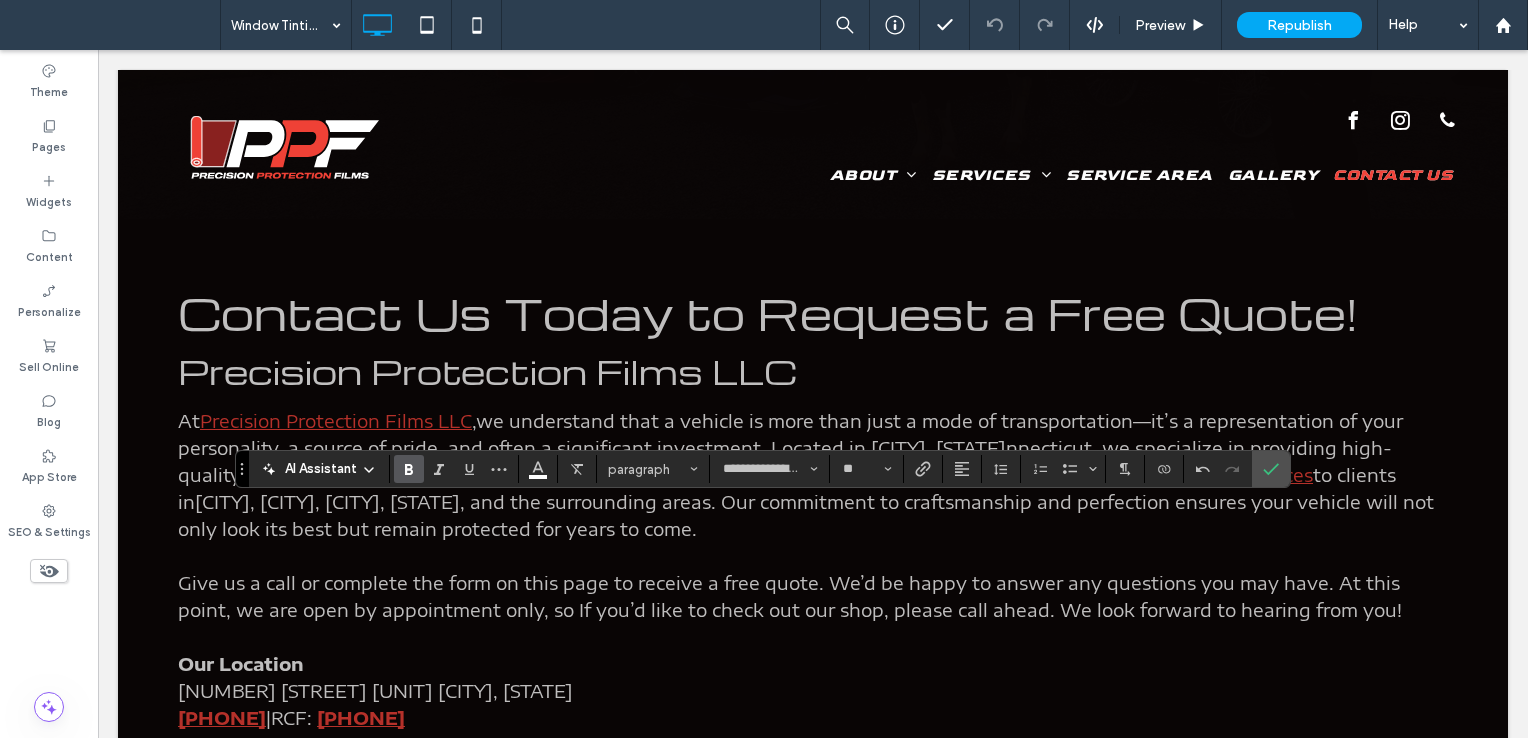 click at bounding box center (409, 469) 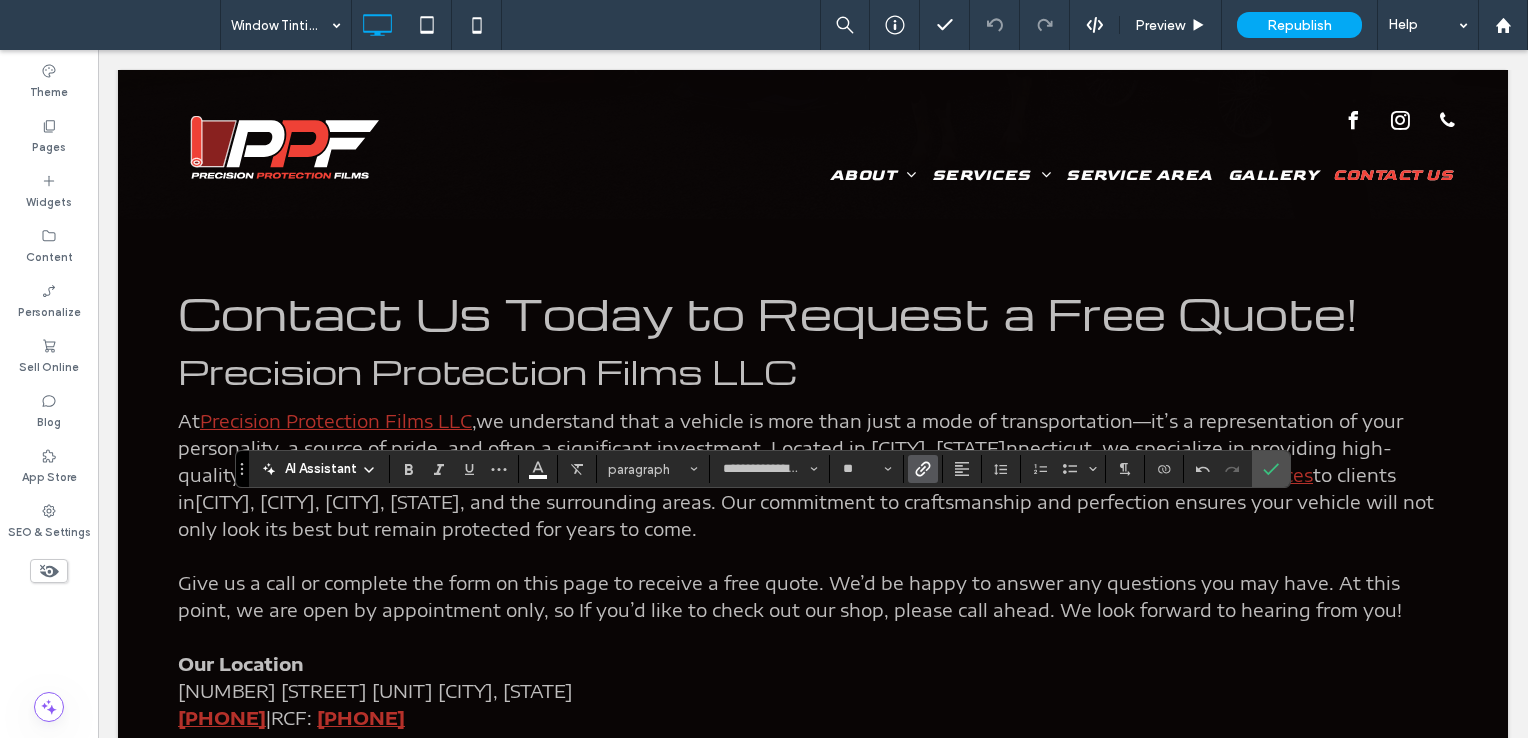click 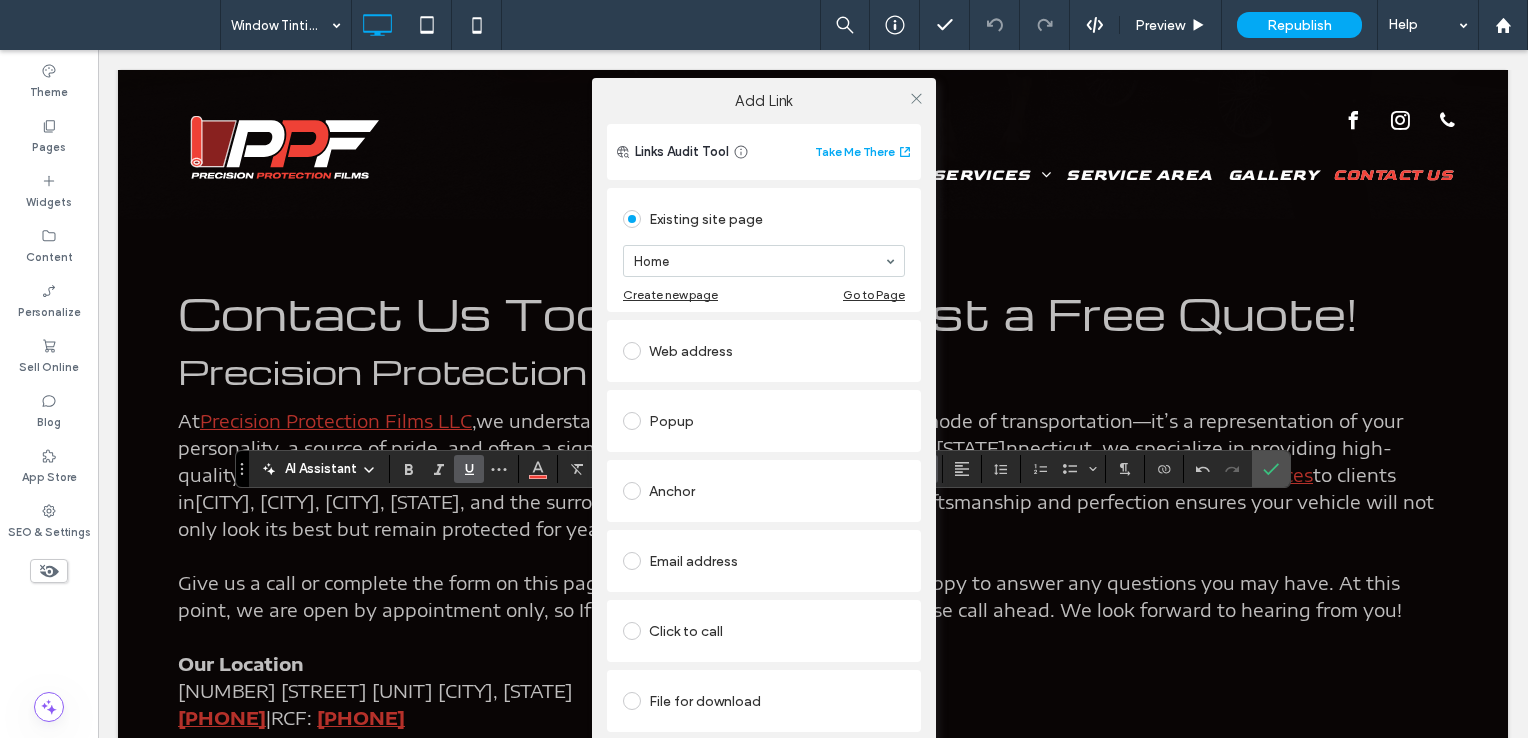 drag, startPoint x: 916, startPoint y: 101, endPoint x: 915, endPoint y: 124, distance: 23.021729 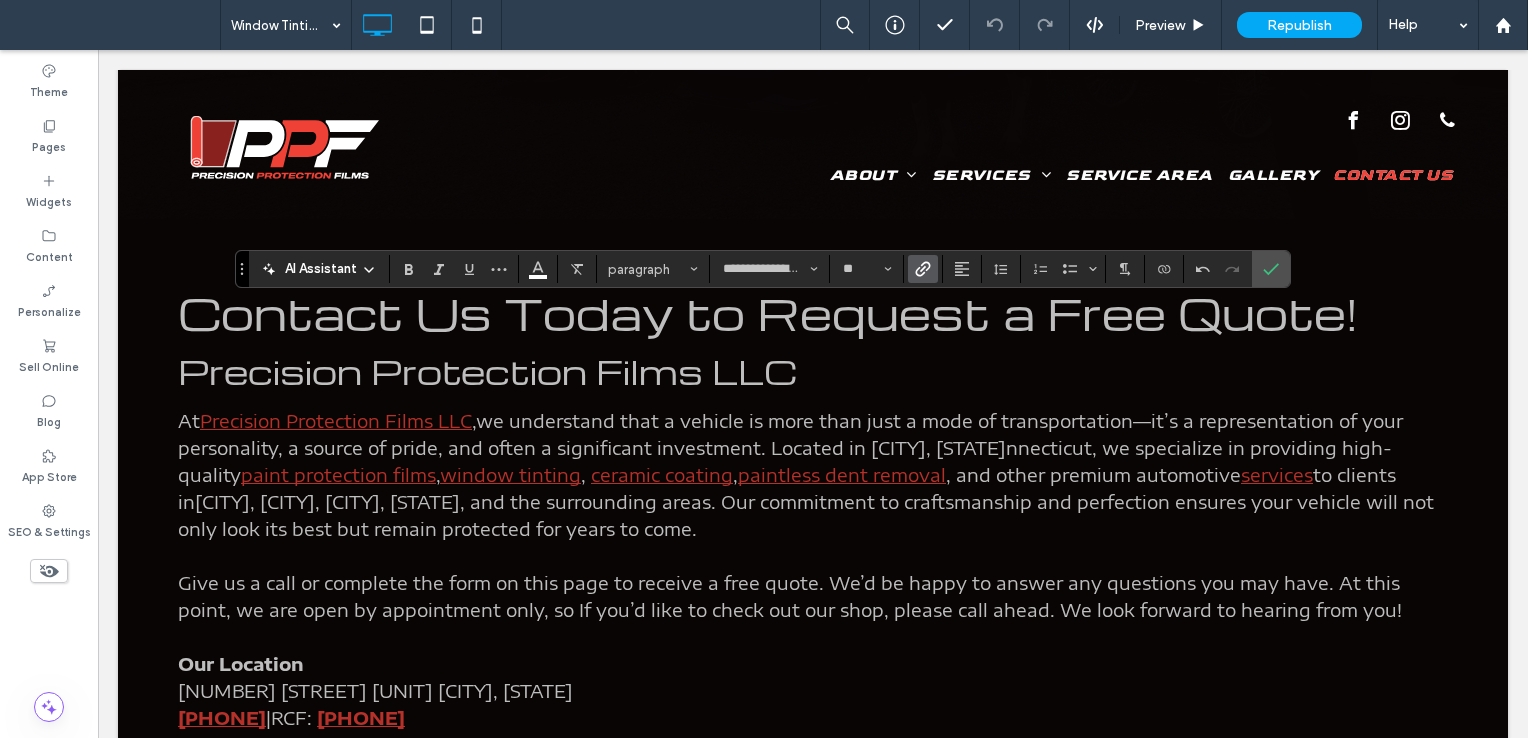click 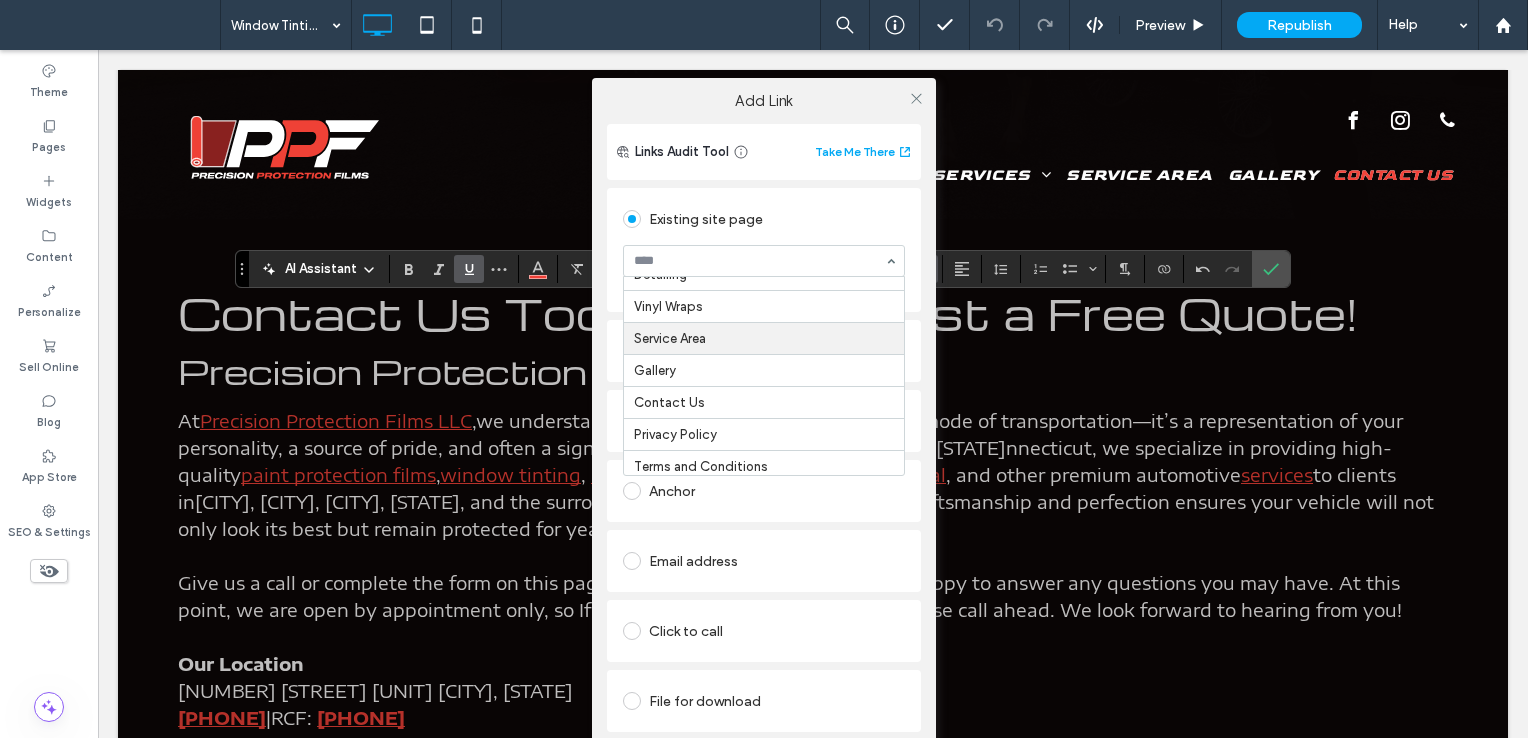 scroll, scrollTop: 400, scrollLeft: 0, axis: vertical 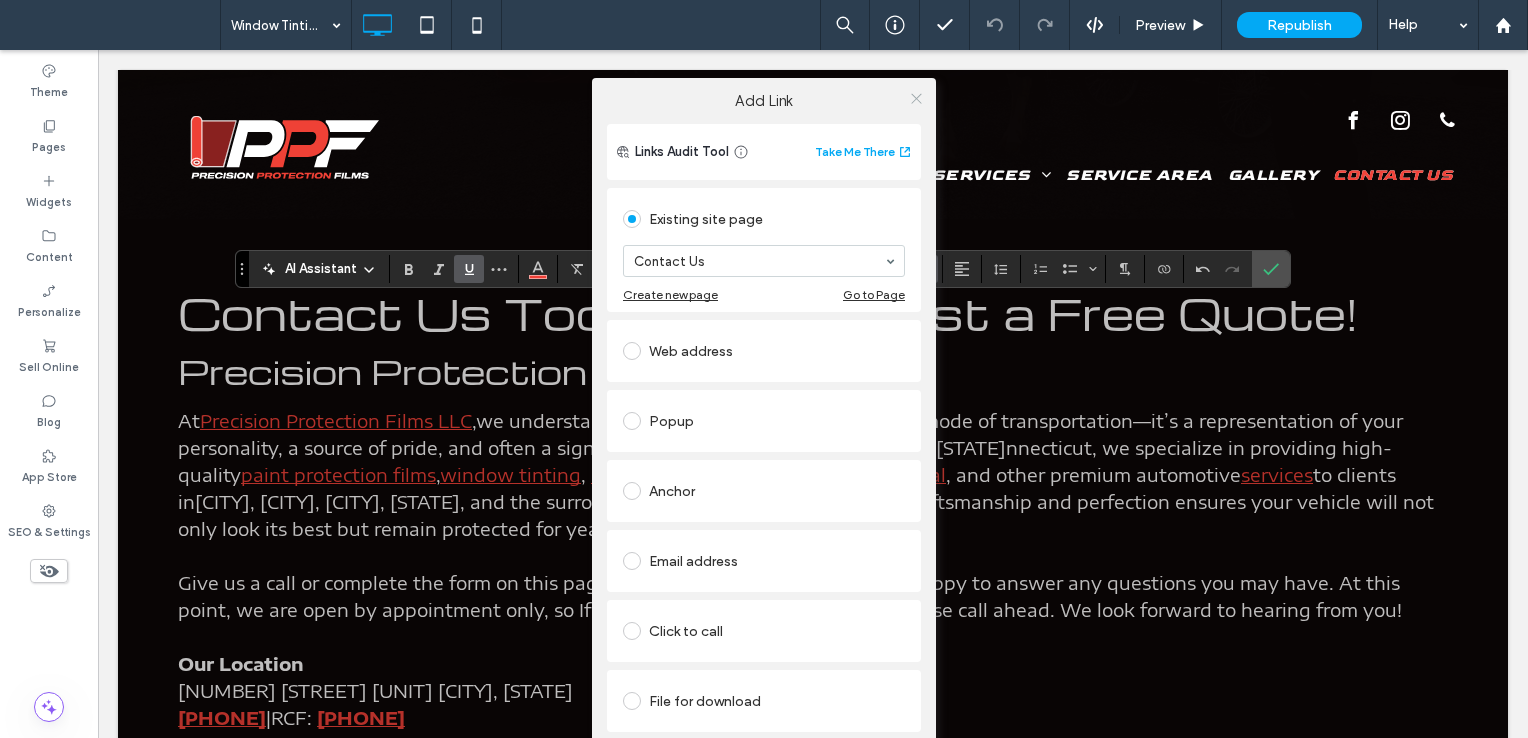 click 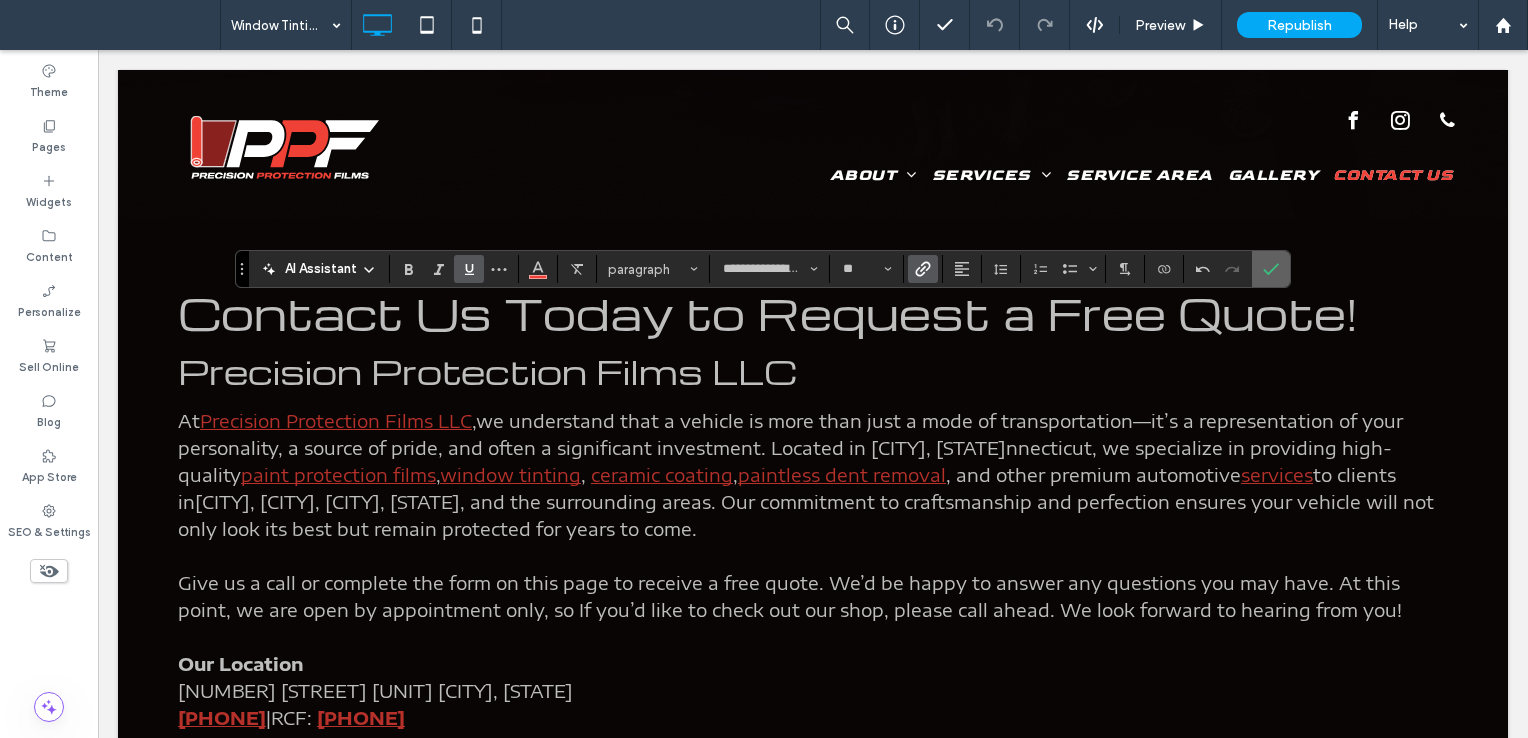 click 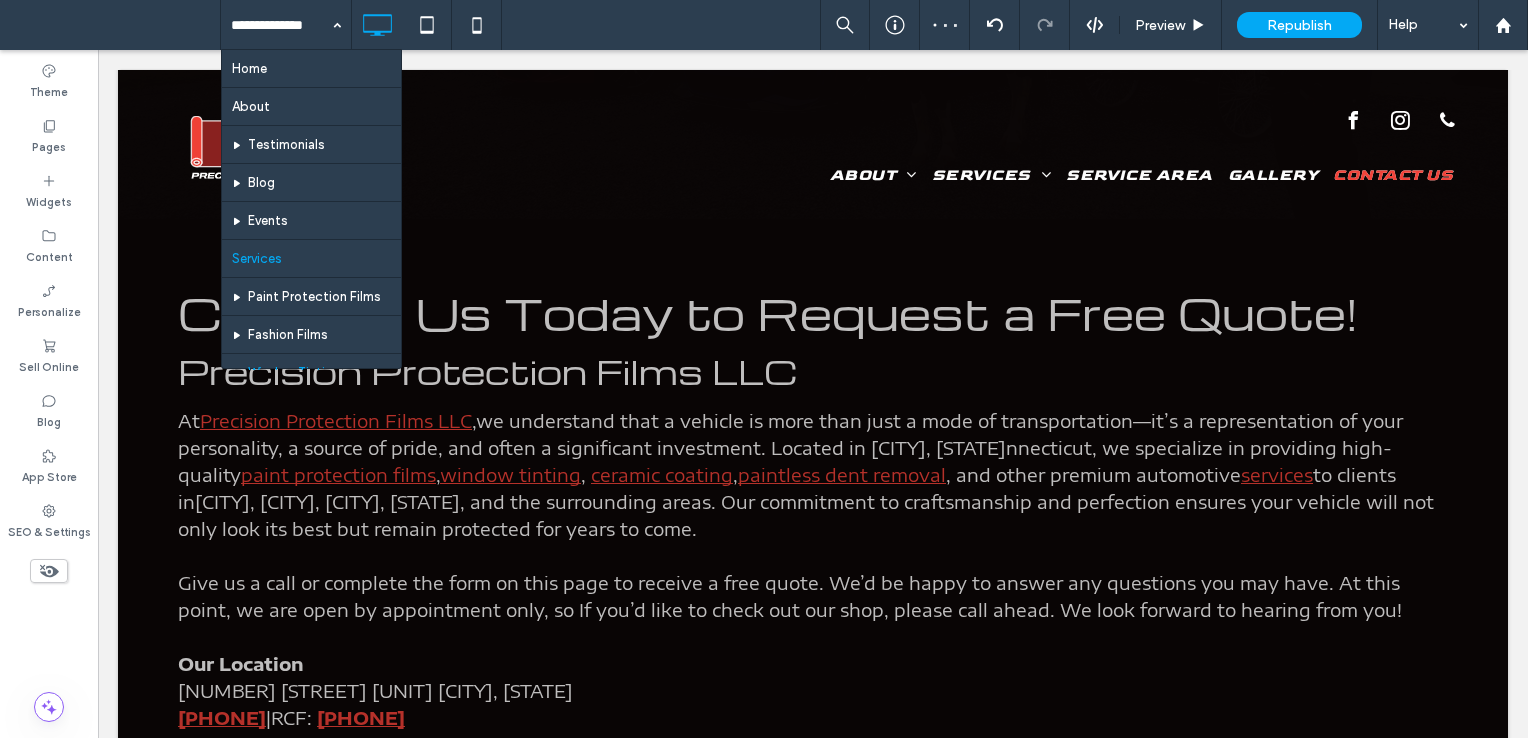 scroll, scrollTop: 100, scrollLeft: 0, axis: vertical 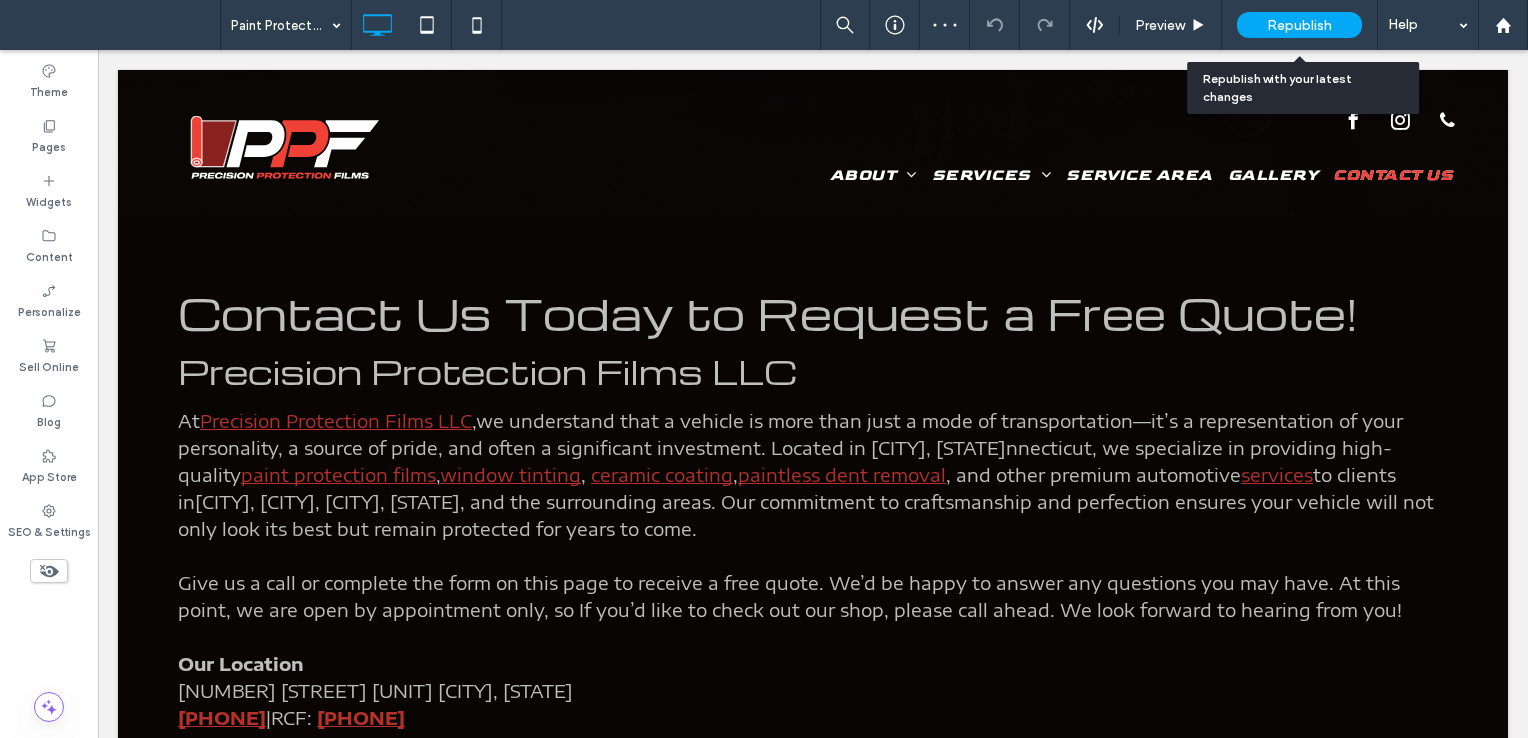 click on "Republish" at bounding box center [1299, 25] 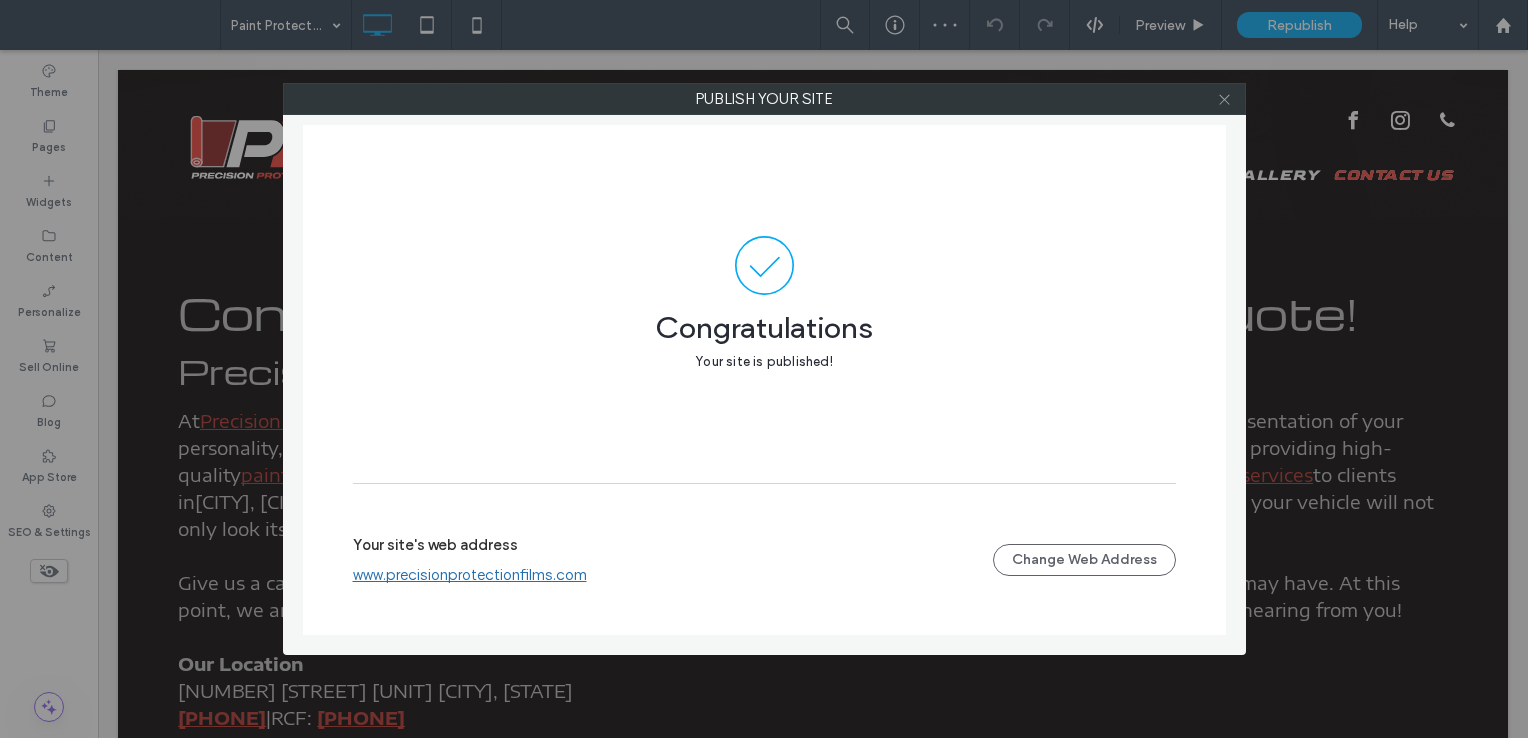 click 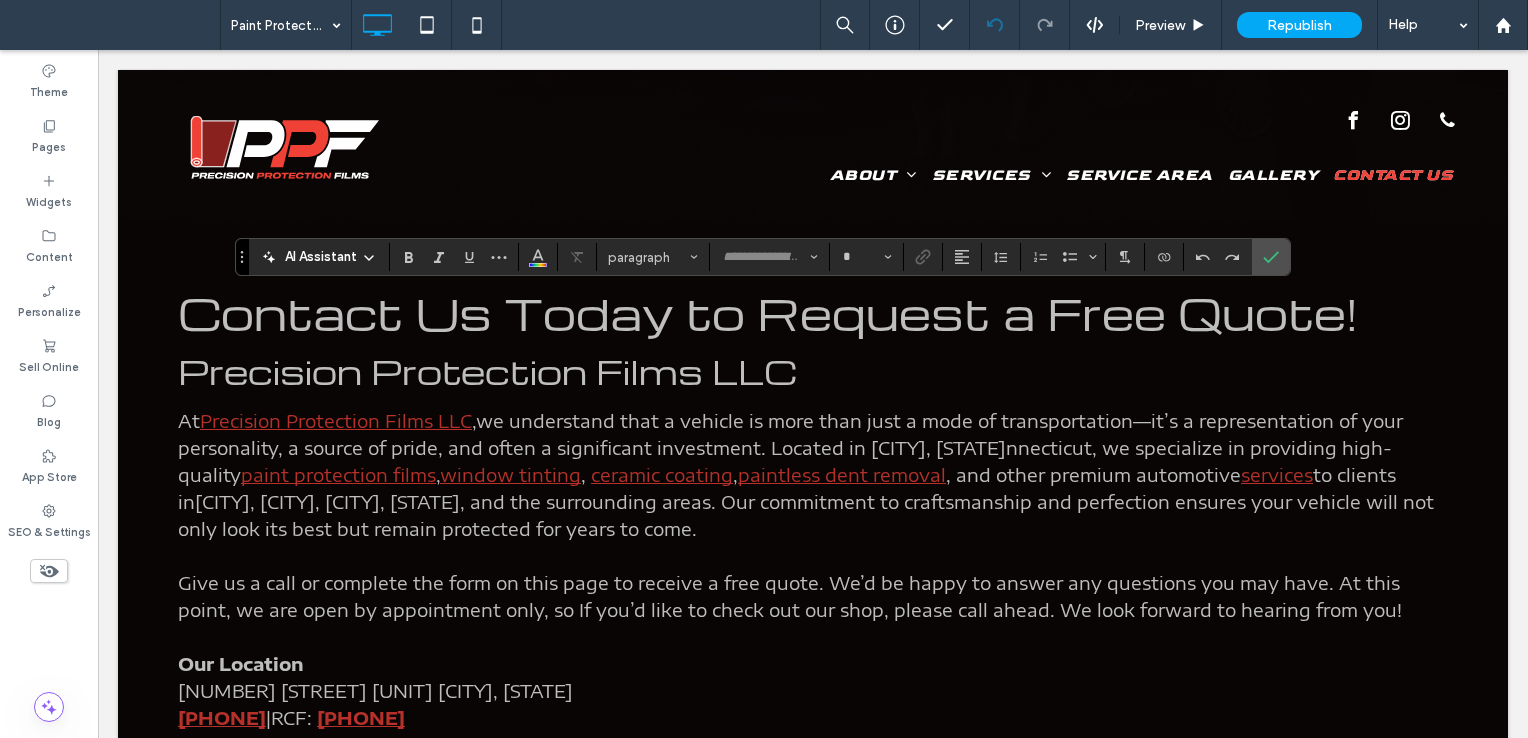 type on "**********" 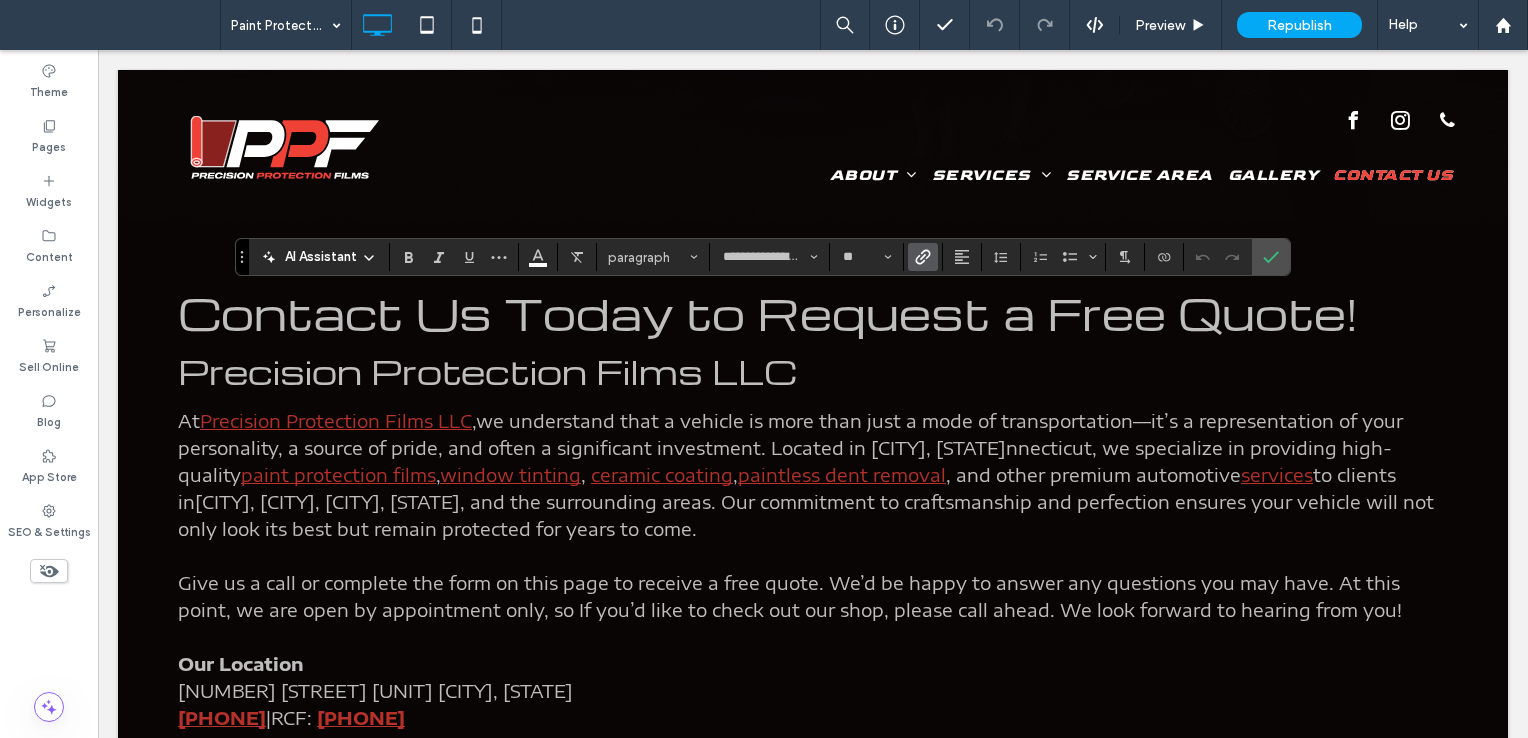 click 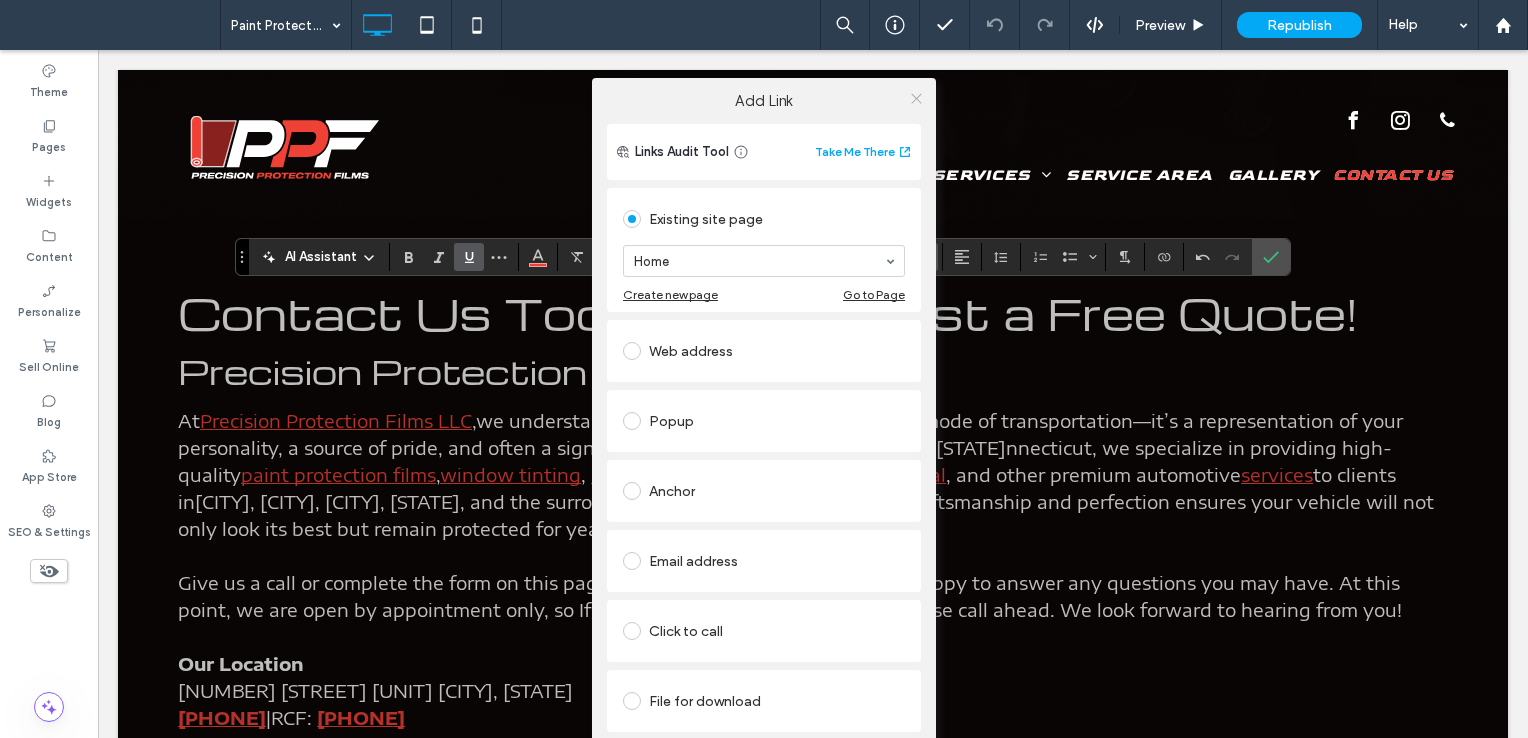 click at bounding box center (916, 98) 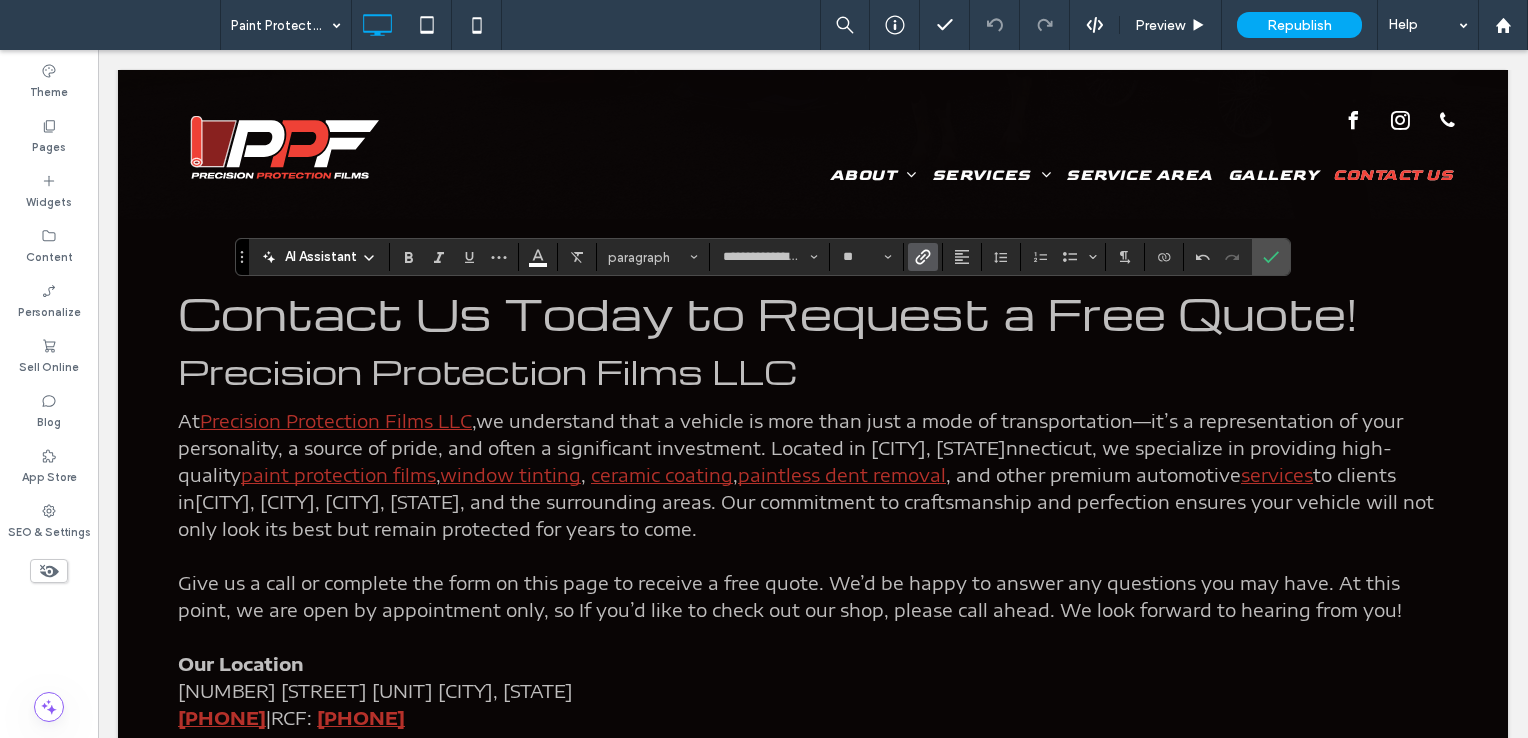click 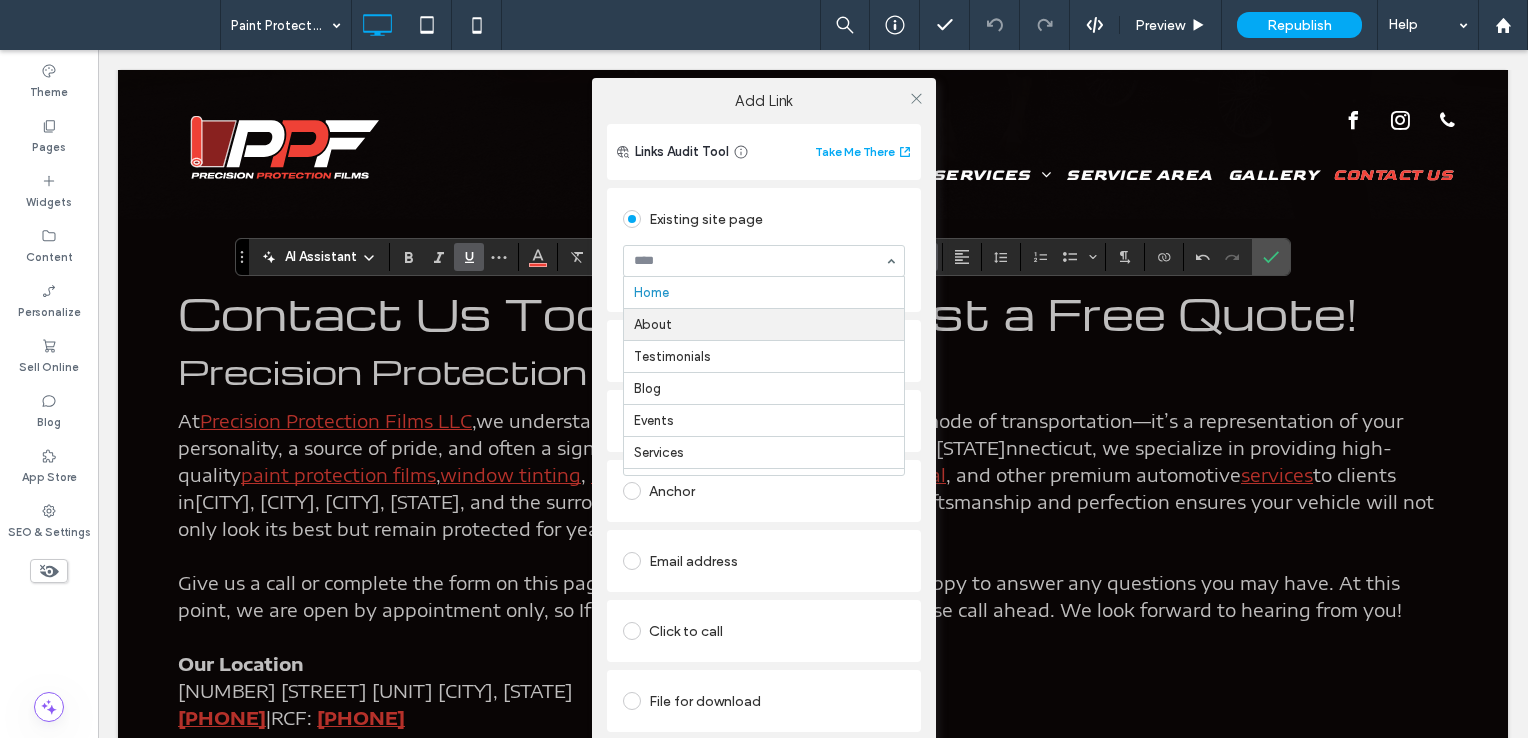 scroll, scrollTop: 416, scrollLeft: 0, axis: vertical 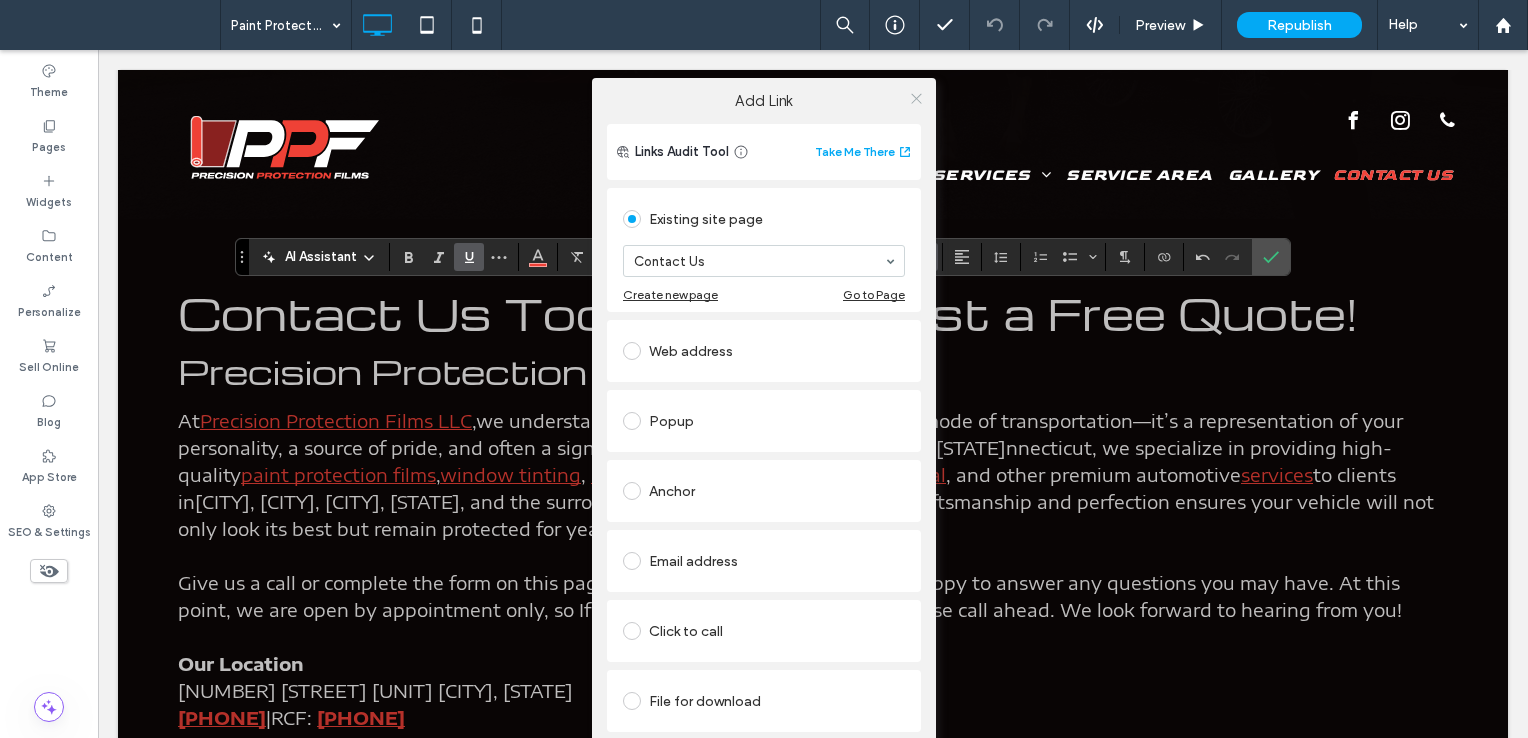 click 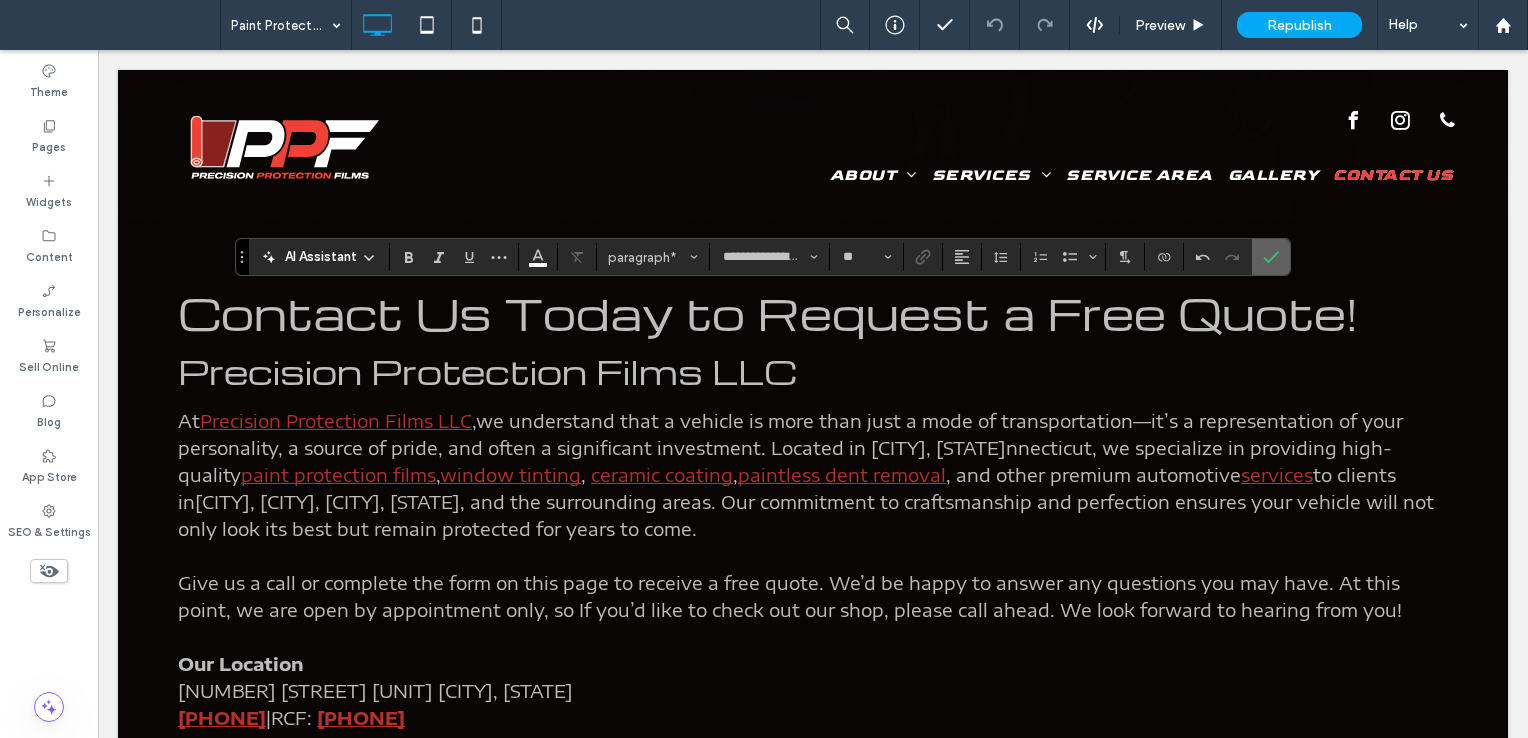 click 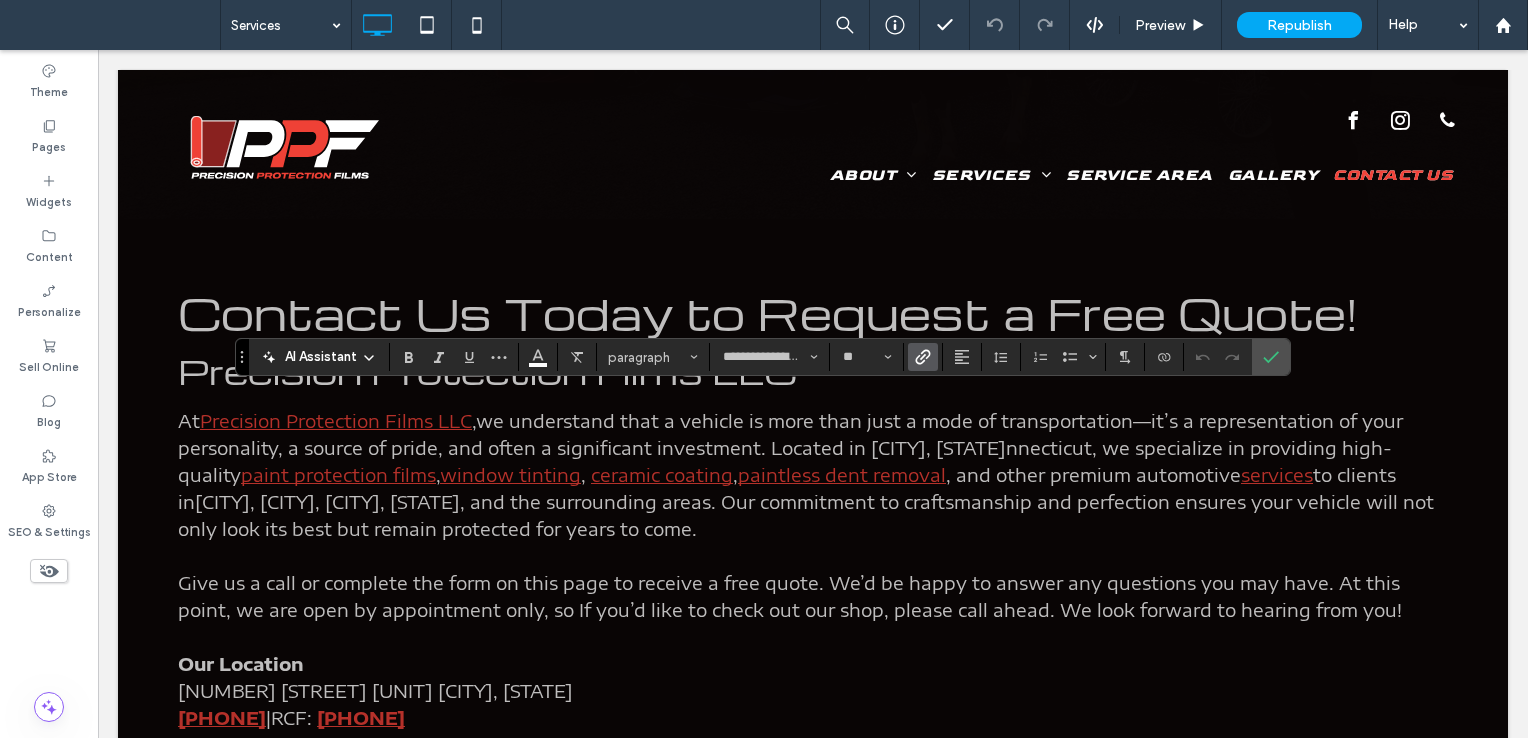 click 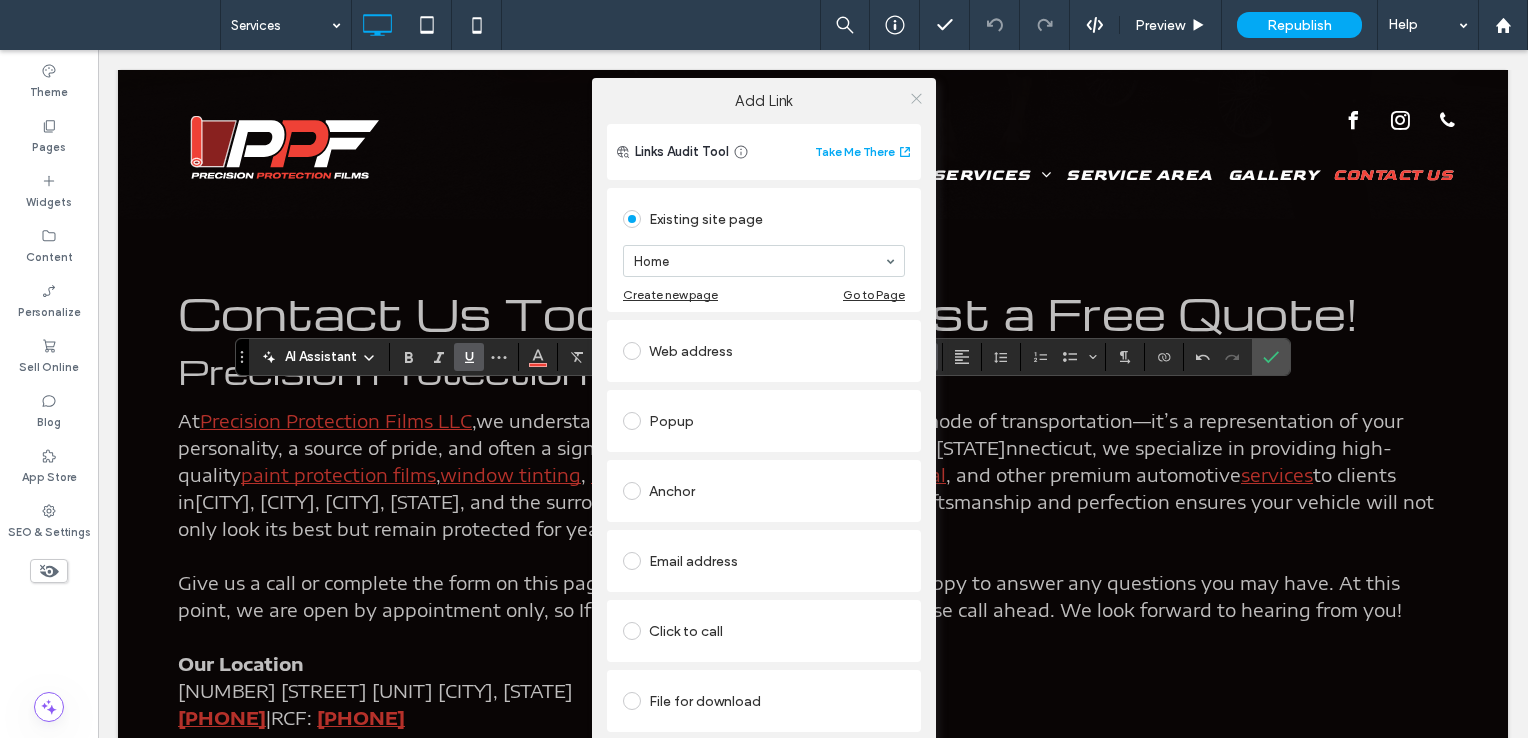 click 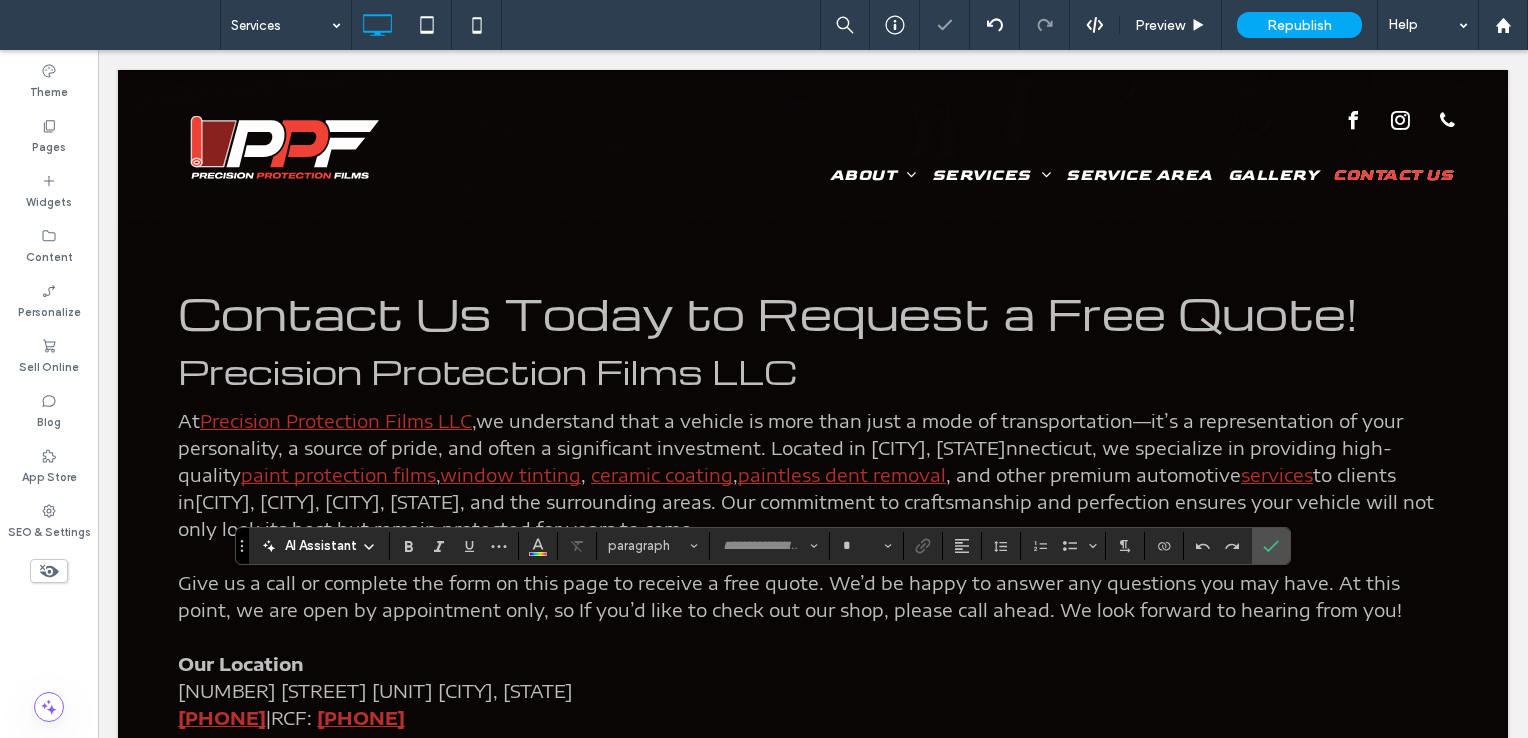 type on "**********" 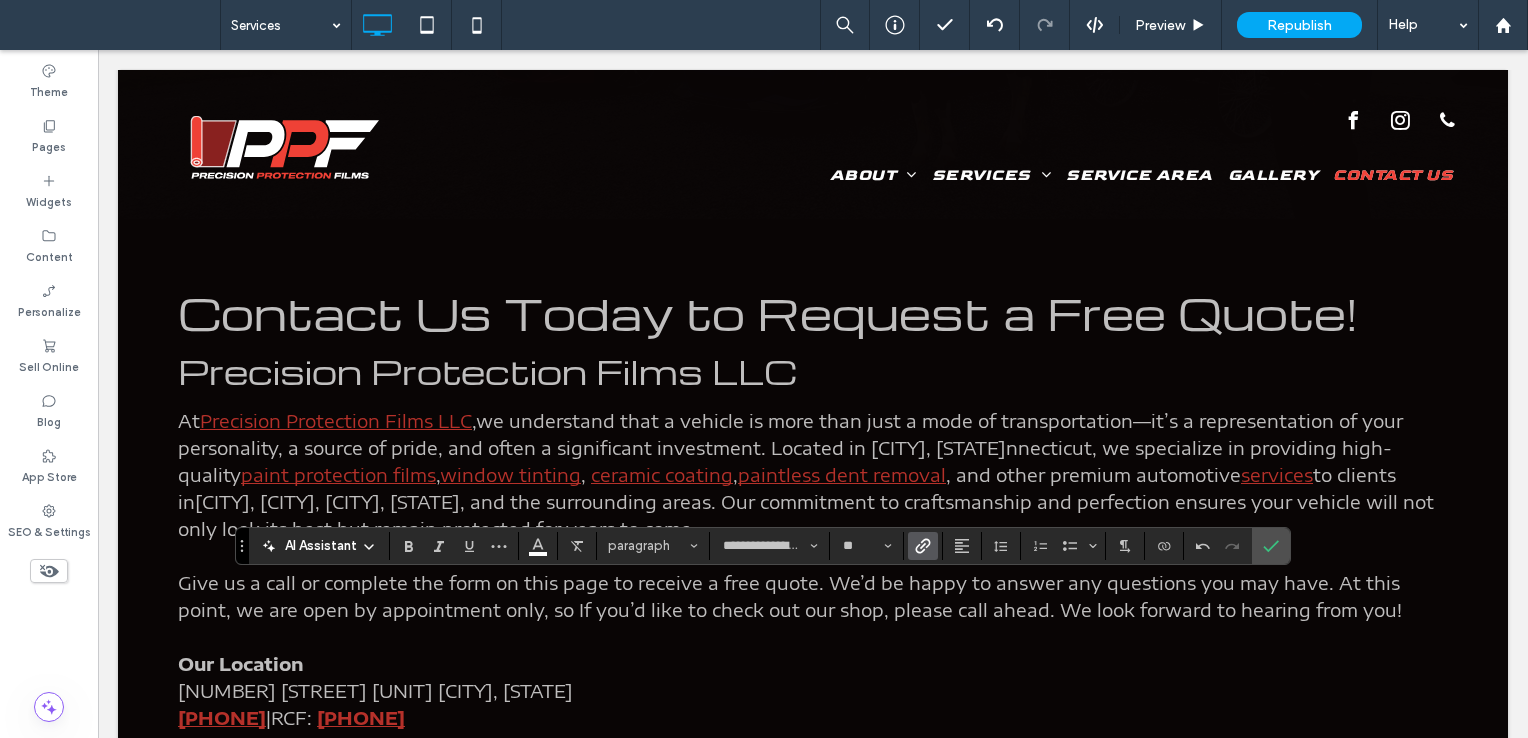 click 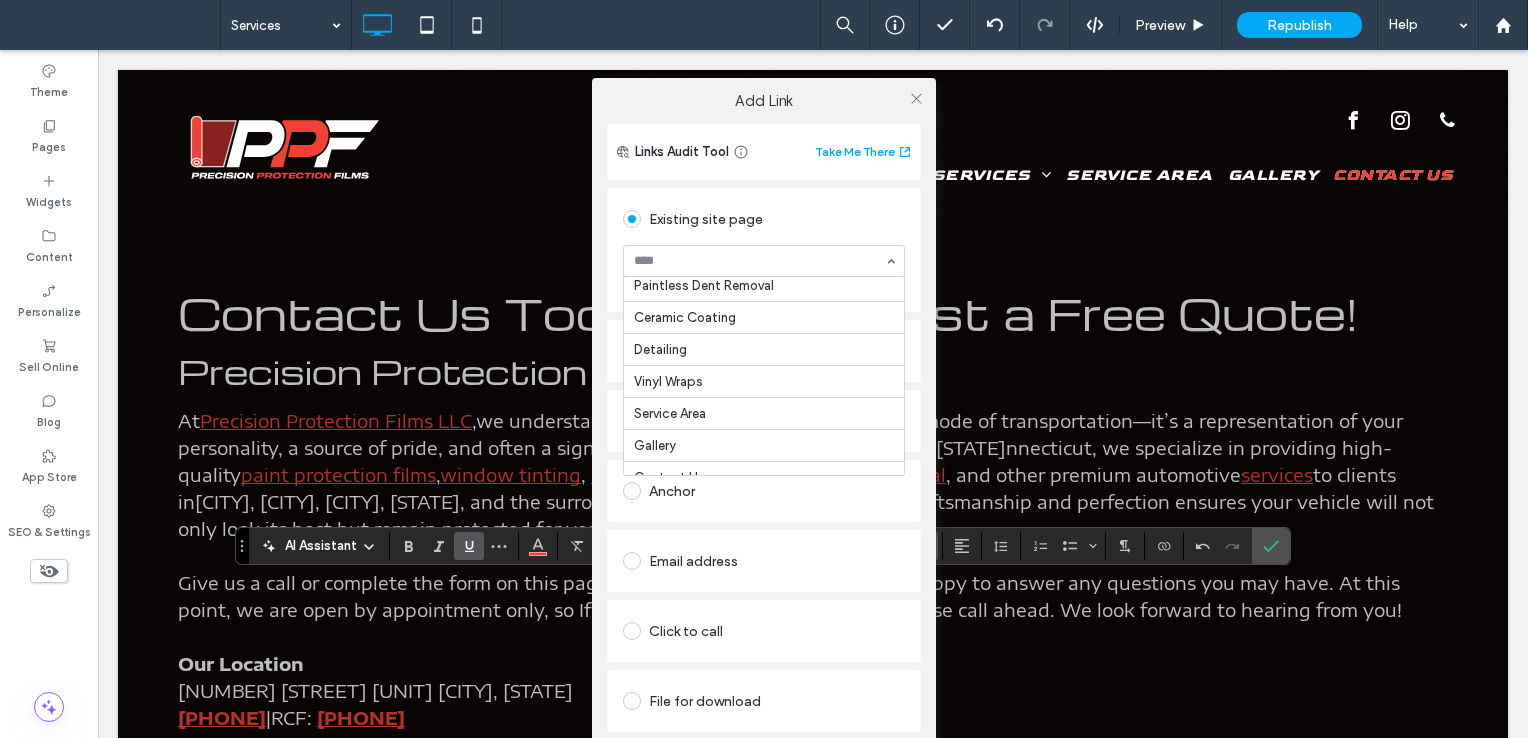 scroll, scrollTop: 400, scrollLeft: 0, axis: vertical 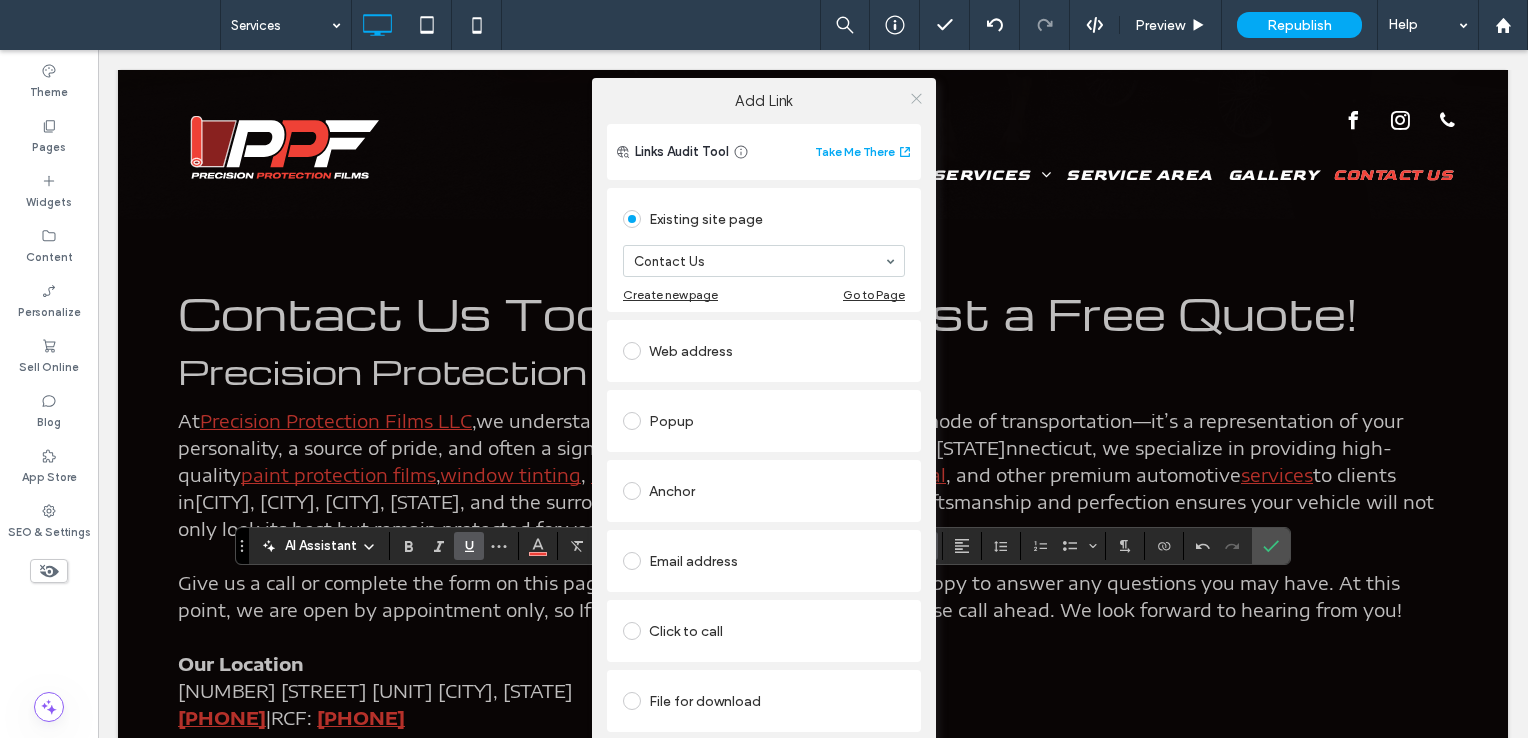 click 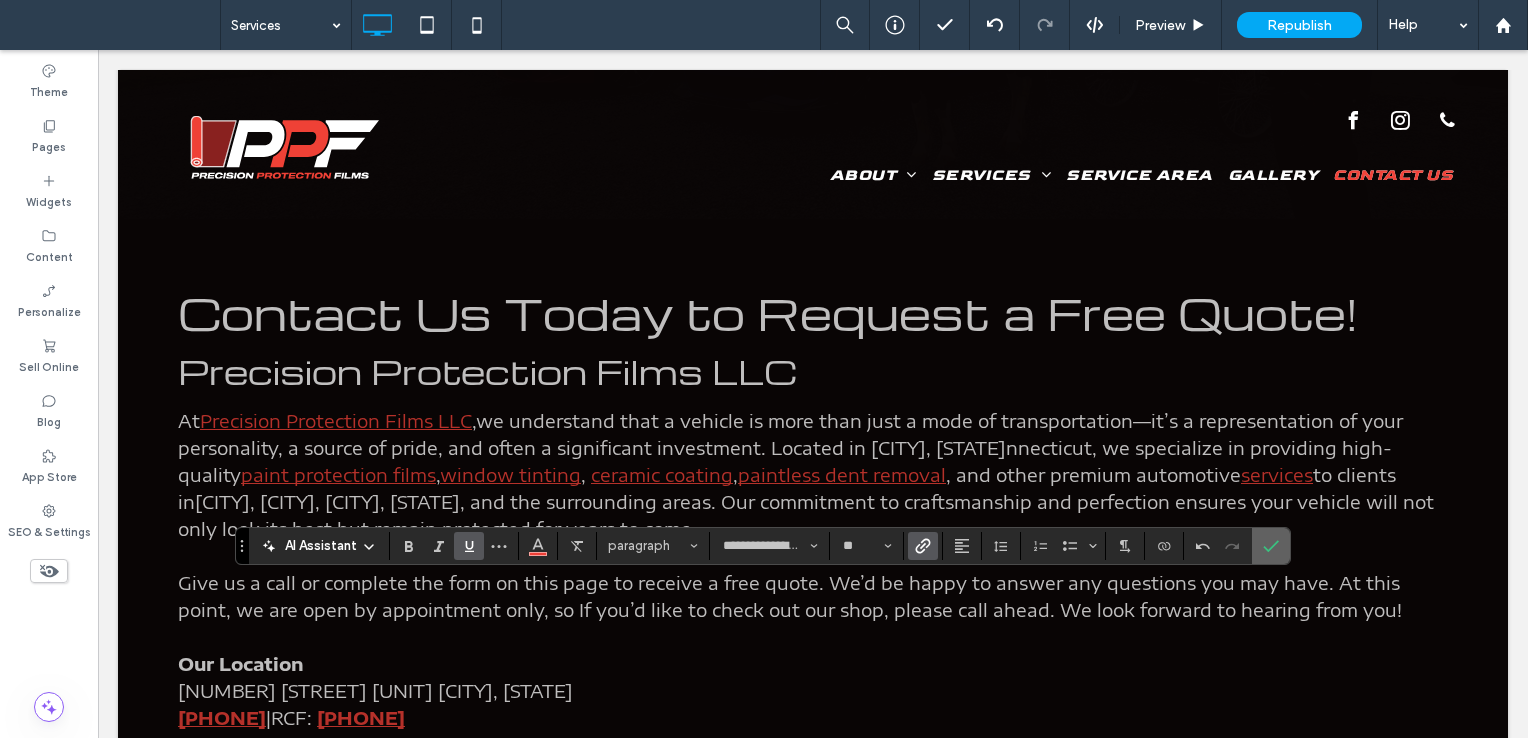 click at bounding box center [1271, 546] 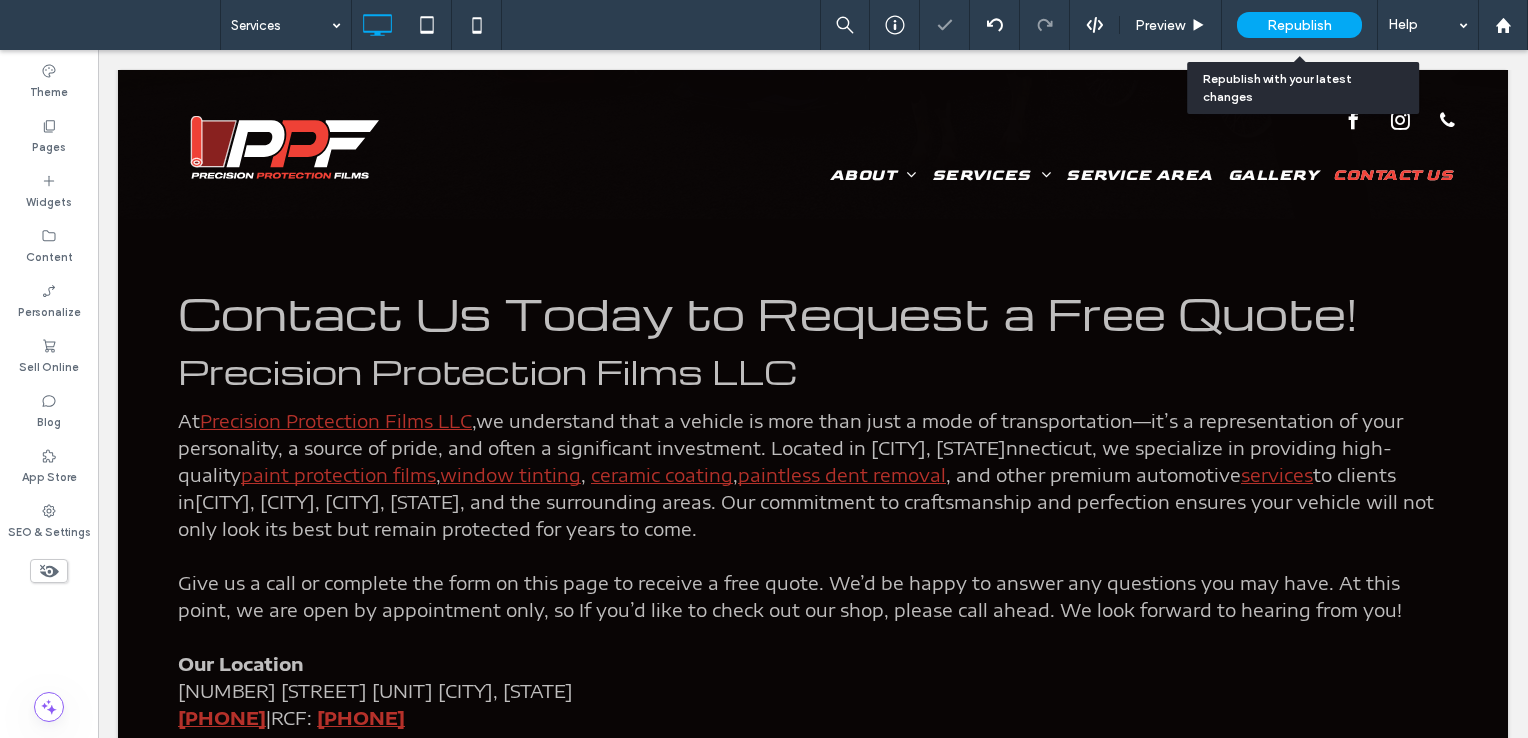 click on "Republish" at bounding box center (1299, 25) 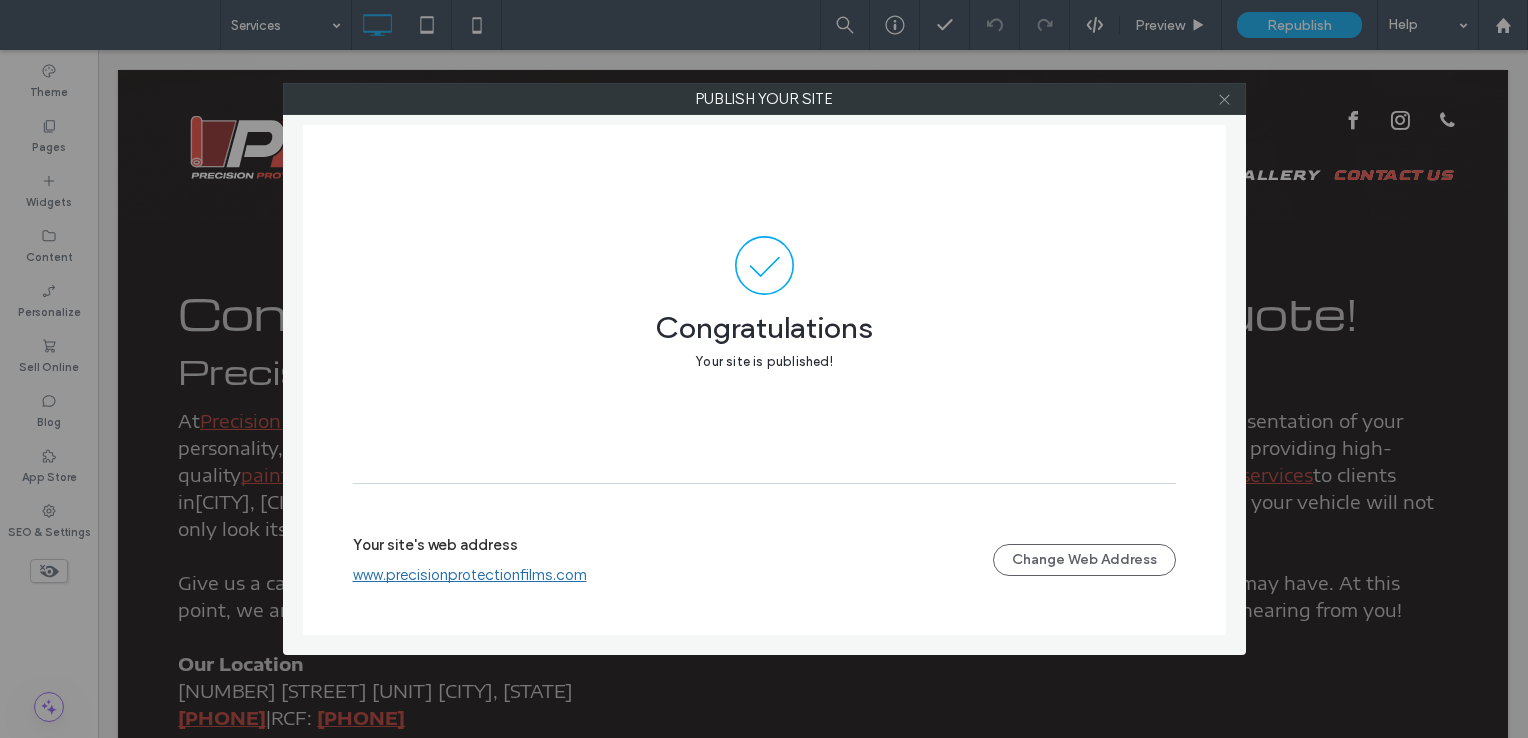 click 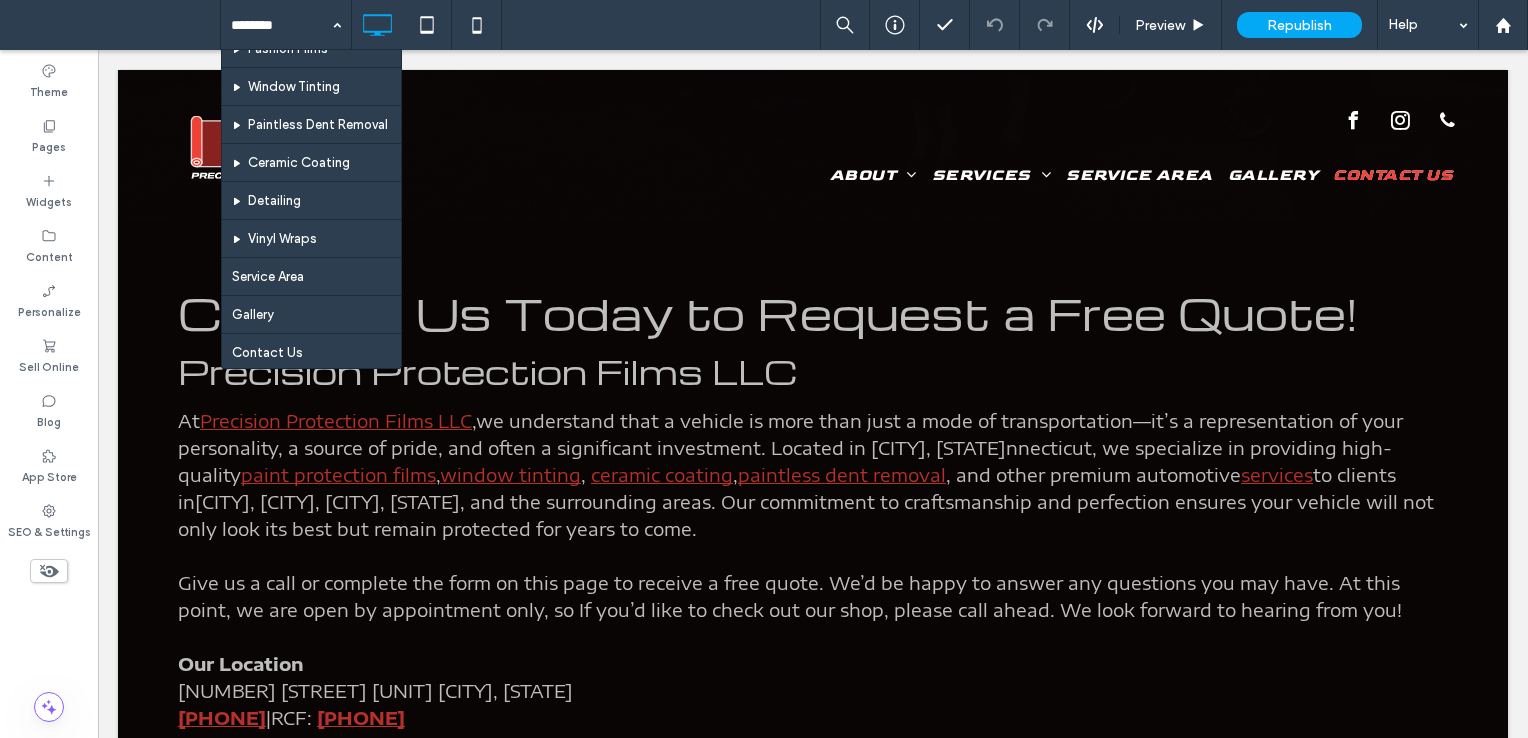 scroll, scrollTop: 408, scrollLeft: 0, axis: vertical 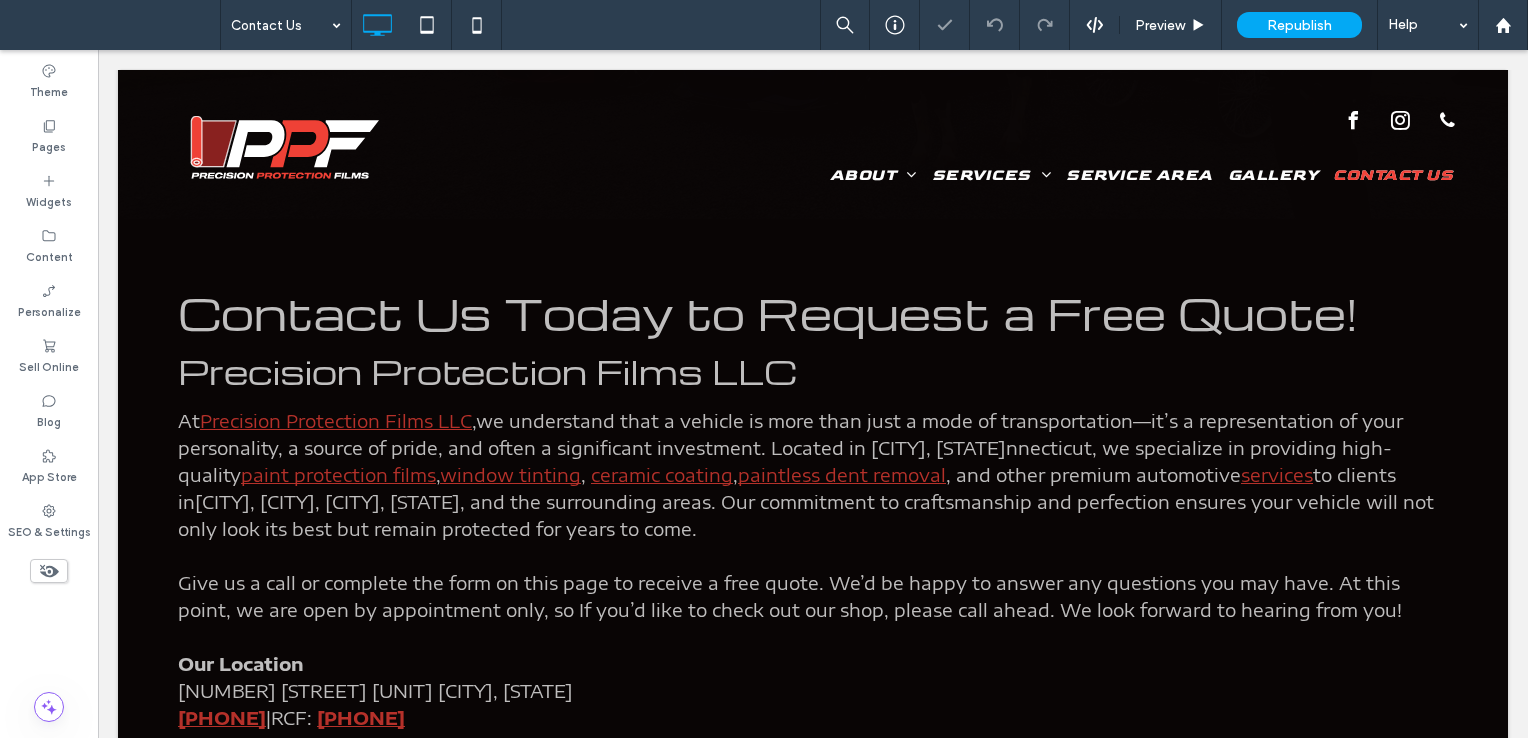 type on "**********" 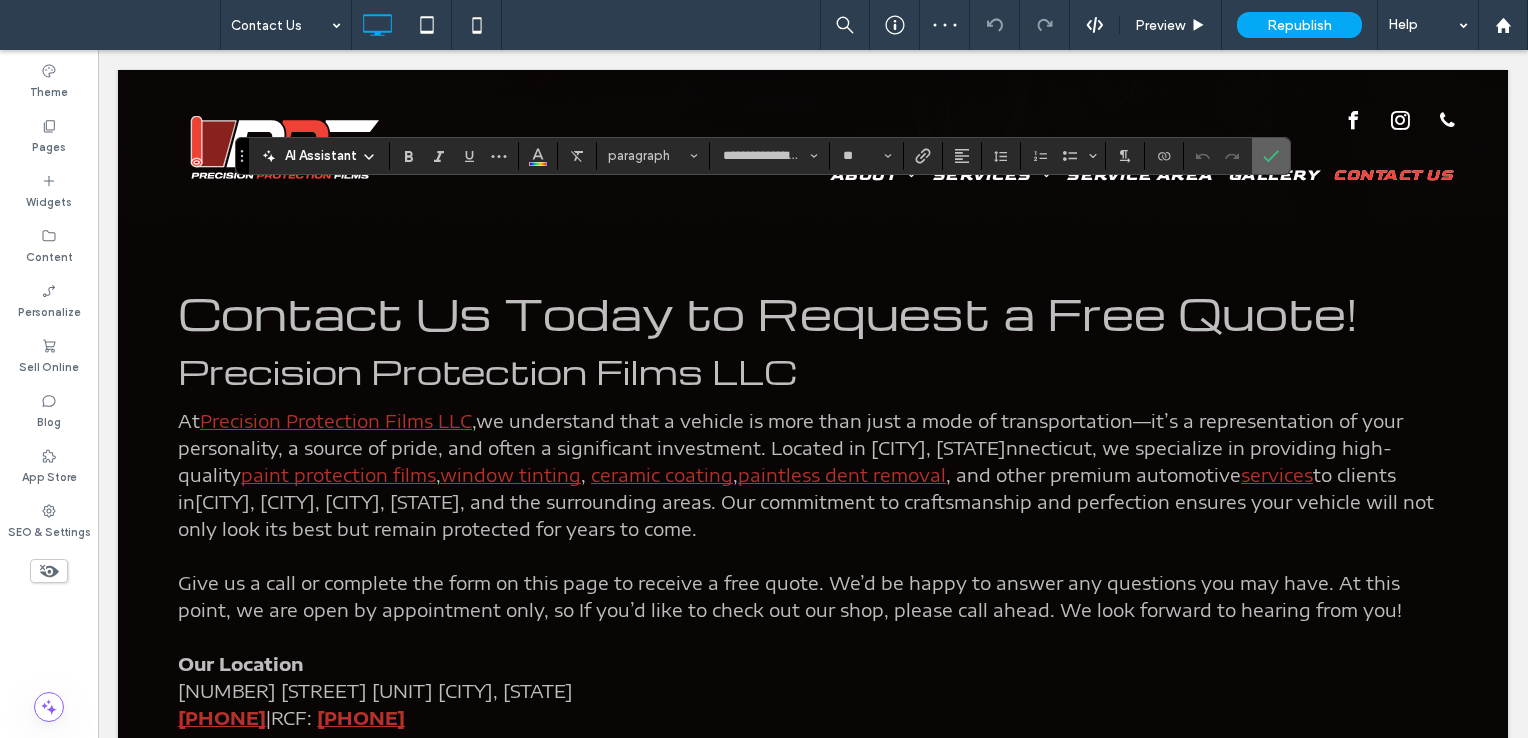 click at bounding box center [1267, 156] 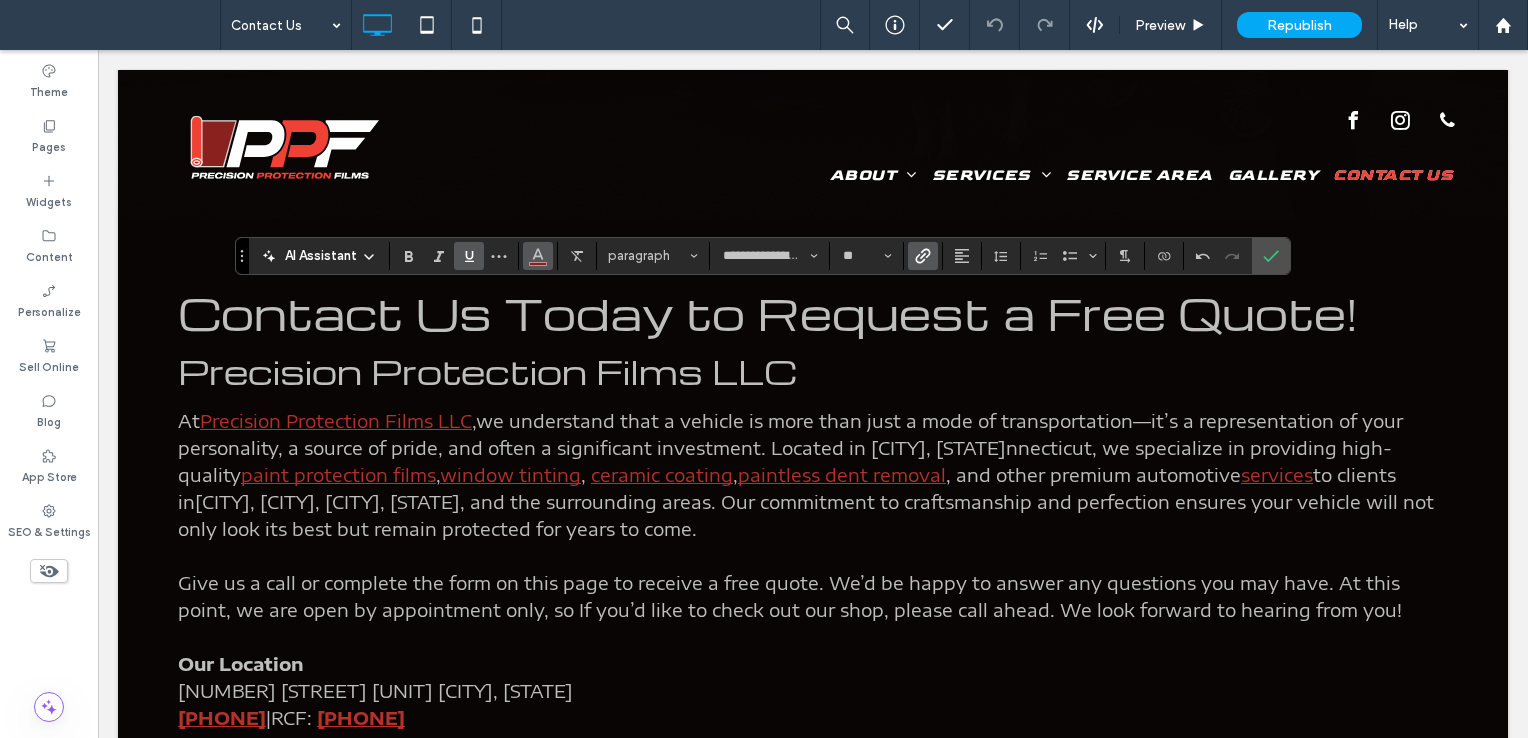 click at bounding box center [538, 256] 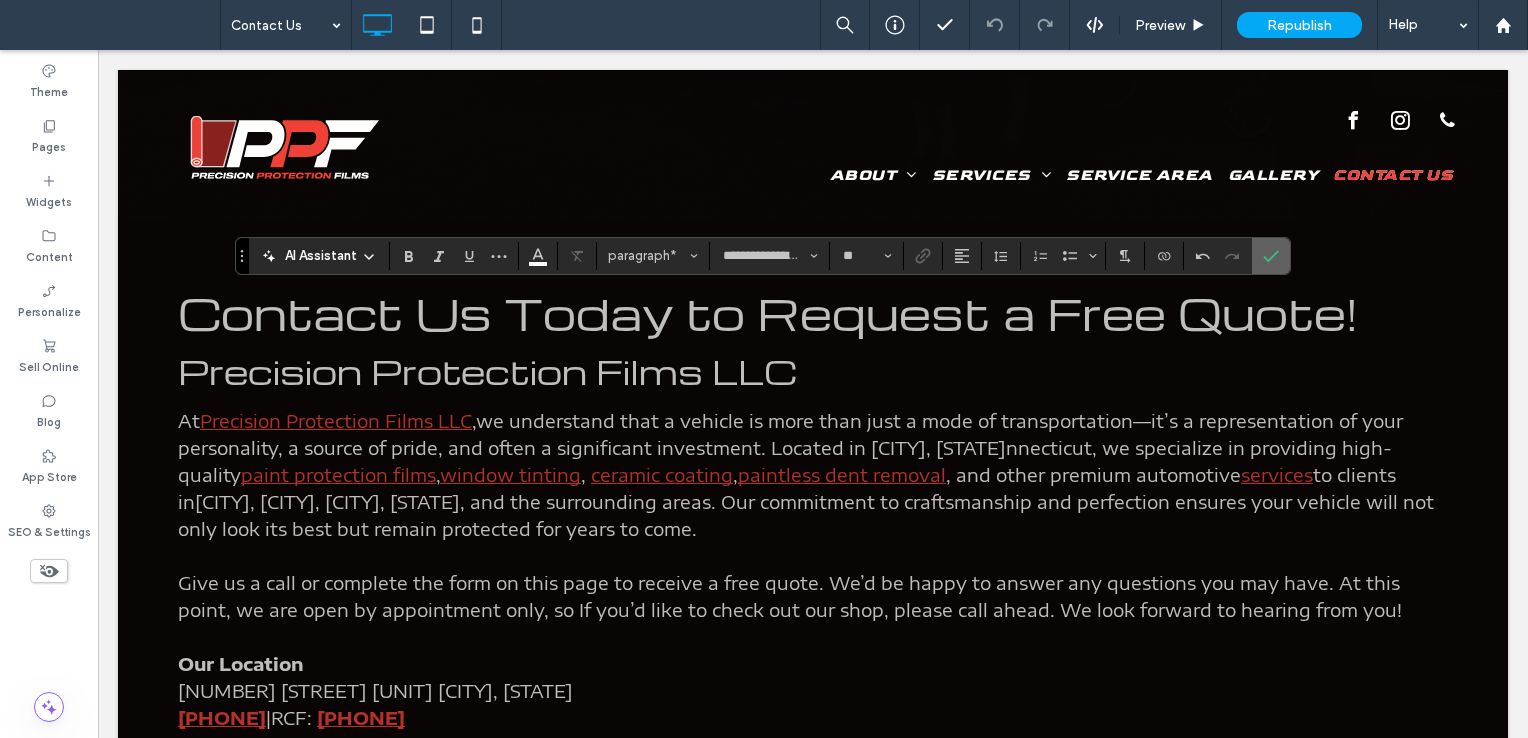 click 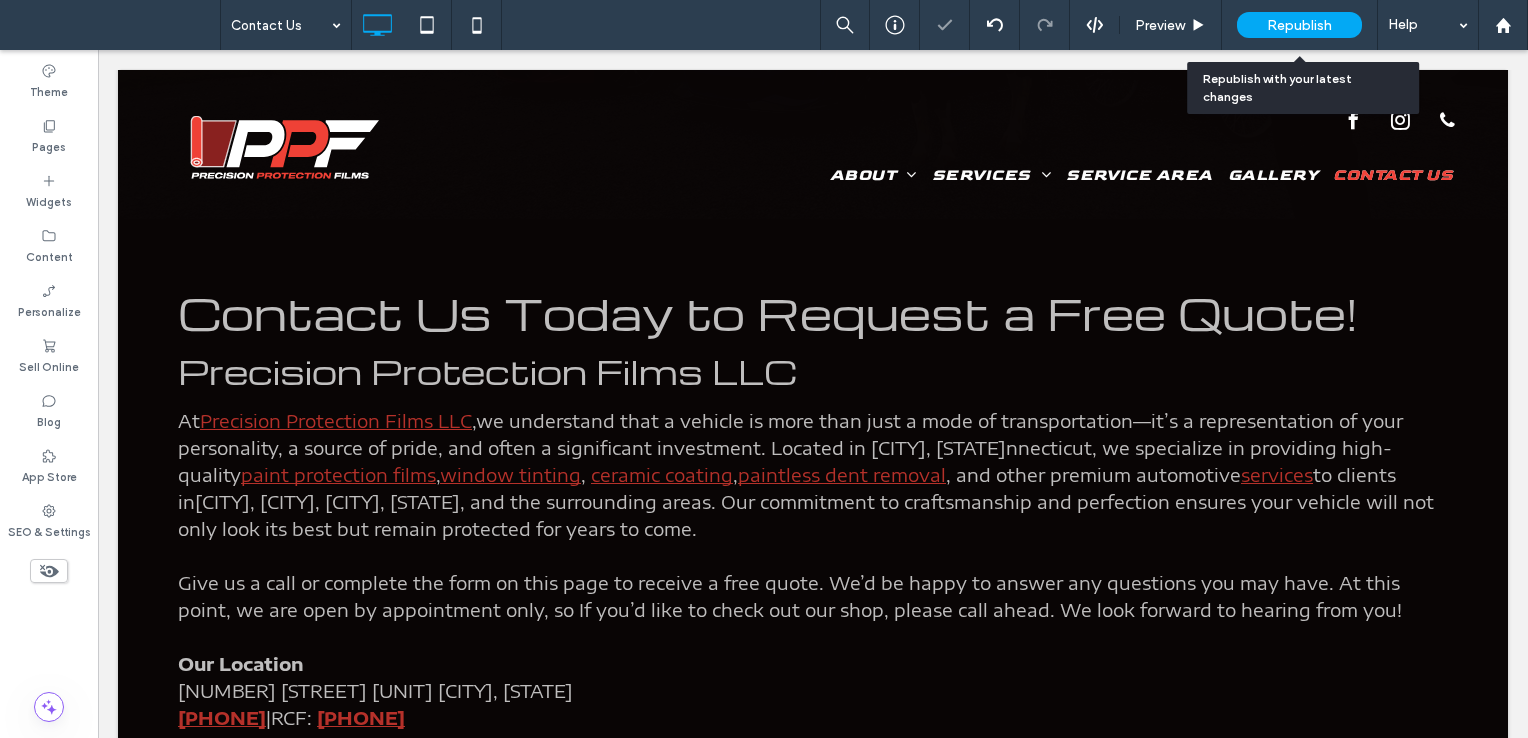 click on "Republish" at bounding box center (1299, 25) 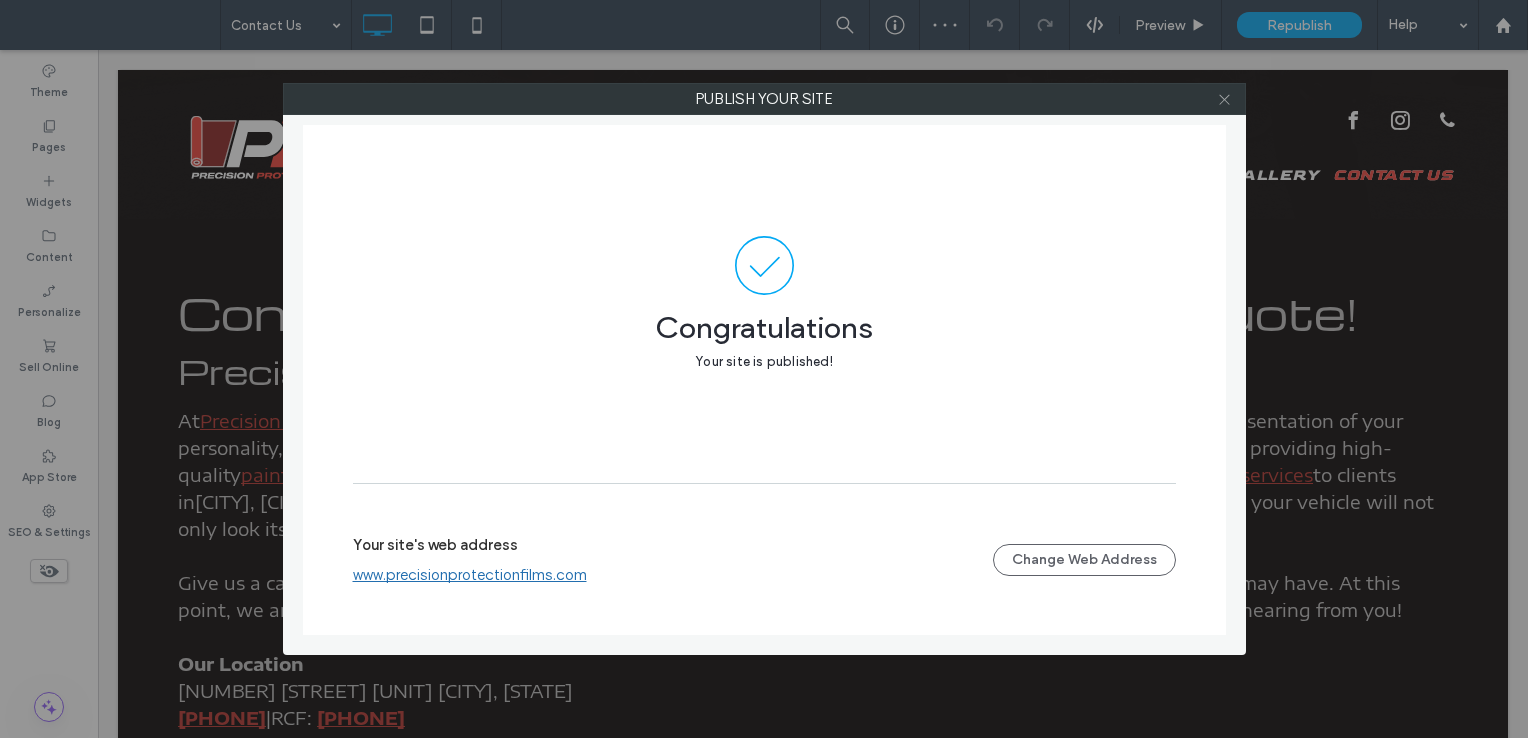 click 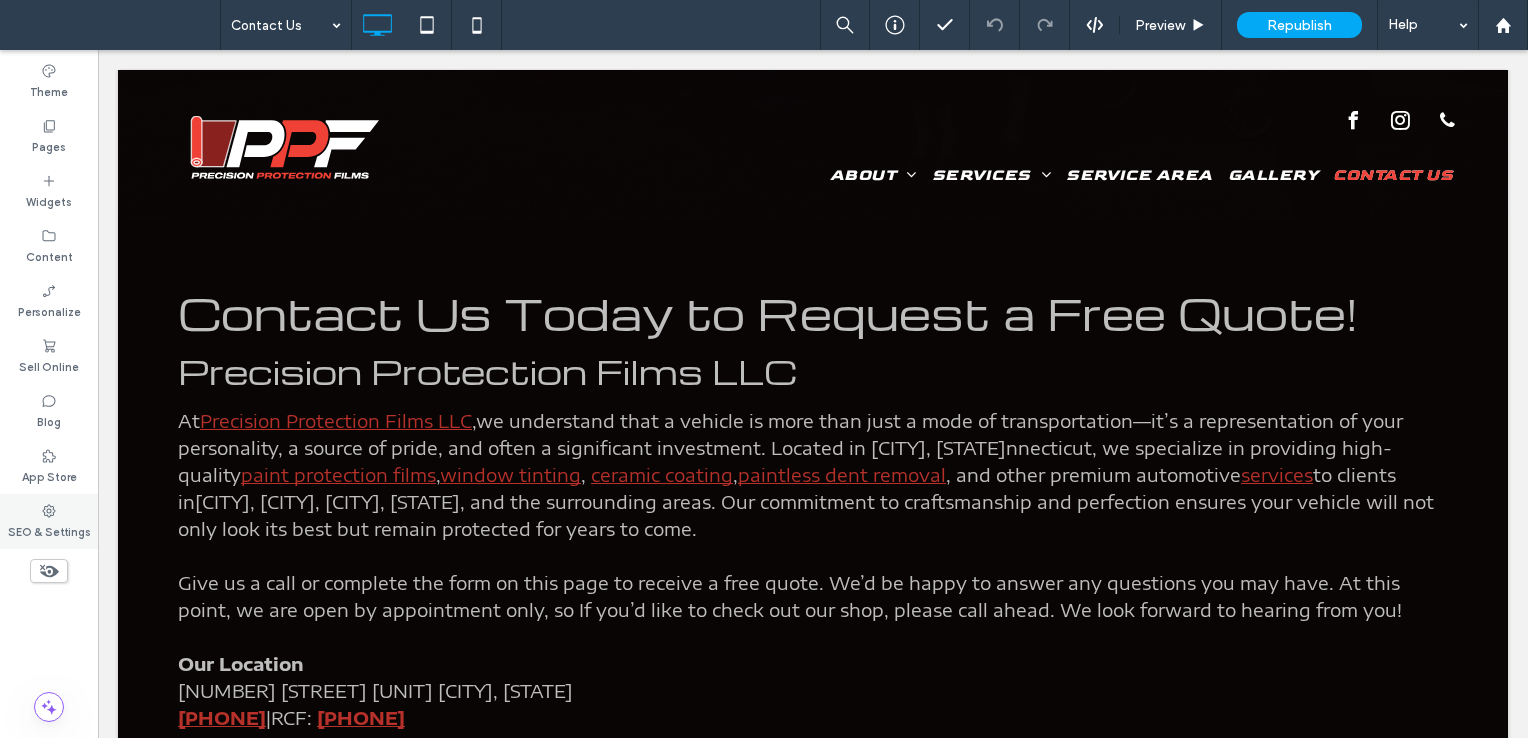 click on "SEO & Settings" at bounding box center [49, 530] 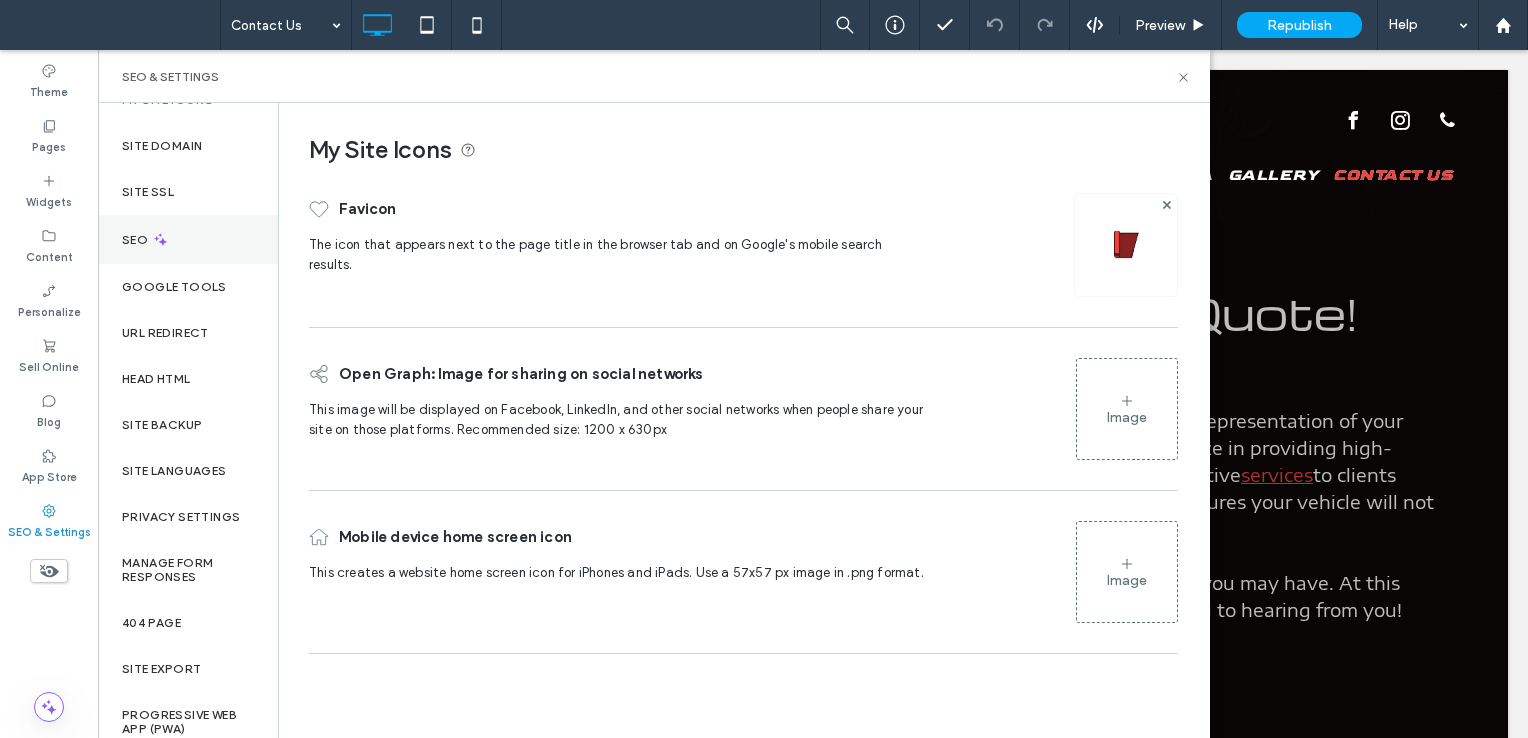scroll, scrollTop: 40, scrollLeft: 0, axis: vertical 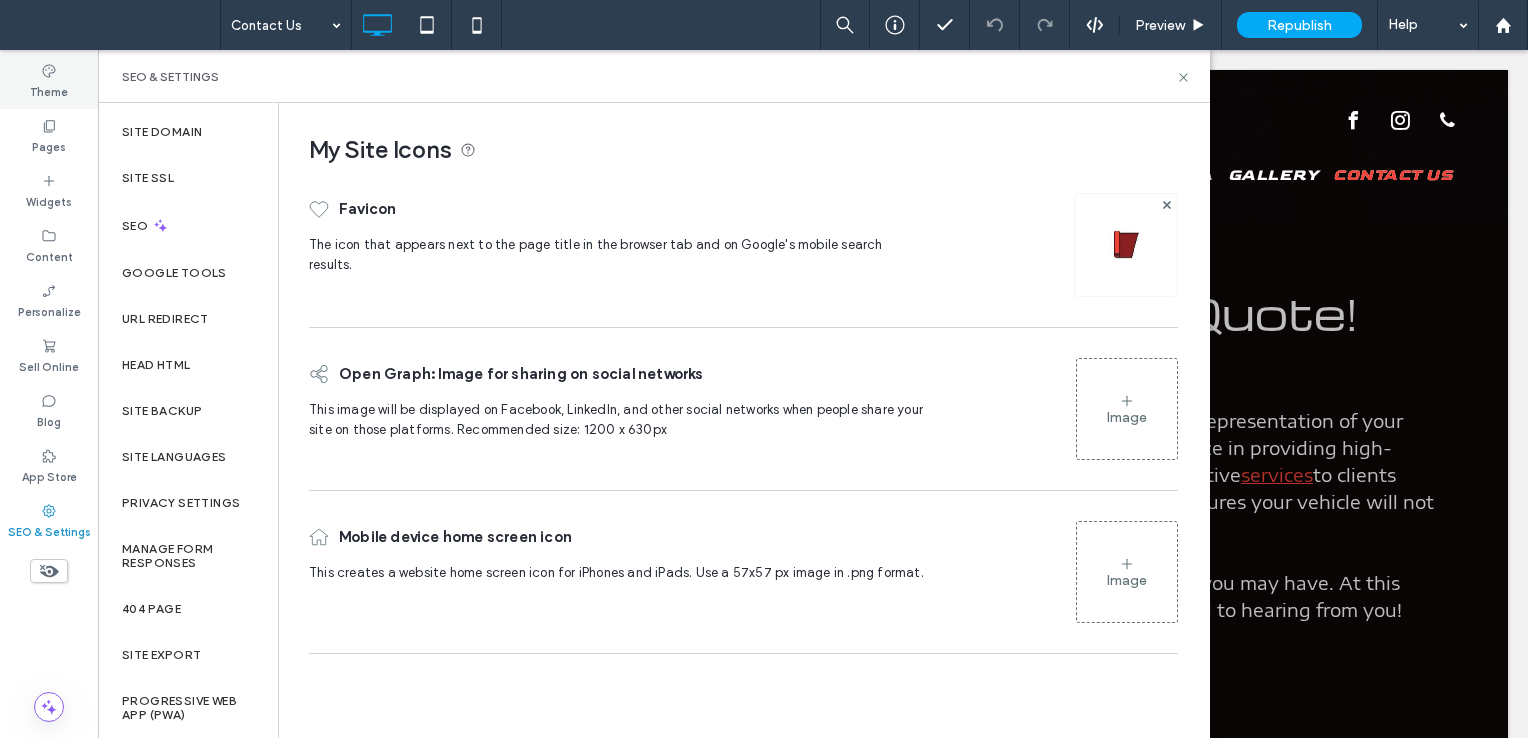 click on "Theme" at bounding box center (49, 90) 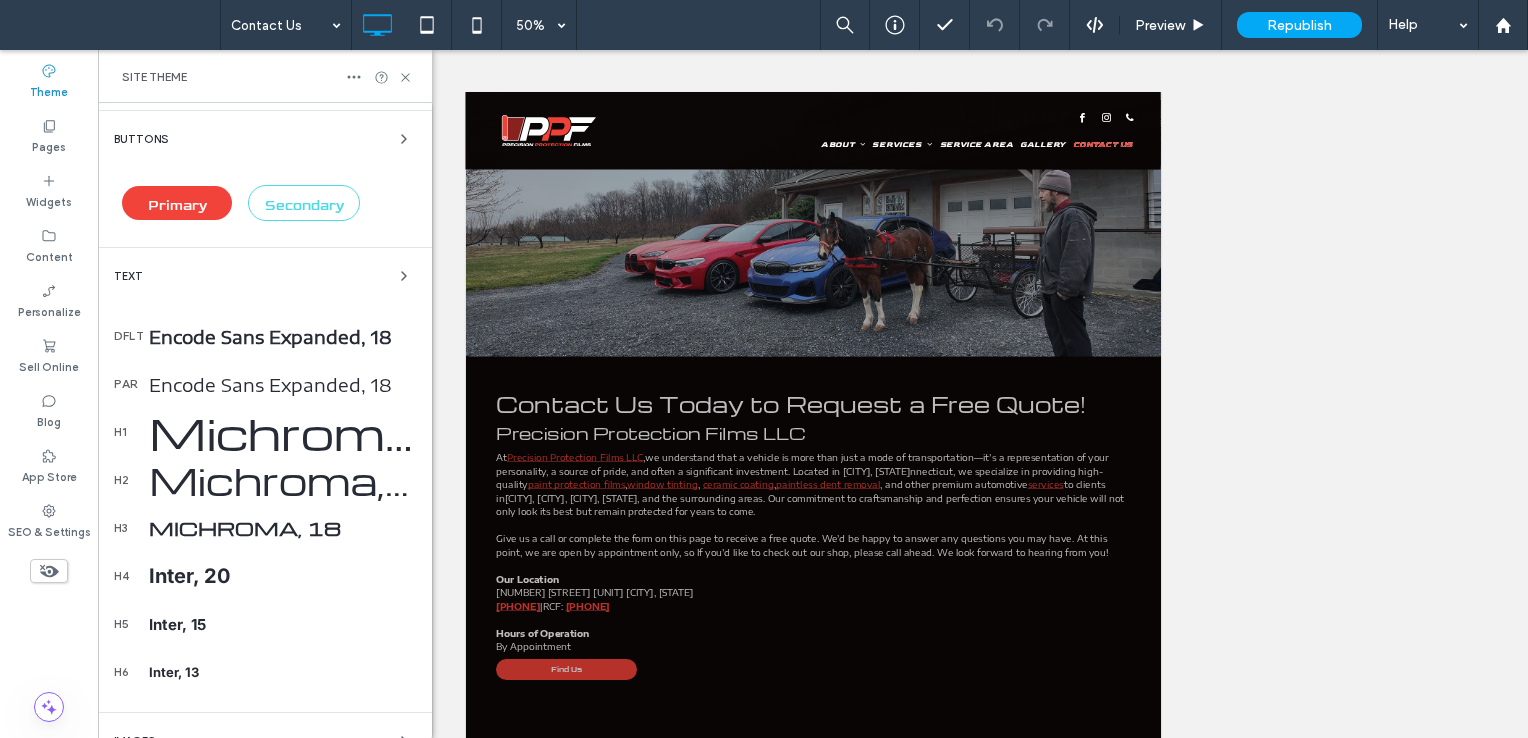 scroll, scrollTop: 200, scrollLeft: 0, axis: vertical 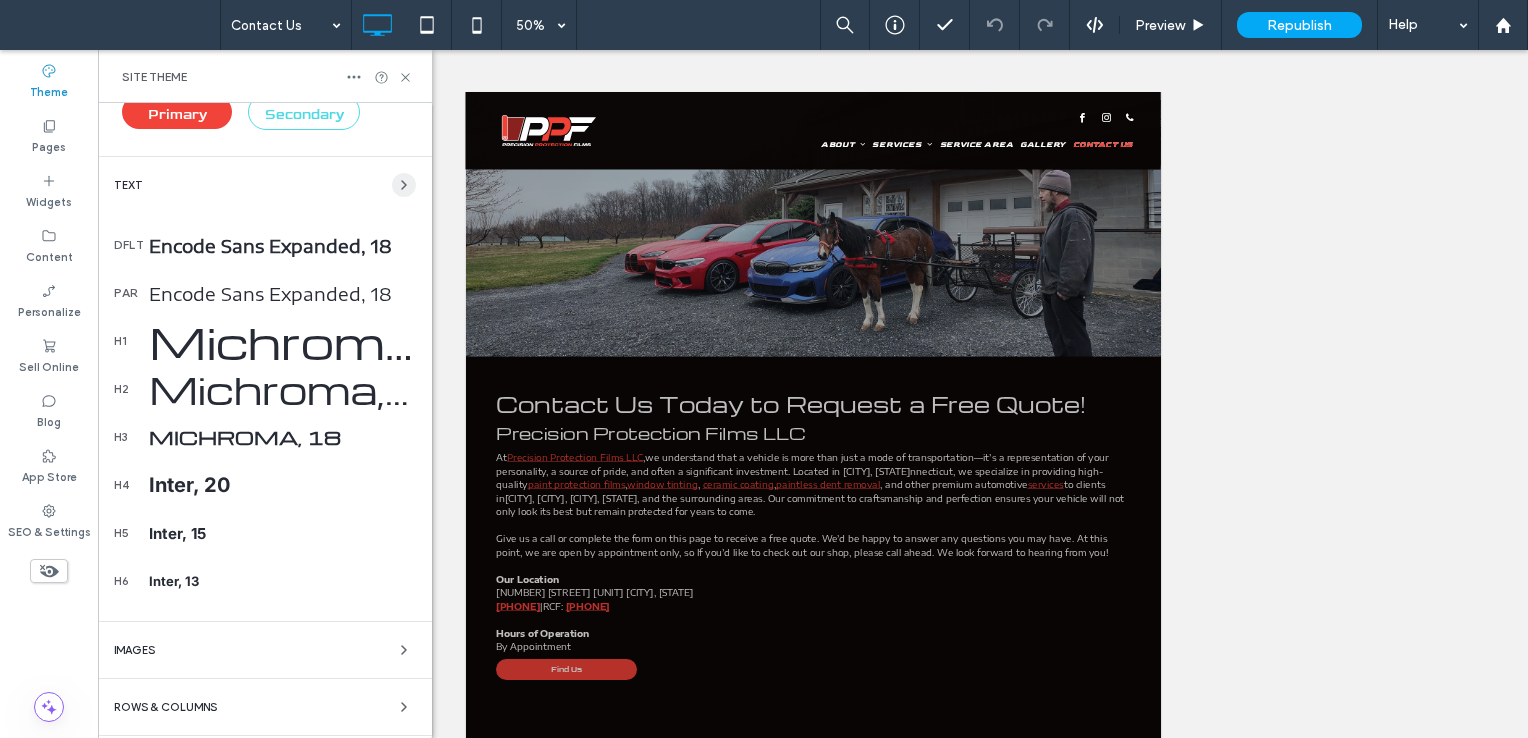 click 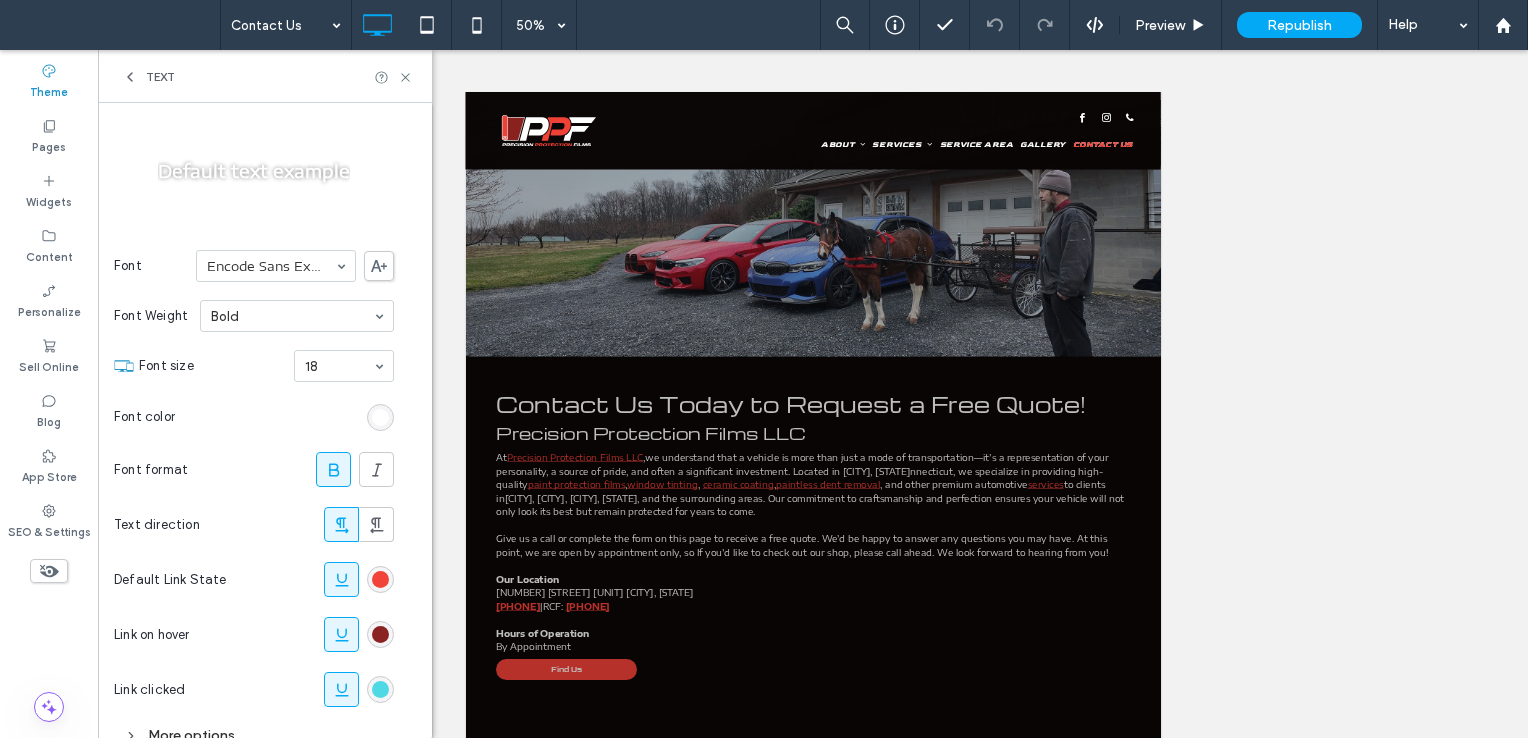 scroll, scrollTop: 254, scrollLeft: 0, axis: vertical 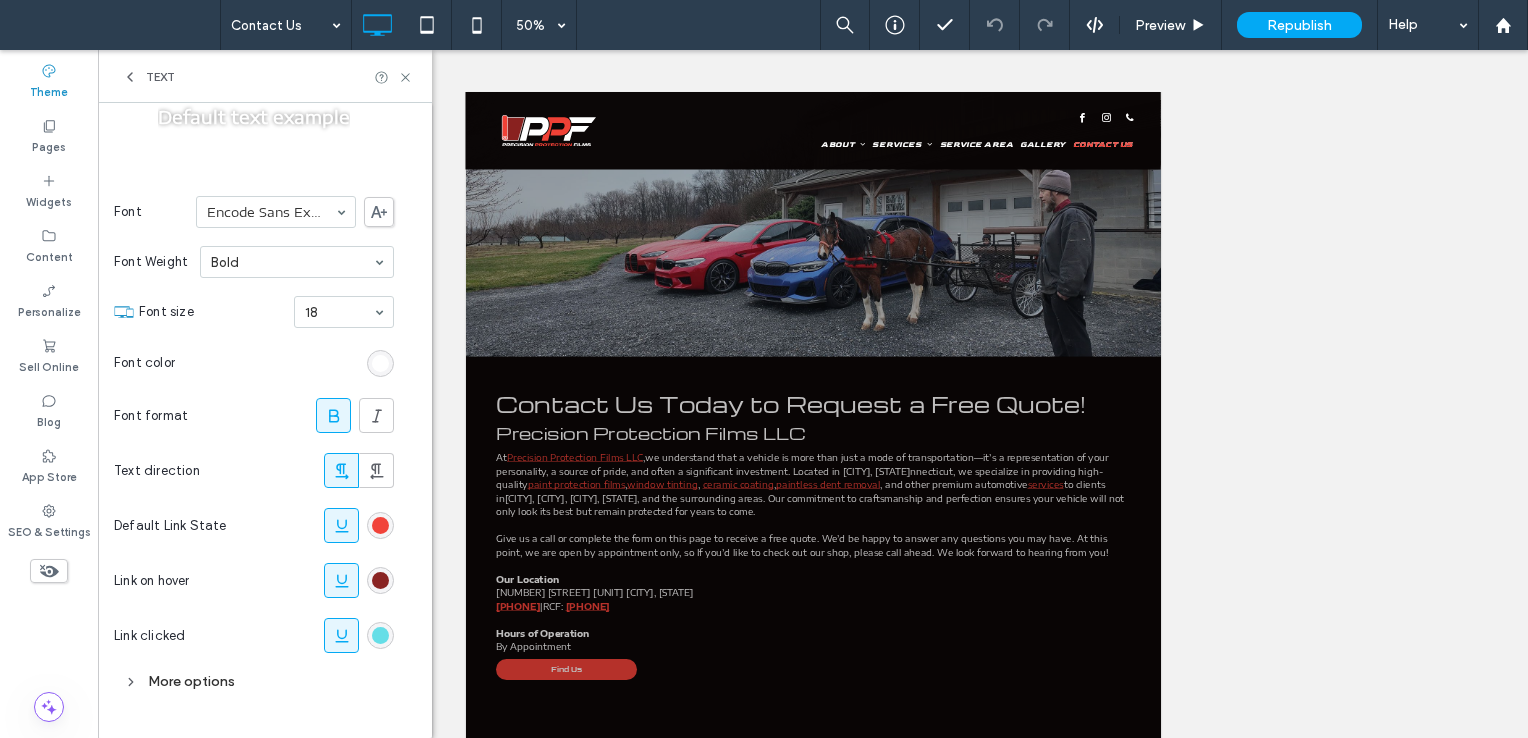 click at bounding box center (380, 635) 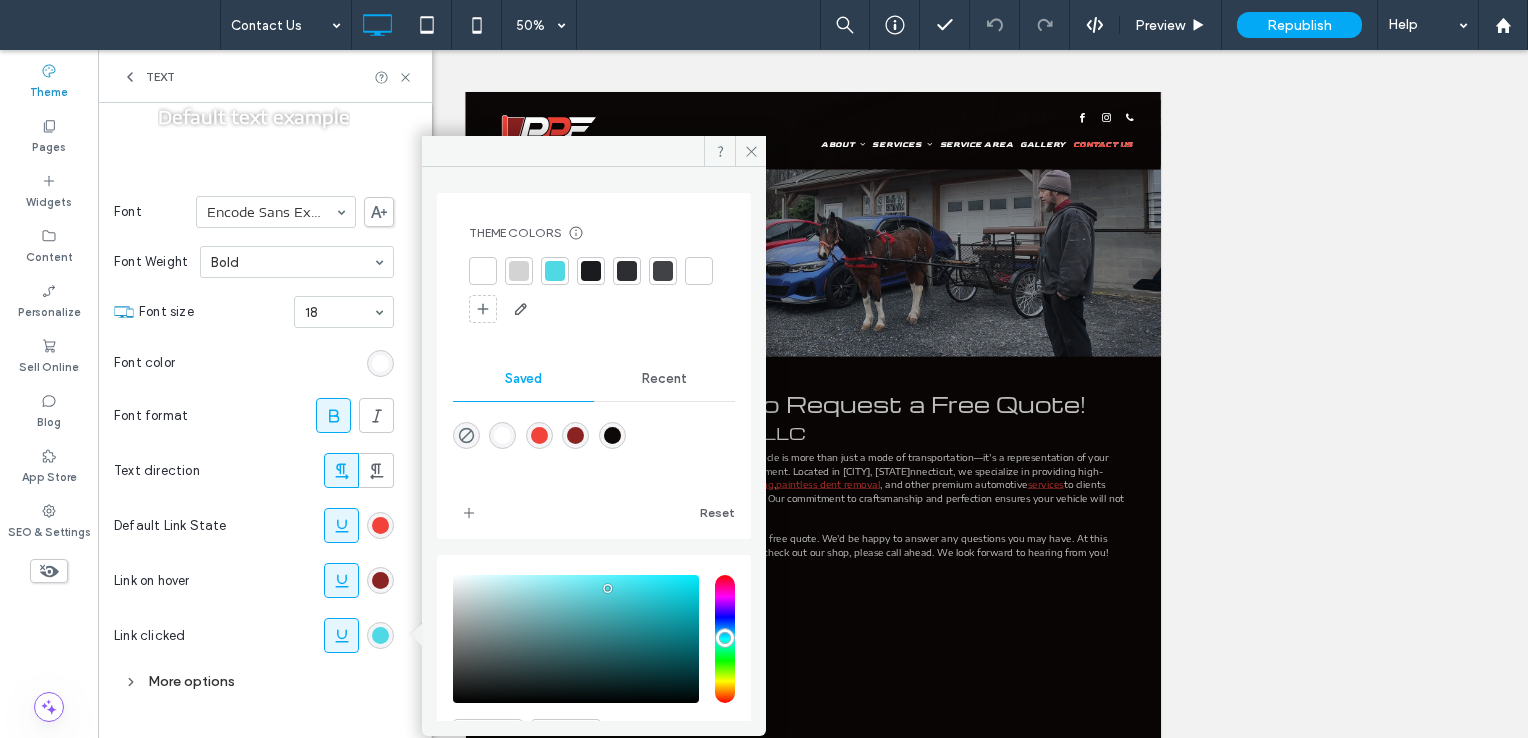 click at bounding box center (539, 435) 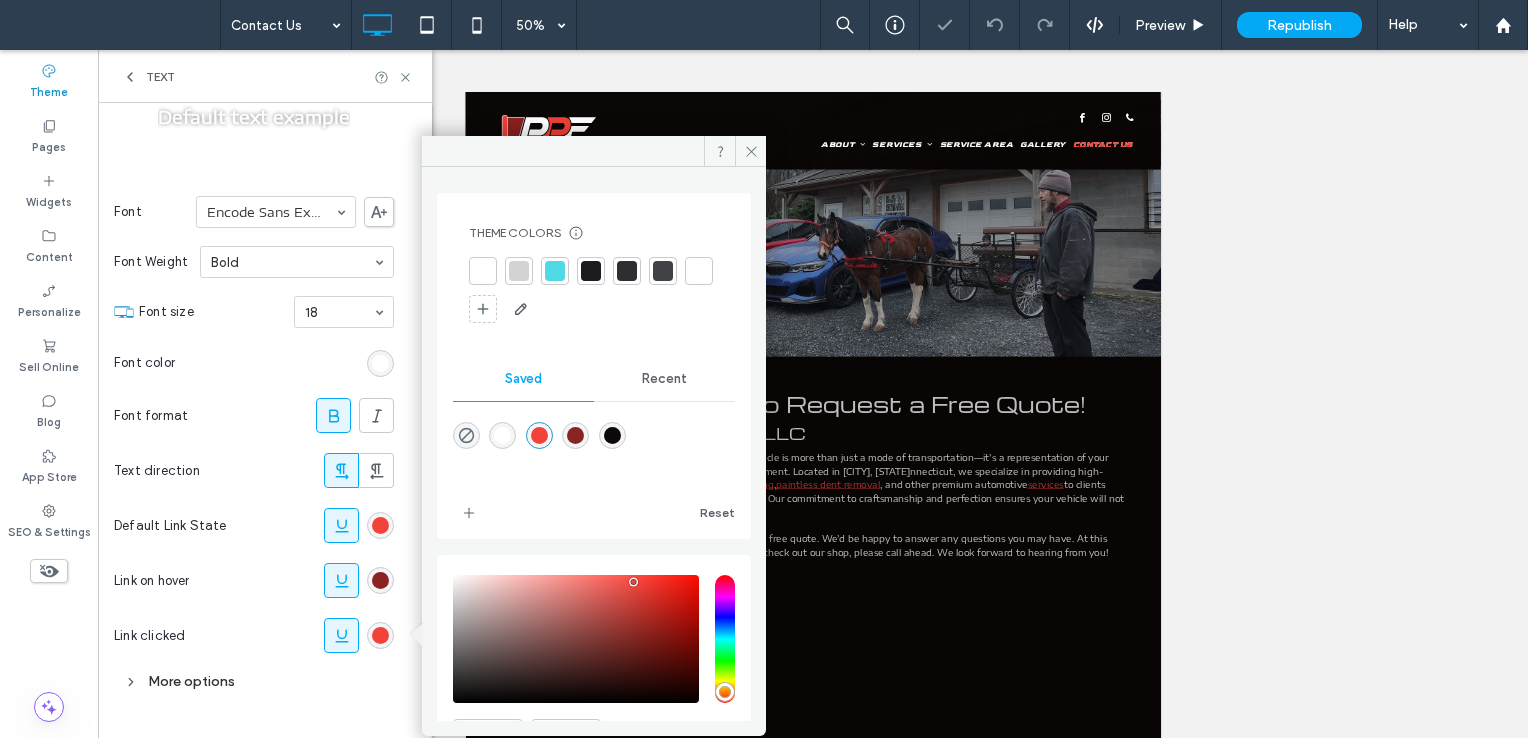 type on "*******" 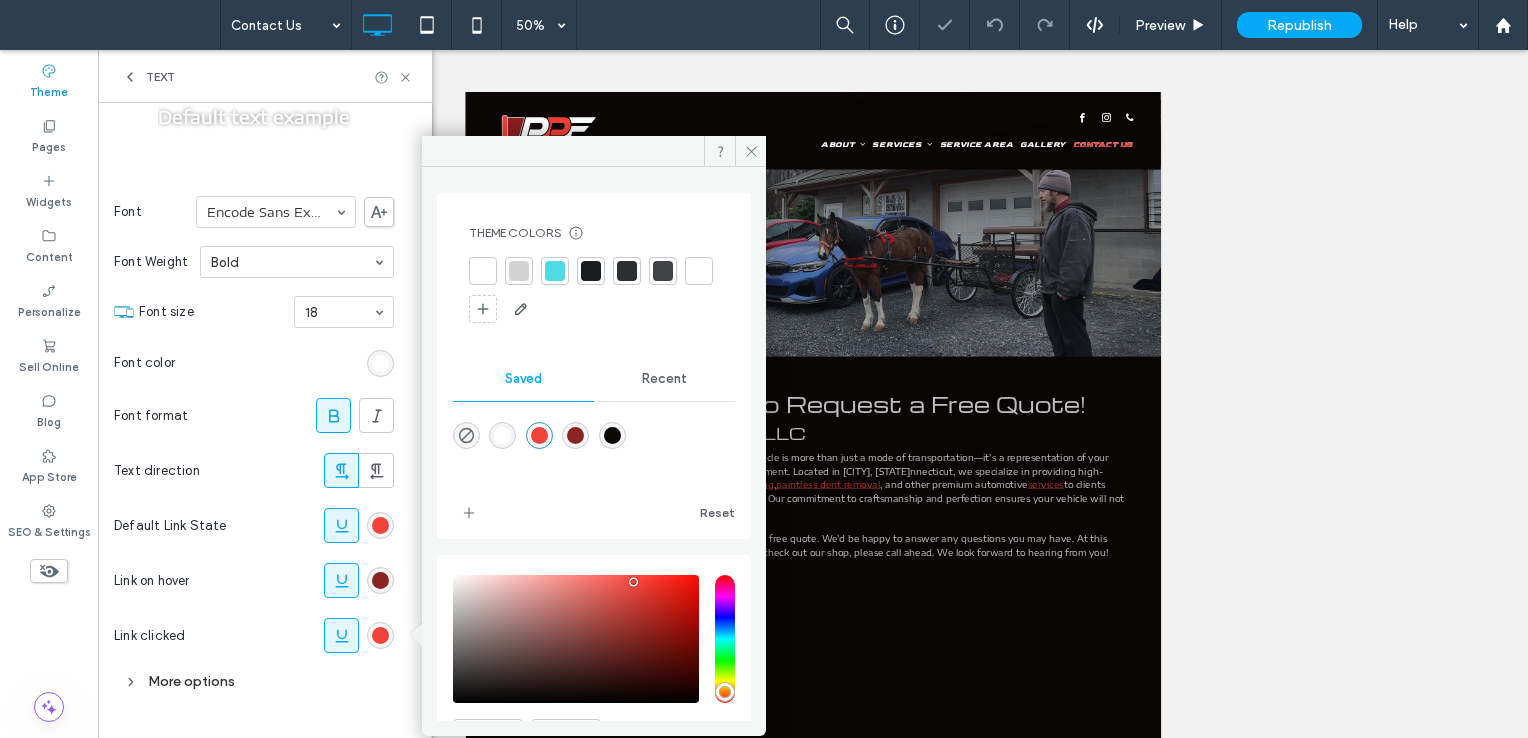 type on "**" 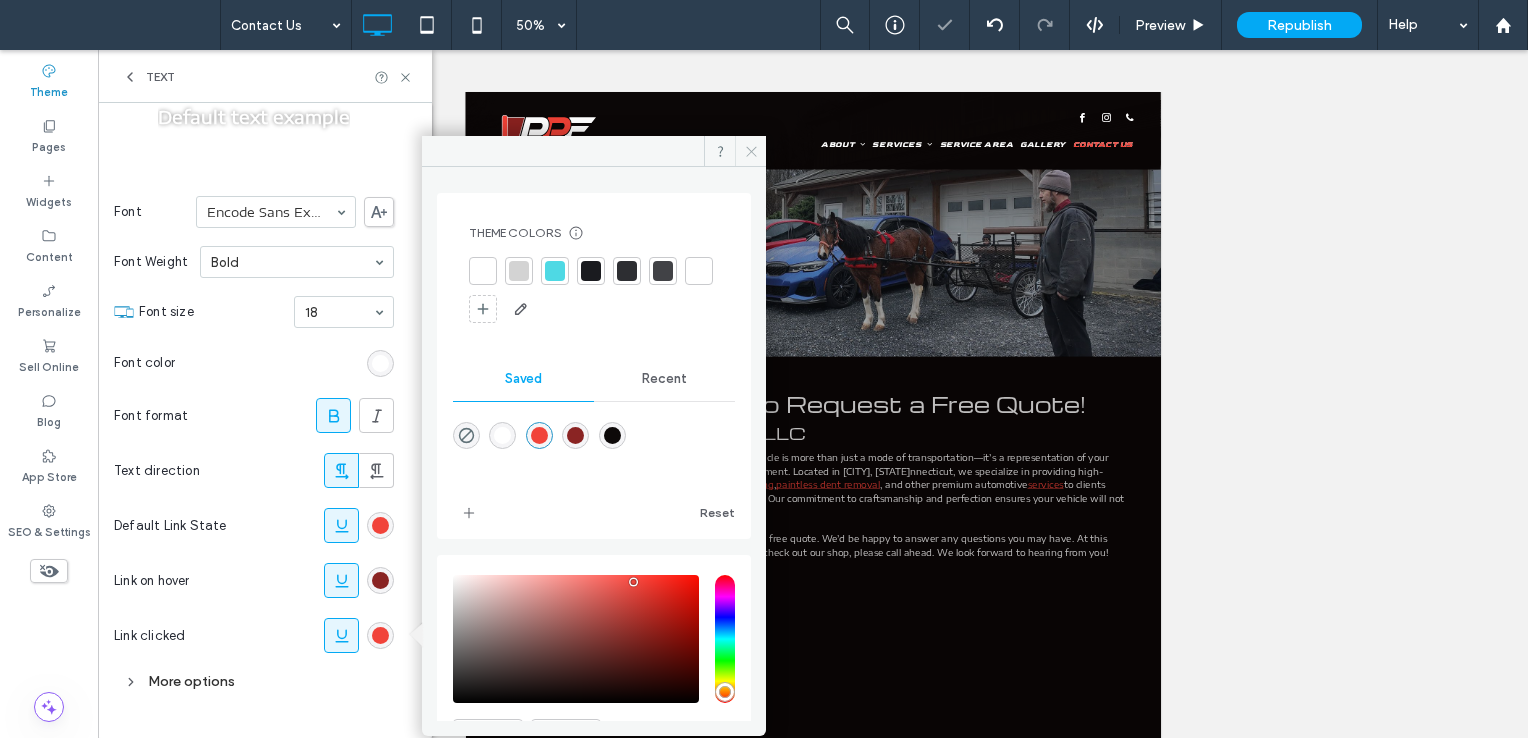 click 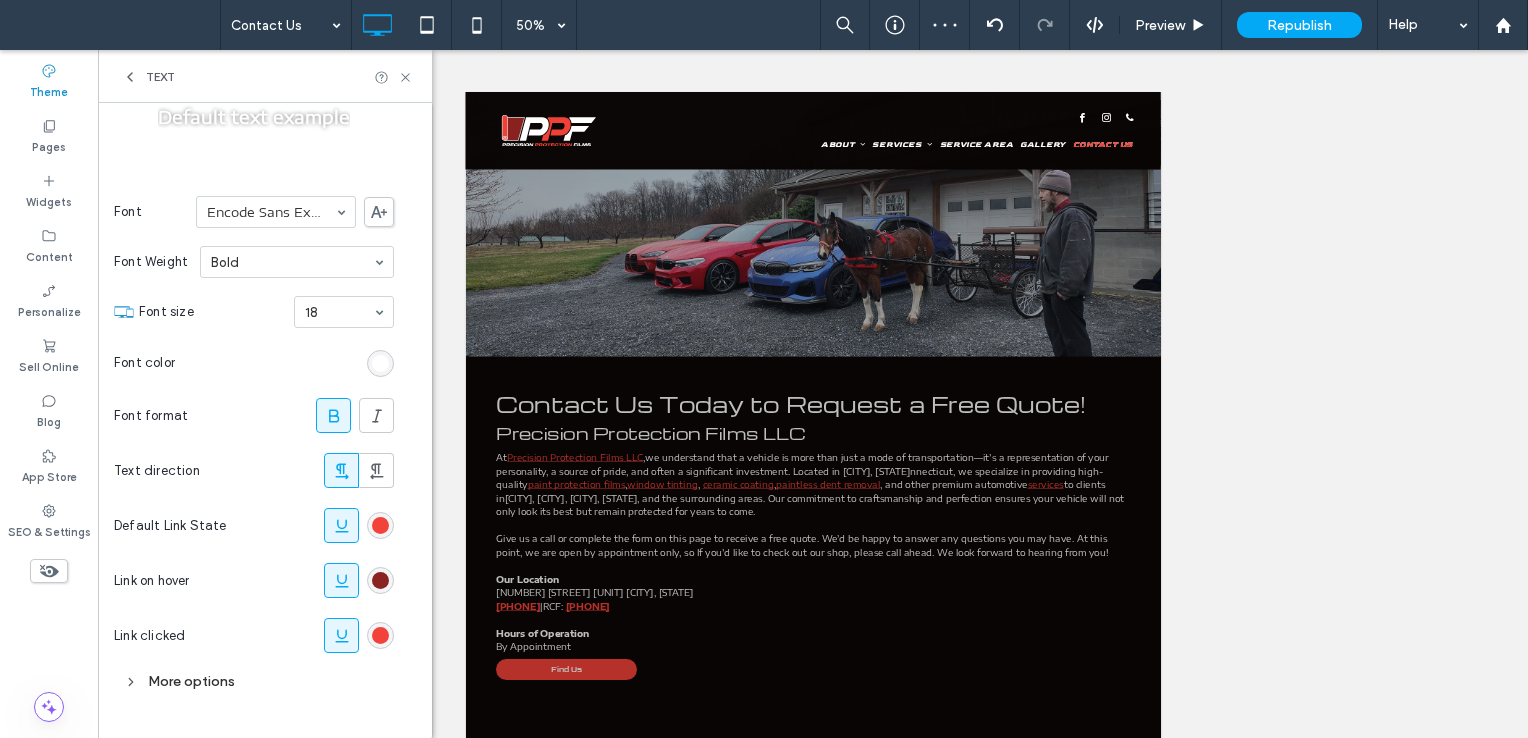 click 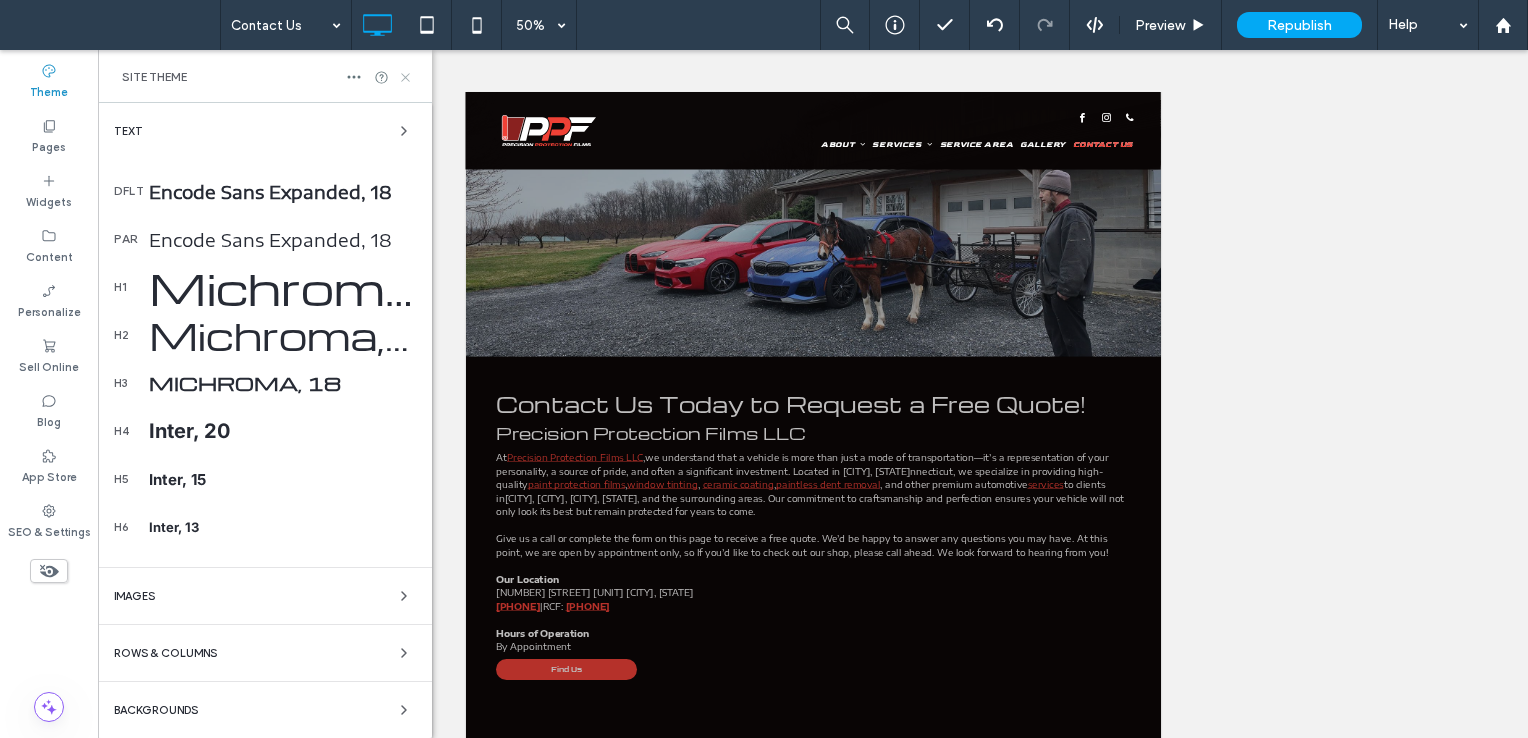 click 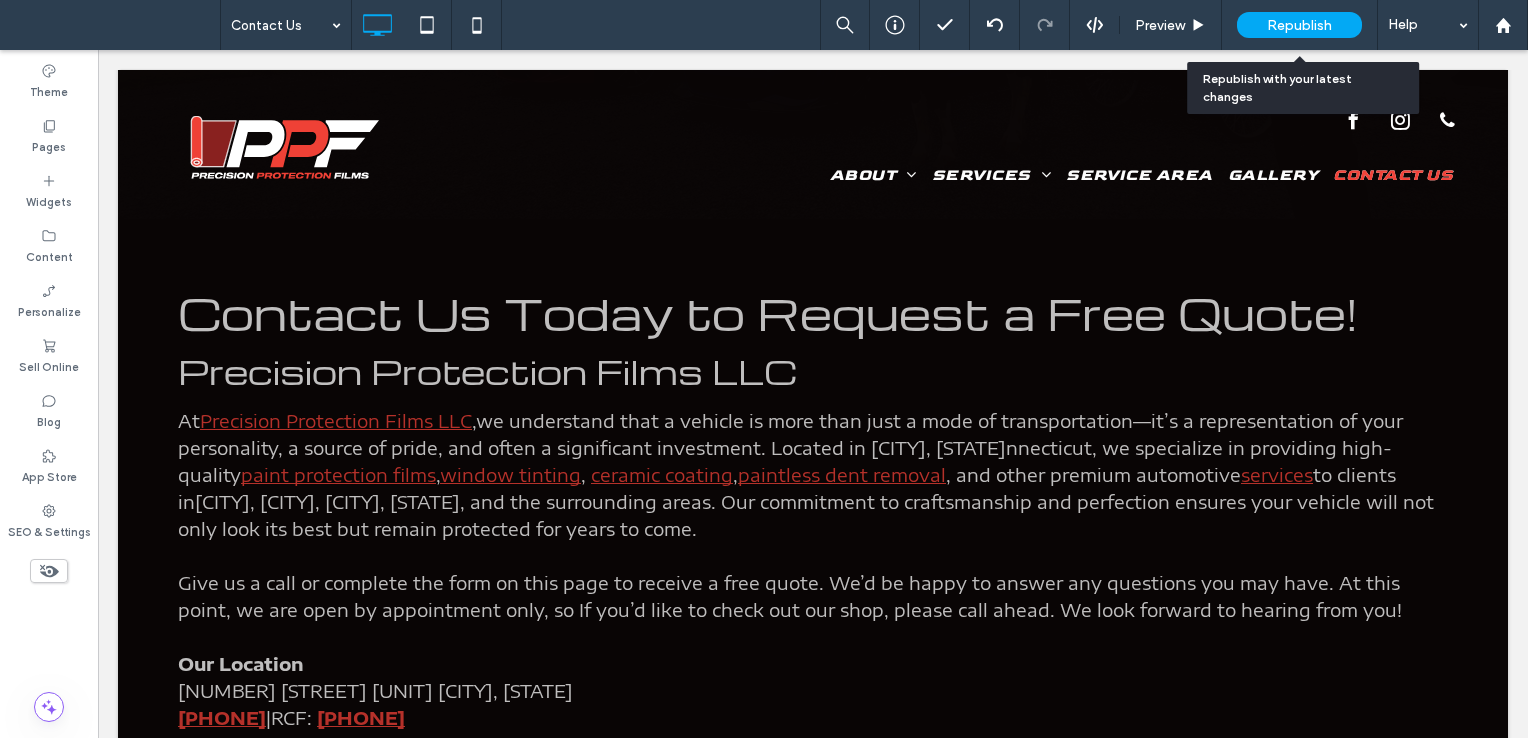 click on "Republish" at bounding box center [1299, 25] 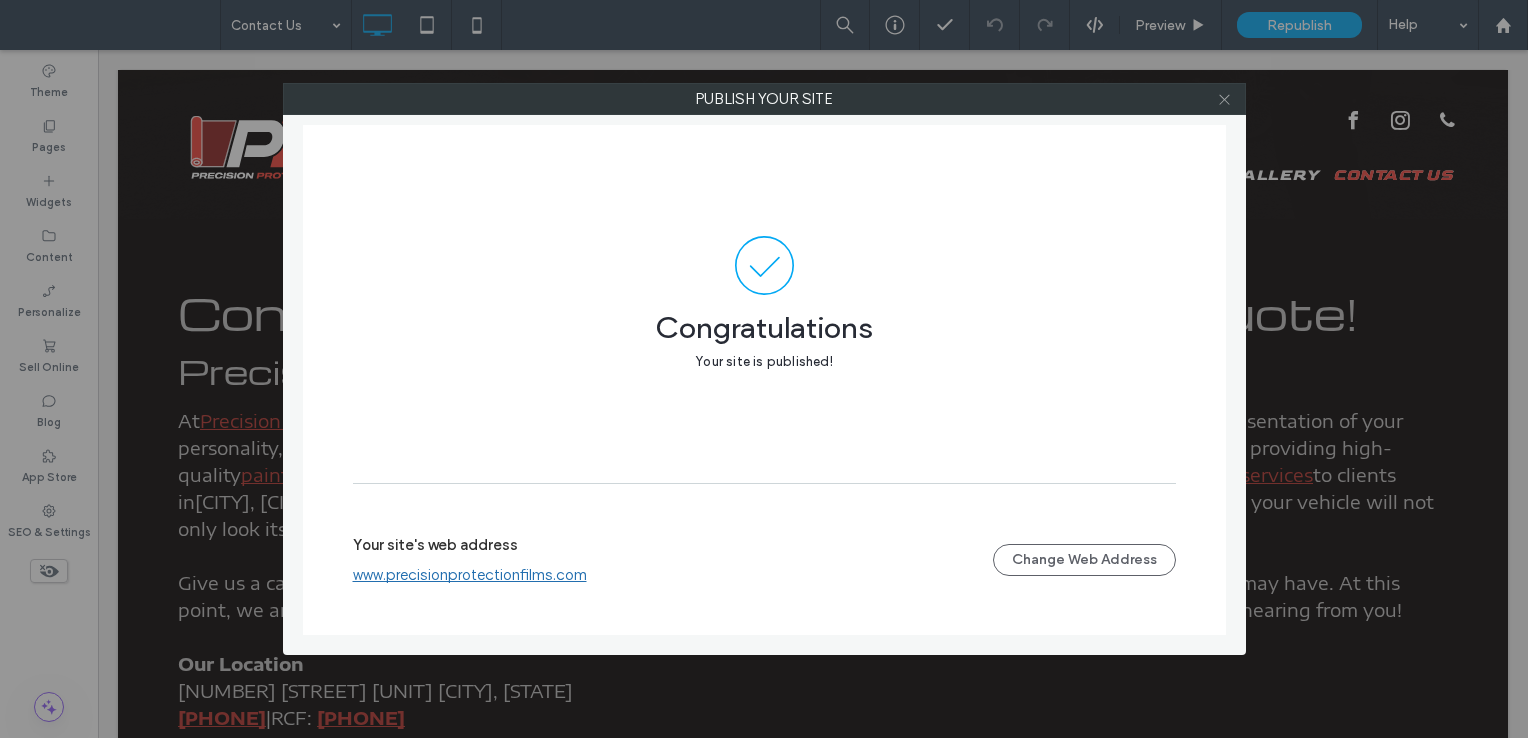 click at bounding box center (1224, 99) 